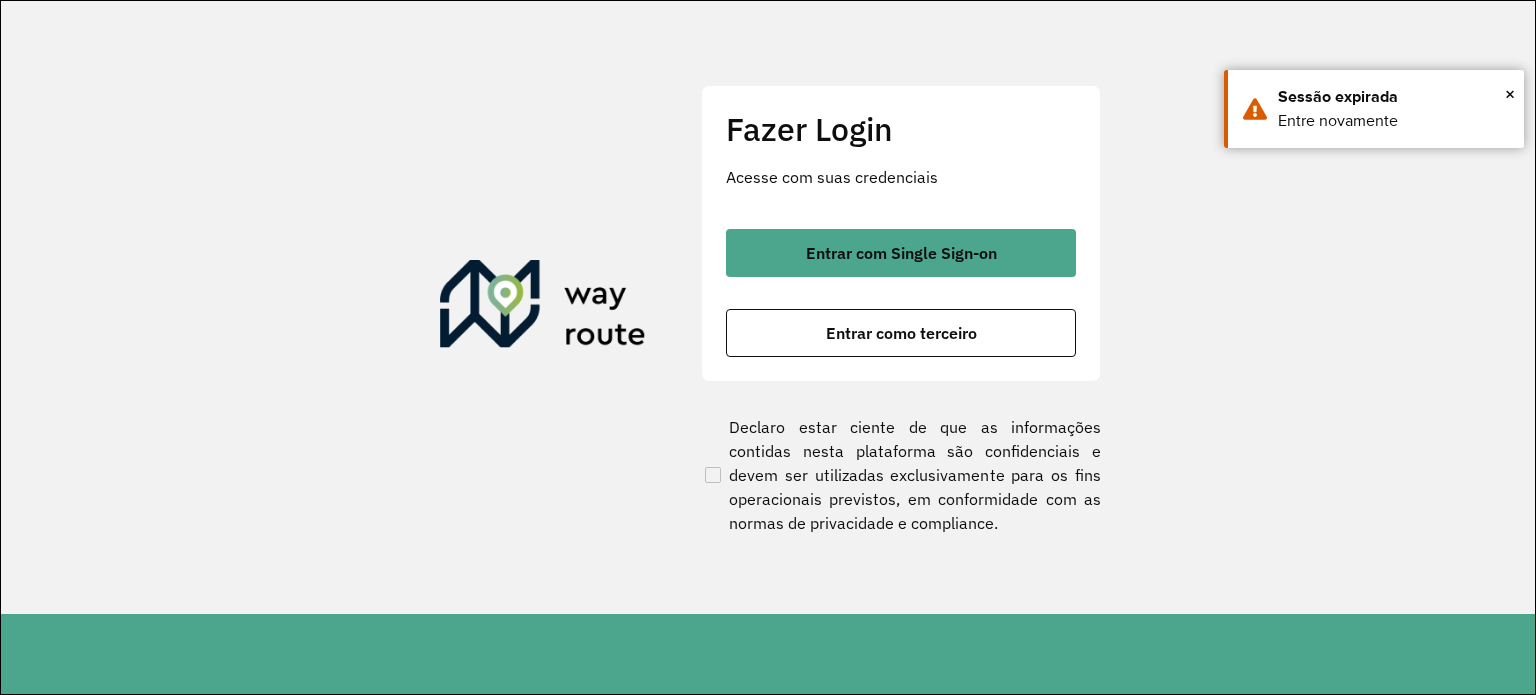 scroll, scrollTop: 0, scrollLeft: 0, axis: both 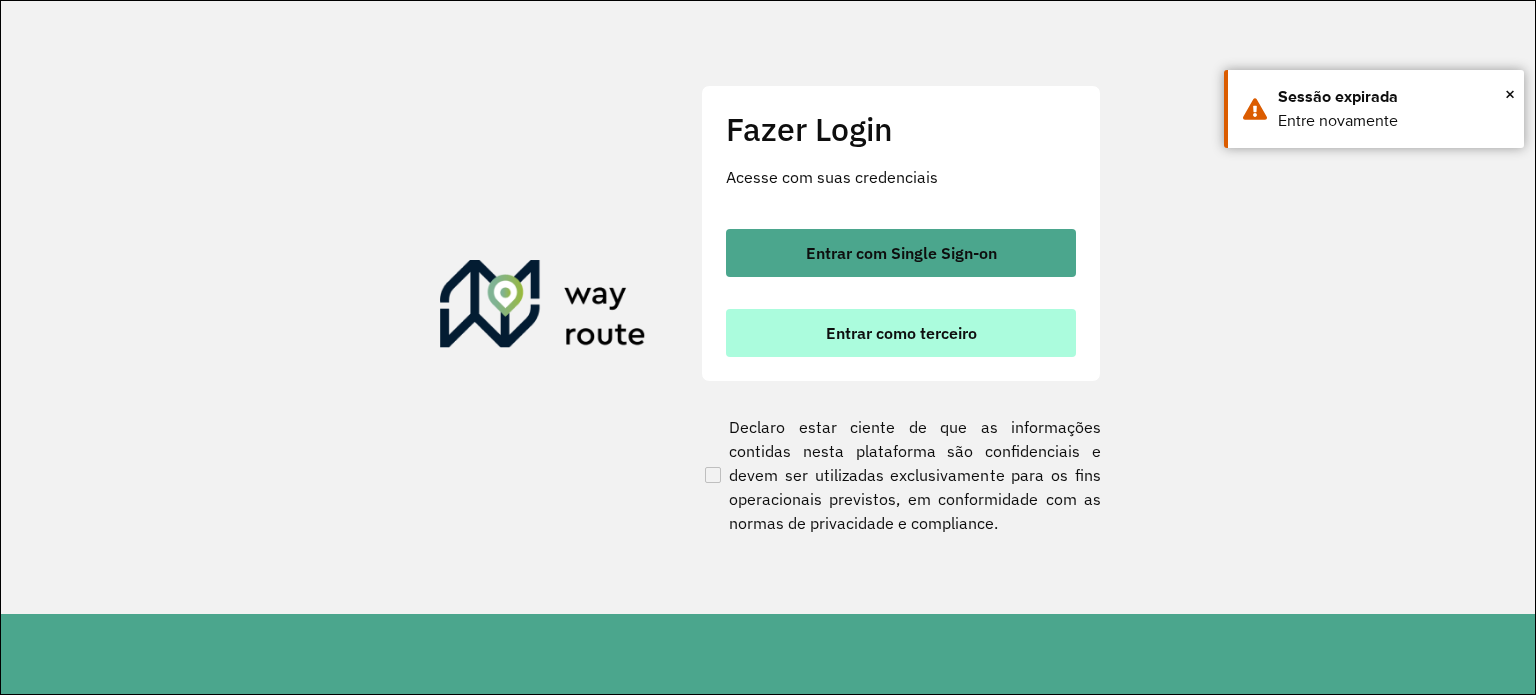 click on "Entrar como terceiro" at bounding box center (901, 333) 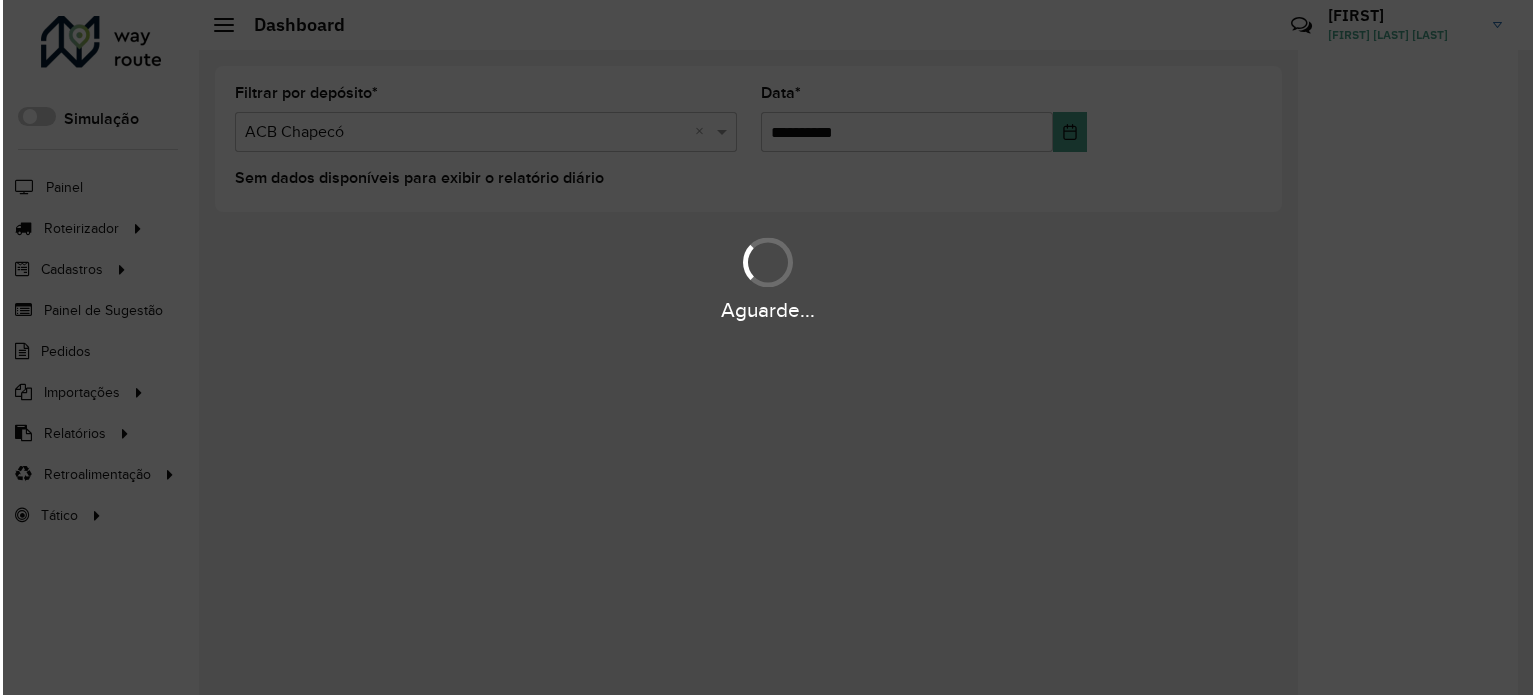 scroll, scrollTop: 0, scrollLeft: 0, axis: both 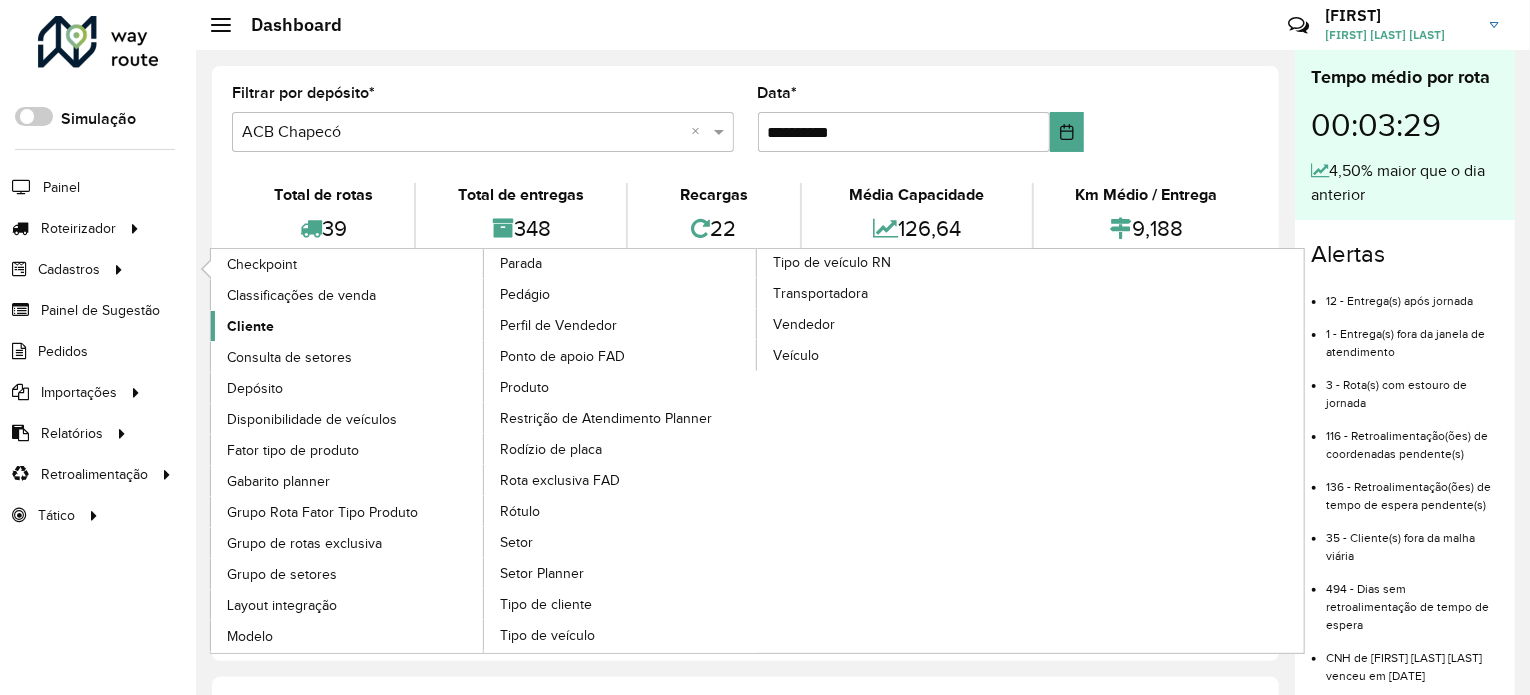 click on "Cliente" 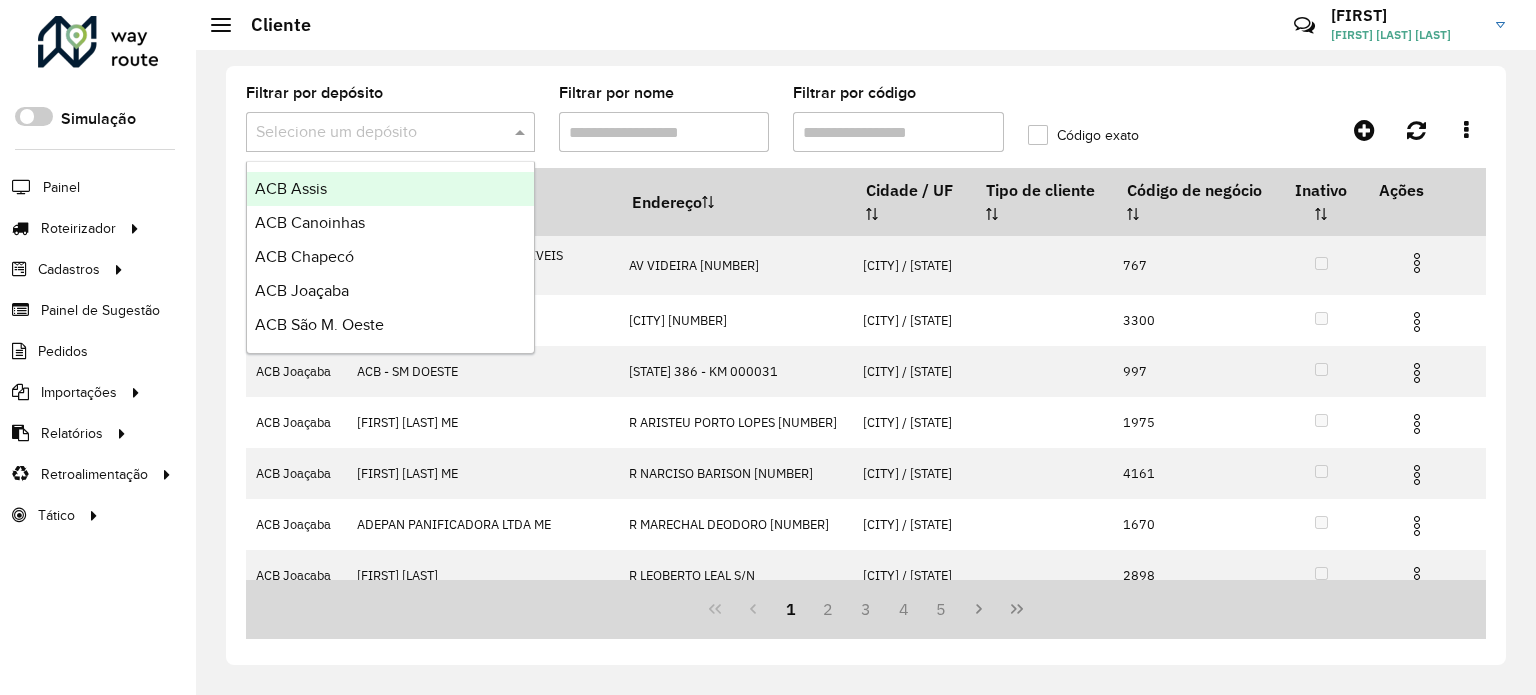 click at bounding box center (522, 132) 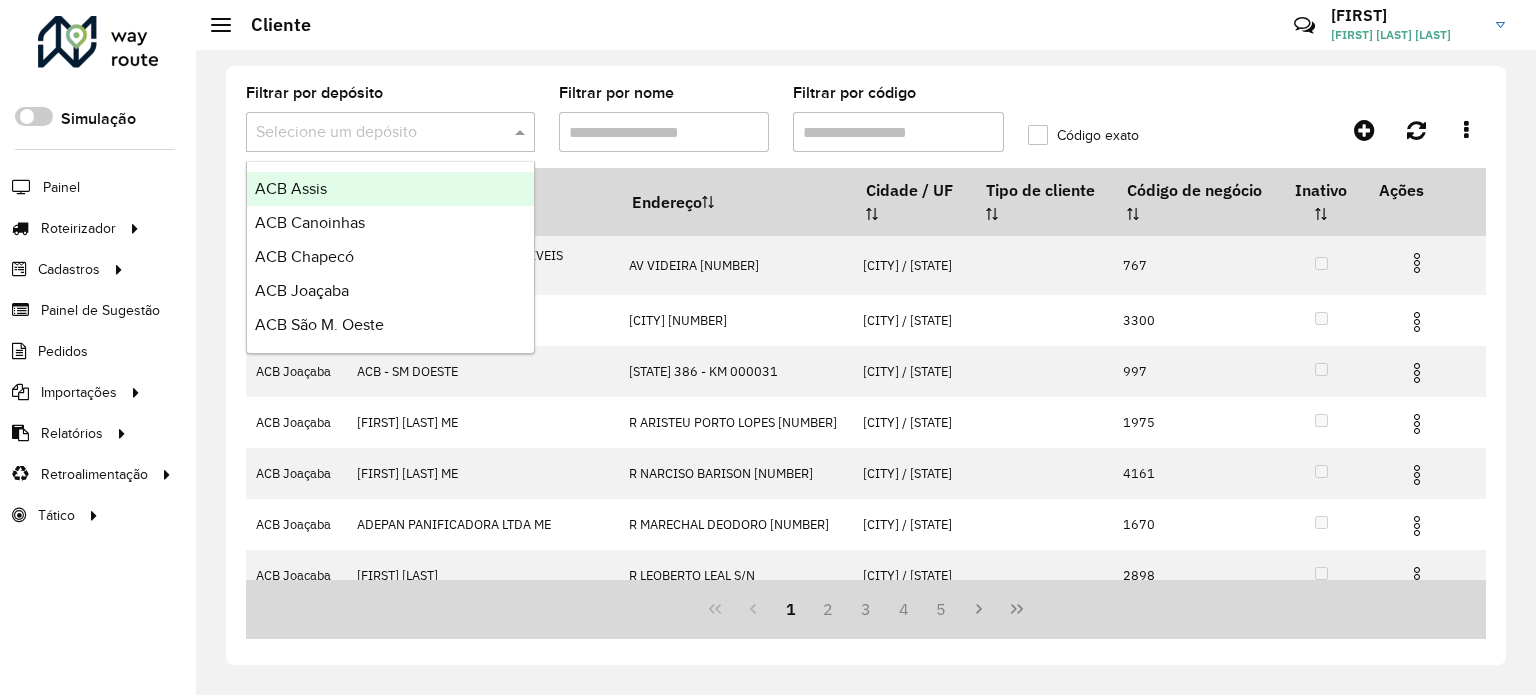 click on "ACB Assis" at bounding box center (291, 188) 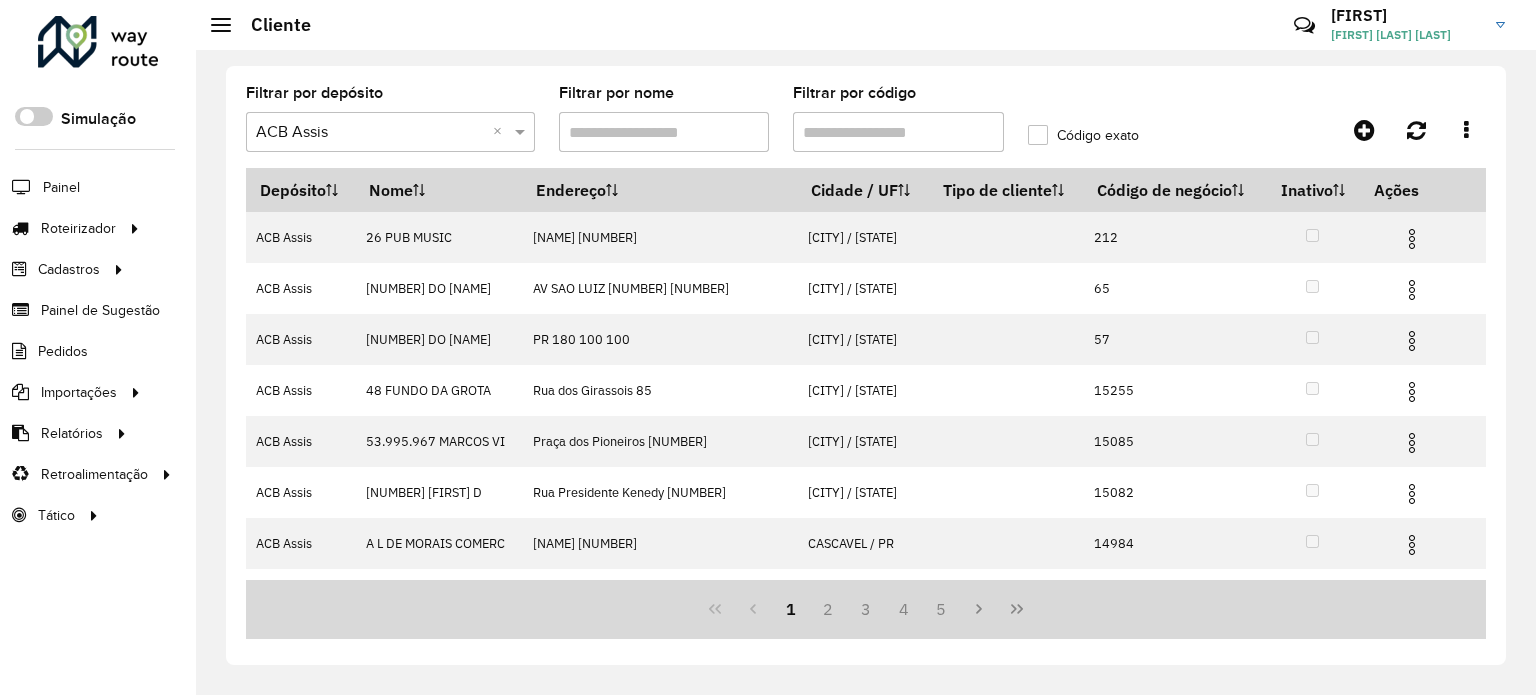 click on "Filtrar por código" at bounding box center [898, 132] 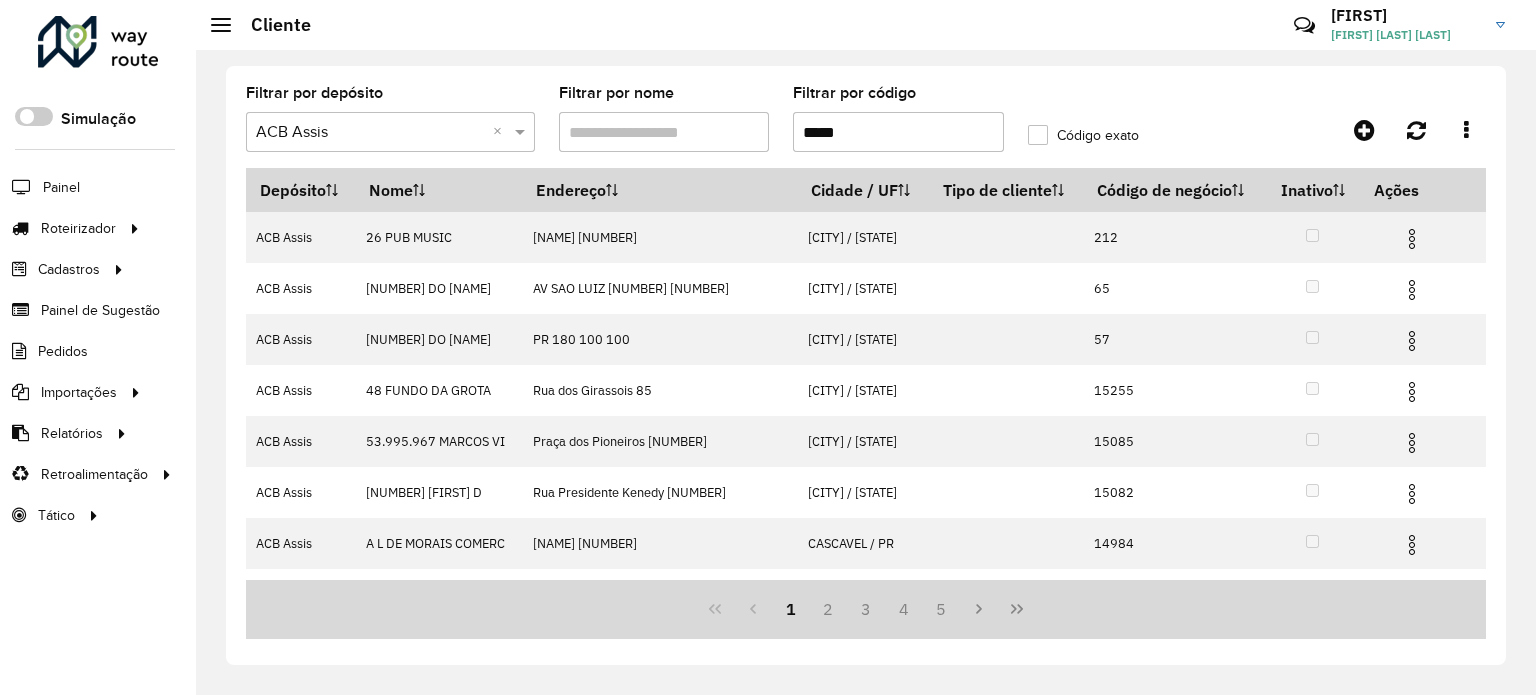 type on "*****" 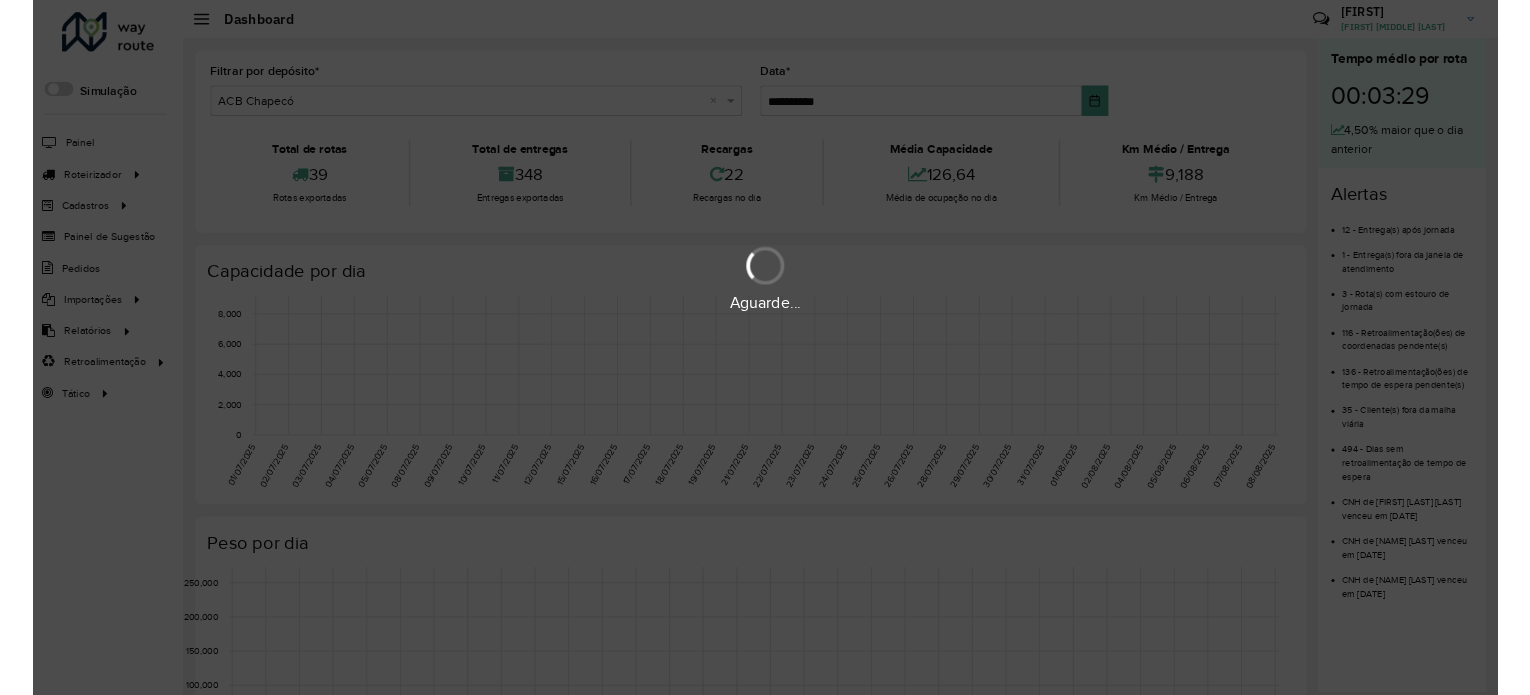 scroll, scrollTop: 0, scrollLeft: 0, axis: both 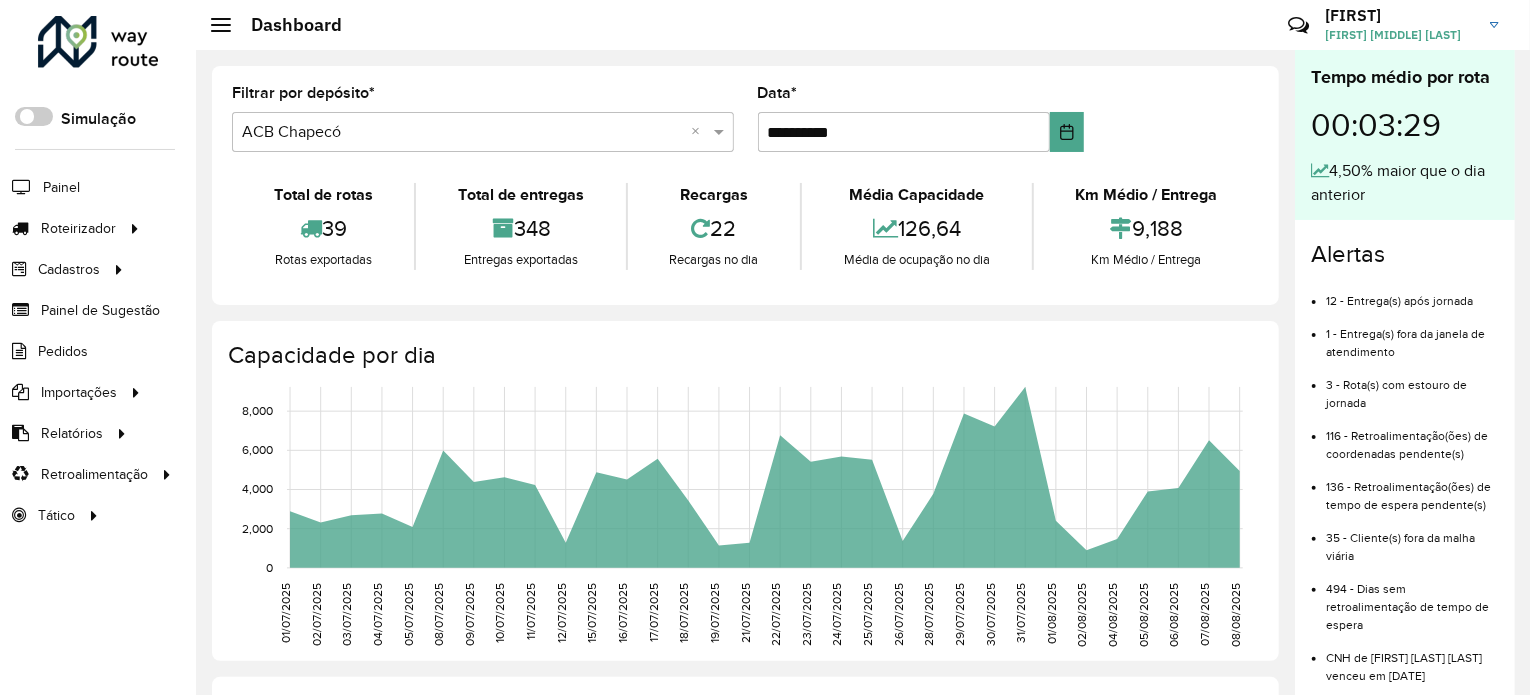 click on "Entregas" 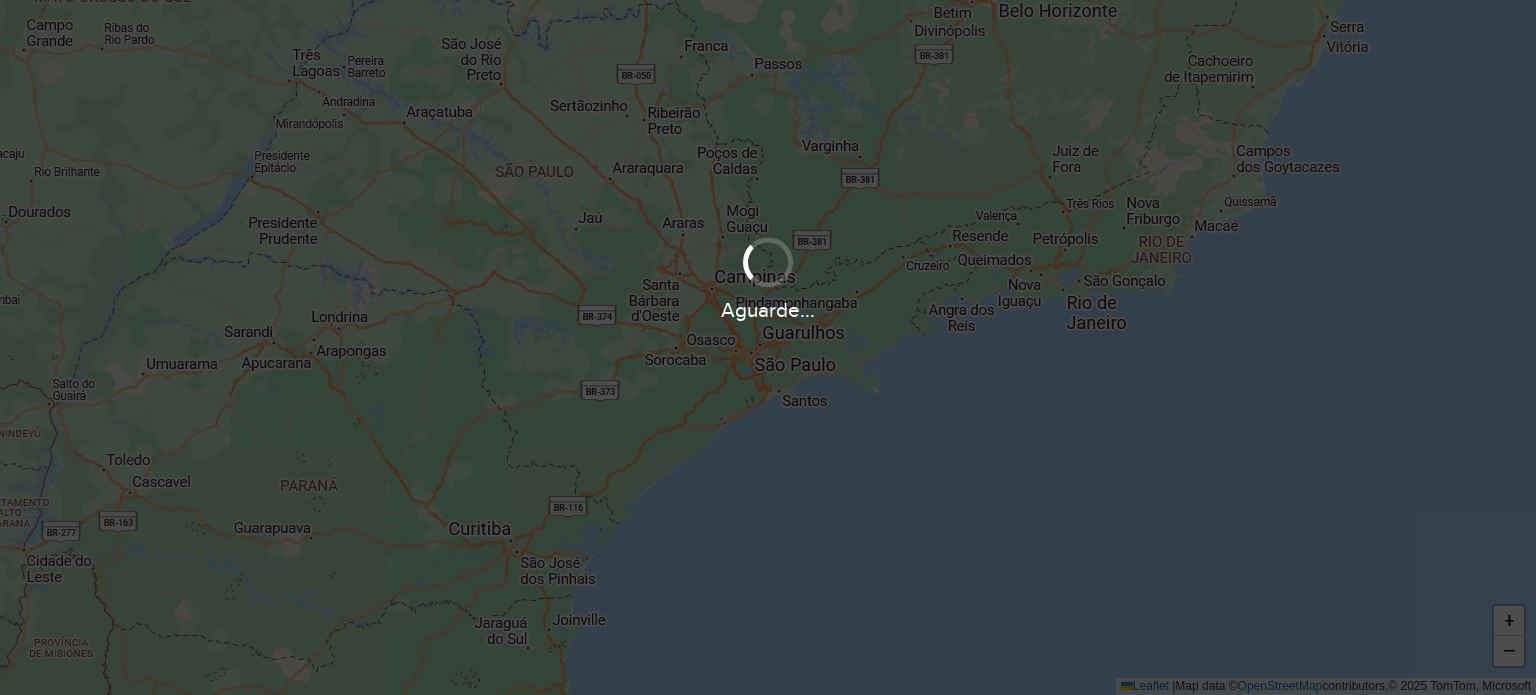 scroll, scrollTop: 0, scrollLeft: 0, axis: both 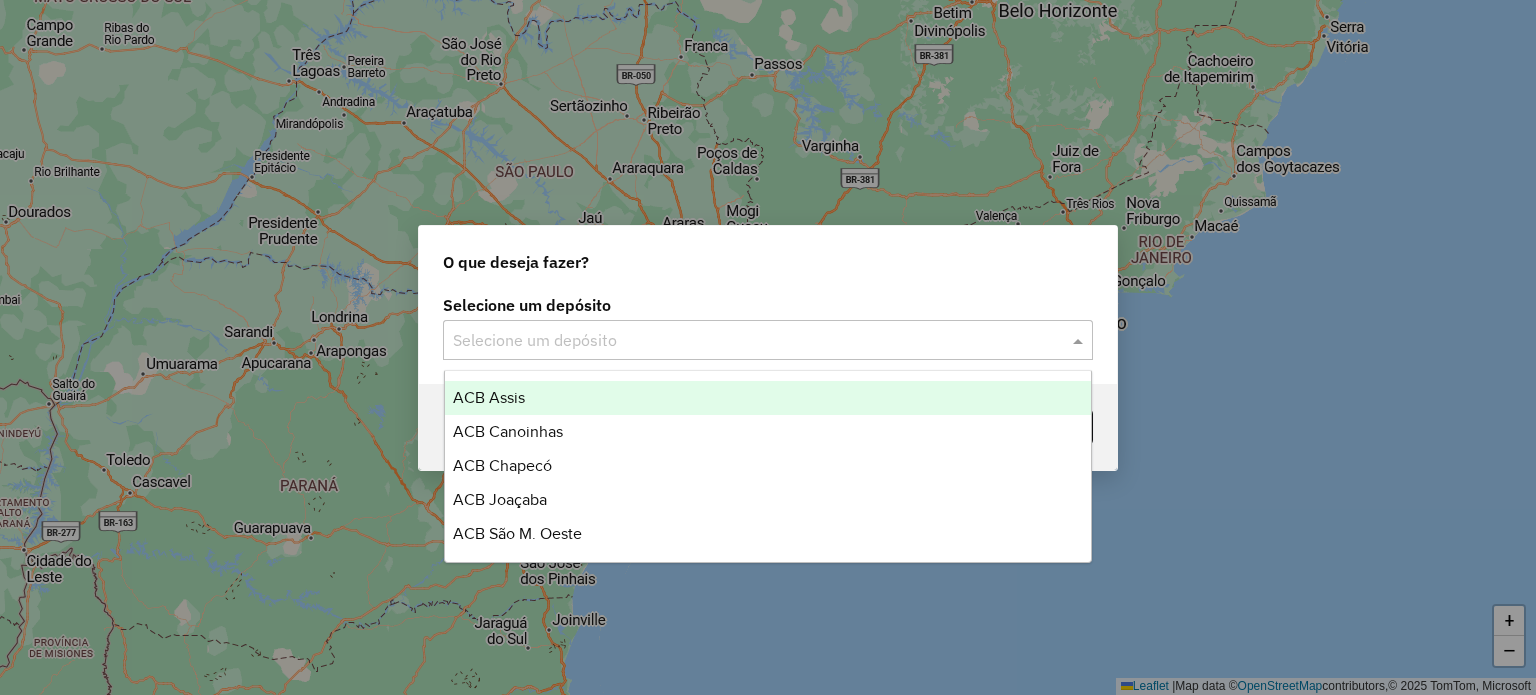 click 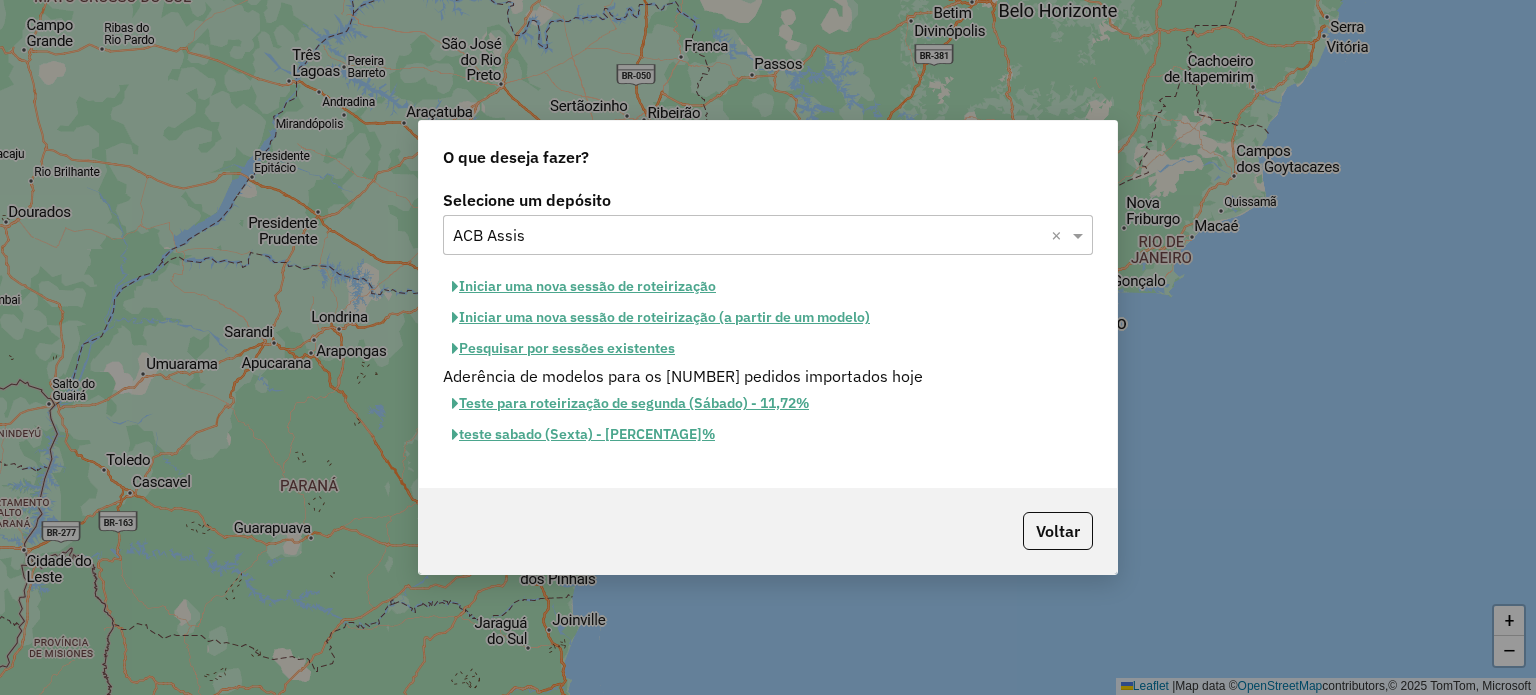 click on "Iniciar uma nova sessão de roteirização" 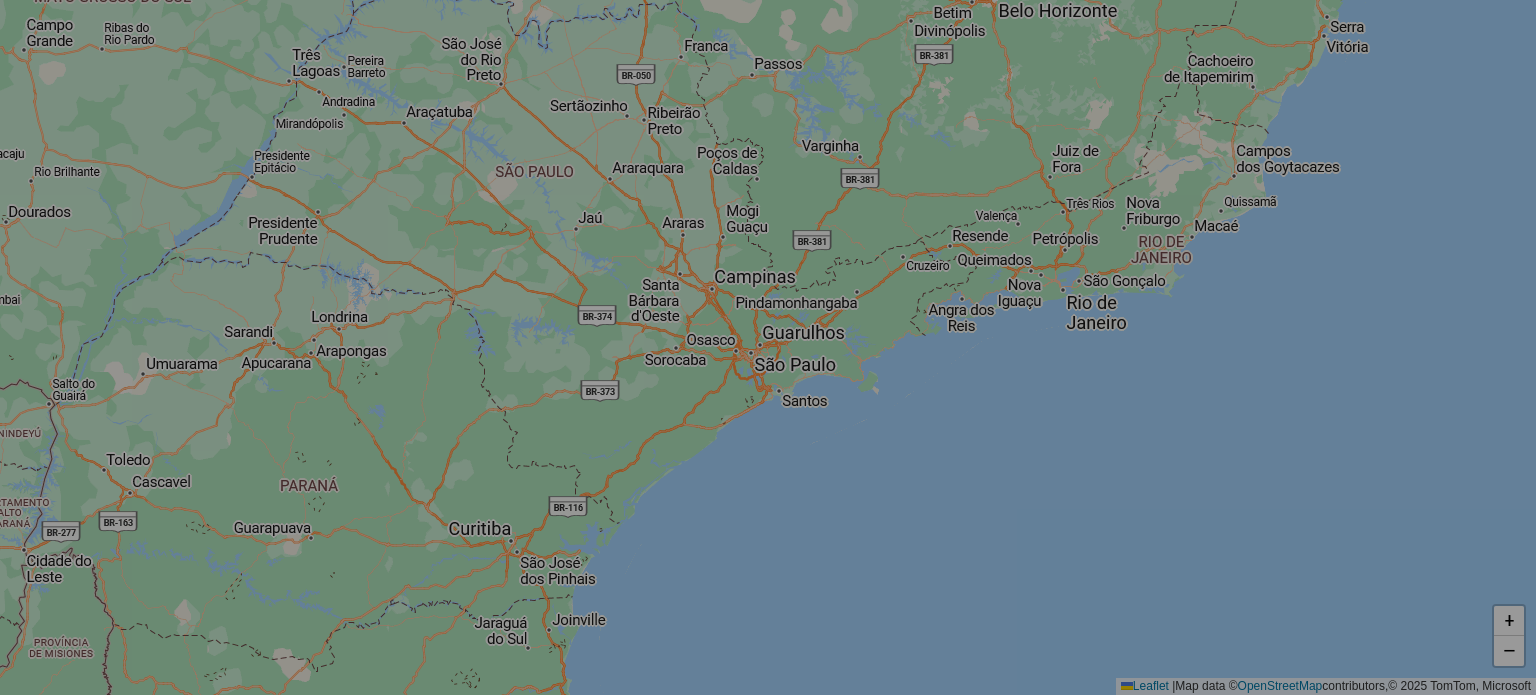 select on "*" 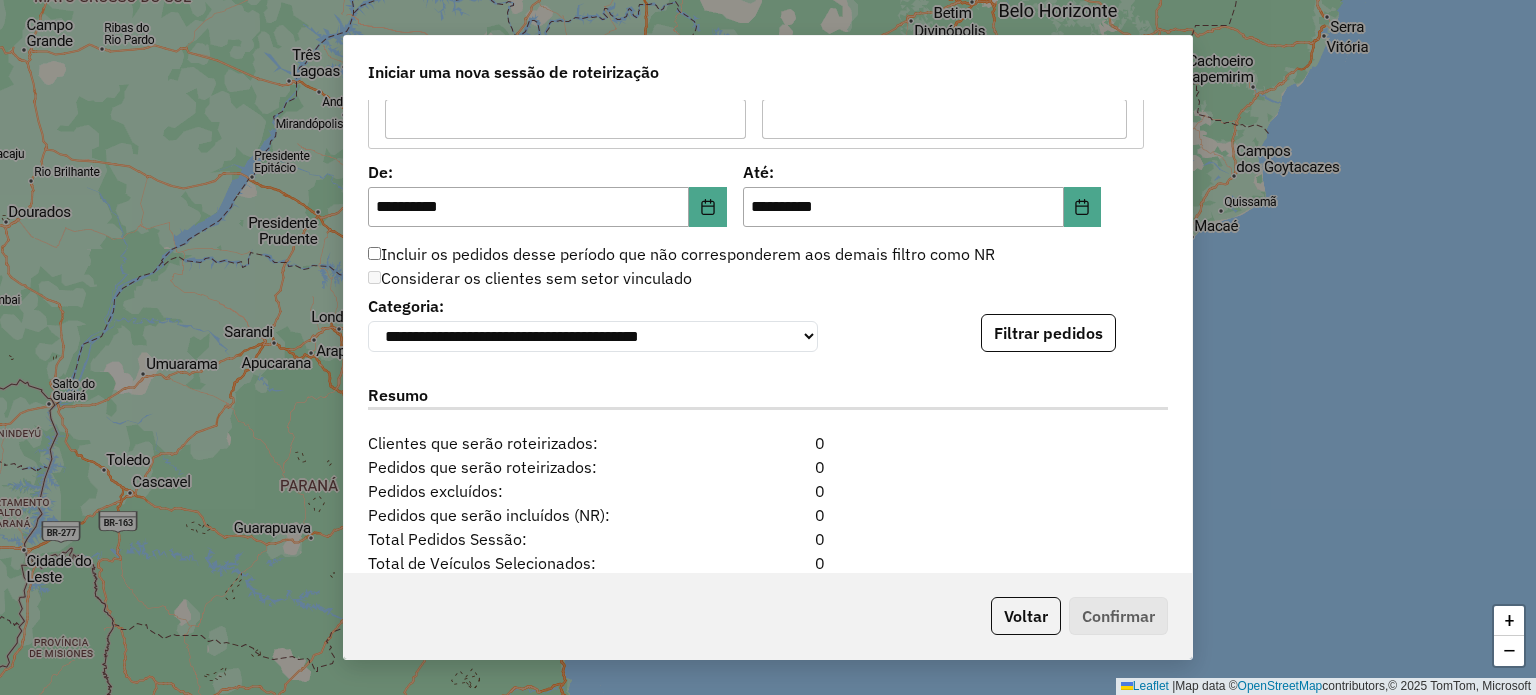 scroll, scrollTop: 1900, scrollLeft: 0, axis: vertical 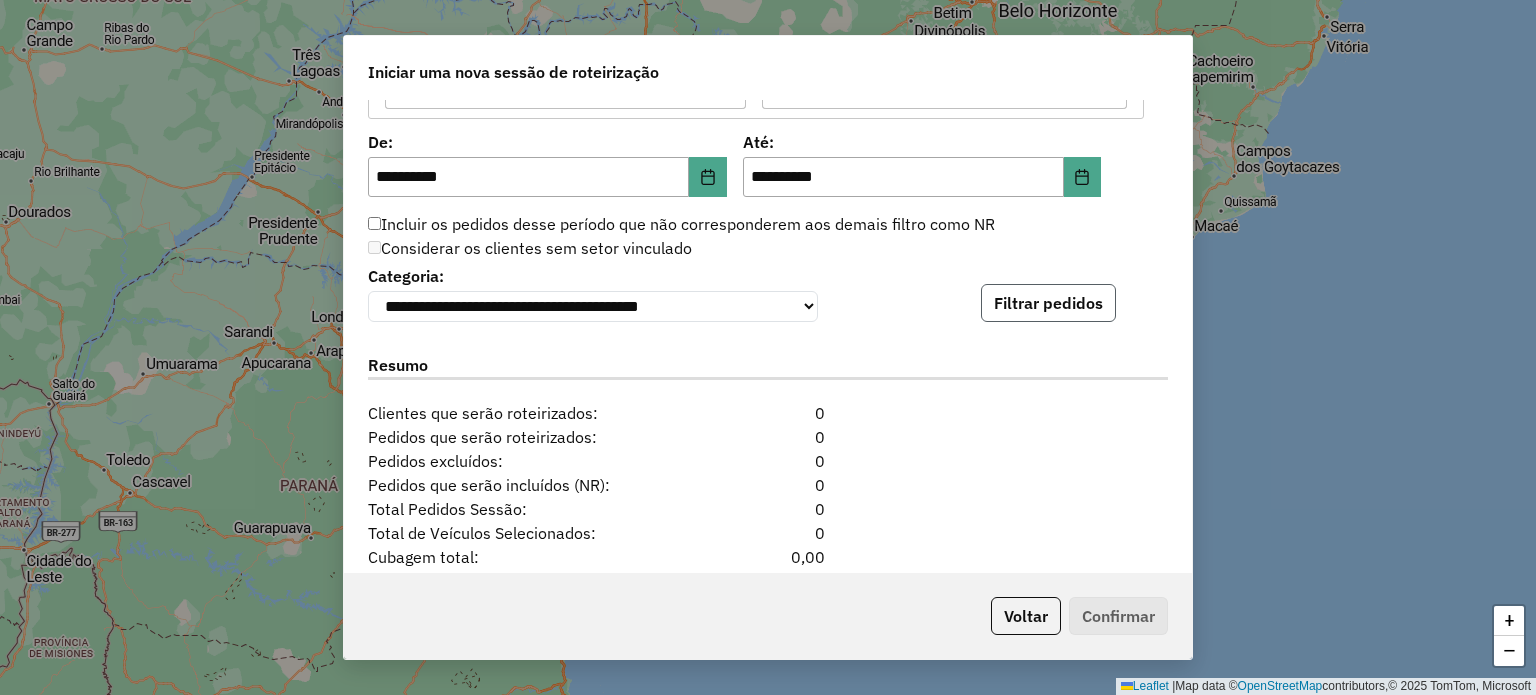click on "Filtrar pedidos" 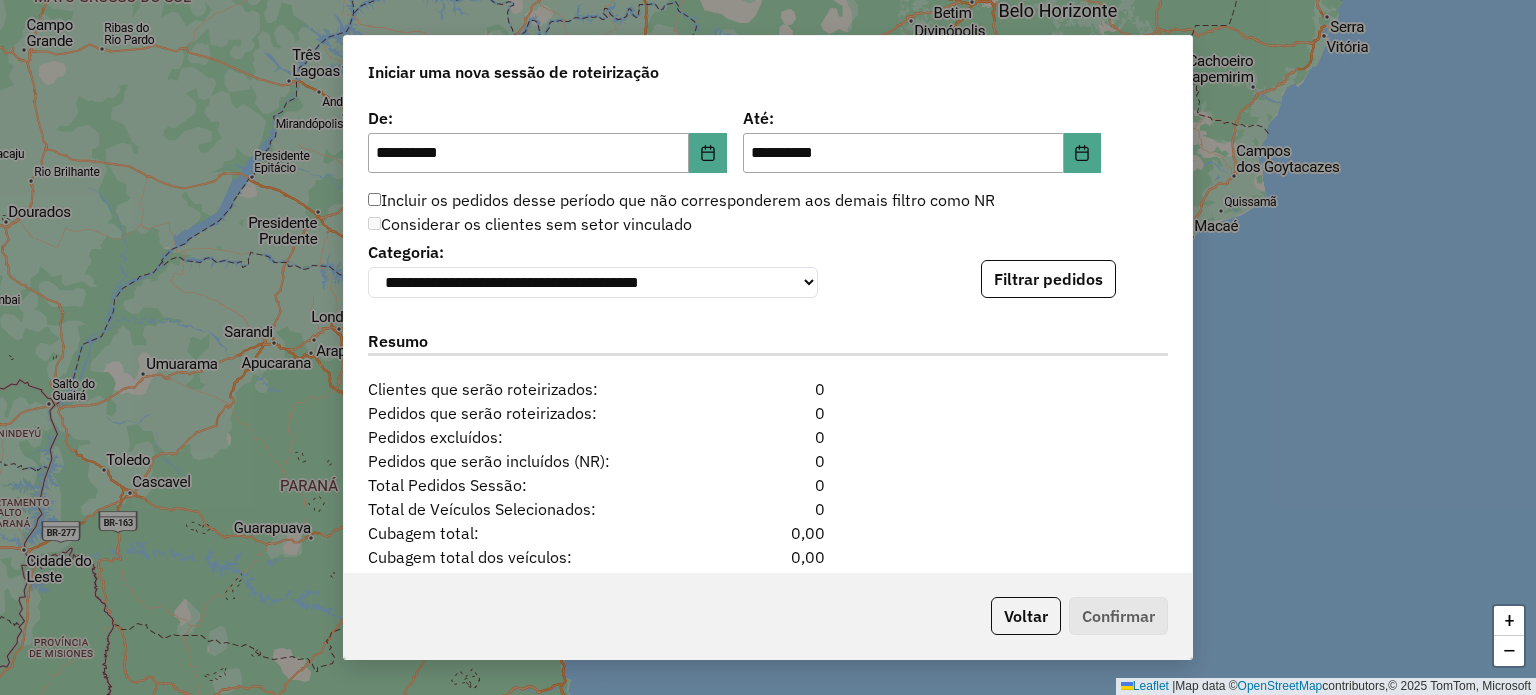 scroll, scrollTop: 1860, scrollLeft: 0, axis: vertical 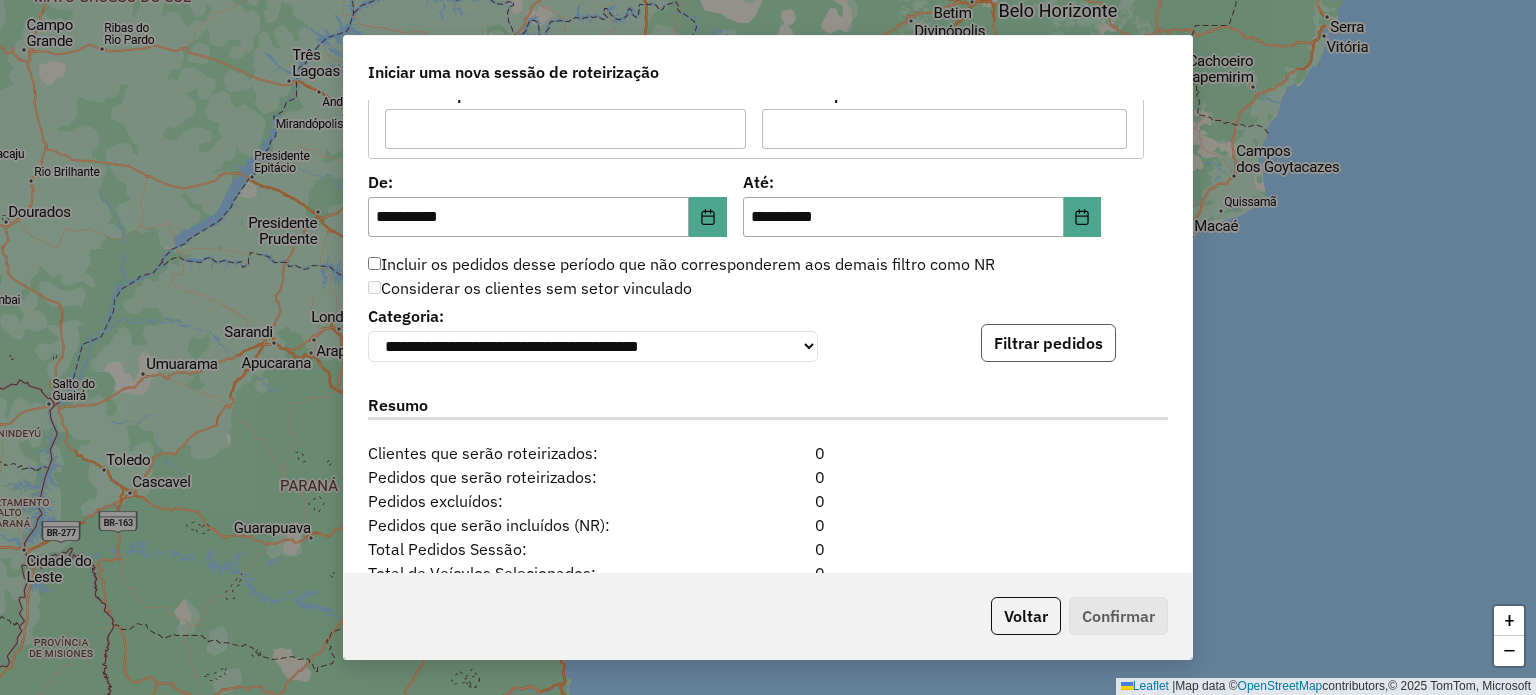click on "Filtrar pedidos" 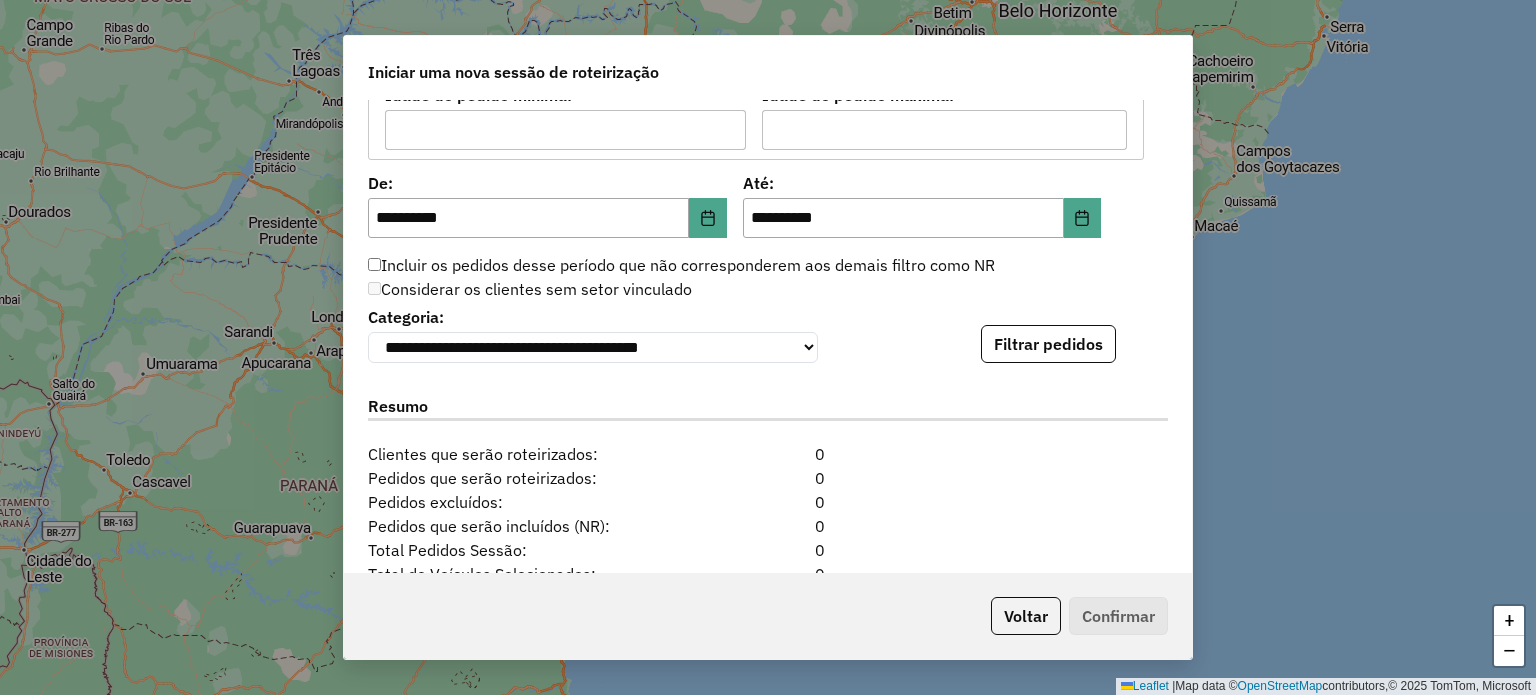 scroll, scrollTop: 1900, scrollLeft: 0, axis: vertical 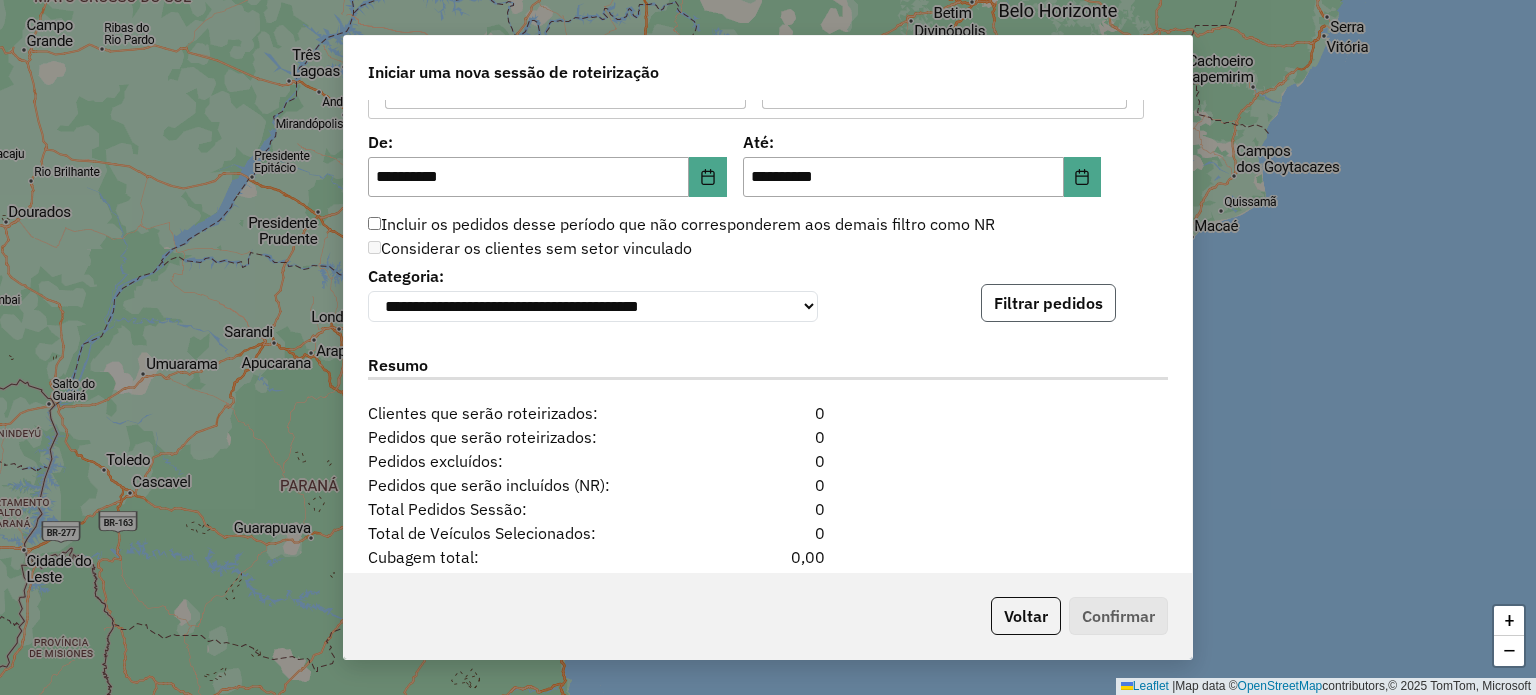click on "Filtrar pedidos" 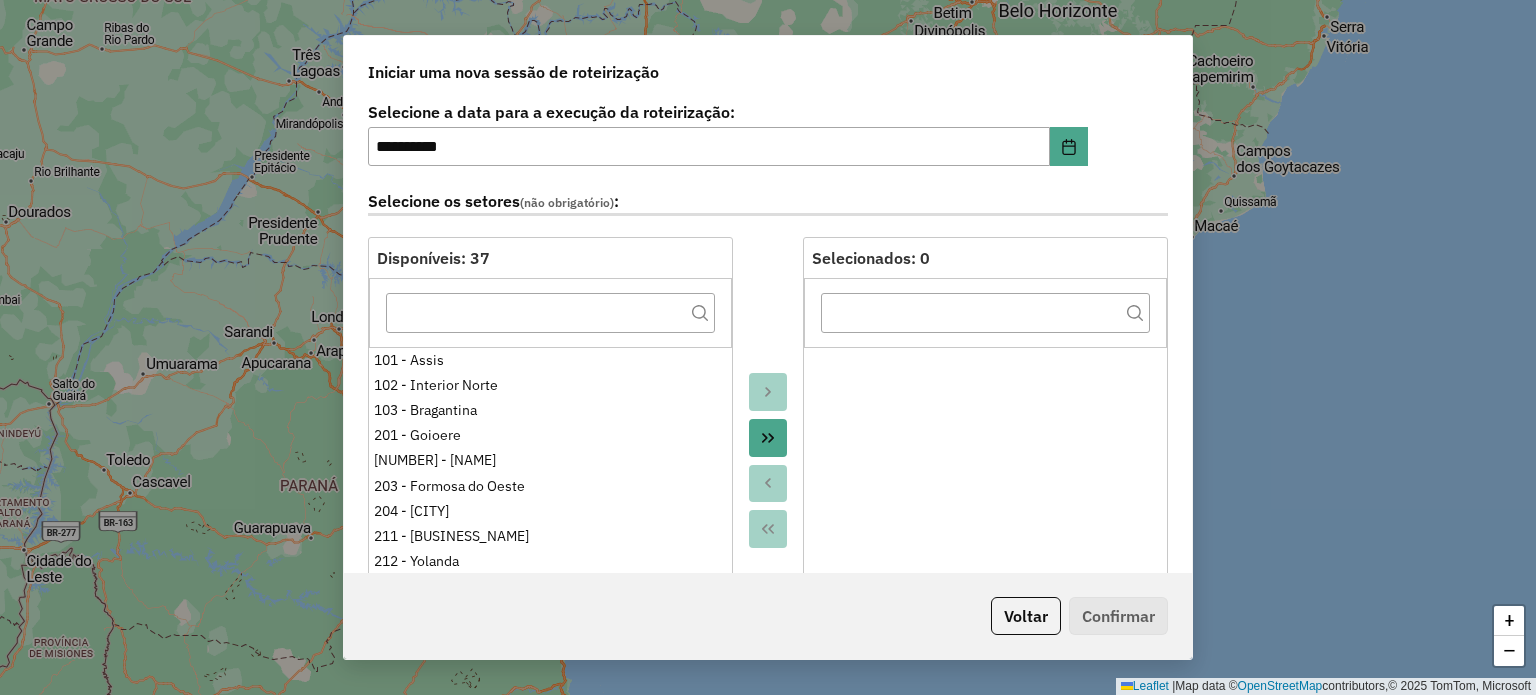 scroll, scrollTop: 0, scrollLeft: 0, axis: both 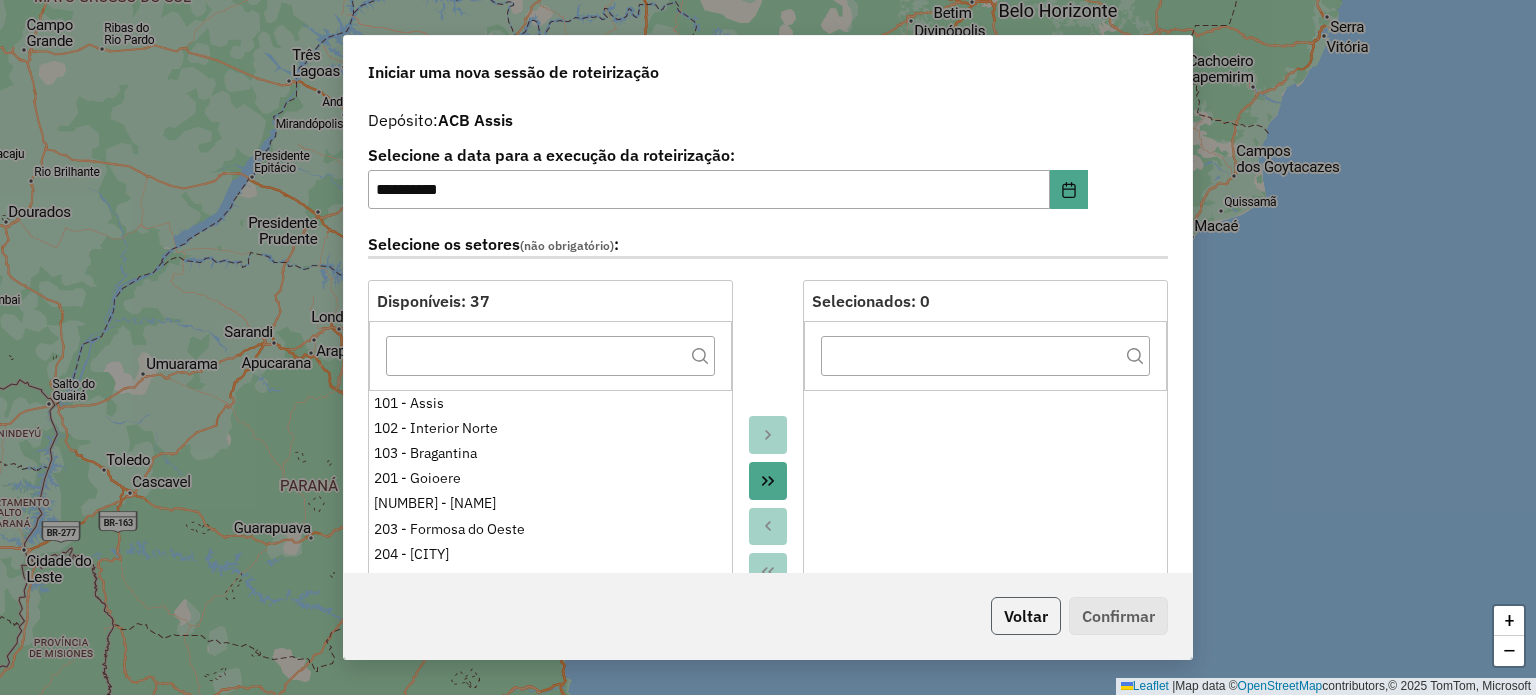 click on "Voltar" 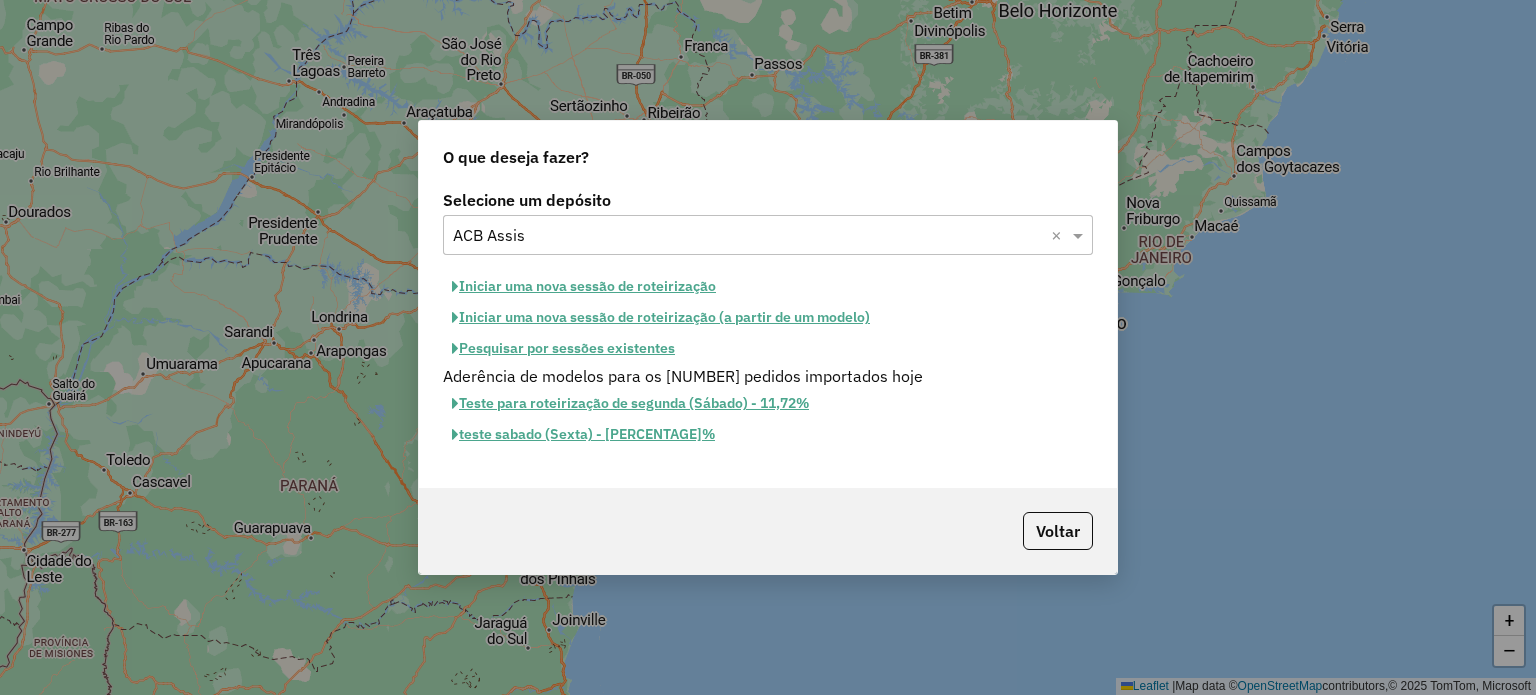 click on "Iniciar uma nova sessão de roteirização" 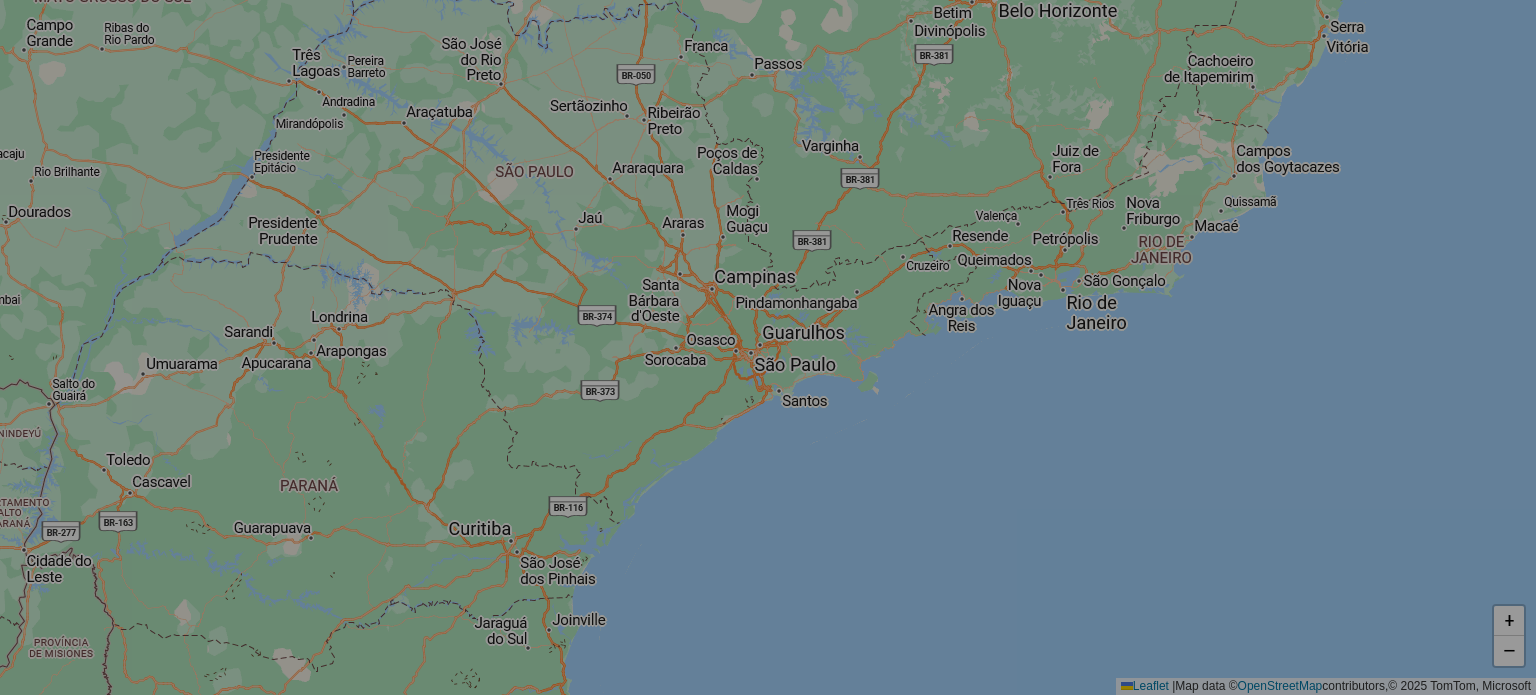 select on "*" 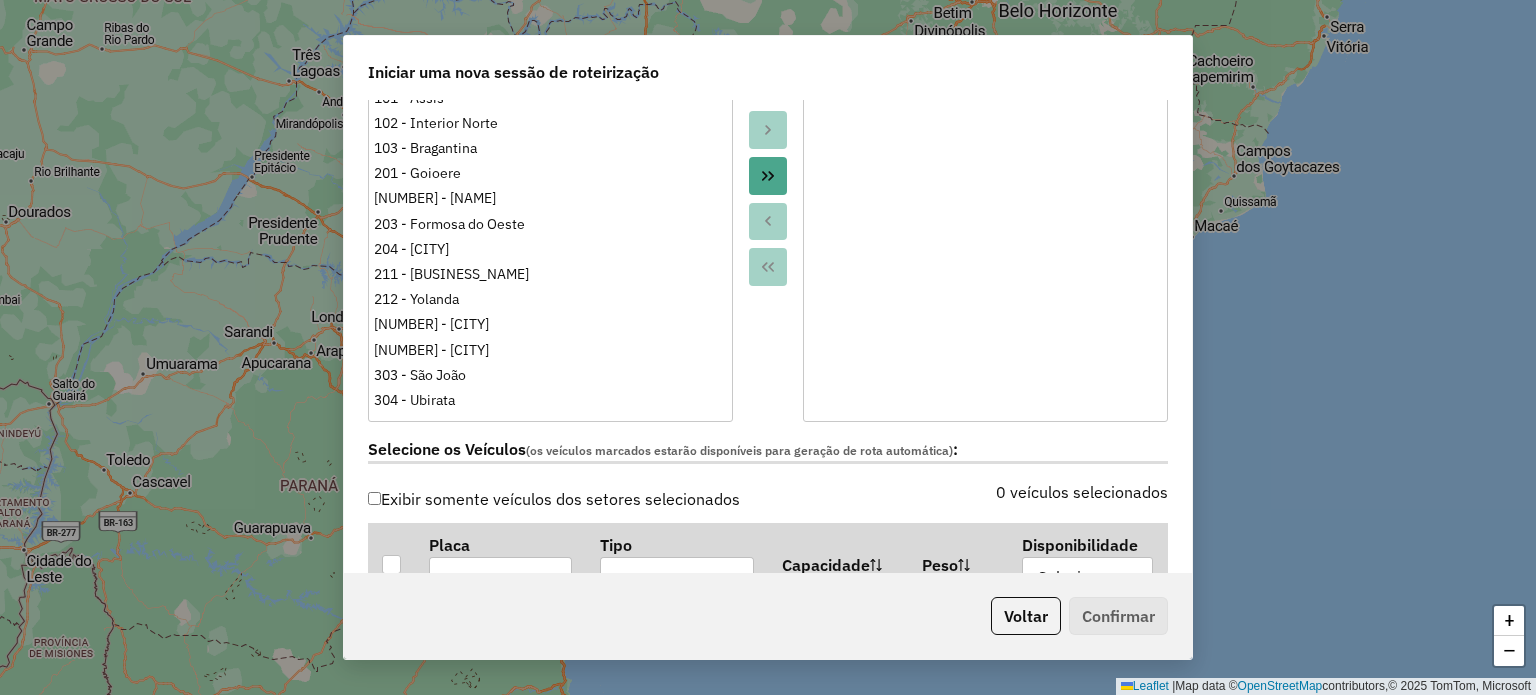 scroll, scrollTop: 500, scrollLeft: 0, axis: vertical 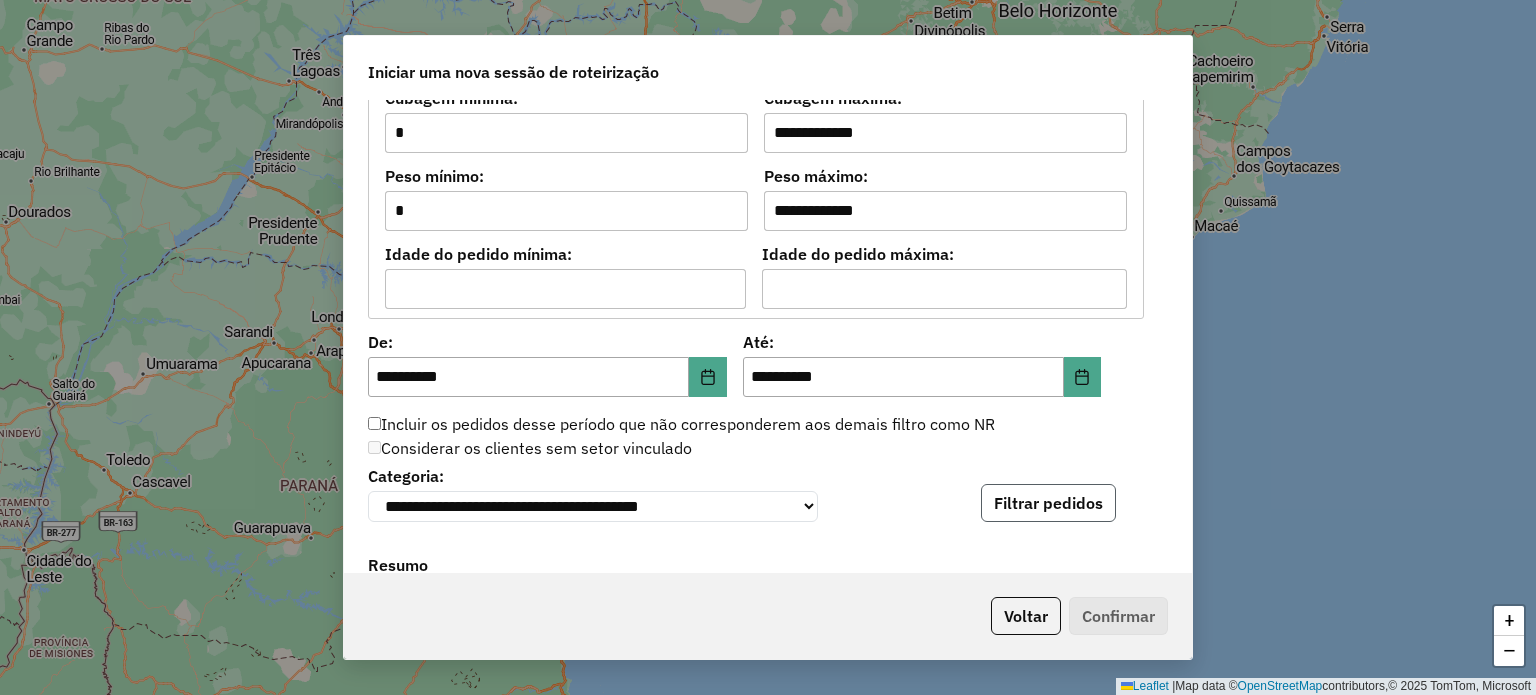 click on "Filtrar pedidos" 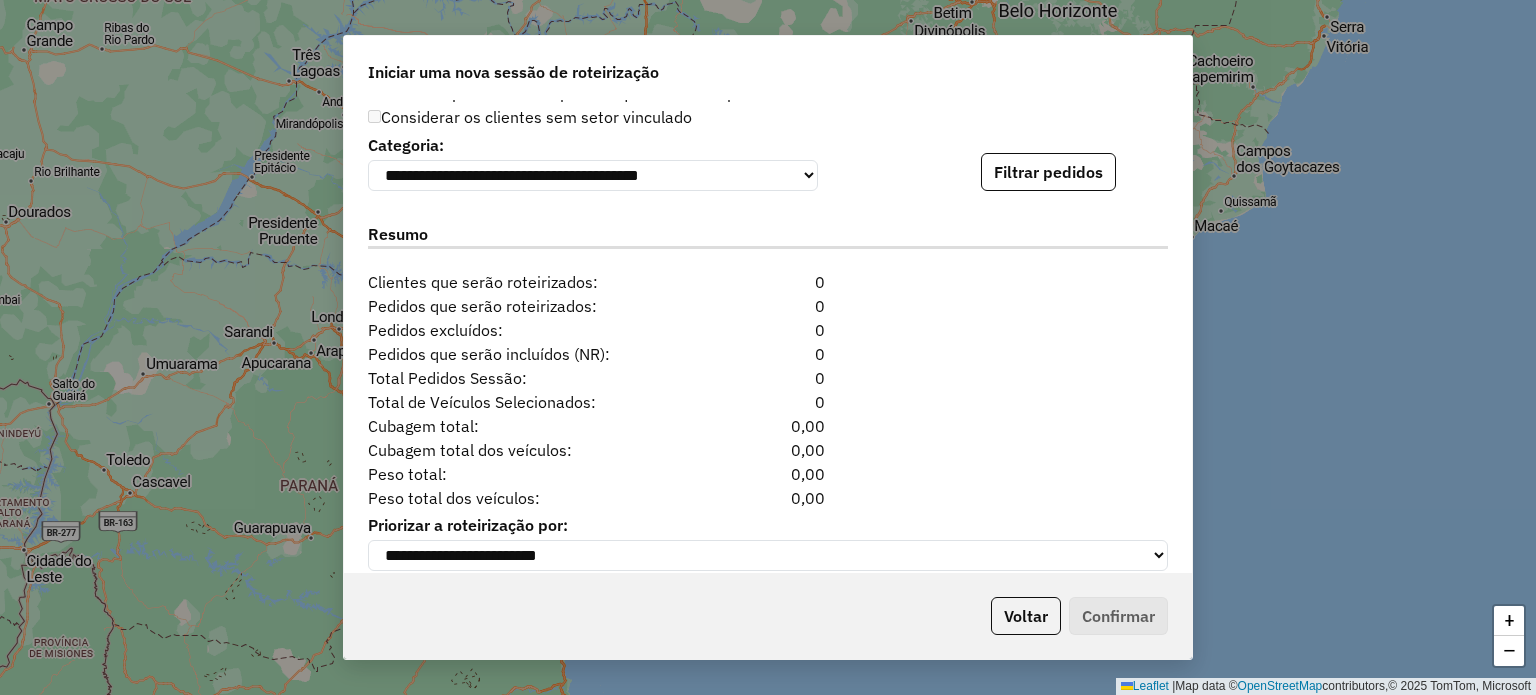 scroll, scrollTop: 2060, scrollLeft: 0, axis: vertical 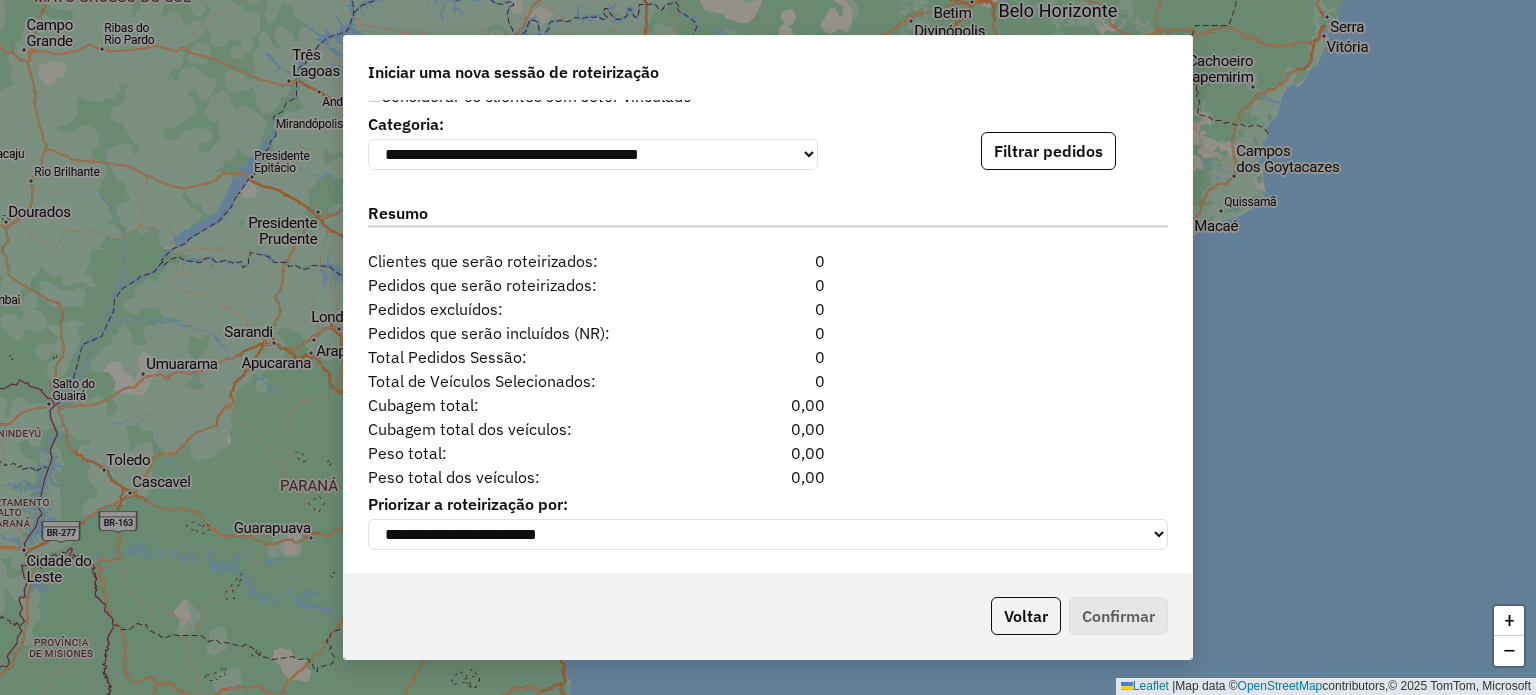 click on "Filtrar pedidos" 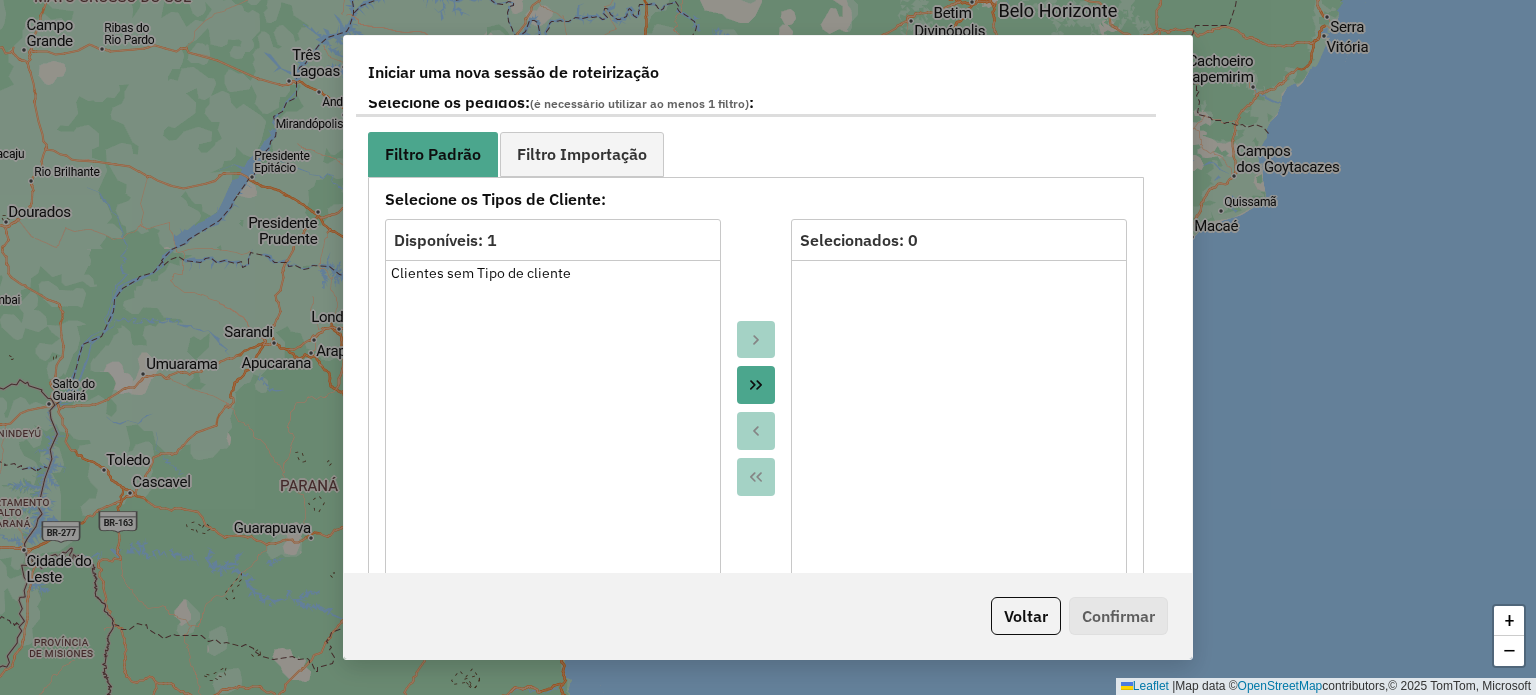 scroll, scrollTop: 1000, scrollLeft: 0, axis: vertical 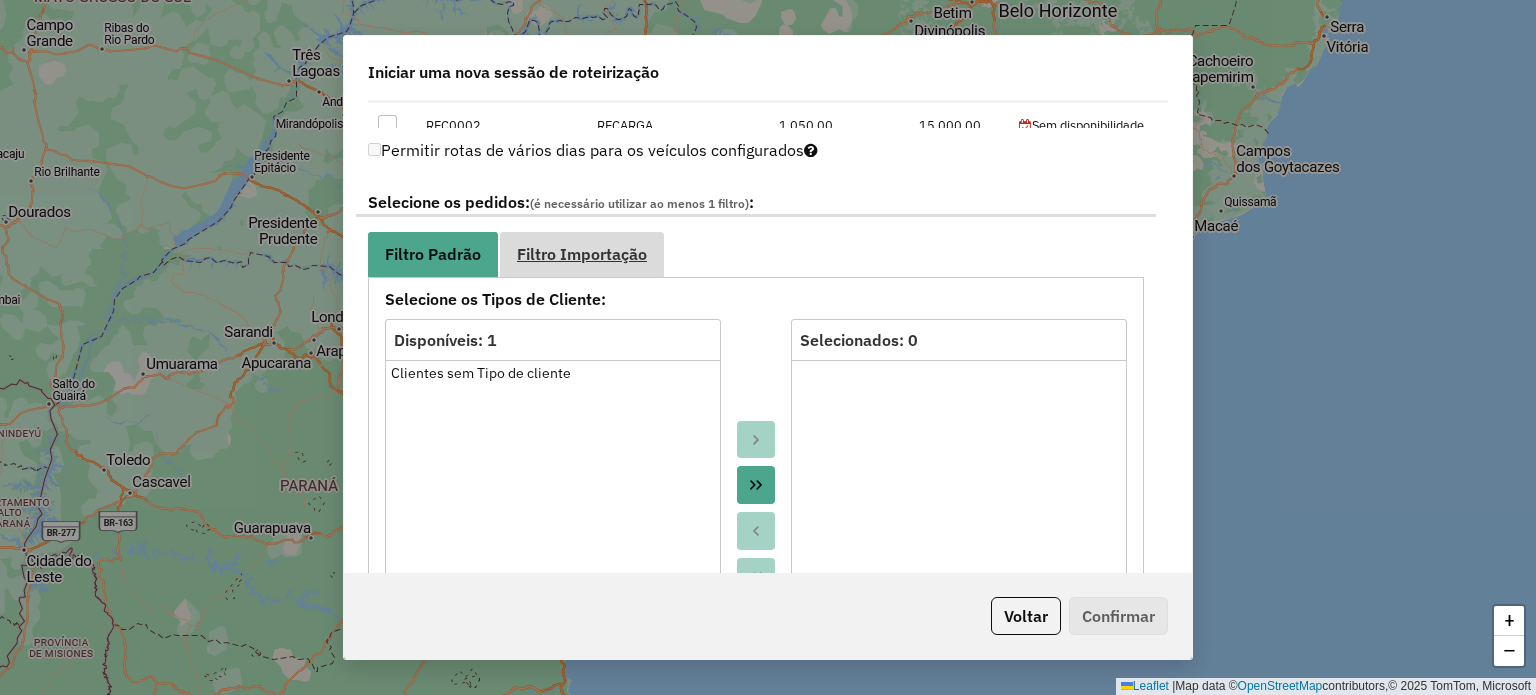 click on "Filtro Importação" at bounding box center (582, 254) 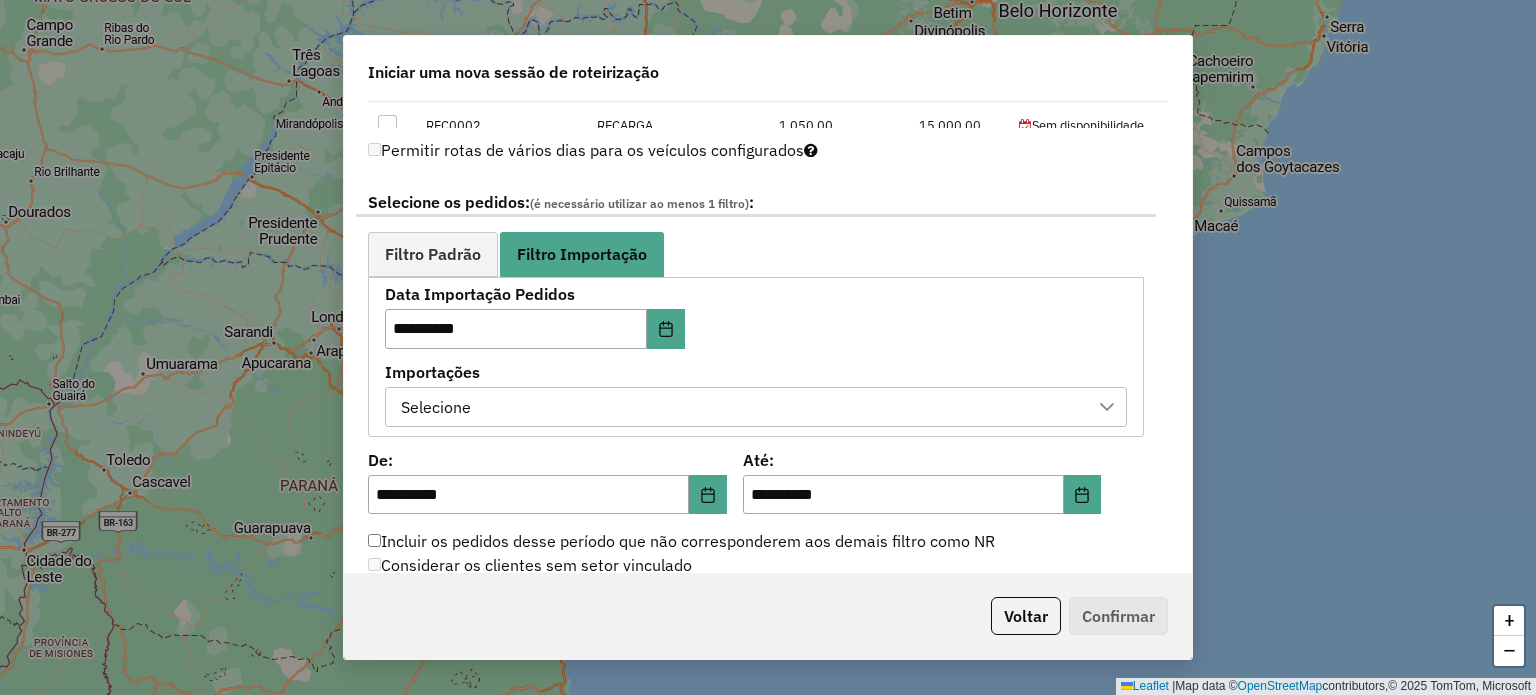 click on "Selecione" at bounding box center [741, 407] 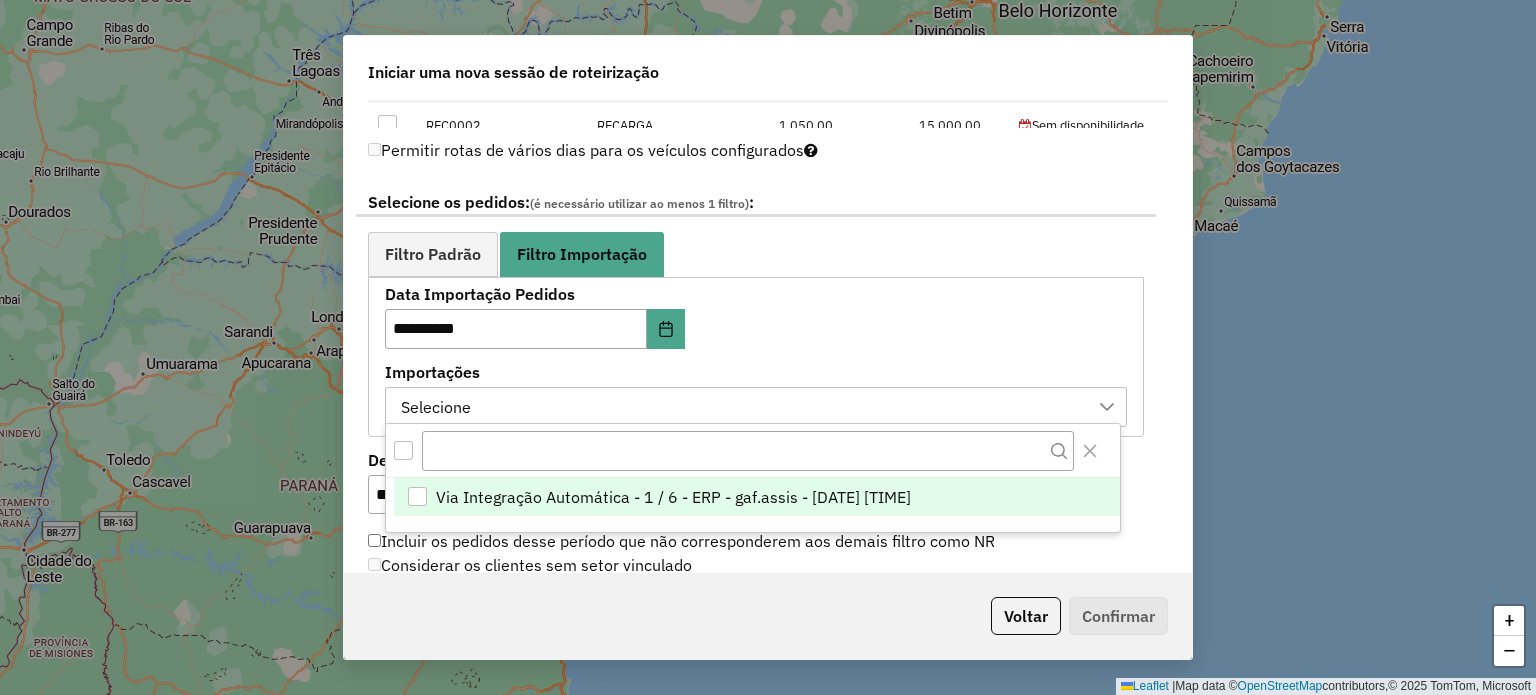 scroll, scrollTop: 14, scrollLeft: 90, axis: both 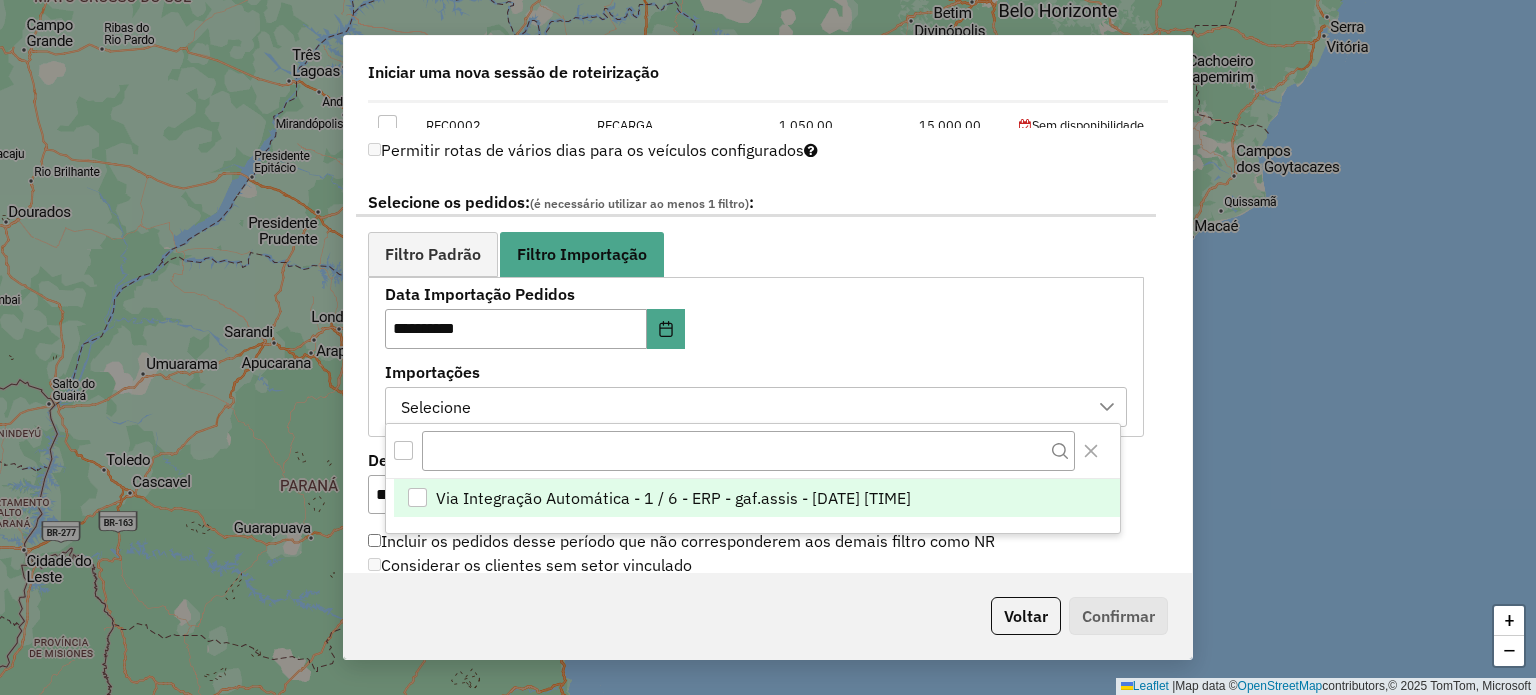 click on "Via Integração Automática - 1 / 6 - ERP - gaf.assis - [DATE] [TIME]" at bounding box center [673, 498] 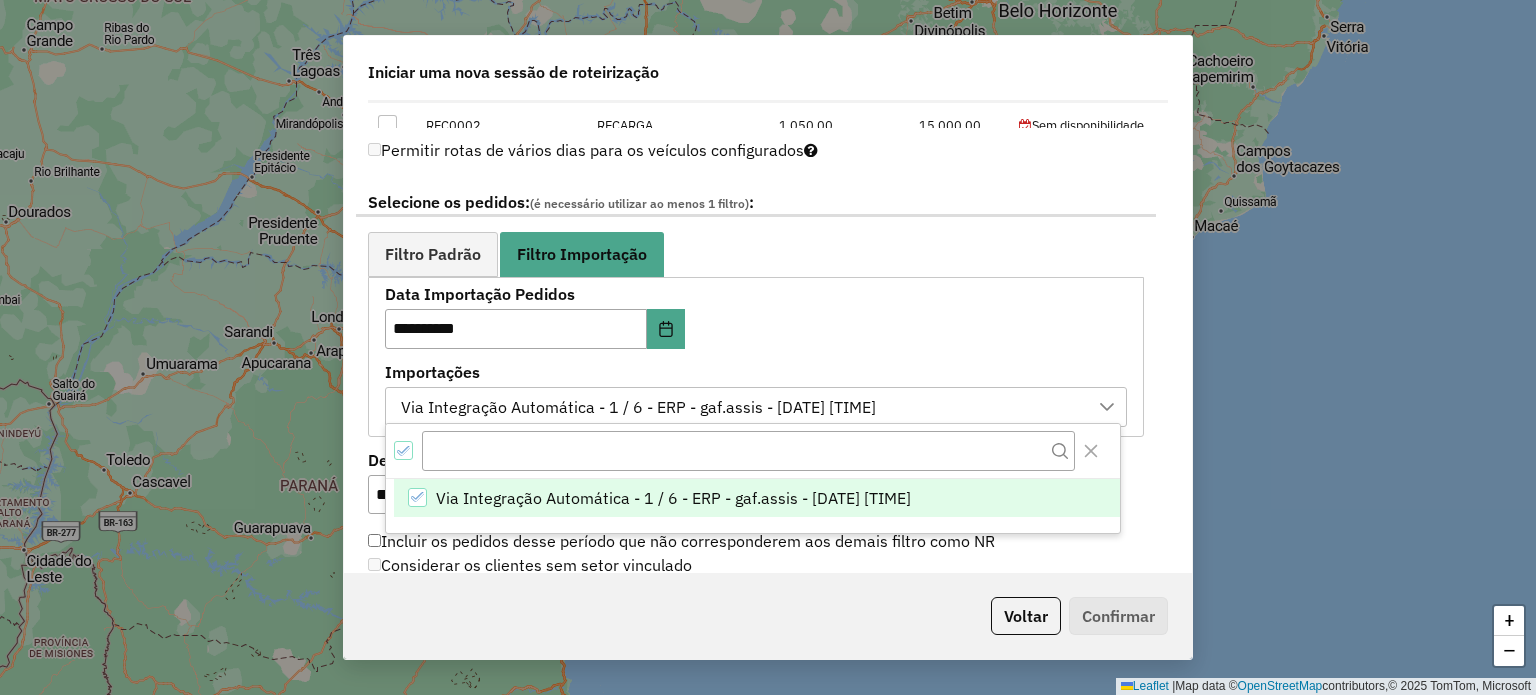 click on "**********" at bounding box center [756, 356] 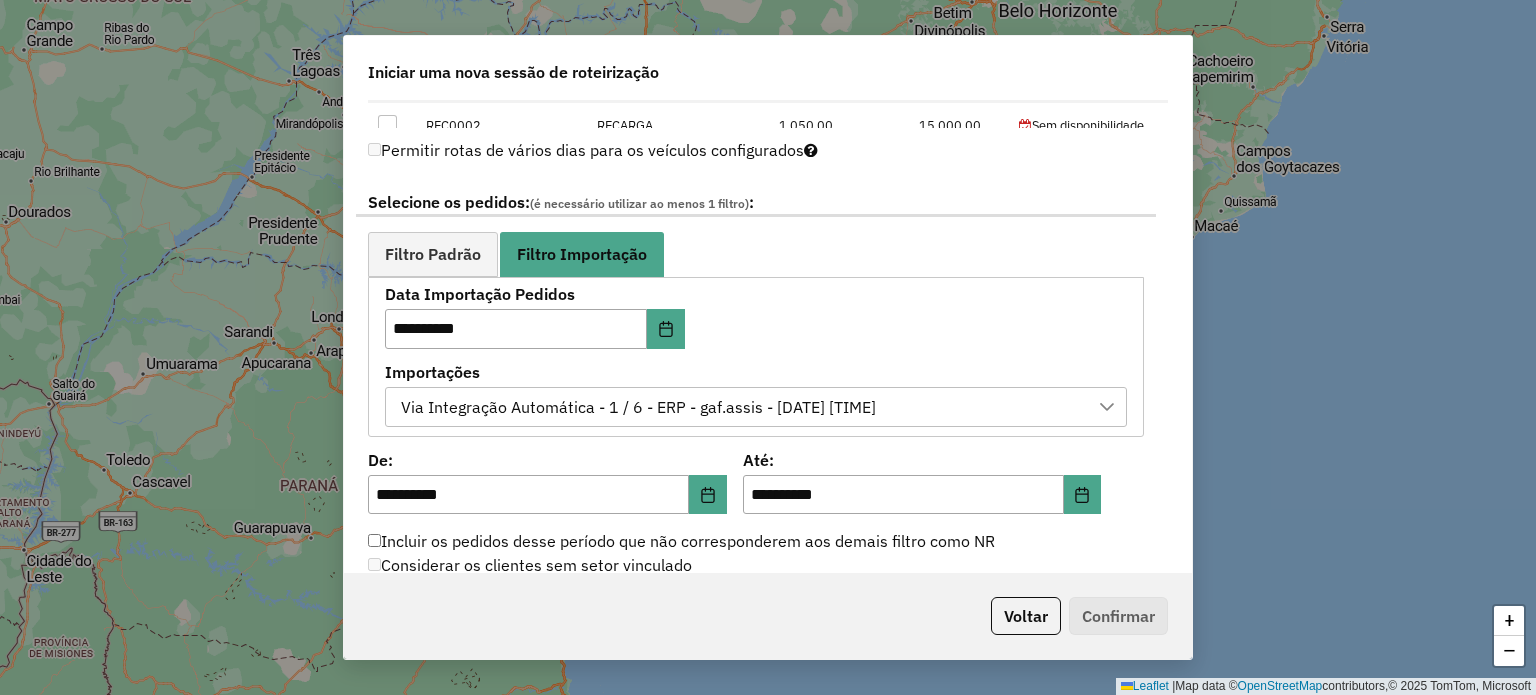 scroll, scrollTop: 1200, scrollLeft: 0, axis: vertical 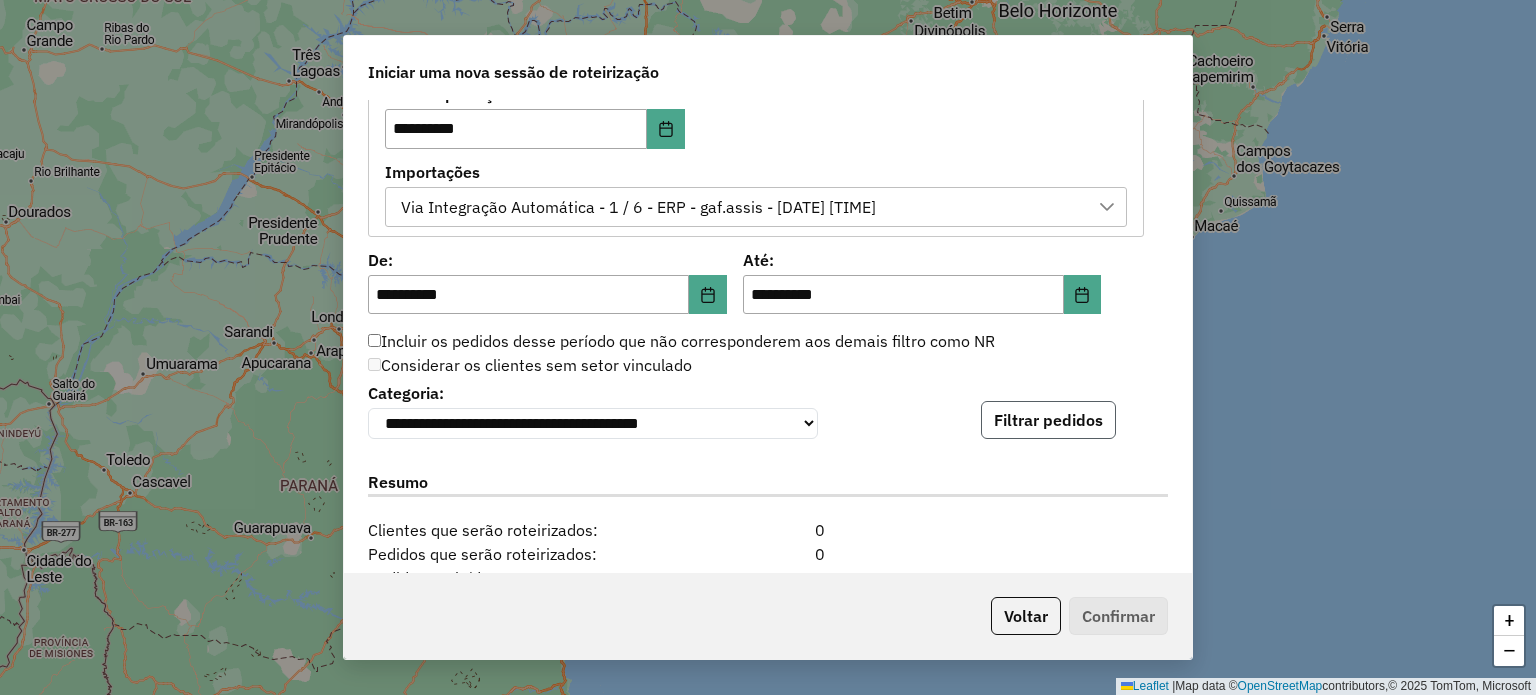 click on "Filtrar pedidos" 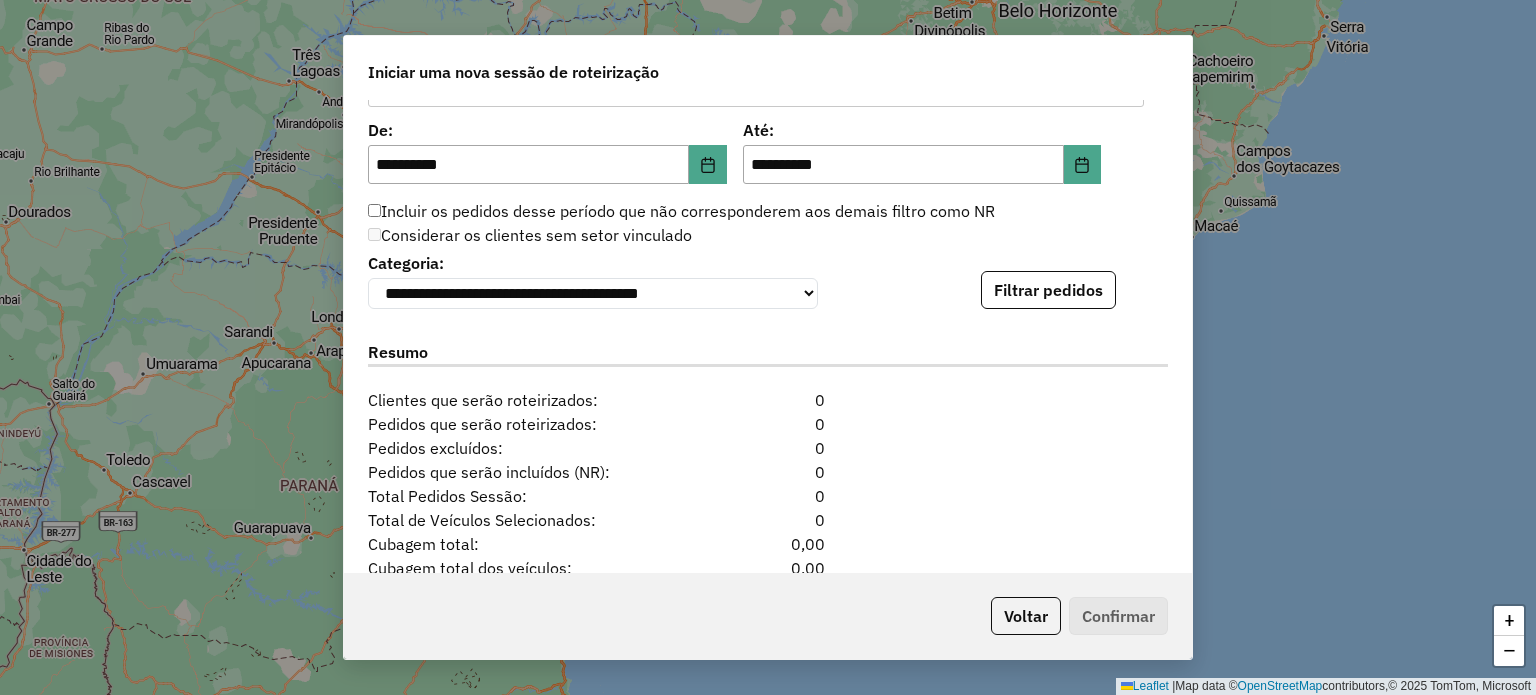 scroll, scrollTop: 1177, scrollLeft: 0, axis: vertical 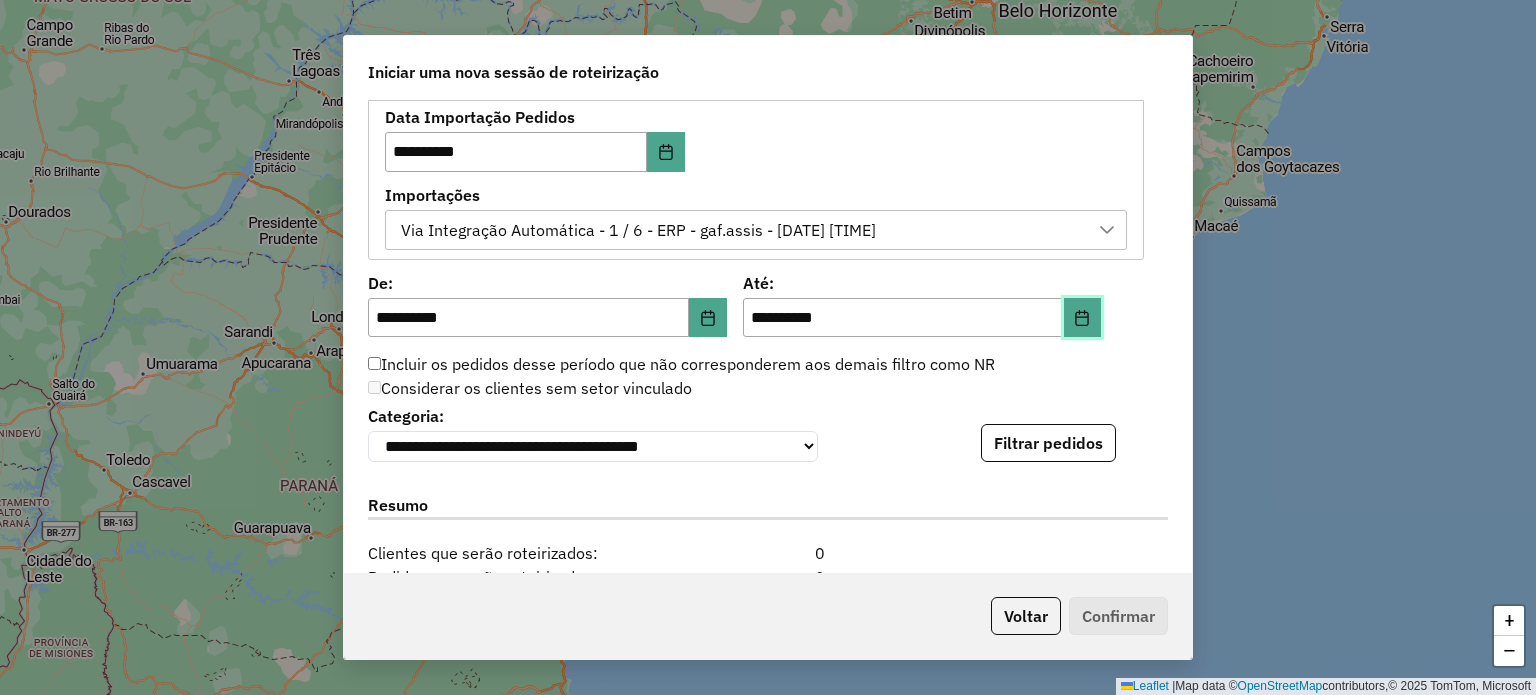 click 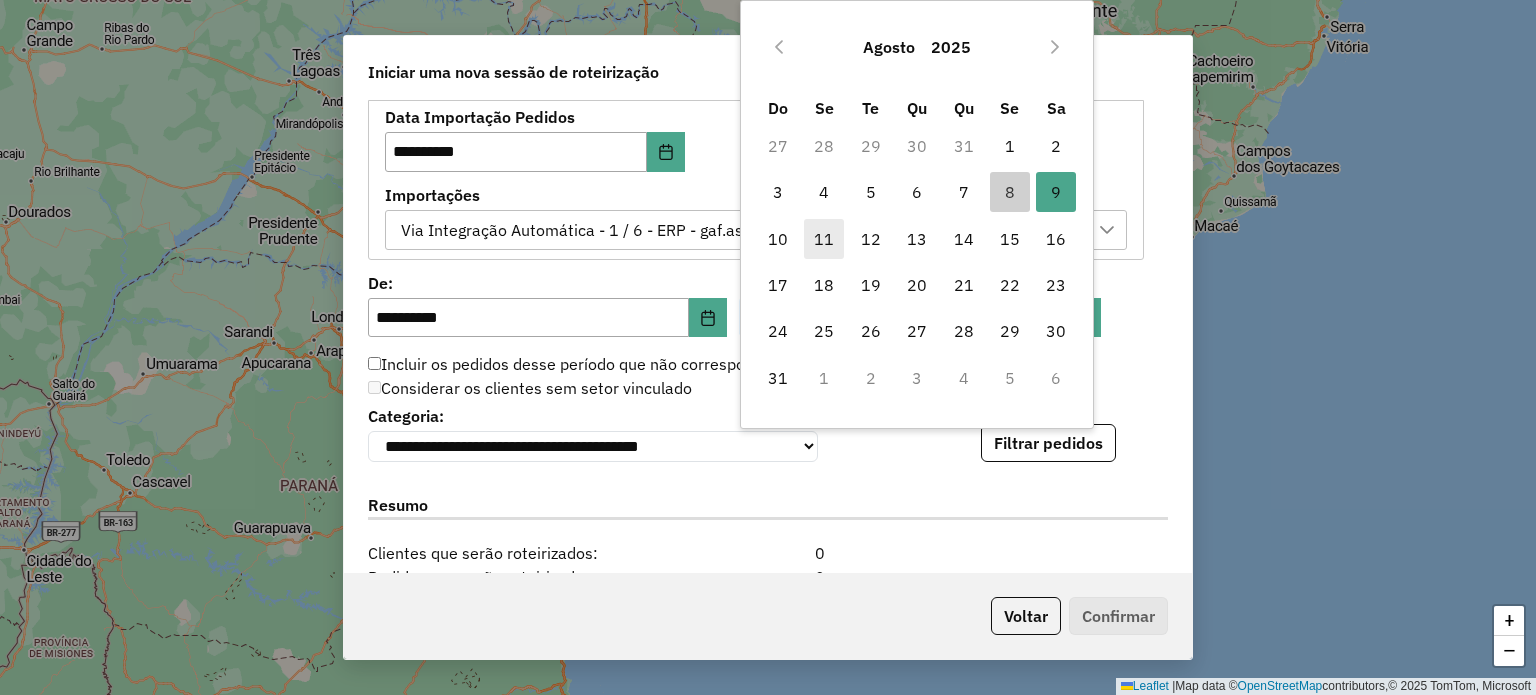 click on "11" at bounding box center [824, 239] 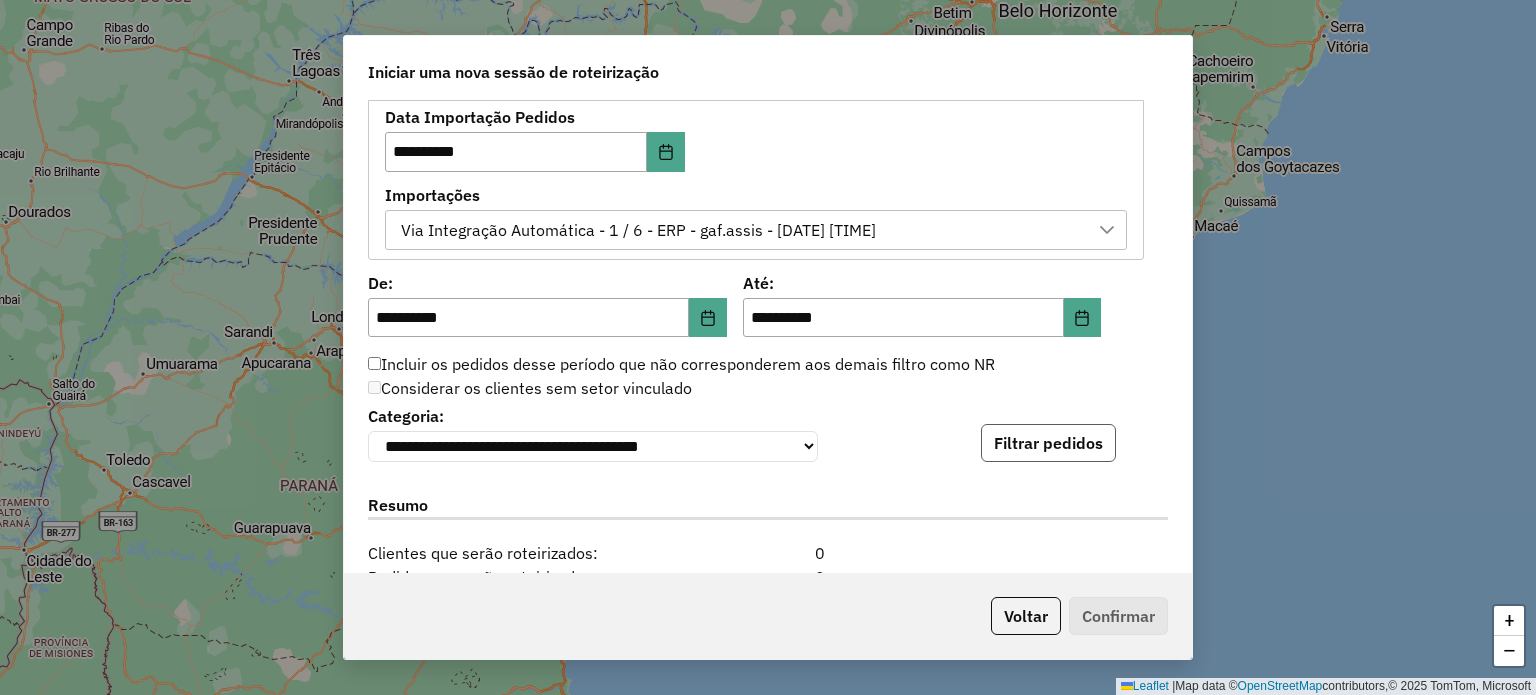 click on "Filtrar pedidos" 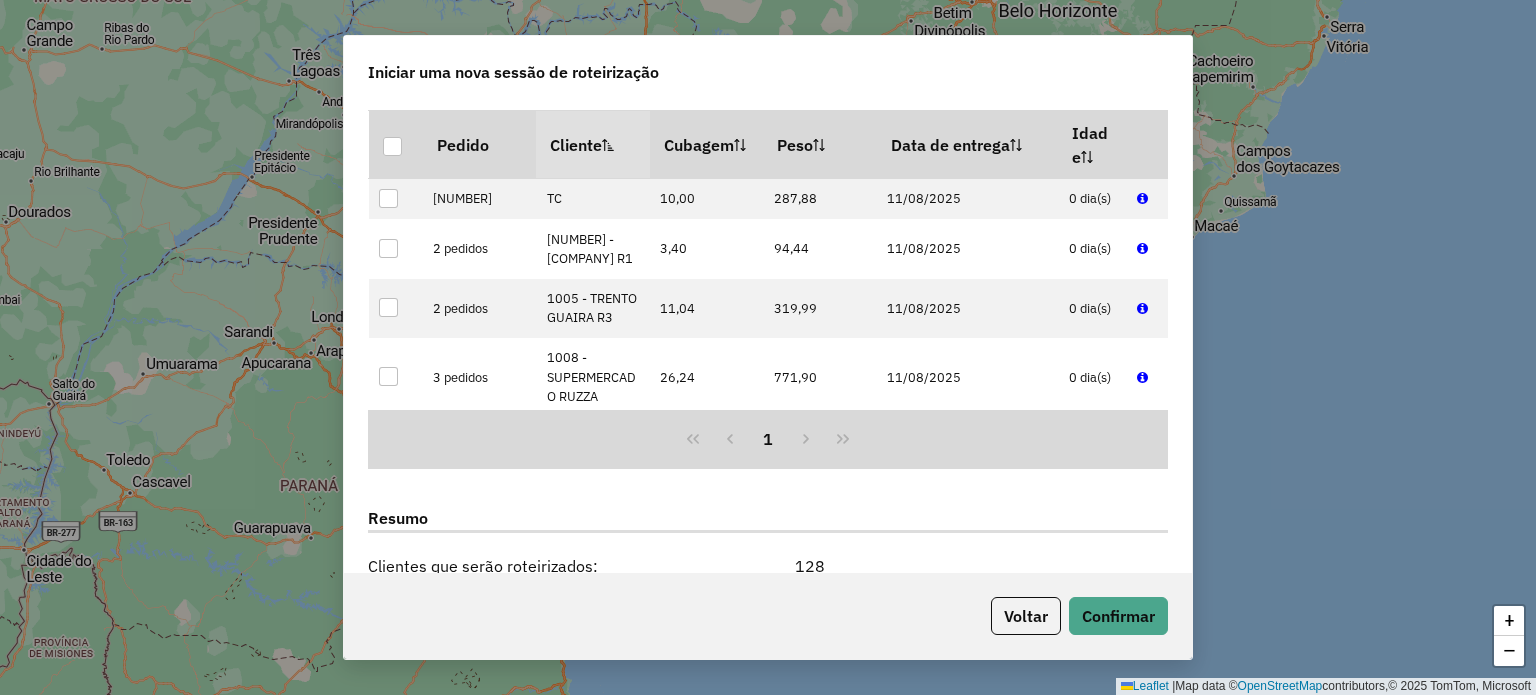 scroll, scrollTop: 1877, scrollLeft: 0, axis: vertical 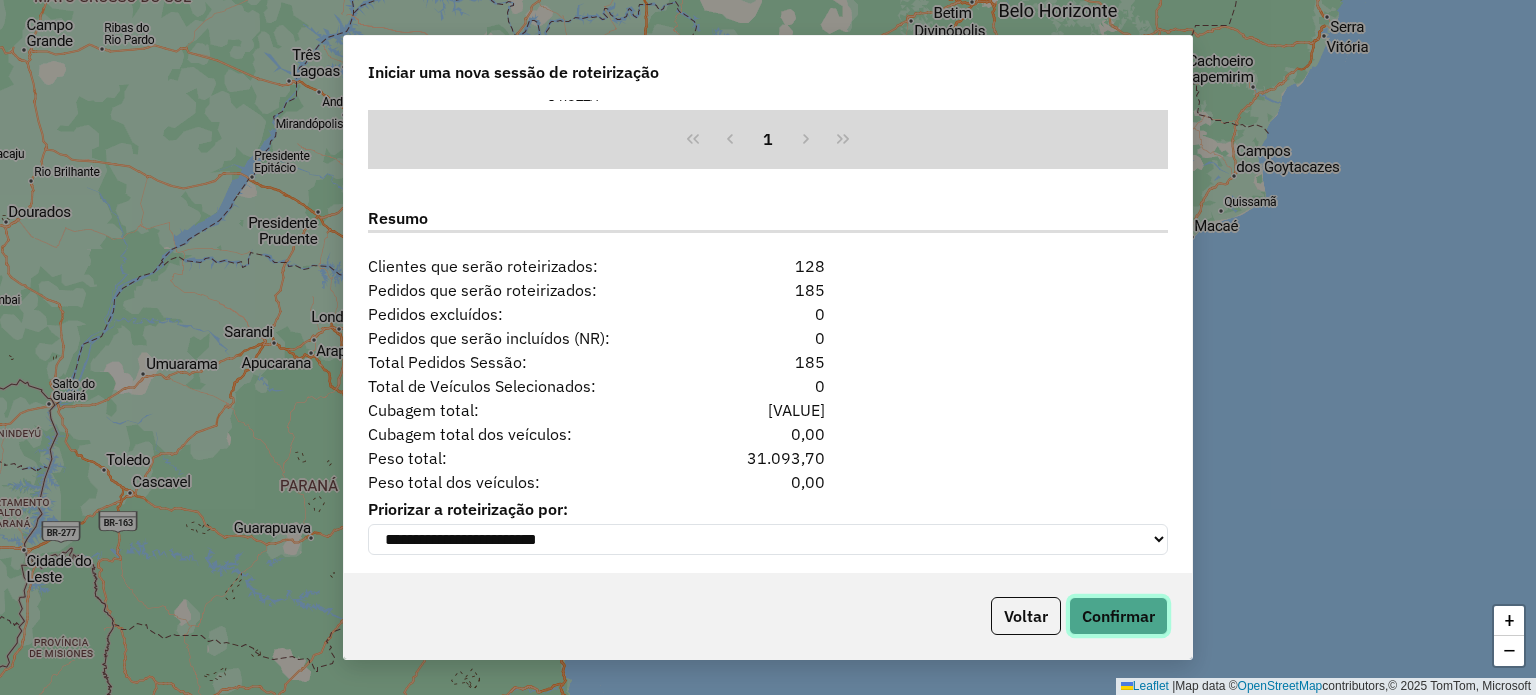 click on "Confirmar" 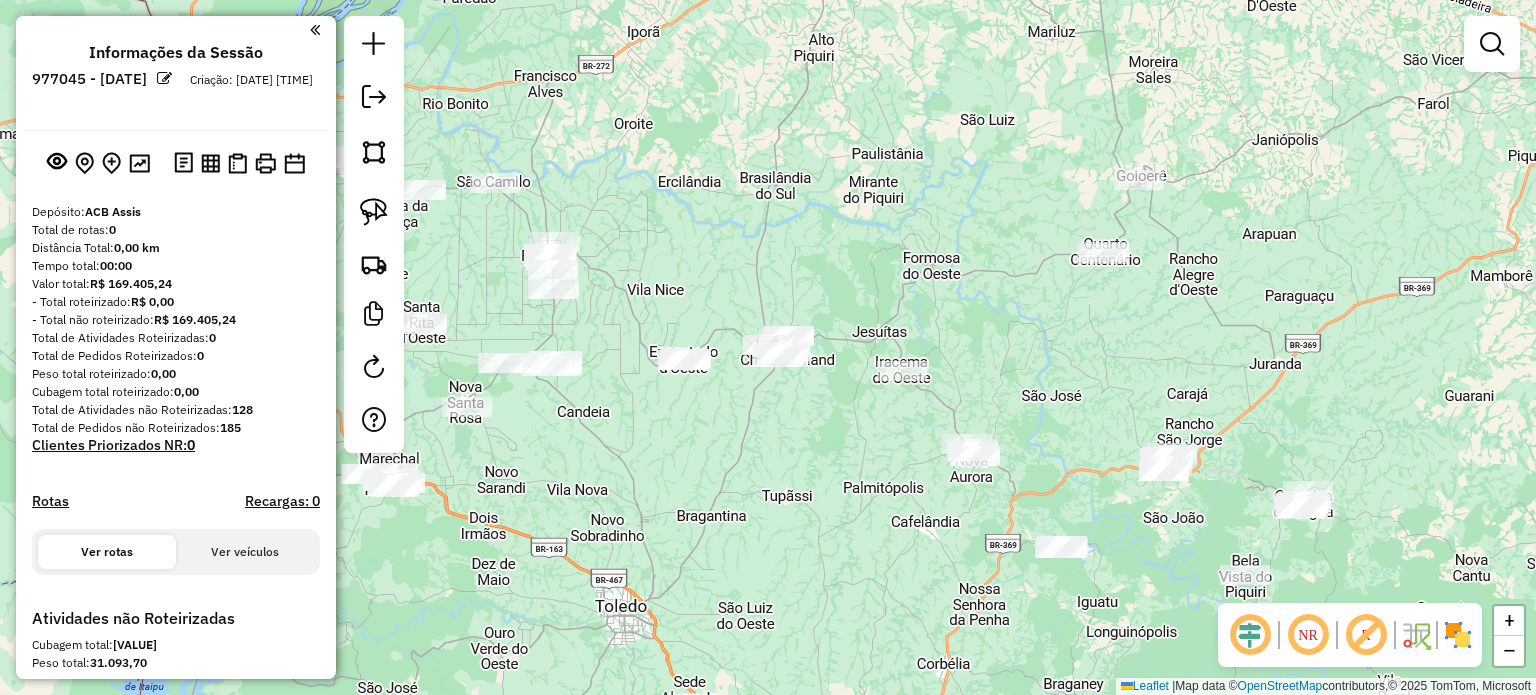 click 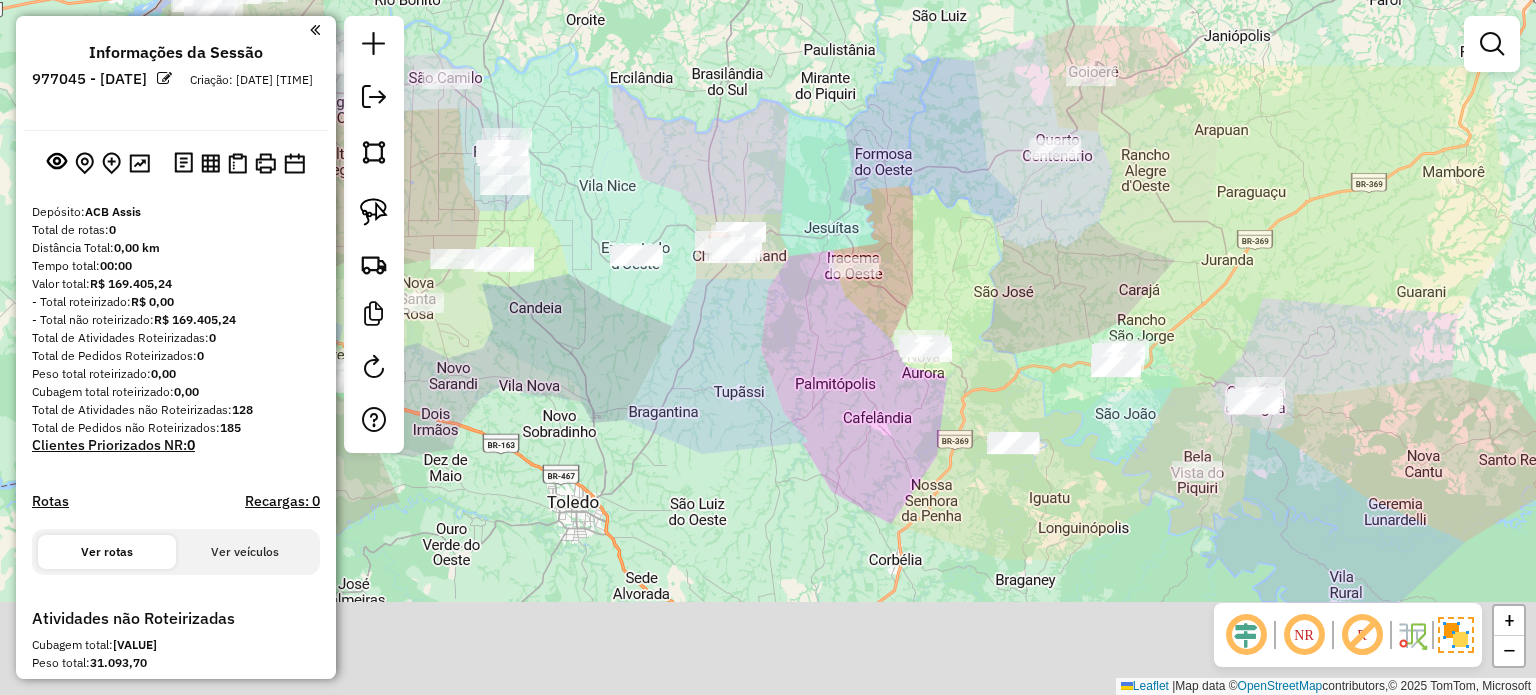 drag, startPoint x: 1198, startPoint y: 387, endPoint x: 1146, endPoint y: 275, distance: 123.482796 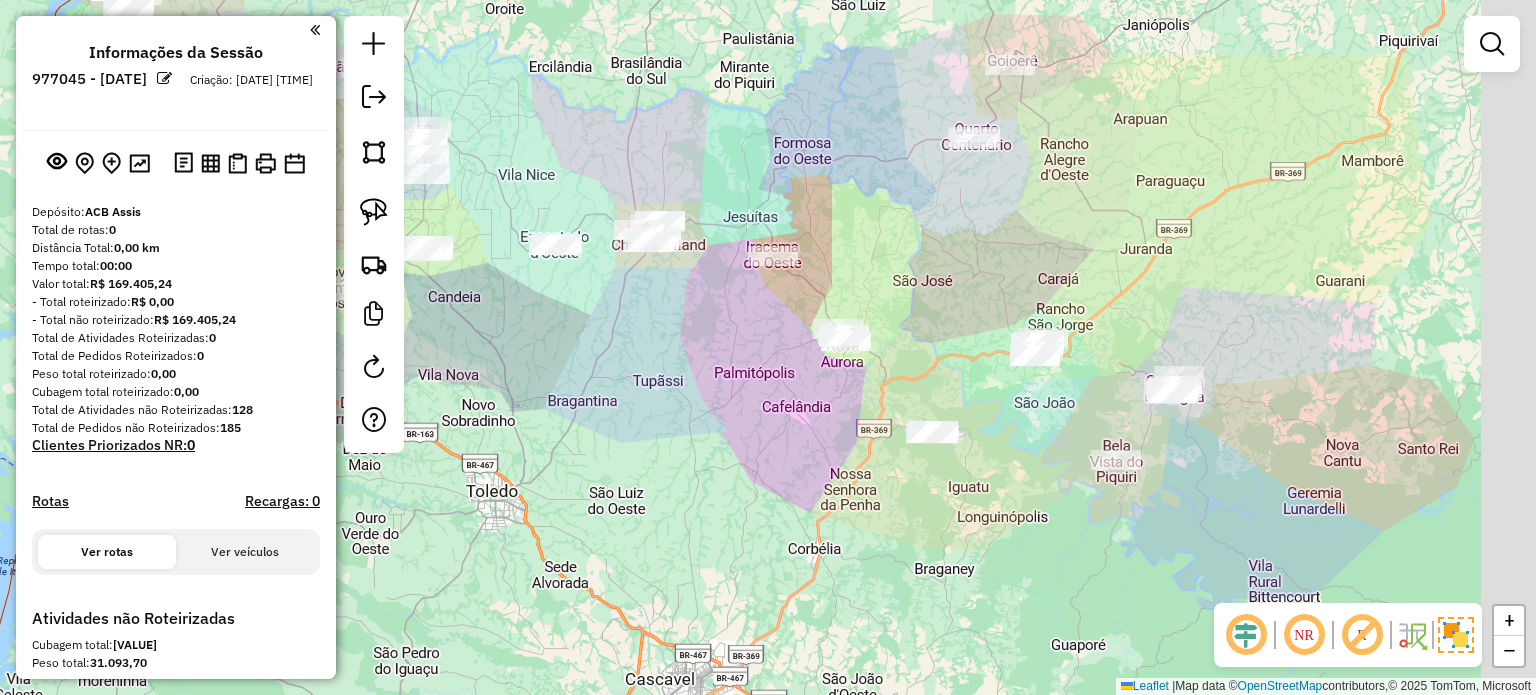 drag, startPoint x: 1117, startPoint y: 398, endPoint x: 1034, endPoint y: 372, distance: 86.977005 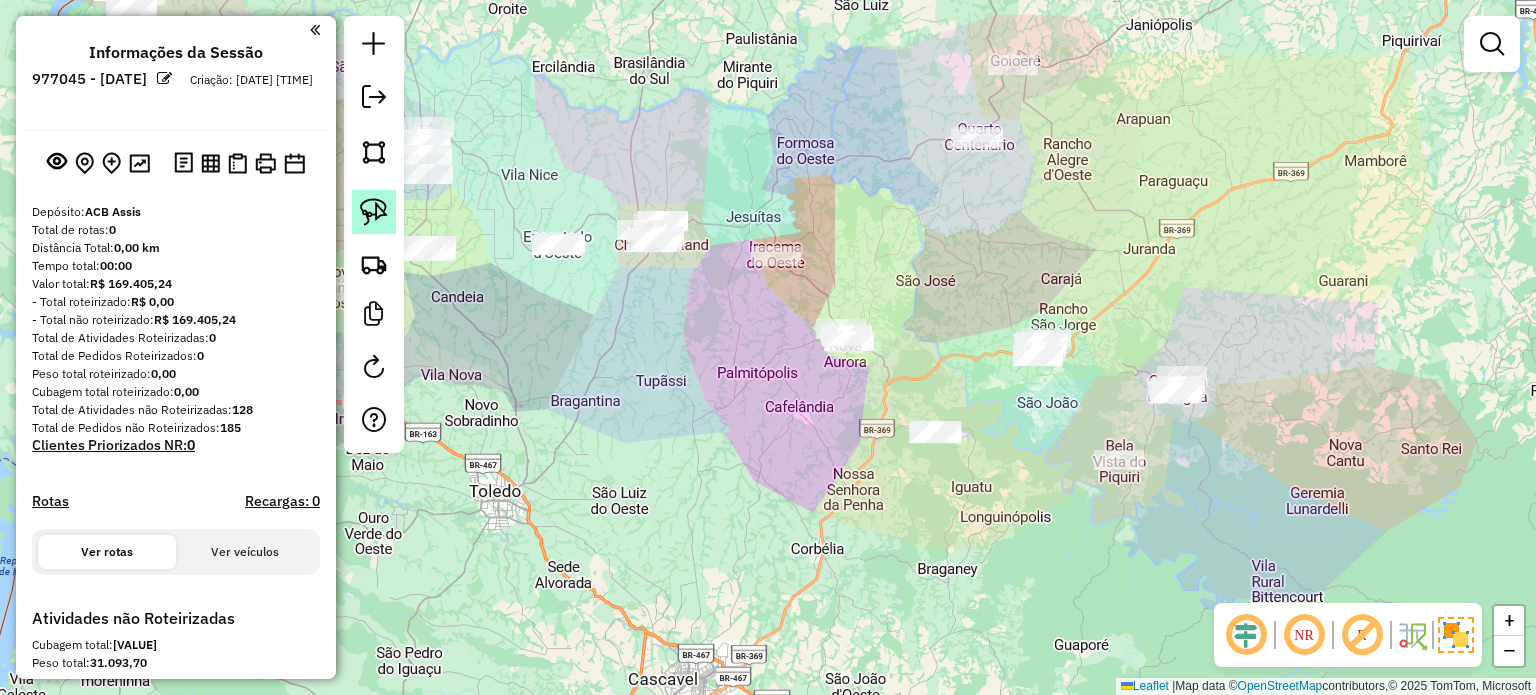 click 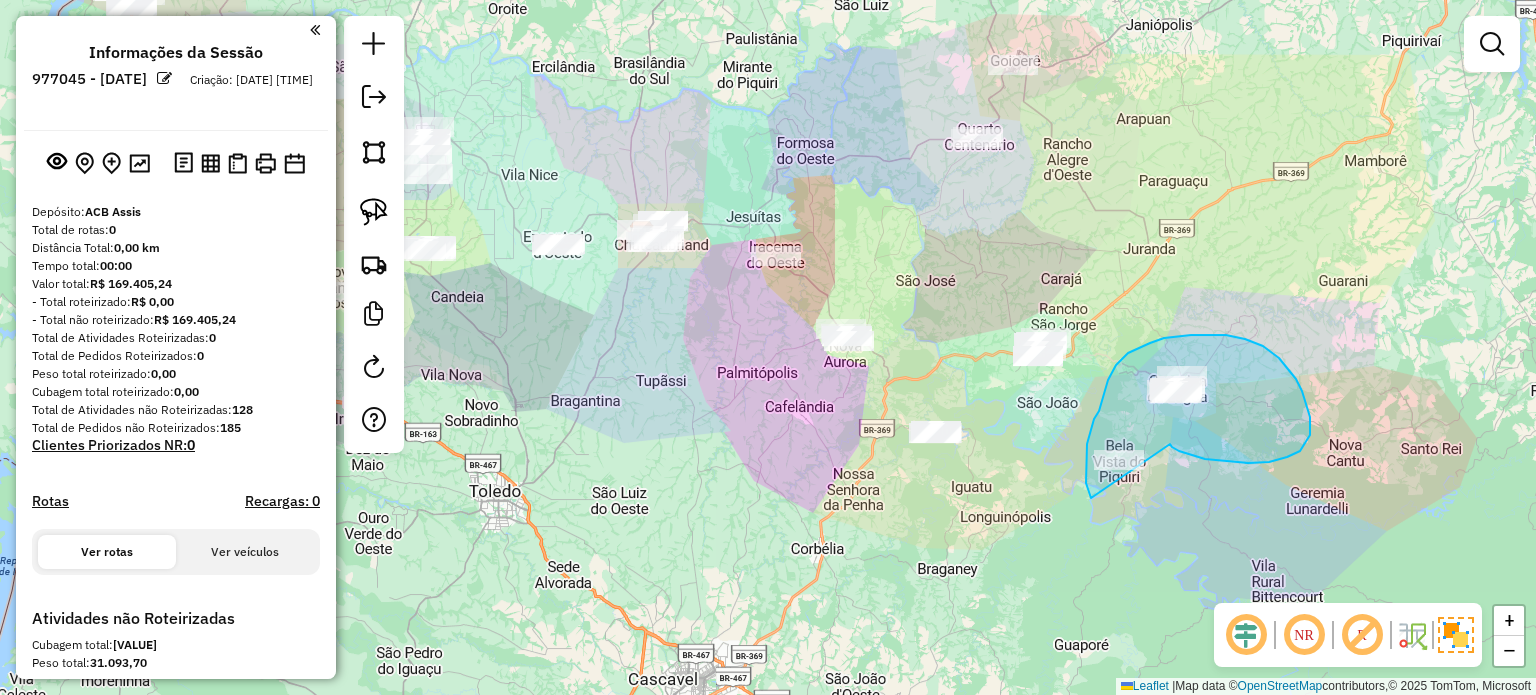 drag, startPoint x: 1205, startPoint y: 459, endPoint x: 1201, endPoint y: 511, distance: 52.153618 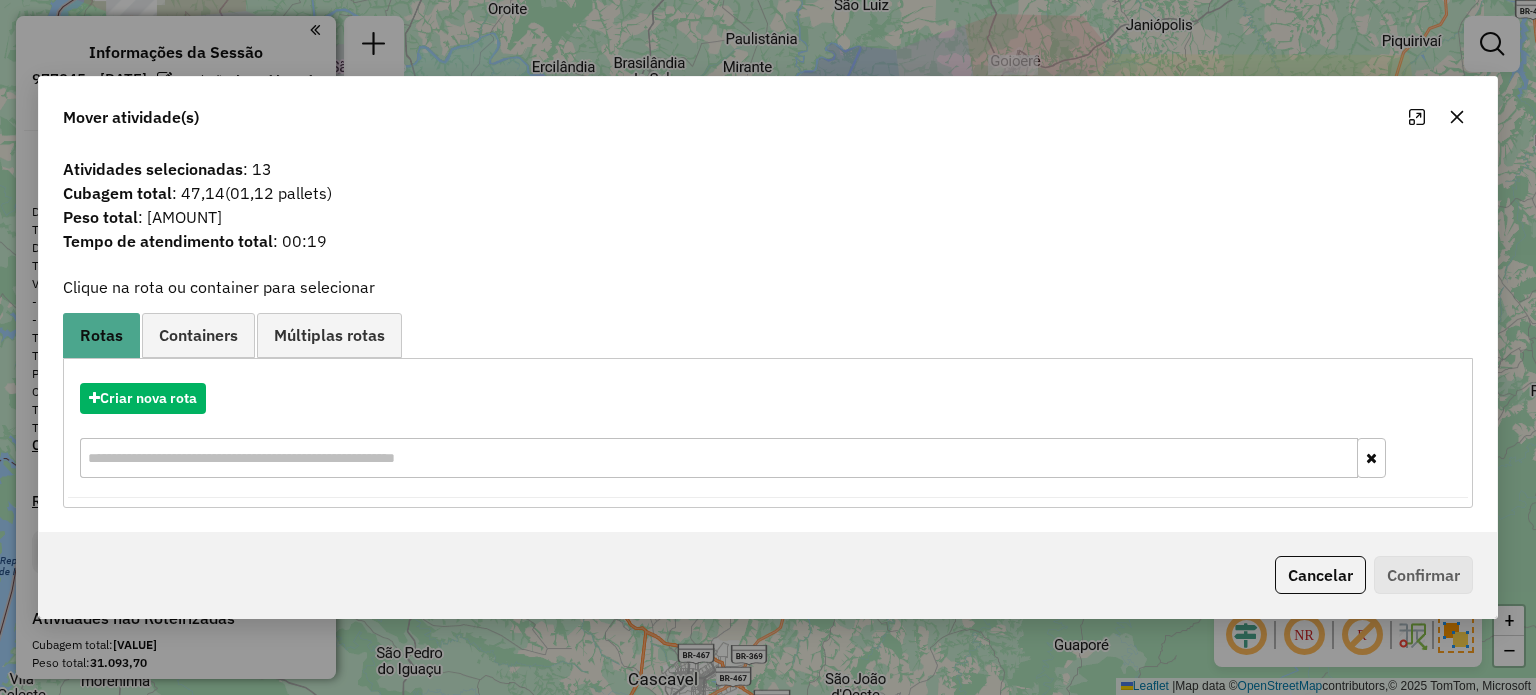 click 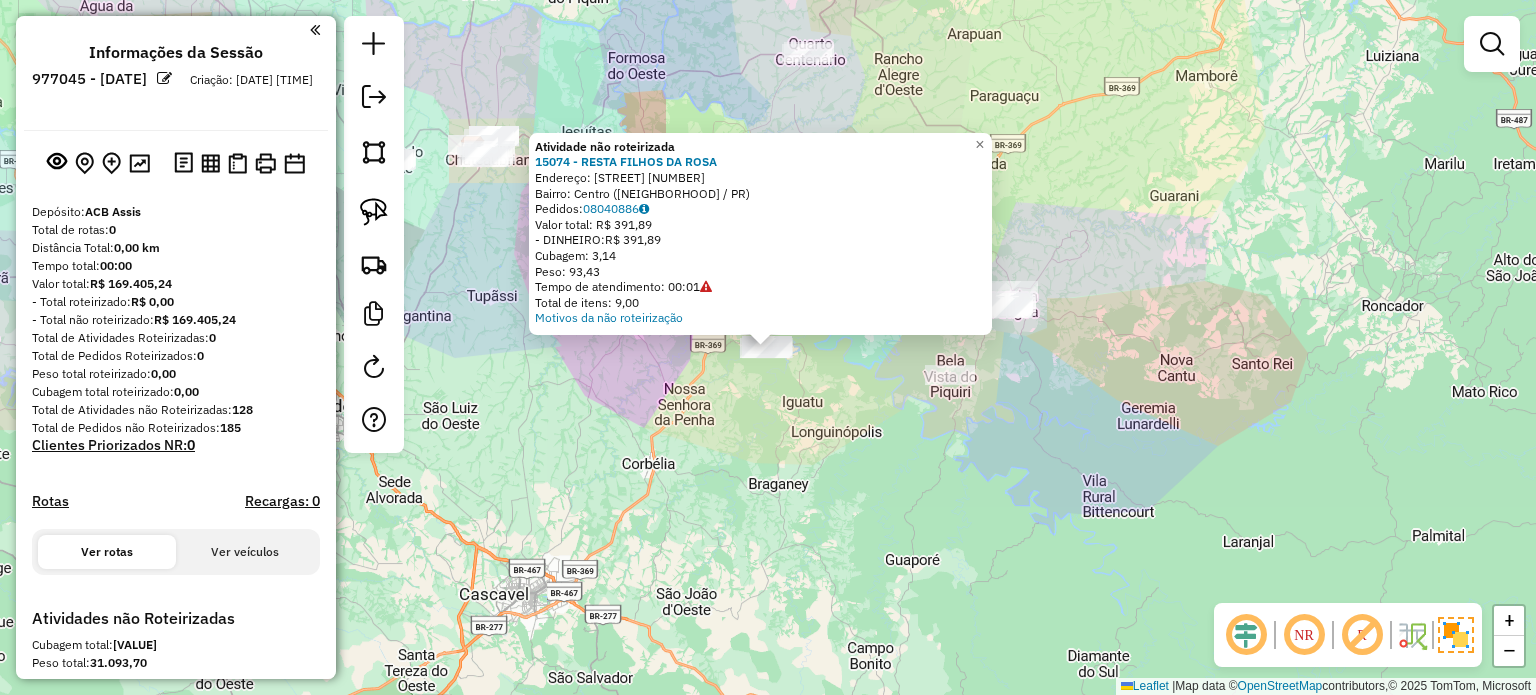 click on "Atividade não roteirizada [NUMBER] - [BUSINESS_NAME] Endereço: [STREET] [NUMBER] Bairro: [NEIGHBORHOOD] ([CITY] / [STATE]) Pedidos: [NUMBER] Valor total: [CURRENCY] [AMOUNT] - DINHEIRO: [CURRENCY] [AMOUNT] Cubagem: [AMOUNT] Peso: [AMOUNT] Tempo de atendimento: [TIME] Total de itens: [AMOUNT] Motivos da não roteirização × Janela de atendimento Grade de atendimento Capacidade Transportadoras Veículos Cliente Pedidos Rotas Selecione os dias de semana para filtrar as janelas de atendimento Seg Ter Qua Qui Sex Sáb Dom Informe o período da janela de atendimento: De: Até: Filtrar exatamente a janela do cliente Considerar janela de atendimento padrão Selecione os dias de semana para filtrar as grades de atendimento Seg Ter Qua Qui Sex Sáb Dom Considerar clientes sem dia de atendimento cadastrado Clientes fora do dia de atendimento selecionado Filtrar as atividades entre os valores definidos abaixo: Peso mínimo: Peso máximo: Cubagem mínima: Cubagem máxima: De: Até: De:" 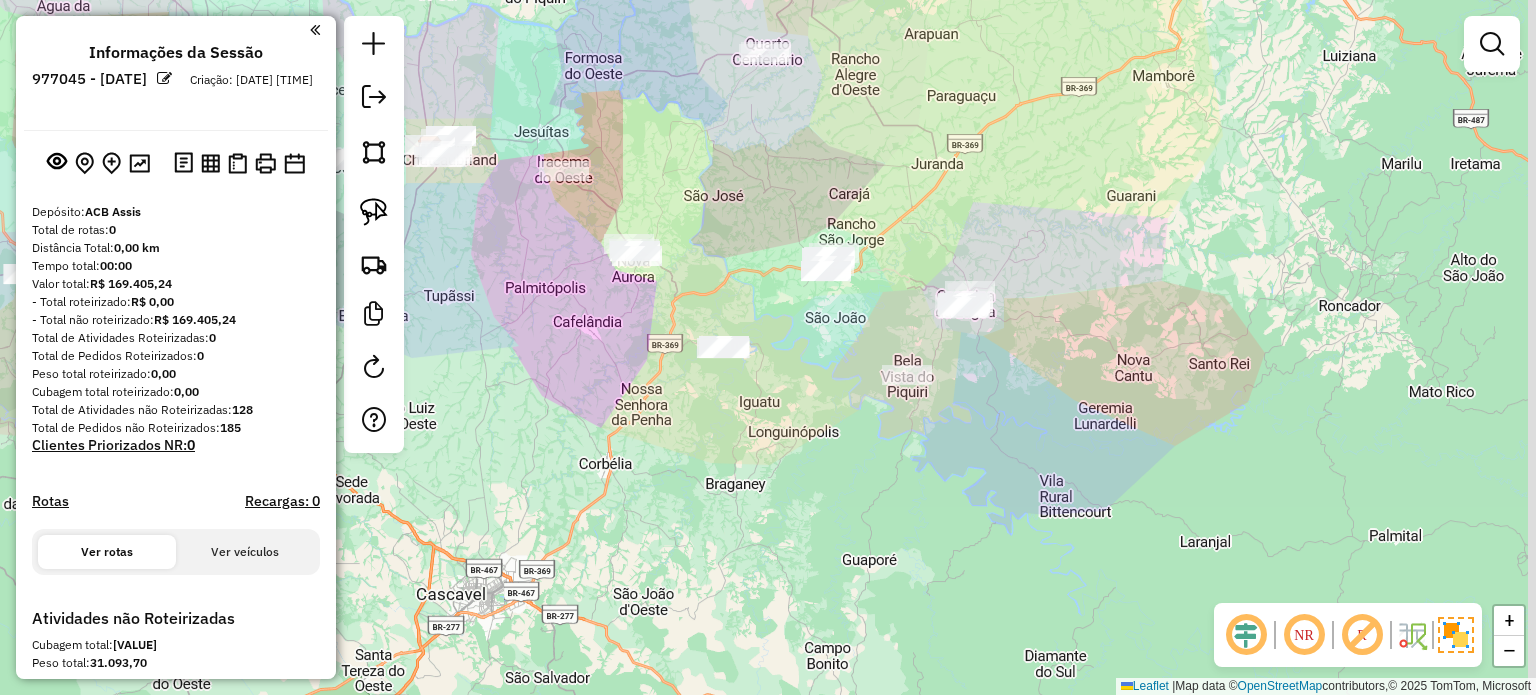 drag, startPoint x: 812, startPoint y: 425, endPoint x: 782, endPoint y: 423, distance: 30.066593 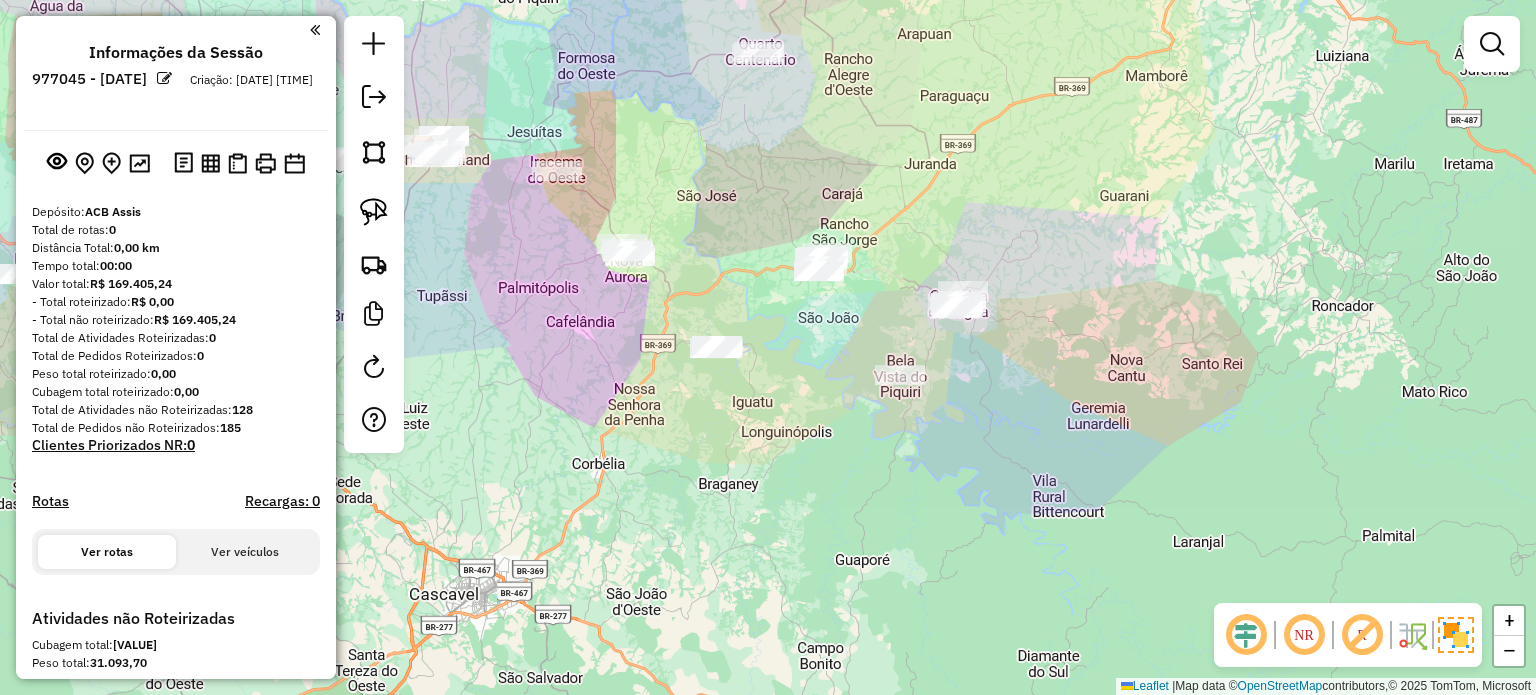 drag, startPoint x: 379, startPoint y: 205, endPoint x: 868, endPoint y: 303, distance: 498.72336 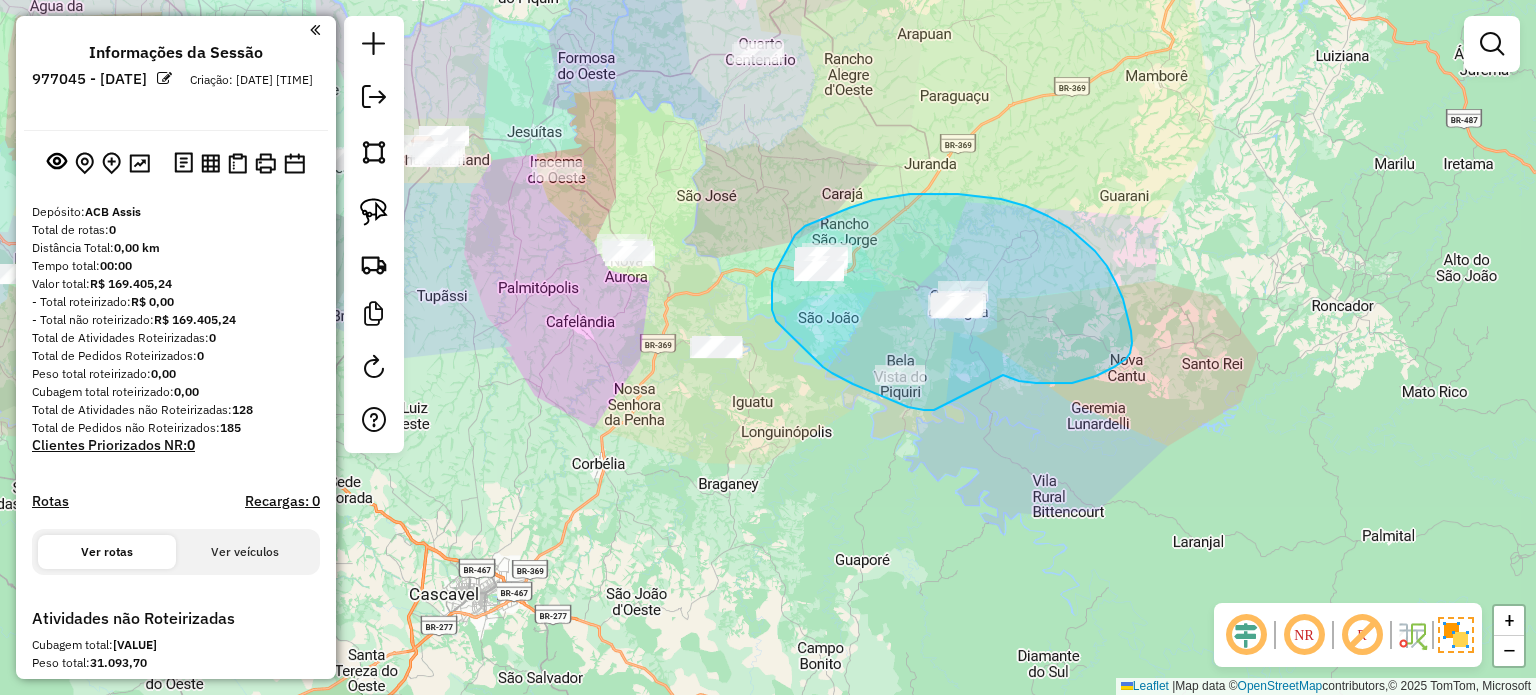 drag, startPoint x: 1036, startPoint y: 383, endPoint x: 934, endPoint y: 410, distance: 105.51303 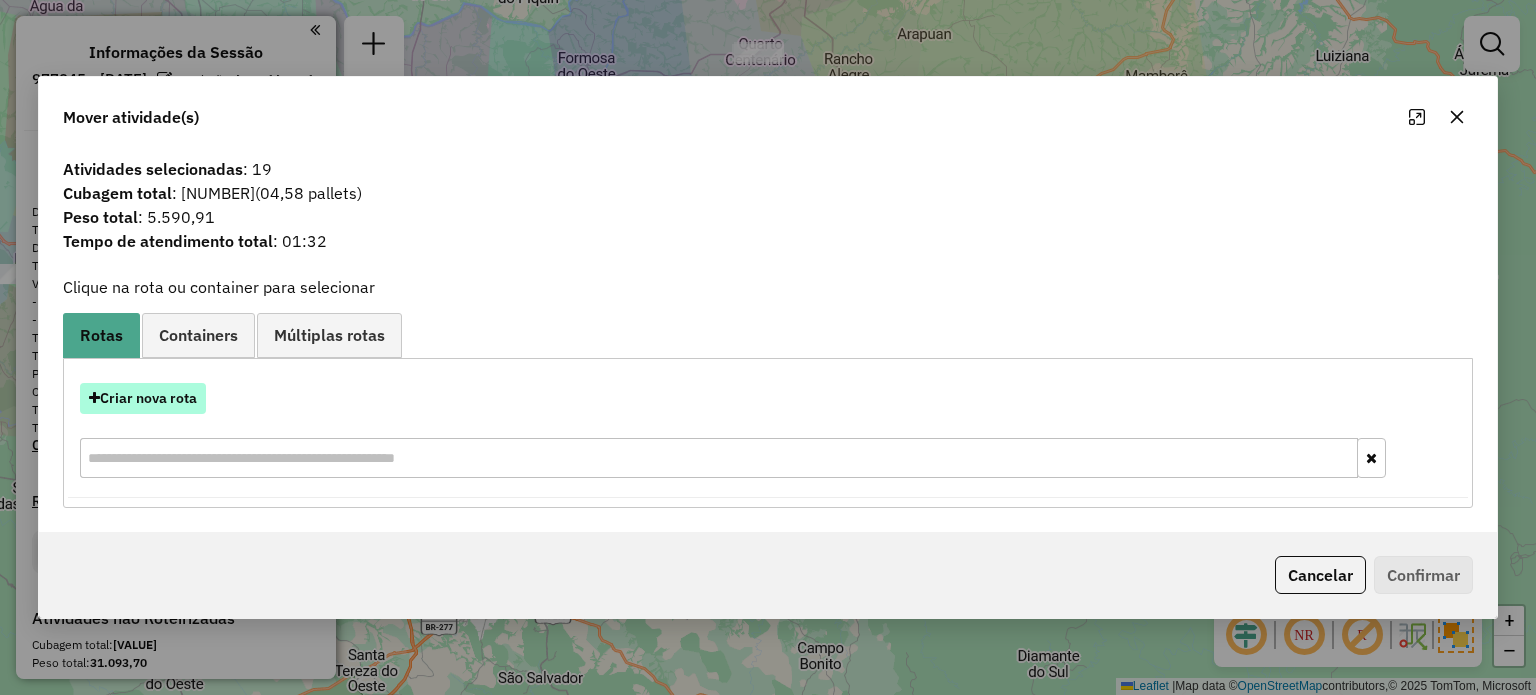 click on "Criar nova rota" at bounding box center [143, 398] 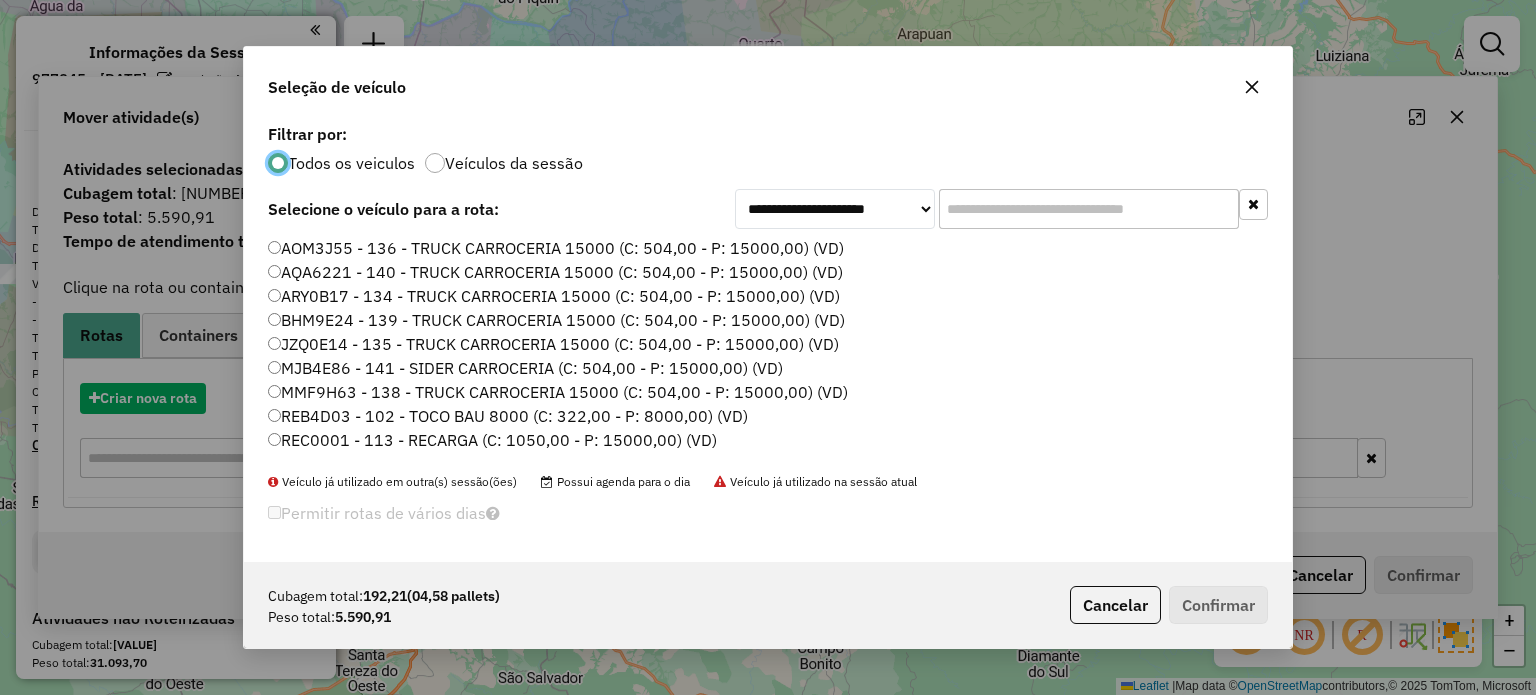 scroll, scrollTop: 100, scrollLeft: 0, axis: vertical 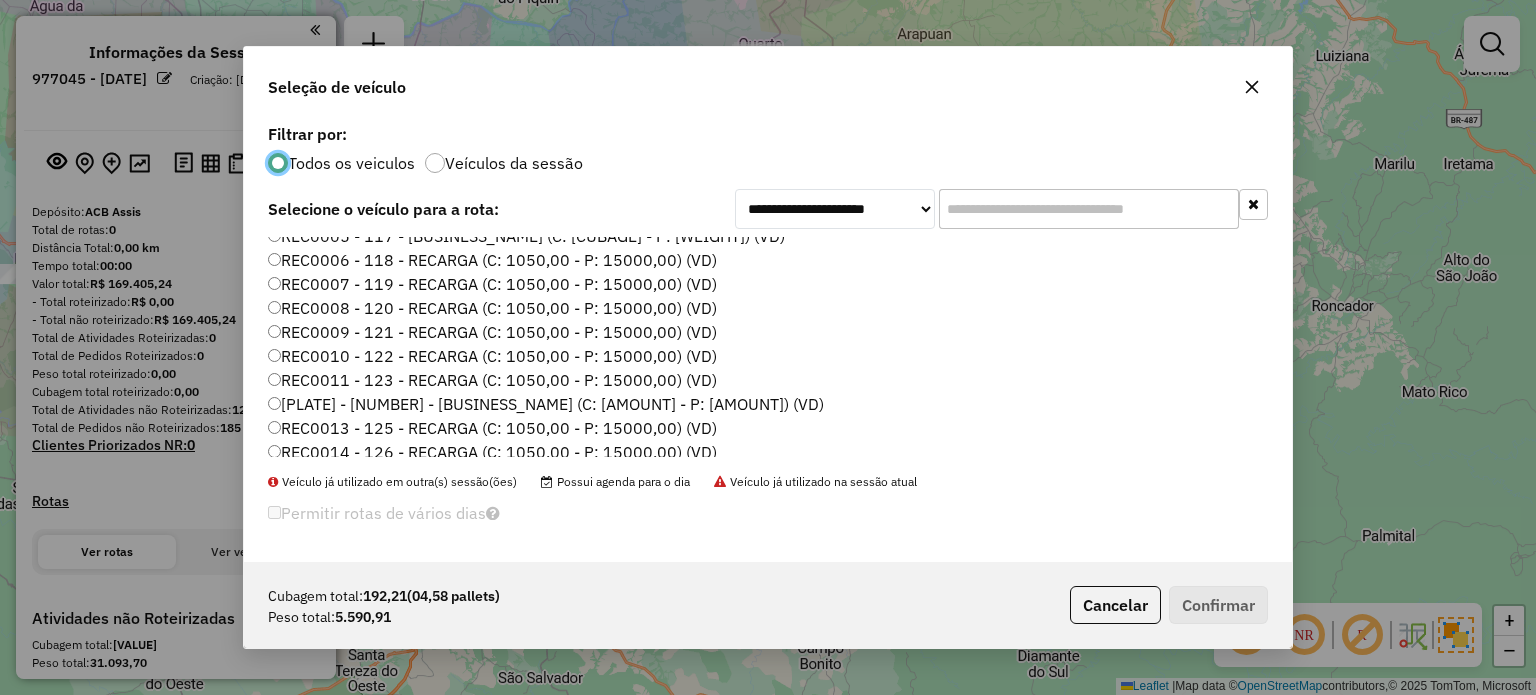 click on "REC0009 - 121 - RECARGA (C: 1050,00 - P: 15000,00) (VD)" 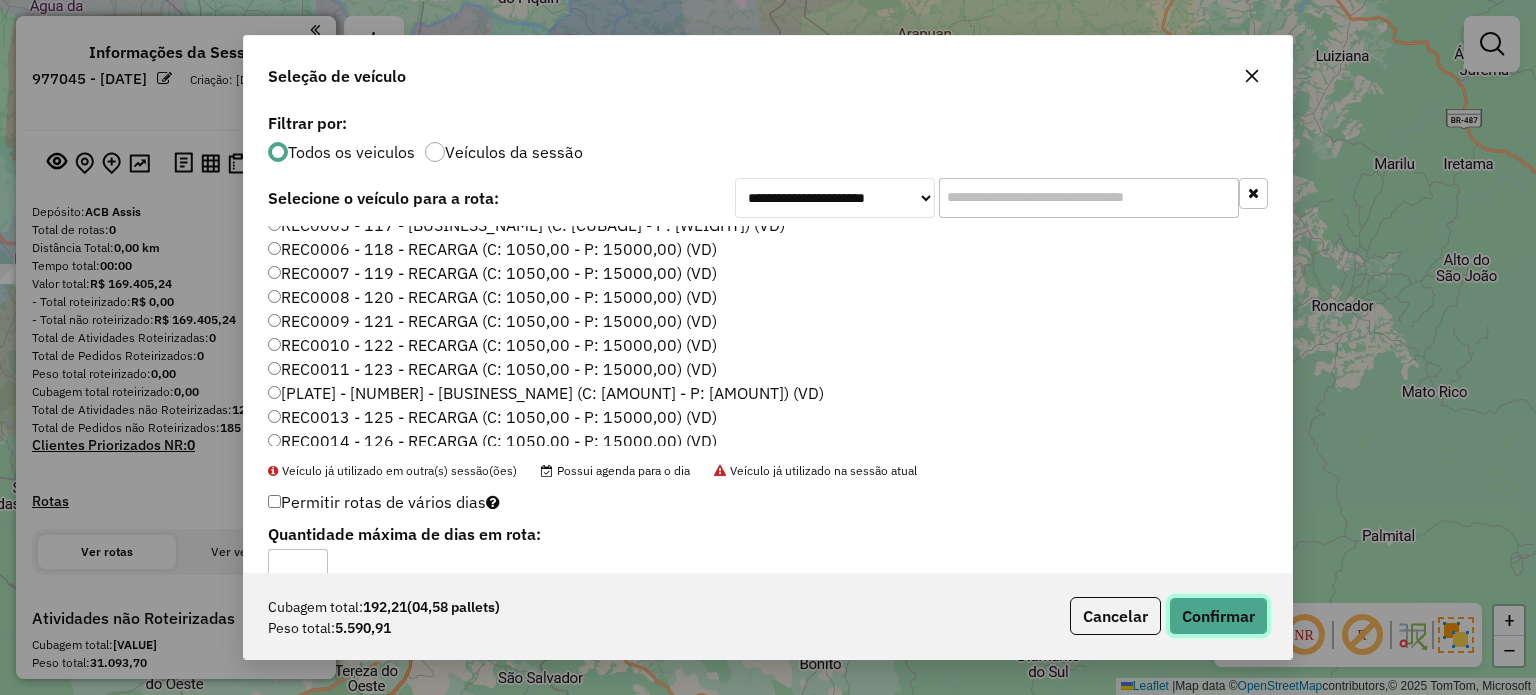 click on "Confirmar" 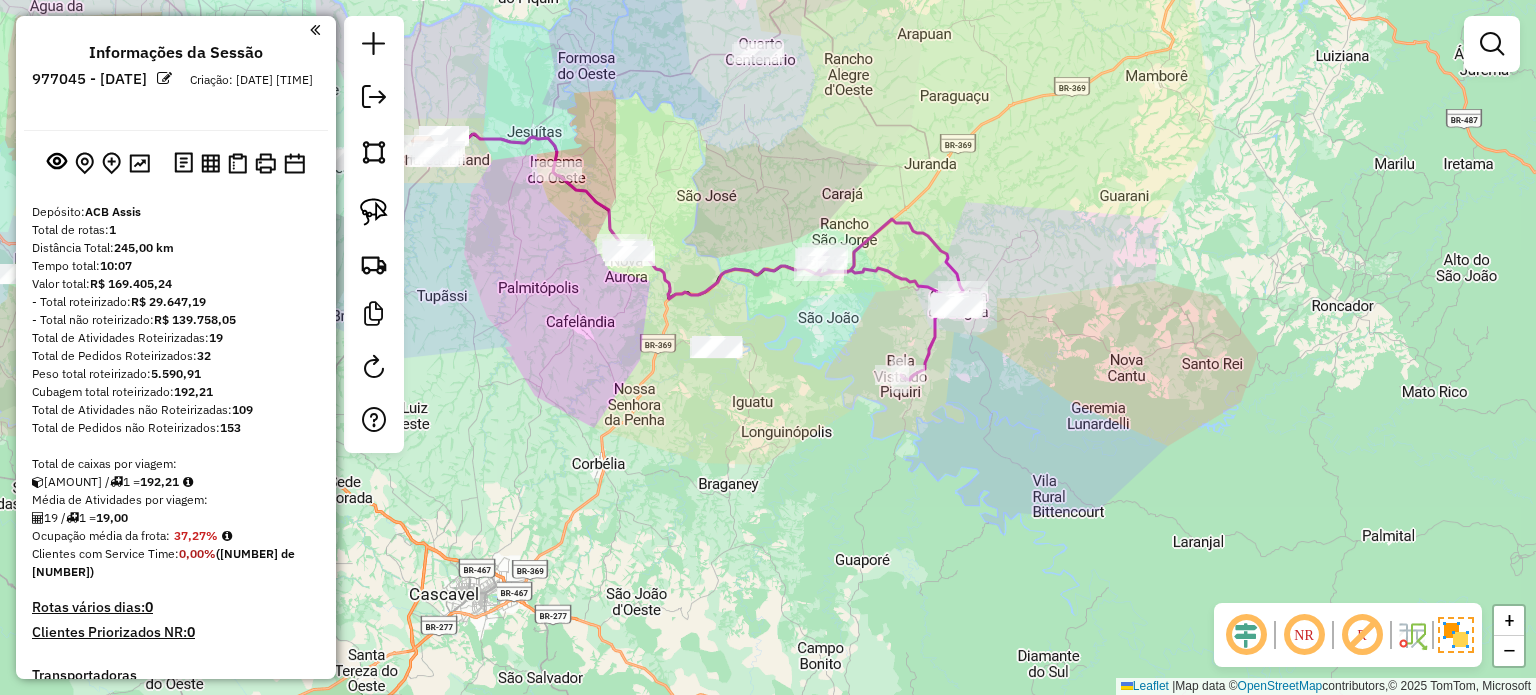 drag, startPoint x: 860, startPoint y: 429, endPoint x: 1014, endPoint y: 519, distance: 178.3704 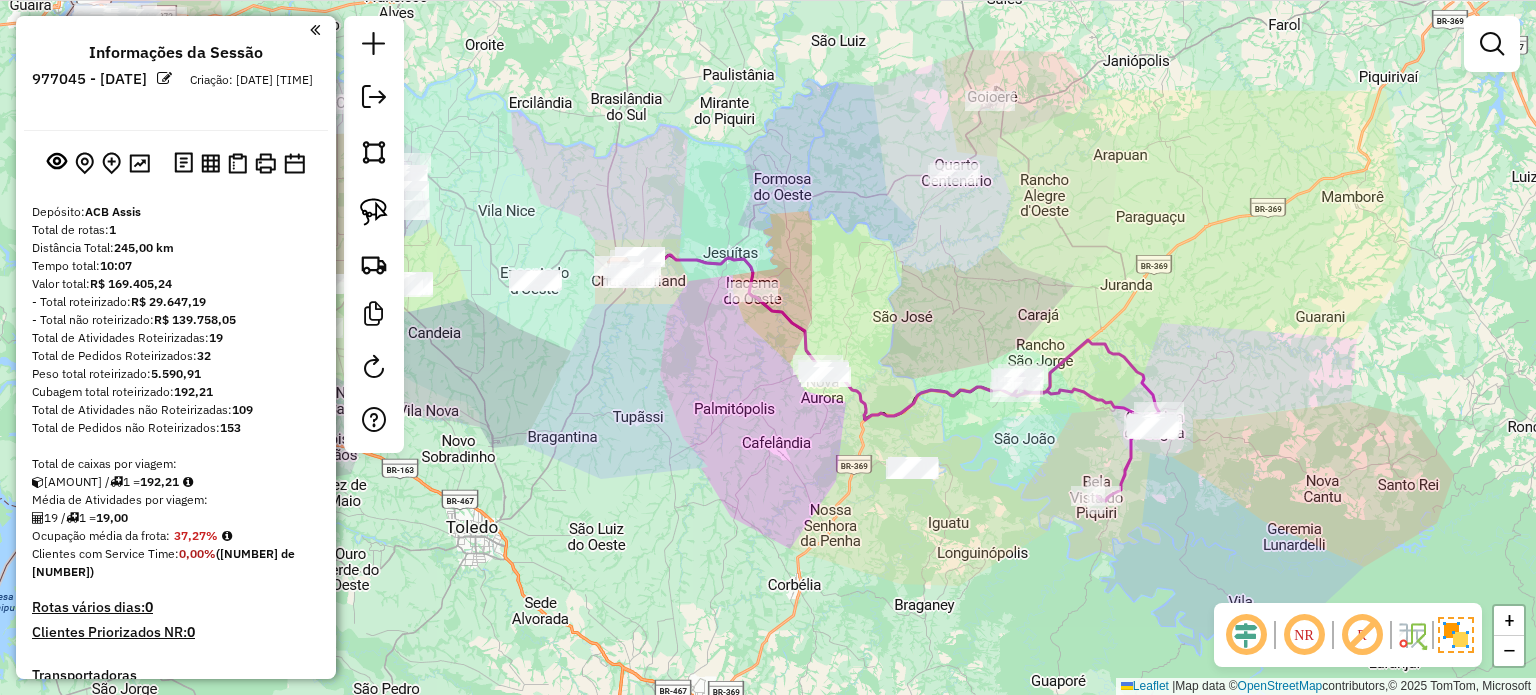 click on "Janela de atendimento Grade de atendimento Capacidade Transportadoras Veículos Cliente Pedidos  Rotas Selecione os dias de semana para filtrar as janelas de atendimento  Seg   Ter   Qua   Qui   Sex   Sáb   Dom  Informe o período da janela de atendimento: De: Até:  Filtrar exatamente a janela do cliente  Considerar janela de atendimento padrão  Selecione os dias de semana para filtrar as grades de atendimento  Seg   Ter   Qua   Qui   Sex   Sáb   Dom   Considerar clientes sem dia de atendimento cadastrado  Clientes fora do dia de atendimento selecionado Filtrar as atividades entre os valores definidos abaixo:  Peso mínimo:   Peso máximo:   Cubagem mínima:   Cubagem máxima:   De:   Até:  Filtrar as atividades entre o tempo de atendimento definido abaixo:  De:   Até:   Considerar capacidade total dos clientes não roteirizados Transportadora: Selecione um ou mais itens Tipo de veículo: Selecione um ou mais itens Veículo: Selecione um ou mais itens Motorista: Selecione um ou mais itens Nome: Rótulo:" 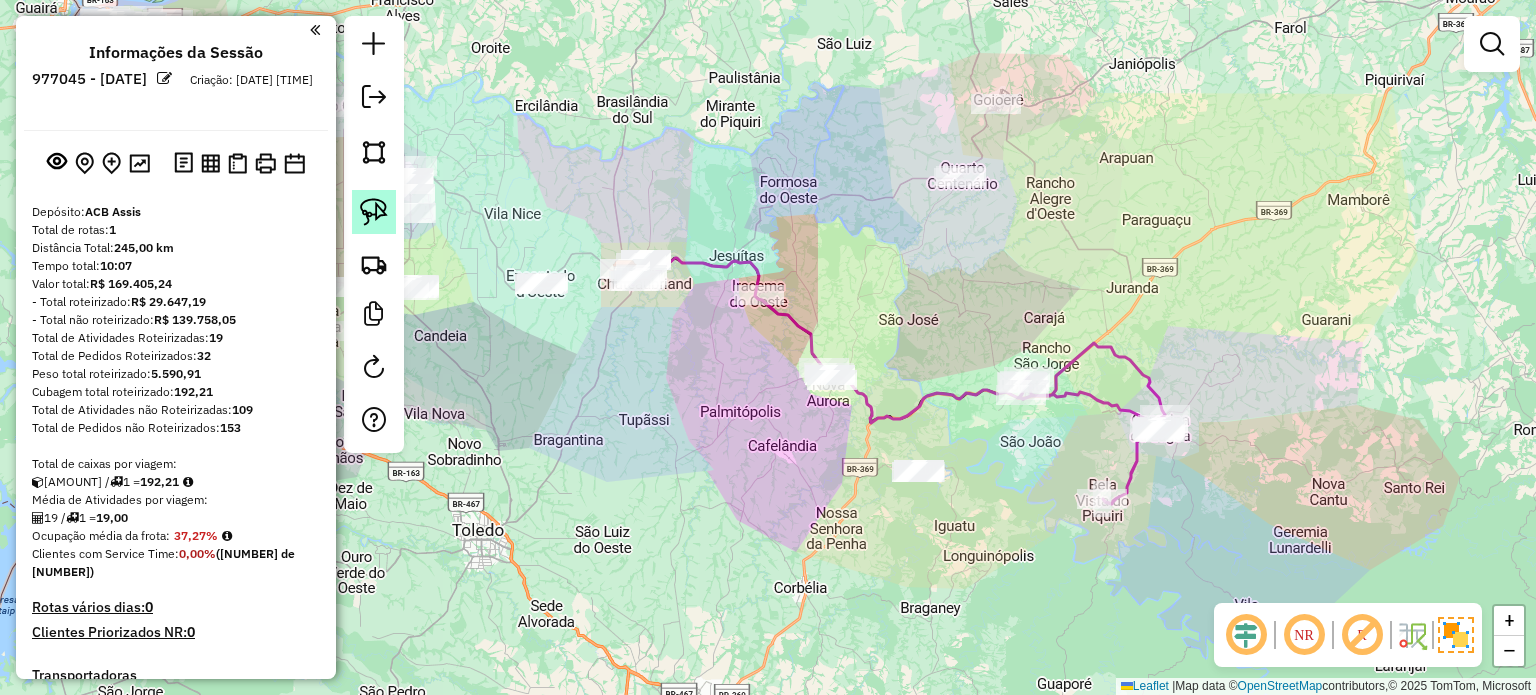 click 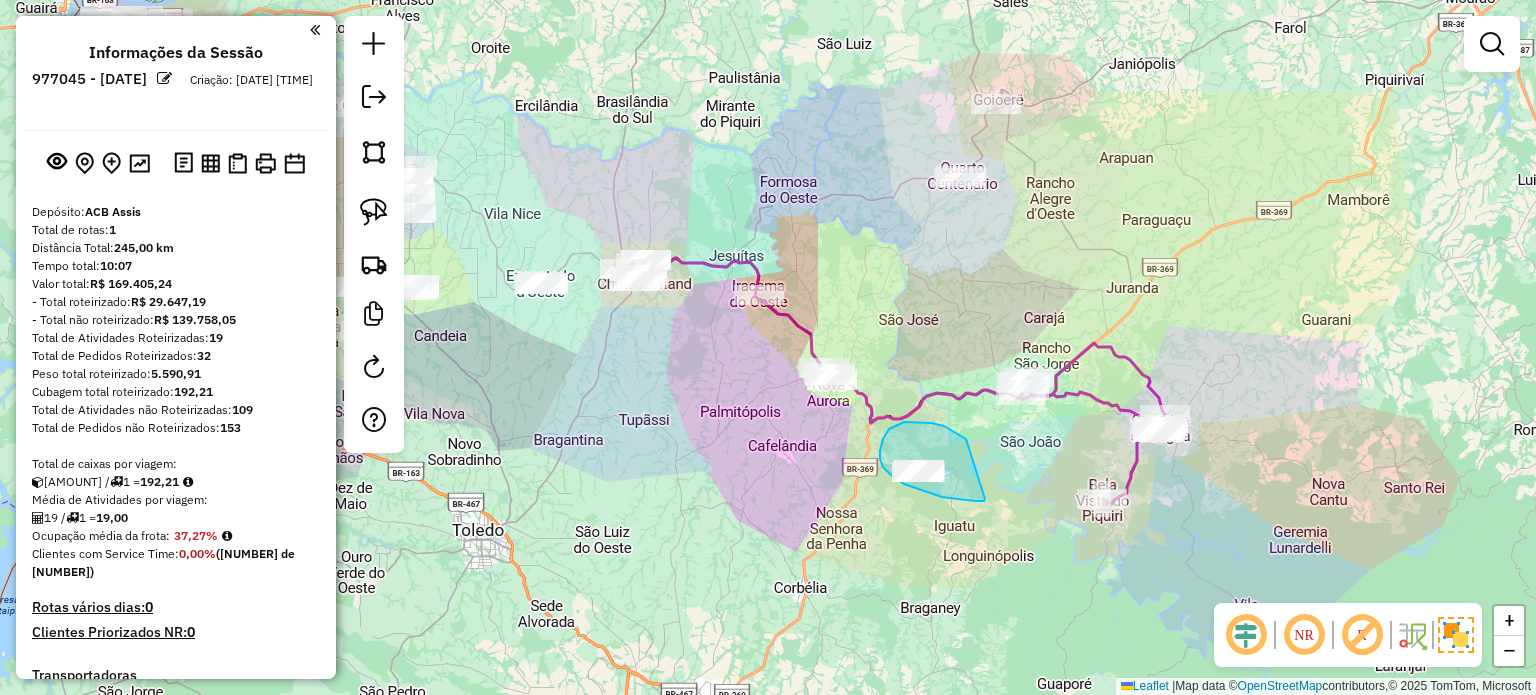 drag, startPoint x: 966, startPoint y: 439, endPoint x: 985, endPoint y: 487, distance: 51.62364 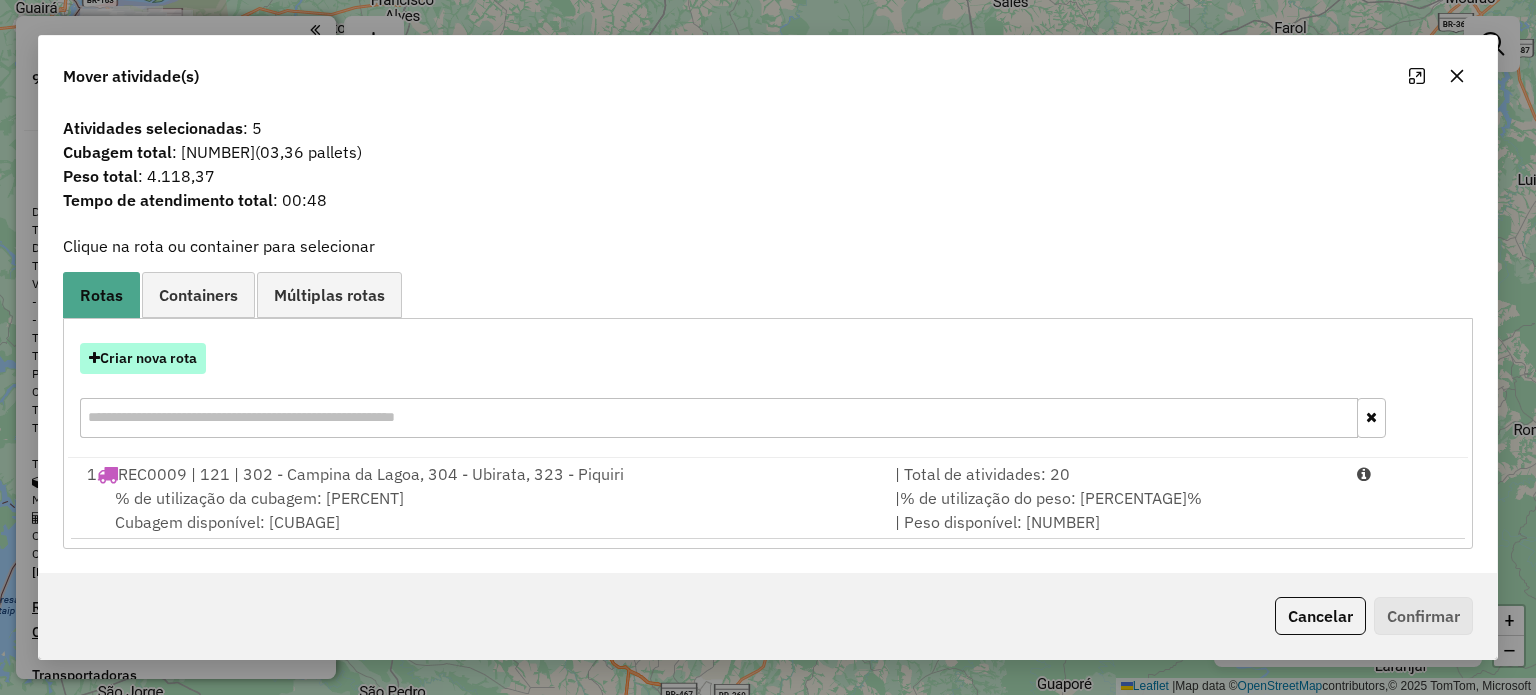 click on "Criar nova rota" at bounding box center [143, 358] 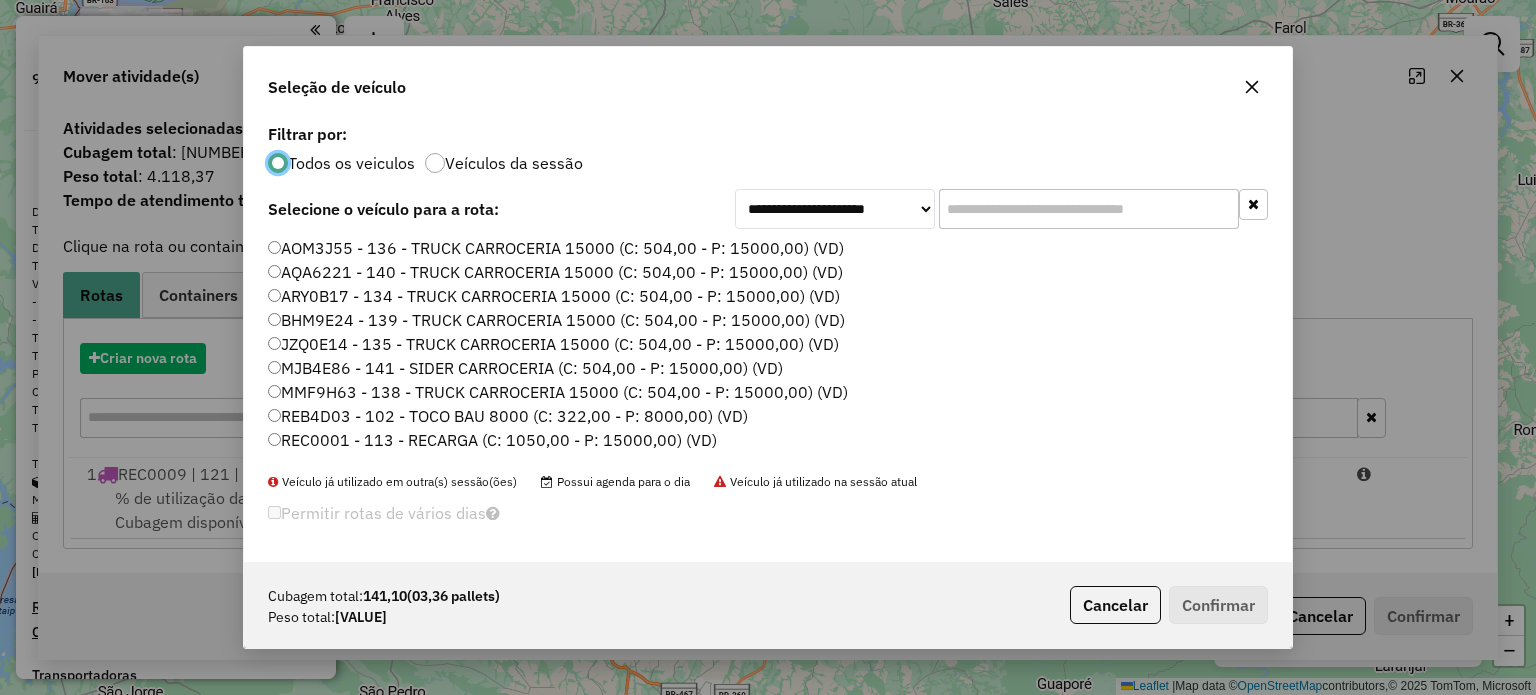 scroll, scrollTop: 10, scrollLeft: 6, axis: both 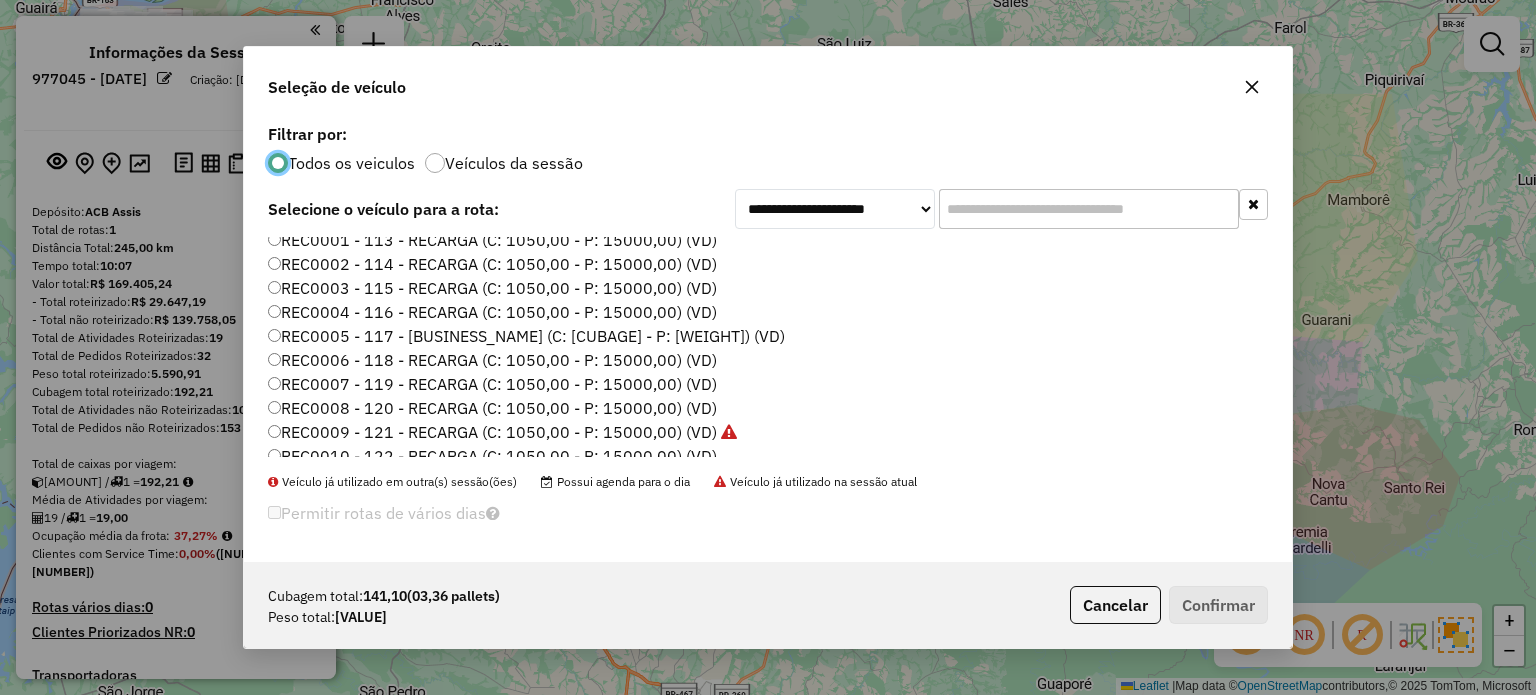 click on "REC0007 - 119 - RECARGA (C: 1050,00 - P: 15000,00) (VD)" 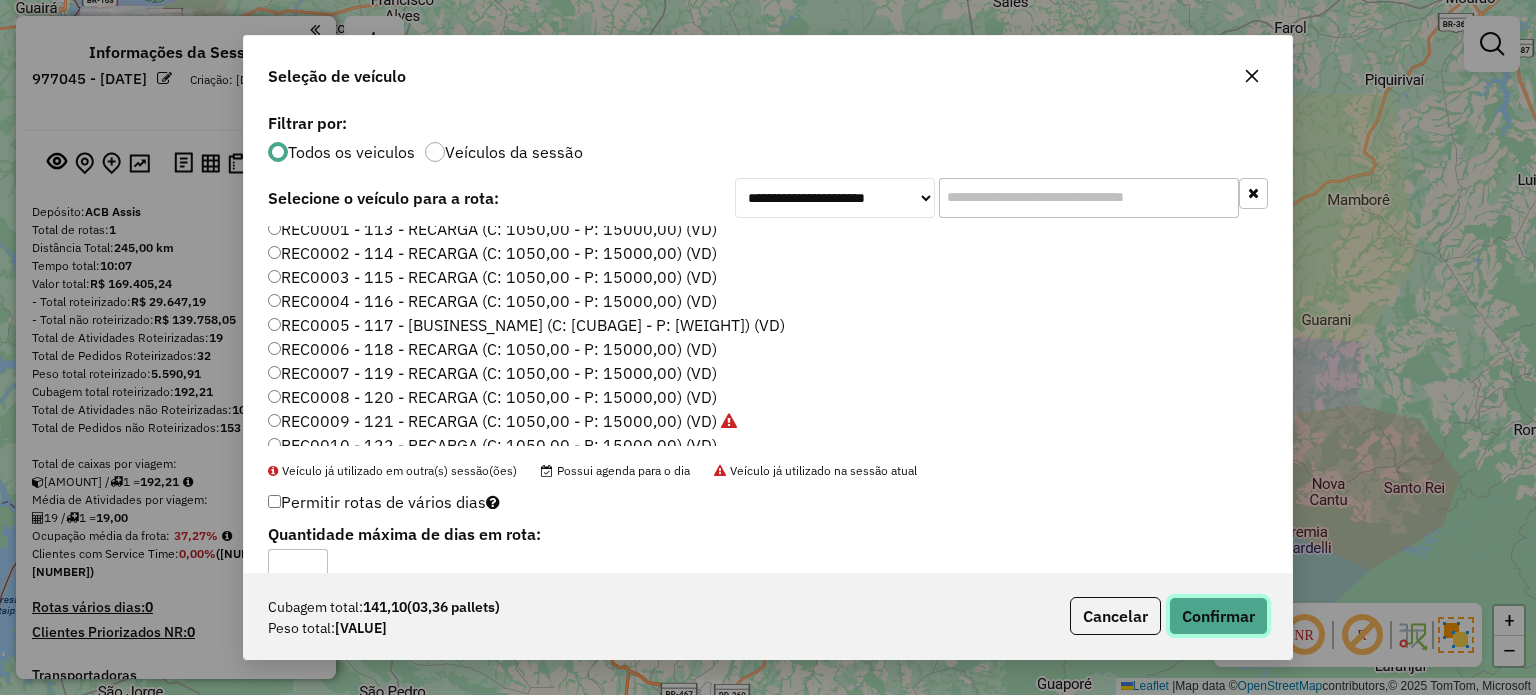 click on "Confirmar" 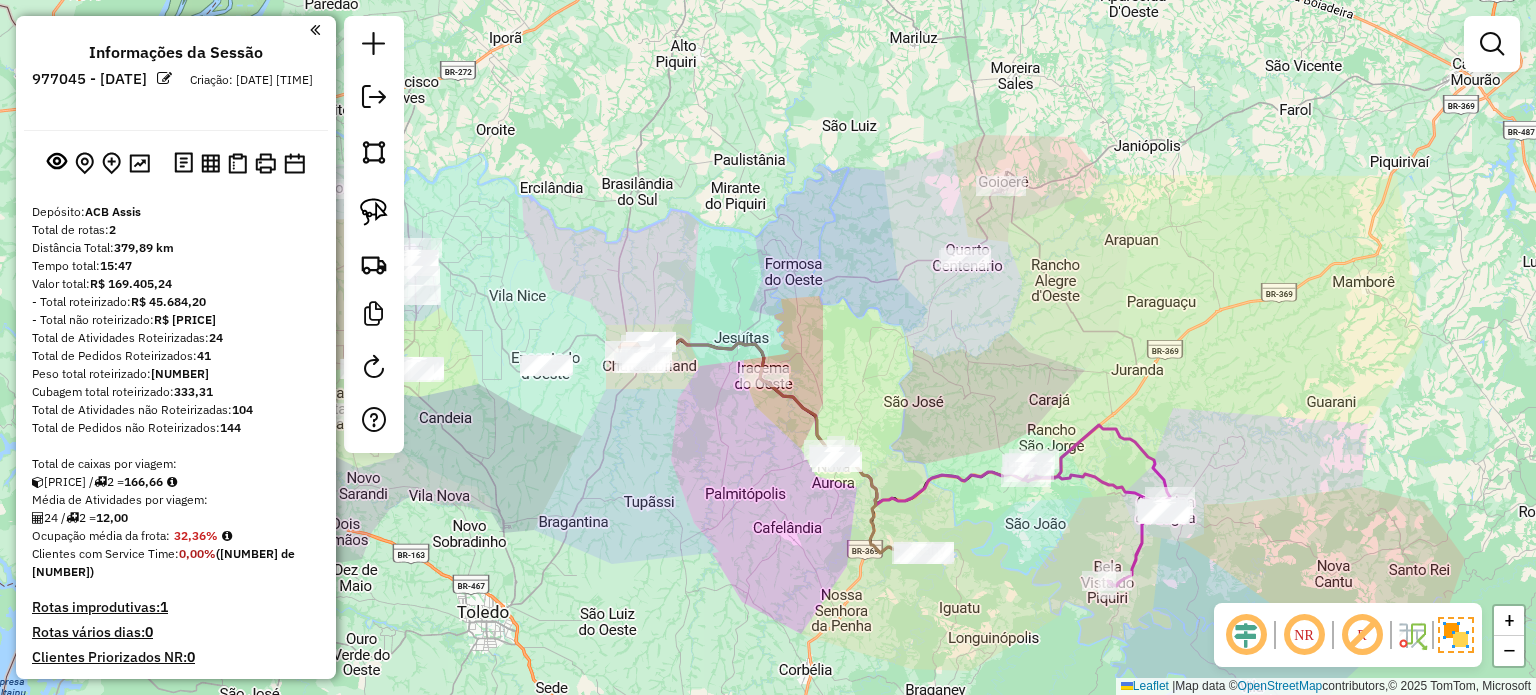 drag, startPoint x: 993, startPoint y: 360, endPoint x: 996, endPoint y: 411, distance: 51.088158 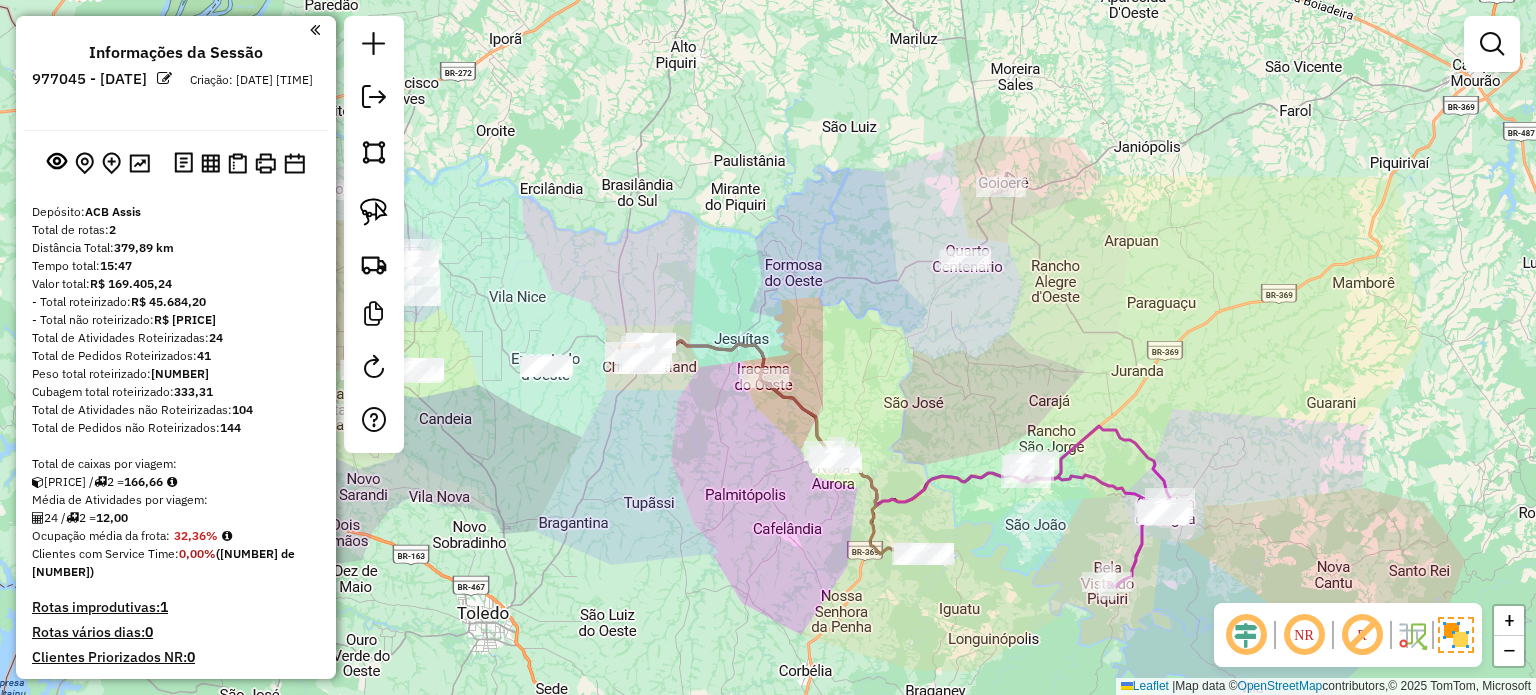 drag, startPoint x: 986, startPoint y: 427, endPoint x: 996, endPoint y: 434, distance: 12.206555 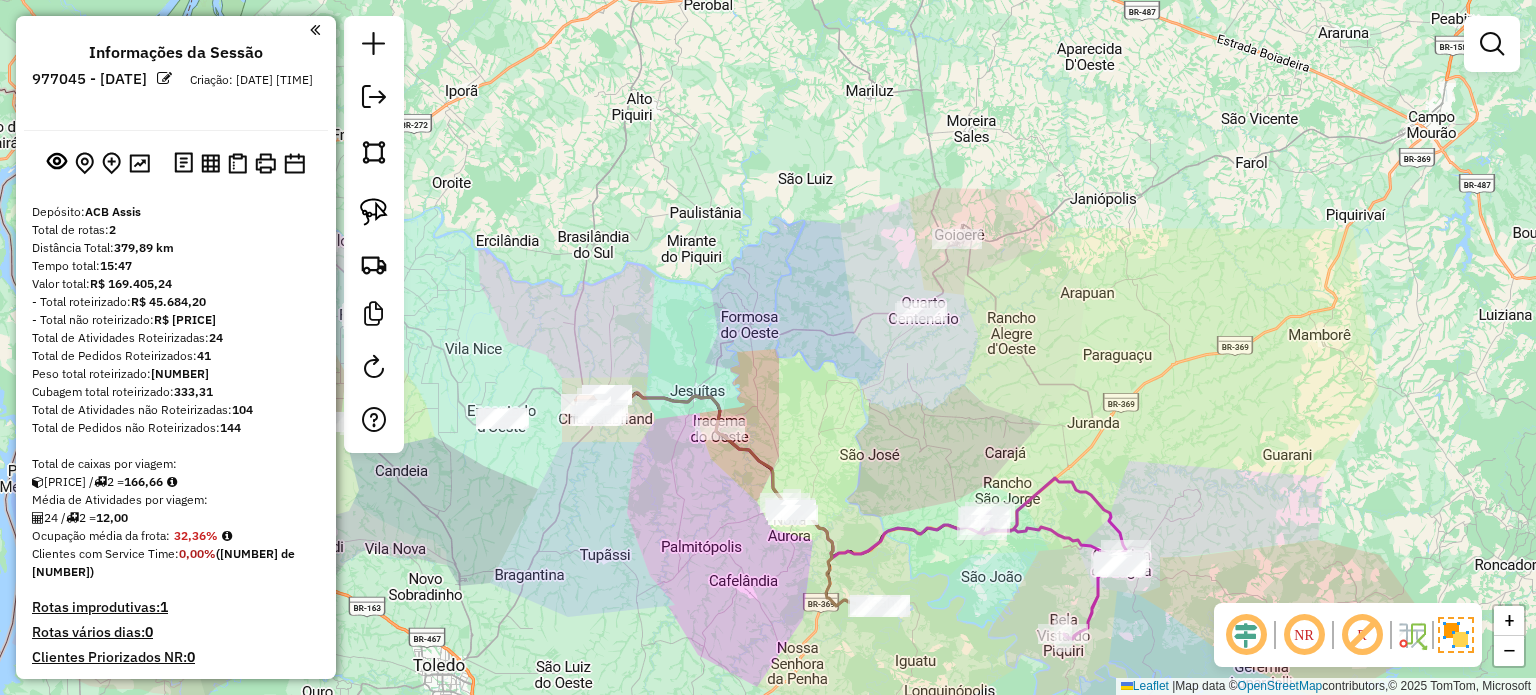 drag, startPoint x: 947, startPoint y: 370, endPoint x: 865, endPoint y: 395, distance: 85.72631 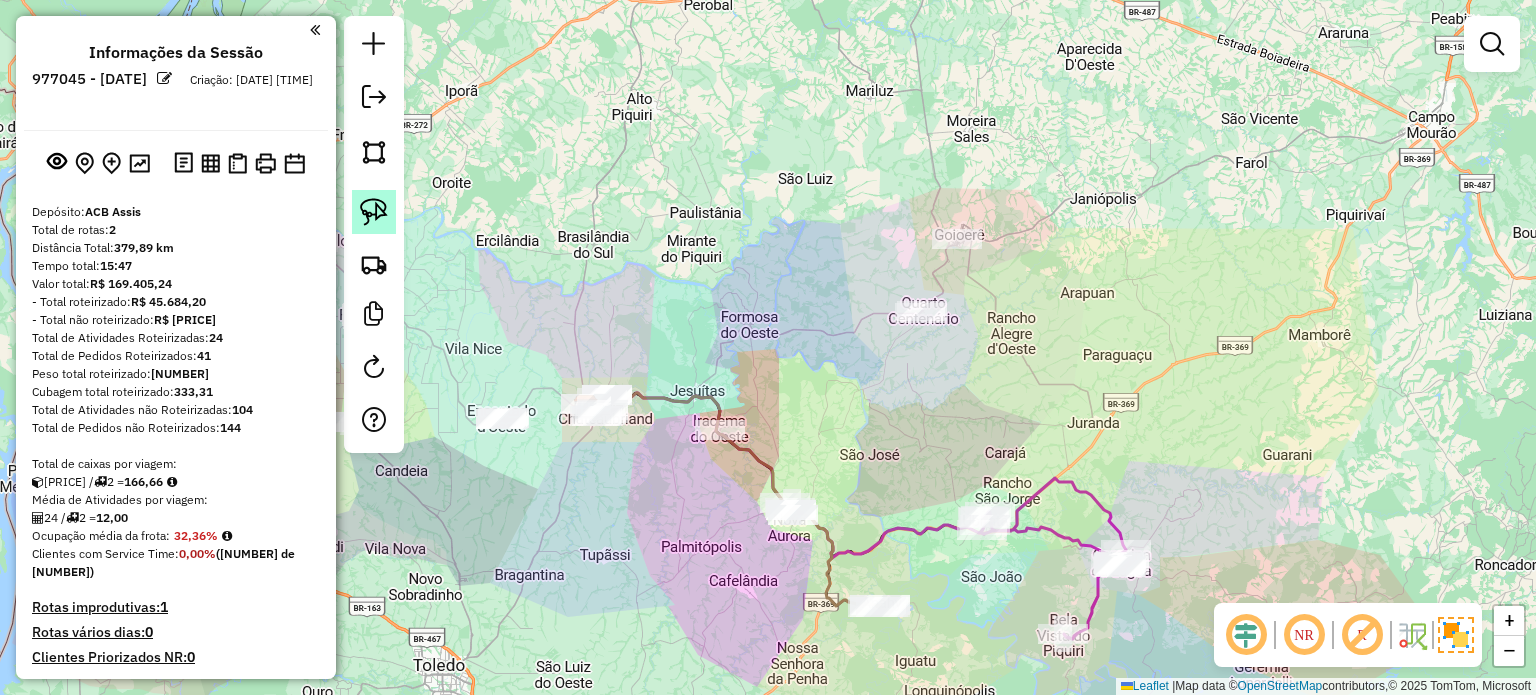 click 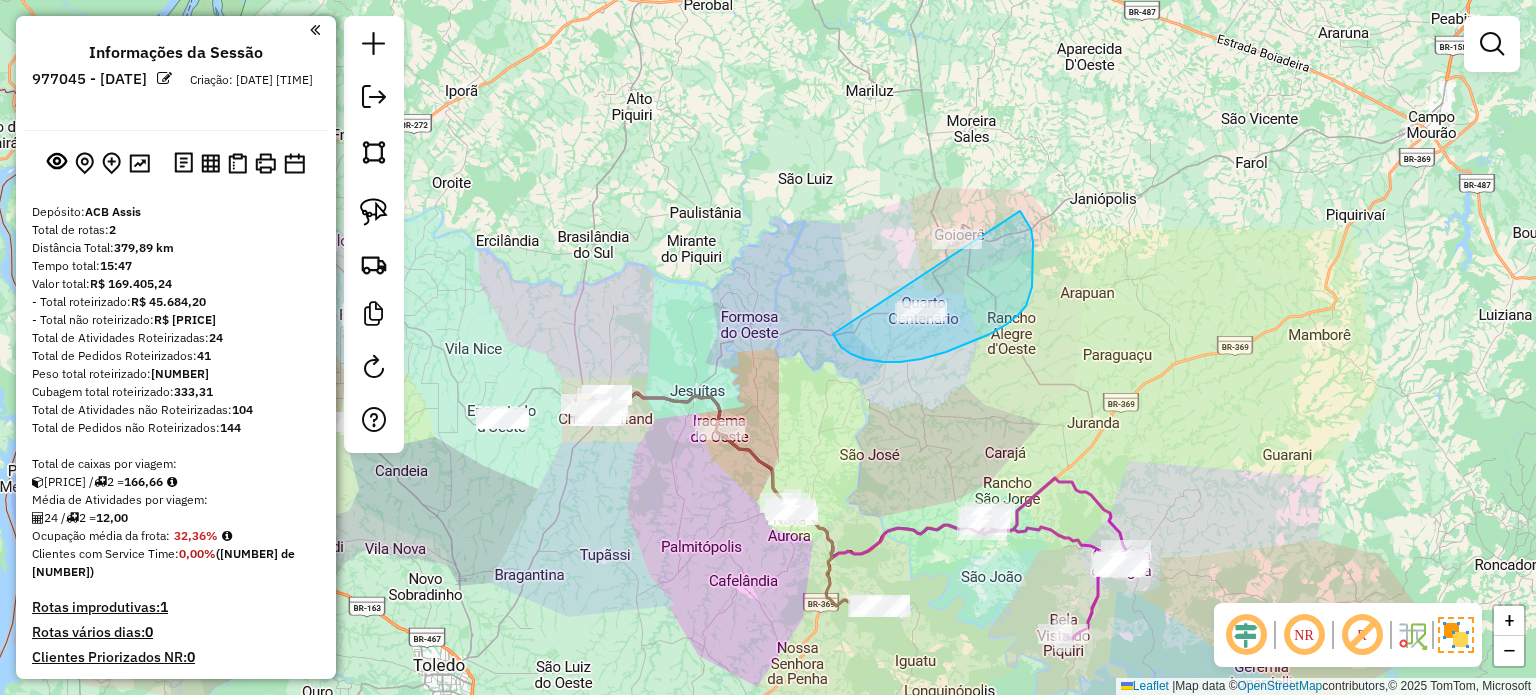 drag, startPoint x: 851, startPoint y: 354, endPoint x: 797, endPoint y: 223, distance: 141.69333 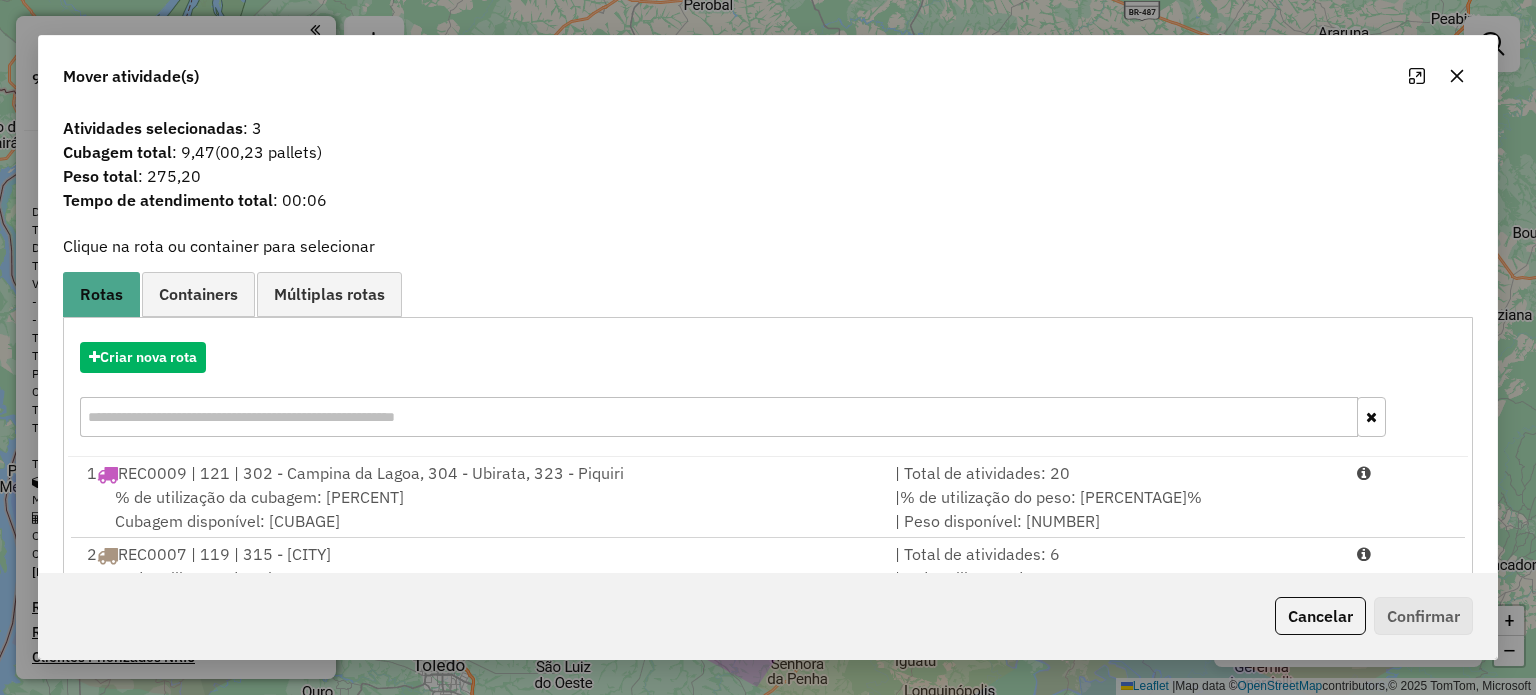 click 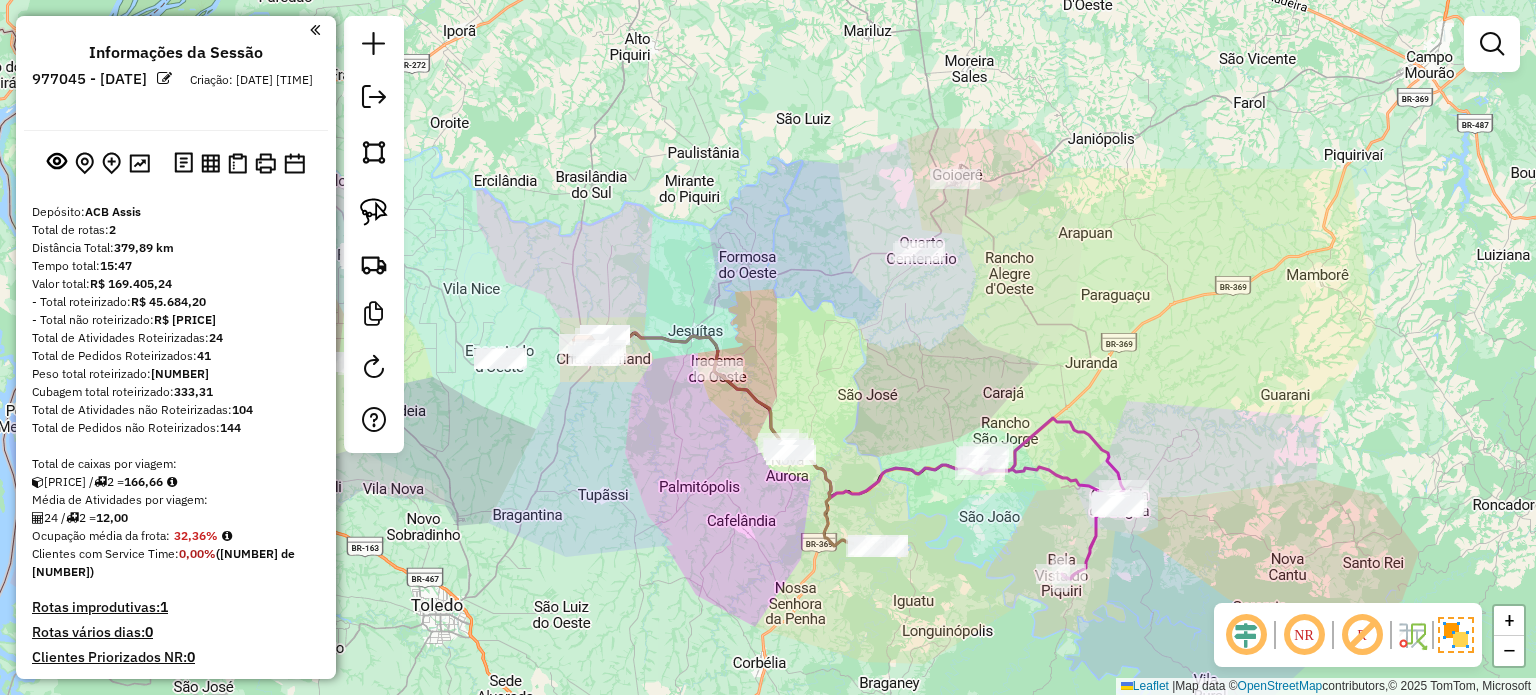 click on "Janela de atendimento Grade de atendimento Capacidade Transportadoras Veículos Cliente Pedidos  Rotas Selecione os dias de semana para filtrar as janelas de atendimento  Seg   Ter   Qua   Qui   Sex   Sáb   Dom  Informe o período da janela de atendimento: De: Até:  Filtrar exatamente a janela do cliente  Considerar janela de atendimento padrão  Selecione os dias de semana para filtrar as grades de atendimento  Seg   Ter   Qua   Qui   Sex   Sáb   Dom   Considerar clientes sem dia de atendimento cadastrado  Clientes fora do dia de atendimento selecionado Filtrar as atividades entre os valores definidos abaixo:  Peso mínimo:   Peso máximo:   Cubagem mínima:   Cubagem máxima:   De:   Até:  Filtrar as atividades entre o tempo de atendimento definido abaixo:  De:   Até:   Considerar capacidade total dos clientes não roteirizados Transportadora: Selecione um ou mais itens Tipo de veículo: Selecione um ou mais itens Veículo: Selecione um ou mais itens Motorista: Selecione um ou mais itens Nome: Rótulo:" 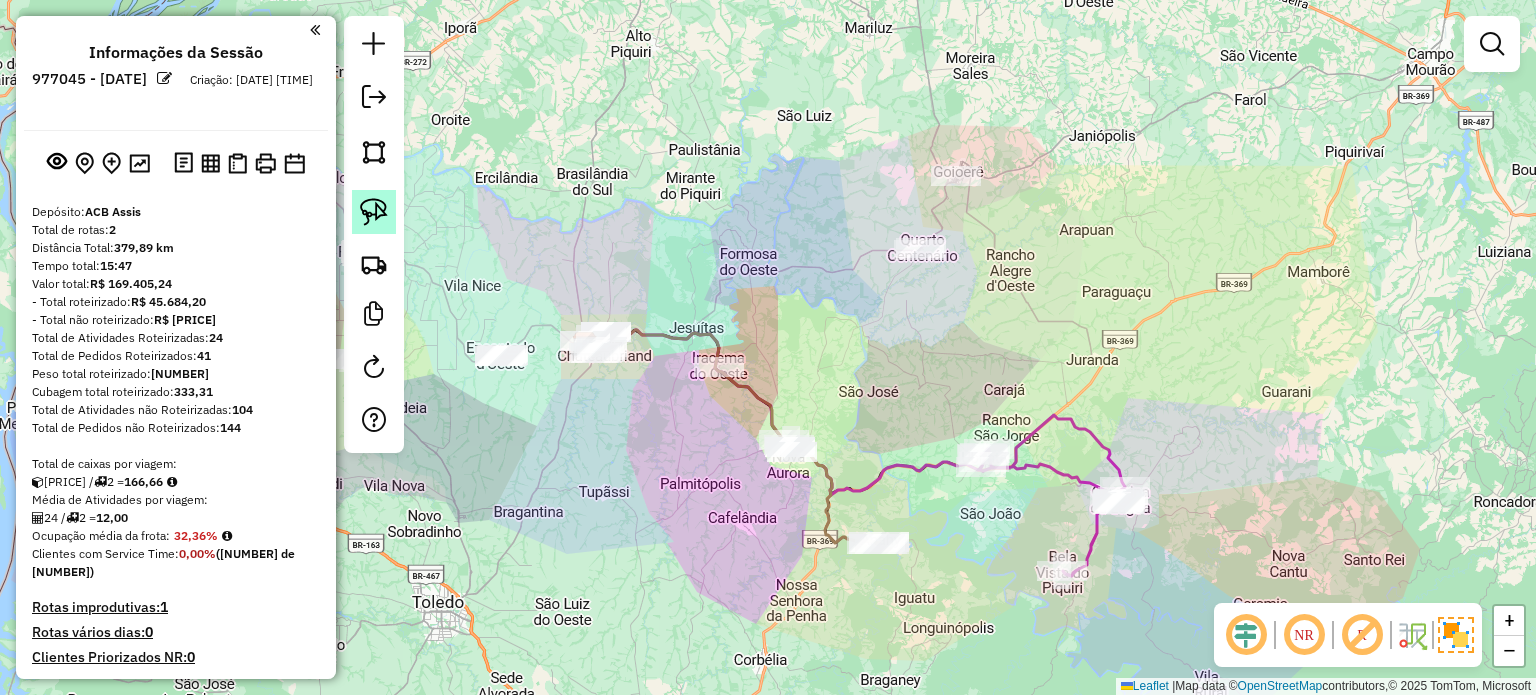 click 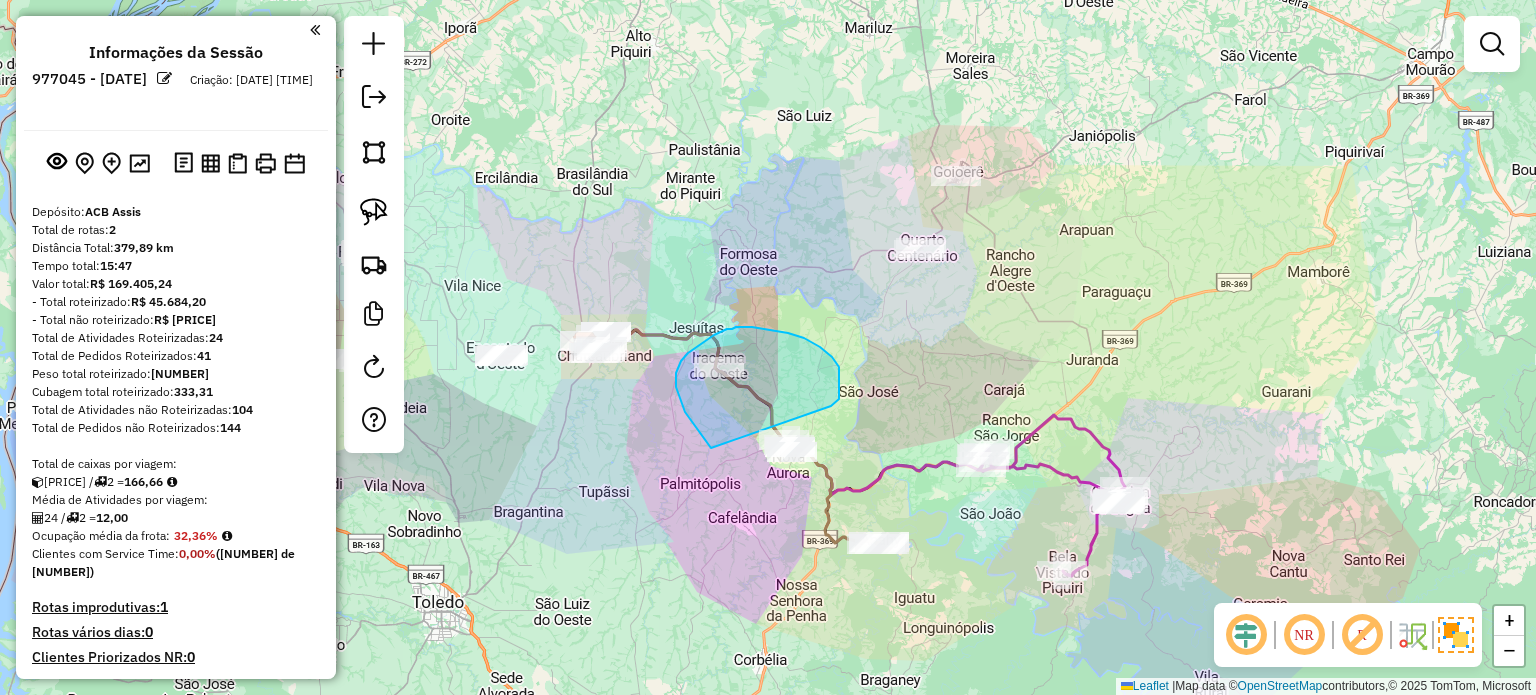 drag, startPoint x: 839, startPoint y: 399, endPoint x: 869, endPoint y: 480, distance: 86.37708 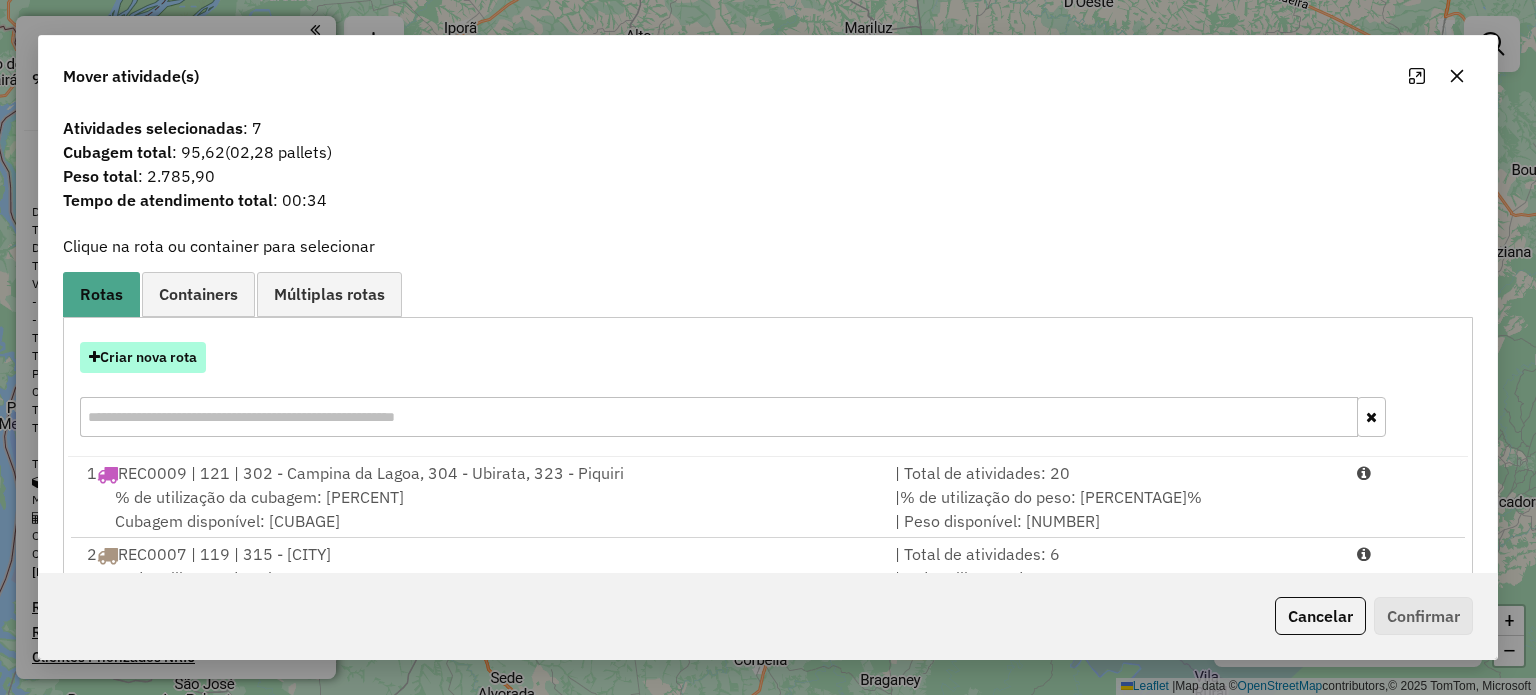 click on "Criar nova rota" at bounding box center [143, 357] 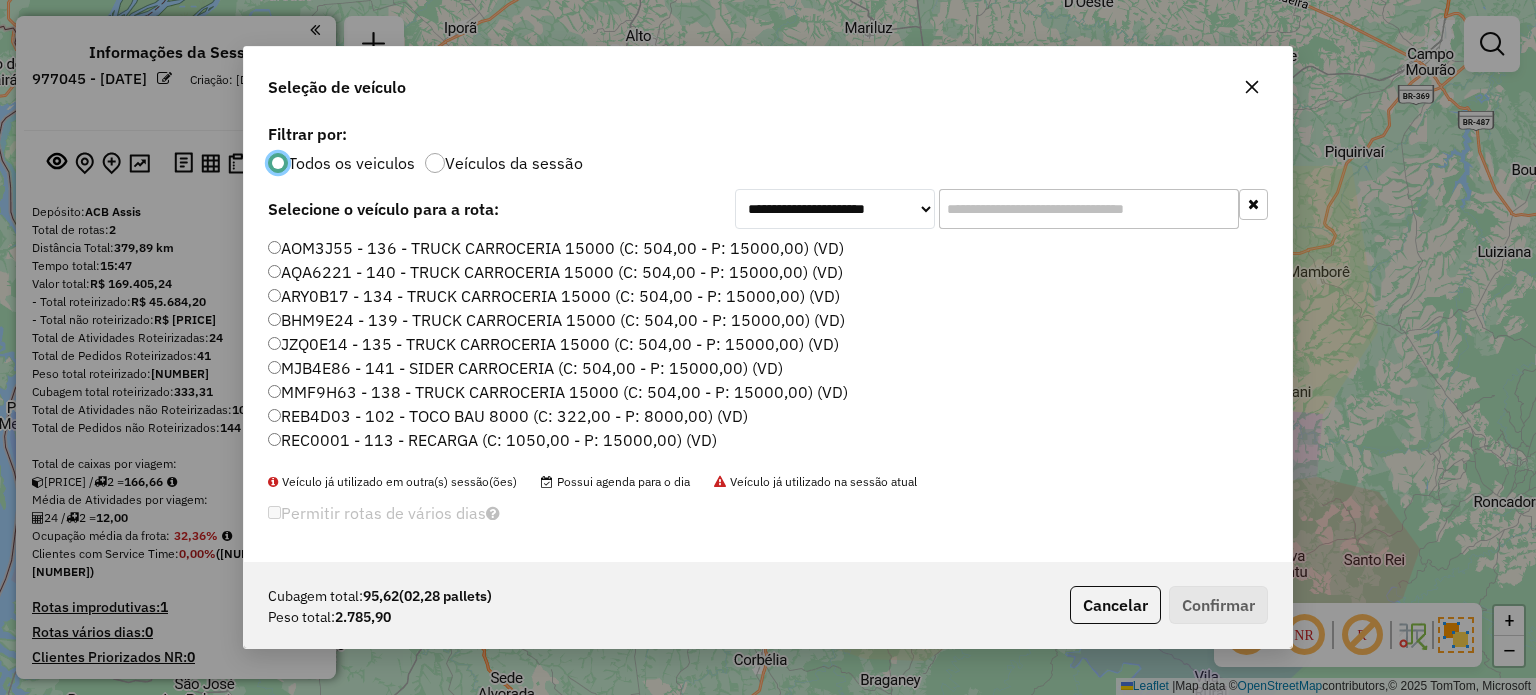 scroll, scrollTop: 10, scrollLeft: 6, axis: both 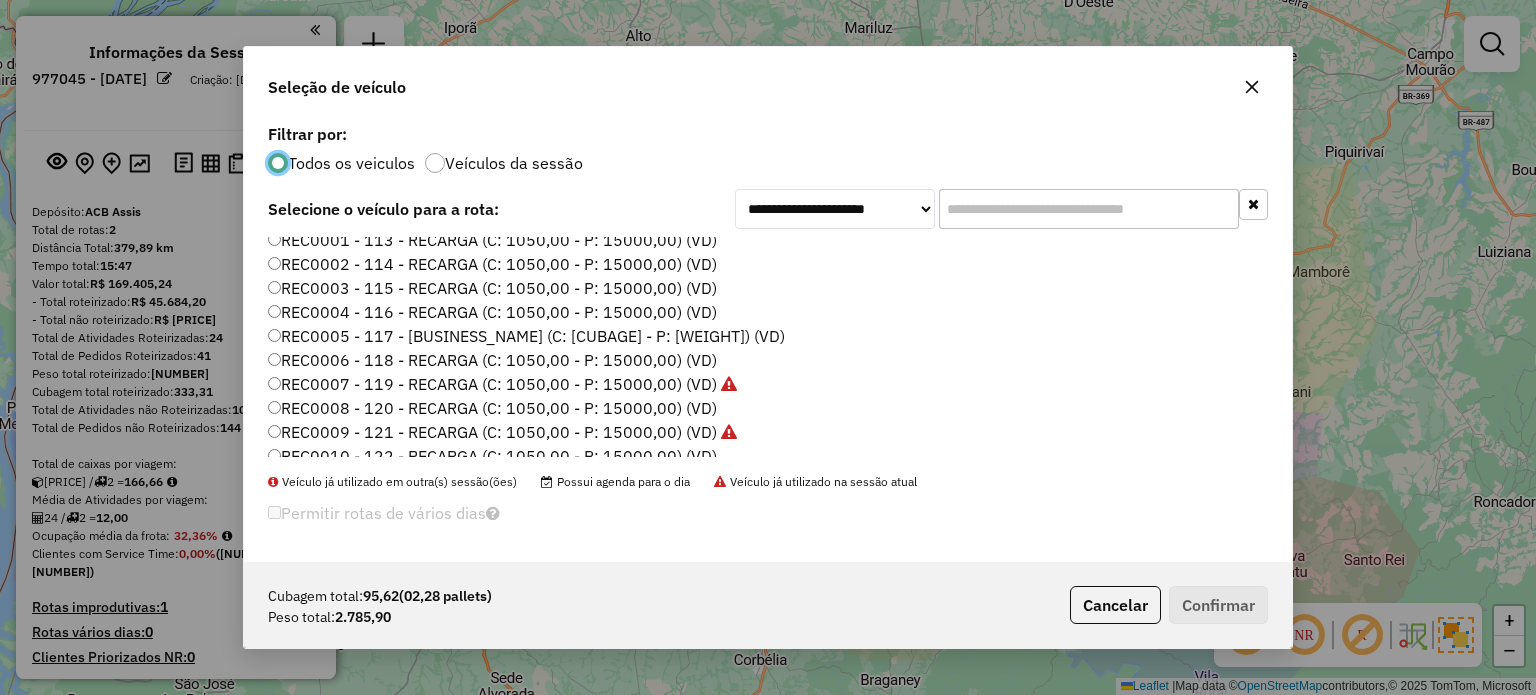 click on "REC0006 - 118 - RECARGA (C: 1050,00 - P: 15000,00) (VD)" 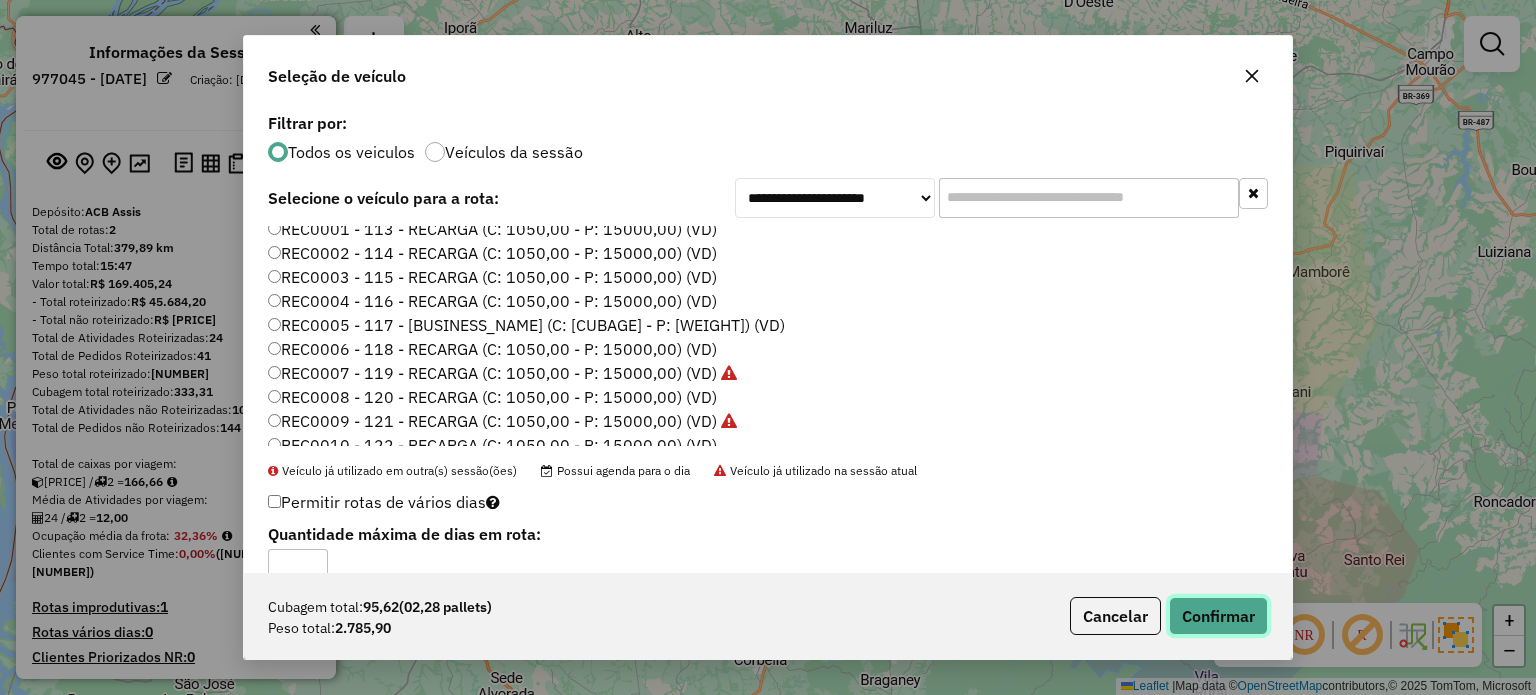 click on "Confirmar" 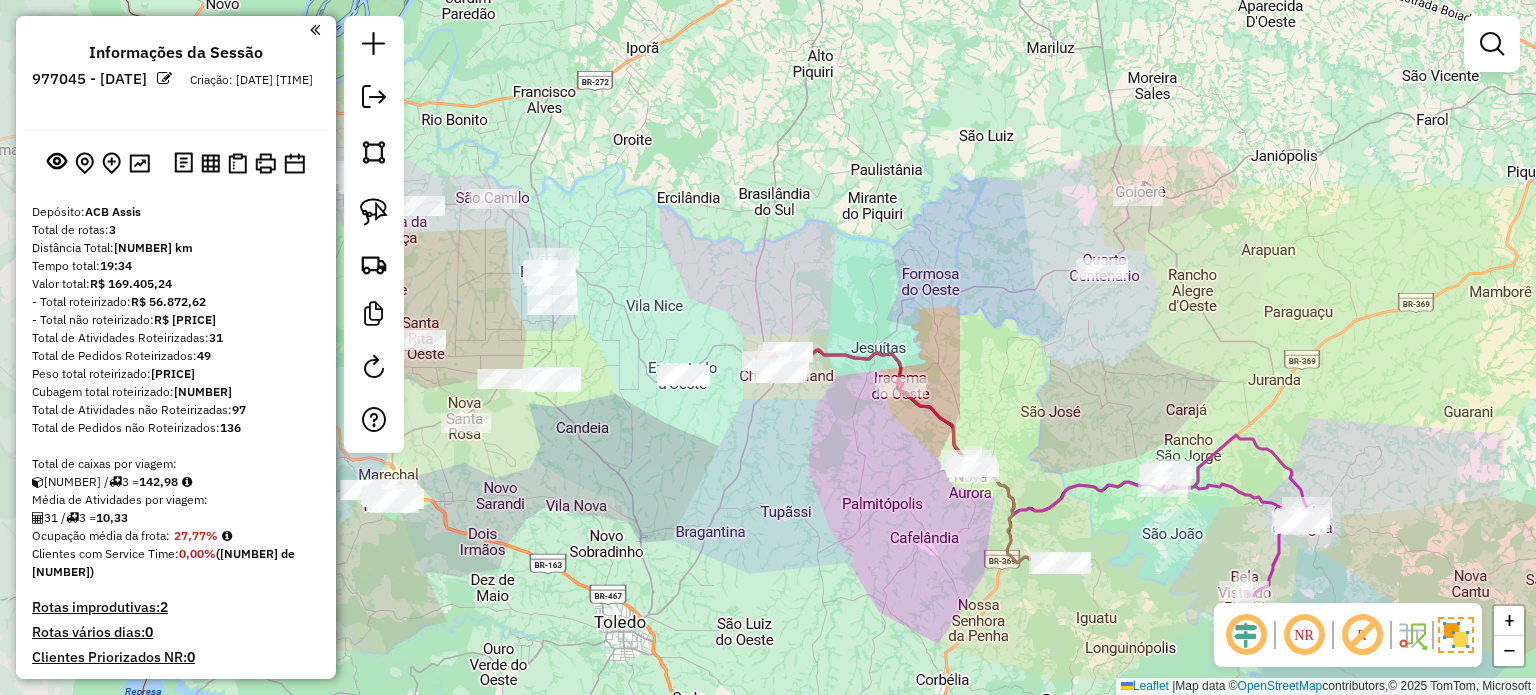 drag, startPoint x: 971, startPoint y: 312, endPoint x: 1153, endPoint y: 331, distance: 182.98907 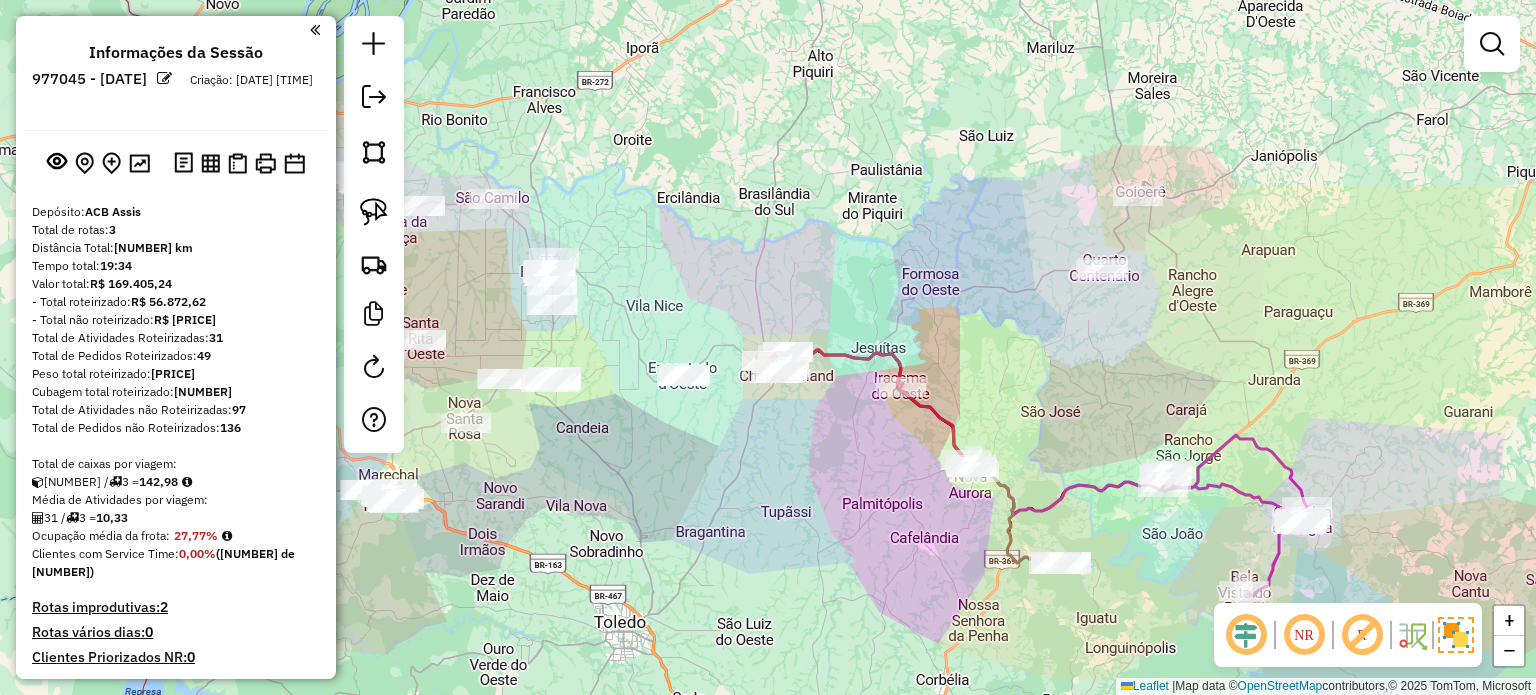 click on "Janela de atendimento Grade de atendimento Capacidade Transportadoras Veículos Cliente Pedidos  Rotas Selecione os dias de semana para filtrar as janelas de atendimento  Seg   Ter   Qua   Qui   Sex   Sáb   Dom  Informe o período da janela de atendimento: De: Até:  Filtrar exatamente a janela do cliente  Considerar janela de atendimento padrão  Selecione os dias de semana para filtrar as grades de atendimento  Seg   Ter   Qua   Qui   Sex   Sáb   Dom   Considerar clientes sem dia de atendimento cadastrado  Clientes fora do dia de atendimento selecionado Filtrar as atividades entre os valores definidos abaixo:  Peso mínimo:   Peso máximo:   Cubagem mínima:   Cubagem máxima:   De:   Até:  Filtrar as atividades entre o tempo de atendimento definido abaixo:  De:   Até:   Considerar capacidade total dos clientes não roteirizados Transportadora: Selecione um ou mais itens Tipo de veículo: Selecione um ou mais itens Veículo: Selecione um ou mais itens Motorista: Selecione um ou mais itens Nome: Rótulo:" 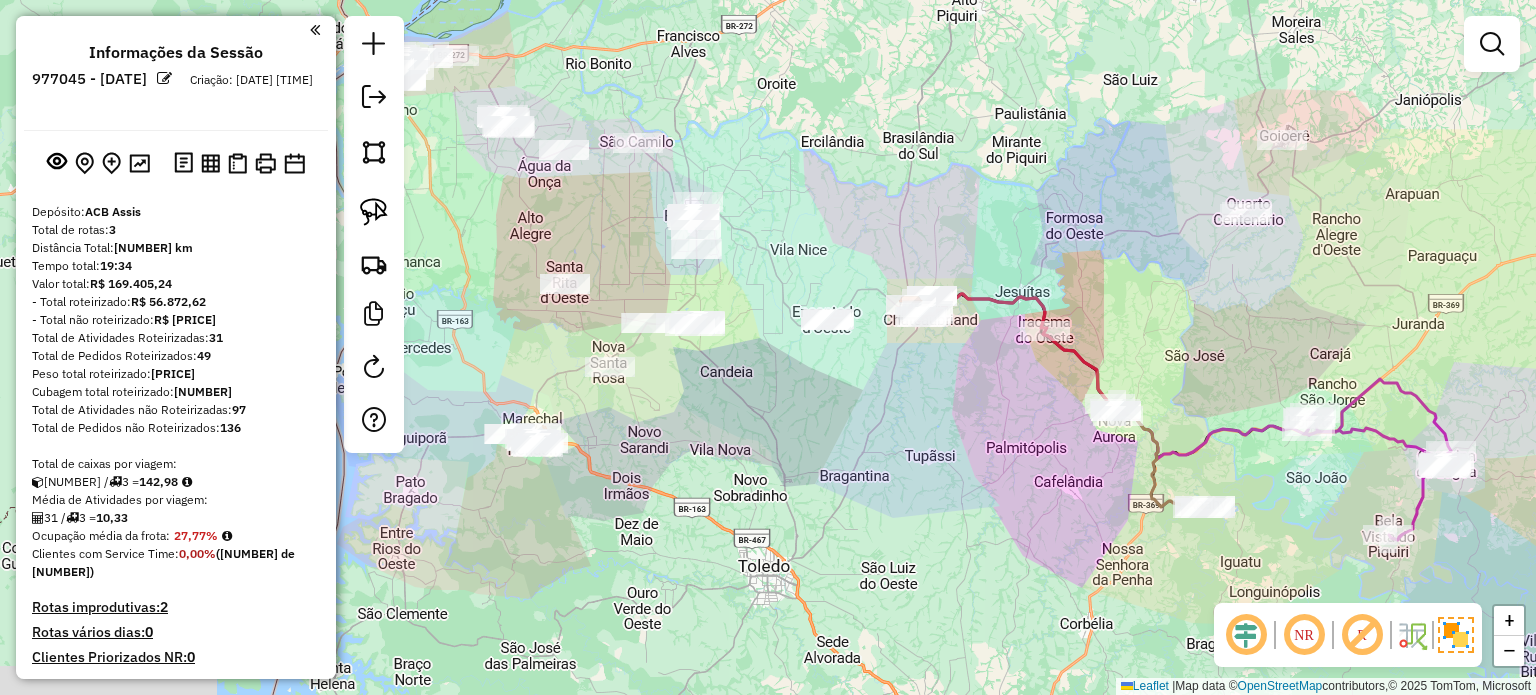 drag, startPoint x: 1047, startPoint y: 354, endPoint x: 1191, endPoint y: 298, distance: 154.50566 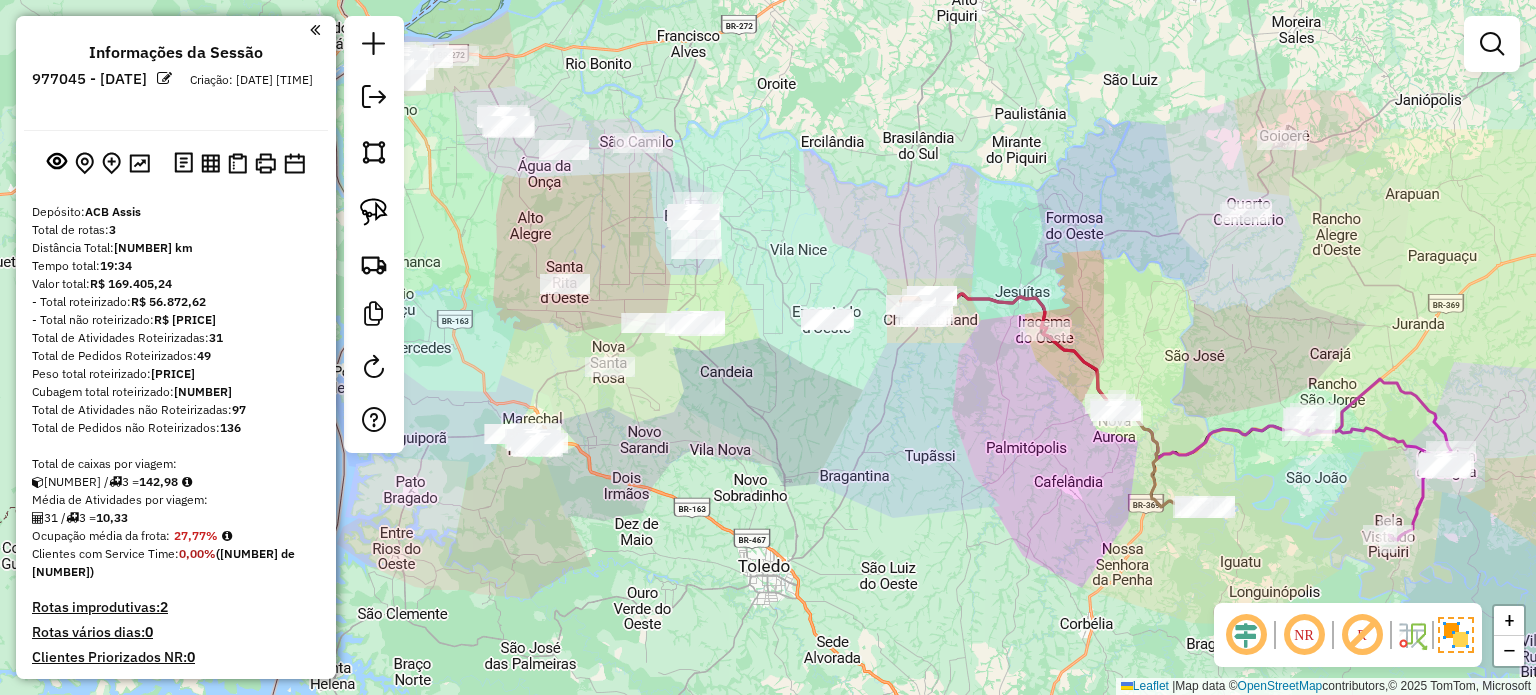 drag, startPoint x: 862, startPoint y: 420, endPoint x: 999, endPoint y: 335, distance: 161.22655 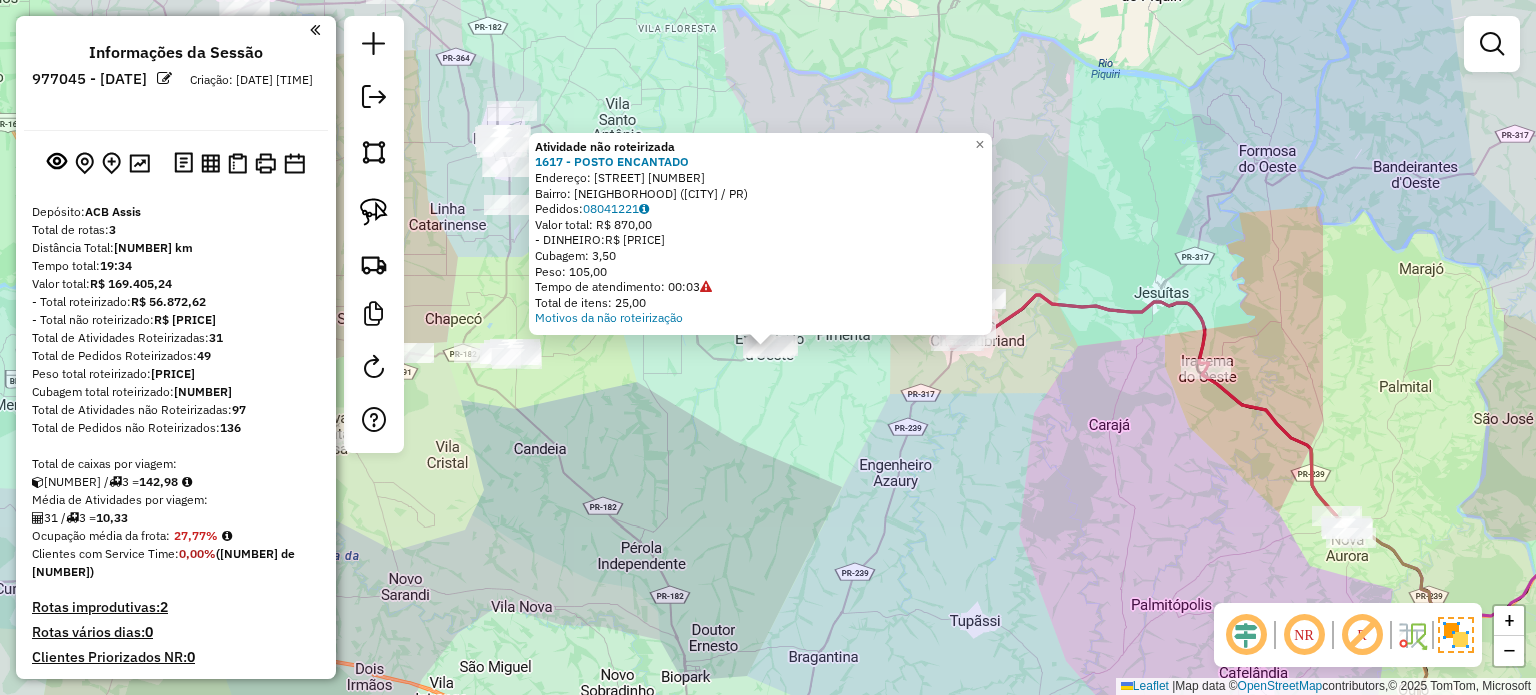 click on "Atividade não roteirizada 1617 - POSTOENCANTADO Endereço: PC SAO ROQUE 1 Bairro: Encantado Do Oeste ([NEIGHBORHOOD] / PR) Pedidos: [NUMBER] Valor total: R$ [PRICE] - DINHEIRO: R$ [PRICE] Cubagem: [CUBAGE] Peso: [WEIGHT] Tempo de atendimento: [TIME] Total de itens: [ITEMS] Motivos da não roteirização × Janela de atendimento Grade de atendimento Capacidade Transportadoras Veículos Cliente Pedidos Rotas Selecione os dias de semana para filtrar as janelas de atendimento Seg Ter Qua Qui Sex Sáb Dom Informe o período da janela de atendimento: De: Até: Filtrar exatamente a janela do cliente Considerar janela de atendimento padrão Selecione os dias de semana para filtrar as grades de atendimento Seg Ter Qua Qui Sex Sáb Dom Considerar clientes sem dia de atendimento cadastrado Clientes fora do dia de atendimento selecionado Filtrar as atividades entre os valores definidos abaixo: Peso mínimo: Peso máximo: Cubagem mínima: Cubagem máxima: De: +" 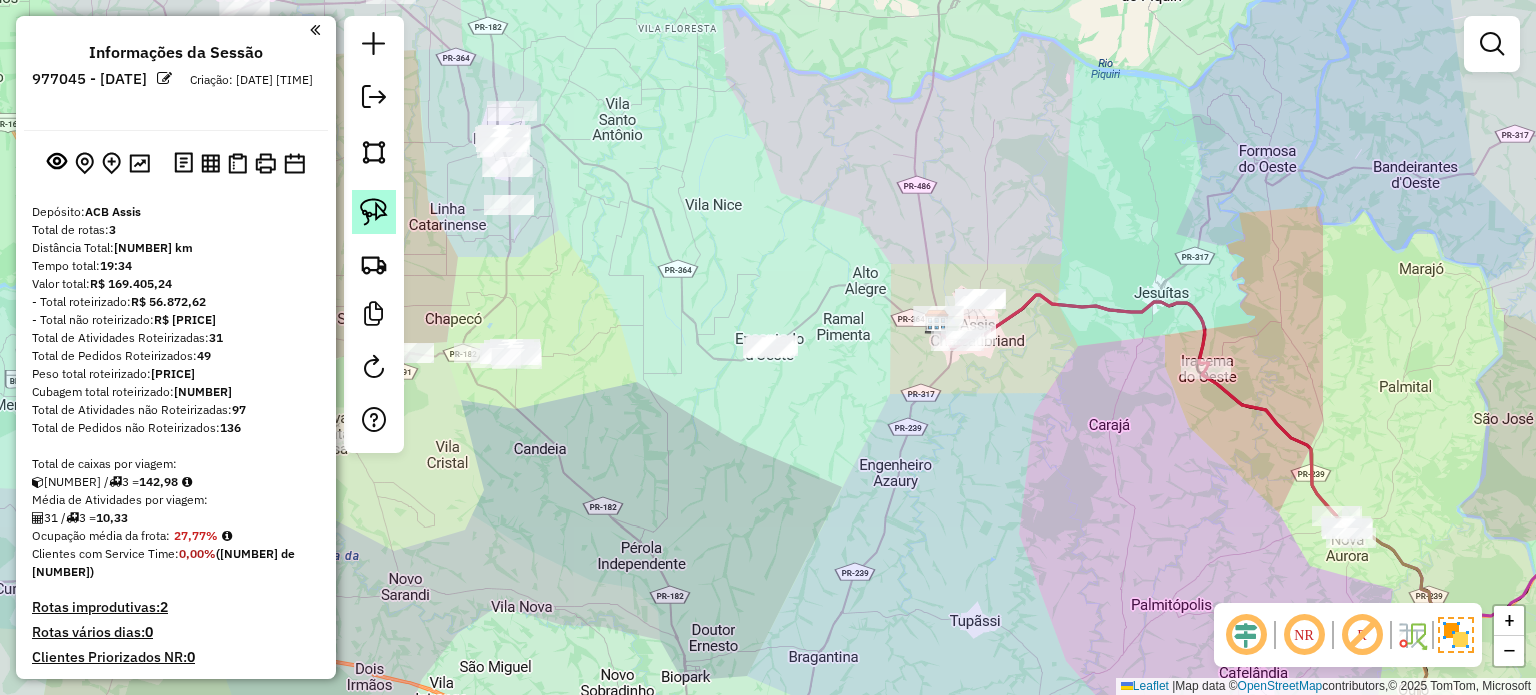 click 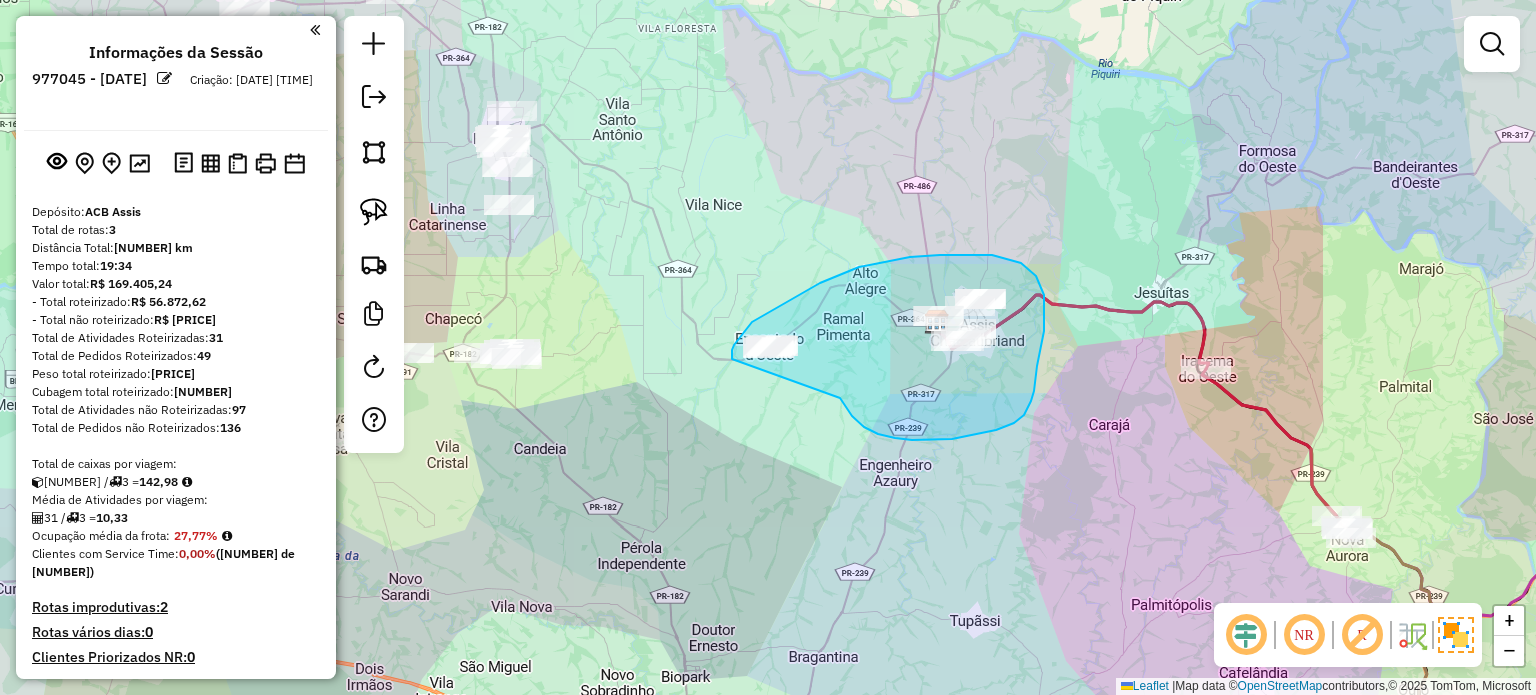 drag, startPoint x: 878, startPoint y: 434, endPoint x: 732, endPoint y: 375, distance: 157.47063 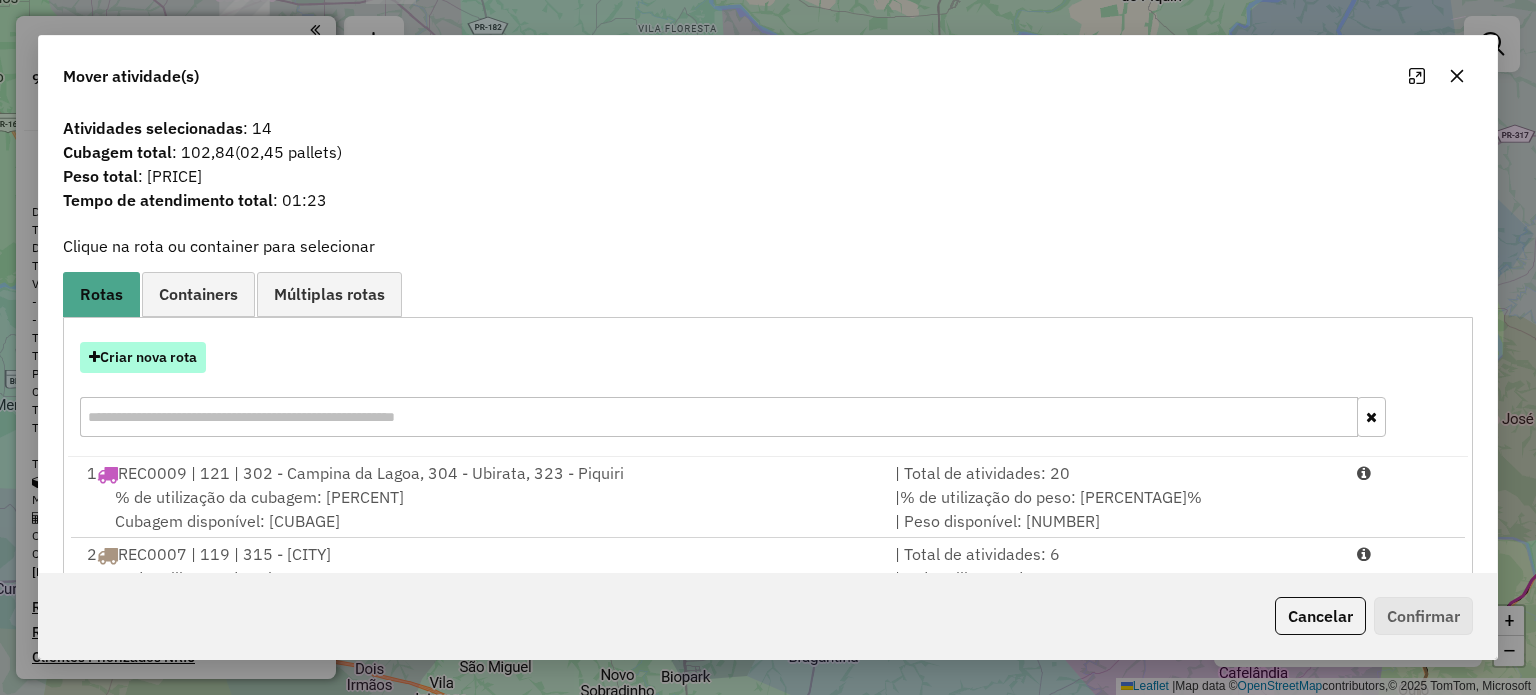 click on "Criar nova rota" at bounding box center [143, 357] 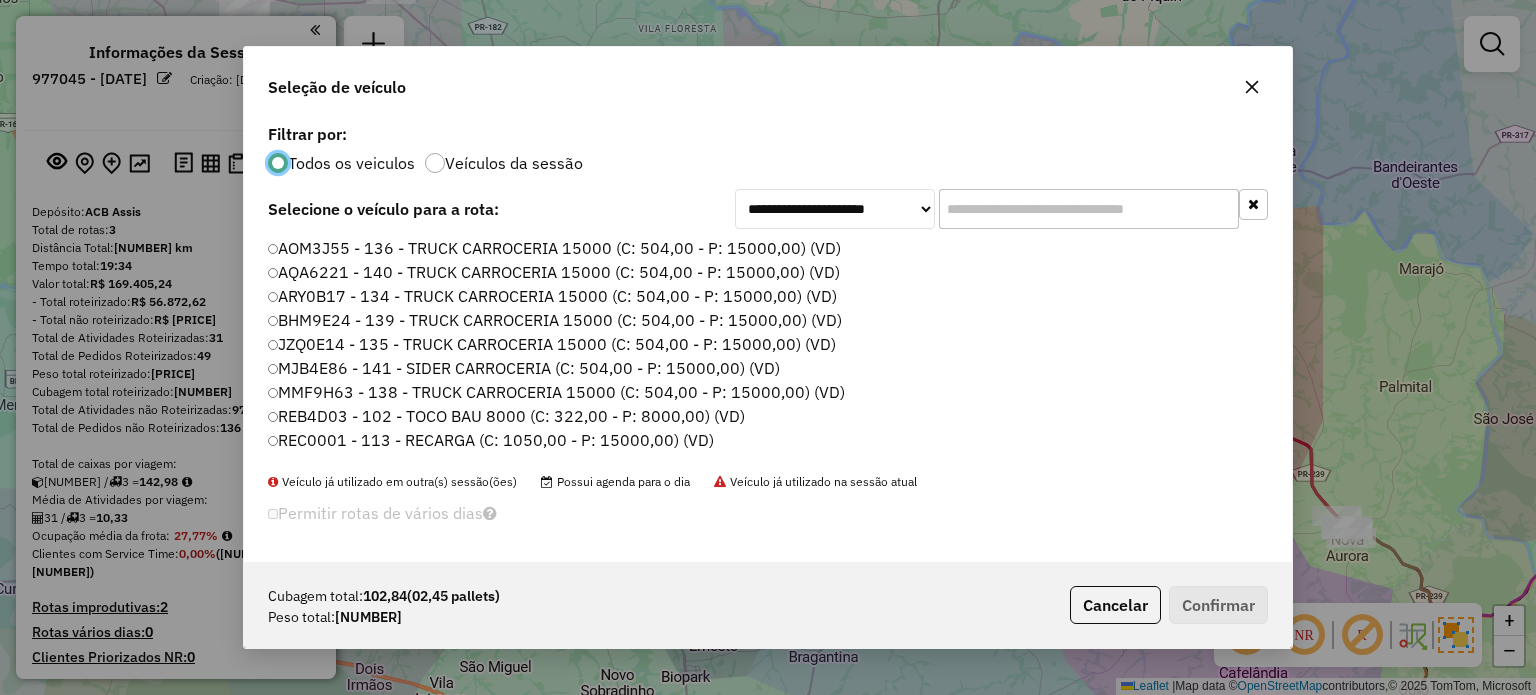 scroll, scrollTop: 10, scrollLeft: 6, axis: both 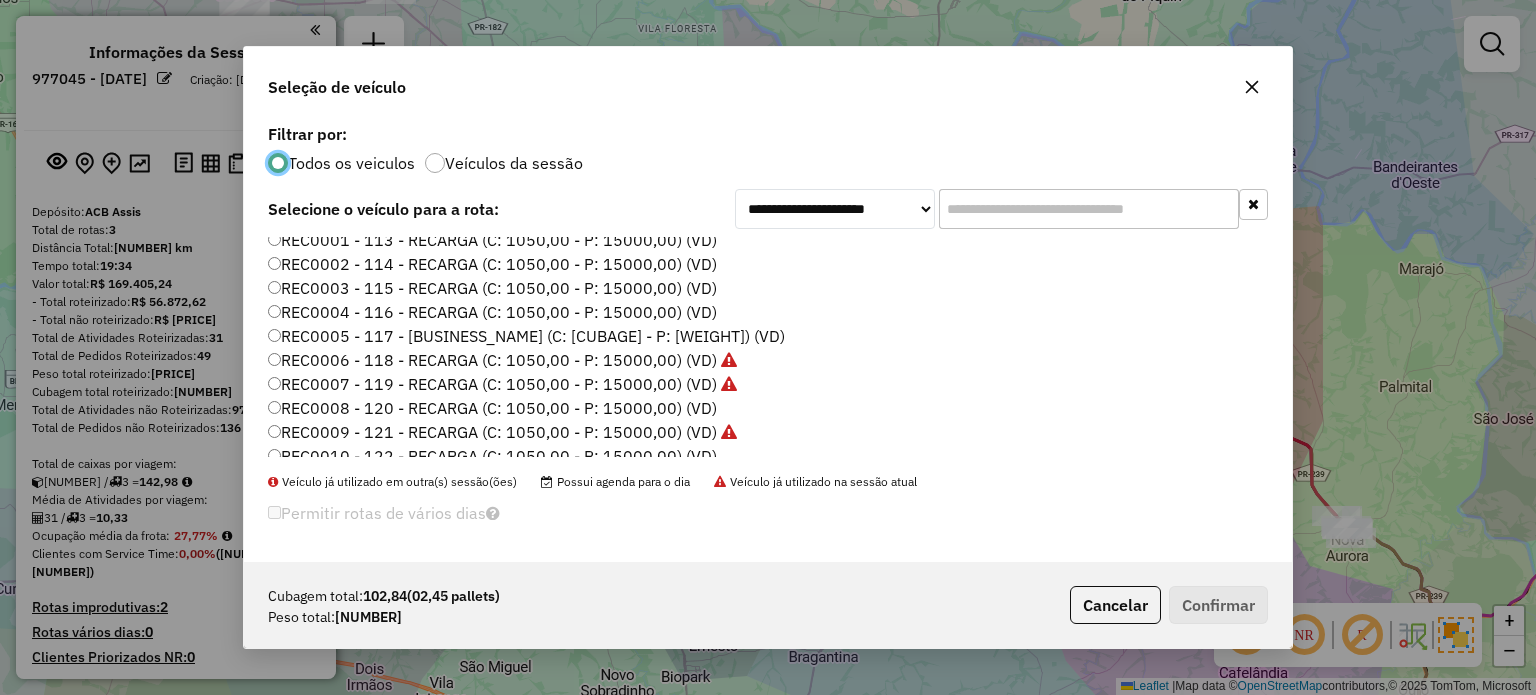 click on "REC0005 - 117 - [BUSINESS_NAME] (C: [CUBAGE] - P: [WEIGHT]) (VD)" 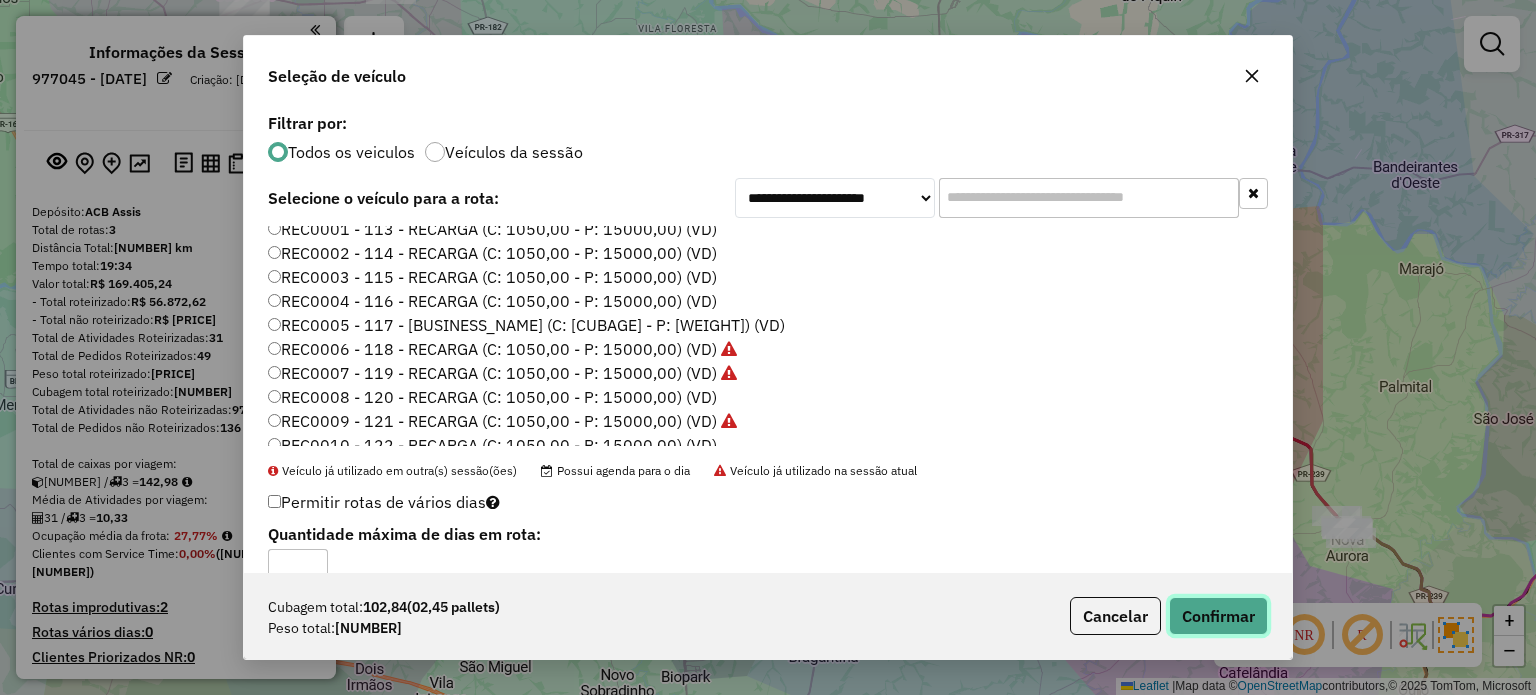 click on "Confirmar" 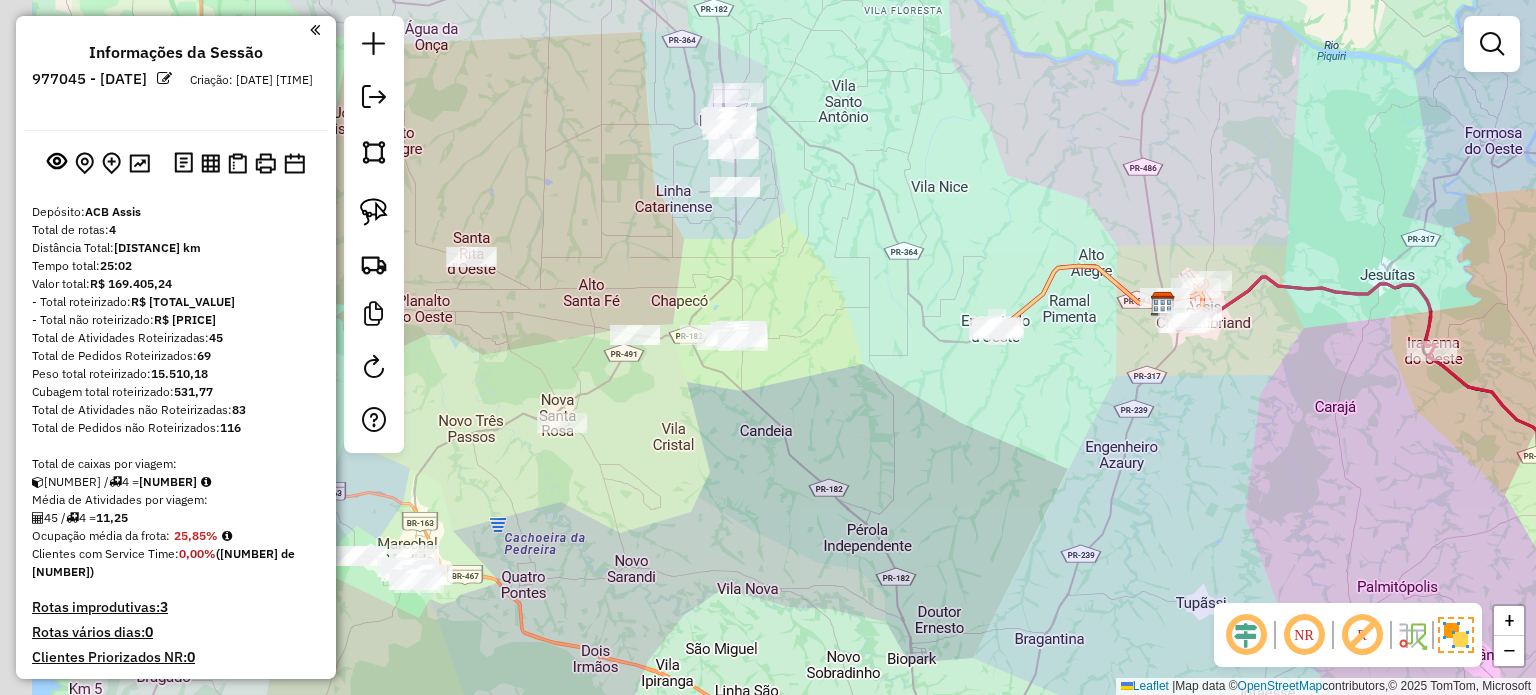 drag, startPoint x: 1011, startPoint y: 458, endPoint x: 1152, endPoint y: 440, distance: 142.14429 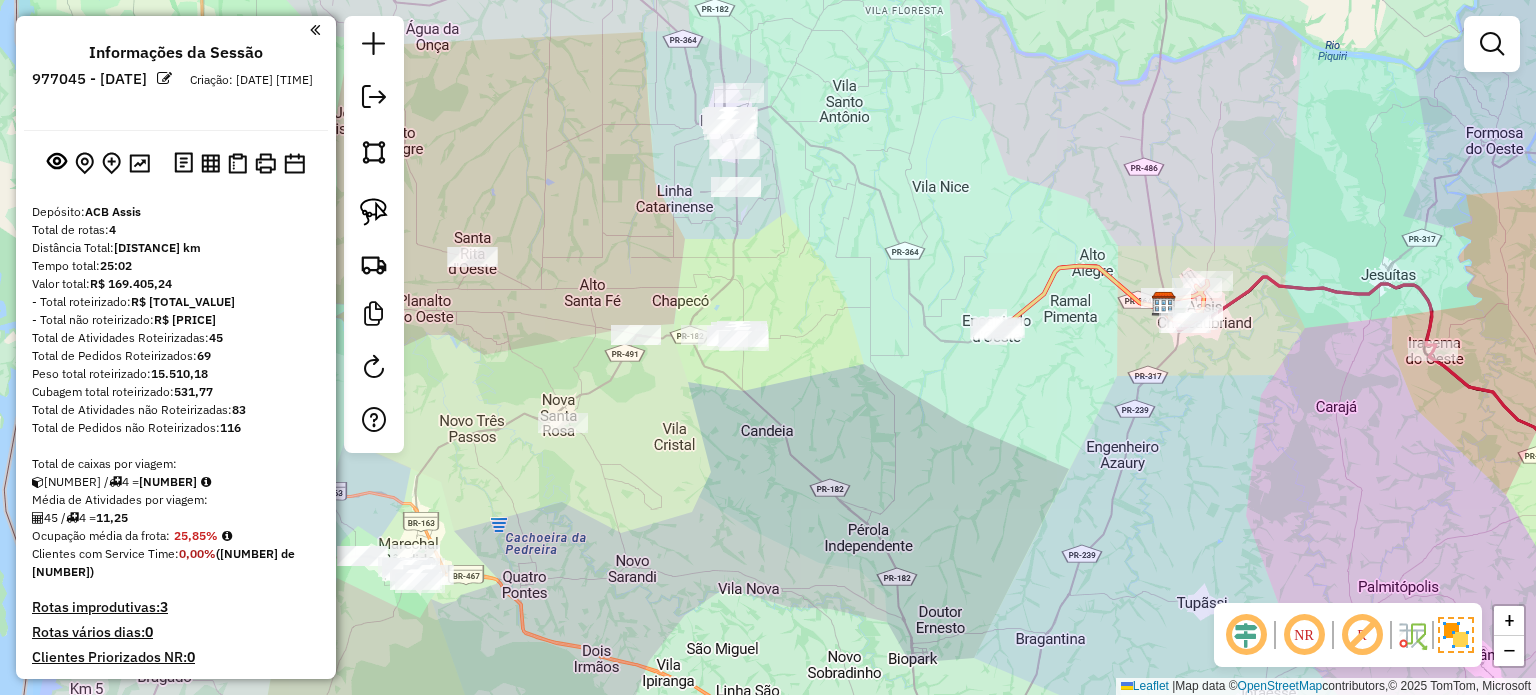 click on "Janela de atendimento Grade de atendimento Capacidade Transportadoras Veículos Cliente Pedidos  Rotas Selecione os dias de semana para filtrar as janelas de atendimento  Seg   Ter   Qua   Qui   Sex   Sáb   Dom  Informe o período da janela de atendimento: De: Até:  Filtrar exatamente a janela do cliente  Considerar janela de atendimento padrão  Selecione os dias de semana para filtrar as grades de atendimento  Seg   Ter   Qua   Qui   Sex   Sáb   Dom   Considerar clientes sem dia de atendimento cadastrado  Clientes fora do dia de atendimento selecionado Filtrar as atividades entre os valores definidos abaixo:  Peso mínimo:   Peso máximo:   Cubagem mínima:   Cubagem máxima:   De:   Até:  Filtrar as atividades entre o tempo de atendimento definido abaixo:  De:   Até:   Considerar capacidade total dos clientes não roteirizados Transportadora: Selecione um ou mais itens Tipo de veículo: Selecione um ou mais itens Veículo: Selecione um ou mais itens Motorista: Selecione um ou mais itens Nome: Rótulo:" 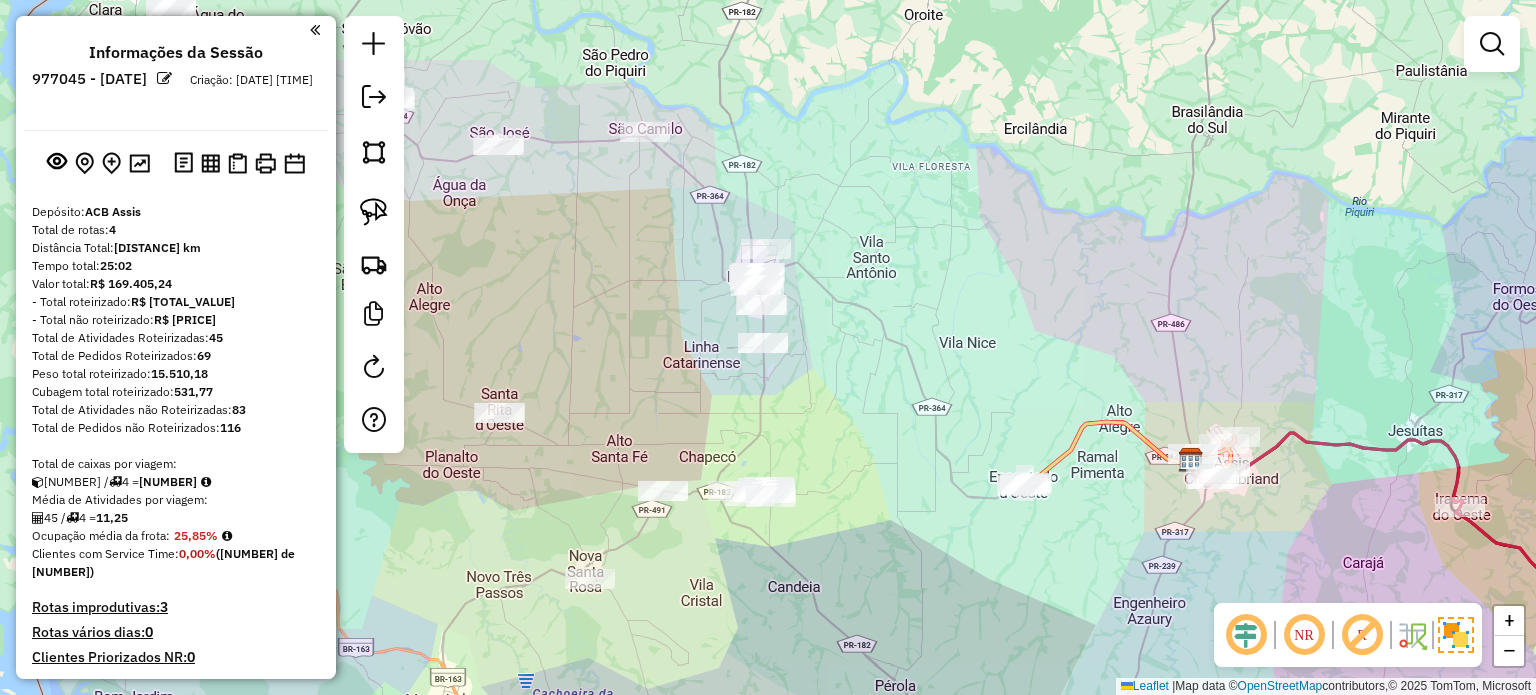 click on "Janela de atendimento Grade de atendimento Capacidade Transportadoras Veículos Cliente Pedidos  Rotas Selecione os dias de semana para filtrar as janelas de atendimento  Seg   Ter   Qua   Qui   Sex   Sáb   Dom  Informe o período da janela de atendimento: De: Até:  Filtrar exatamente a janela do cliente  Considerar janela de atendimento padrão  Selecione os dias de semana para filtrar as grades de atendimento  Seg   Ter   Qua   Qui   Sex   Sáb   Dom   Considerar clientes sem dia de atendimento cadastrado  Clientes fora do dia de atendimento selecionado Filtrar as atividades entre os valores definidos abaixo:  Peso mínimo:   Peso máximo:   Cubagem mínima:   Cubagem máxima:   De:   Até:  Filtrar as atividades entre o tempo de atendimento definido abaixo:  De:   Até:   Considerar capacidade total dos clientes não roteirizados Transportadora: Selecione um ou mais itens Tipo de veículo: Selecione um ou mais itens Veículo: Selecione um ou mais itens Motorista: Selecione um ou mais itens Nome: Rótulo:" 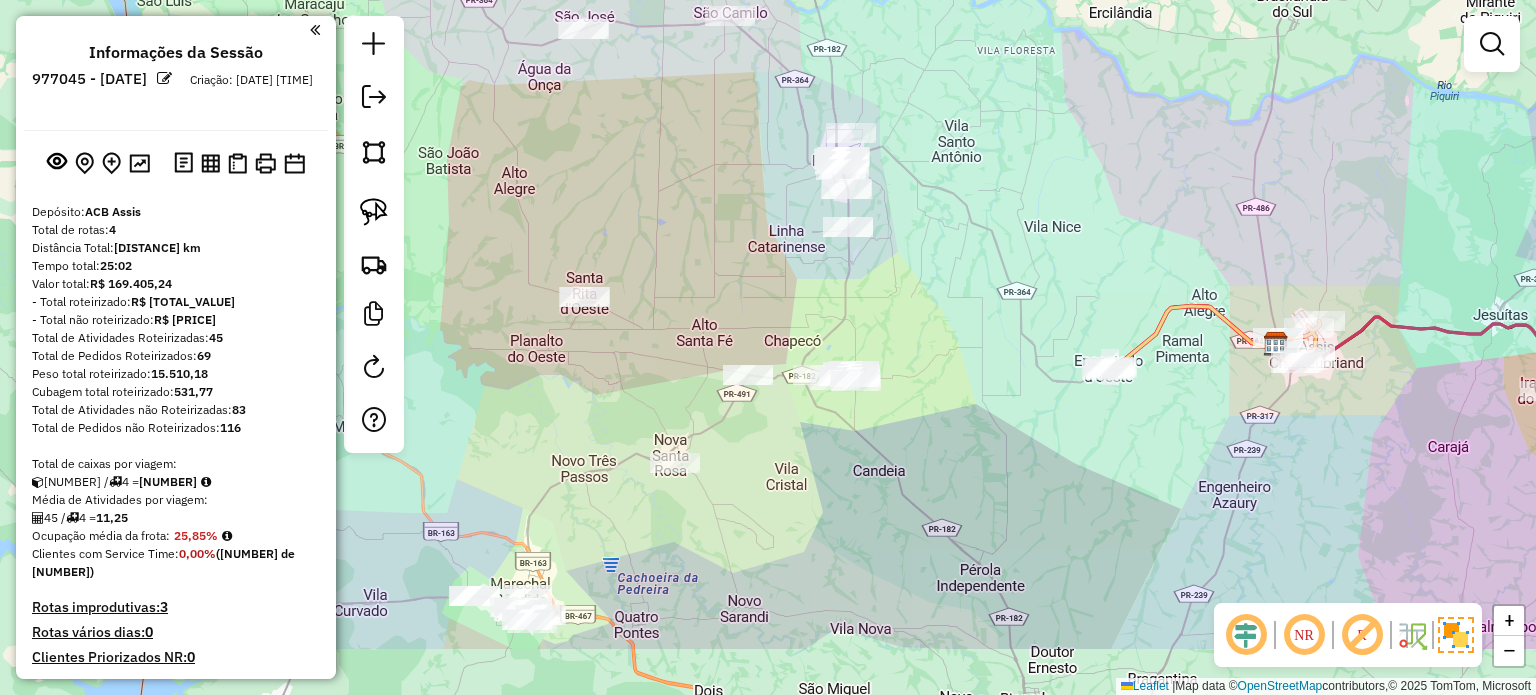 drag, startPoint x: 911, startPoint y: 388, endPoint x: 964, endPoint y: 309, distance: 95.131485 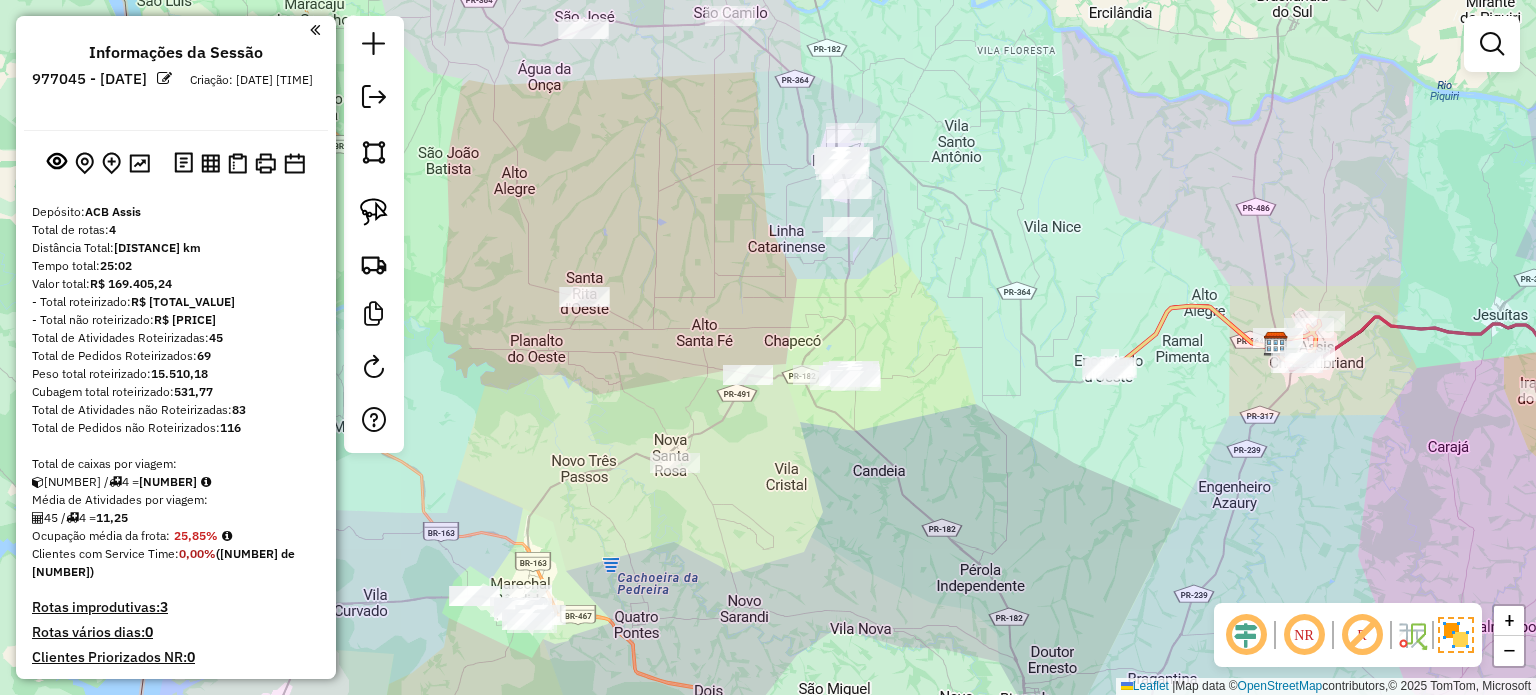 drag, startPoint x: 937, startPoint y: 463, endPoint x: 929, endPoint y: 411, distance: 52.611786 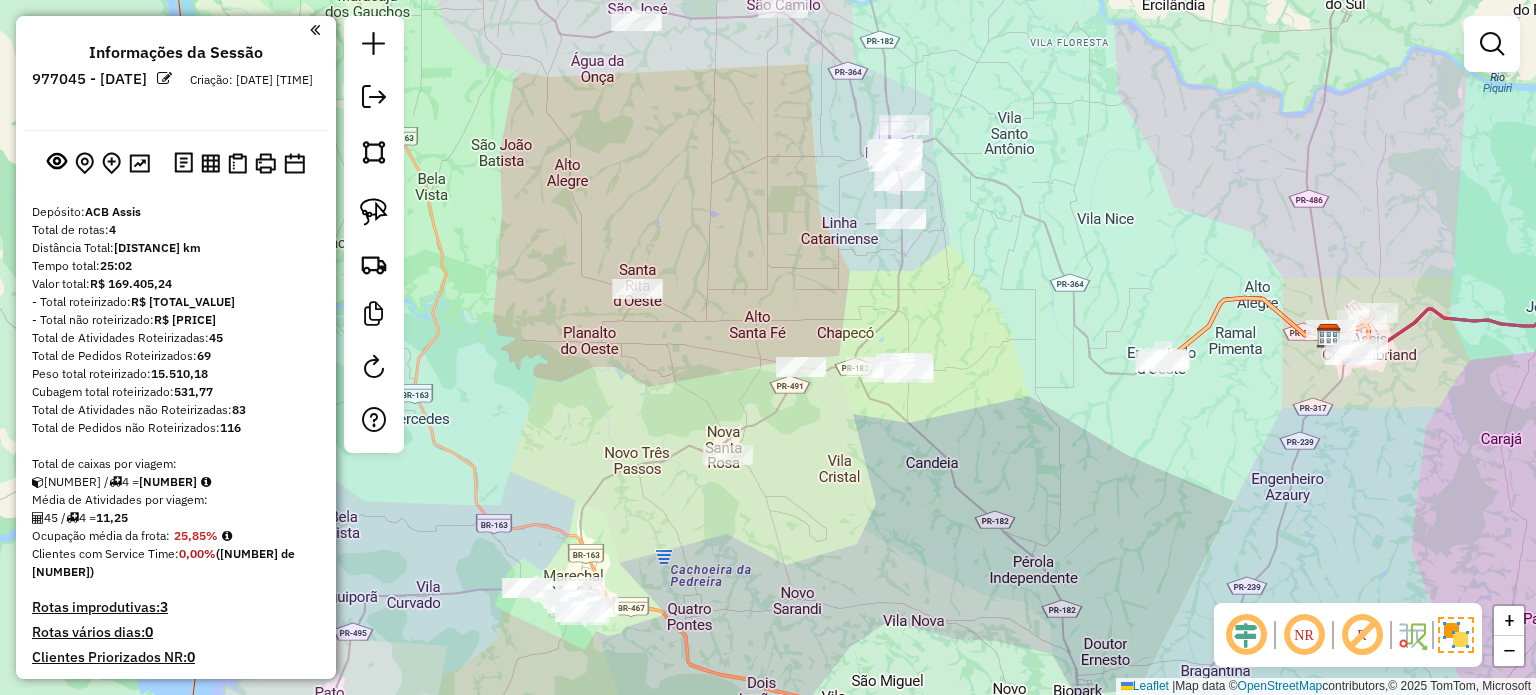 drag, startPoint x: 886, startPoint y: 514, endPoint x: 800, endPoint y: 428, distance: 121.62237 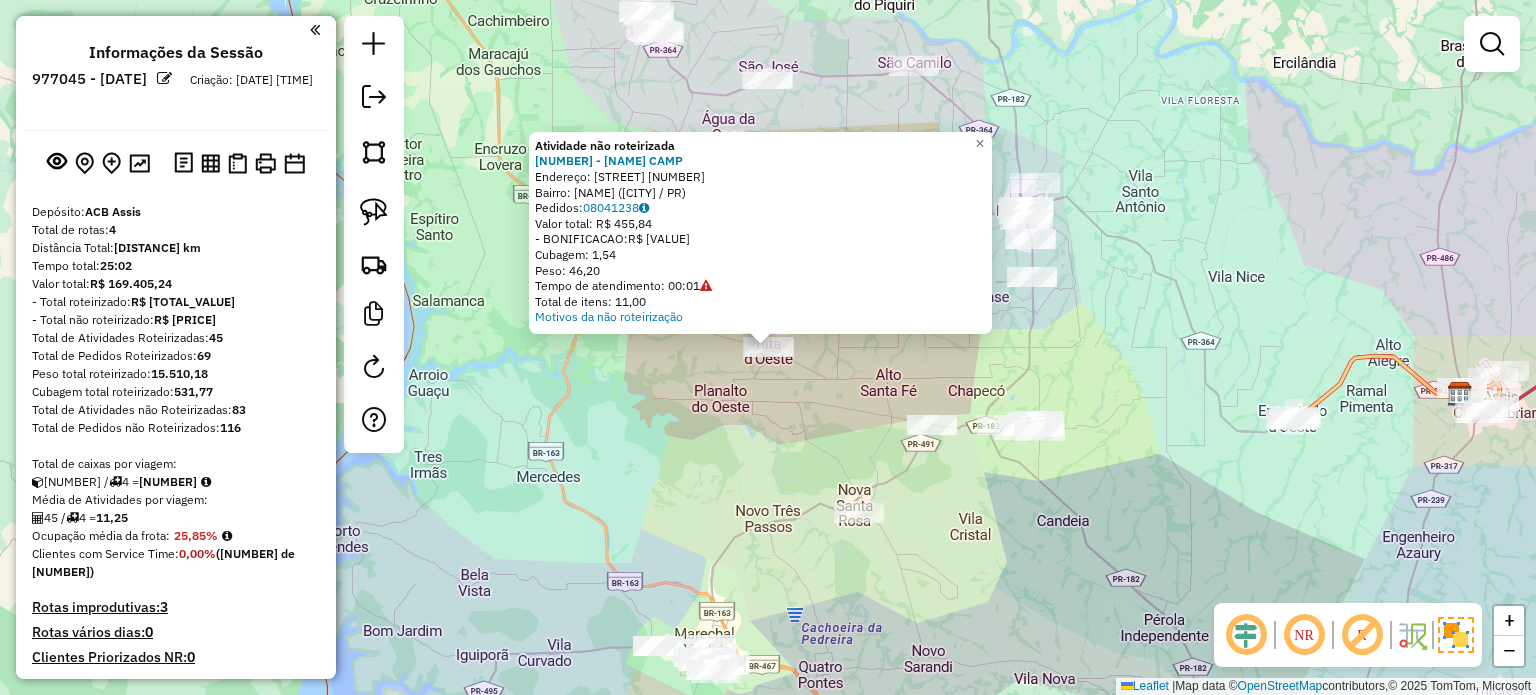 click on "Atividade não roteirizada 821 - MERCADO MARQUES CAMP Endereço: Candido Thomaz de Souza 501 Bairro: Santa Rita ([CITY] / PR) Pedidos: 08041238 Valor total: R$ 455,84 - BONIFICACAO: R$ 455,84 Cubagem: 1,54 Peso: 46,20 Tempo de atendimento: 00:01 Total de itens: 11,00 Motivos da não roteirização × Janela de atendimento Grade de atendimento Capacidade Transportadoras Veículos Cliente Pedidos Rotas Selecione os dias de semana para filtrar as janelas de atendimento Seg Ter Qua Qui Sex Sáb Dom Informe o período da janela de atendimento: De: Até: Filtrar exatamente a janela do cliente Considerar janela de atendimento padrão Selecione os dias de semana para filtrar as grades de atendimento Seg Ter Qua Qui Sex Sáb Dom Considerar clientes sem dia de atendimento cadastrado Clientes fora do dia de atendimento selecionado Filtrar as atividades entre os valores definidos abaixo: Peso mínimo: Peso máximo: Cubagem mínima: Cubagem máxima: De:" 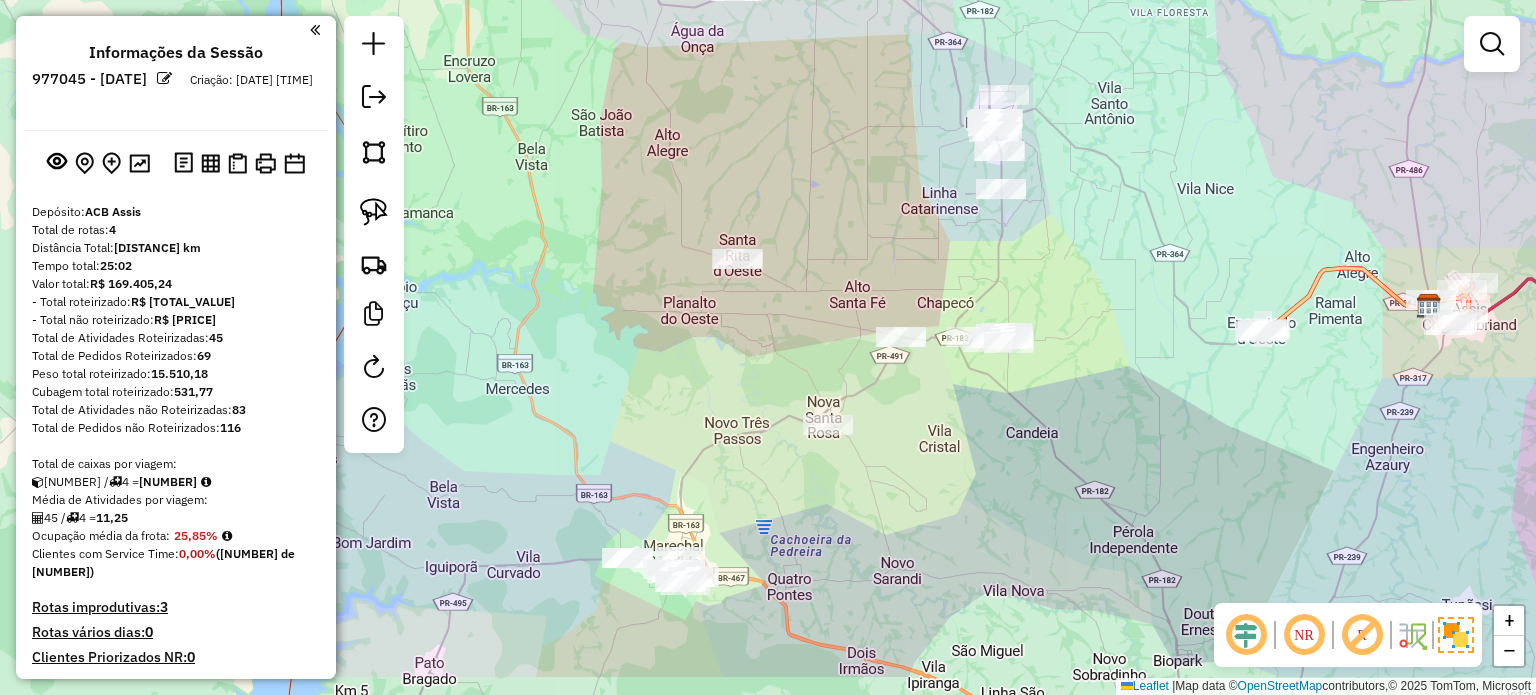 drag, startPoint x: 767, startPoint y: 436, endPoint x: 690, endPoint y: 316, distance: 142.5798 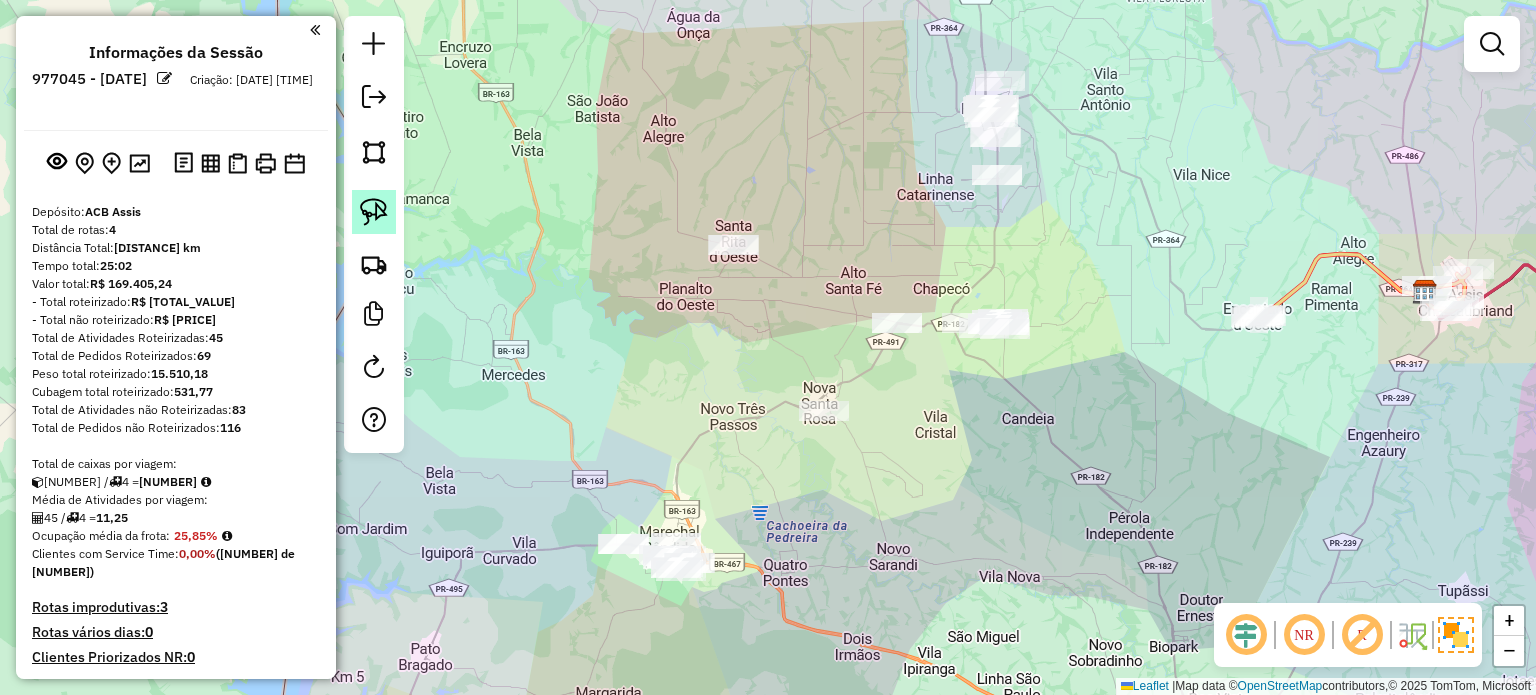 click 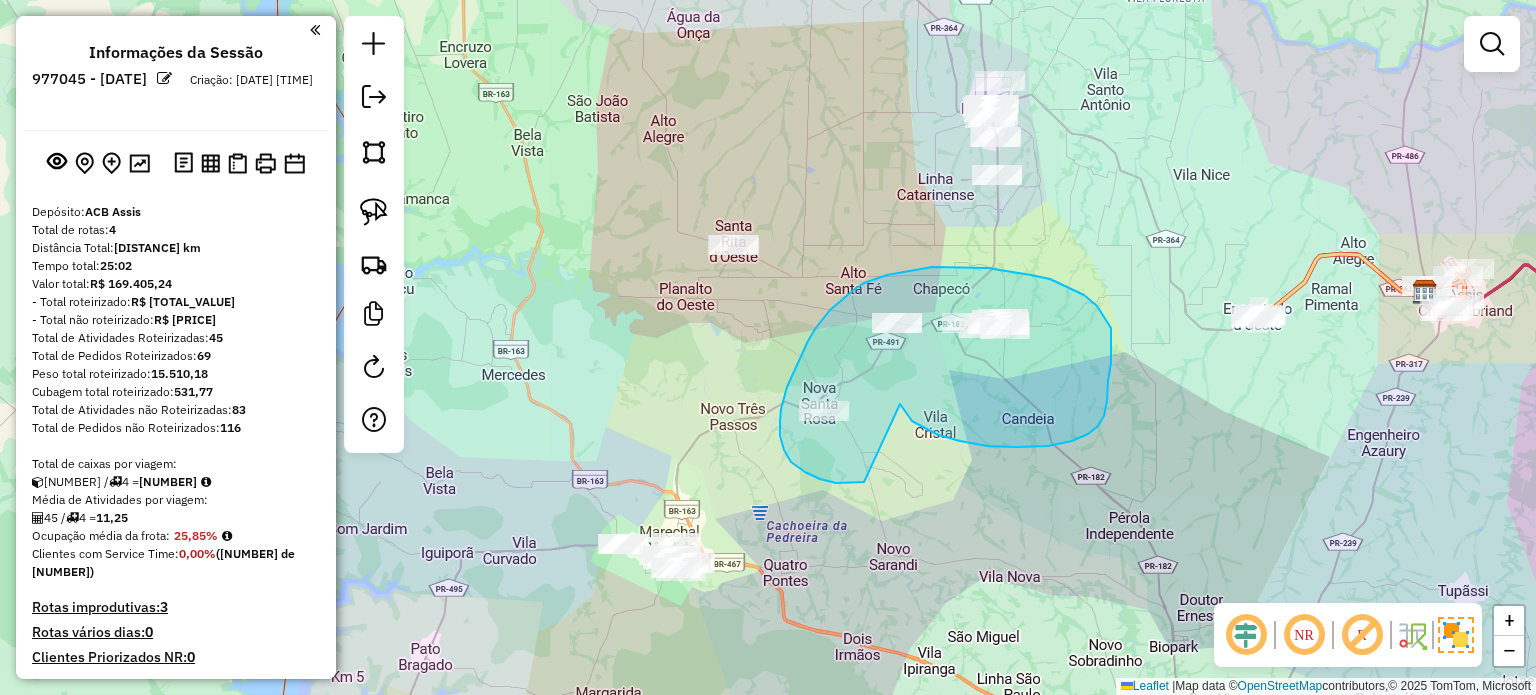 drag, startPoint x: 987, startPoint y: 446, endPoint x: 907, endPoint y: 463, distance: 81.78631 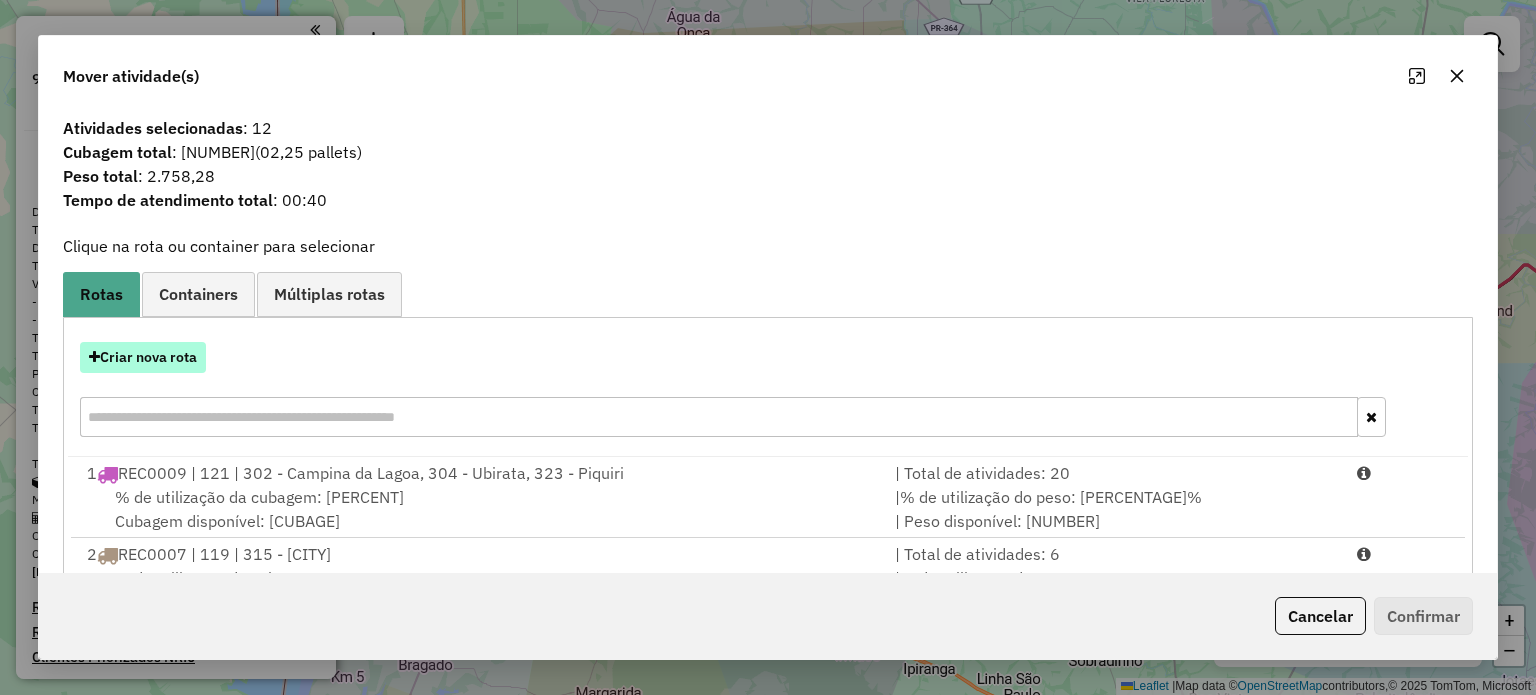 click on "Criar nova rota" at bounding box center (143, 357) 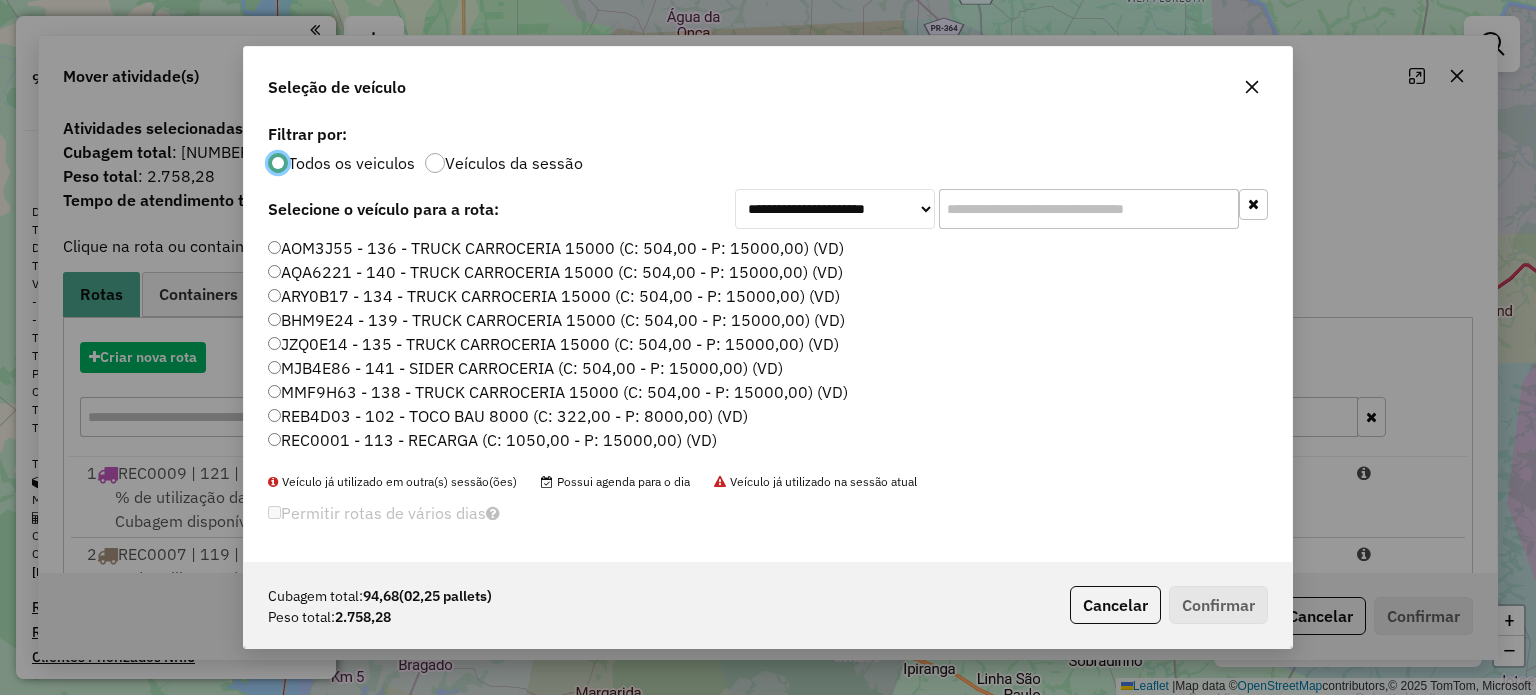 scroll, scrollTop: 10, scrollLeft: 6, axis: both 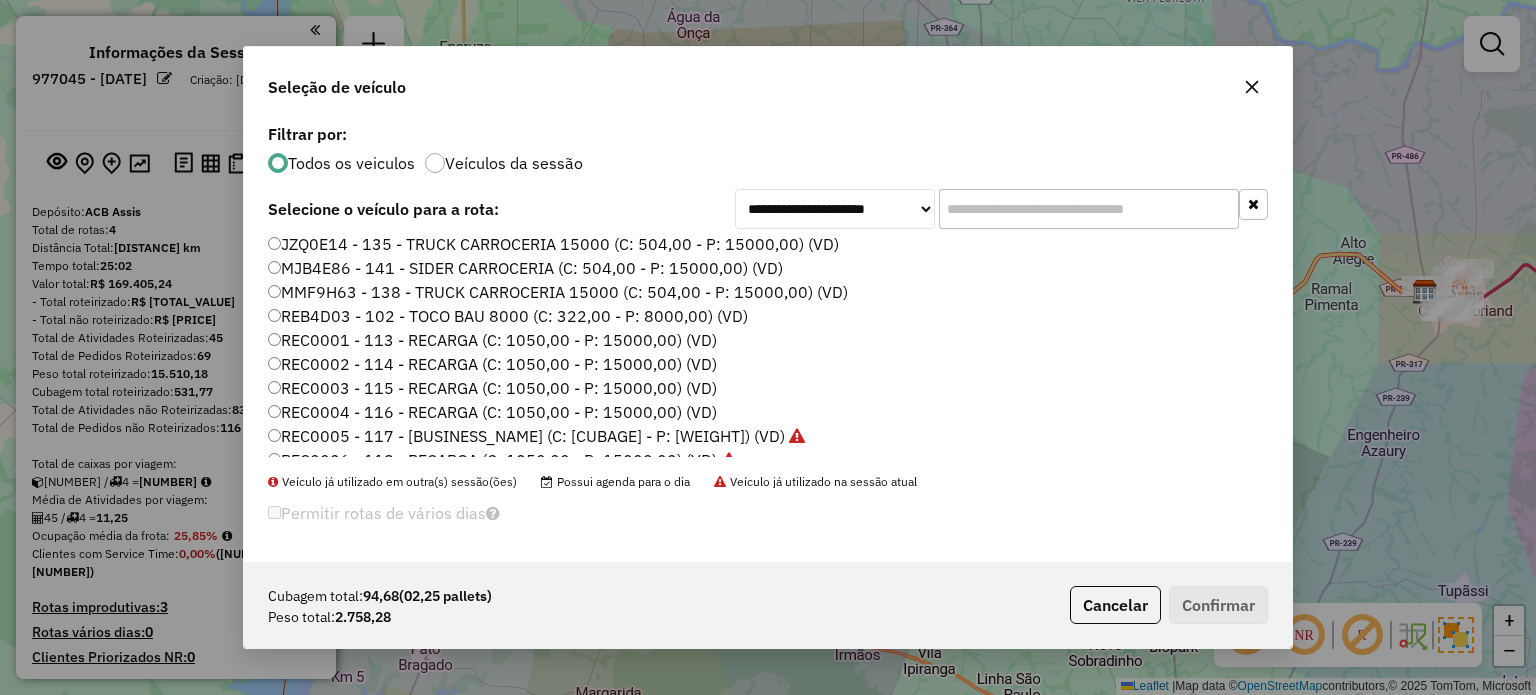 click on "REC0004 - 116 - RECARGA (C: 1050,00 - P: 15000,00) (VD)" 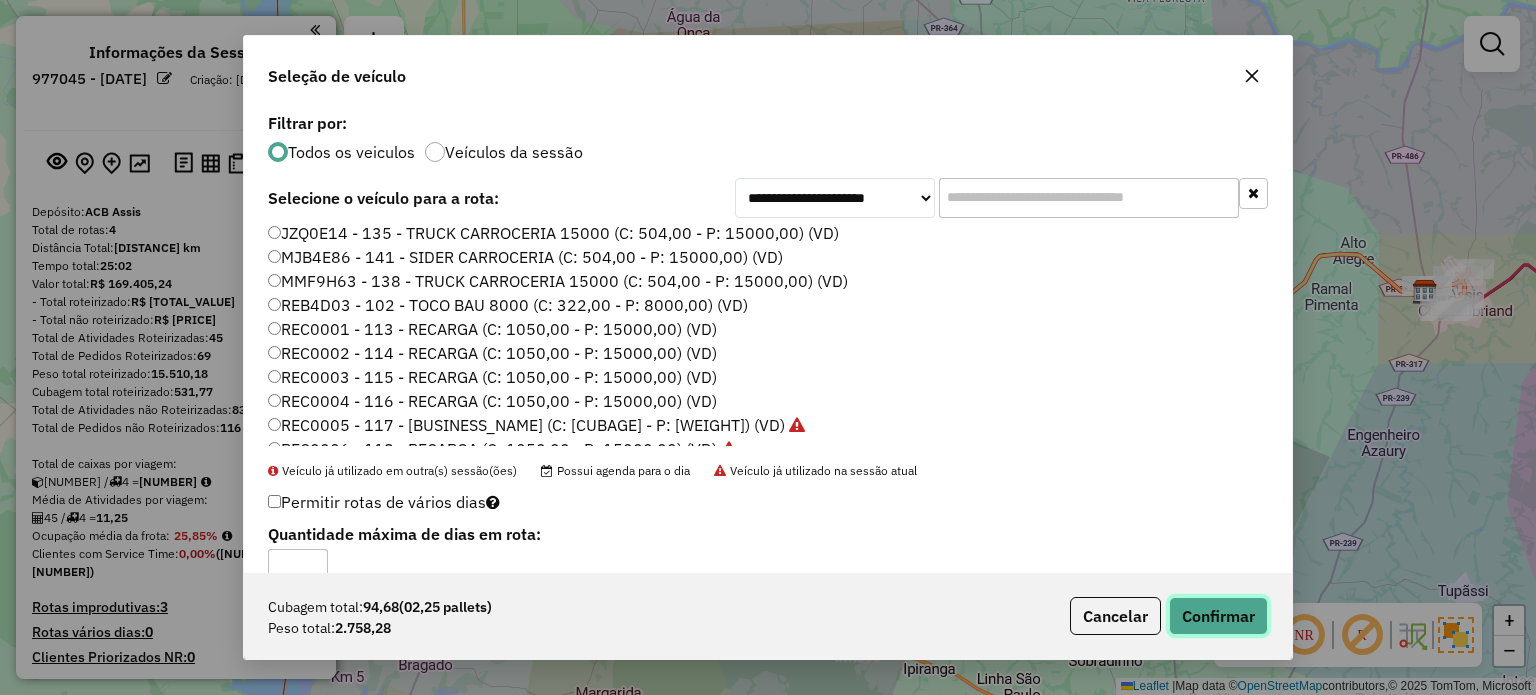 click on "Confirmar" 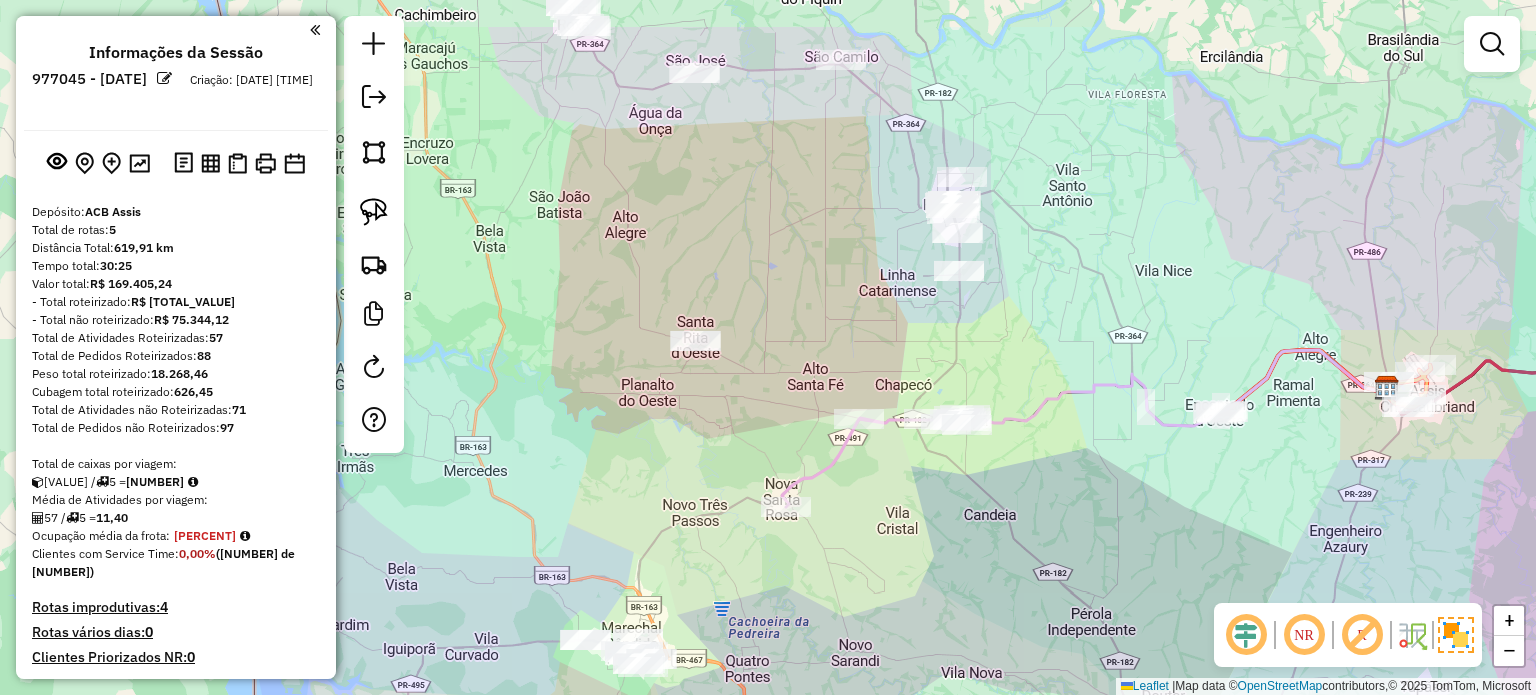 drag, startPoint x: 1030, startPoint y: 290, endPoint x: 1000, endPoint y: 397, distance: 111.12605 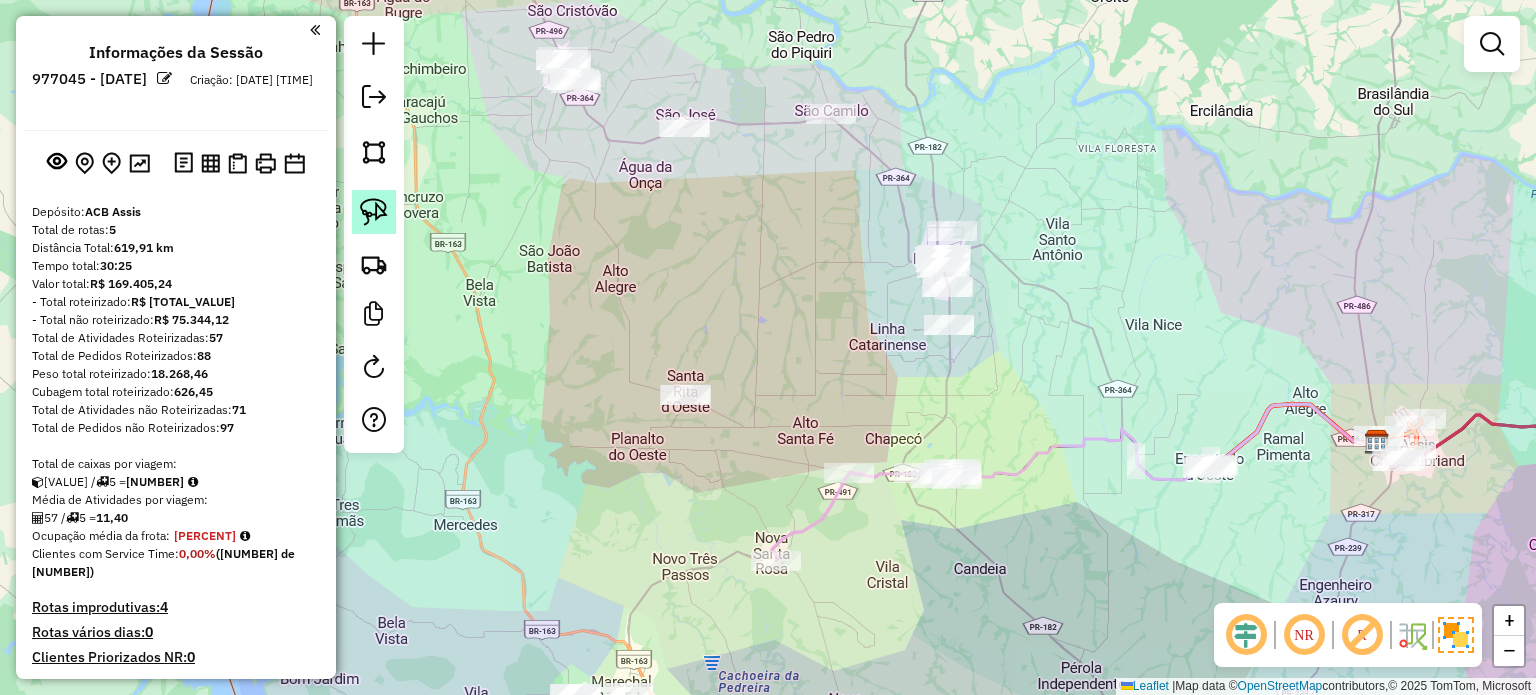 click 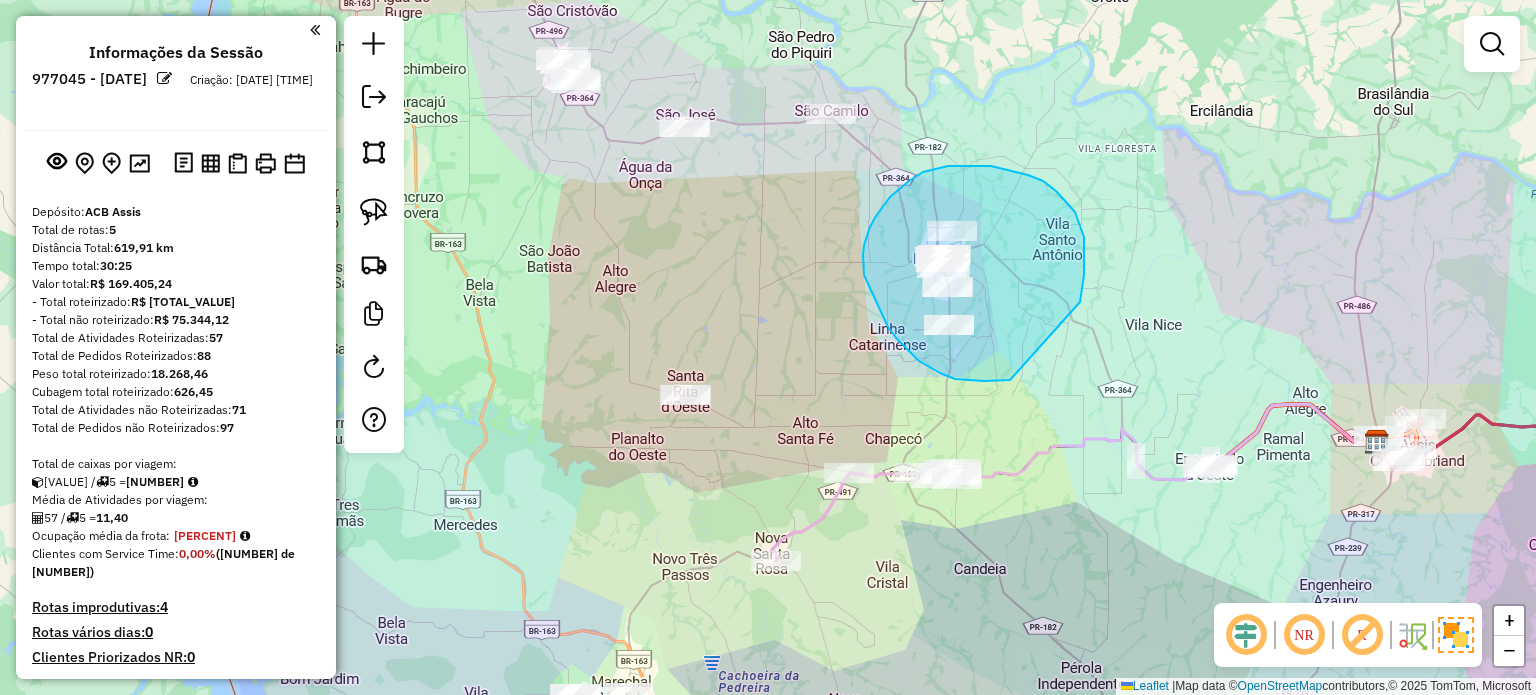 drag, startPoint x: 1084, startPoint y: 237, endPoint x: 1024, endPoint y: 348, distance: 126.178444 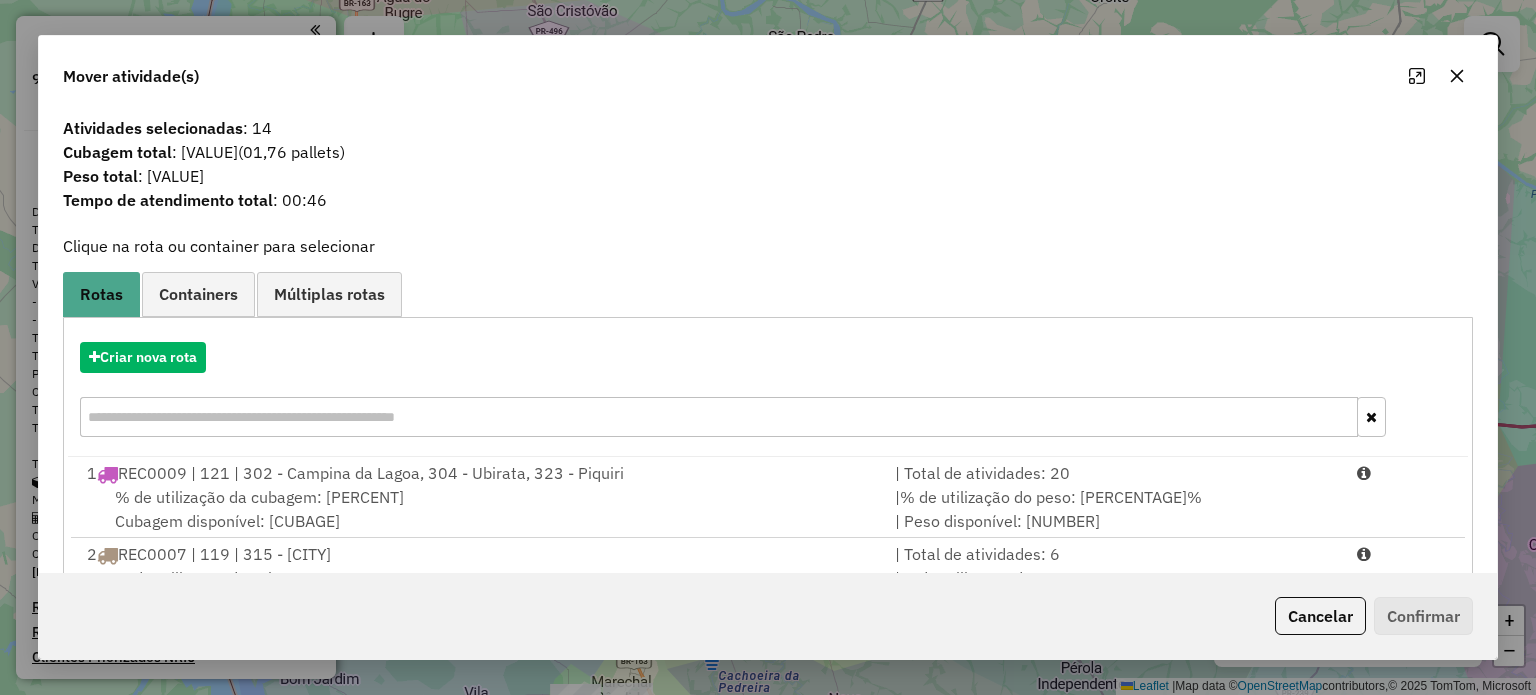 click 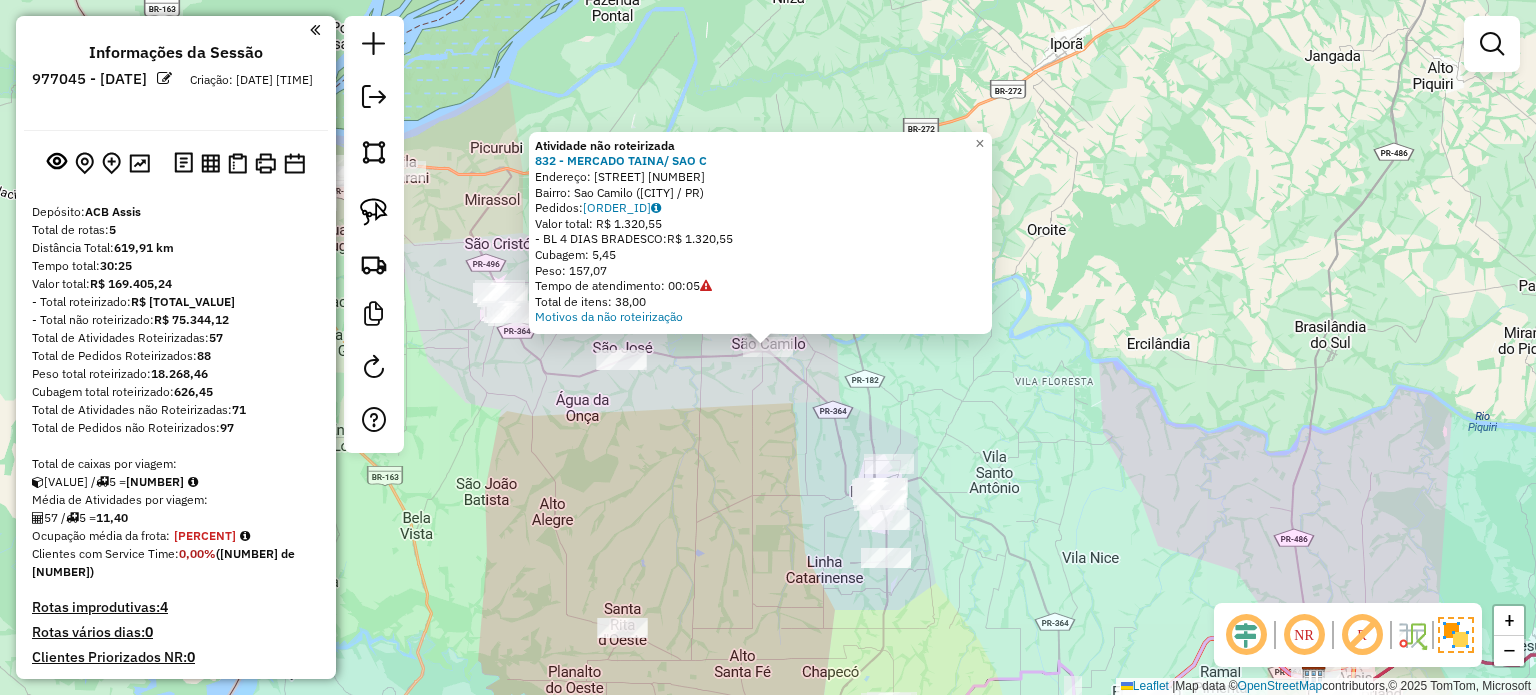 click on "Atividade não roteirizada 832 - MERCADO TINA/ SAO C Endereço: AMAPA 640 Bairro: Sao Camilo ([CITY] / PR) Pedidos: 08041300 Valor total: R$ 1.320,55 - BL 4 DIAS BRADESCO: R$ 1.320,55 Cubagem: 5,45 Peso: 157,07 Tempo de atendimento: 00:05 Total de itens: 38,00 Motivos da não roteirização × Janela de atendimento Grade de atendimento Capacidade Transportadoras Veículos Cliente Pedidos Rotas Selecione os dias de semana para filtrar as janelas de atendimento Seg Ter Qua Qui Sex Sáb Dom Informe o período da janela de atendimento: De: Até: Filtrar exatamente a janela do cliente Considerar janela de atendimento padrão Selecione os dias de semana para filtrar as grades de atendimento Seg Ter Qua Qui Sex Sáb Dom Considerar clientes sem dia de atendimento cadastrado Clientes fora do dia de atendimento selecionado Filtrar as atividades entre os valores definidos abaixo: Peso mínimo: Peso máximo: Cubagem mínima: Cubagem máxima: De: Até:" 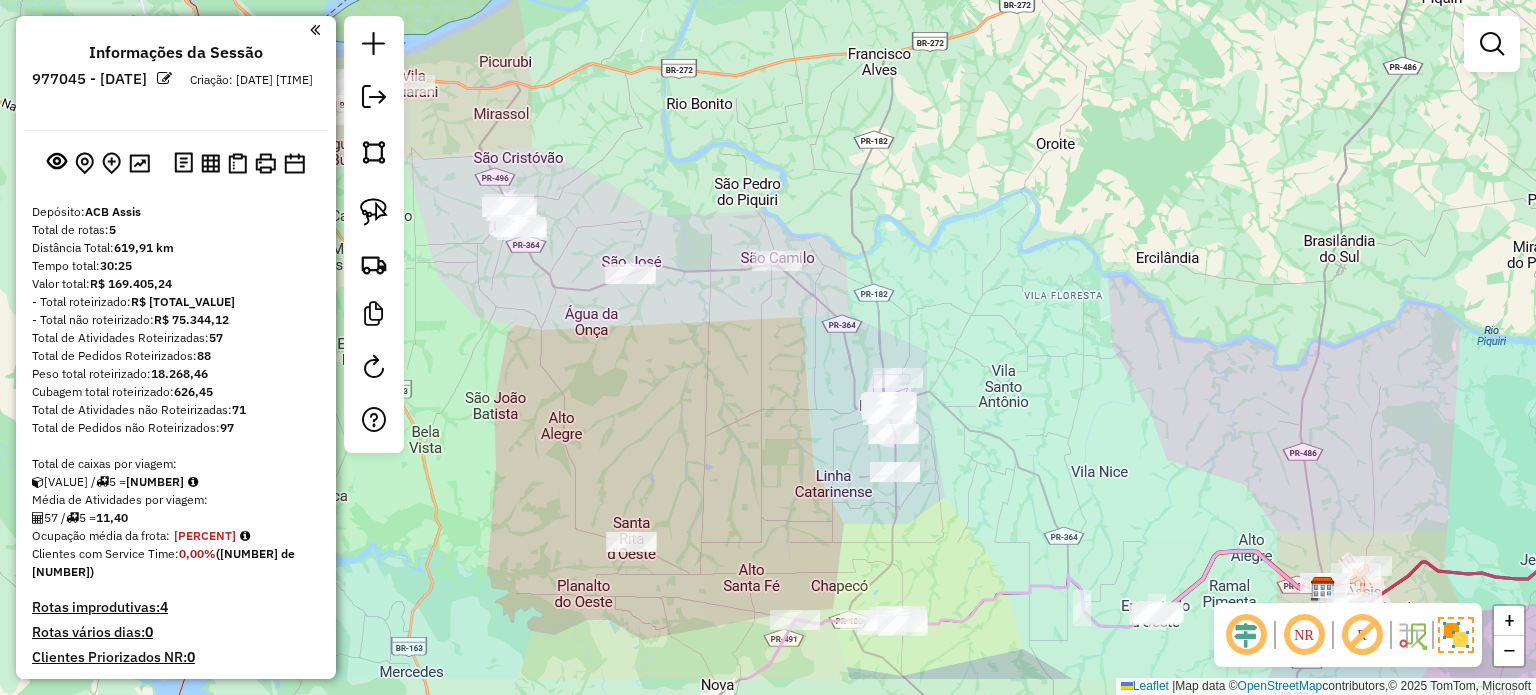drag, startPoint x: 780, startPoint y: 459, endPoint x: 790, endPoint y: 371, distance: 88.56636 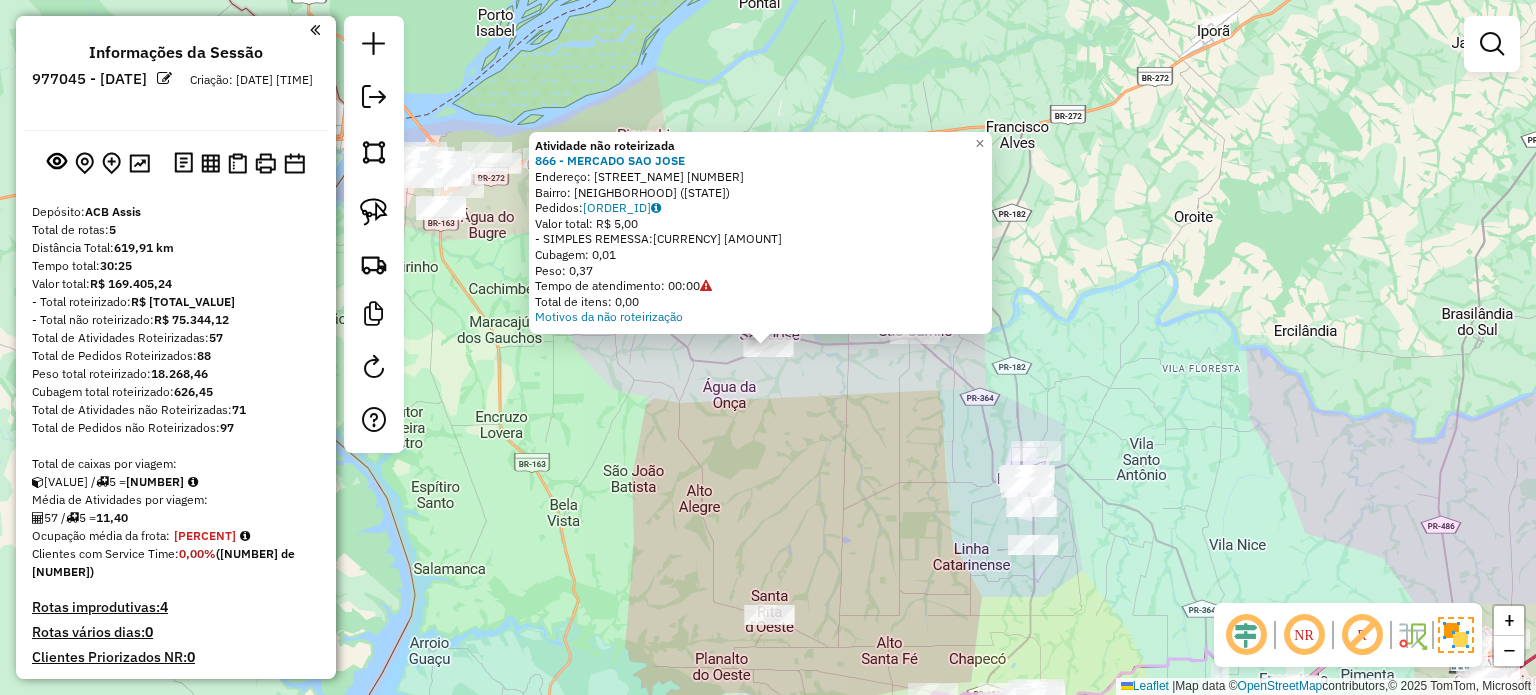 click on "Atividade não roteirizada [NUMBER] - [COMPANY]  Endereço:  [STREET] [NUMBER]   Bairro: [NEIGHBORHOOD] ([CITY] / [STATE])   Pedidos:  [ORDER_ID]   Valor total: R$ [PRICE]   - [PAYMENT_METHOD] [BANK]:  R$ [PRICE]   Cubagem: [NUMBER]   Peso: [NUMBER]   Tempo de atendimento: [TIME]   Total de itens: [NUMBER]  Motivos da não roteirização × Janela de atendimento Grade de atendimento Capacidade Transportadoras Veículos Cliente Pedidos  Rotas Selecione os dias de semana para filtrar as janelas de atendimento  Seg   Ter   Qua   Qui   Sex   Sáb   Dom  Informe o período da janela de atendimento: De: Até:  Filtrar exatamente a janela do cliente  Considerar janela de atendimento padrão  Selecione os dias de semana para filtrar as grades de atendimento  Seg   Ter   Qua   Qui   Sex   Sáb   Dom   Considerar clientes sem dia de atendimento cadastrado  Clientes fora do dia de atendimento selecionado Filtrar as atividades entre os valores definidos abaixo:  Peso mínimo:   Peso máximo:   Cubagem mínima:   Cubagem máxima:   De:   Até:   De:   Até:" 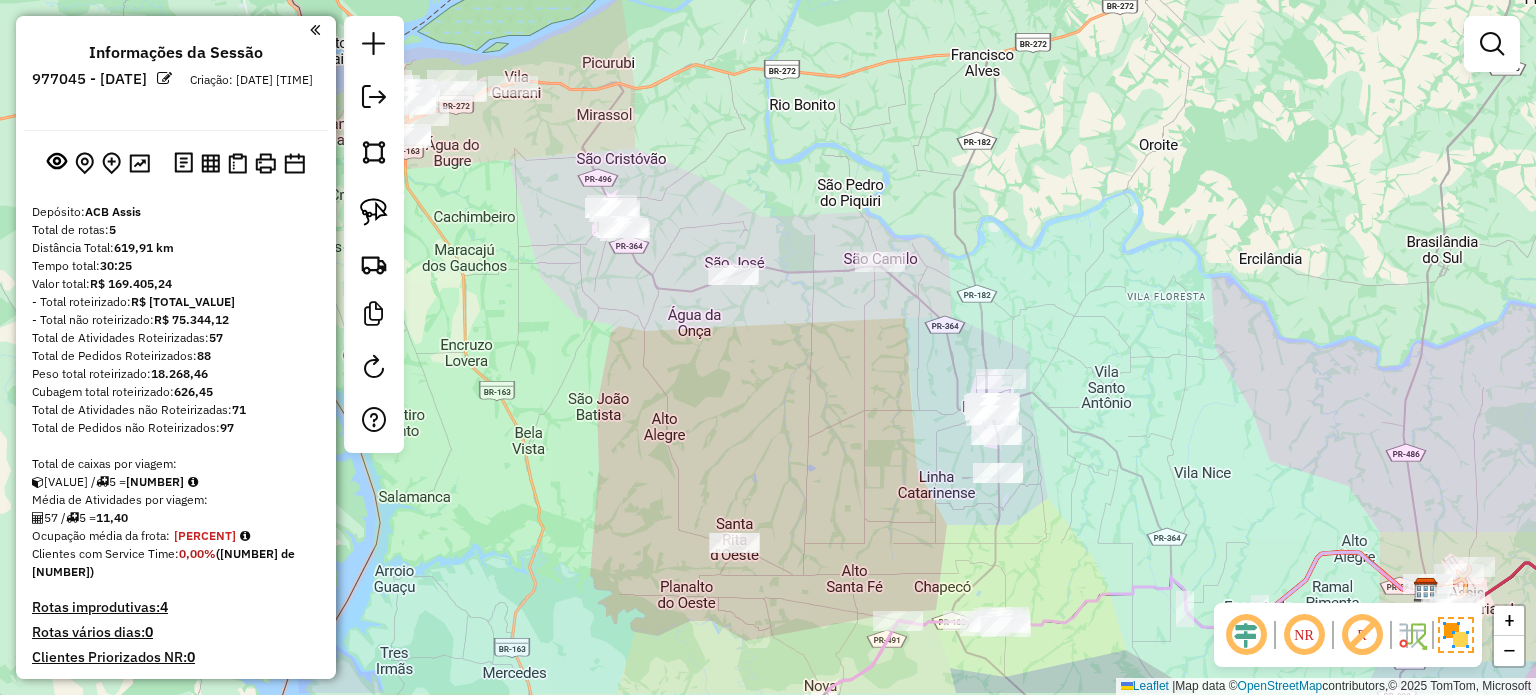 drag, startPoint x: 857, startPoint y: 464, endPoint x: 741, endPoint y: 354, distance: 159.86244 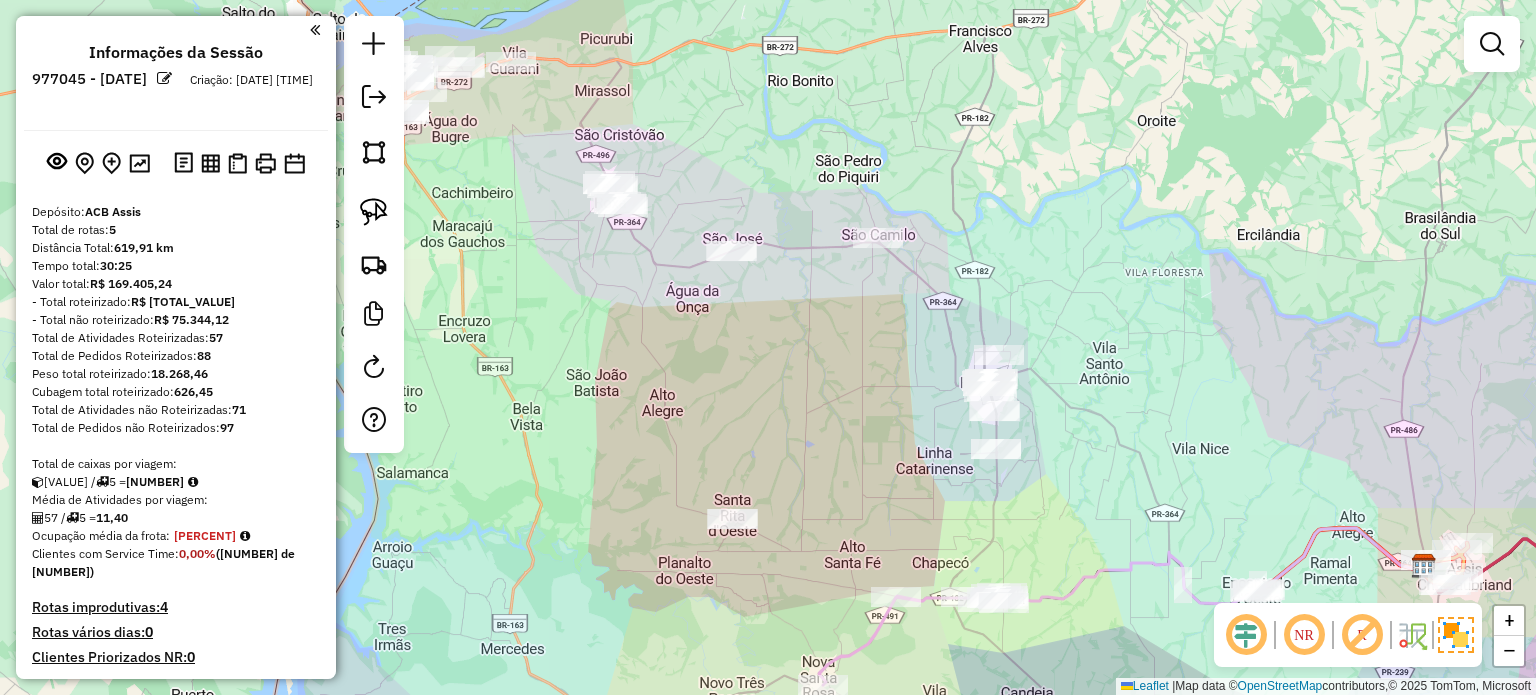 drag, startPoint x: 376, startPoint y: 207, endPoint x: 1245, endPoint y: 361, distance: 882.5401 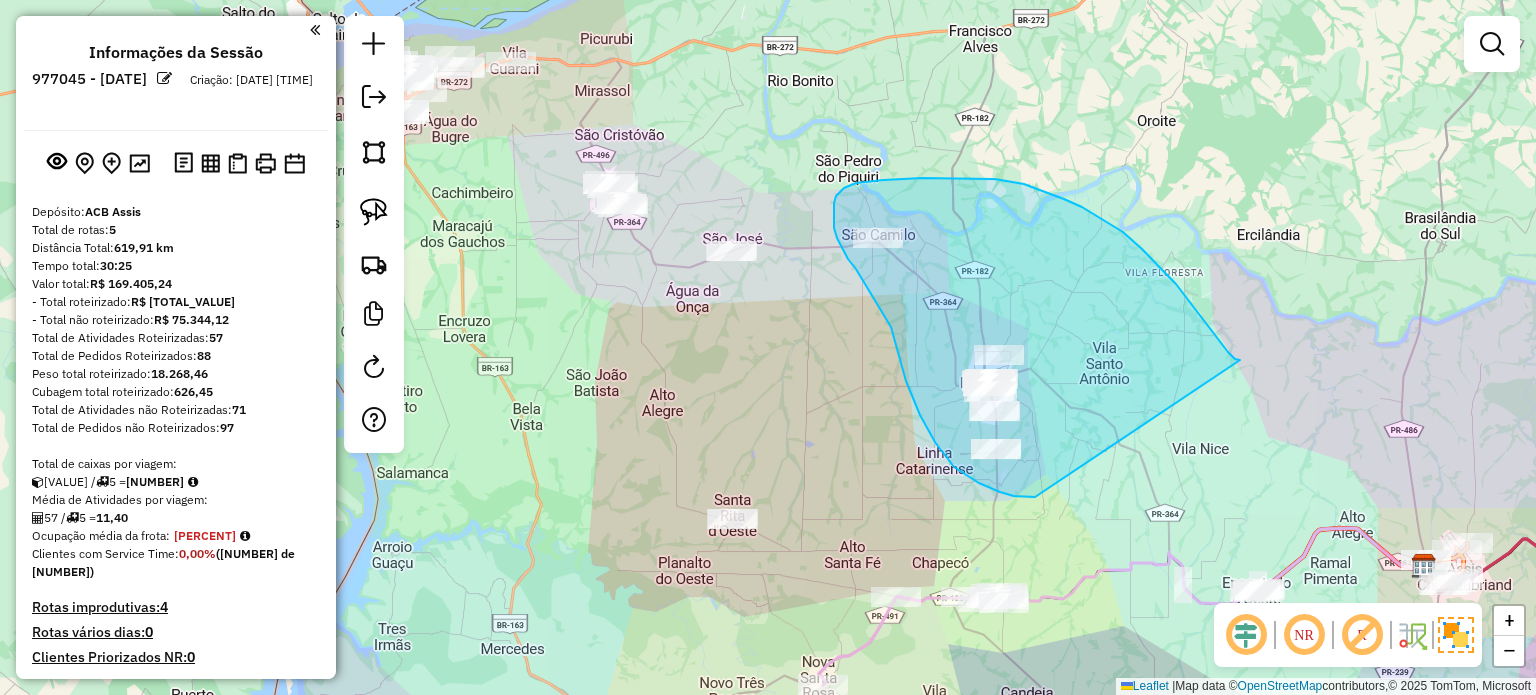 drag, startPoint x: 1160, startPoint y: 267, endPoint x: 1052, endPoint y: 485, distance: 243.28584 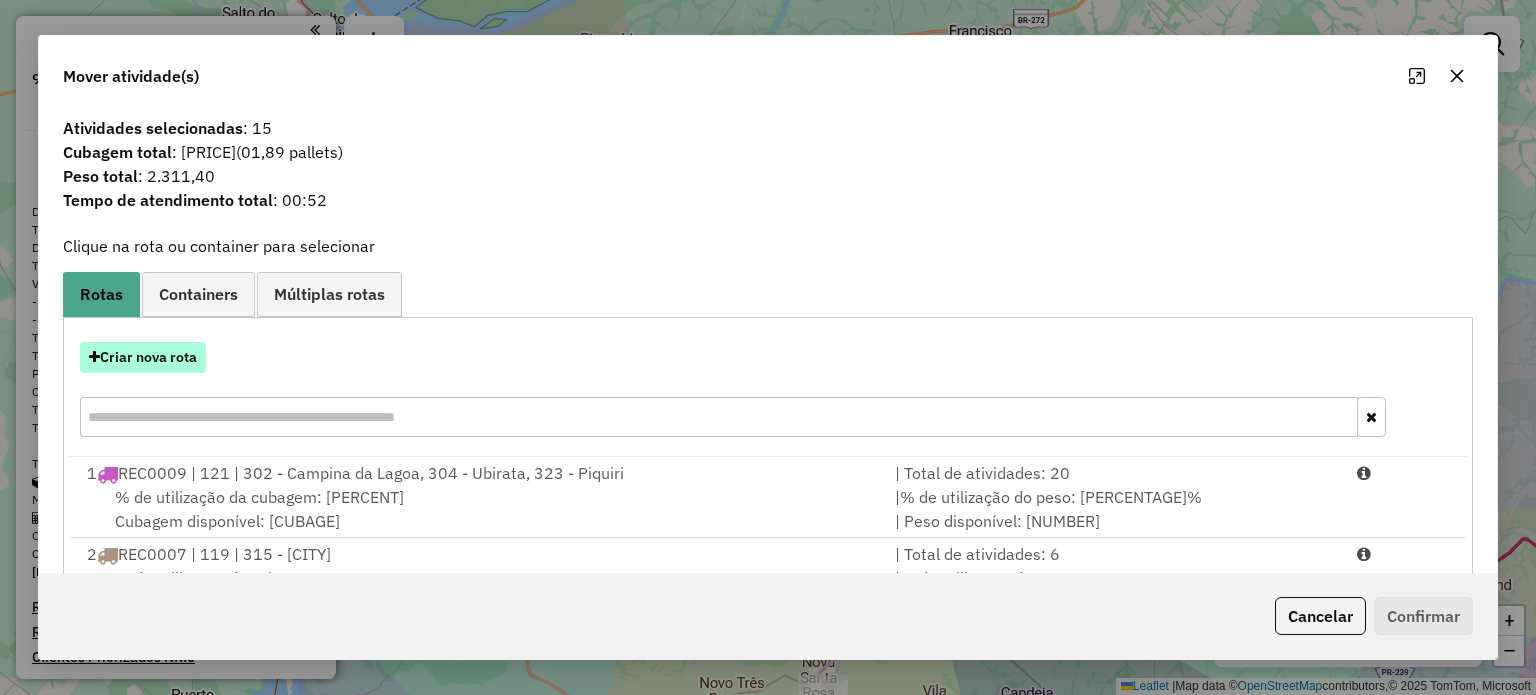 click on "Criar nova rota" at bounding box center (143, 357) 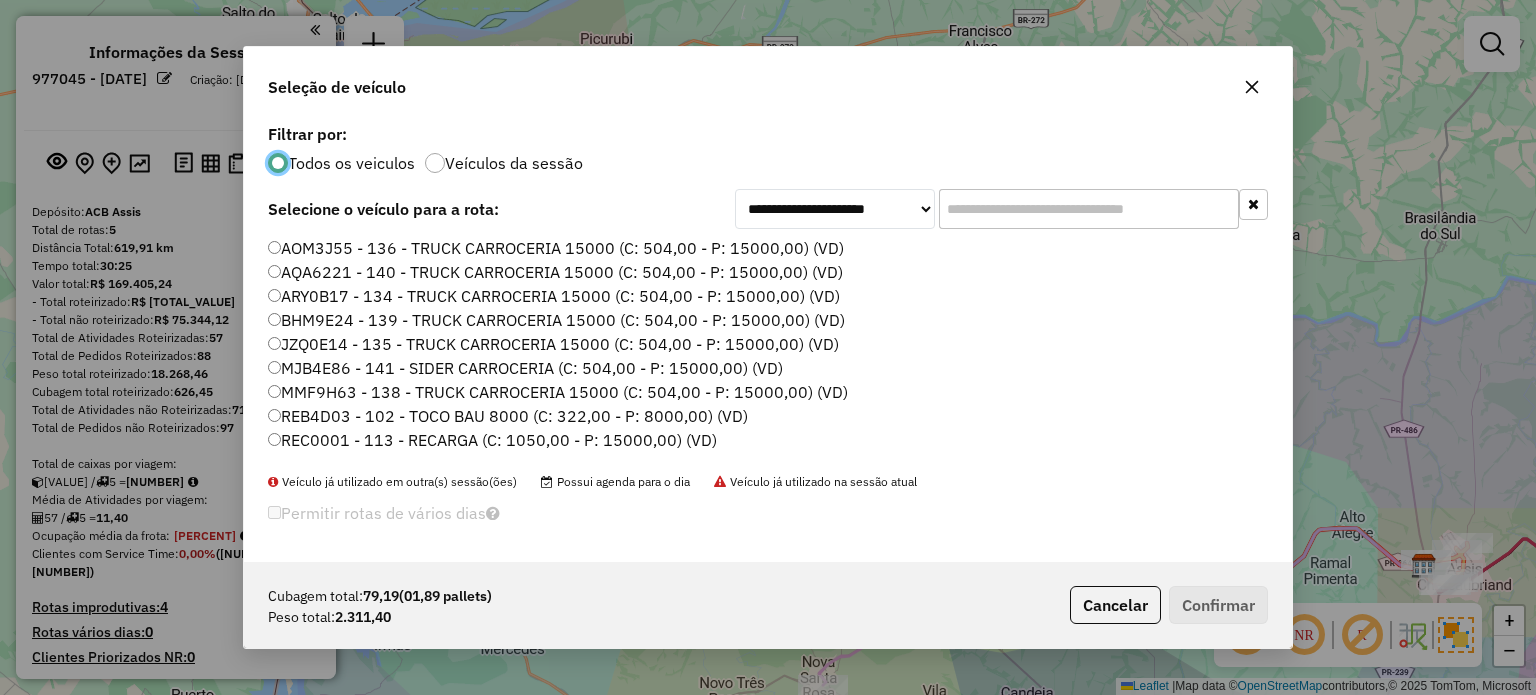 scroll, scrollTop: 10, scrollLeft: 6, axis: both 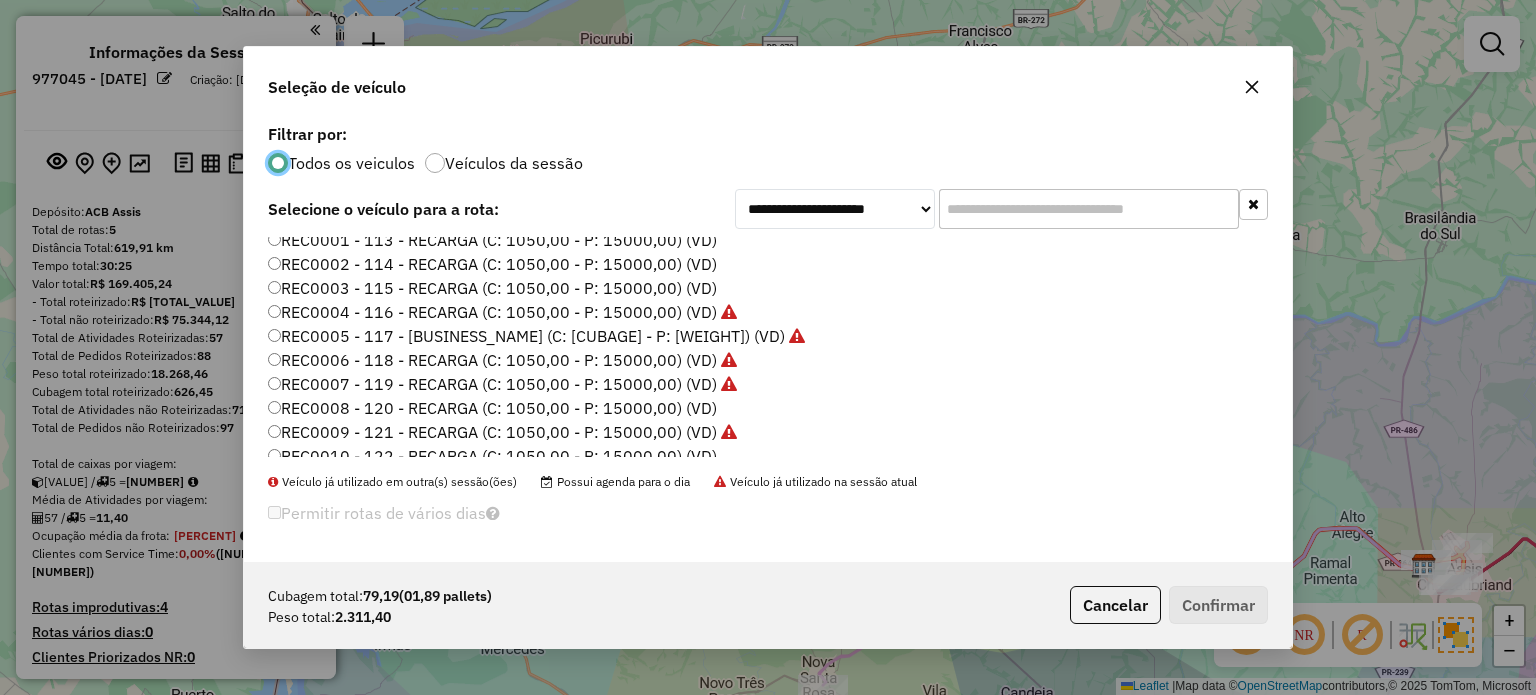 click on "REC0008 - 120 - RECARGA (C: 1050,00 - P: 15000,00) (VD)" 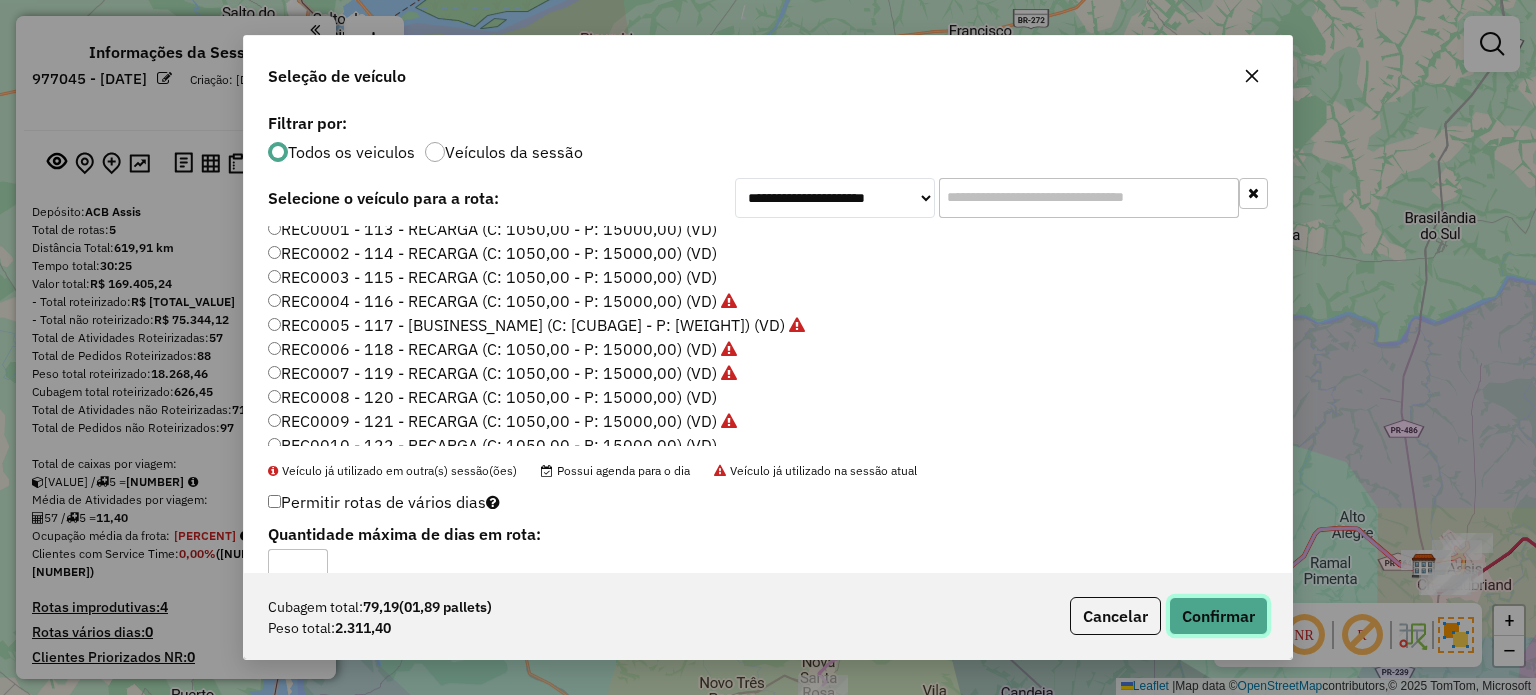 drag, startPoint x: 1209, startPoint y: 620, endPoint x: 1324, endPoint y: 549, distance: 135.15176 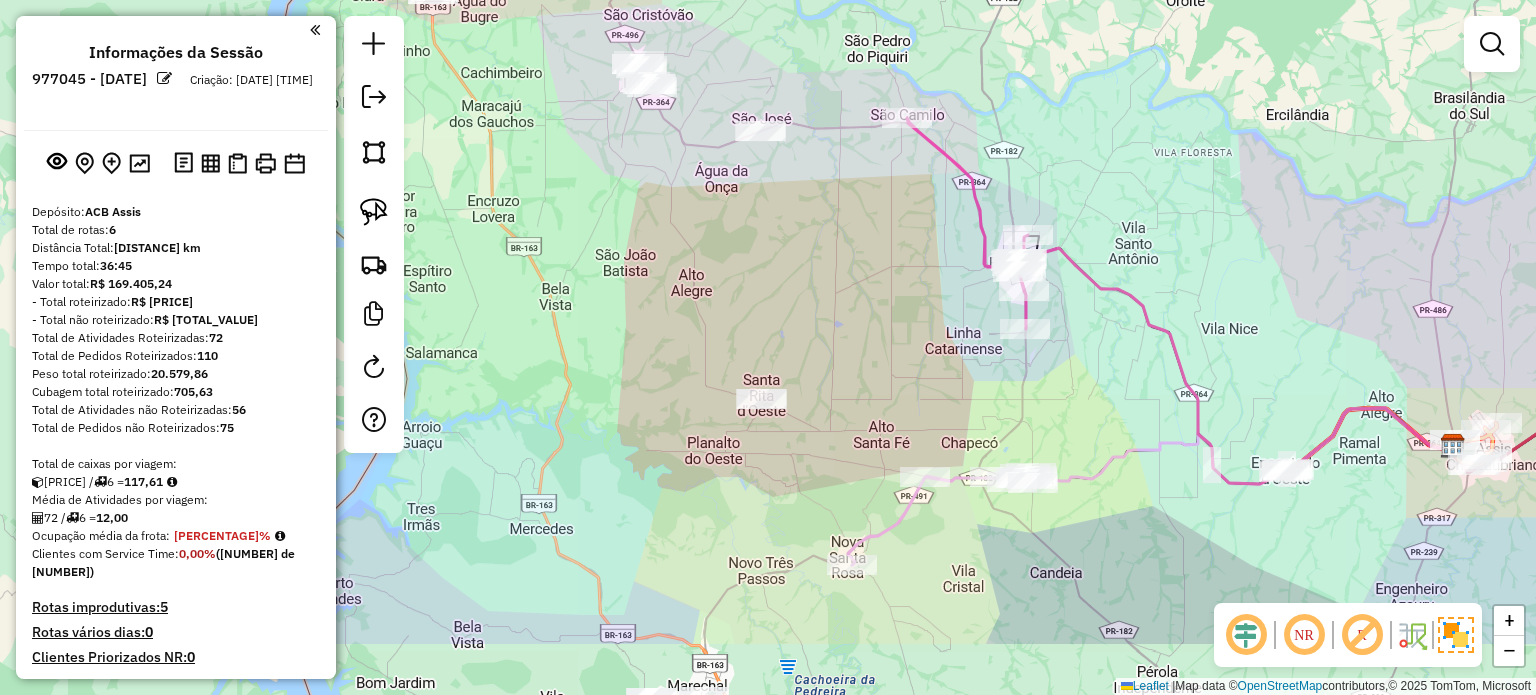 drag, startPoint x: 903, startPoint y: 482, endPoint x: 949, endPoint y: 304, distance: 183.84776 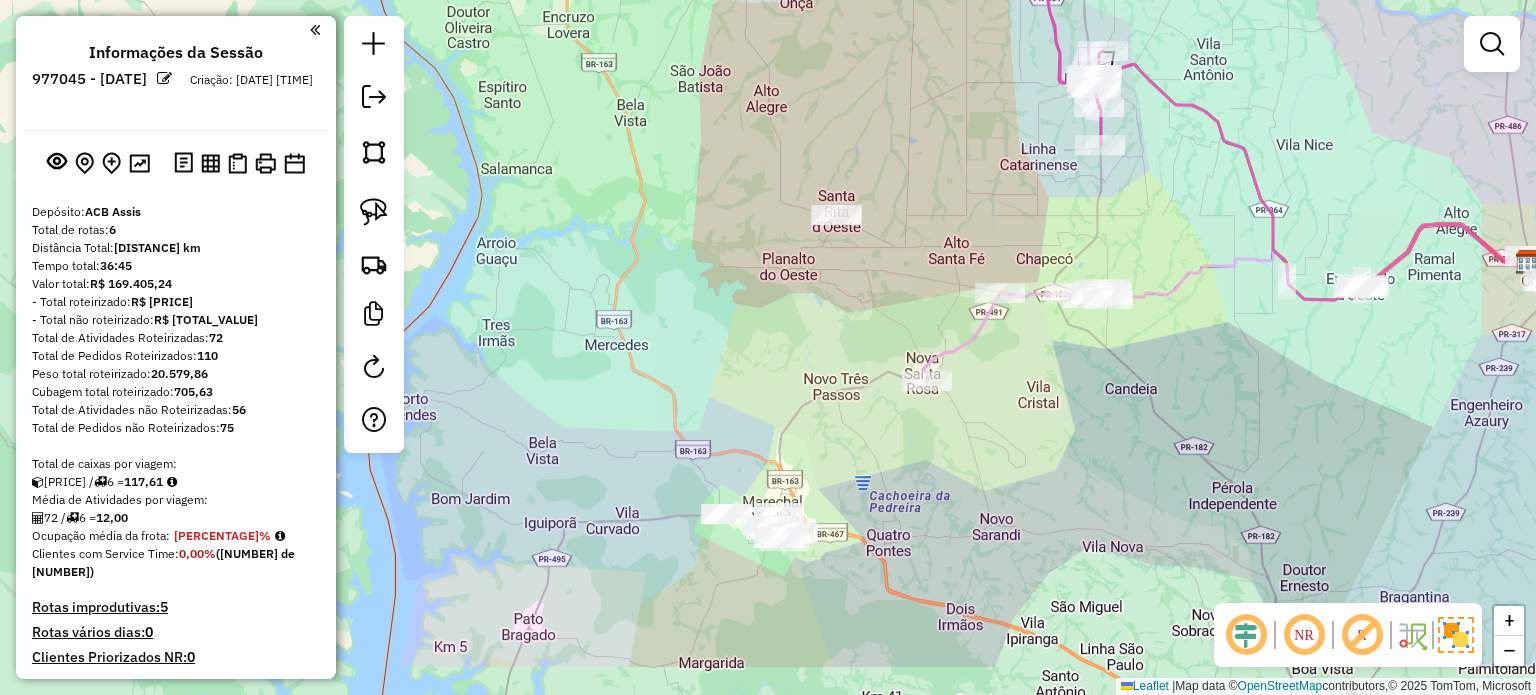 drag, startPoint x: 934, startPoint y: 336, endPoint x: 968, endPoint y: 242, distance: 99.95999 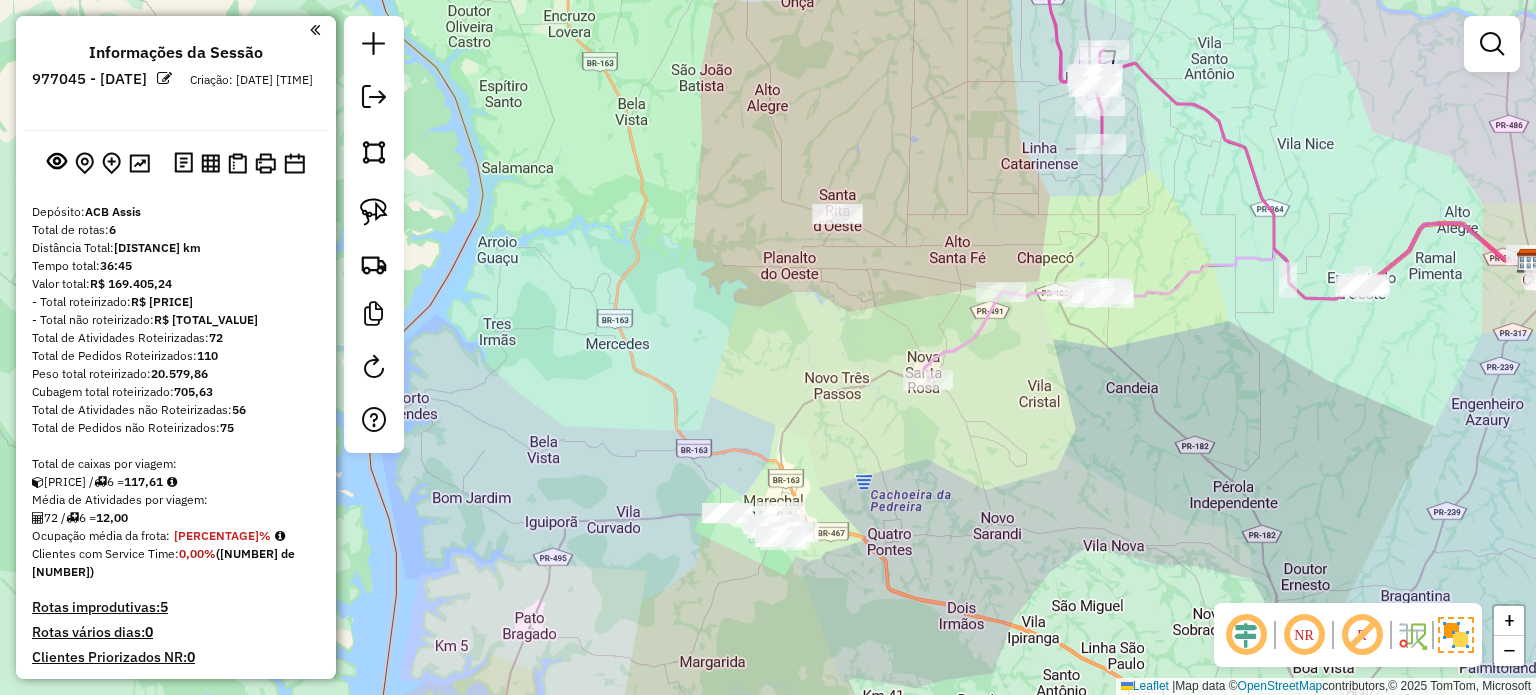 drag, startPoint x: 894, startPoint y: 287, endPoint x: 884, endPoint y: 315, distance: 29.732138 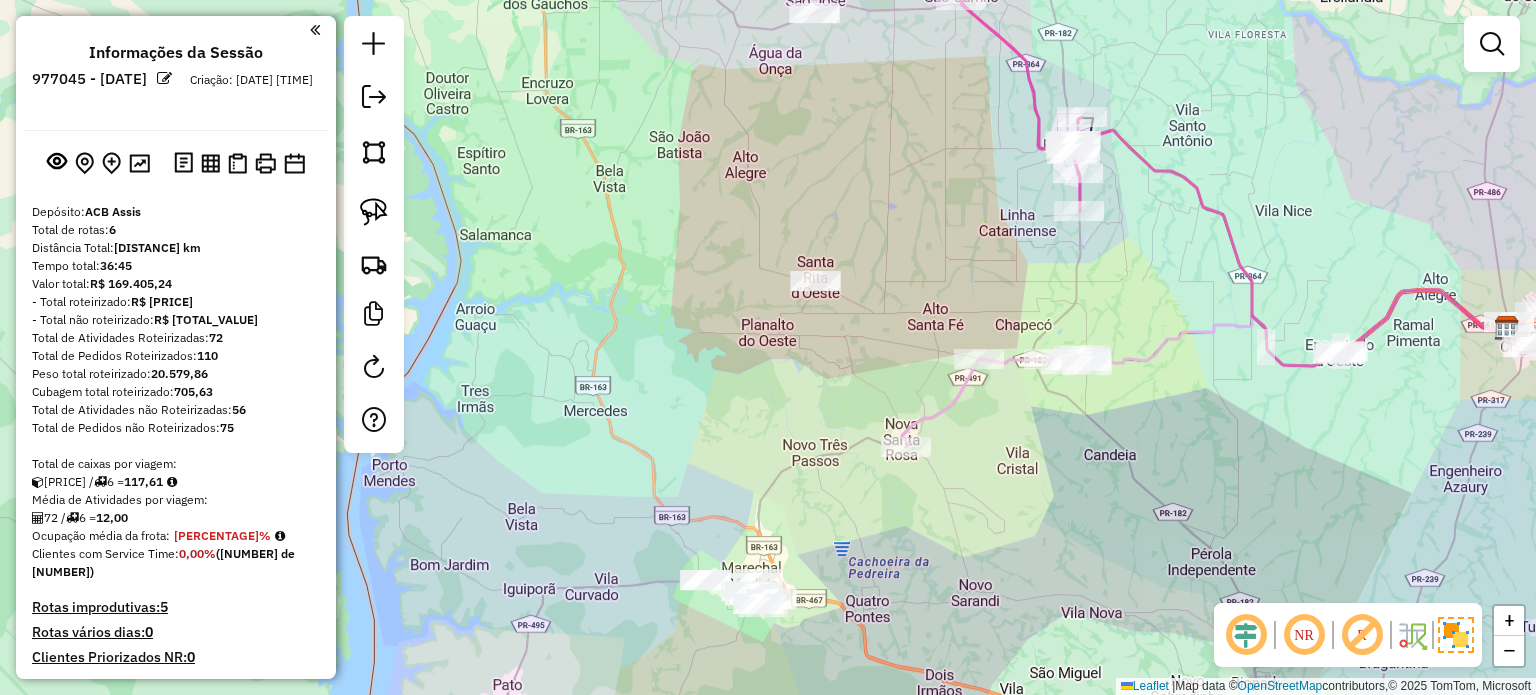 drag, startPoint x: 857, startPoint y: 334, endPoint x: 986, endPoint y: 415, distance: 152.32202 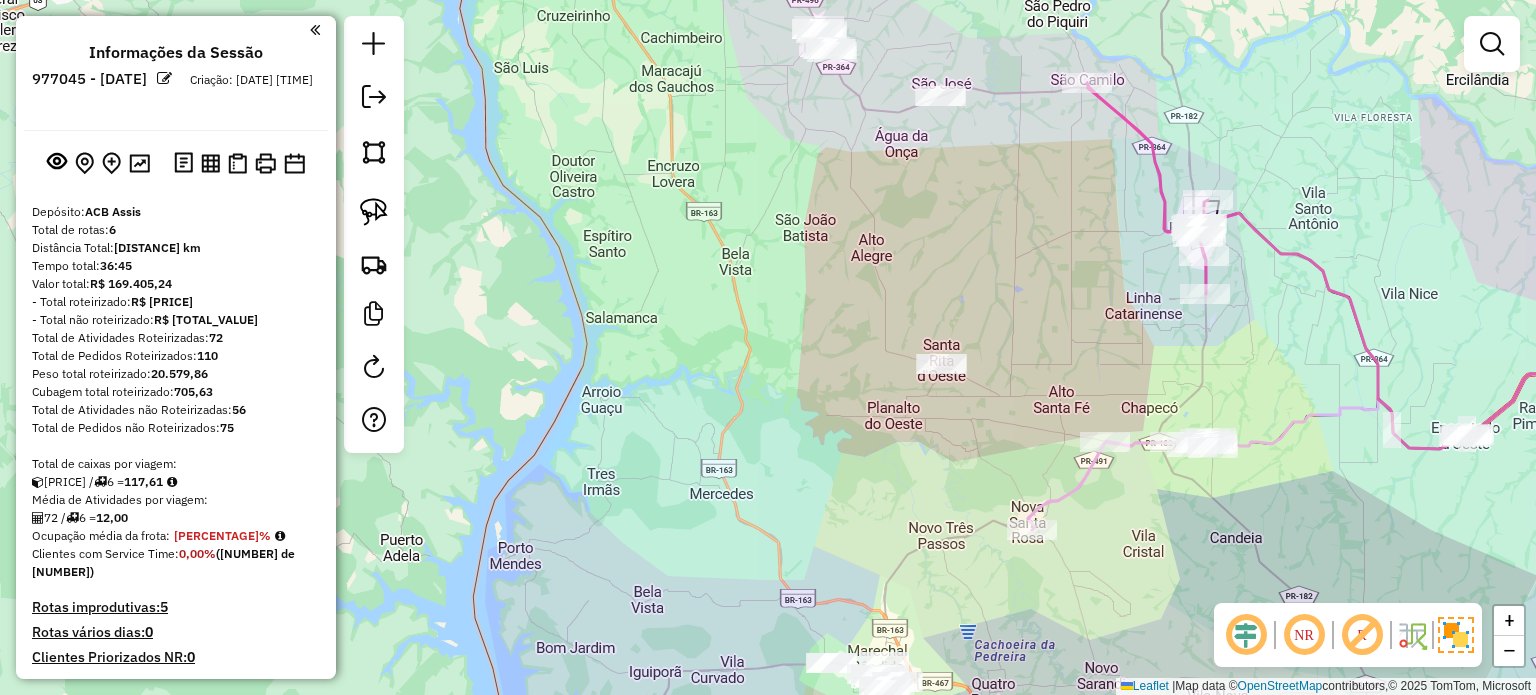 drag, startPoint x: 1032, startPoint y: 245, endPoint x: 988, endPoint y: 315, distance: 82.68011 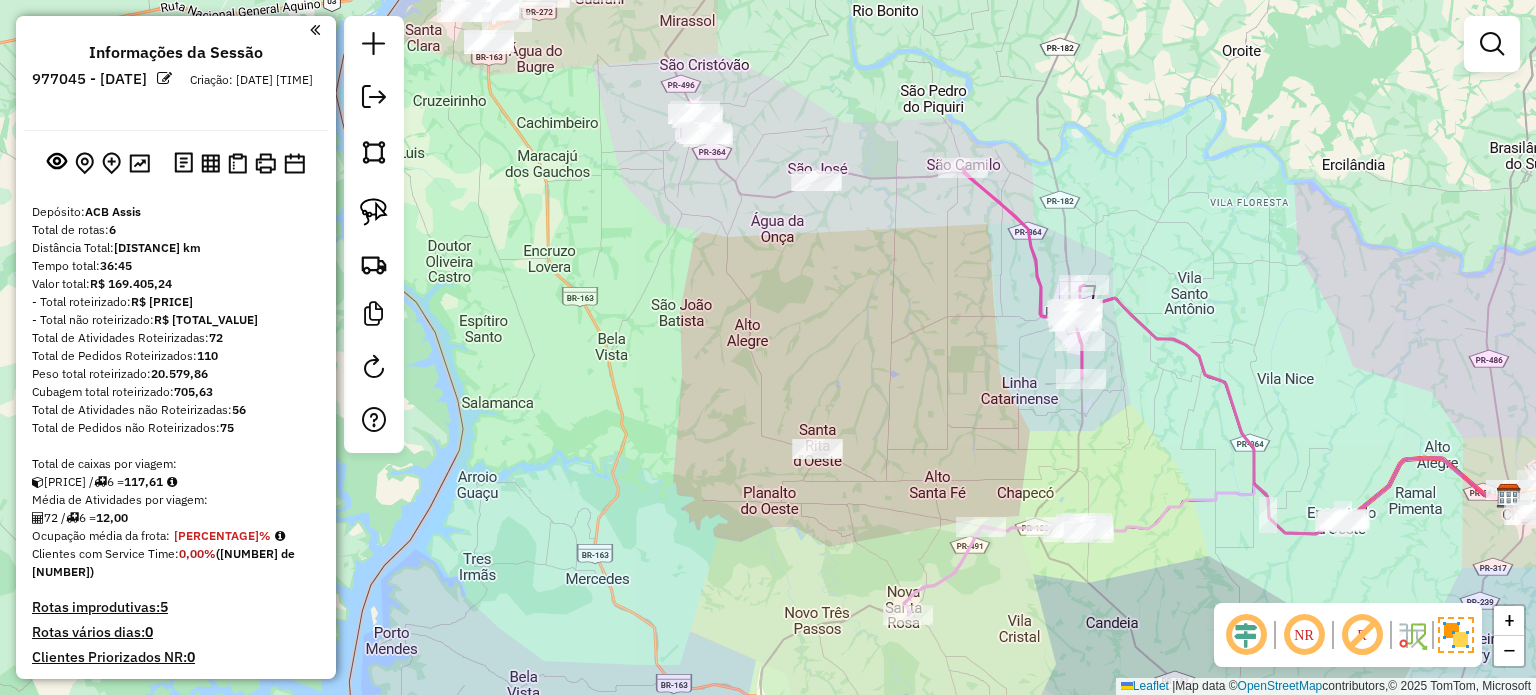 drag, startPoint x: 928, startPoint y: 254, endPoint x: 798, endPoint y: 253, distance: 130.00385 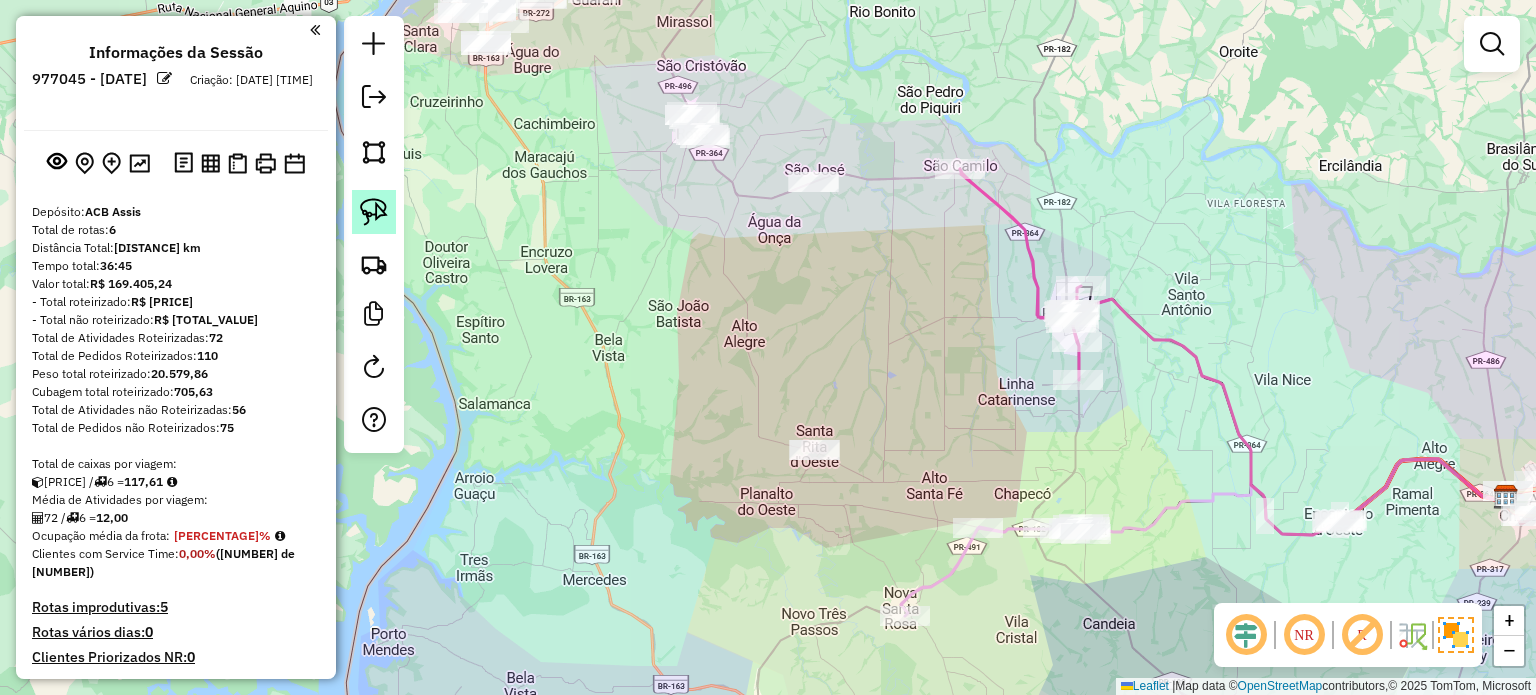 click 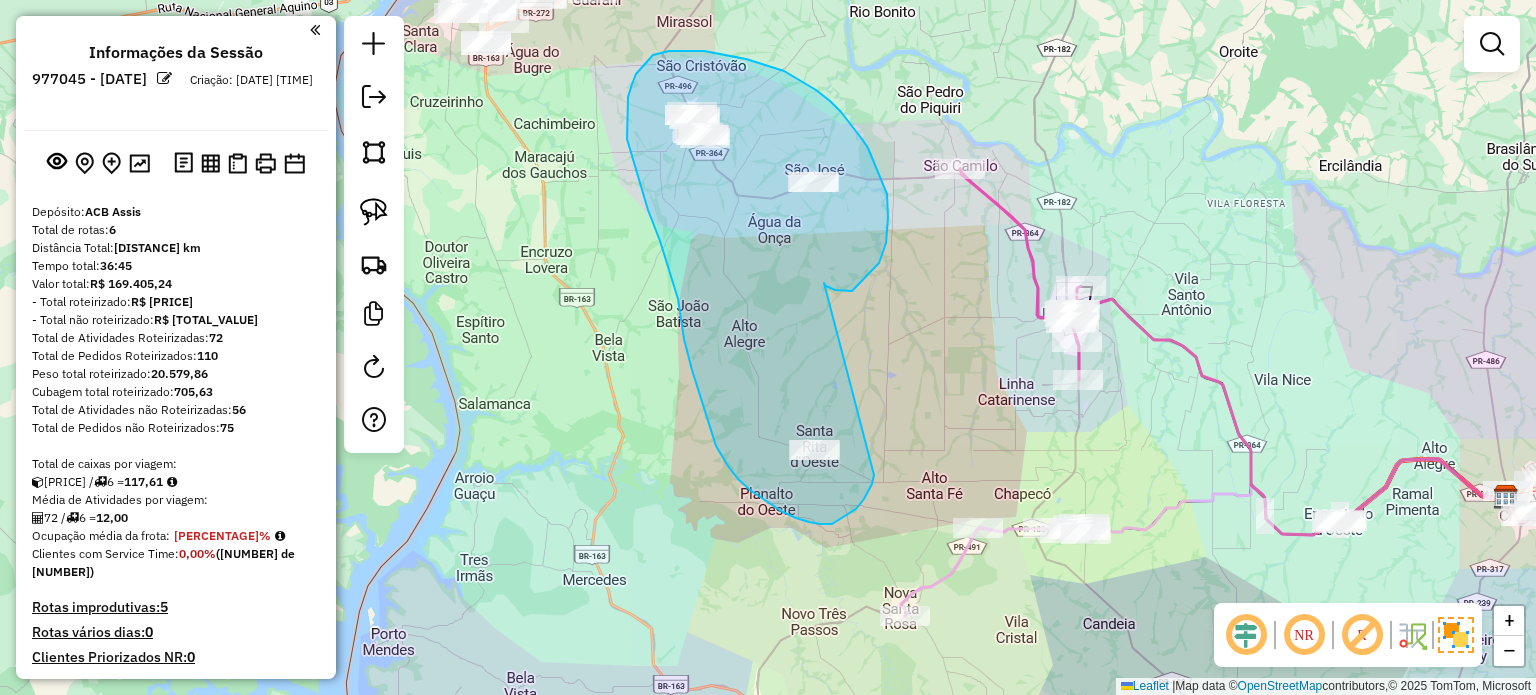 drag, startPoint x: 843, startPoint y: 291, endPoint x: 940, endPoint y: 414, distance: 156.6461 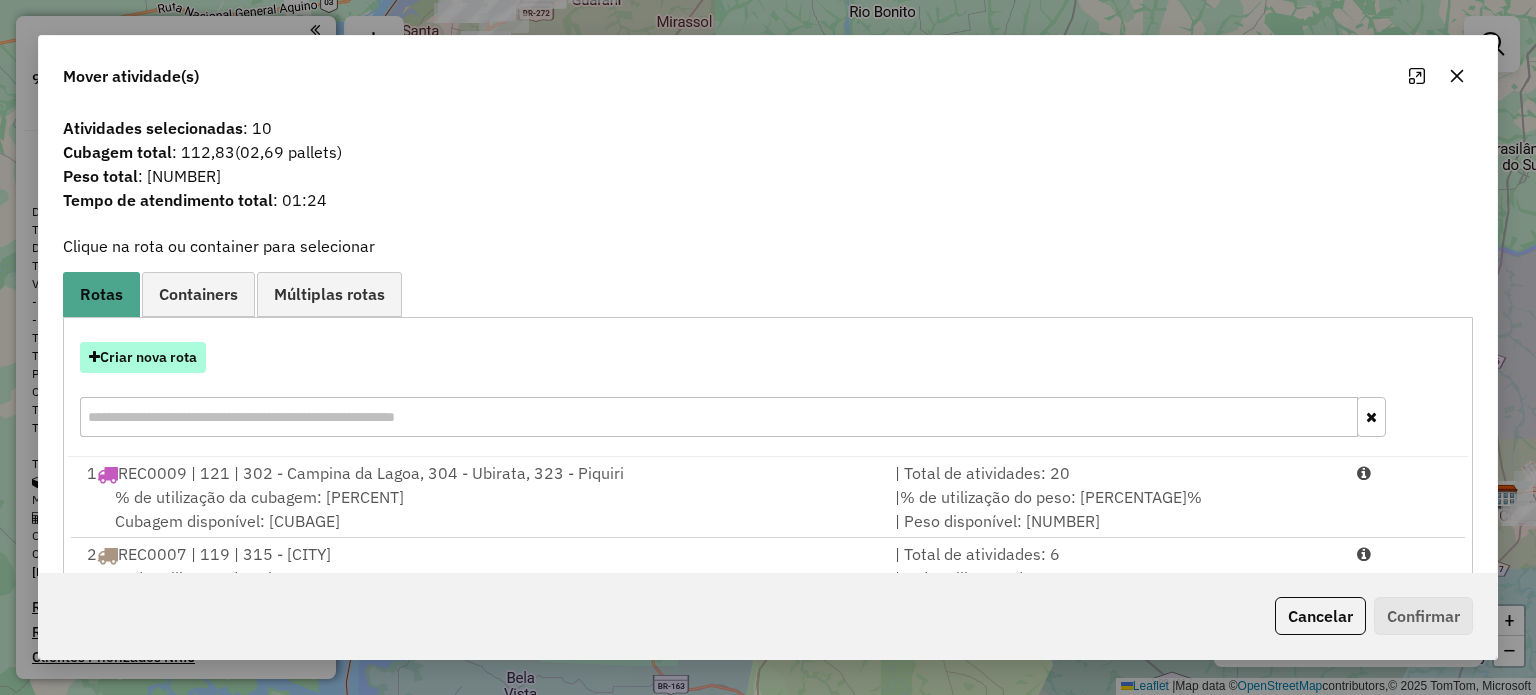 click on "Criar nova rota" at bounding box center (143, 357) 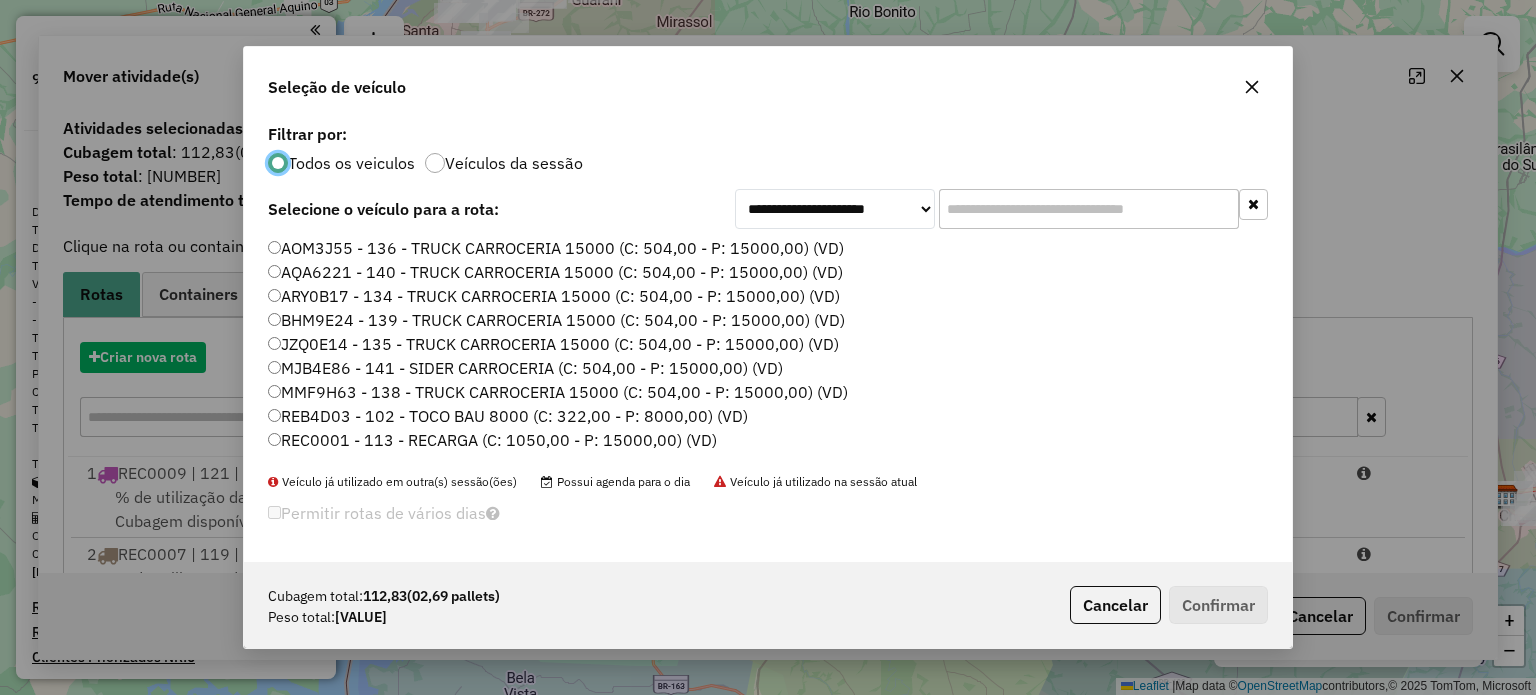 scroll, scrollTop: 10, scrollLeft: 6, axis: both 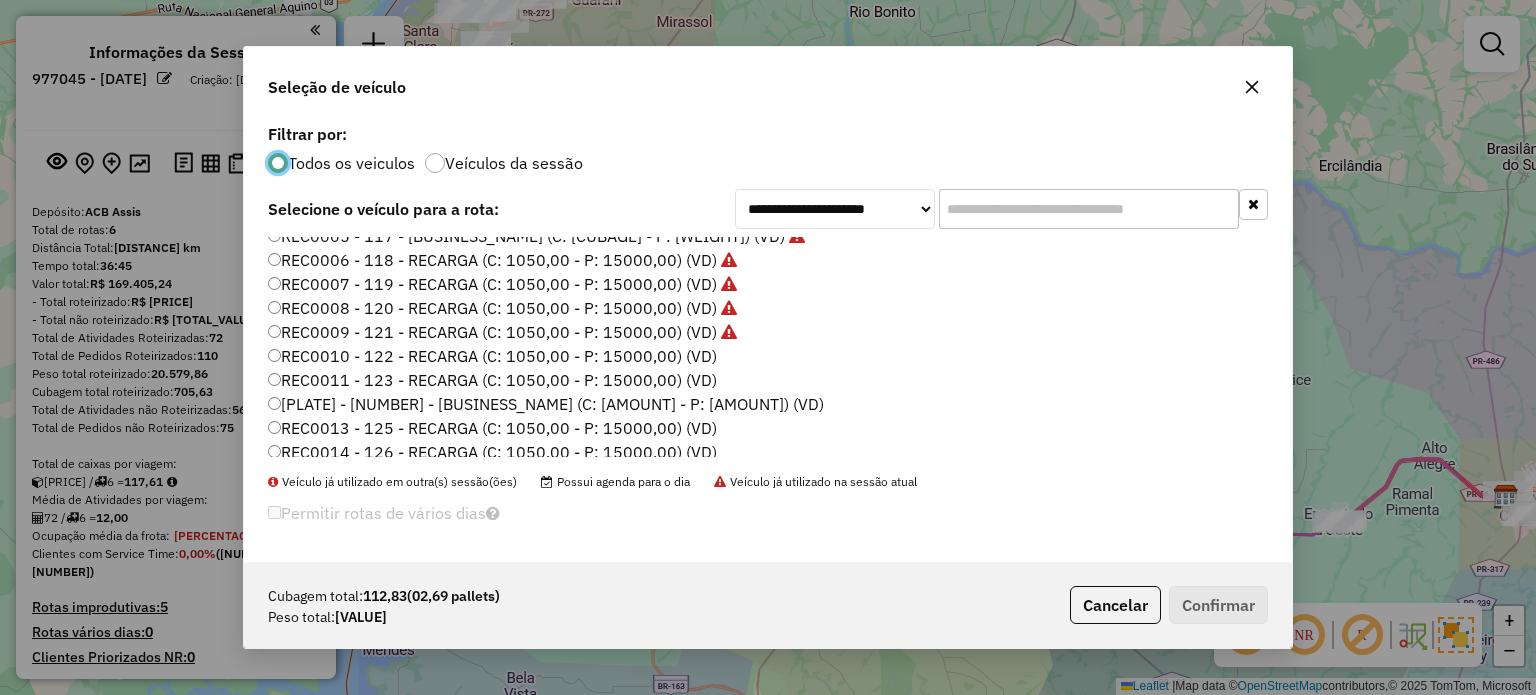 click on "REC0010 - 122 - RECARGA (C: 1050,00 - P: 15000,00) (VD)" 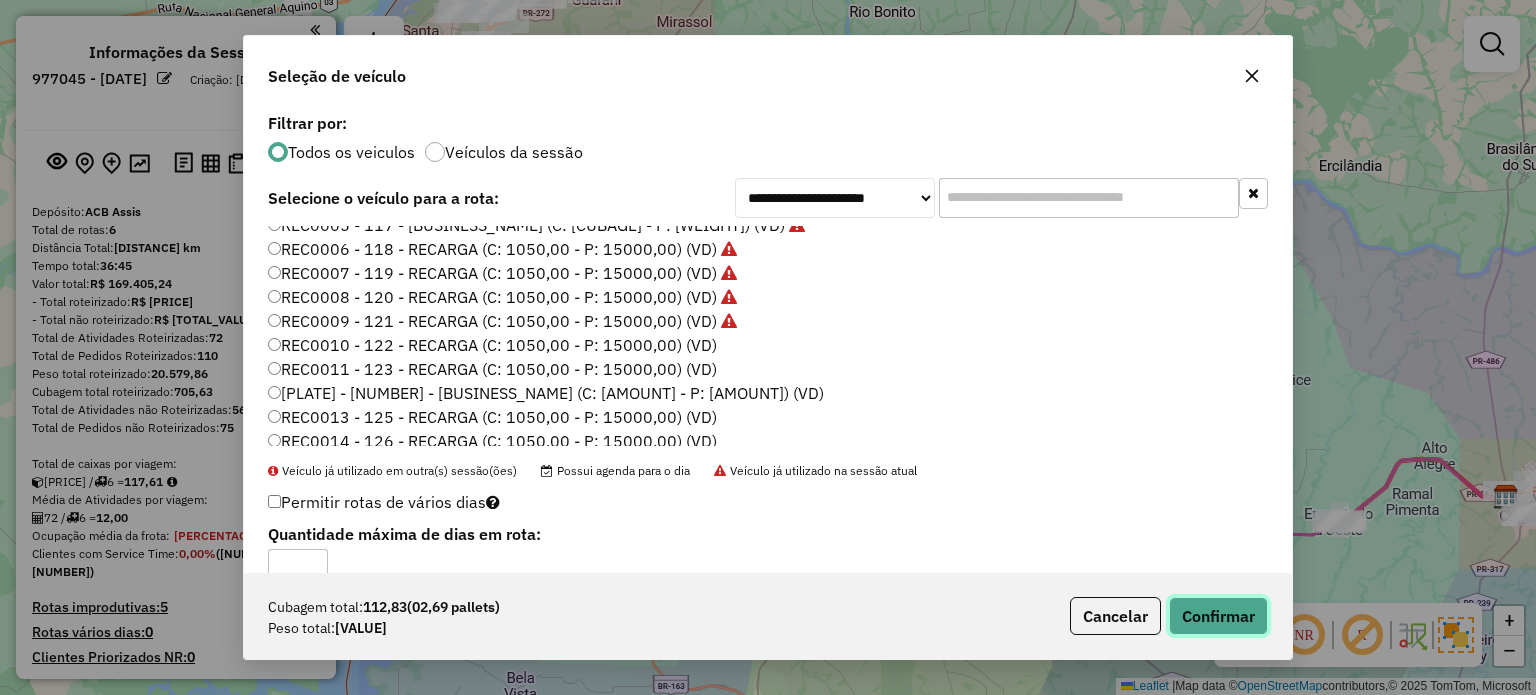 click on "Confirmar" 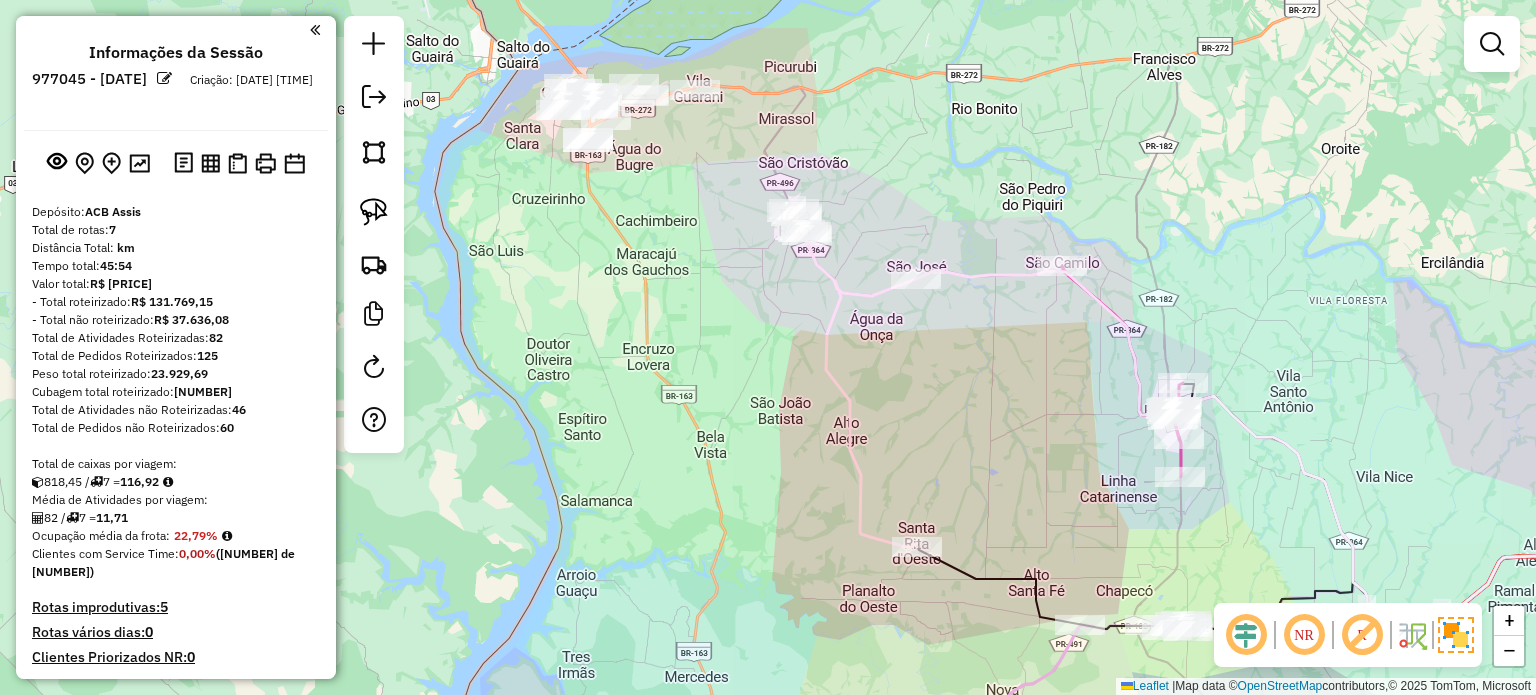 drag, startPoint x: 829, startPoint y: 338, endPoint x: 776, endPoint y: 374, distance: 64.070274 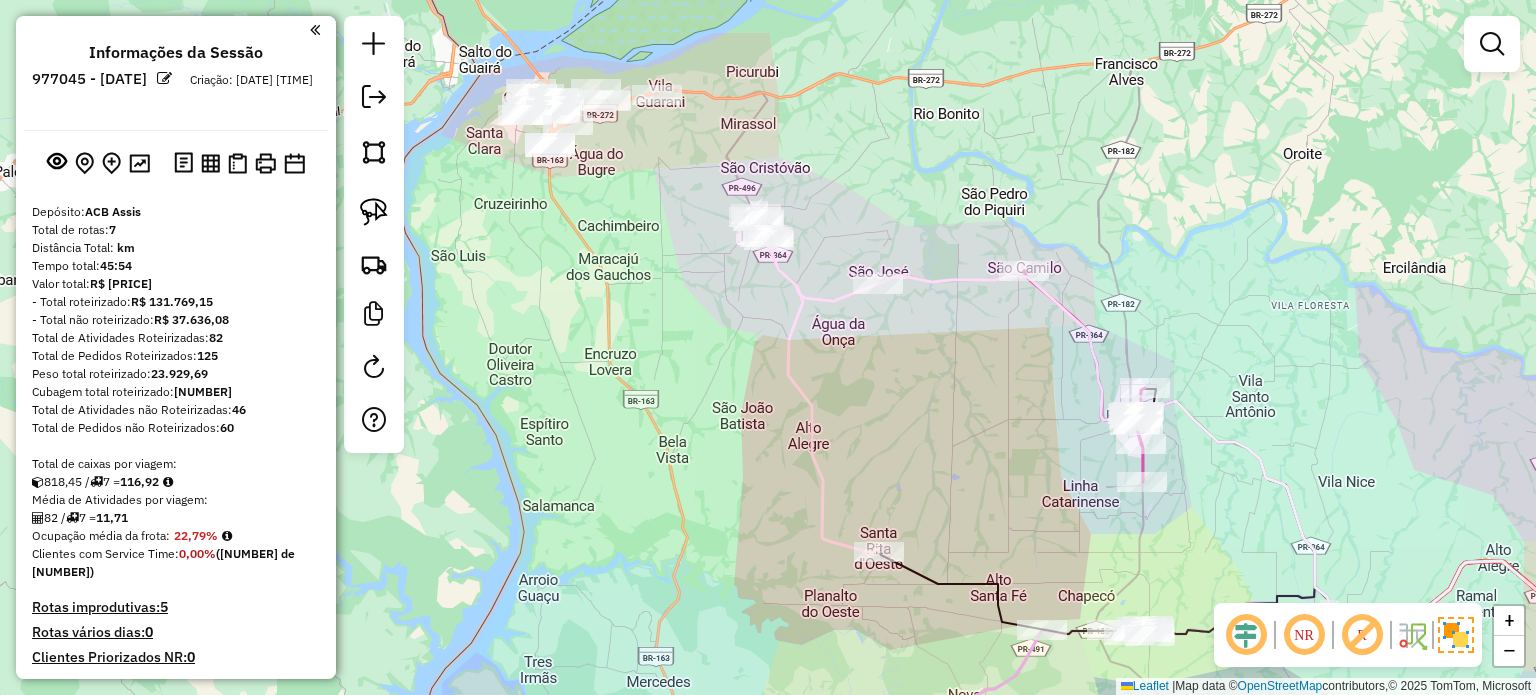 drag, startPoint x: 728, startPoint y: 334, endPoint x: 728, endPoint y: 416, distance: 82 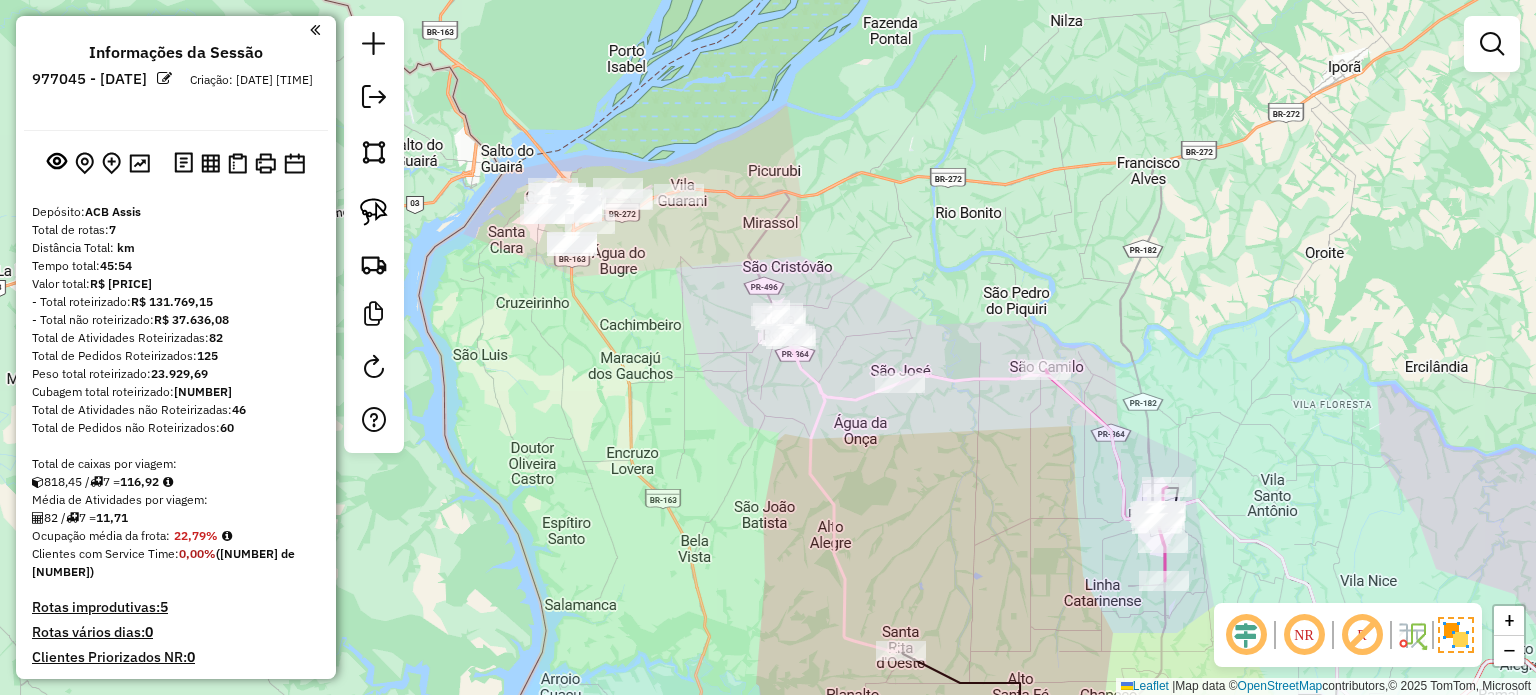 drag, startPoint x: 685, startPoint y: 399, endPoint x: 703, endPoint y: 390, distance: 20.12461 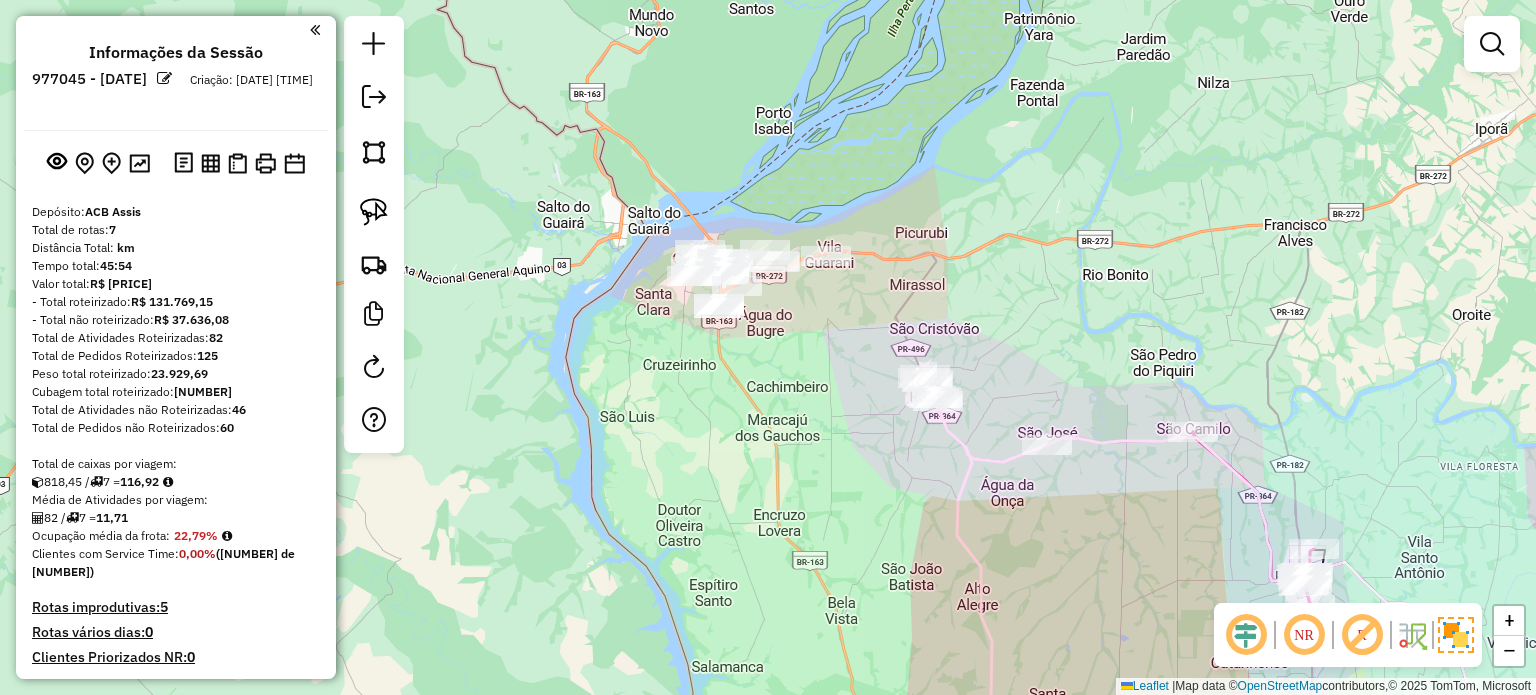 drag, startPoint x: 726, startPoint y: 395, endPoint x: 761, endPoint y: 383, distance: 37 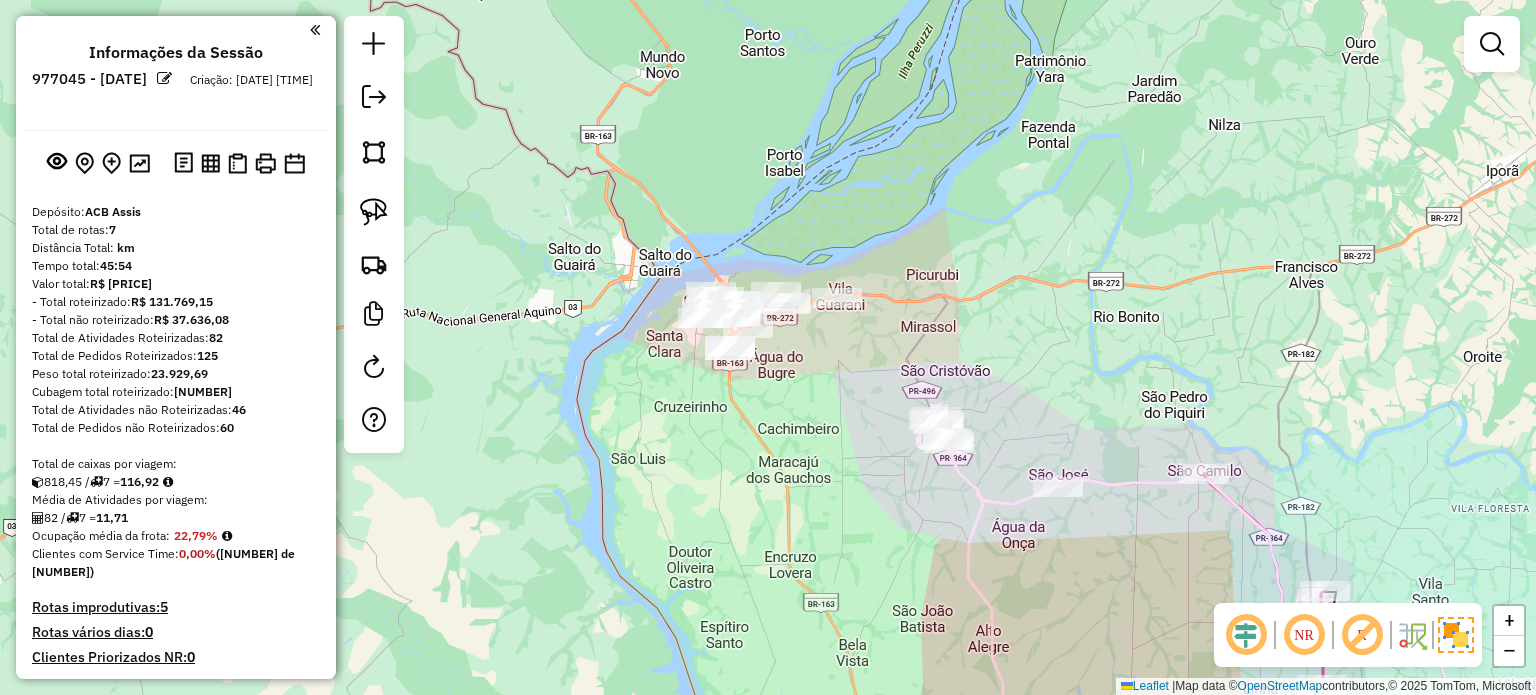 click on "Janela de atendimento Grade de atendimento Capacidade Transportadoras Veículos Cliente Pedidos  Rotas Selecione os dias de semana para filtrar as janelas de atendimento  Seg   Ter   Qua   Qui   Sex   Sáb   Dom  Informe o período da janela de atendimento: De: Até:  Filtrar exatamente a janela do cliente  Considerar janela de atendimento padrão  Selecione os dias de semana para filtrar as grades de atendimento  Seg   Ter   Qua   Qui   Sex   Sáb   Dom   Considerar clientes sem dia de atendimento cadastrado  Clientes fora do dia de atendimento selecionado Filtrar as atividades entre os valores definidos abaixo:  Peso mínimo:   Peso máximo:   Cubagem mínima:   Cubagem máxima:   De:   Até:  Filtrar as atividades entre o tempo de atendimento definido abaixo:  De:   Até:   Considerar capacidade total dos clientes não roteirizados Transportadora: Selecione um ou mais itens Tipo de veículo: Selecione um ou mais itens Veículo: Selecione um ou mais itens Motorista: Selecione um ou mais itens Nome: Rótulo:" 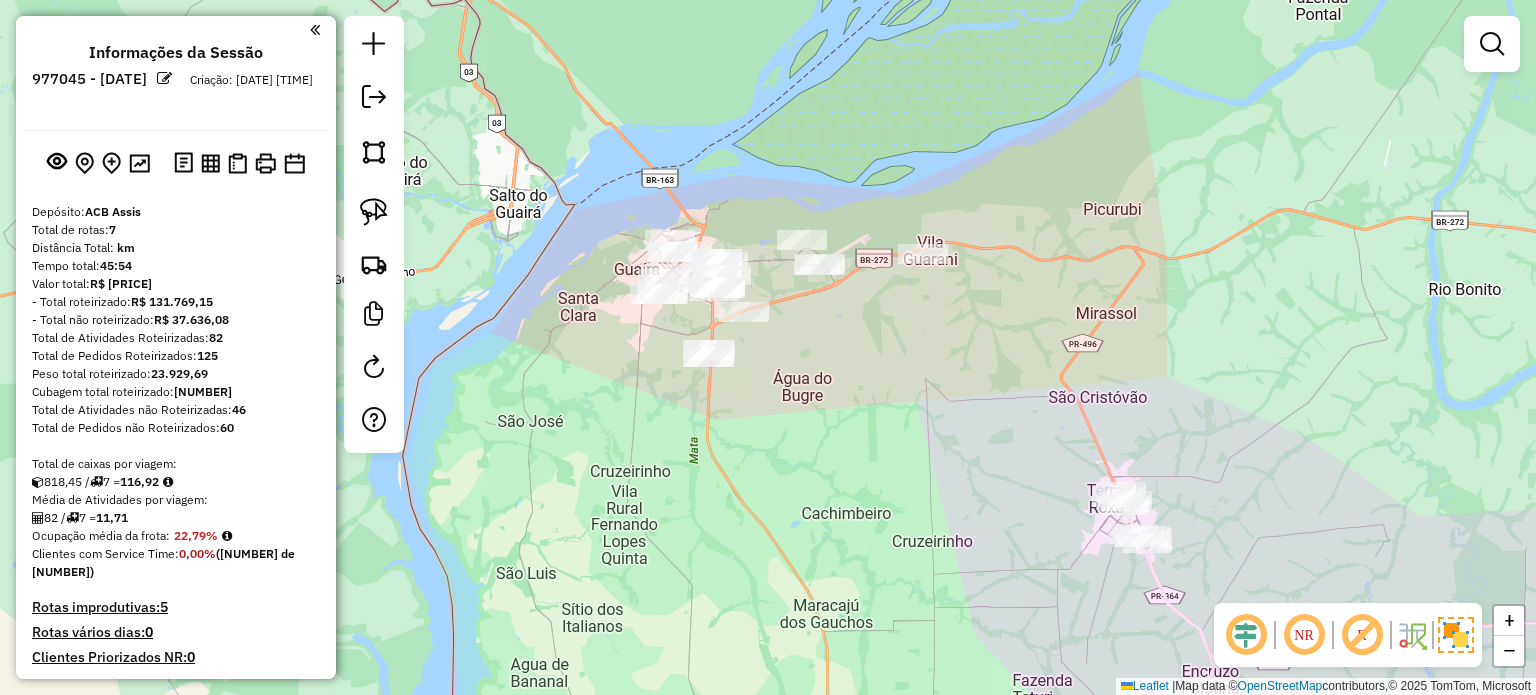 drag, startPoint x: 882, startPoint y: 397, endPoint x: 760, endPoint y: 345, distance: 132.61975 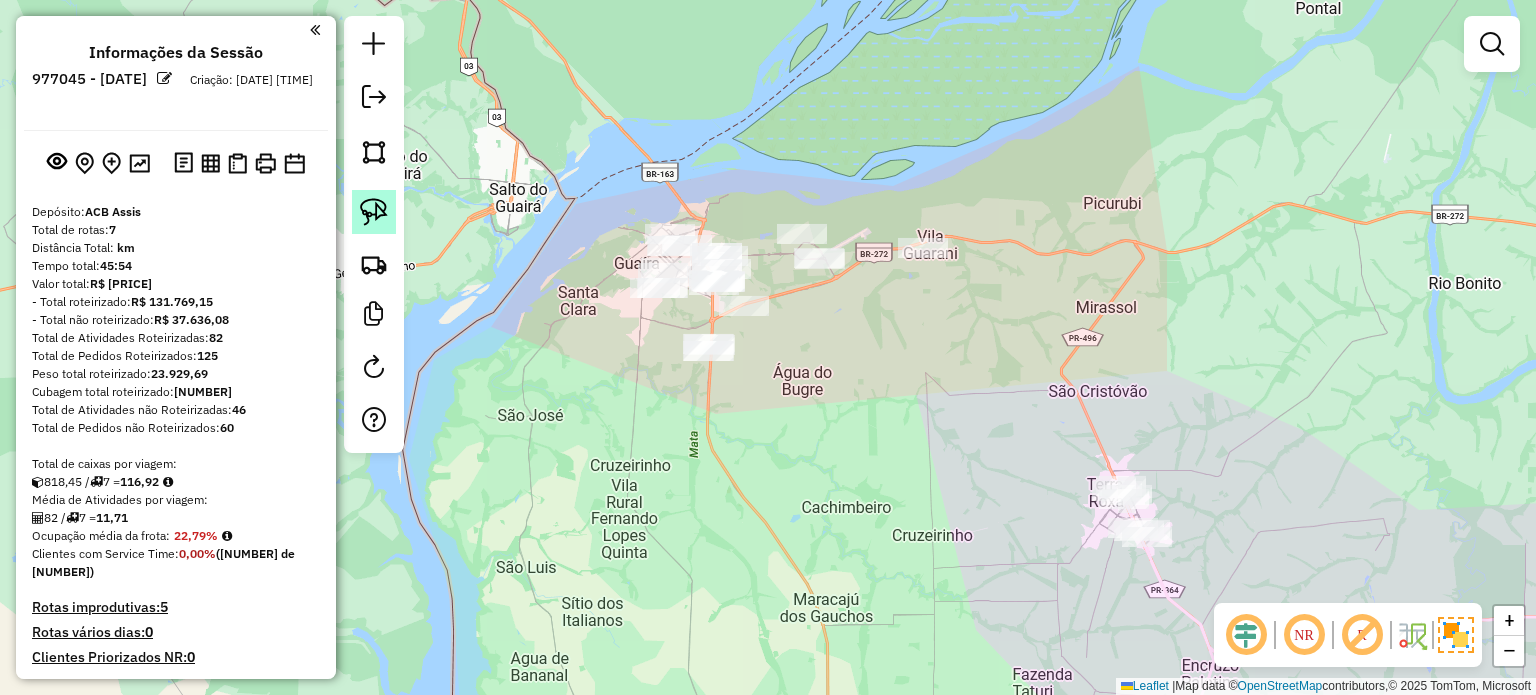 click 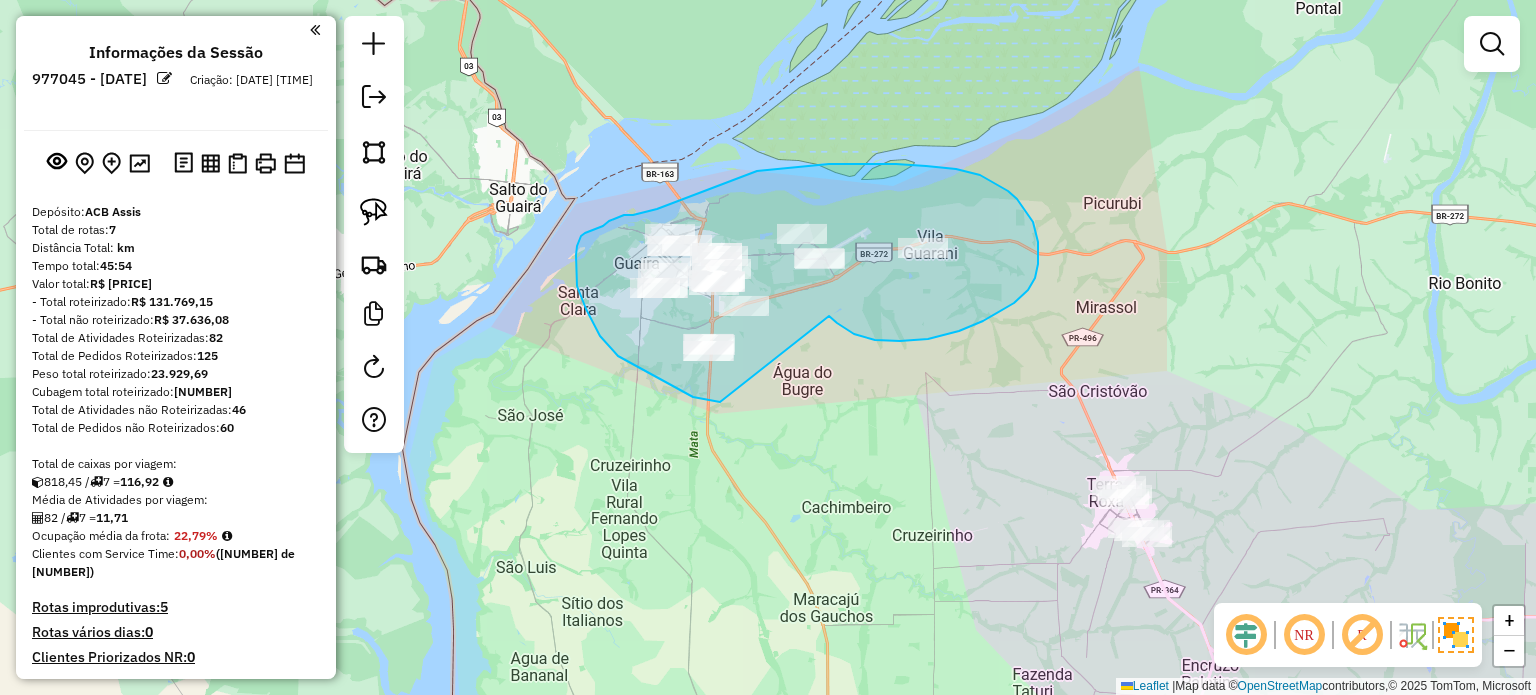 drag, startPoint x: 900, startPoint y: 341, endPoint x: 915, endPoint y: 419, distance: 79.429214 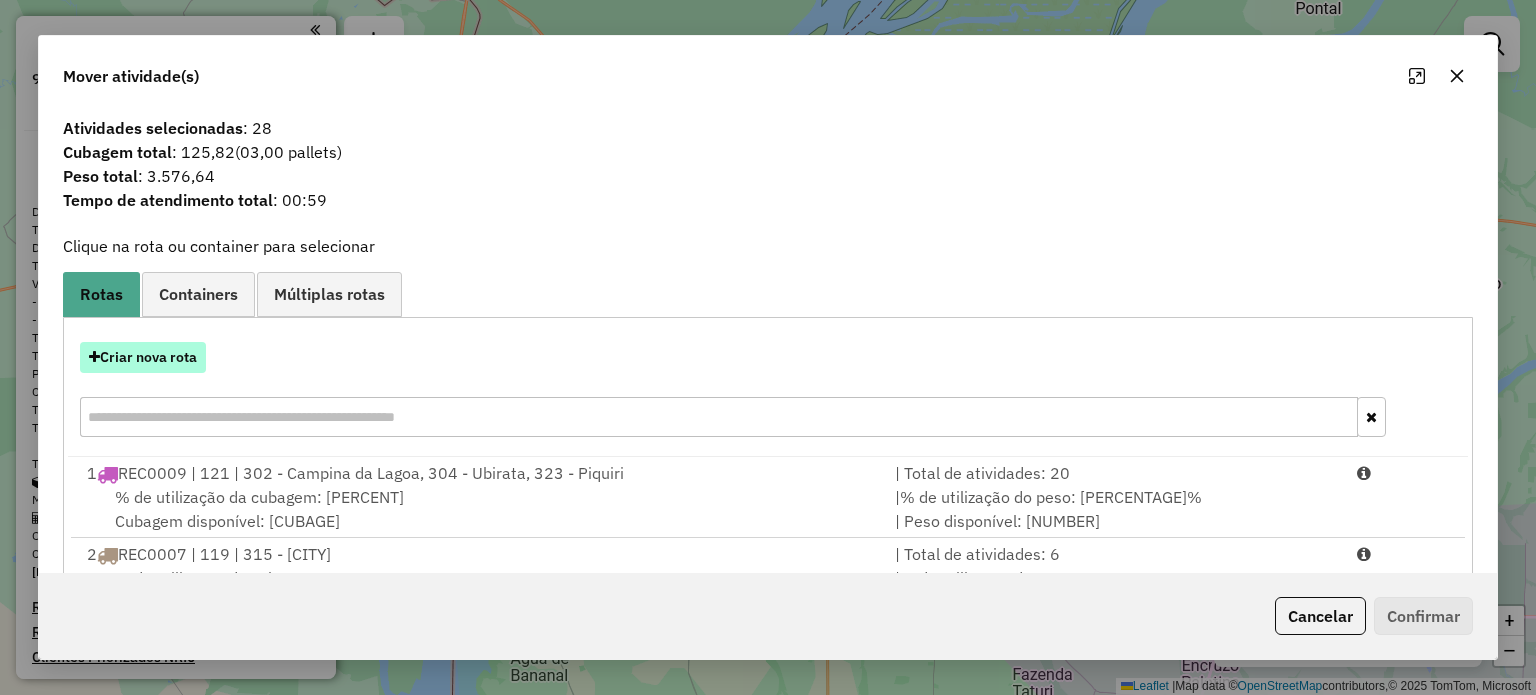 click on "Criar nova rota" at bounding box center (143, 357) 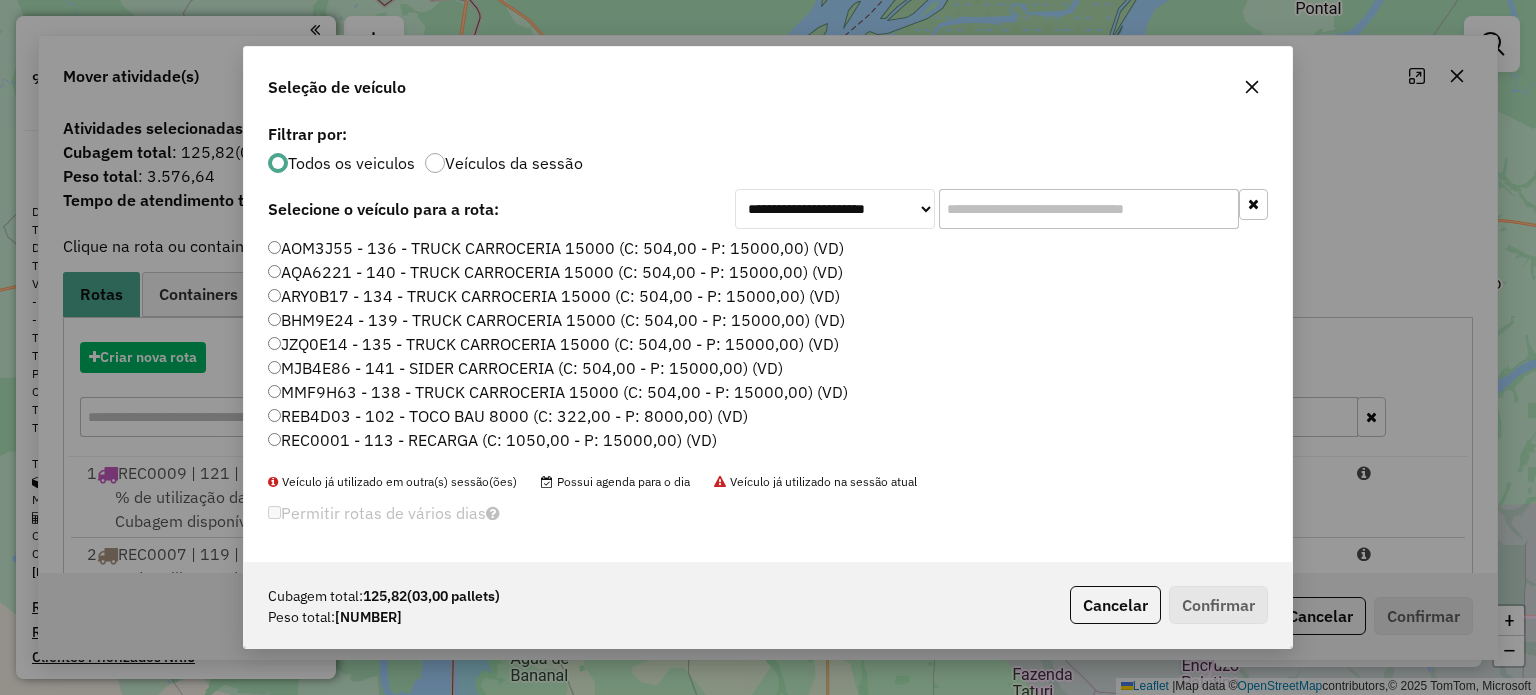 scroll, scrollTop: 10, scrollLeft: 6, axis: both 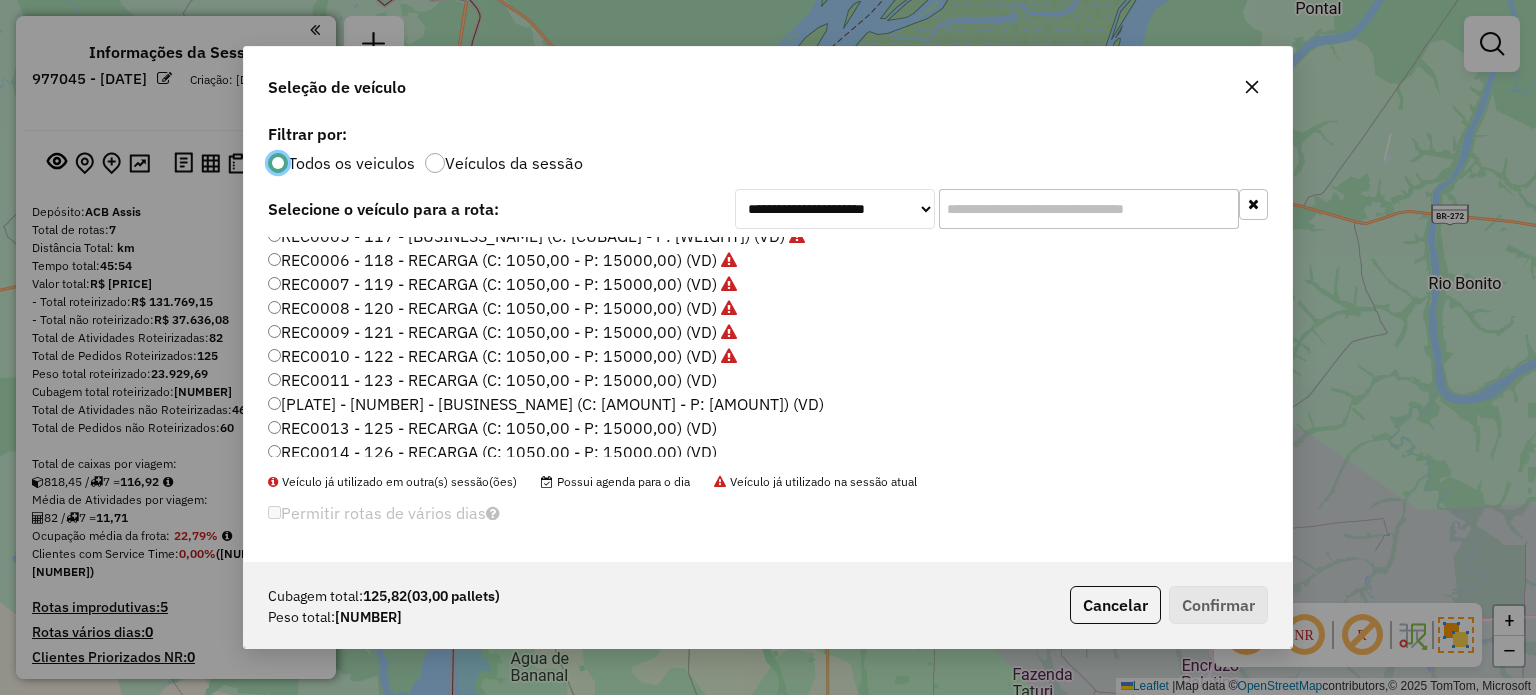 click on "REC0011 - 123 - RECARGA (C: 1050,00 - P: 15000,00) (VD)" 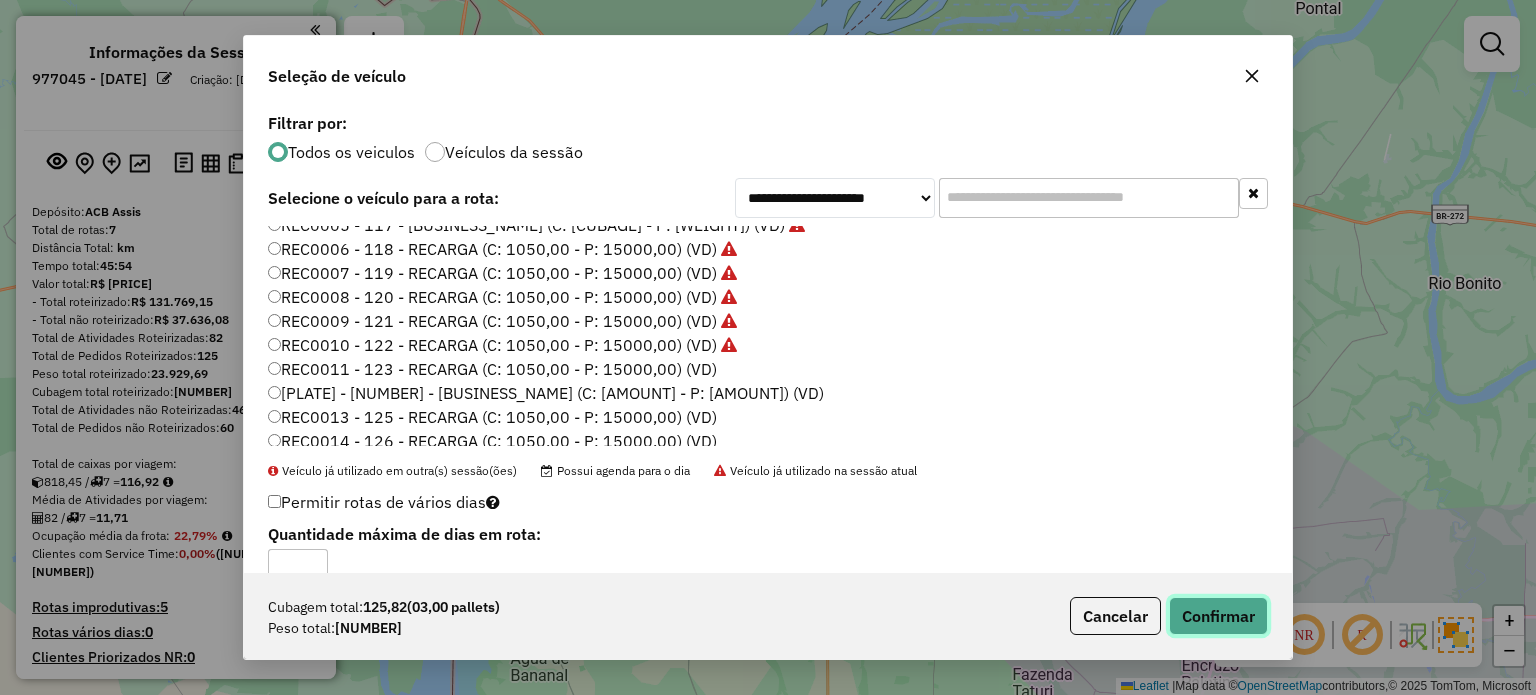 click on "Confirmar" 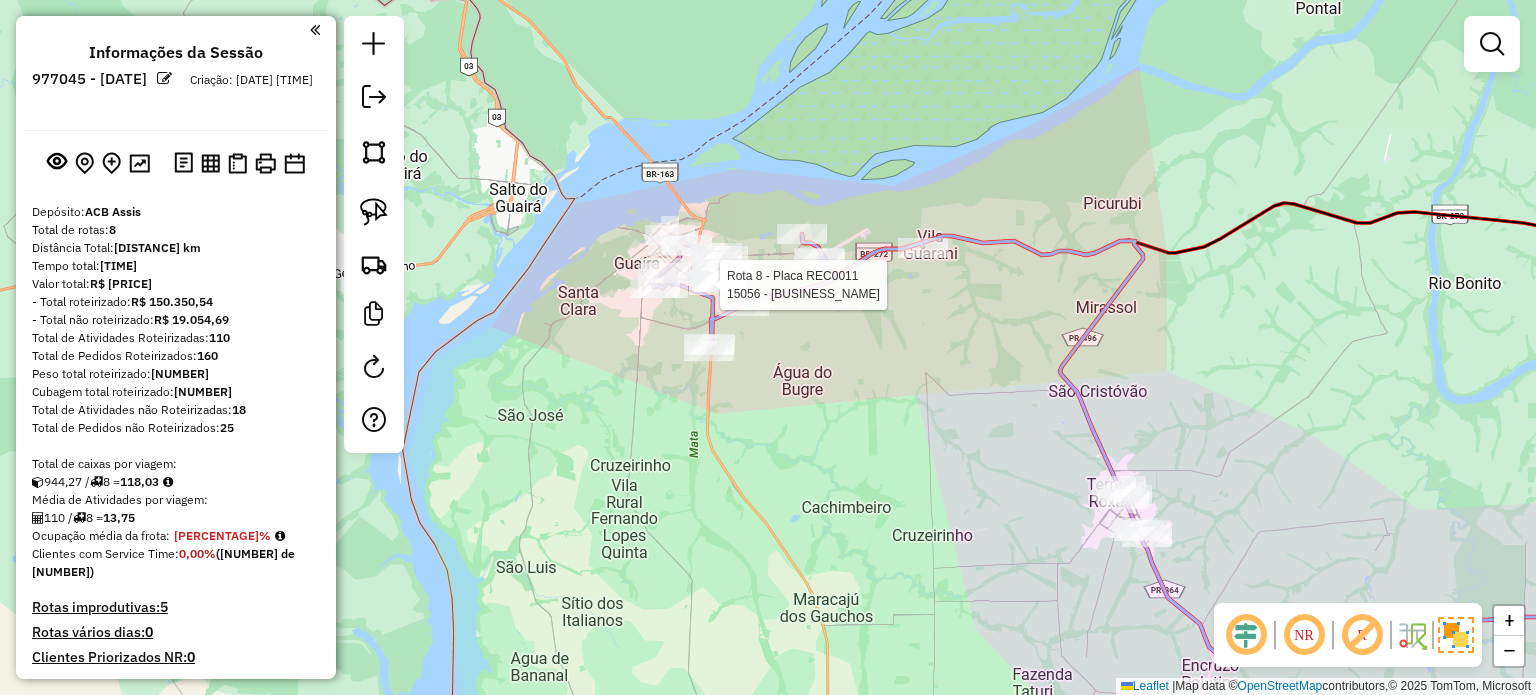 select on "**********" 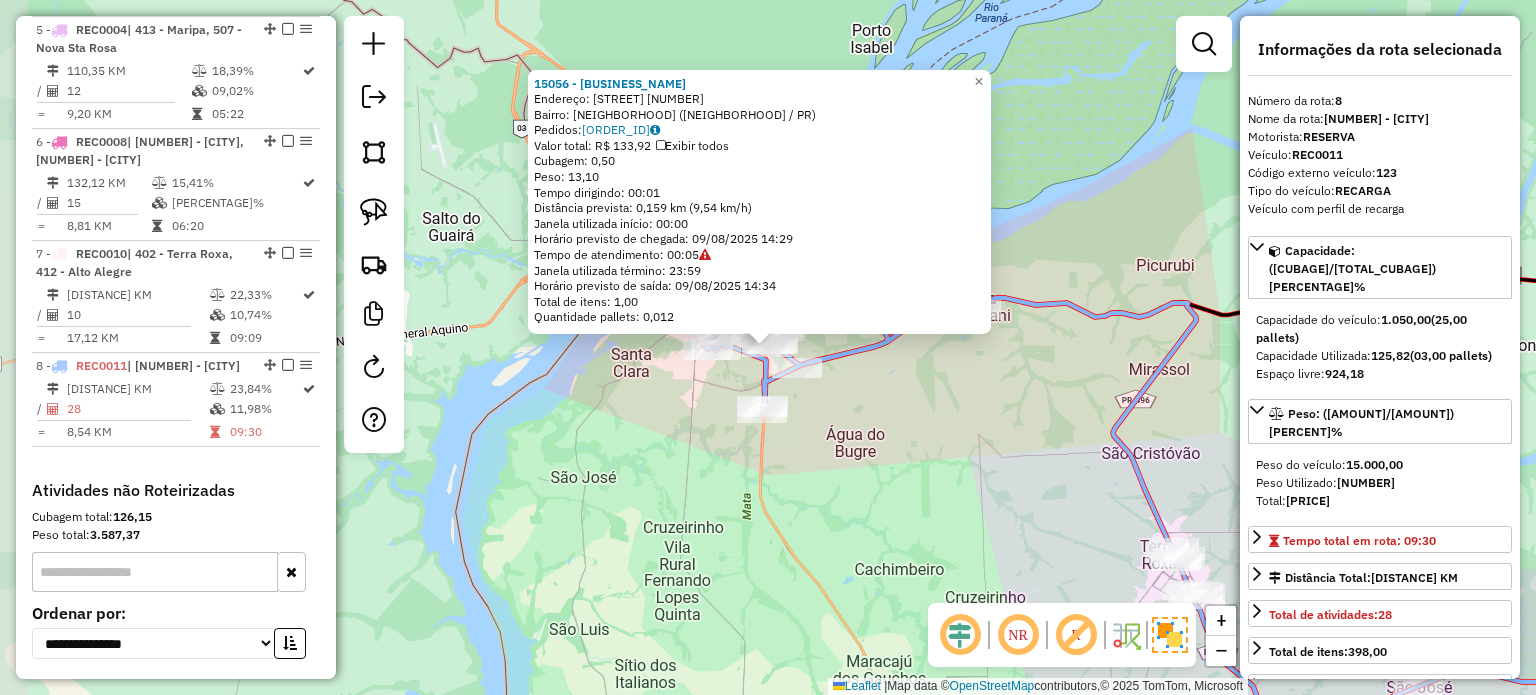 scroll, scrollTop: 1404, scrollLeft: 0, axis: vertical 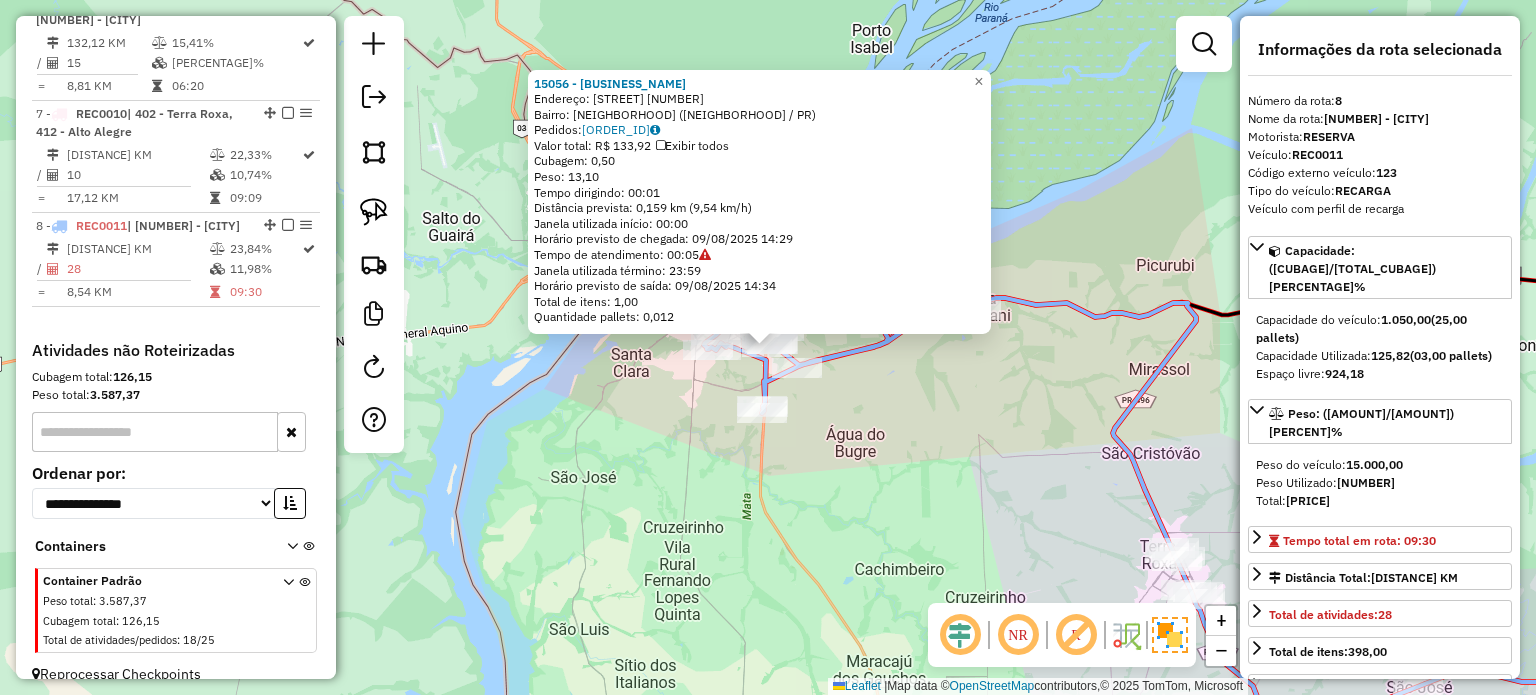 click on "15056 - AUTO ELETRICA RODOVI Endereço: Rua Maria das Gracas Moraes [NUMBER] Bairro: VILA ERMINIA ([NEIGHBORHOOD] / PR) Pedidos: [NUMBER] Valor total: R$ [PRICE] Exibir todos Cubagem: [CUBAGE] Peso: [WEIGHT] Tempo dirigindo: [TIME] Distância prevista: [DISTANCE] km ([SPEED] km/h) Janela utilizada início: [TIME] Horário previsto de chegada: [DATE] [TIME] Tempo de atendimento: [TIME] Janela utilizada término: [TIME] Horário previsto de saída: [DATE] [TIME] Total de itens: [ITEMS] Quantidade pallets: [PALLETS] × Janela de atendimento Grade de atendimento Capacidade Transportadoras Veículos Cliente Pedidos Rotas Selecione os dias de semana para filtrar as janelas de atendimento Seg Ter Qua Qui Sex Sáb Dom Informe o período da janela de atendimento: De: Até: Filtrar exatamente a janela do cliente Considerar janela de atendimento padrão Selecione os dias de semana para filtrar as grades de atendimento Seg Ter Qua Qui Sex Sáb Dom Peso mínimo: Peso máximo: De: De:" 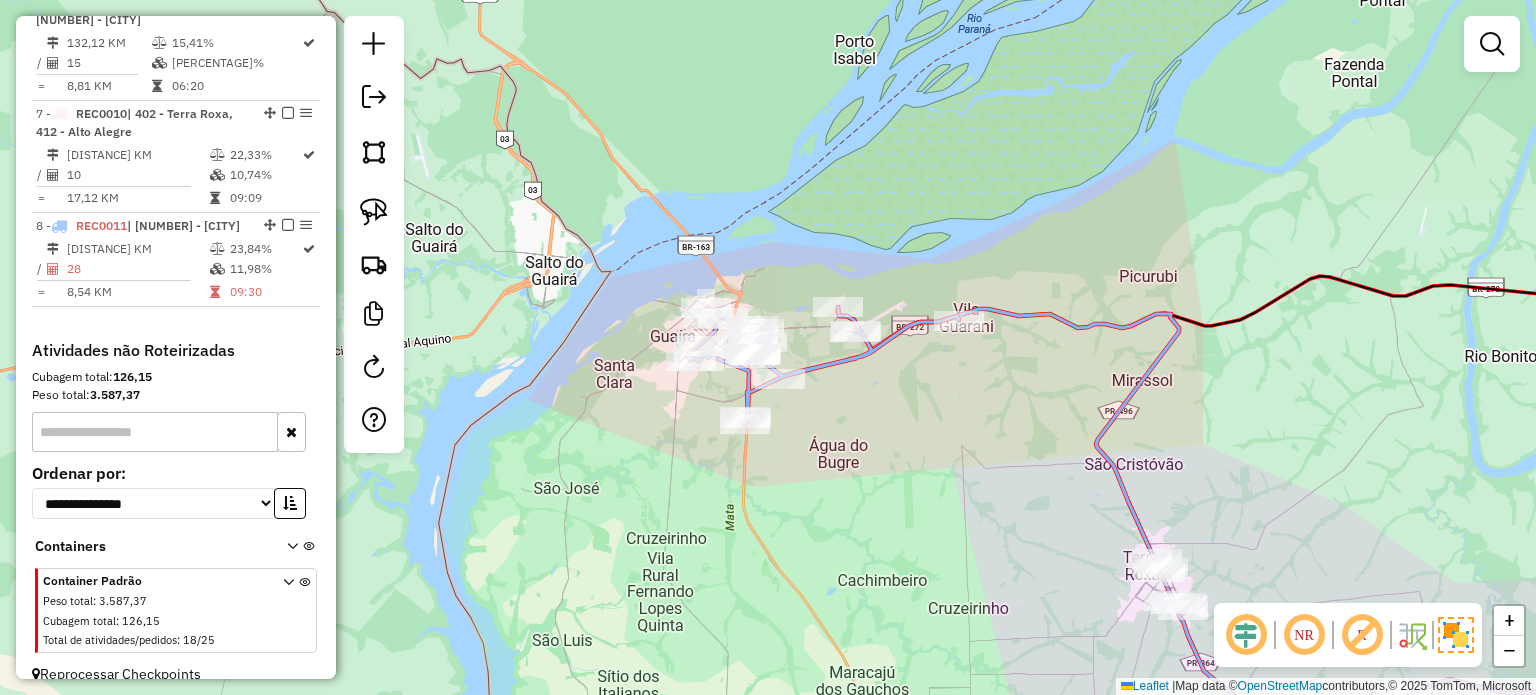 drag, startPoint x: 854, startPoint y: 427, endPoint x: 831, endPoint y: 441, distance: 26.925823 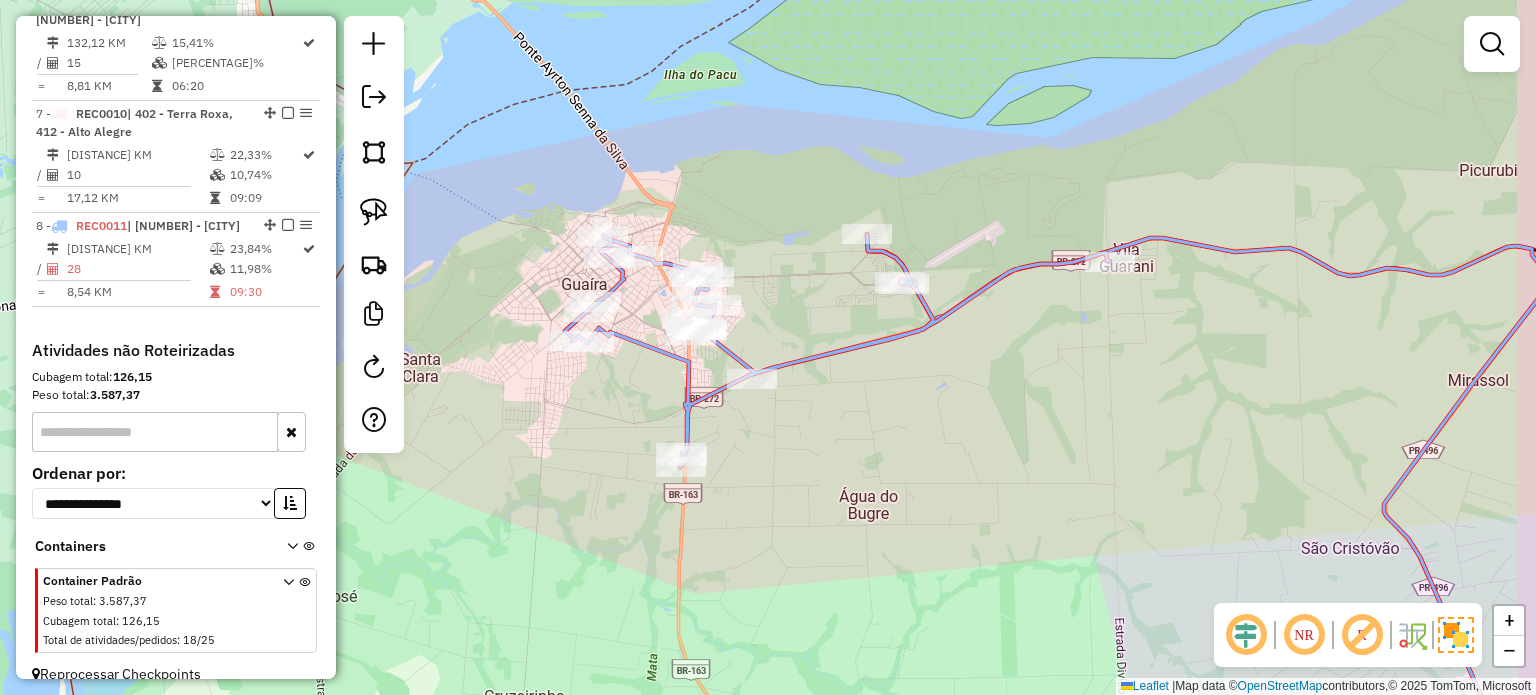 drag, startPoint x: 946, startPoint y: 425, endPoint x: 935, endPoint y: 418, distance: 13.038404 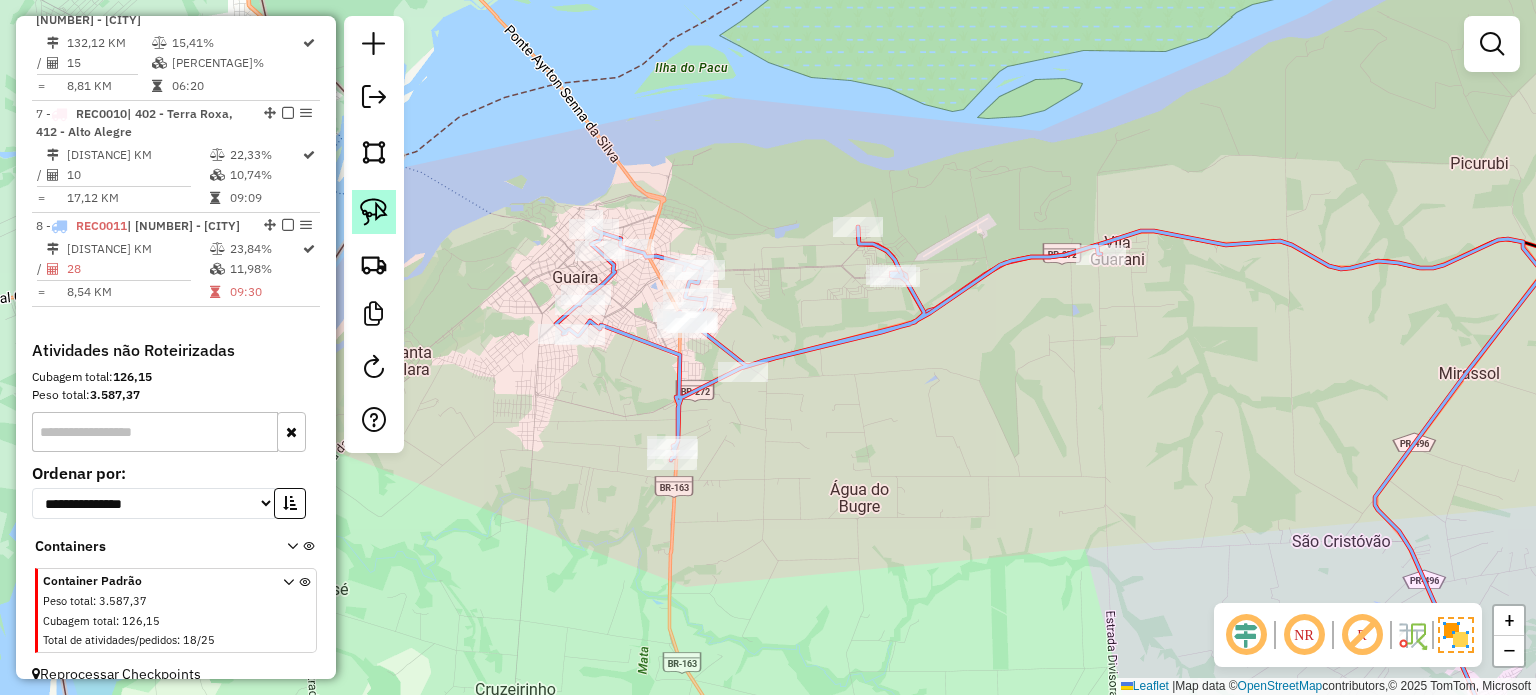 click 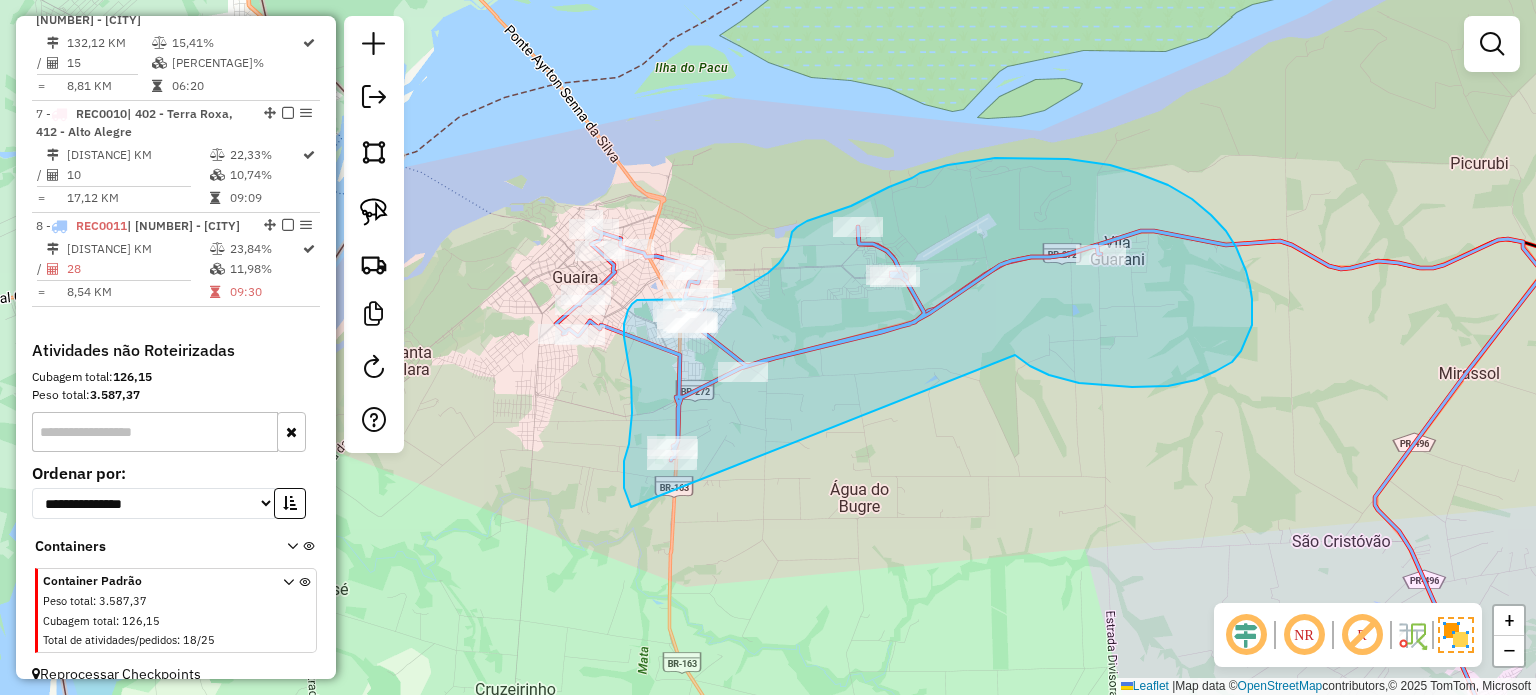 drag, startPoint x: 1196, startPoint y: 380, endPoint x: 708, endPoint y: 540, distance: 513.5601 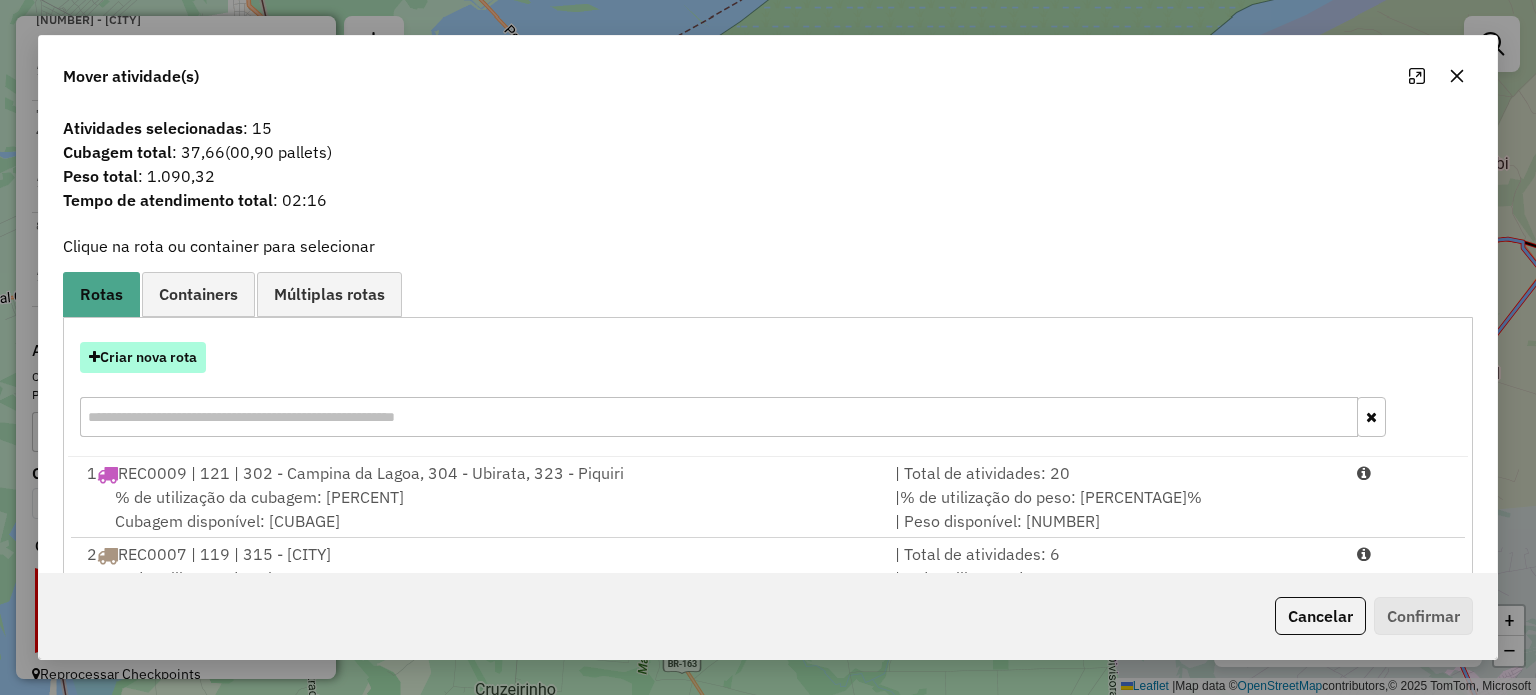 click on "Criar nova rota" at bounding box center (143, 357) 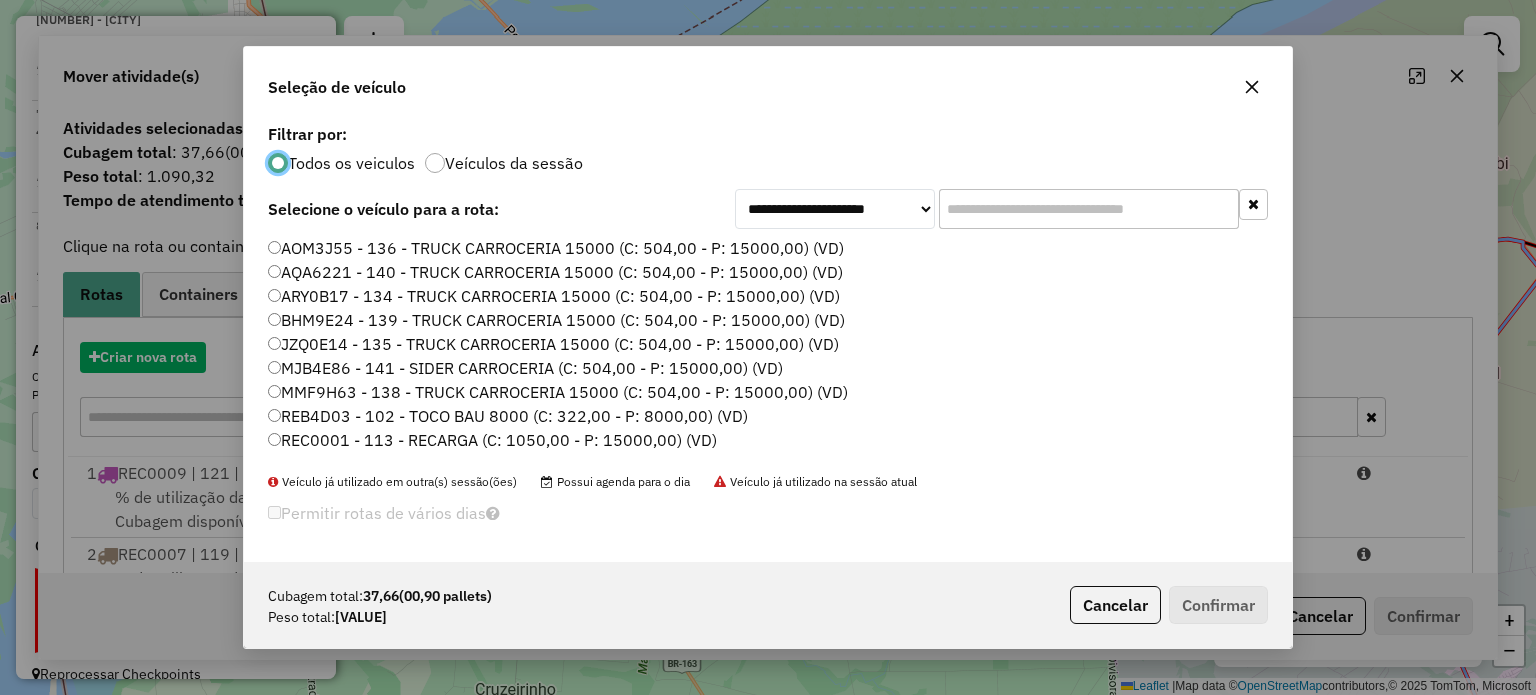 scroll, scrollTop: 10, scrollLeft: 6, axis: both 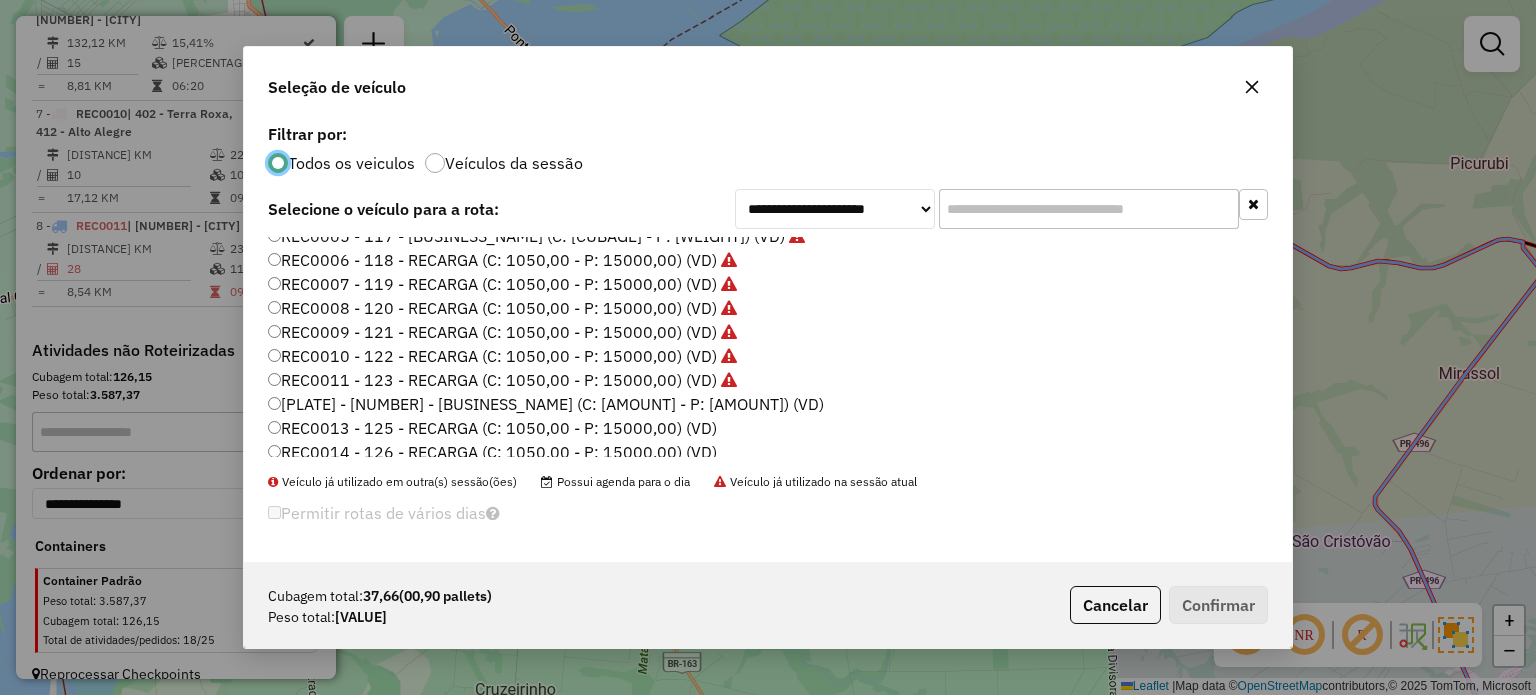 click on "[PLATE] - [NUMBER] - [BUSINESS_NAME] (C: [AMOUNT] - P: [AMOUNT]) (VD)" 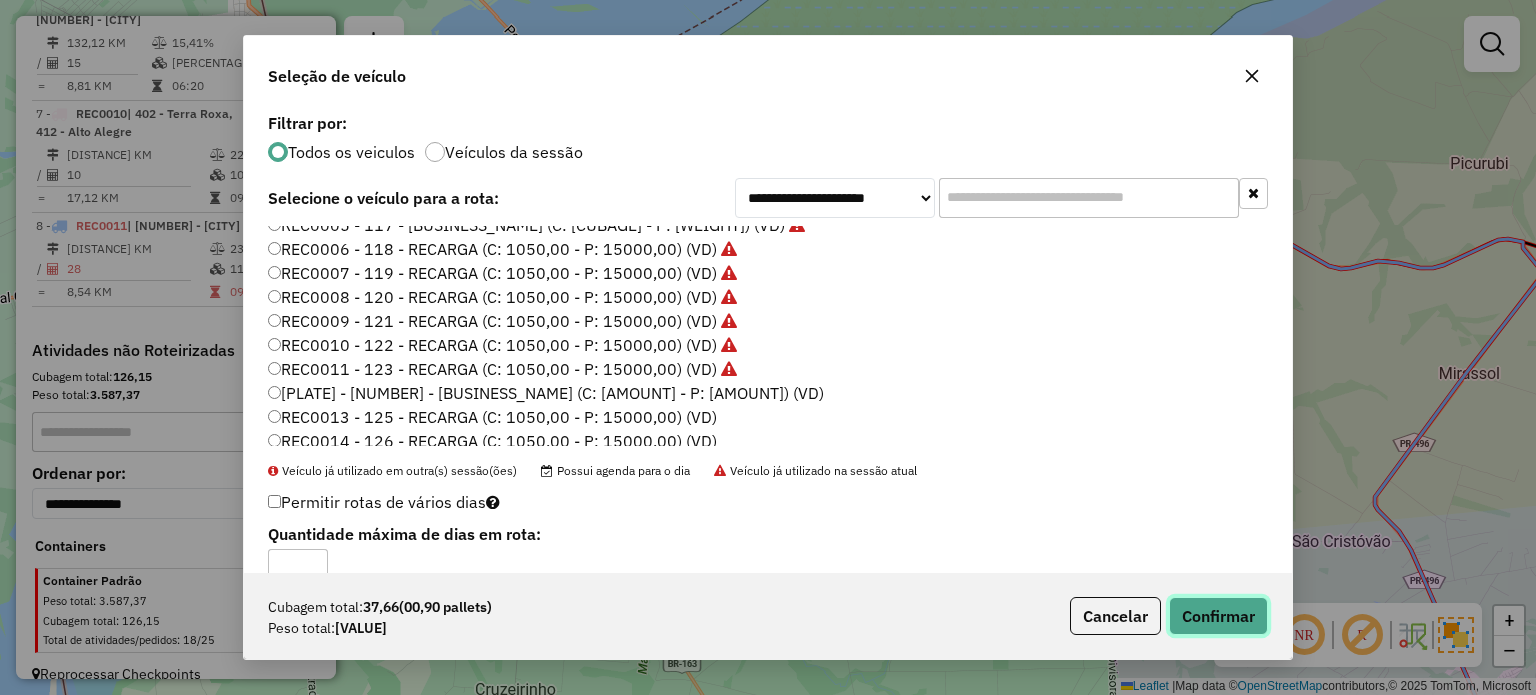 drag, startPoint x: 1202, startPoint y: 623, endPoint x: 1287, endPoint y: 600, distance: 88.0568 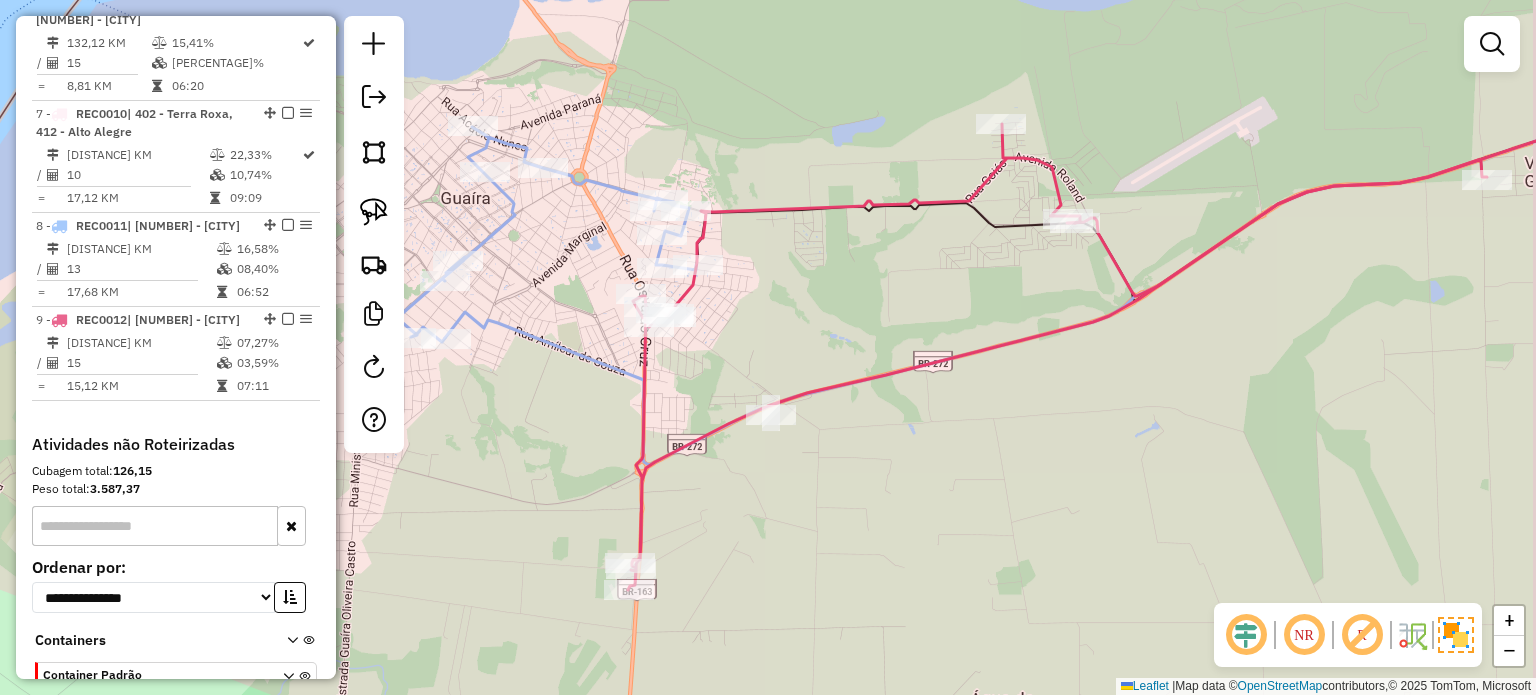 drag, startPoint x: 776, startPoint y: 339, endPoint x: 772, endPoint y: 298, distance: 41.19466 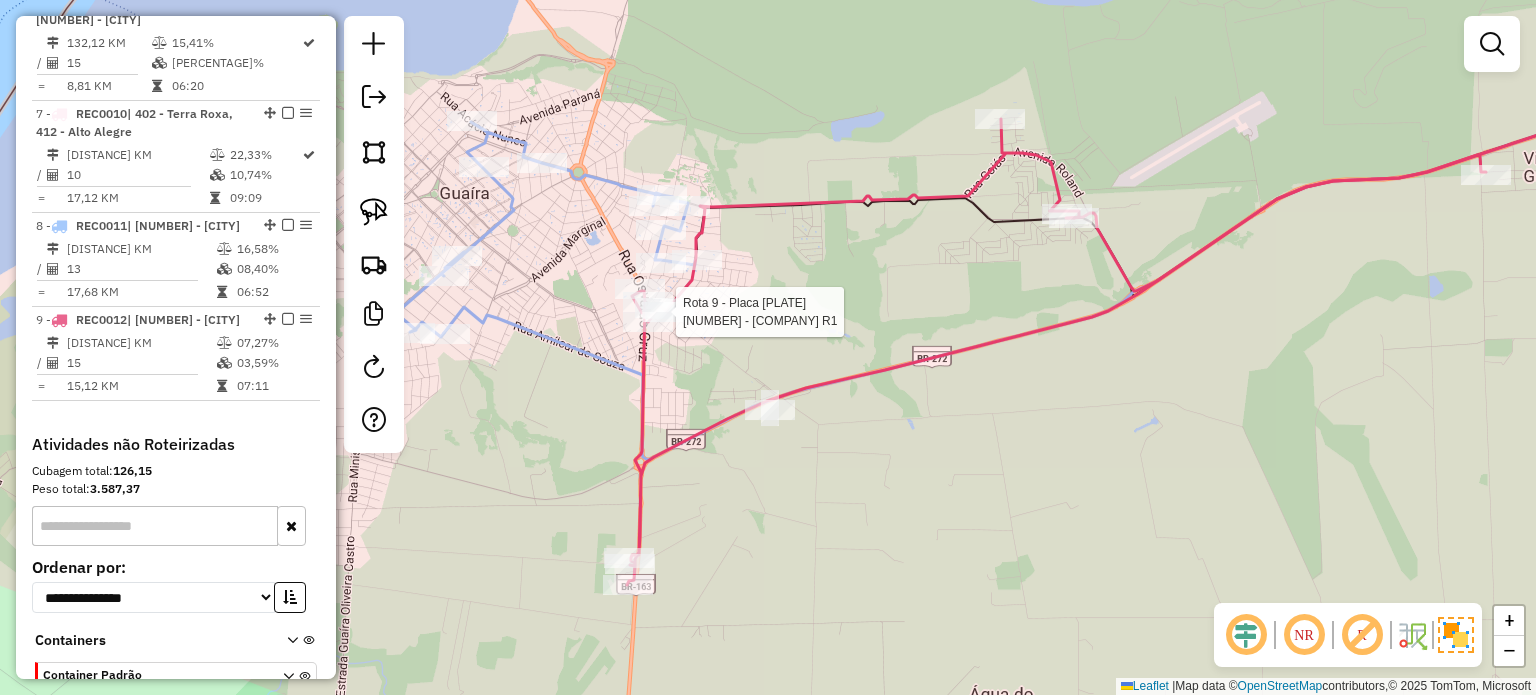 scroll, scrollTop: 1498, scrollLeft: 0, axis: vertical 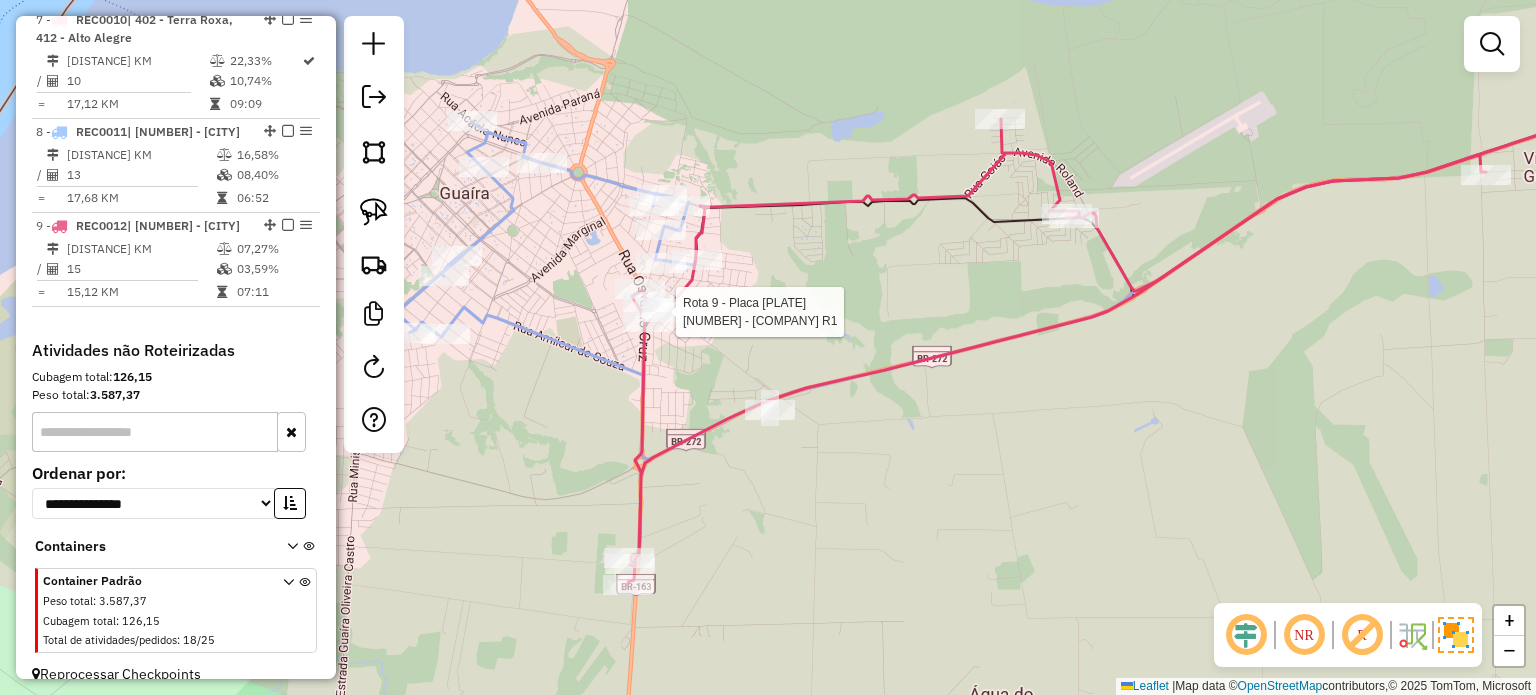 select on "**********" 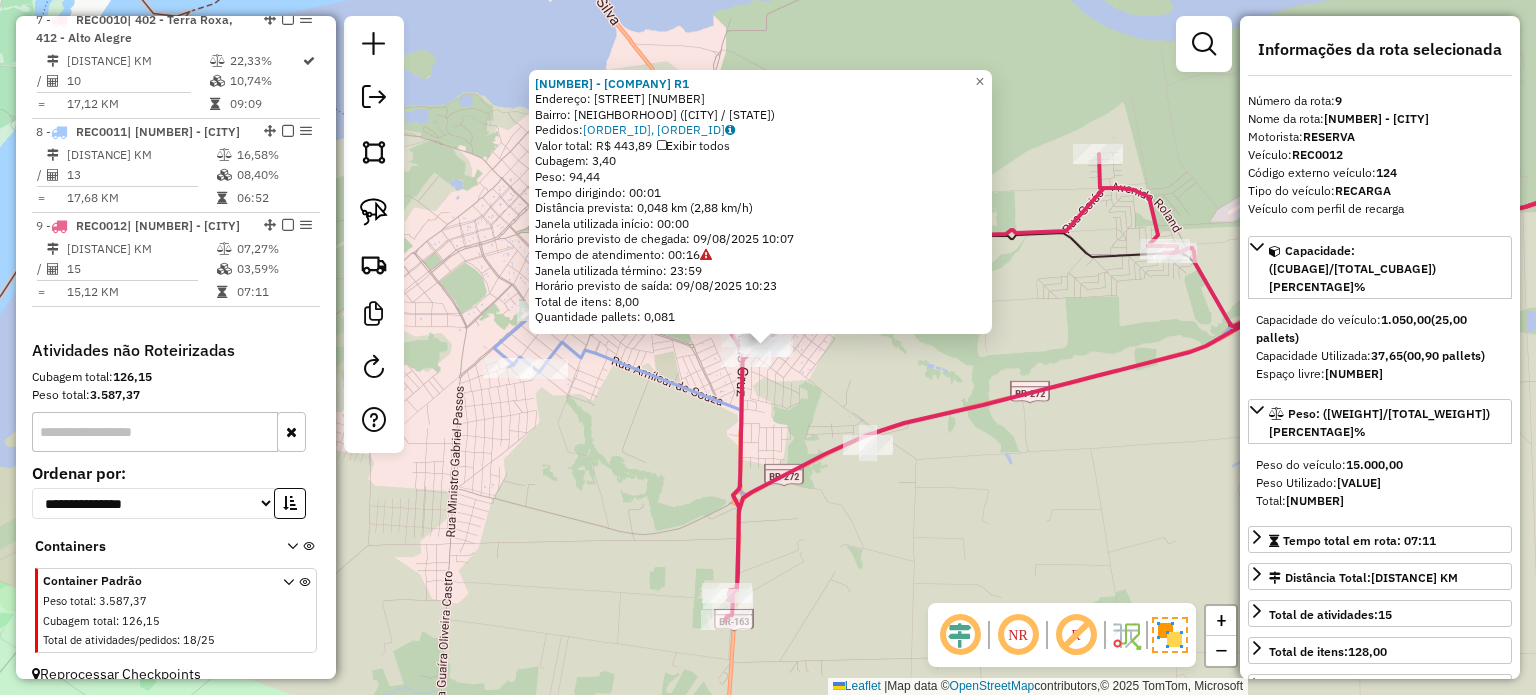 drag, startPoint x: 1119, startPoint y: 479, endPoint x: 971, endPoint y: 453, distance: 150.26643 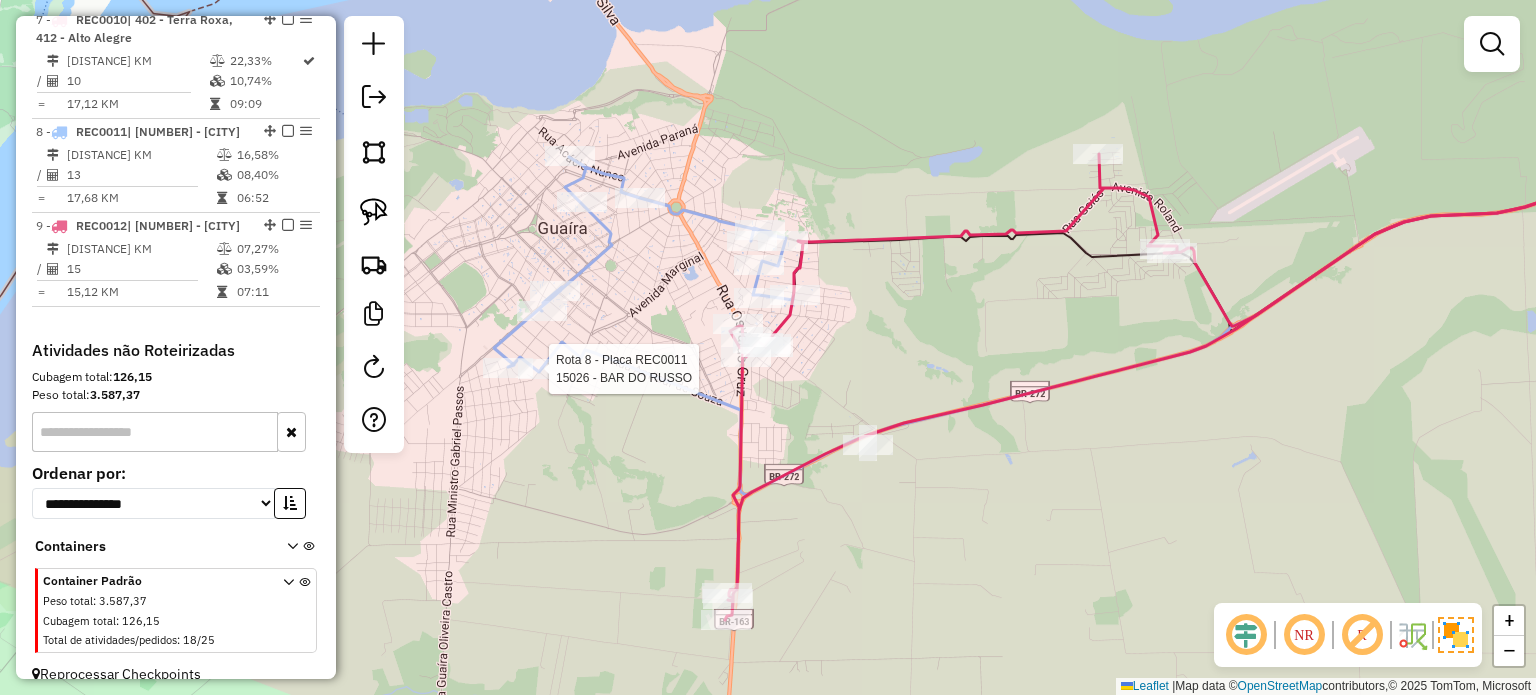 select on "**********" 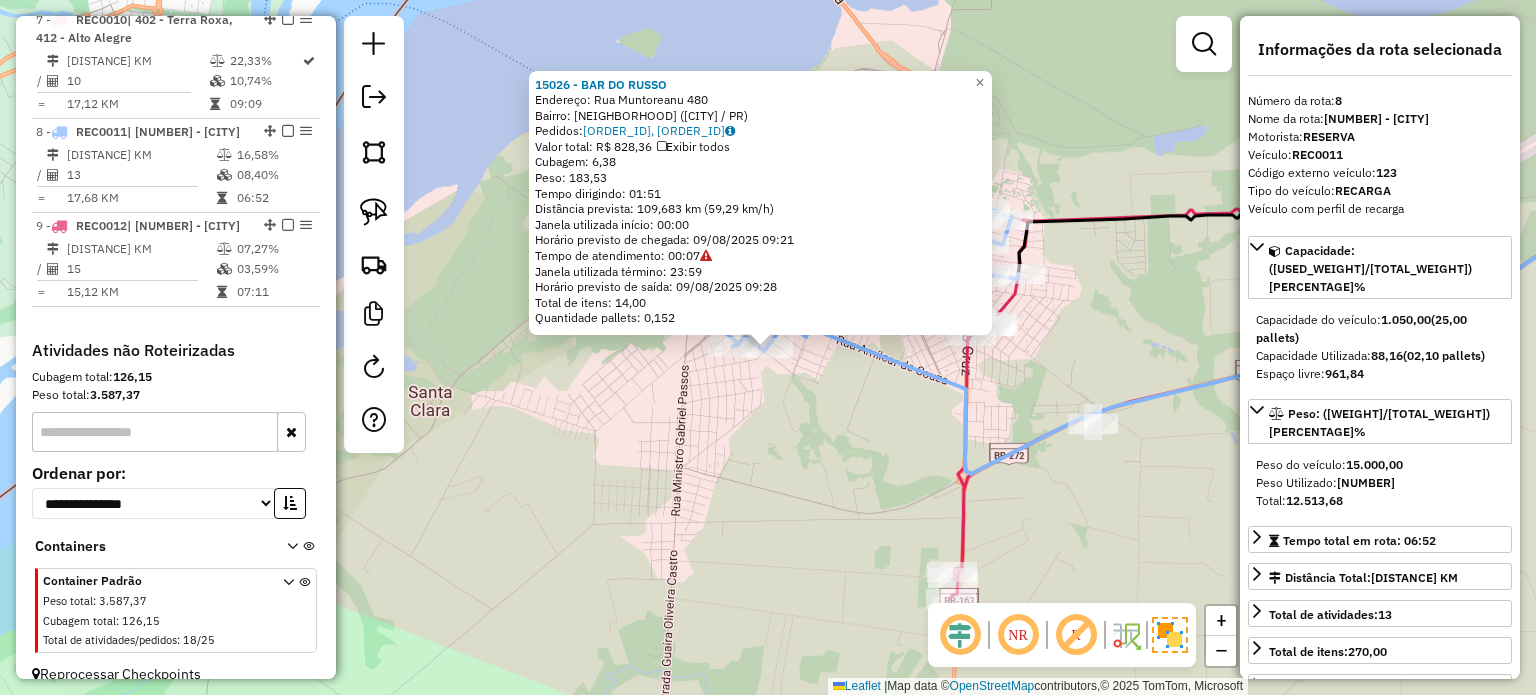 click on "[NUMBER] - [COMPANY]  Endereço:  [STREET] [NUMBER]   Bairro: [NEIGHBORHOOD] ([CITY] / [STATE])   Pedidos:  [ORDER_ID], [ORDER_ID]   Valor total: R$ [PRICE]   Exibir todos   Cubagem: [NUMBER]  Peso: [NUMBER]  Tempo dirigindo: [TIME]   Distância prevista: [NUMBER] km ([NUMBER] km/h)   Janela utilizada início: [TIME]   Horário previsto de chegada: [DATE] [TIME]   Tempo de atendimento: [TIME]   Janela utilizada término: [TIME]   Horário previsto de saída: [DATE] [TIME]   Total de itens: [NUMBER]   Quantidade pallets: [NUMBER]  × Janela de atendimento Grade de atendimento Capacidade Transportadoras Veículos Cliente Pedidos  Rotas Selecione os dias de semana para filtrar as janelas de atendimento  Seg   Ter   Qua   Qui   Sex   Sáb   Dom  Informe o período da janela de atendimento: De: Até:  Filtrar exatamente a janela do cliente  Considerar janela de atendimento padrão  Selecione os dias de semana para filtrar as grades de atendimento  Seg   Ter   Qua   Qui   Sex   Sáb   Dom   Clientes fora do dia de atendimento selecionado +" 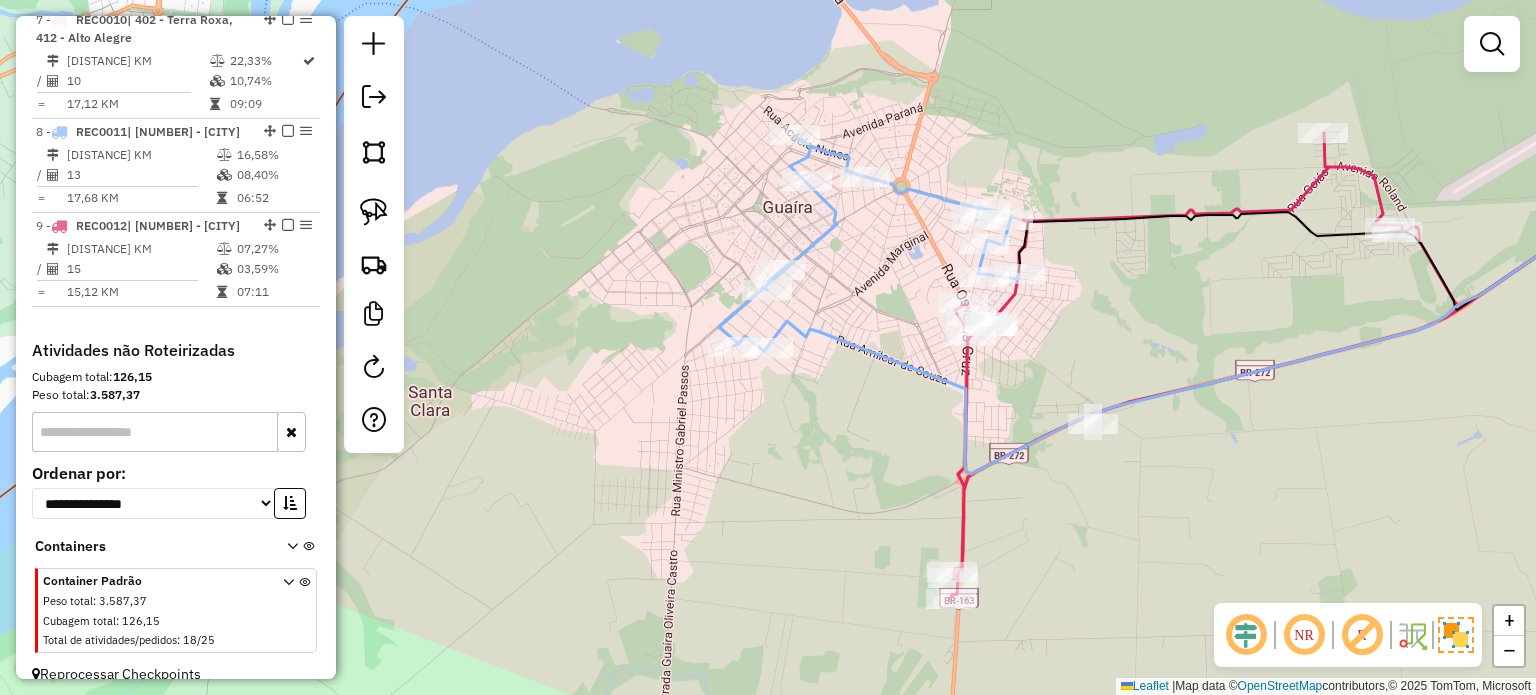 drag, startPoint x: 910, startPoint y: 389, endPoint x: 910, endPoint y: 411, distance: 22 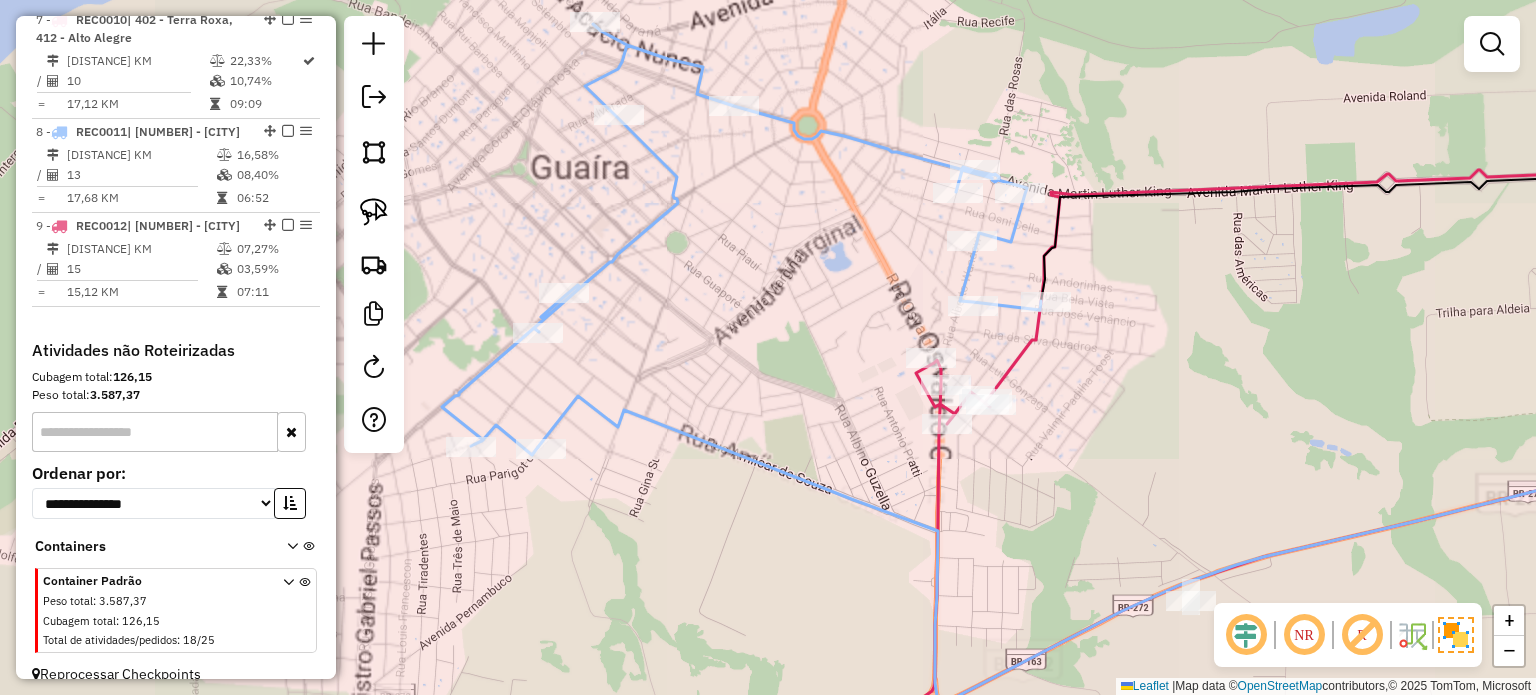 click on "Janela de atendimento Grade de atendimento Capacidade Transportadoras Veículos Cliente Pedidos  Rotas Selecione os dias de semana para filtrar as janelas de atendimento  Seg   Ter   Qua   Qui   Sex   Sáb   Dom  Informe o período da janela de atendimento: De: Até:  Filtrar exatamente a janela do cliente  Considerar janela de atendimento padrão  Selecione os dias de semana para filtrar as grades de atendimento  Seg   Ter   Qua   Qui   Sex   Sáb   Dom   Considerar clientes sem dia de atendimento cadastrado  Clientes fora do dia de atendimento selecionado Filtrar as atividades entre os valores definidos abaixo:  Peso mínimo:   Peso máximo:   Cubagem mínima:   Cubagem máxima:   De:   Até:  Filtrar as atividades entre o tempo de atendimento definido abaixo:  De:   Até:   Considerar capacidade total dos clientes não roteirizados Transportadora: Selecione um ou mais itens Tipo de veículo: Selecione um ou mais itens Veículo: Selecione um ou mais itens Motorista: Selecione um ou mais itens Nome: Rótulo:" 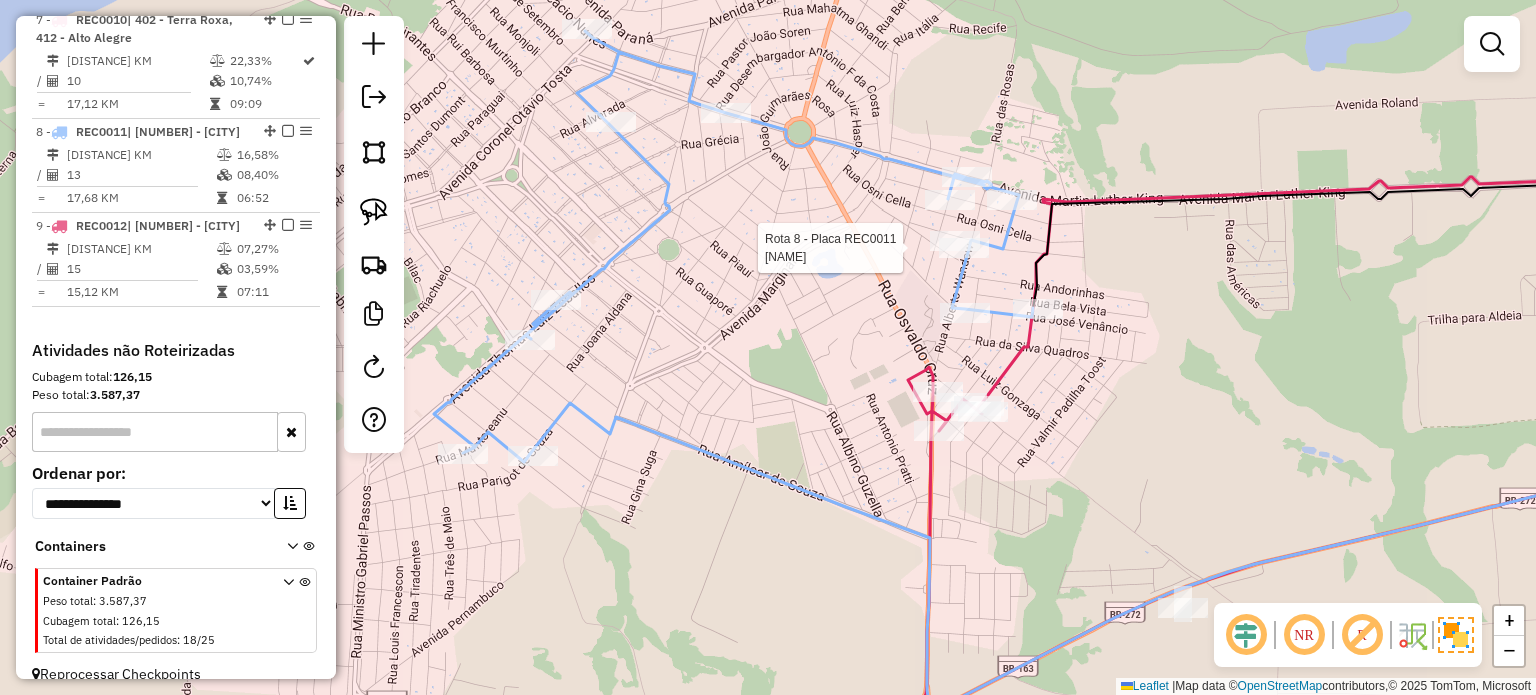 click 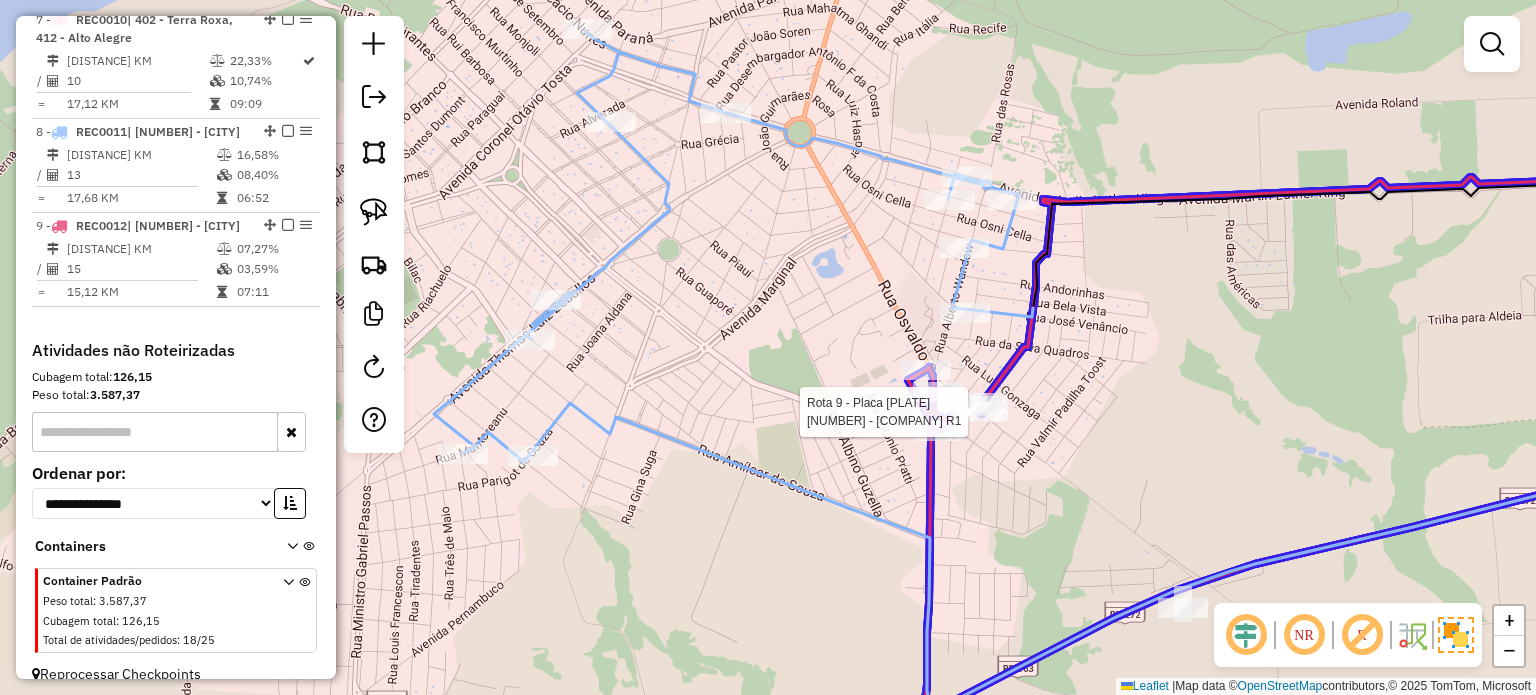 click 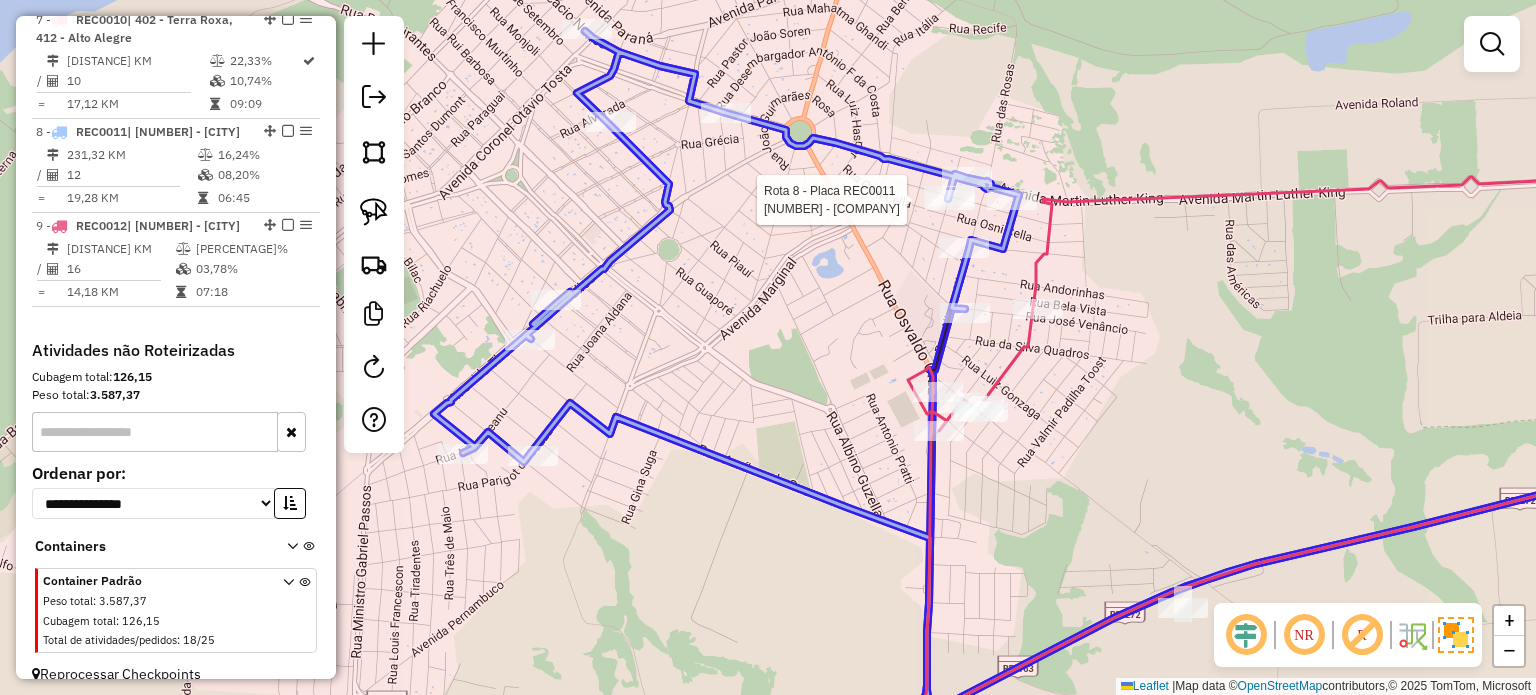click 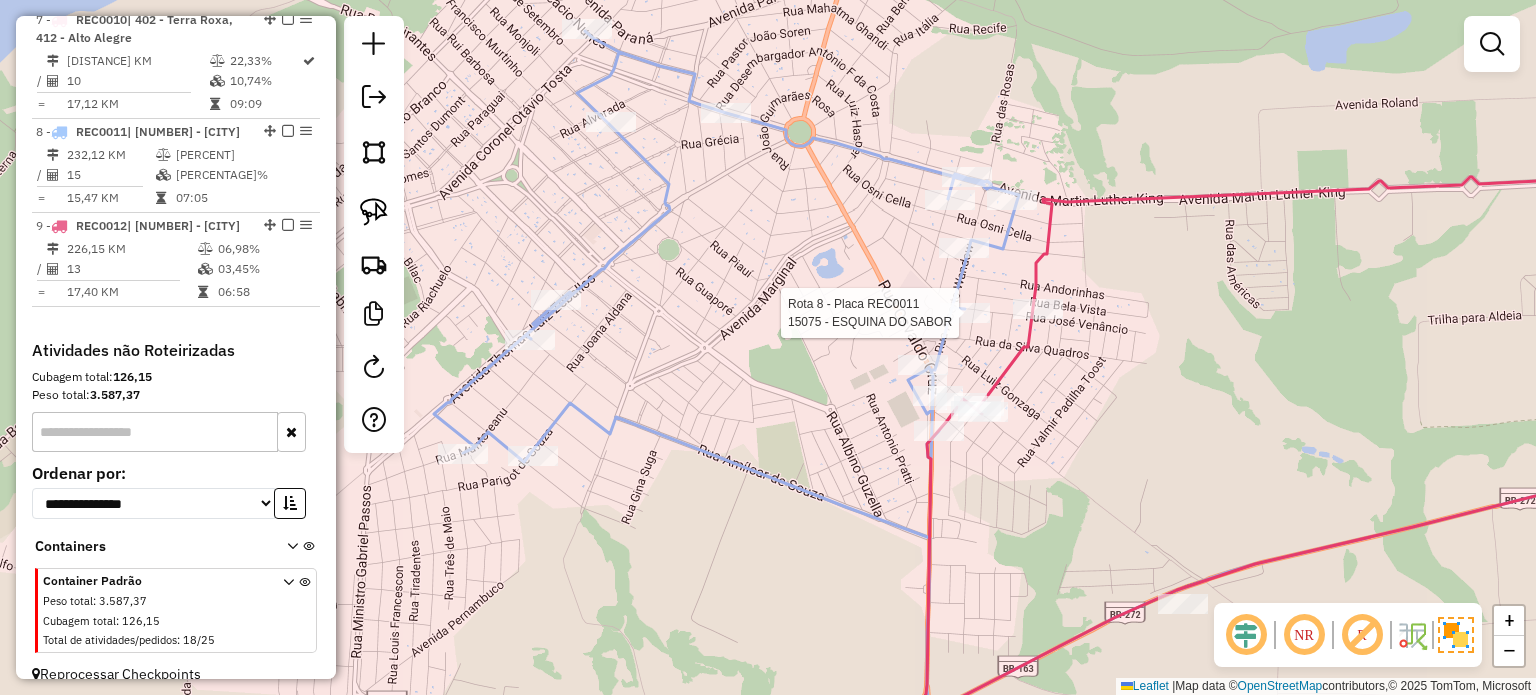 select on "**********" 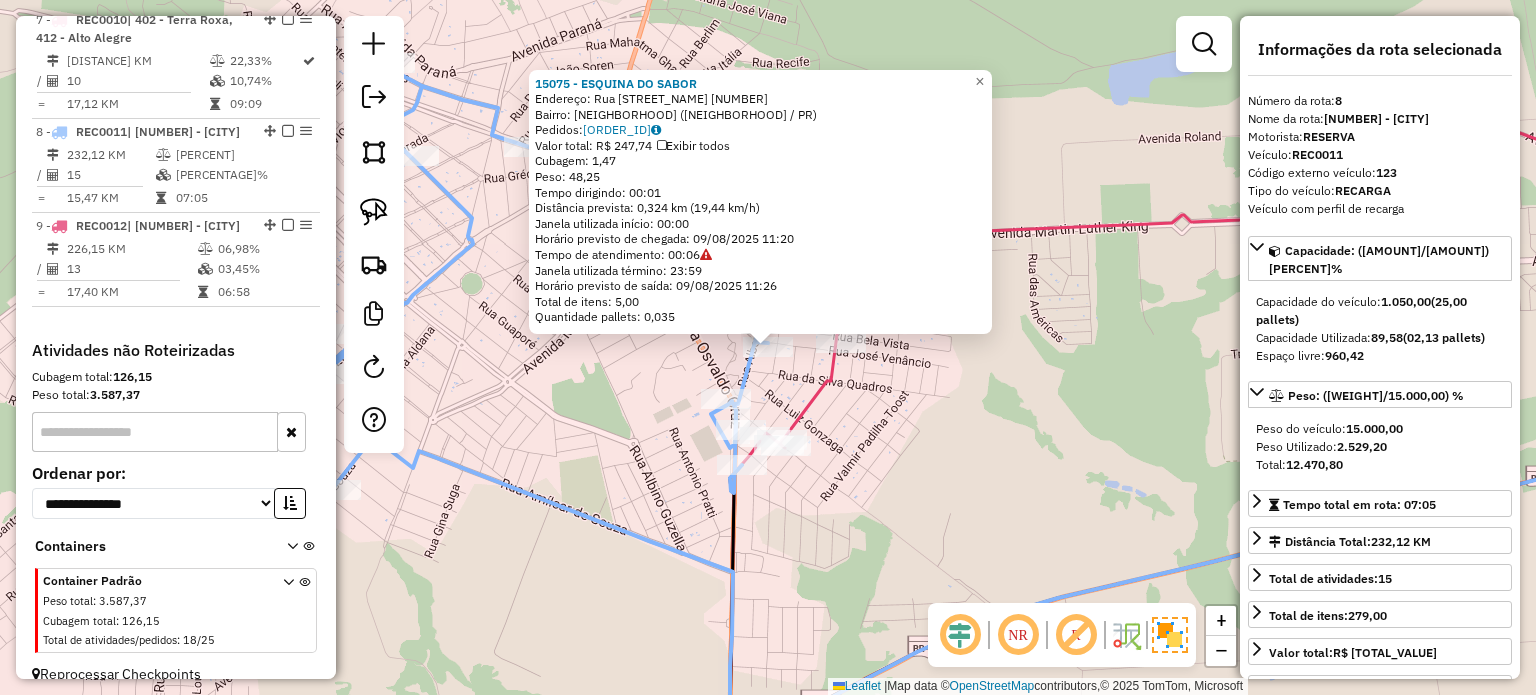 click on "[NUMBER] - [BUSINESS_NAME] Endereço: [STREET] [NUMBER] Bairro: [NEIGHBORHOOD] ([CITY] / [STATE]) Pedidos: [NUMBER] Valor total: [CURRENCY] [AMOUNT] Exibir todos Cubagem: [AMOUNT] Peso: [AMOUNT] Tempo dirigindo: [TIME] Distância prevista: [DISTANCE] ([SPEED] km/h) Janela utilizada início: [TIME] Horário previsto de chegada: [DATE] [TIME] Tempo de atendimento: [TIME] Janela utilizada término: [TIME] Horário previsto de saída: [DATE] [TIME] Total de itens: [AMOUNT] Quantidade pallets: [AMOUNT] × Janela de atendimento Grade de atendimento Capacidade Transportadoras Veículos Cliente Pedidos Rotas Selecione os dias de semana para filtrar as janelas de atendimento Seg Ter Qua Qui Sex Sáb Dom Informe o período da janela de atendimento: De: Até: Filtrar exatamente a janela do cliente Considerar janela de atendimento padrão Selecione os dias de semana para filtrar as grades de atendimento Seg Ter Qua Qui Sex Sáb Dom Considerar clientes sem dia de atendimento cadastrado De:" 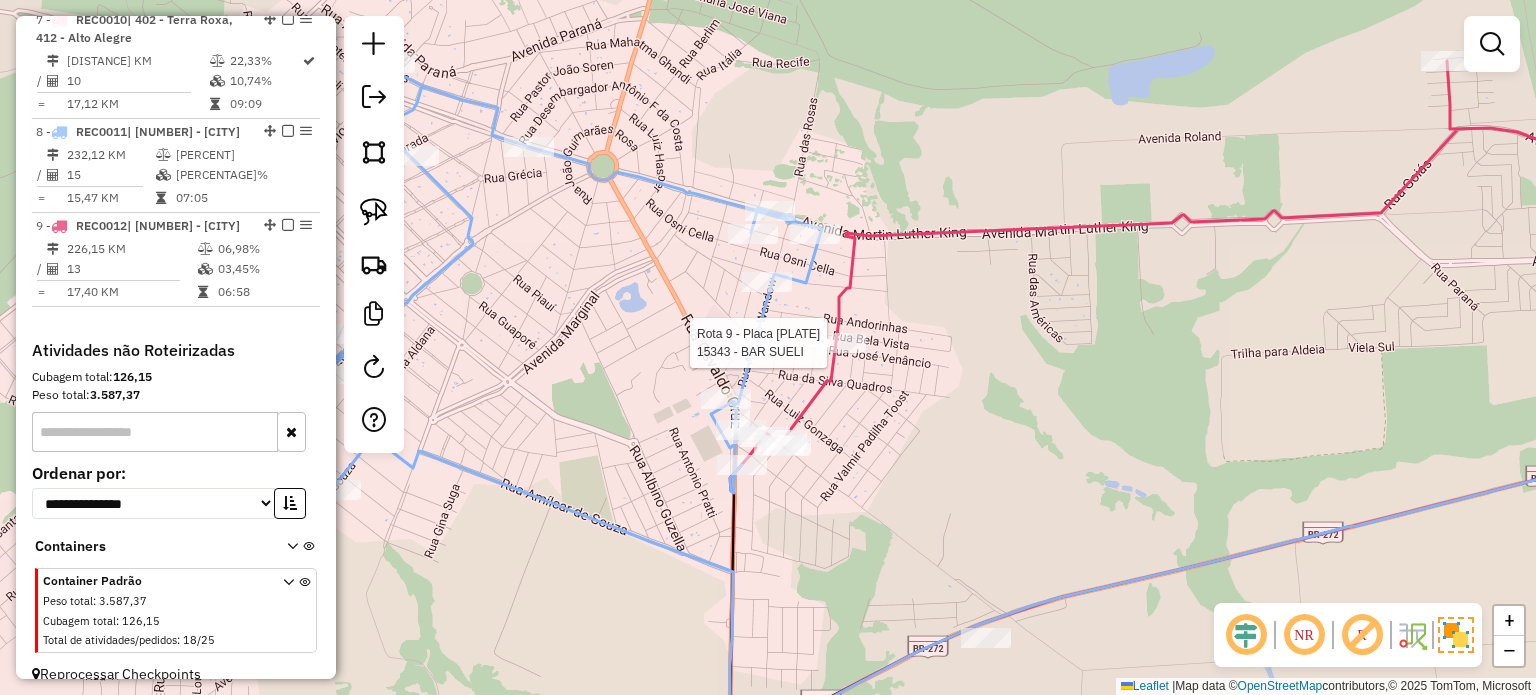 select on "**********" 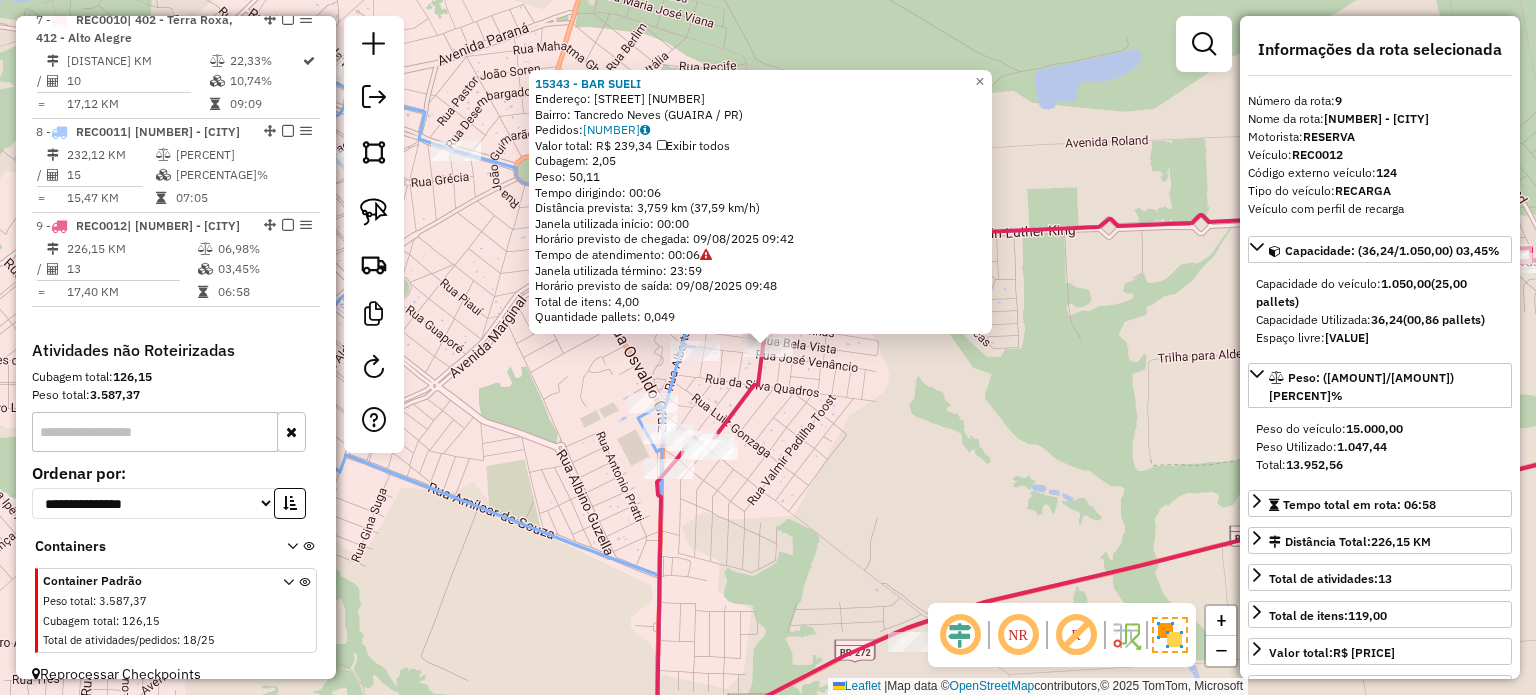click on "[NUMBER] - [NAME] Endereço:  [STREET] [NUMBER]   Bairro: [NAME] ([CITY] / PR)   Pedidos:  [ORDER_ID]   Valor total: R$ [TOTAL_VALUE]   Exibir todos   Cubagem: [CUBAGE]  Peso: [WEIGHT]  Tempo dirigindo: [TIME]   Distância prevista: [DISTANCE] km ([SPEED] km/h)   Janela utilizada início: [TIME]   Horário previsto de chegada: [DATE] [TIME]   Tempo de atendimento: [TIME]   Janela utilizada término: [TIME]   Horário previsto de saída: [DATE] [TIME]   Total de itens: [ITEMS]   Quantidade pallets: [PALLETS]  × Janela de atendimento Grade de atendimento Capacidade Transportadoras Veículos Cliente Pedidos  Rotas Selecione os dias de semana para filtrar as janelas de atendimento  Seg   Ter   Qua   Qui   Sex   Sáb   Dom  Informe o período da janela de atendimento: De: Até:  Filtrar exatamente a janela do cliente  Considerar janela de atendimento padrão  Selecione os dias de semana para filtrar as grades de atendimento  Seg   Ter   Qua   Qui   Sex   Sáb   Dom   Considerar clientes sem dia de atendimento cadastrado  De:   Até:" 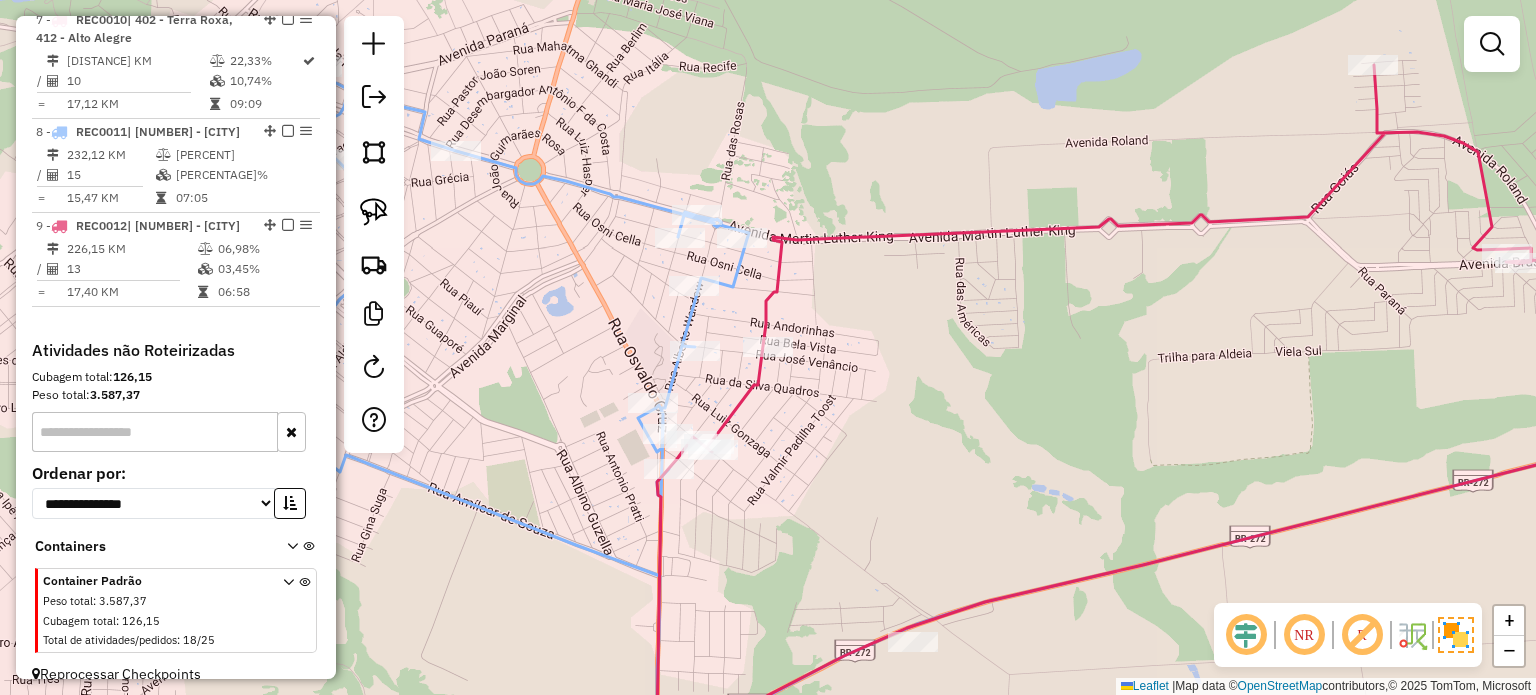 drag, startPoint x: 1033, startPoint y: 499, endPoint x: 1018, endPoint y: 389, distance: 111.01801 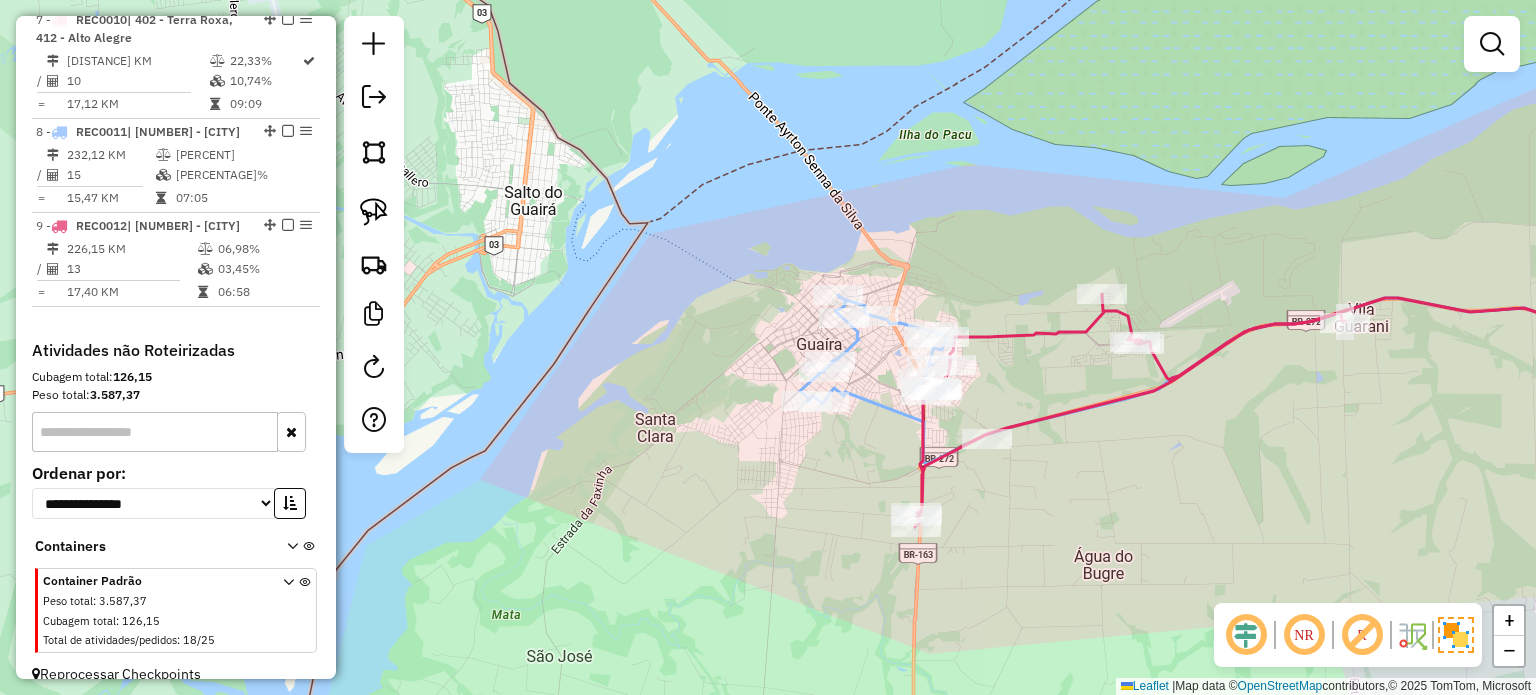 drag, startPoint x: 1140, startPoint y: 516, endPoint x: 994, endPoint y: 342, distance: 227.13872 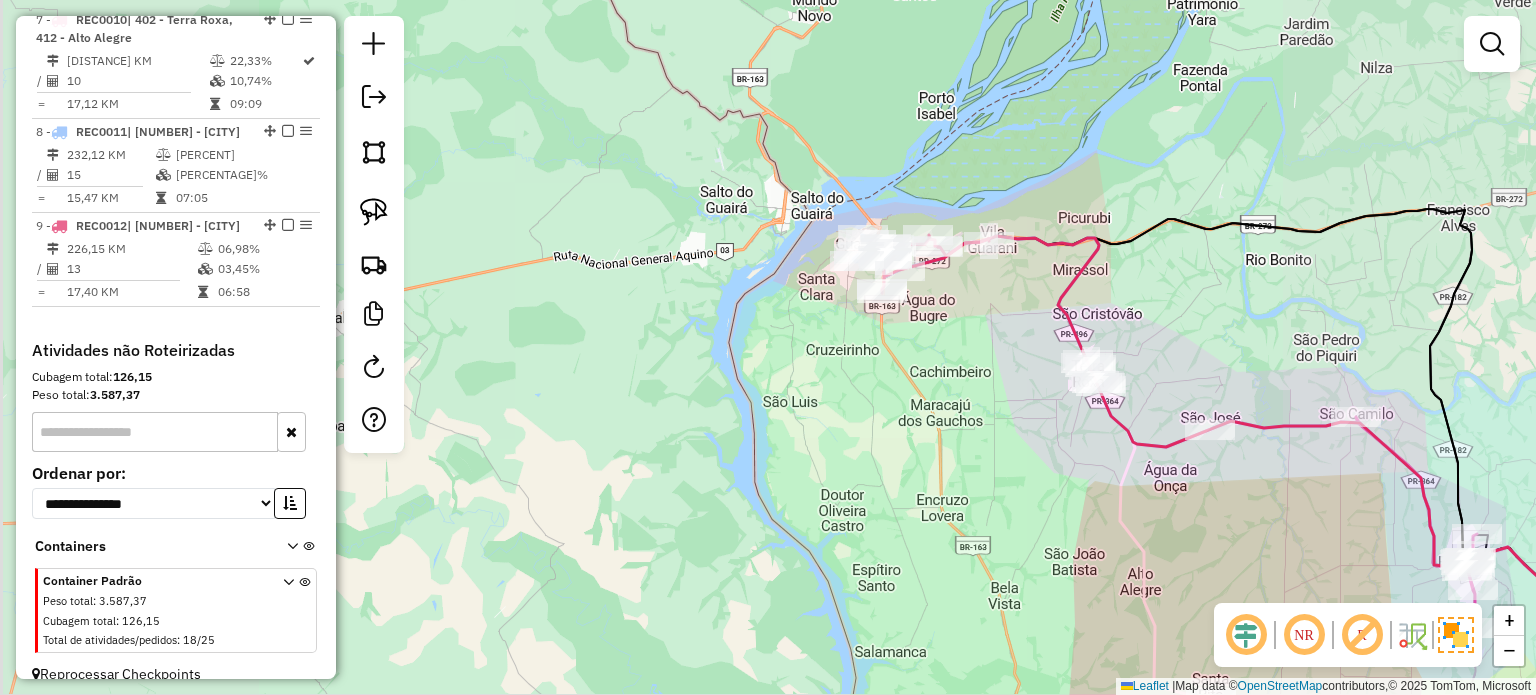 drag, startPoint x: 1014, startPoint y: 454, endPoint x: 984, endPoint y: 344, distance: 114.01754 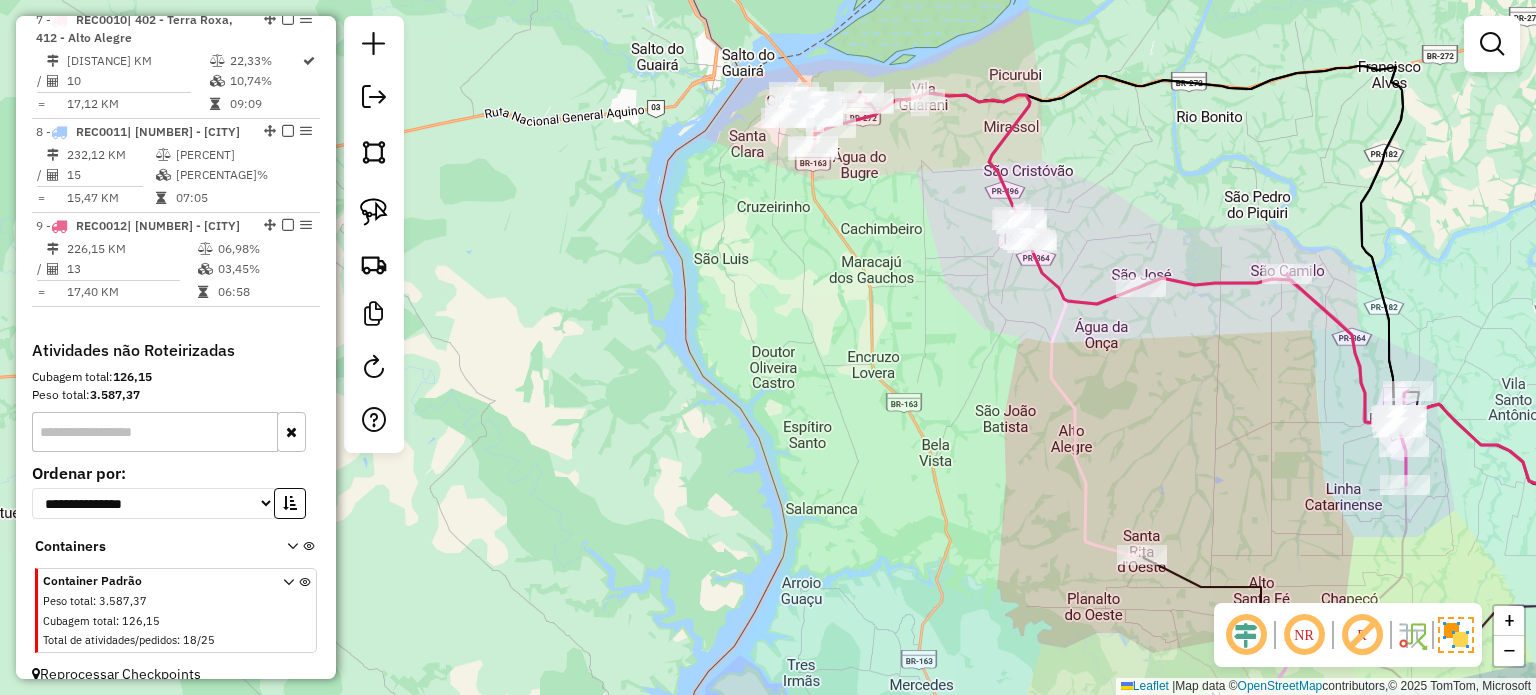 drag, startPoint x: 1012, startPoint y: 425, endPoint x: 965, endPoint y: 383, distance: 63.03174 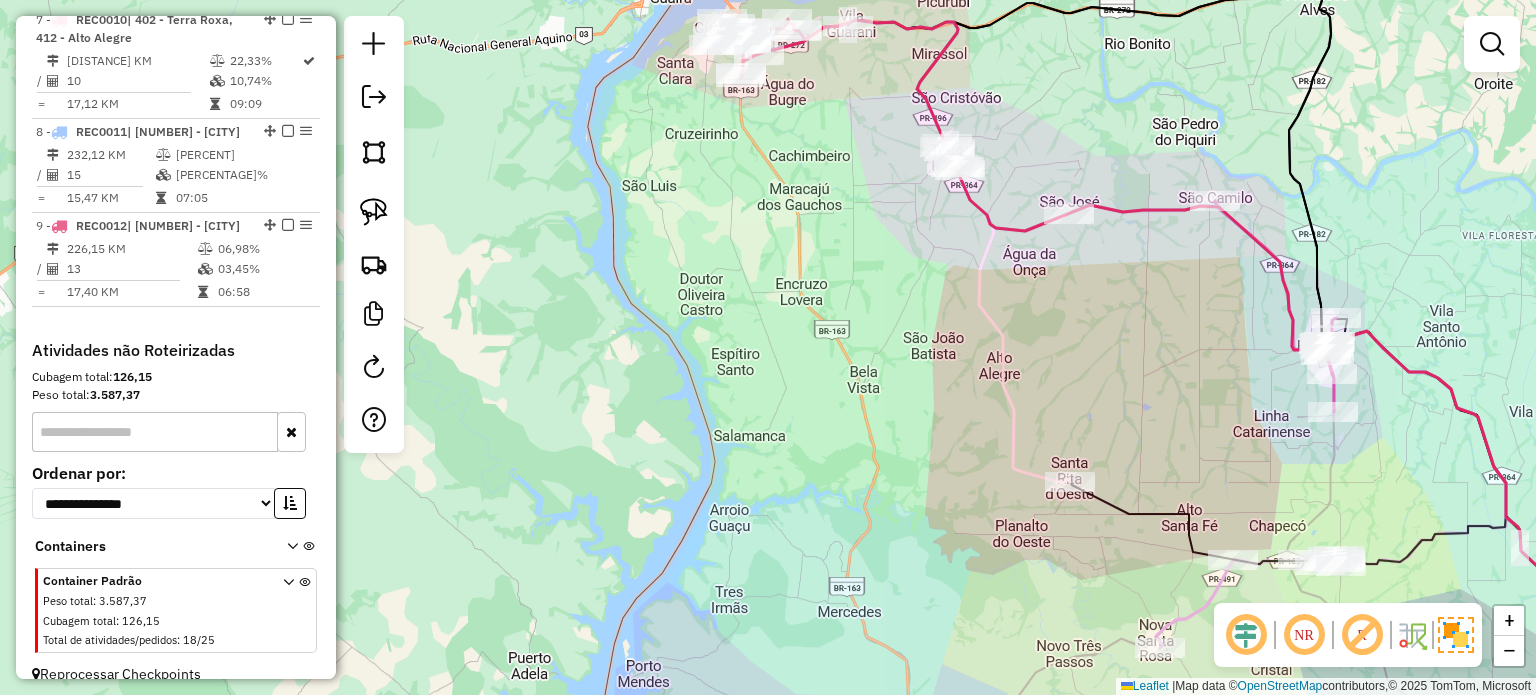 drag, startPoint x: 1078, startPoint y: 393, endPoint x: 1079, endPoint y: 375, distance: 18.027756 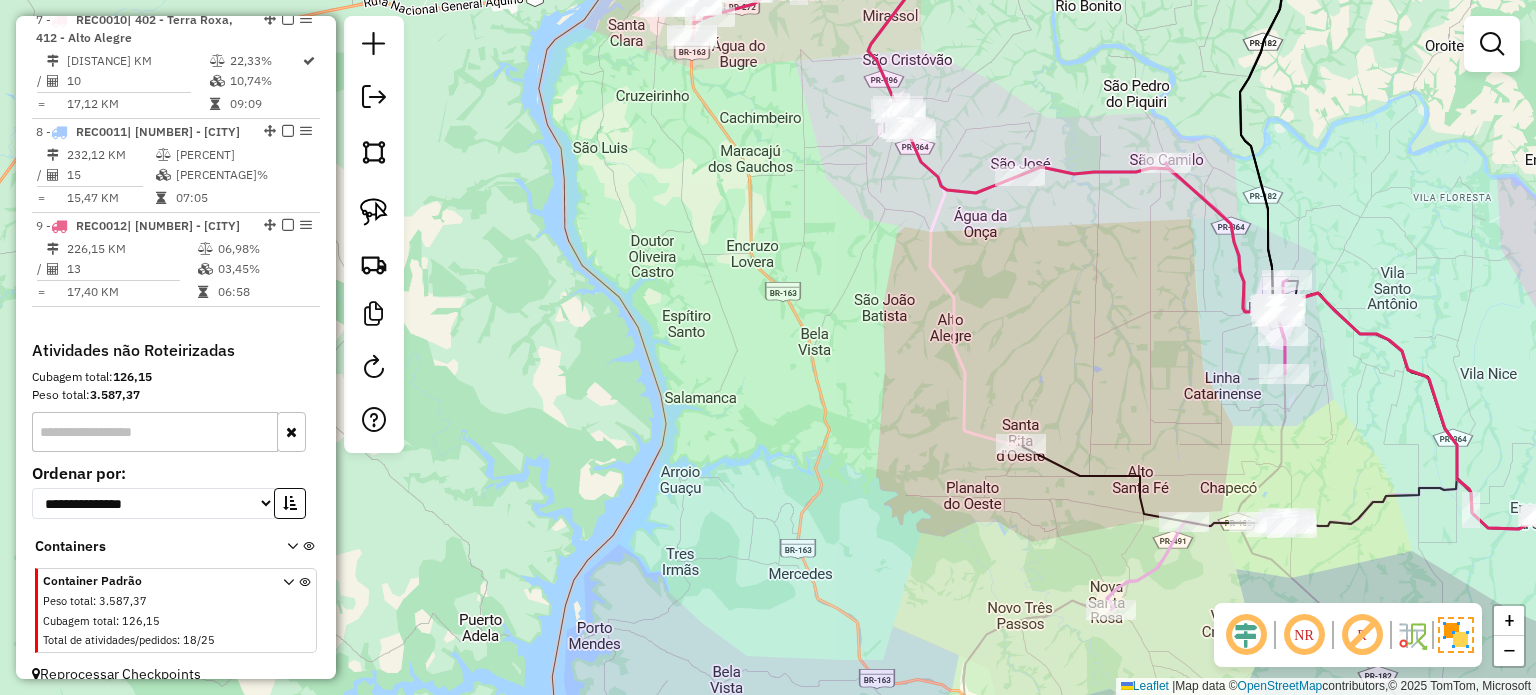 drag, startPoint x: 1104, startPoint y: 372, endPoint x: 942, endPoint y: 295, distance: 179.36833 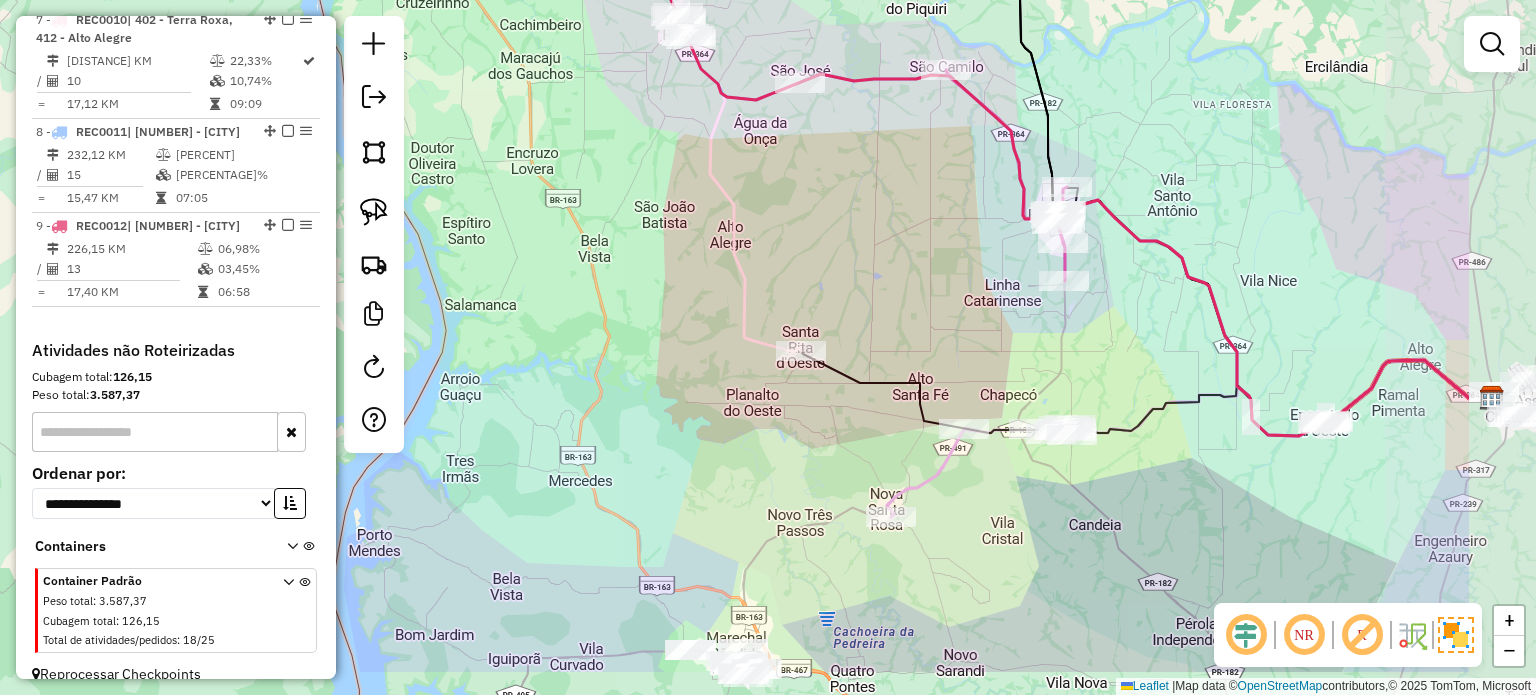 drag, startPoint x: 1136, startPoint y: 423, endPoint x: 1071, endPoint y: 335, distance: 109.40292 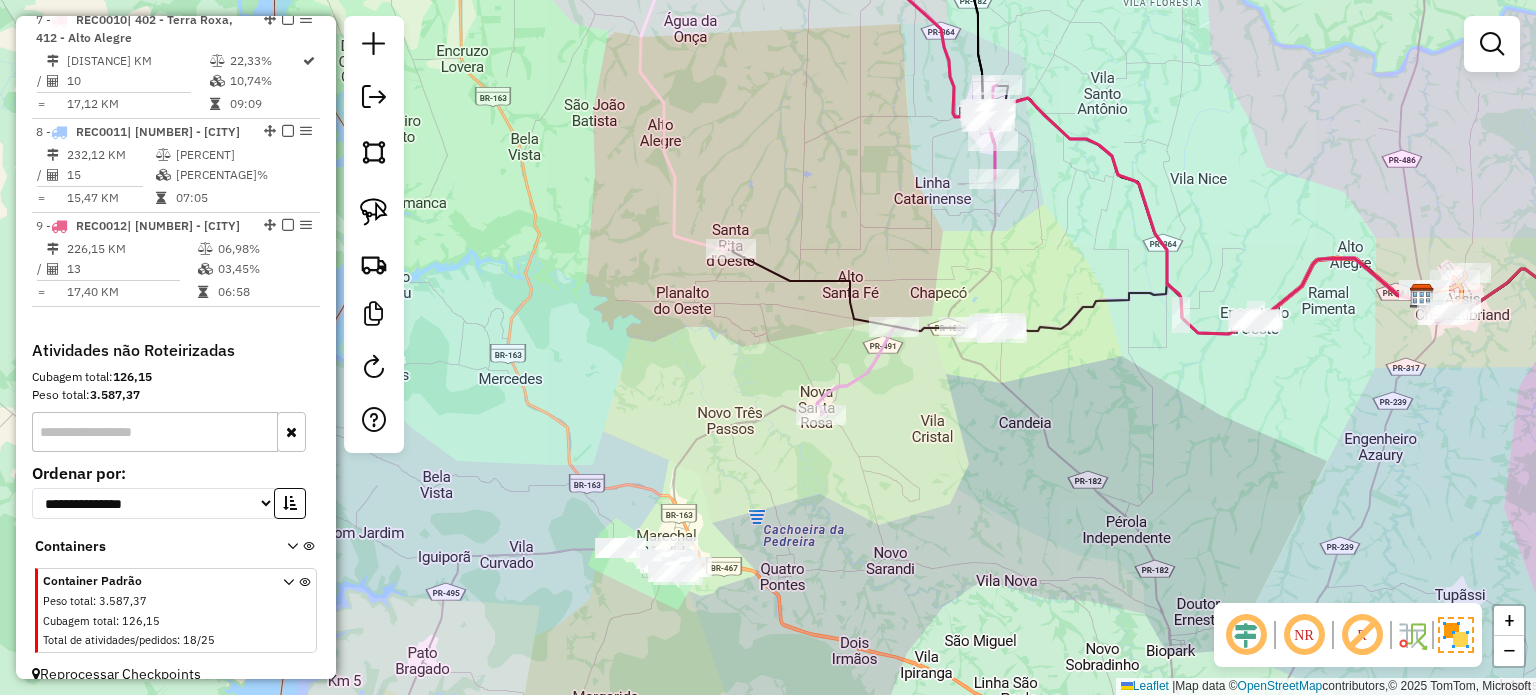 drag, startPoint x: 1176, startPoint y: 478, endPoint x: 1128, endPoint y: 367, distance: 120.93387 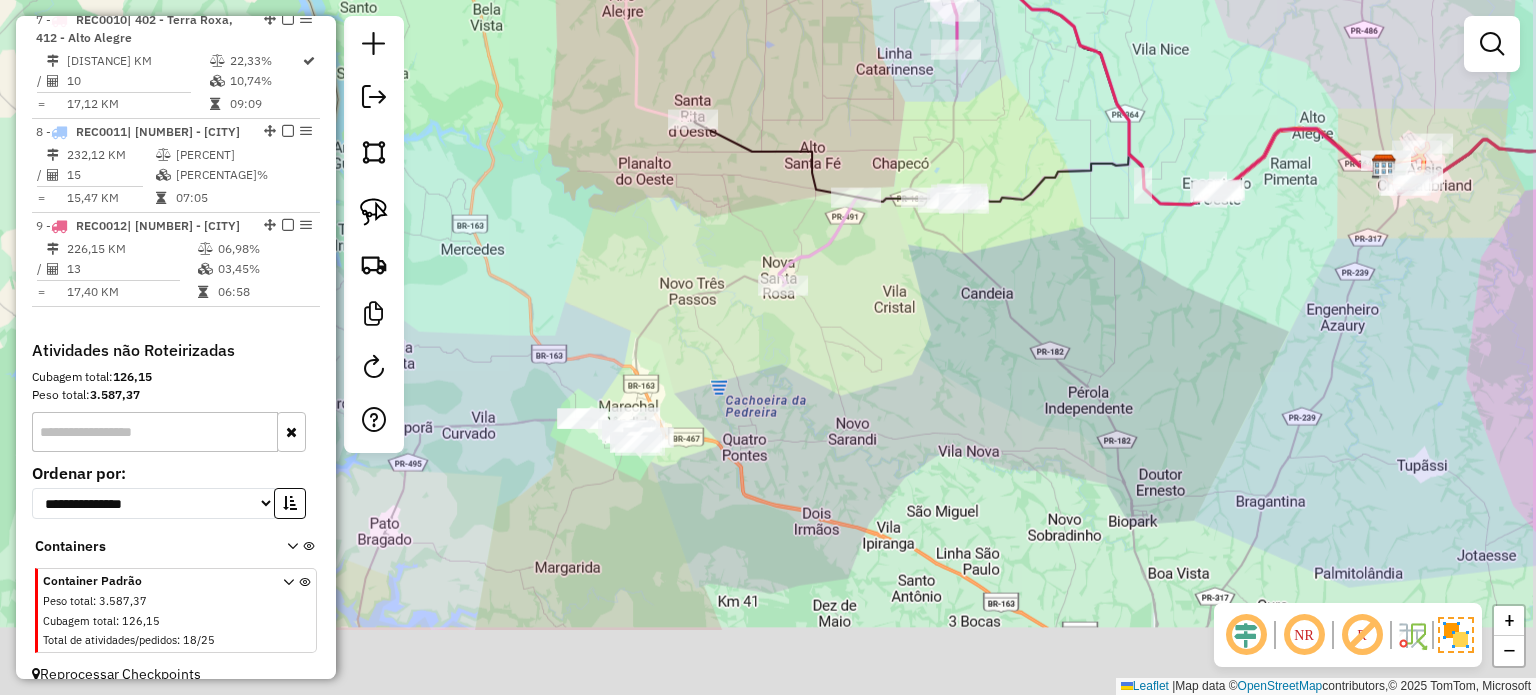 drag, startPoint x: 1022, startPoint y: 474, endPoint x: 1109, endPoint y: 423, distance: 100.84642 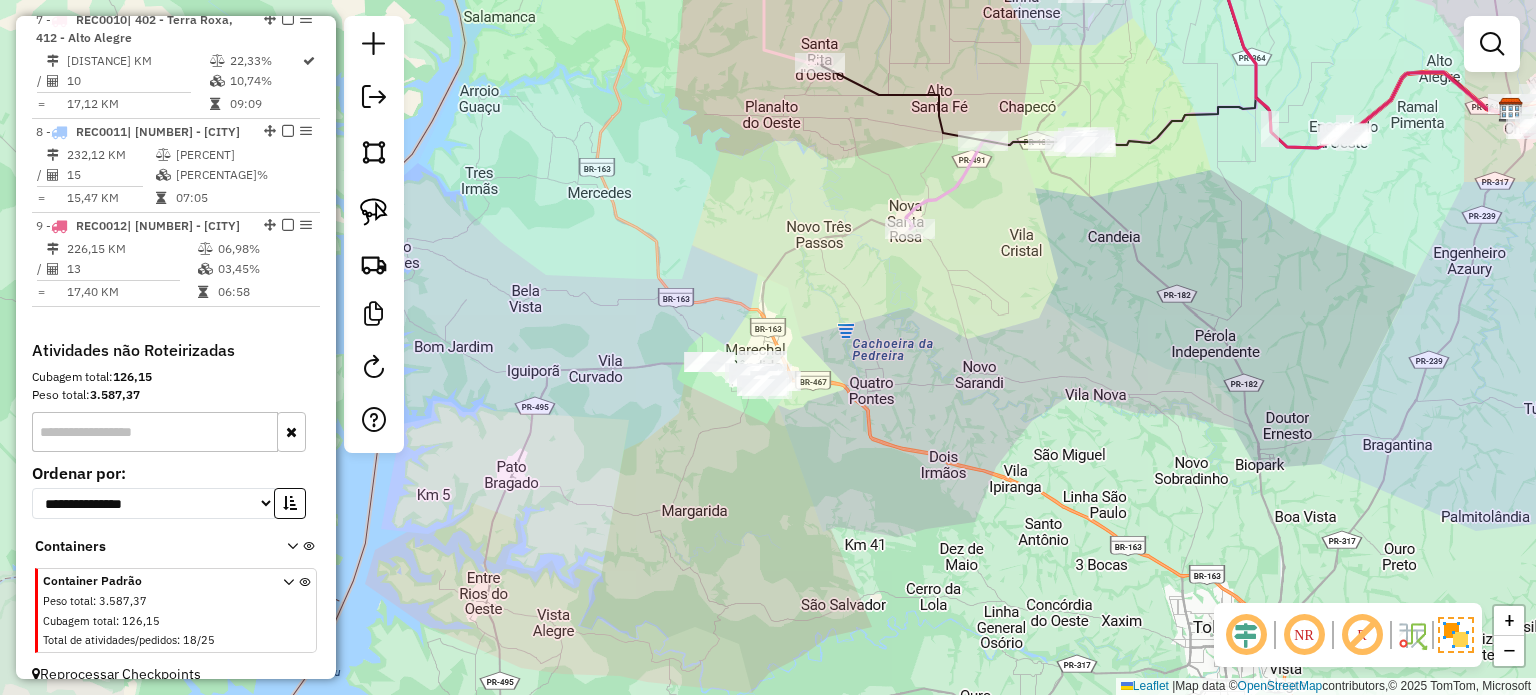 drag, startPoint x: 1002, startPoint y: 476, endPoint x: 1097, endPoint y: 463, distance: 95.885345 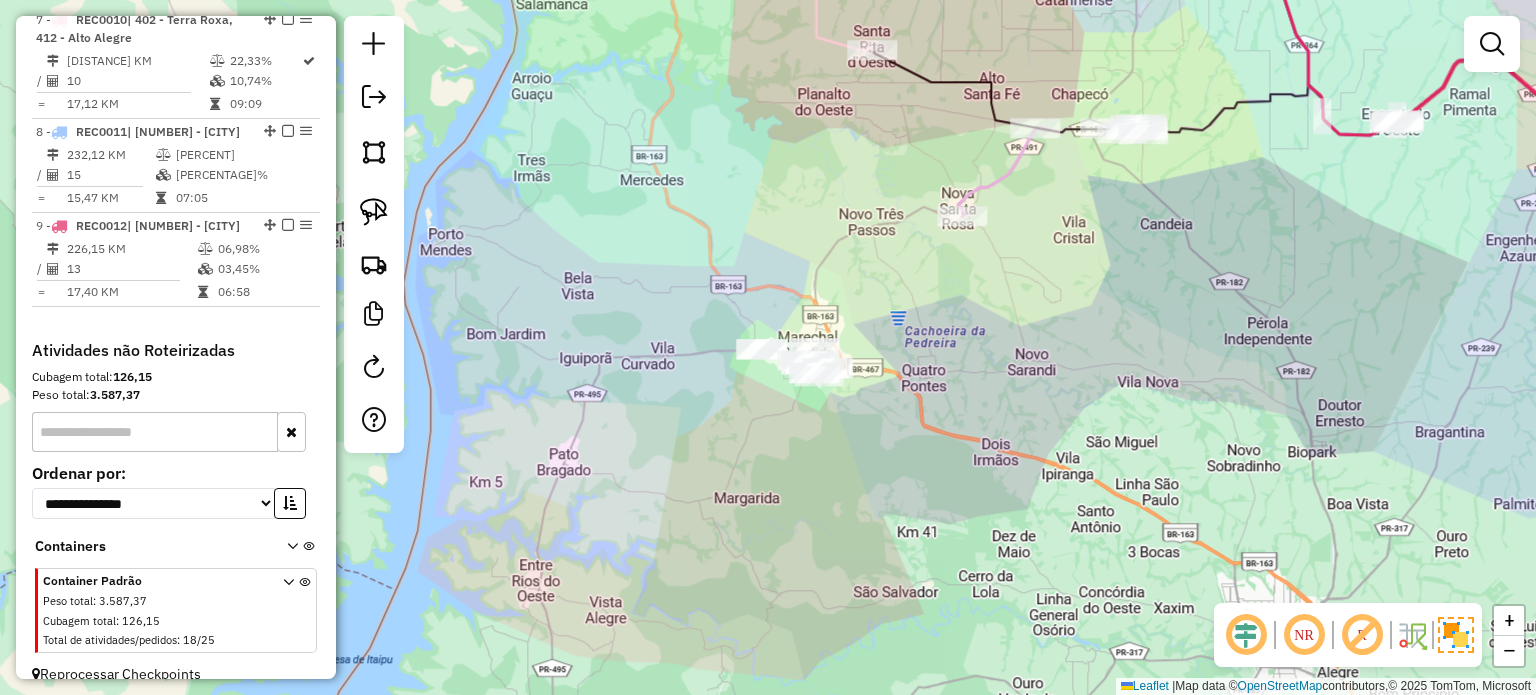 drag, startPoint x: 1050, startPoint y: 465, endPoint x: 974, endPoint y: 436, distance: 81.34495 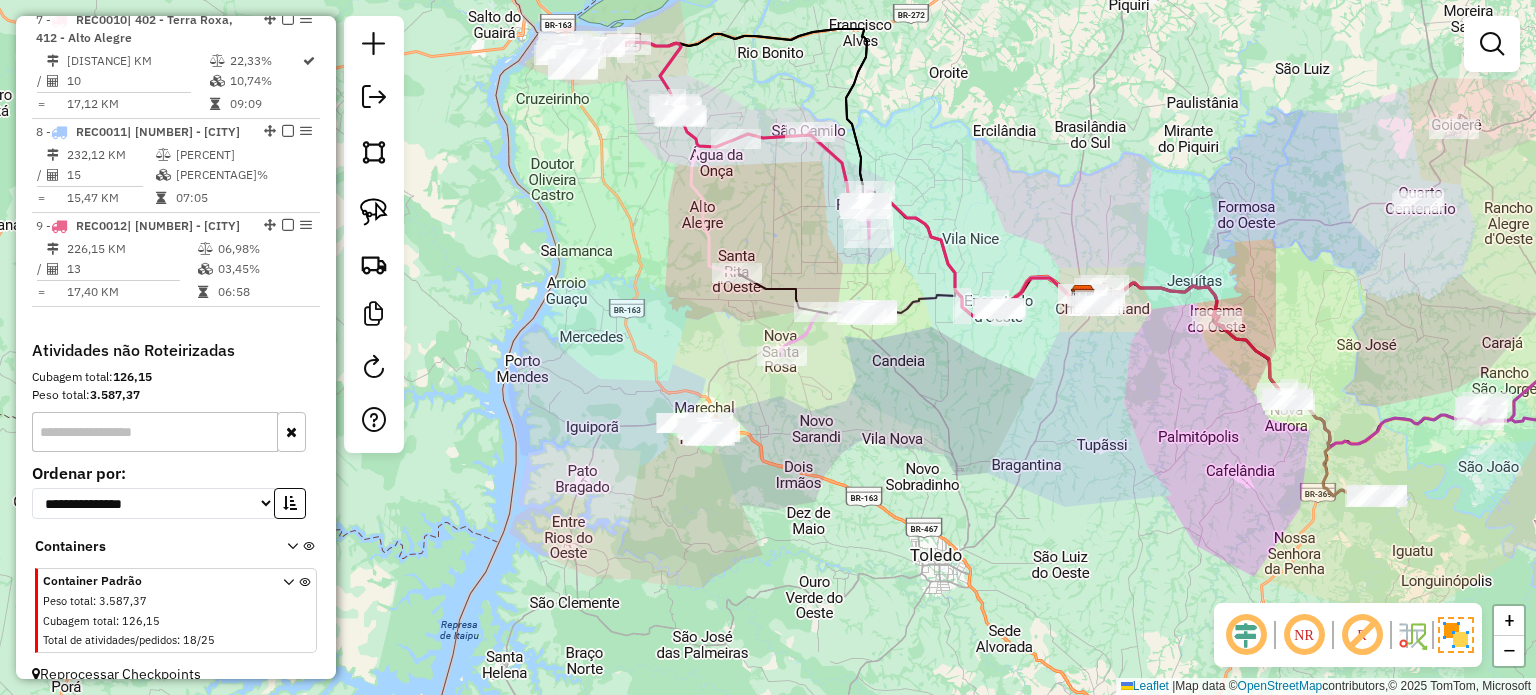 drag, startPoint x: 1034, startPoint y: 547, endPoint x: 1054, endPoint y: 498, distance: 52.924473 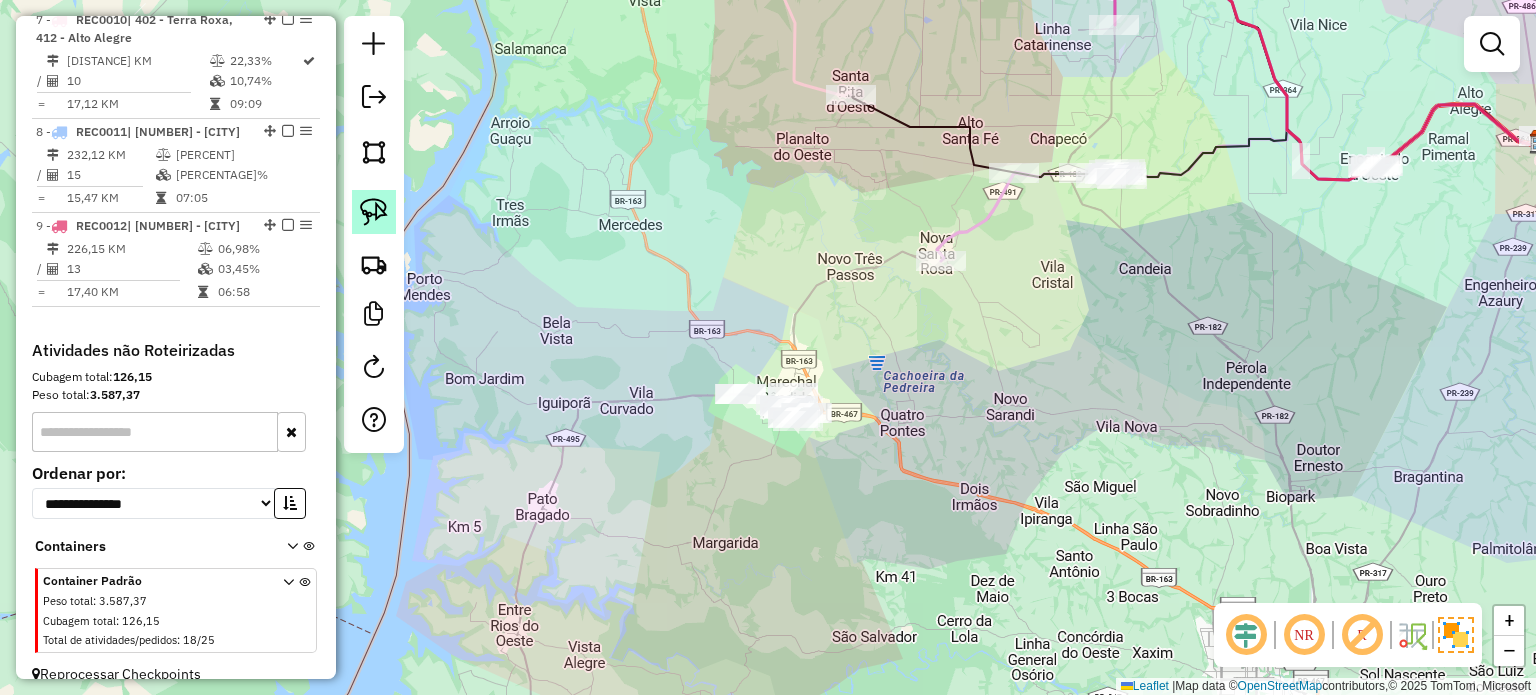 click 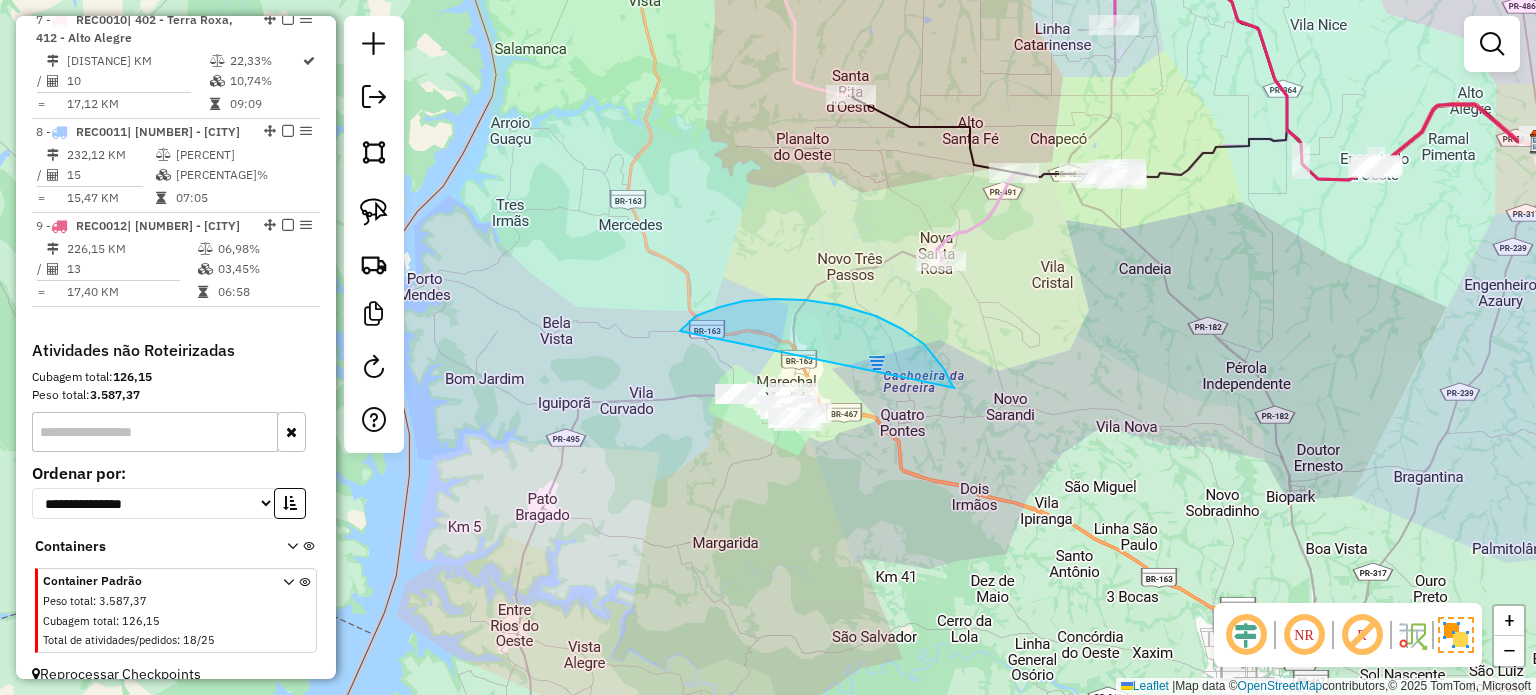 drag, startPoint x: 955, startPoint y: 388, endPoint x: 953, endPoint y: 504, distance: 116.01724 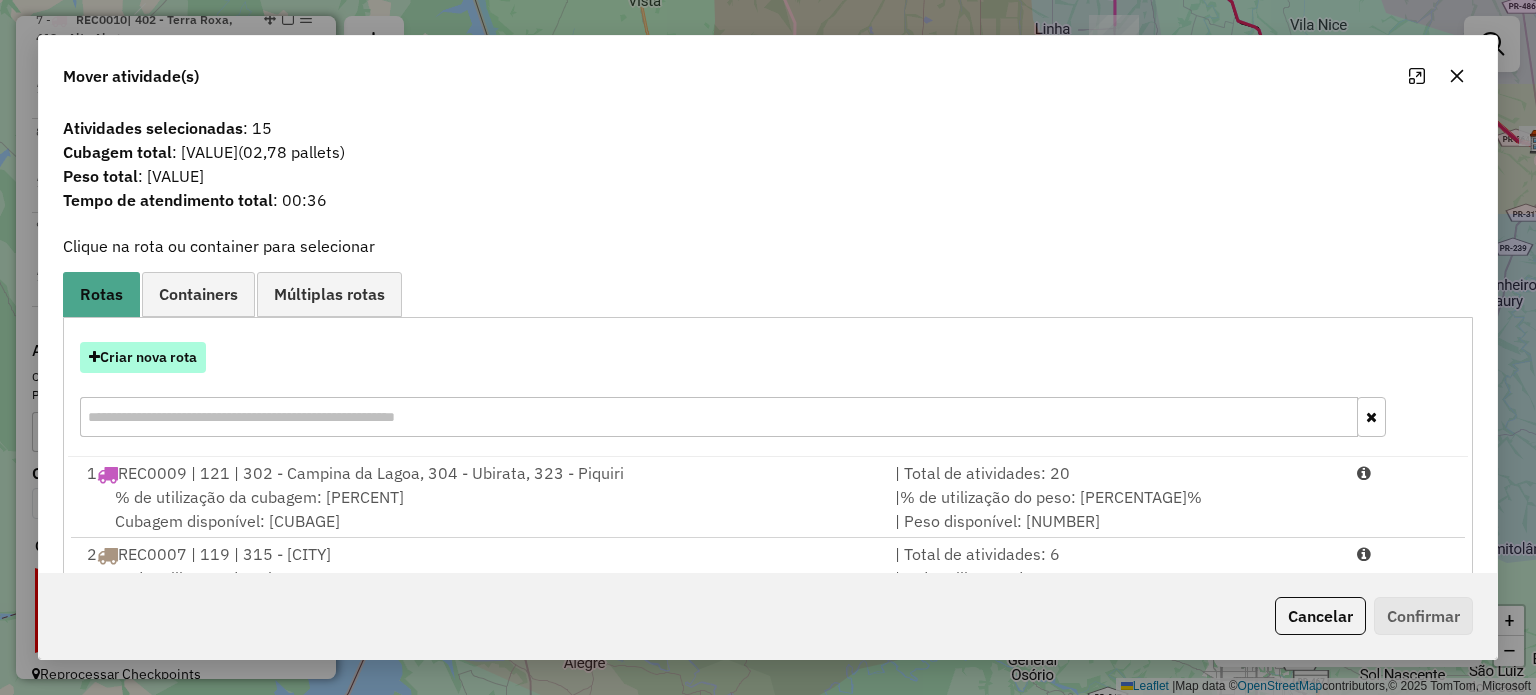 click on "Criar nova rota" at bounding box center (143, 357) 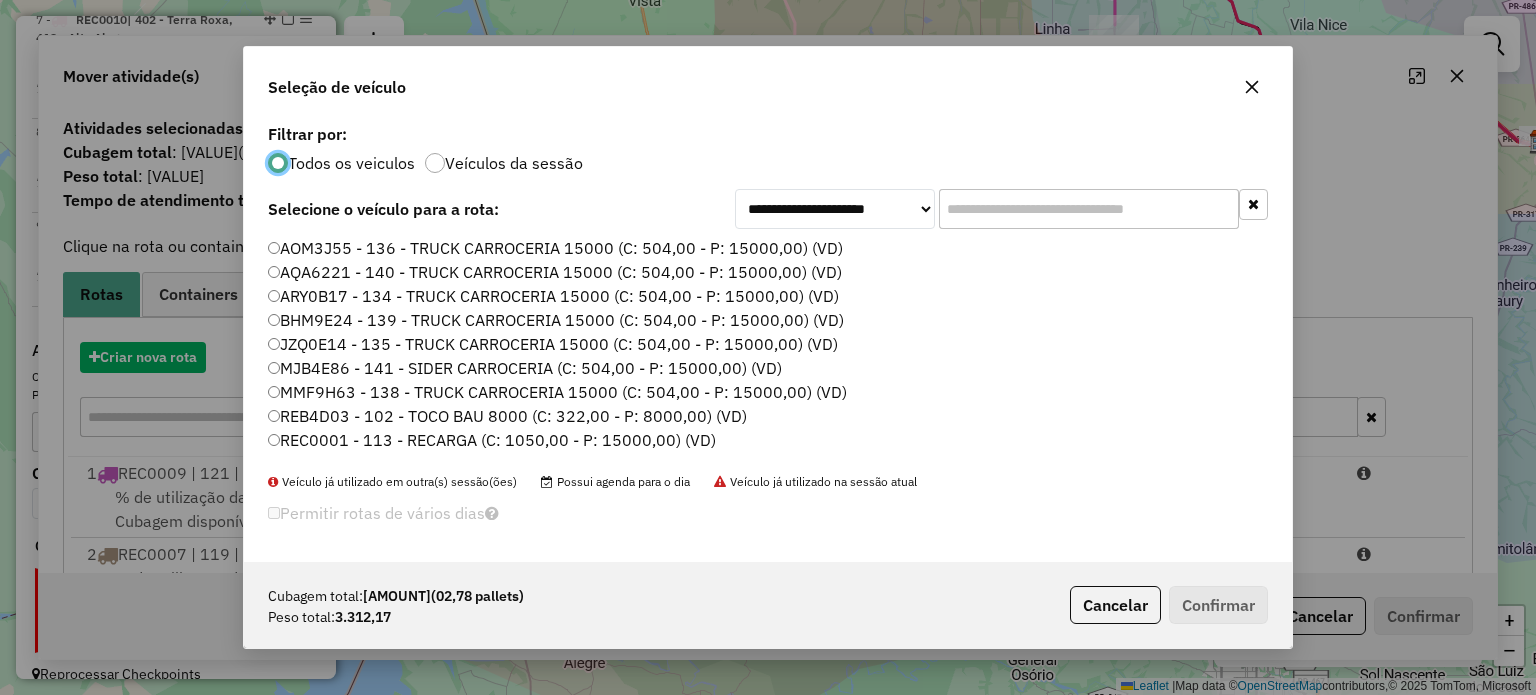 scroll, scrollTop: 10, scrollLeft: 6, axis: both 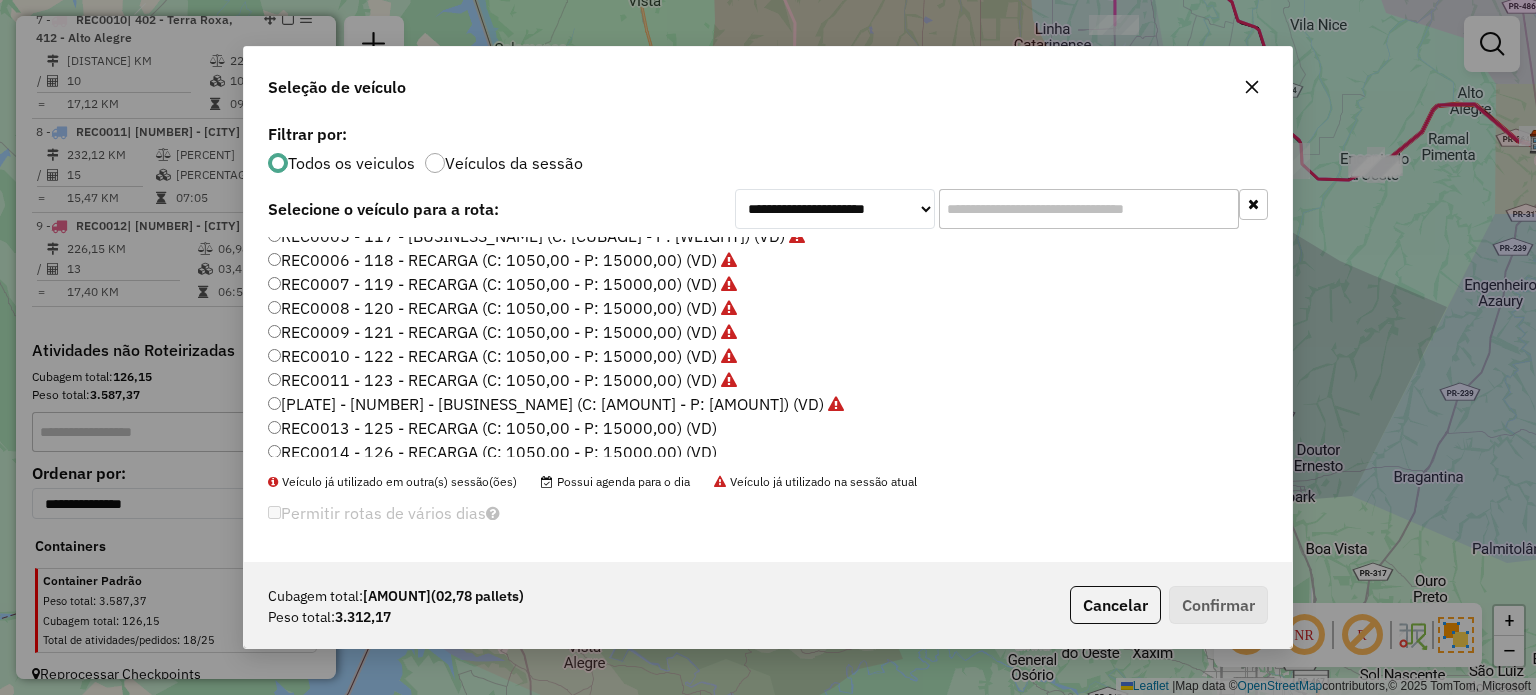 click on "REC0013 - 125 - RECARGA (C: 1050,00 - P: 15000,00) (VD)" 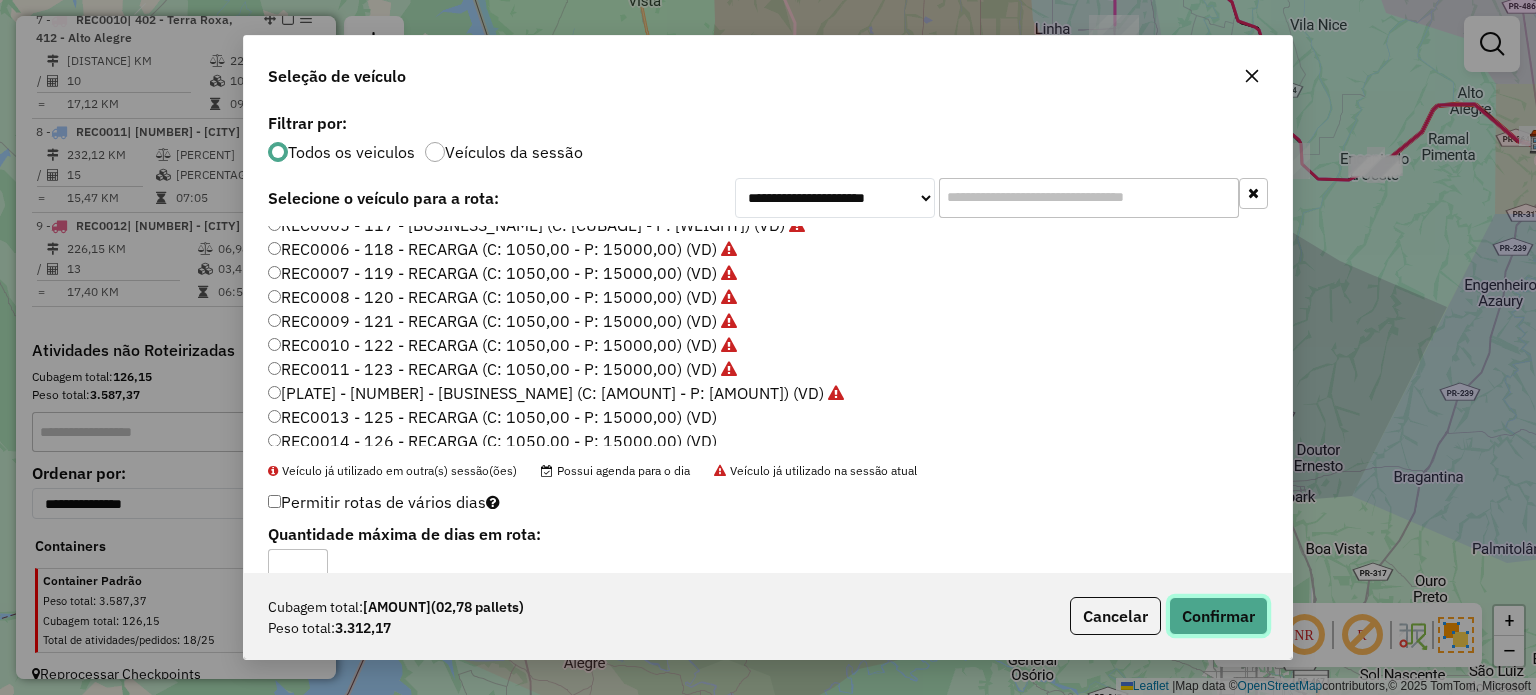 click on "Confirmar" 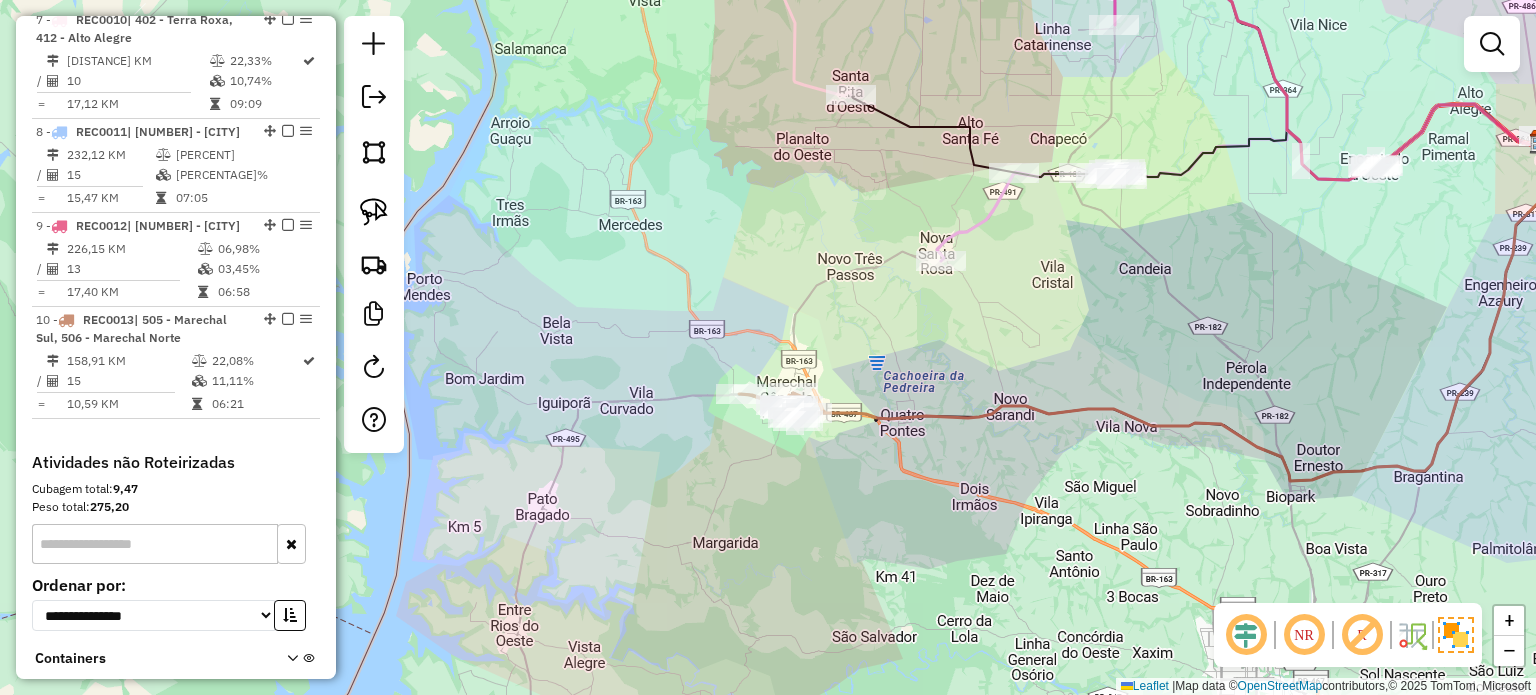 drag, startPoint x: 1088, startPoint y: 524, endPoint x: 814, endPoint y: 390, distance: 305.01147 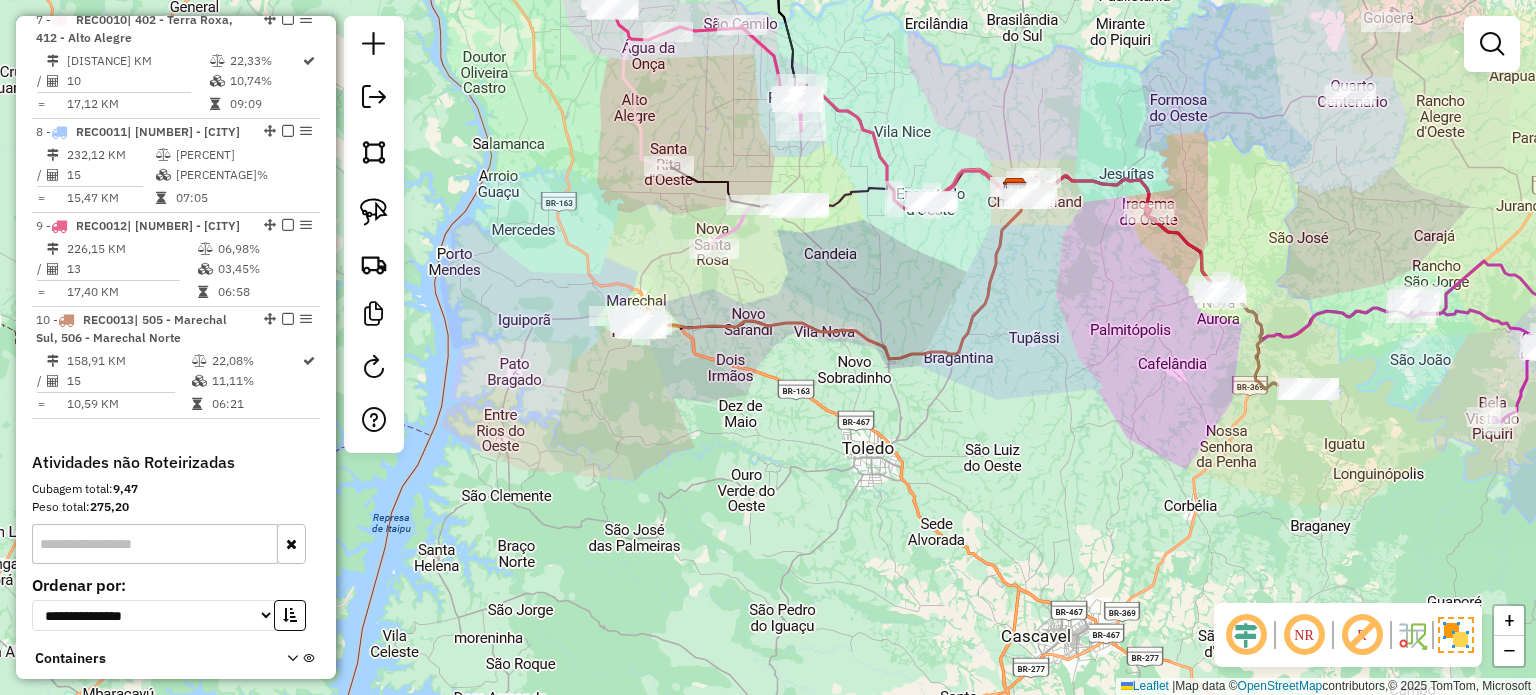 drag, startPoint x: 1049, startPoint y: 446, endPoint x: 825, endPoint y: 367, distance: 237.52263 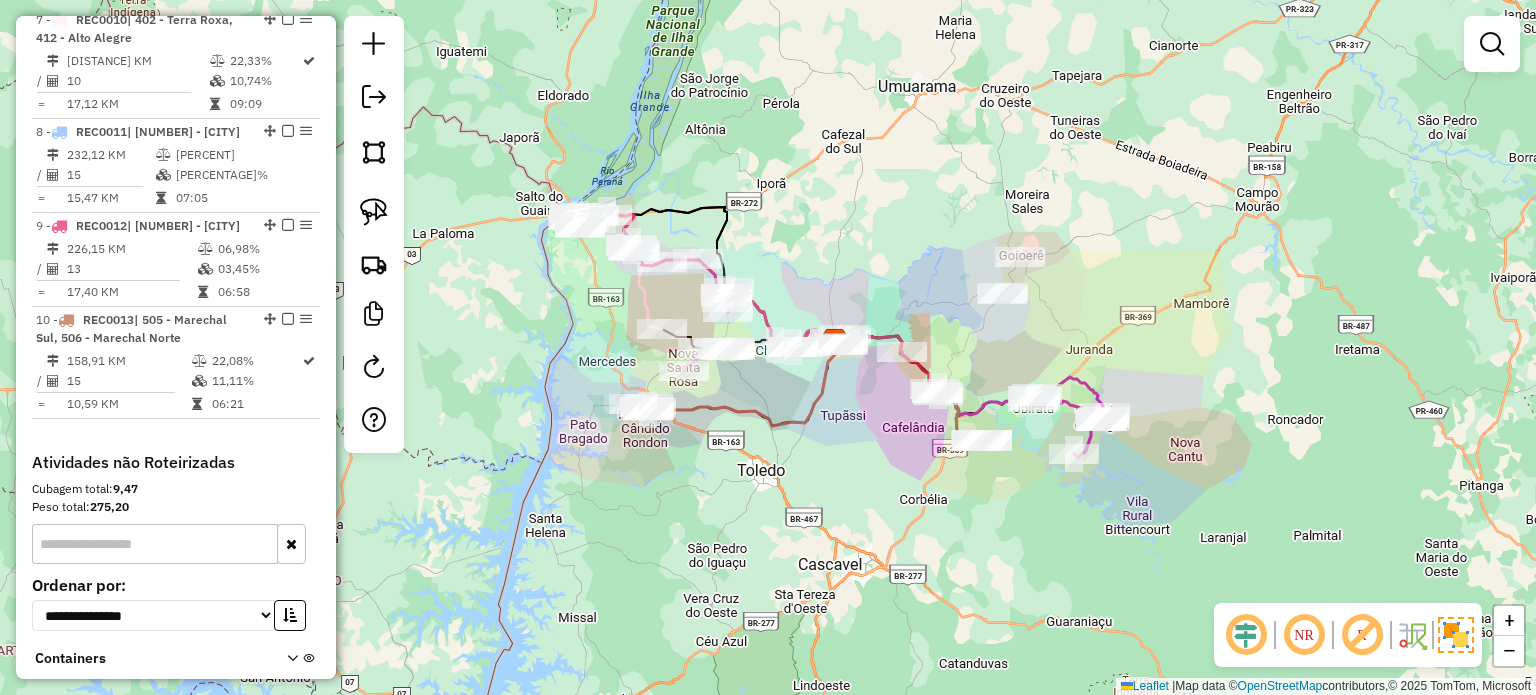drag, startPoint x: 976, startPoint y: 472, endPoint x: 979, endPoint y: 535, distance: 63.07139 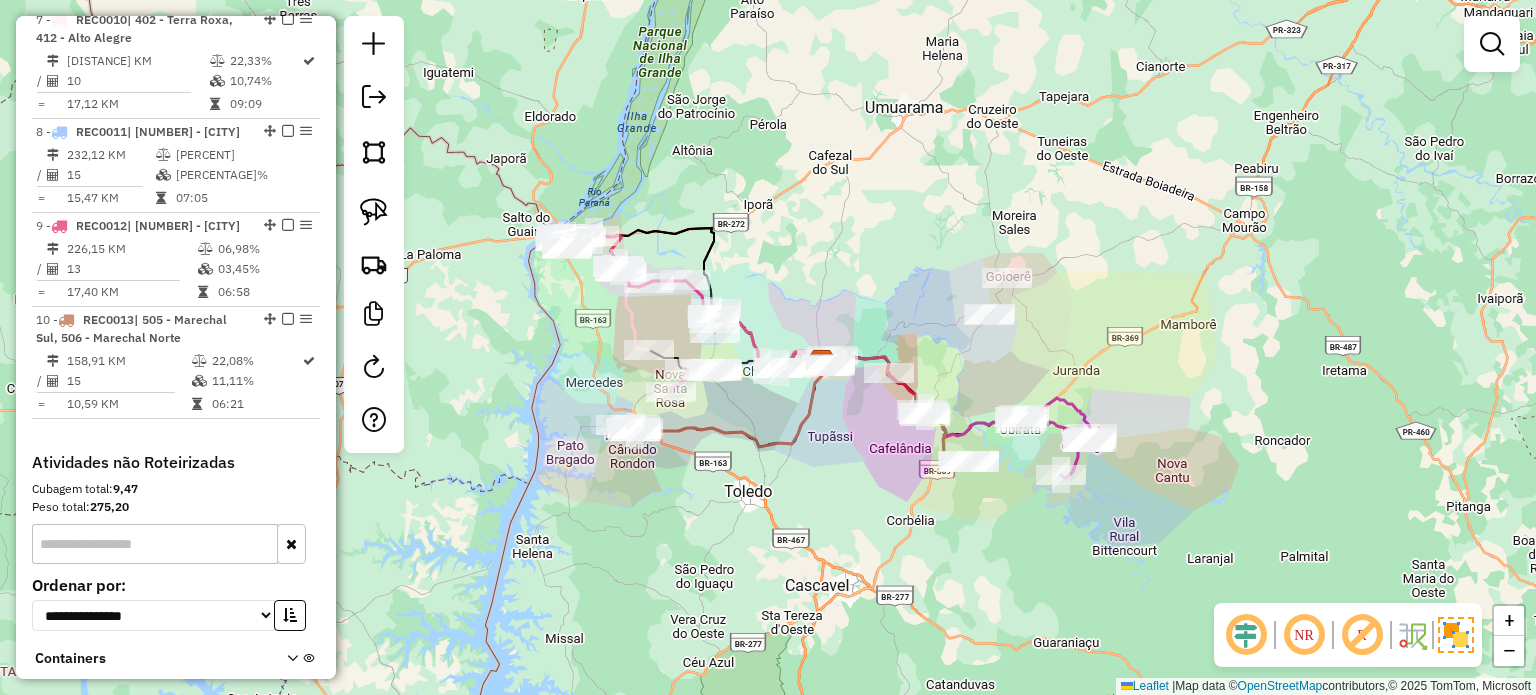 drag, startPoint x: 1063, startPoint y: 293, endPoint x: 1050, endPoint y: 323, distance: 32.695564 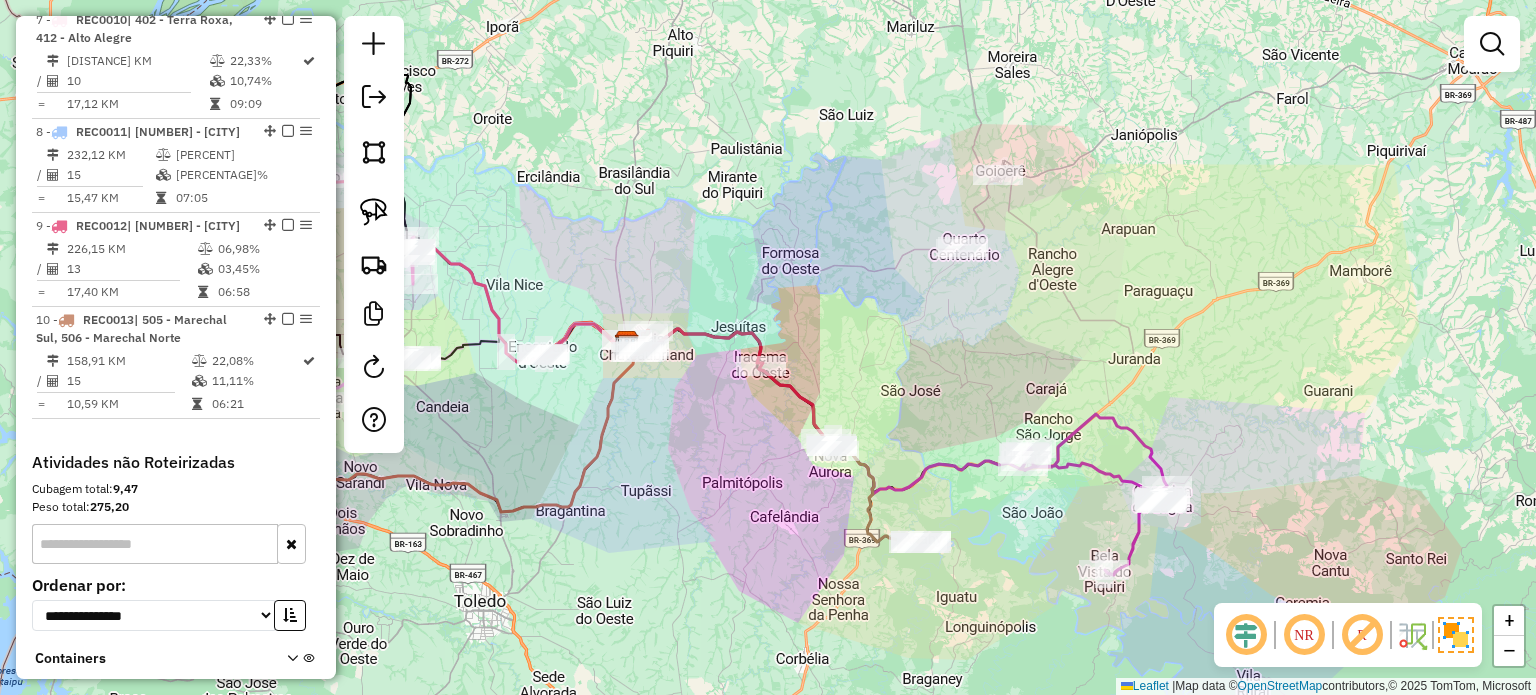 drag, startPoint x: 870, startPoint y: 290, endPoint x: 849, endPoint y: 262, distance: 35 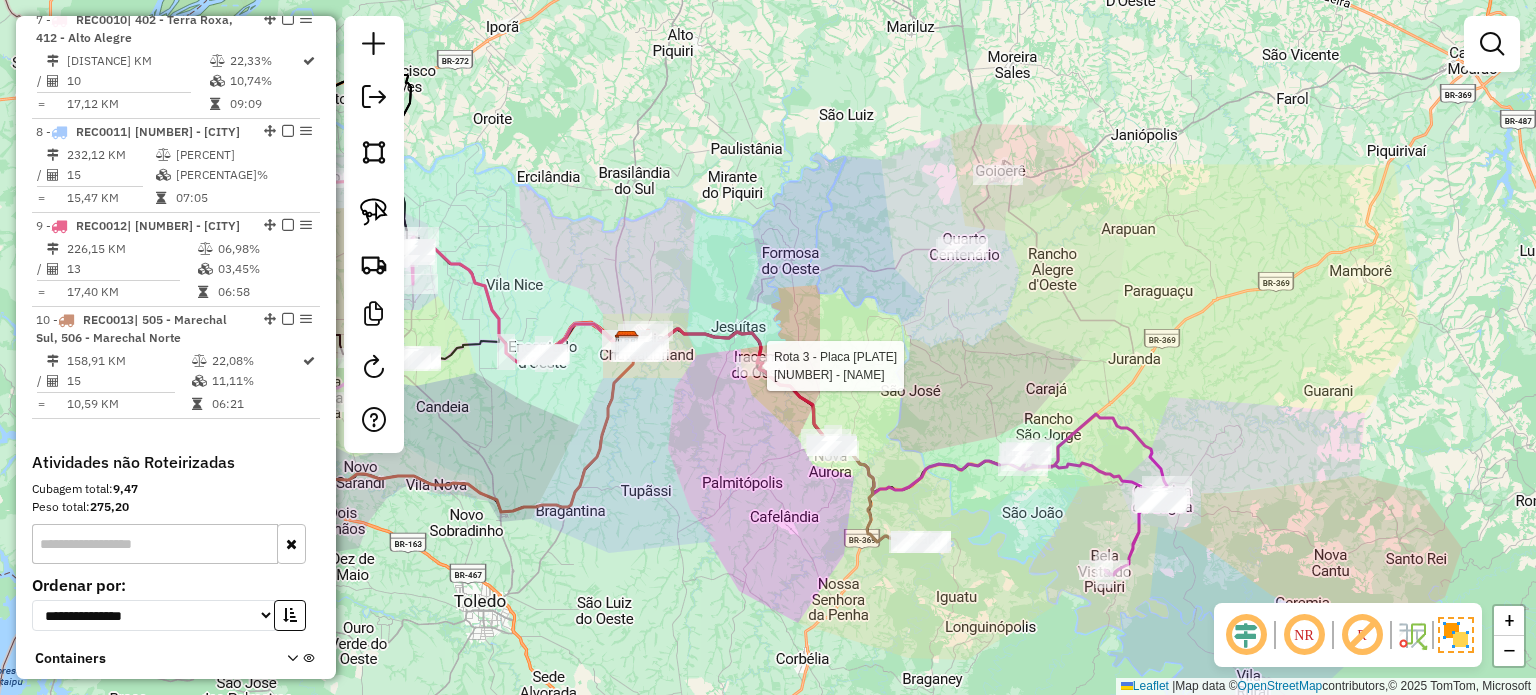 select on "**********" 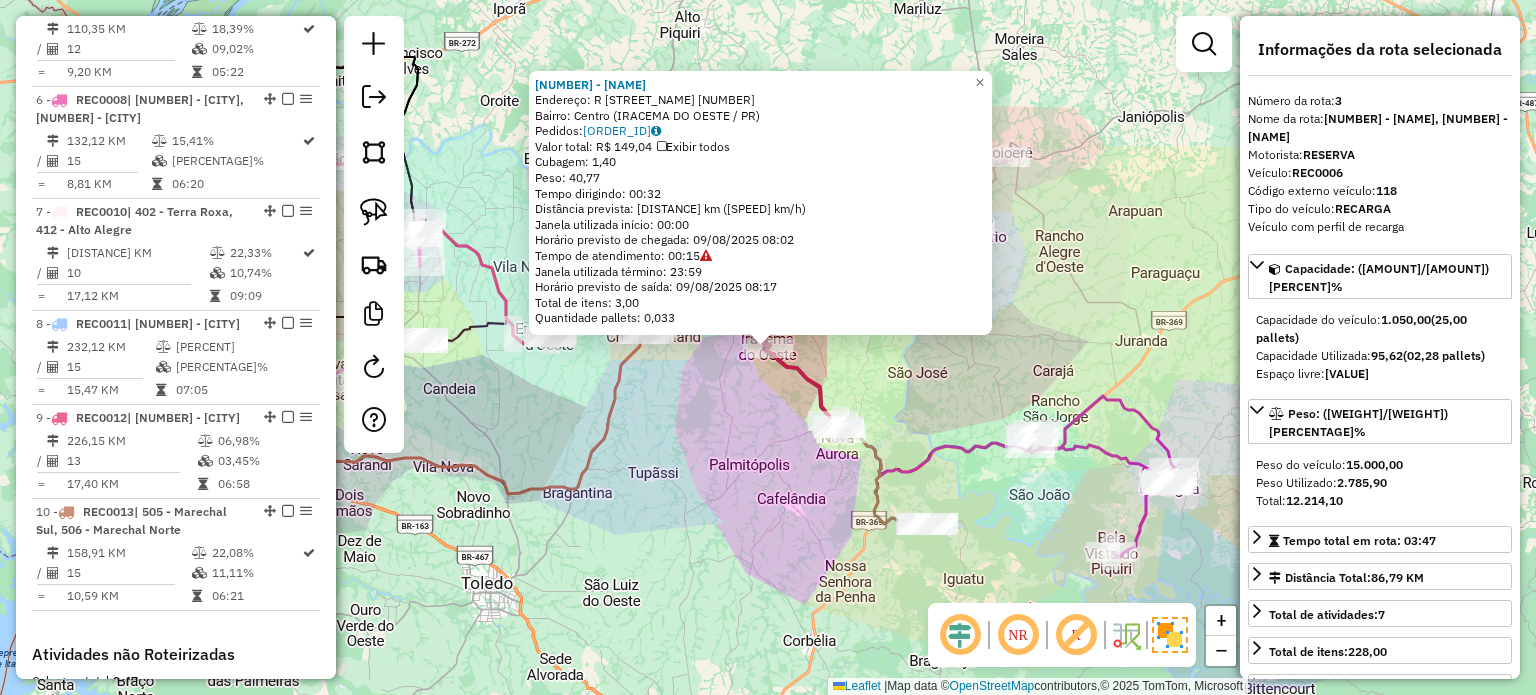scroll, scrollTop: 1021, scrollLeft: 0, axis: vertical 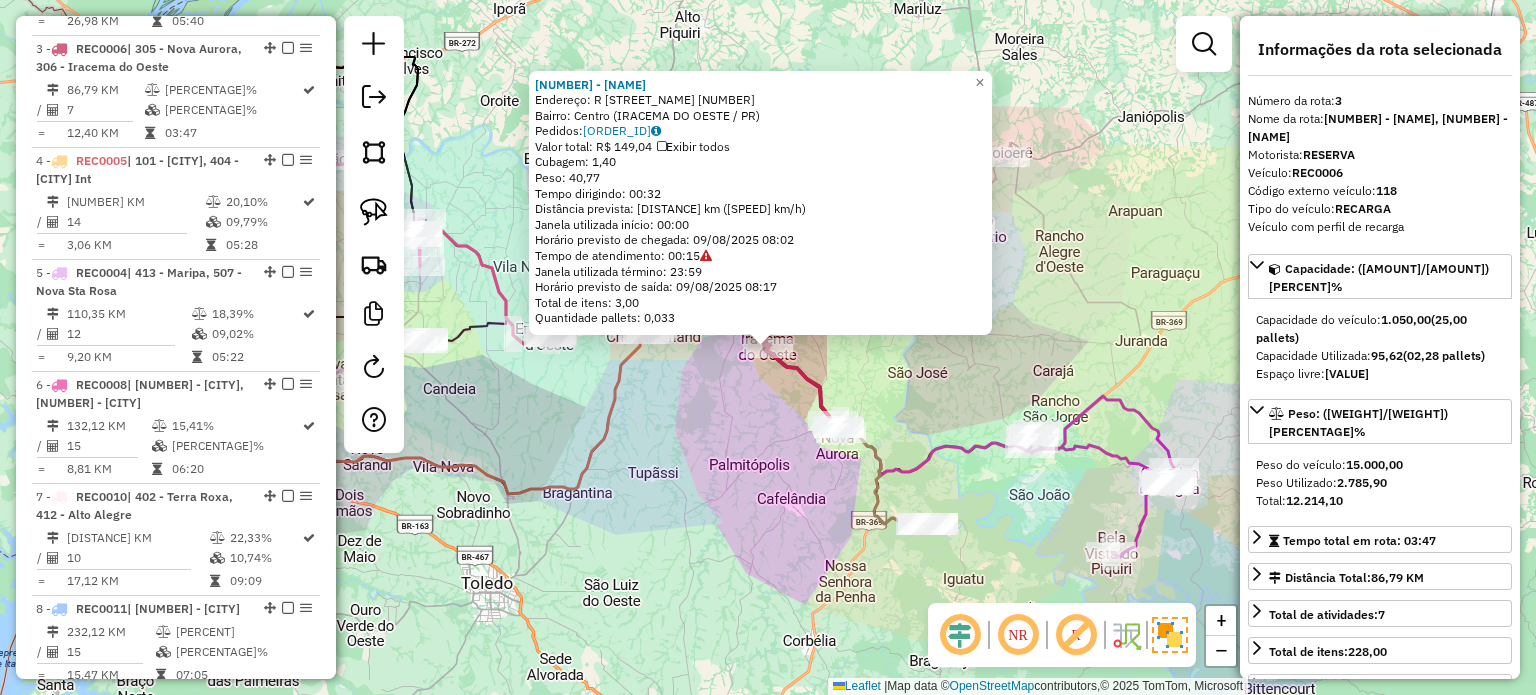 click on "1678 - JOSE AIRTON LOPES Endereço: R RUA PROF VIEIRA DE ALENCAR [NUMBER] Bairro: Centro ([NEIGHBORHOOD] / PR) Pedidos: [NUMBER] Valor total: R$ [PRICE] Exibir todos Cubagem: [CUBAGE] Peso: [WEIGHT] Tempo dirigindo: [TIME] Distância prevista: [DISTANCE] km ([SPEED] km/h) Janela utilizada início: [TIME] Horário previsto de chegada: [DATE] [TIME] Tempo de atendimento: [TIME] Janela utilizada término: [TIME] Horário previsto de saída: [DATE] [TIME] Total de itens: [ITEMS] Quantidade pallets: [PALLETS] × Janela de atendimento Grade de atendimento Capacidade Transportadoras Veículos Cliente Pedidos Rotas Selecione os dias de semana para filtrar as janelas de atendimento Seg Ter Qua Qui Sex Sáb Dom Informe o período da janela de atendimento: De: Até: Filtrar exatamente a janela do cliente Considerar janela de atendimento padrão Selecione os dias de semana para filtrar as grades de atendimento Seg Ter Qua Qui Sex Sáb Dom Peso mínimo: Peso máximo: De: De:" 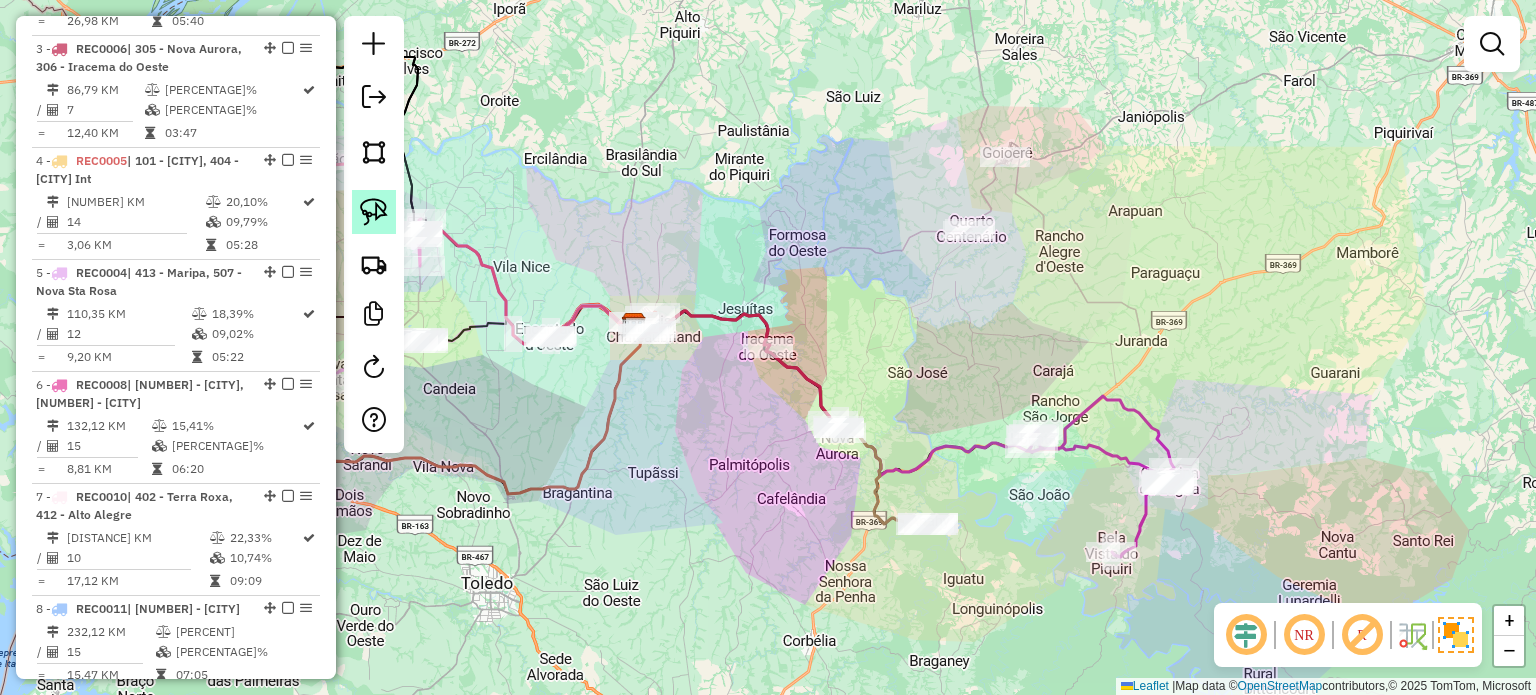 click 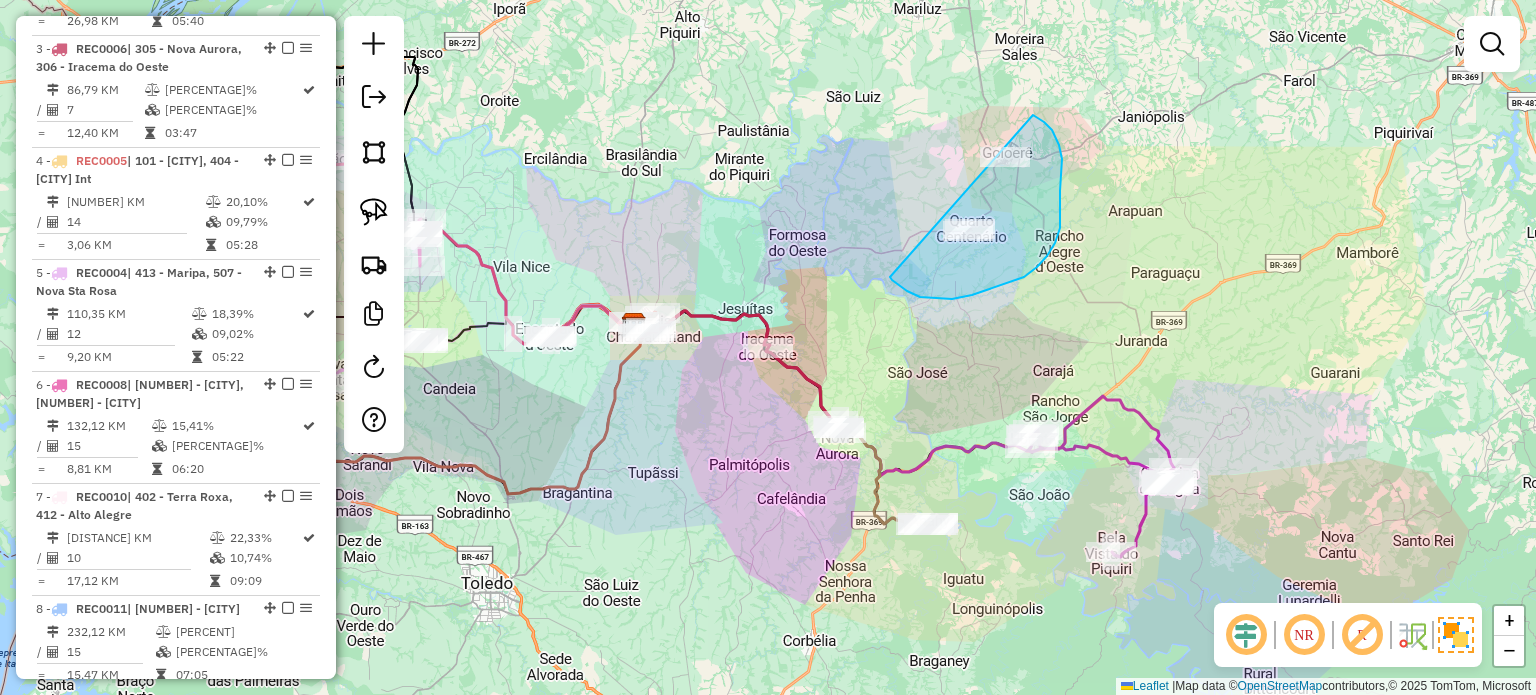 drag, startPoint x: 952, startPoint y: 299, endPoint x: 905, endPoint y: 118, distance: 187.00267 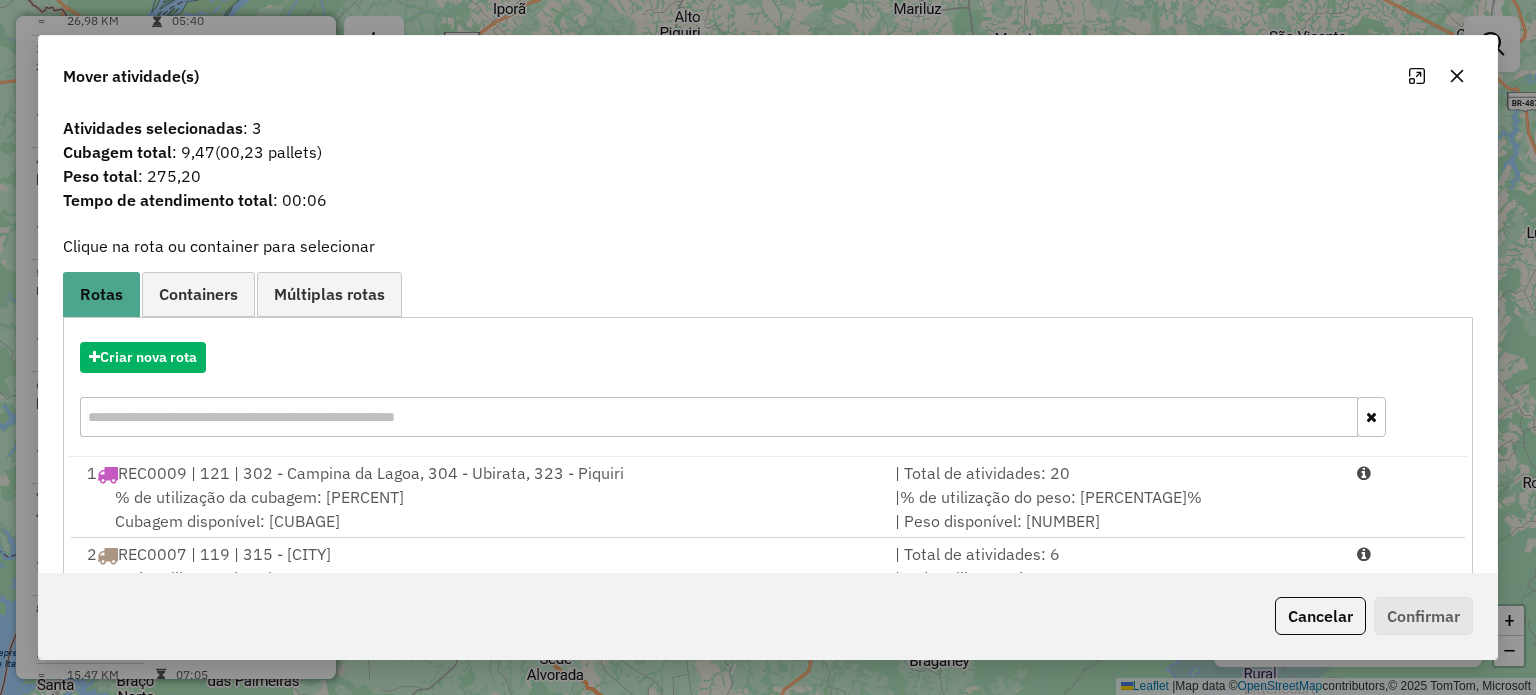 click 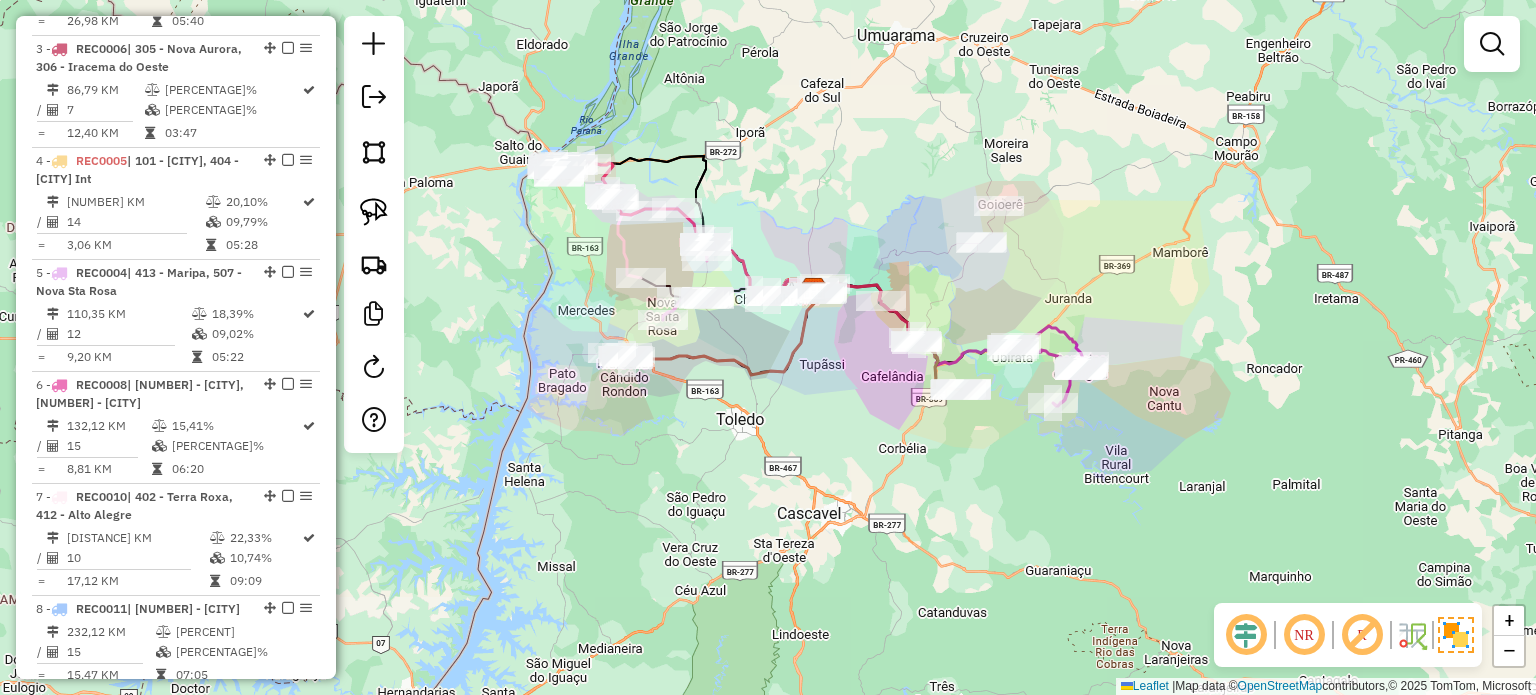drag, startPoint x: 862, startPoint y: 416, endPoint x: 788, endPoint y: 374, distance: 85.08819 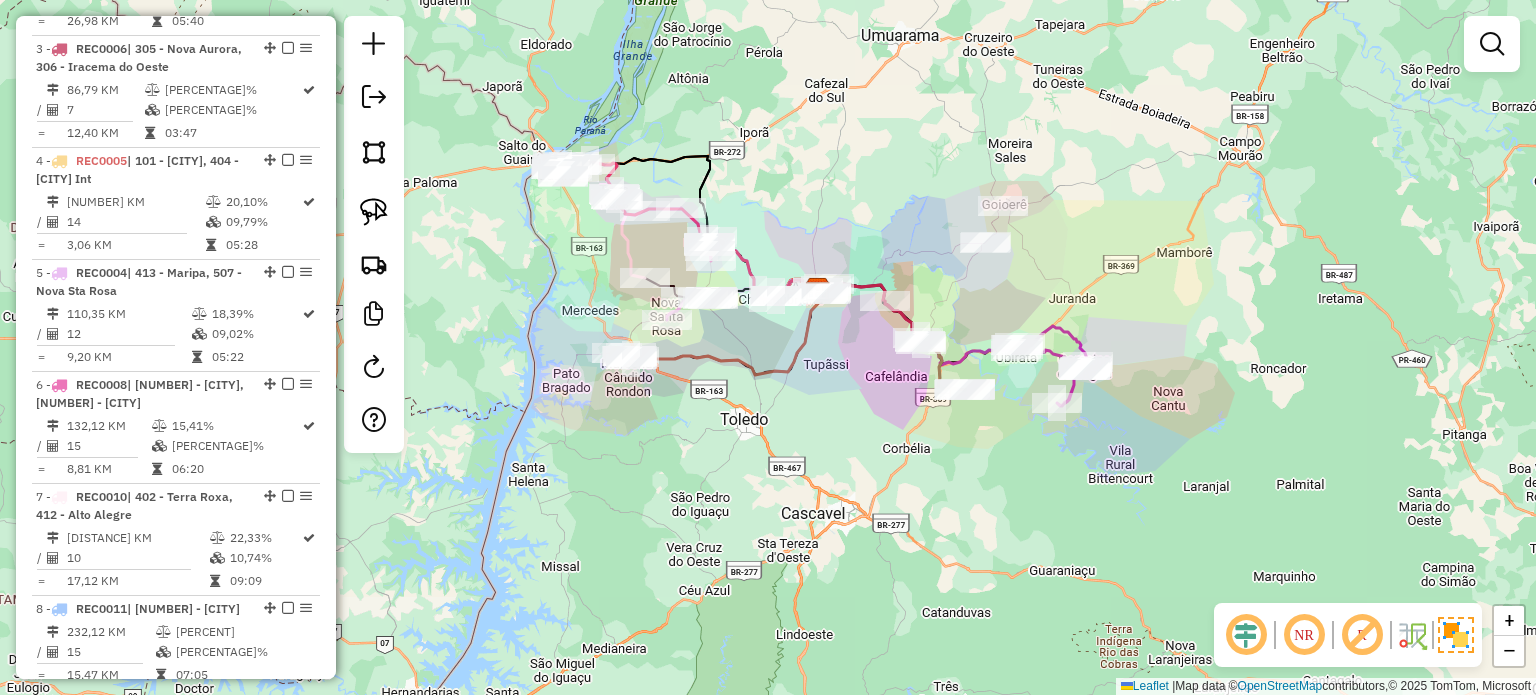 drag, startPoint x: 768, startPoint y: 373, endPoint x: 778, endPoint y: 389, distance: 18.867962 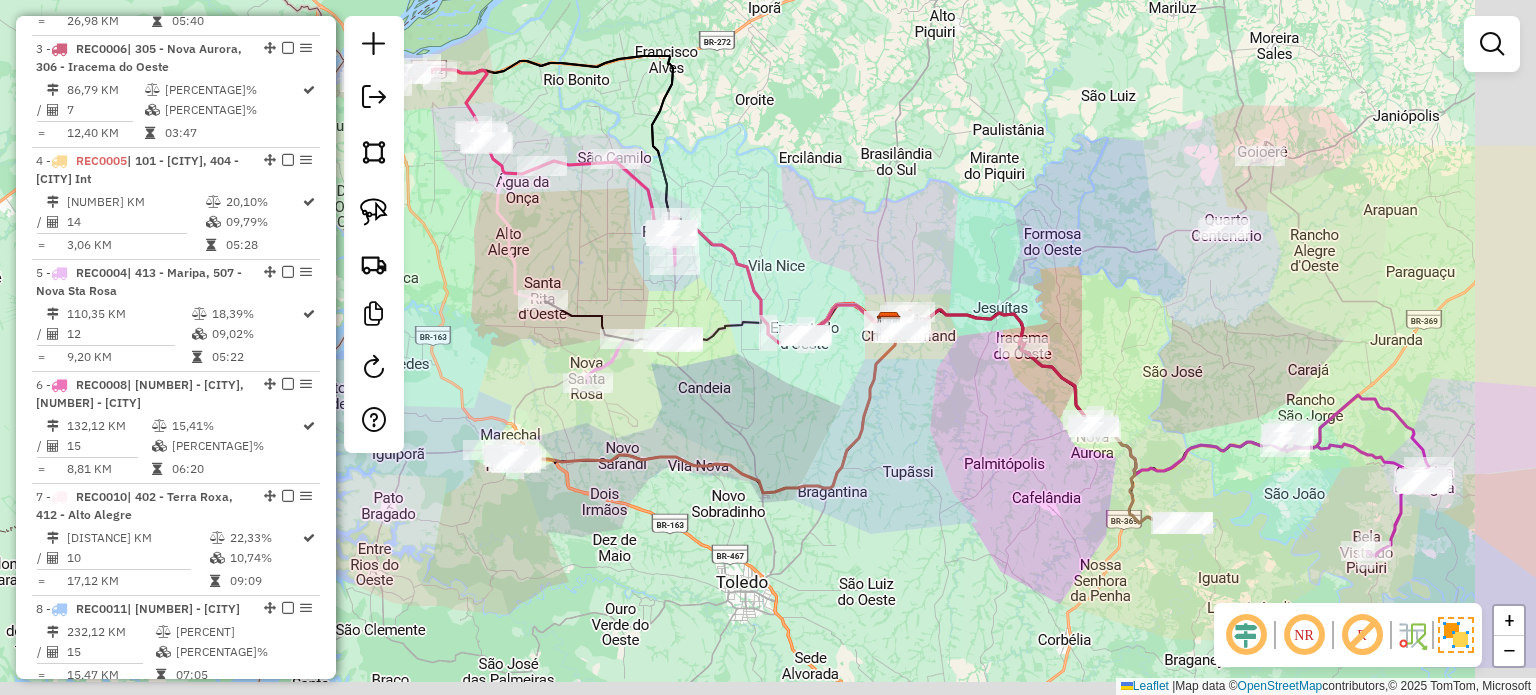 drag, startPoint x: 1087, startPoint y: 352, endPoint x: 891, endPoint y: 236, distance: 227.75426 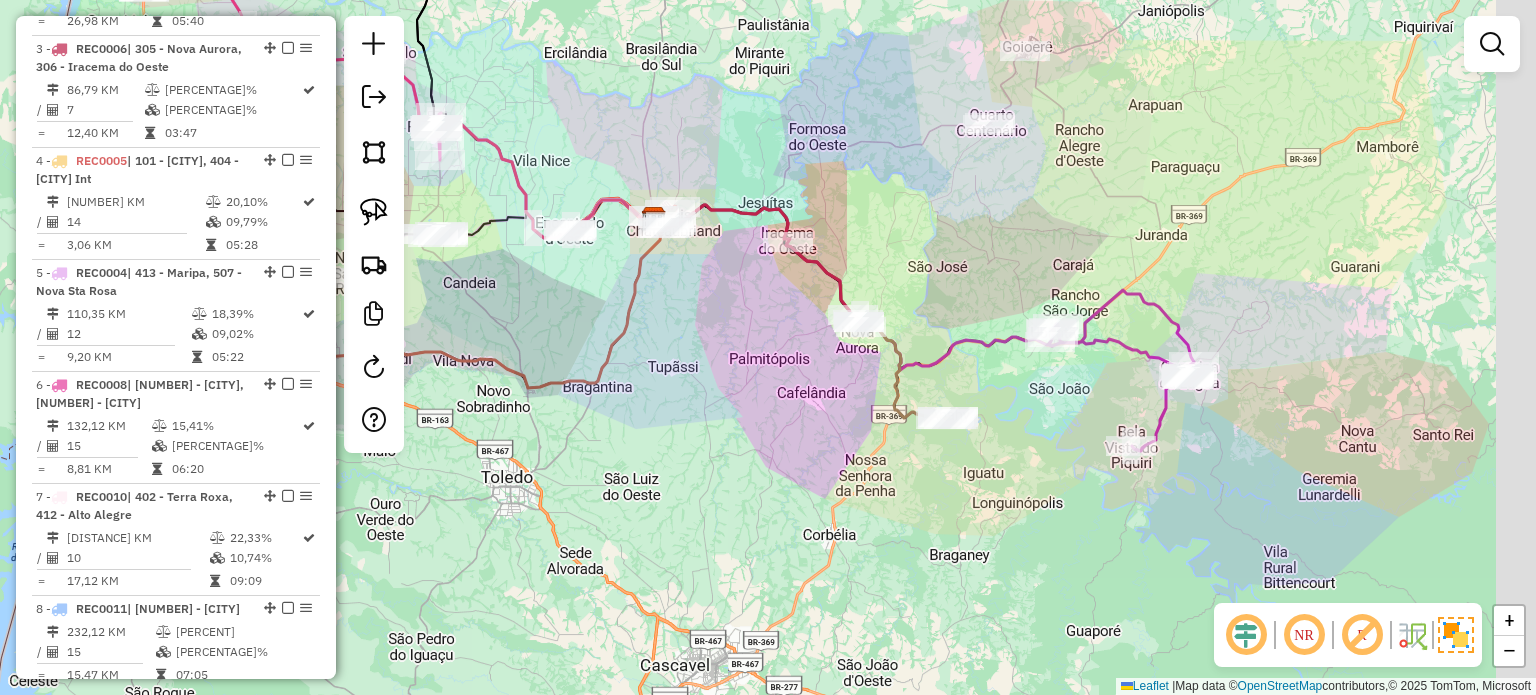 drag, startPoint x: 978, startPoint y: 290, endPoint x: 885, endPoint y: 260, distance: 97.71899 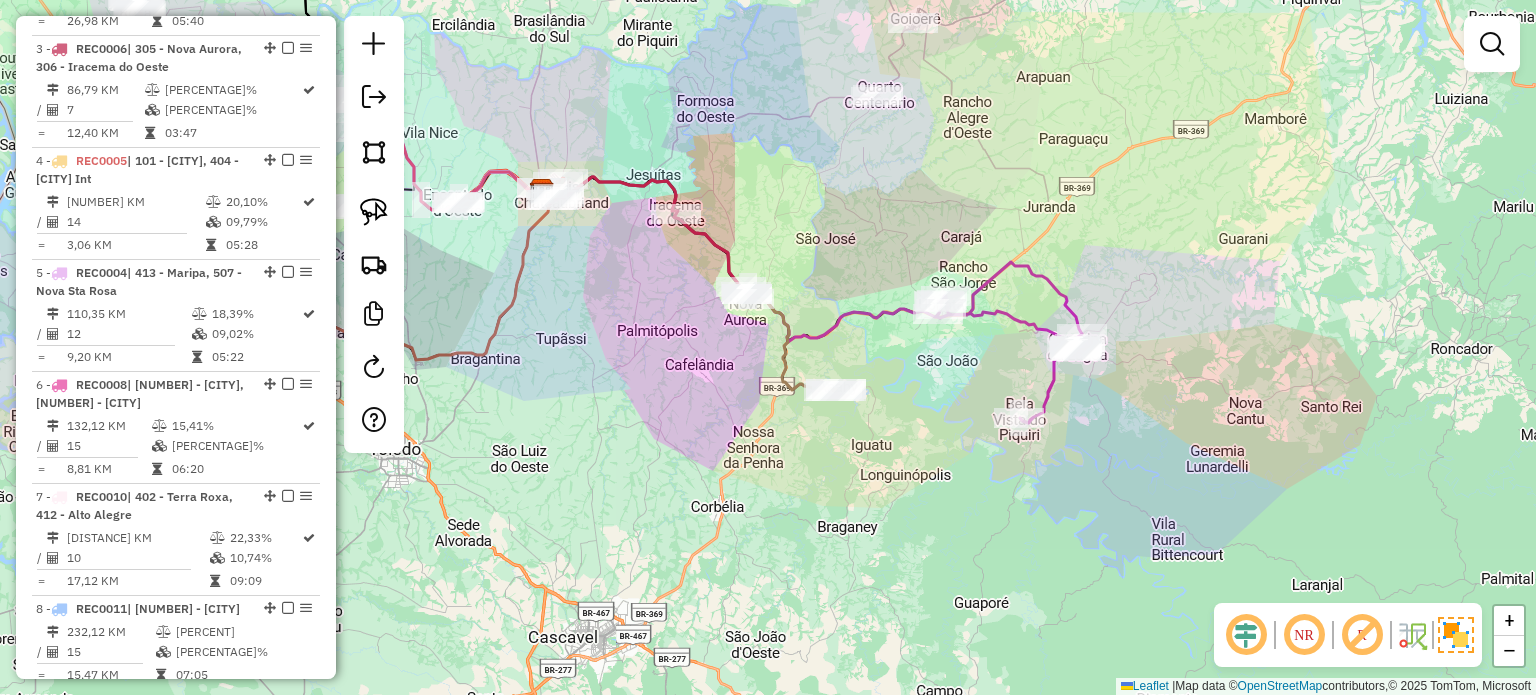 drag, startPoint x: 967, startPoint y: 397, endPoint x: 871, endPoint y: 395, distance: 96.02083 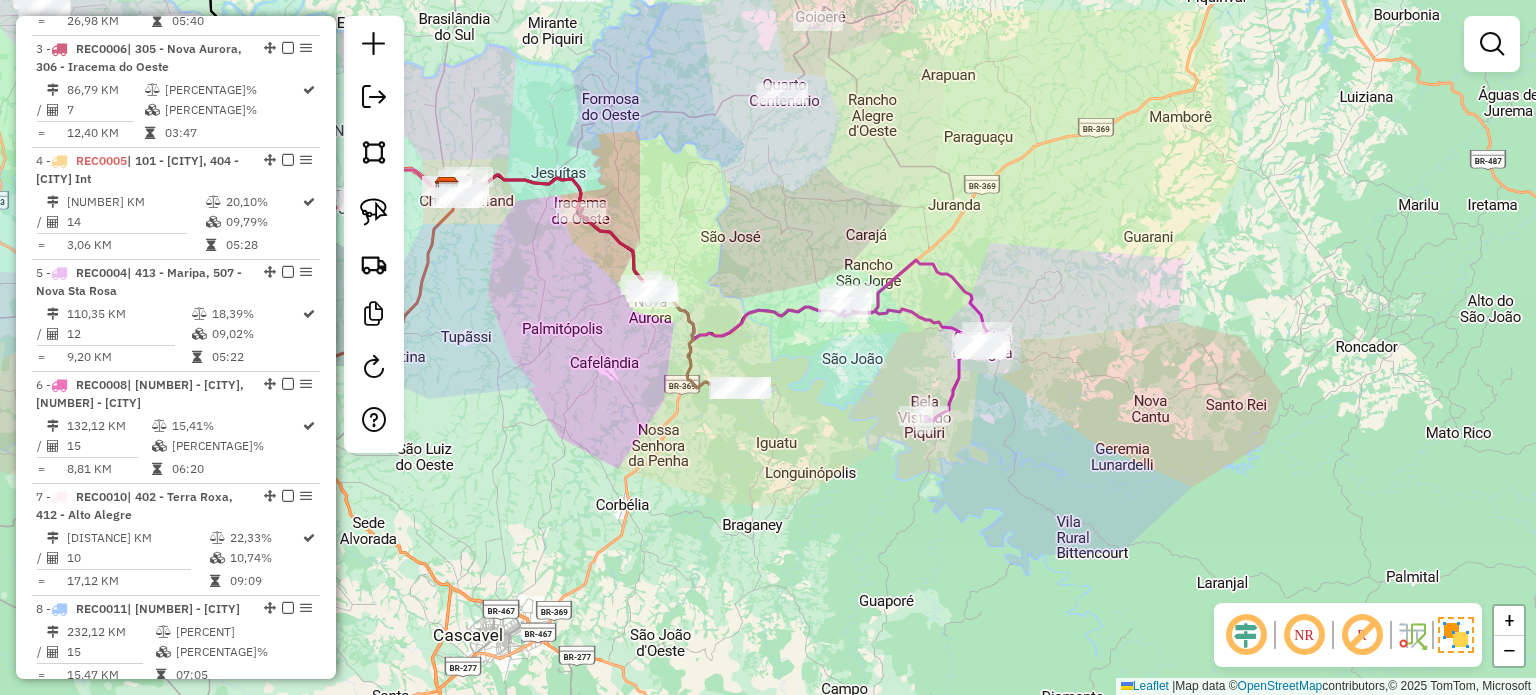 drag, startPoint x: 1042, startPoint y: 406, endPoint x: 1011, endPoint y: 415, distance: 32.280025 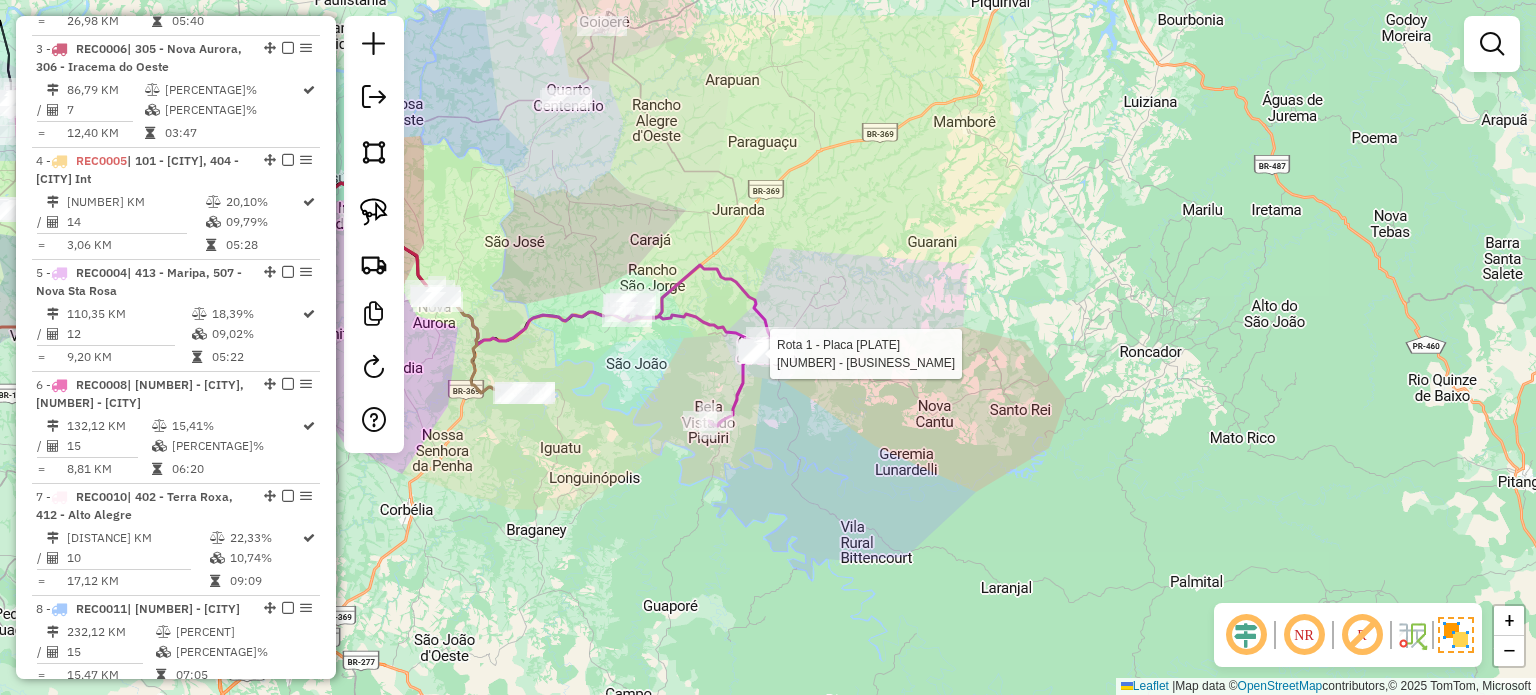 select on "**********" 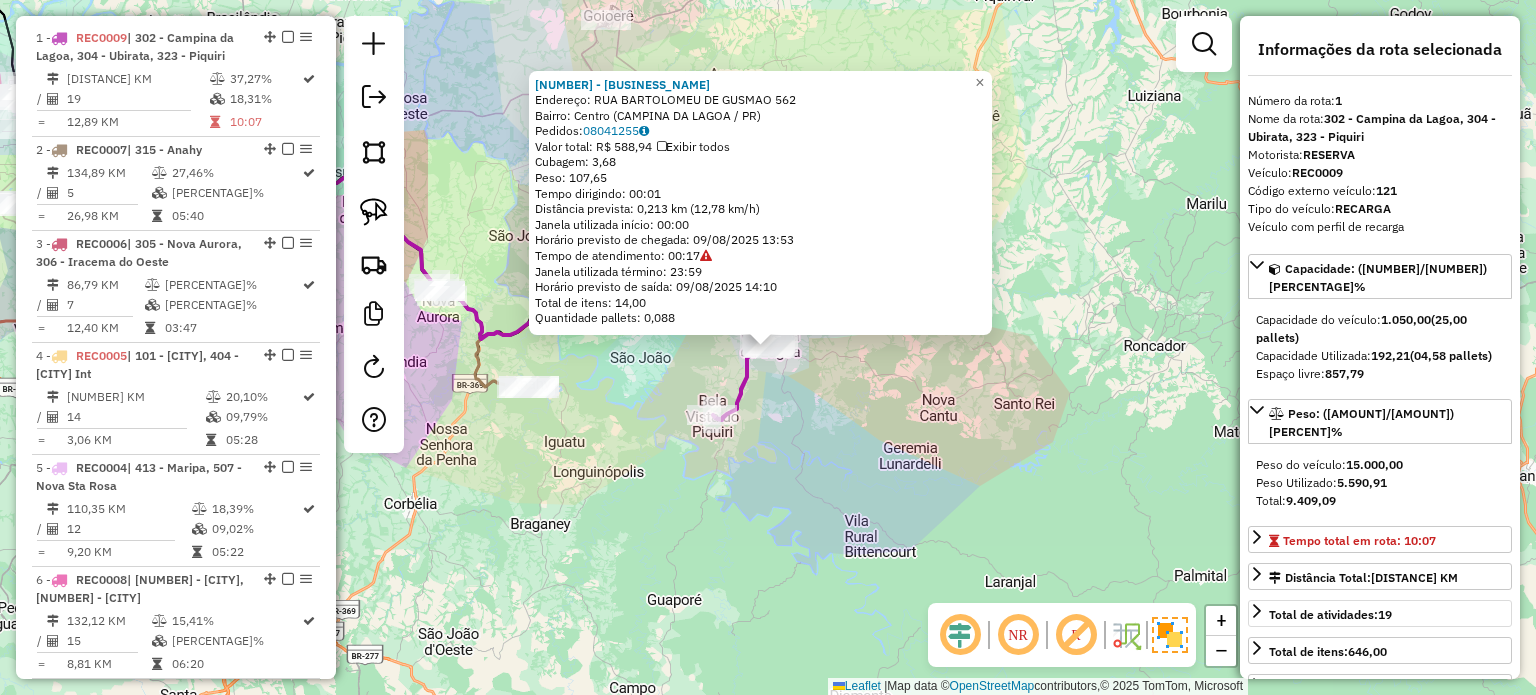 scroll, scrollTop: 816, scrollLeft: 0, axis: vertical 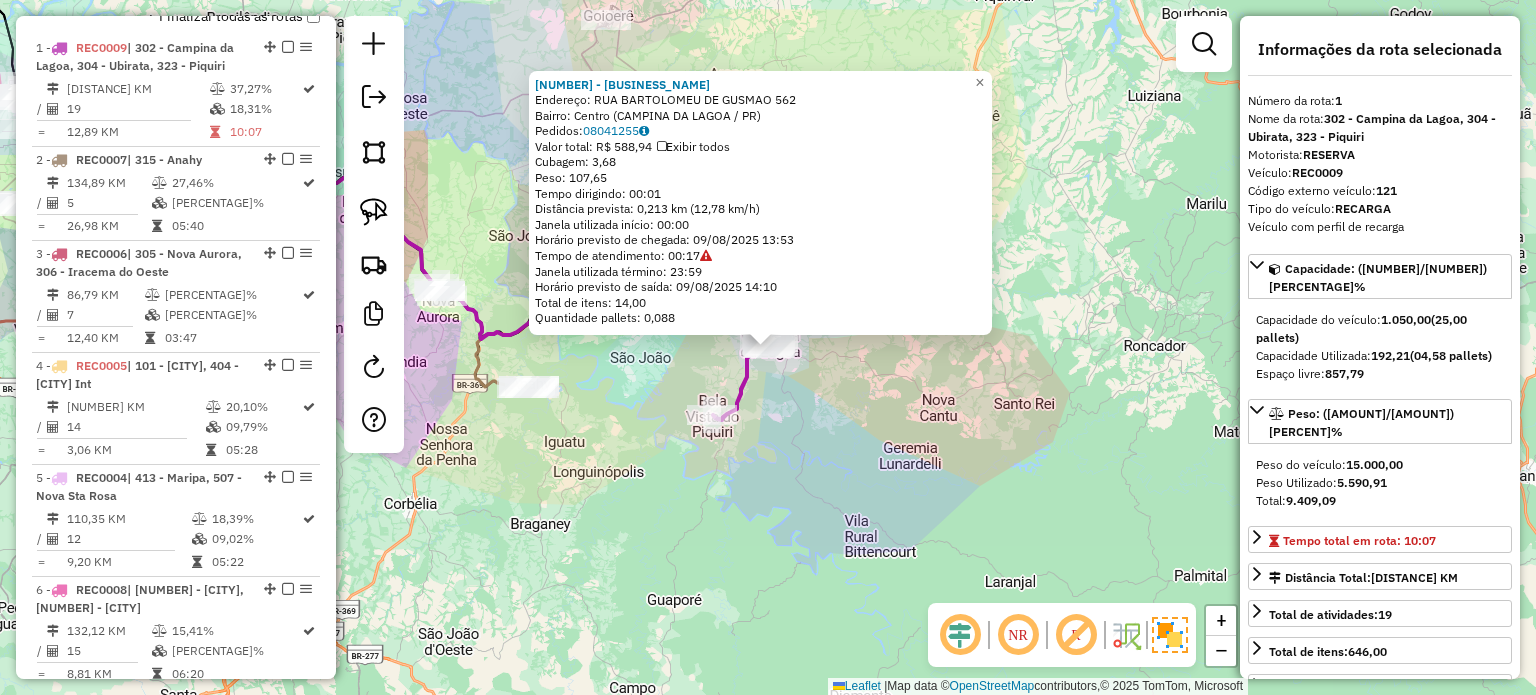 click on "1405 - SUPERMERCADO MENINAO Endereço: RUA BARTOLOMEU DE GUSMAO 562 Bairro: Centro ([CITY] / PR) Pedidos: 08041255 Valor total: R$ 588,94 Exibir todos Cubagem: 3,68 Peso: 107,65 Tempo dirigindo: 00:01 Distância prevista: 0,213 km (12,78 km/h) Janela utilizada início: 00:00 Horário previsto de chegada: 09/08/2025 13:53 Tempo de atendimento: 00:17 Janela utilizada término: 23:59 Horário previsto de saída: 09/08/2025 14:10 Total de itens: 14,00 Quantidade pallets: 0,088 × Janela de atendimento Grade de atendimento Capacidade Transportadoras Veículos Cliente Pedidos Rotas Selecione os dias de semana para filtrar as janelas de atendimento Seg Ter Qua Qui Sex Sáb Dom Informe o período da janela de atendimento: De: Até: Filtrar exatamente a janela do cliente Considerar janela de atendimento padrão Selecione os dias de semana para filtrar as grades de atendimento Seg Ter Qua Qui Sex Sáb Dom Peso mínimo: Peso máximo: De: De:" 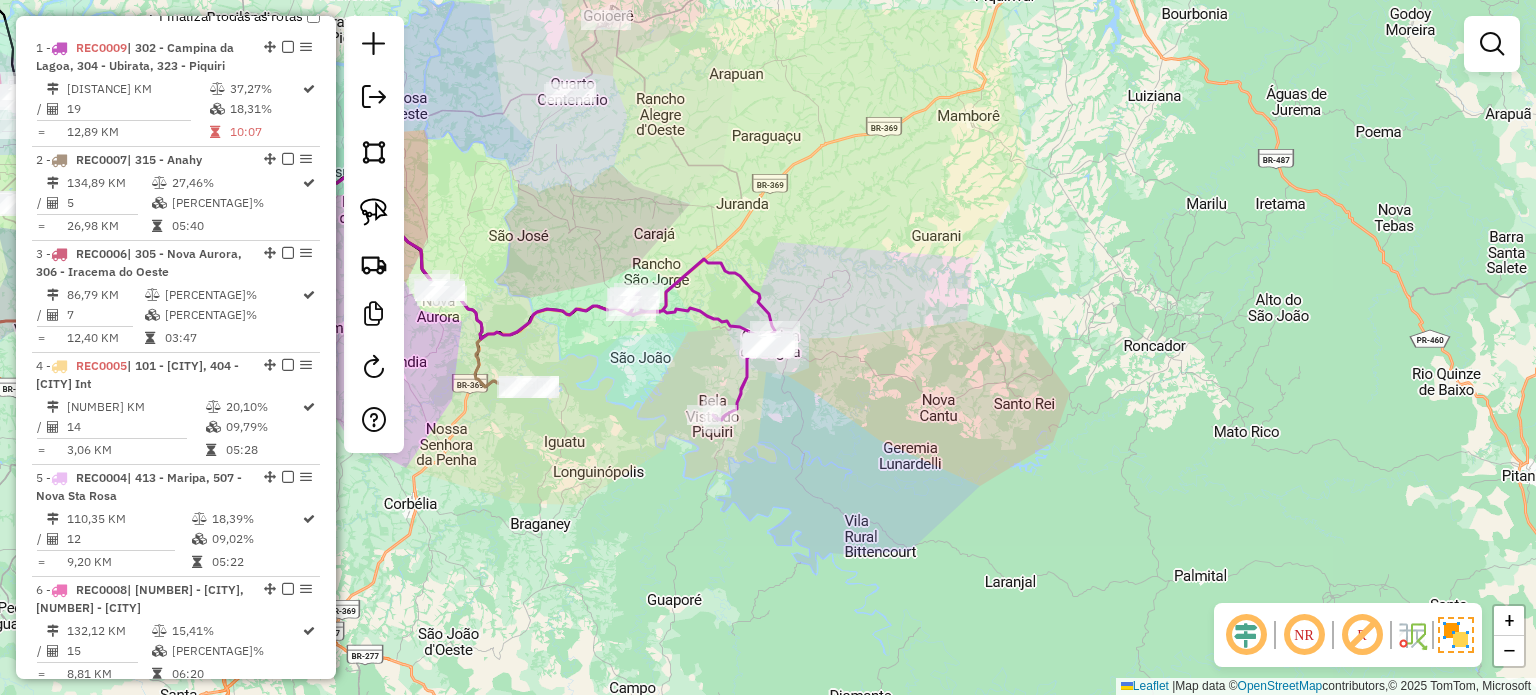click on "Janela de atendimento Grade de atendimento Capacidade Transportadoras Veículos Cliente Pedidos  Rotas Selecione os dias de semana para filtrar as janelas de atendimento  Seg   Ter   Qua   Qui   Sex   Sáb   Dom  Informe o período da janela de atendimento: De: Até:  Filtrar exatamente a janela do cliente  Considerar janela de atendimento padrão  Selecione os dias de semana para filtrar as grades de atendimento  Seg   Ter   Qua   Qui   Sex   Sáb   Dom   Considerar clientes sem dia de atendimento cadastrado  Clientes fora do dia de atendimento selecionado Filtrar as atividades entre os valores definidos abaixo:  Peso mínimo:   Peso máximo:   Cubagem mínima:   Cubagem máxima:   De:   Até:  Filtrar as atividades entre o tempo de atendimento definido abaixo:  De:   Até:   Considerar capacidade total dos clientes não roteirizados Transportadora: Selecione um ou mais itens Tipo de veículo: Selecione um ou mais itens Veículo: Selecione um ou mais itens Motorista: Selecione um ou mais itens Nome: Rótulo:" 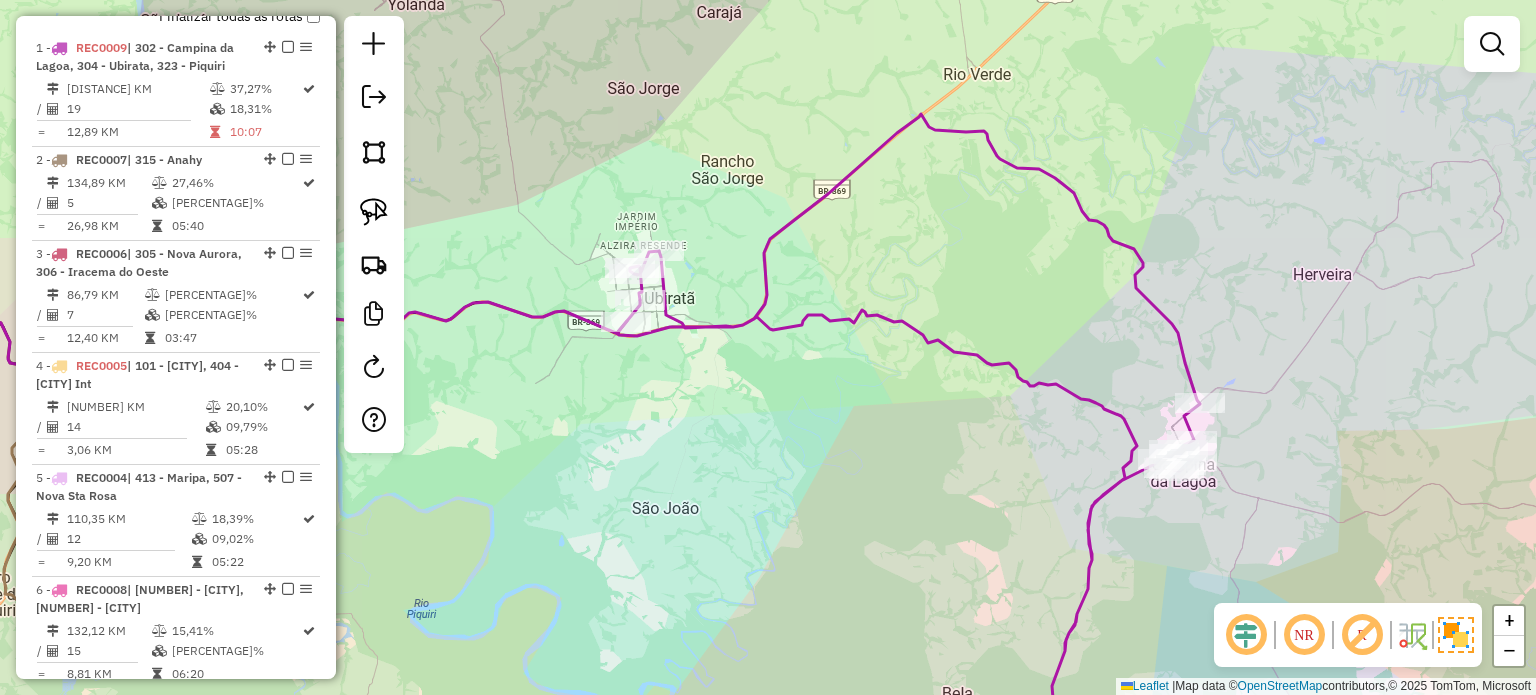 drag, startPoint x: 817, startPoint y: 489, endPoint x: 781, endPoint y: 494, distance: 36.345562 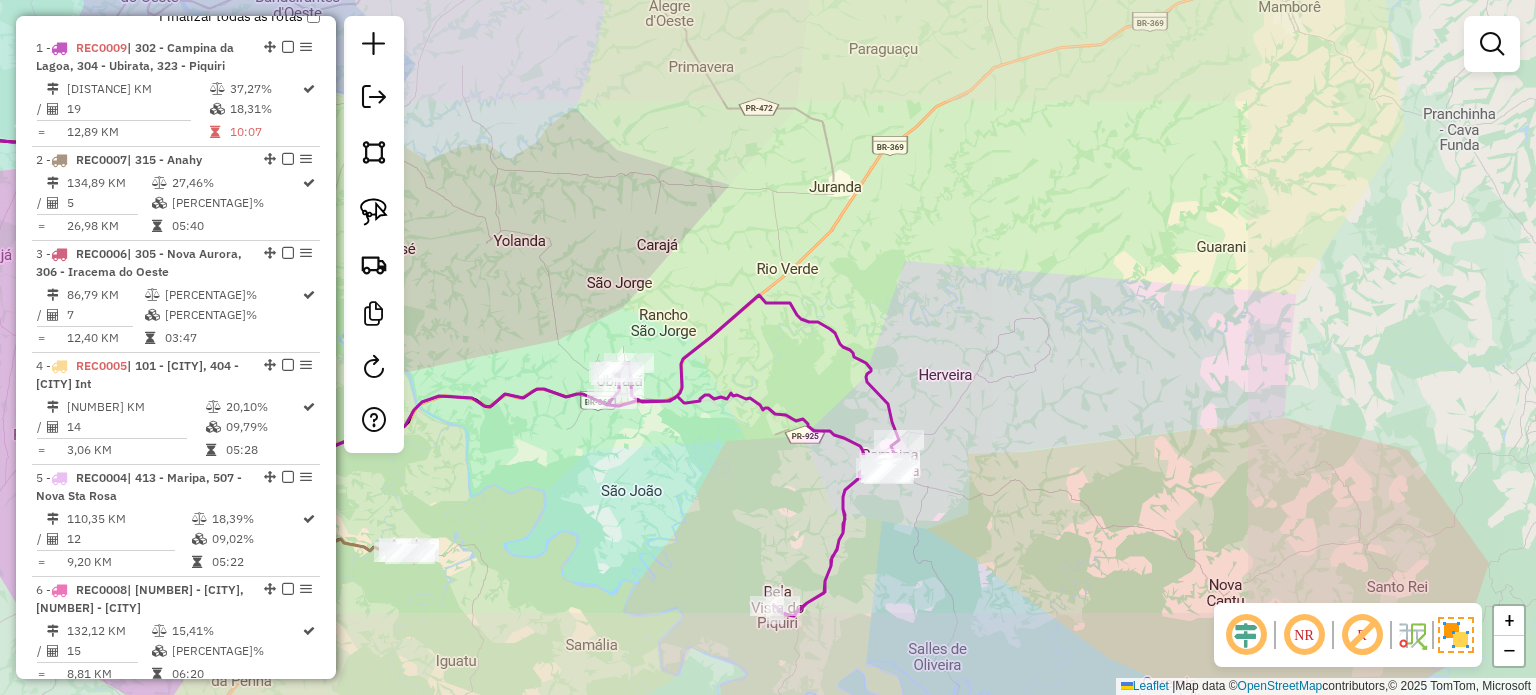 drag, startPoint x: 762, startPoint y: 505, endPoint x: 740, endPoint y: 437, distance: 71.470276 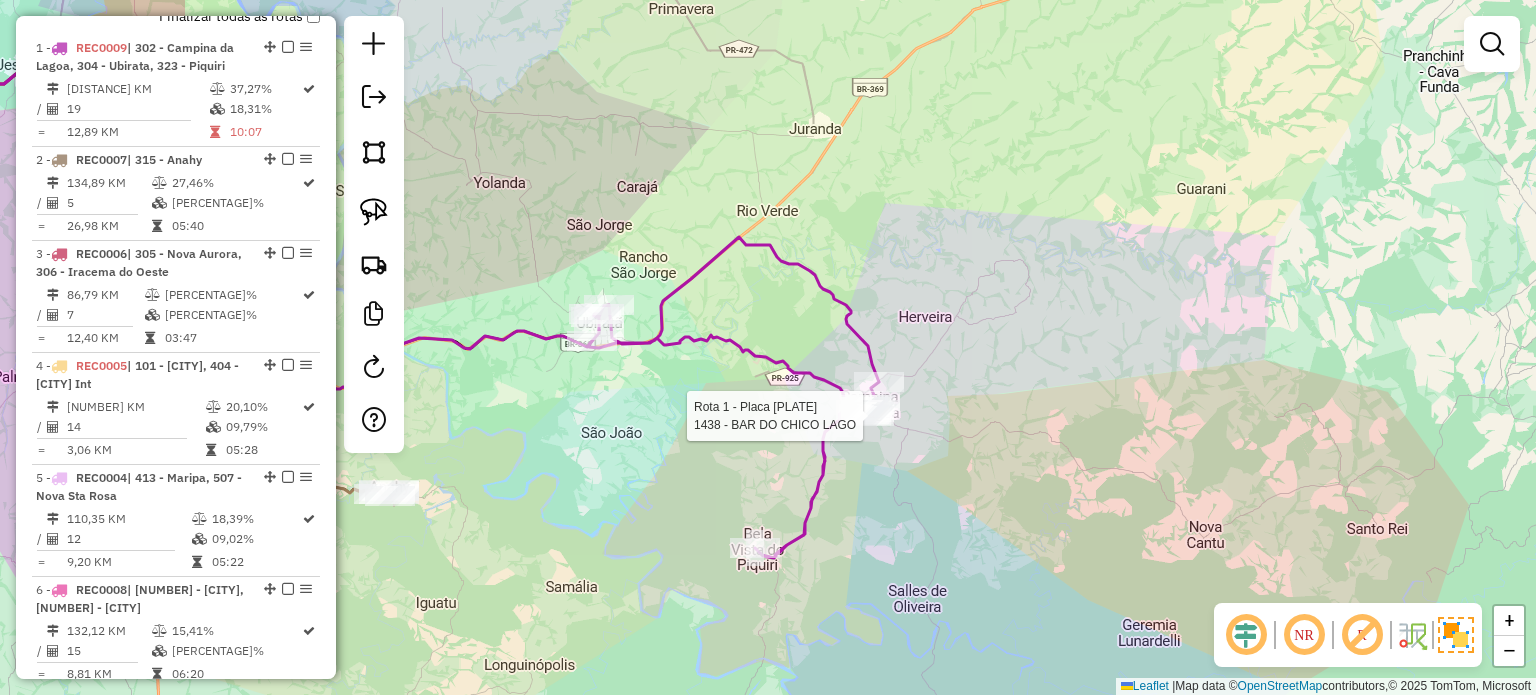 select on "**********" 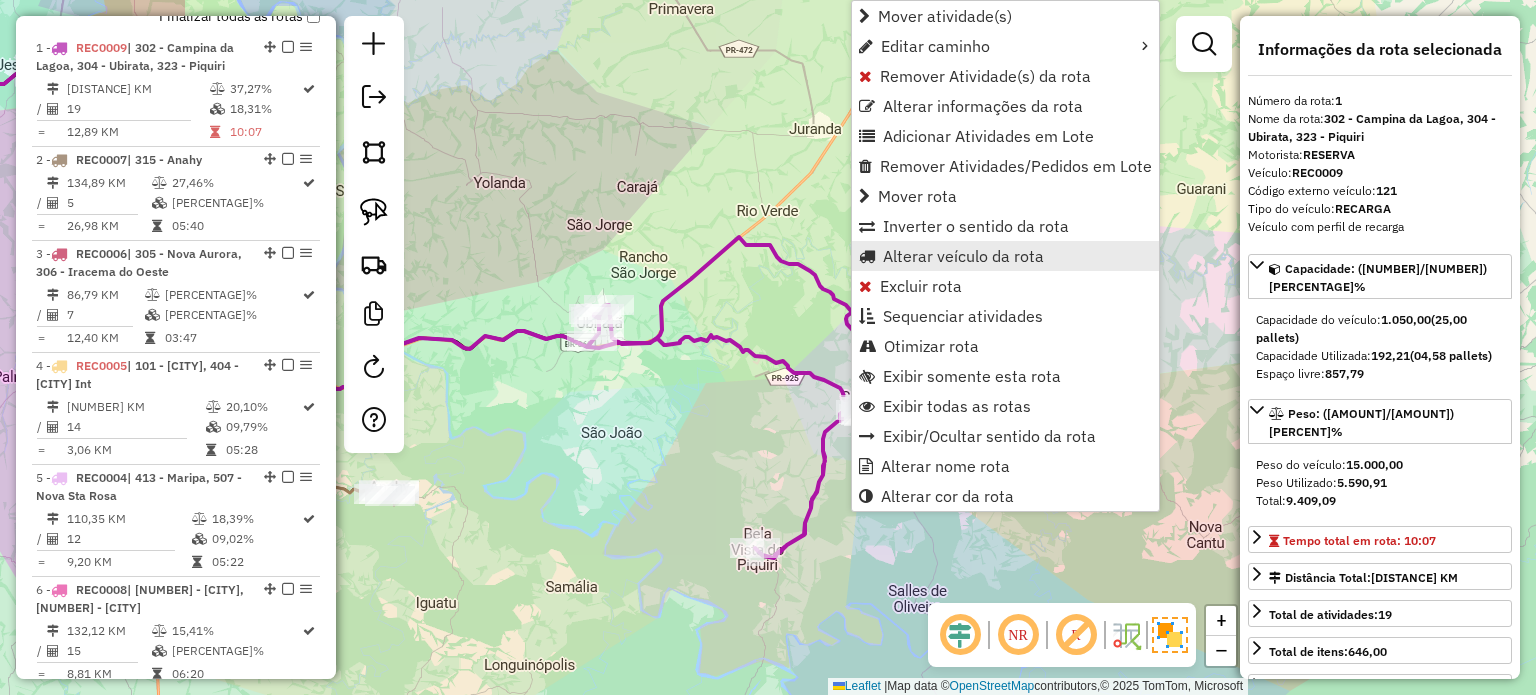 click on "Alterar veículo da rota" at bounding box center [963, 256] 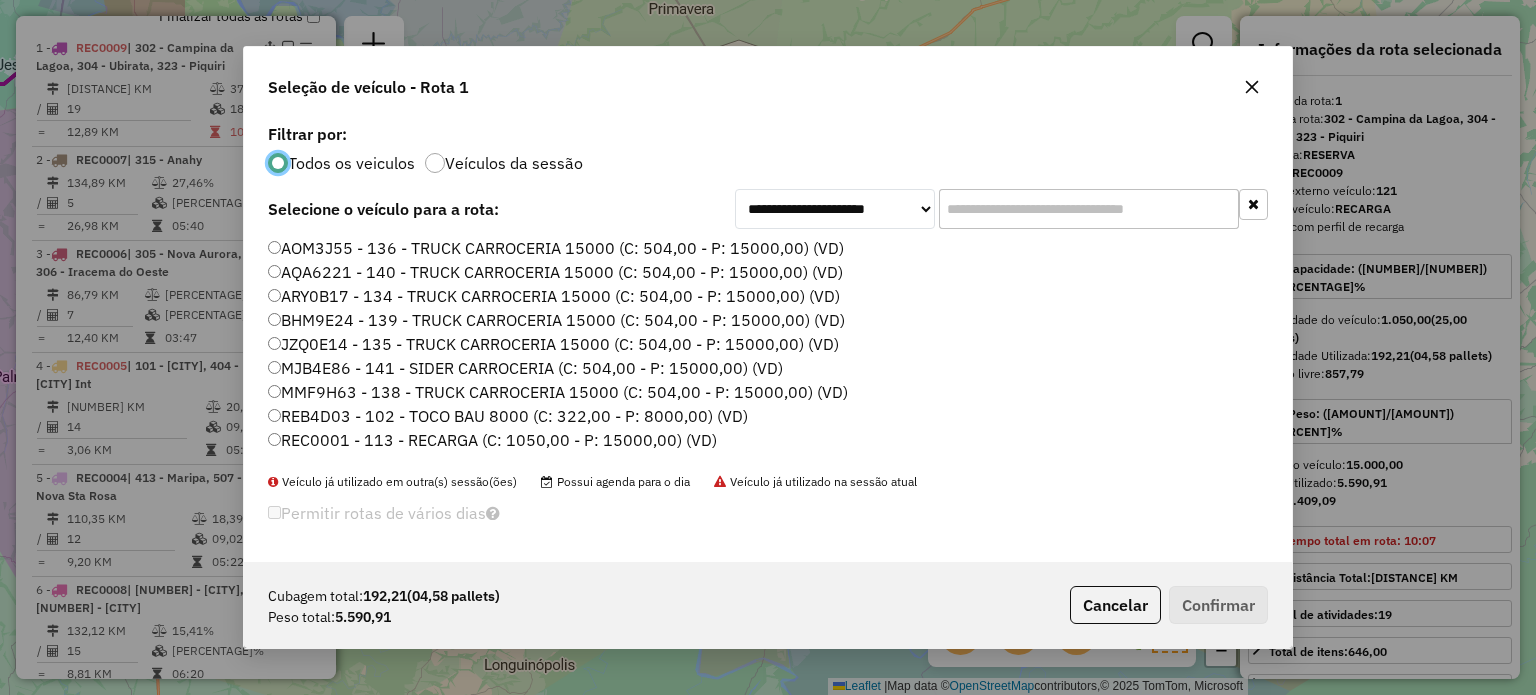 scroll, scrollTop: 10, scrollLeft: 6, axis: both 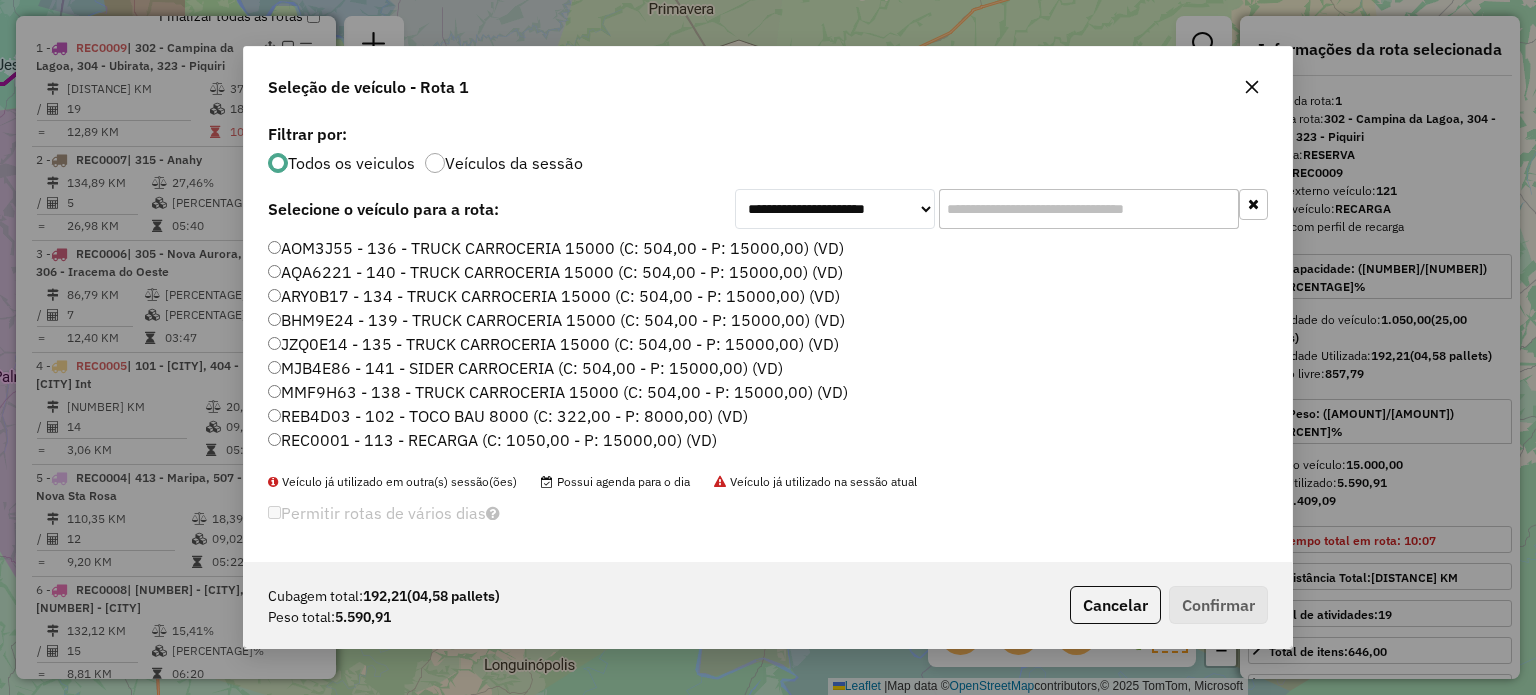 click 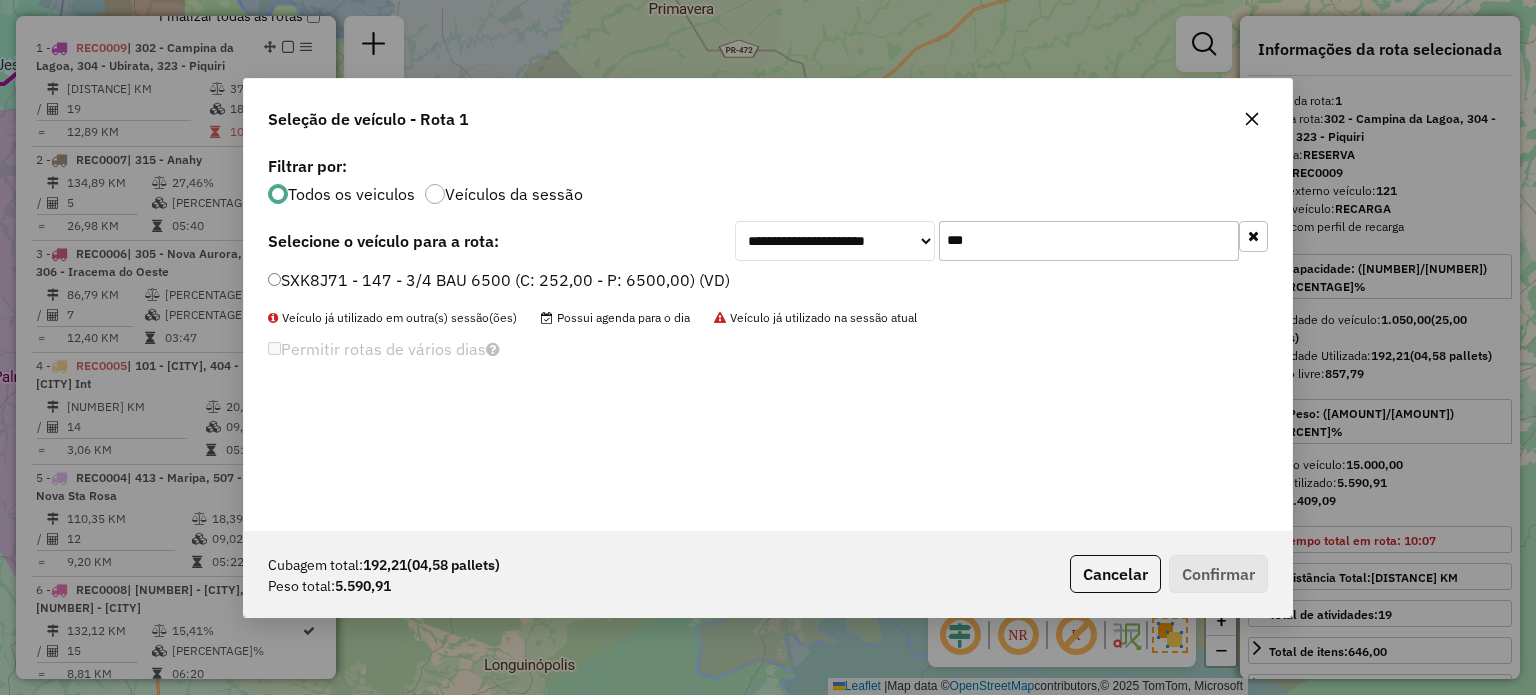 type on "***" 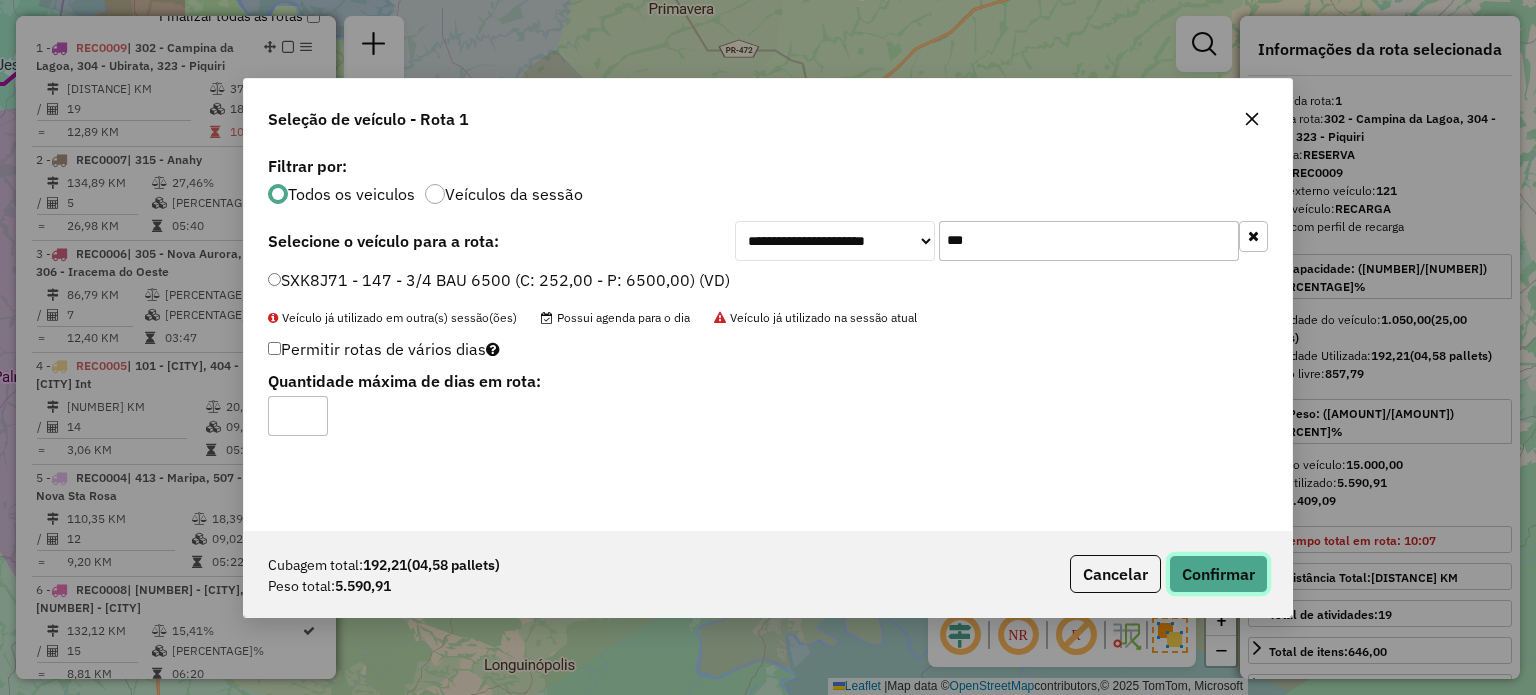 click on "Confirmar" 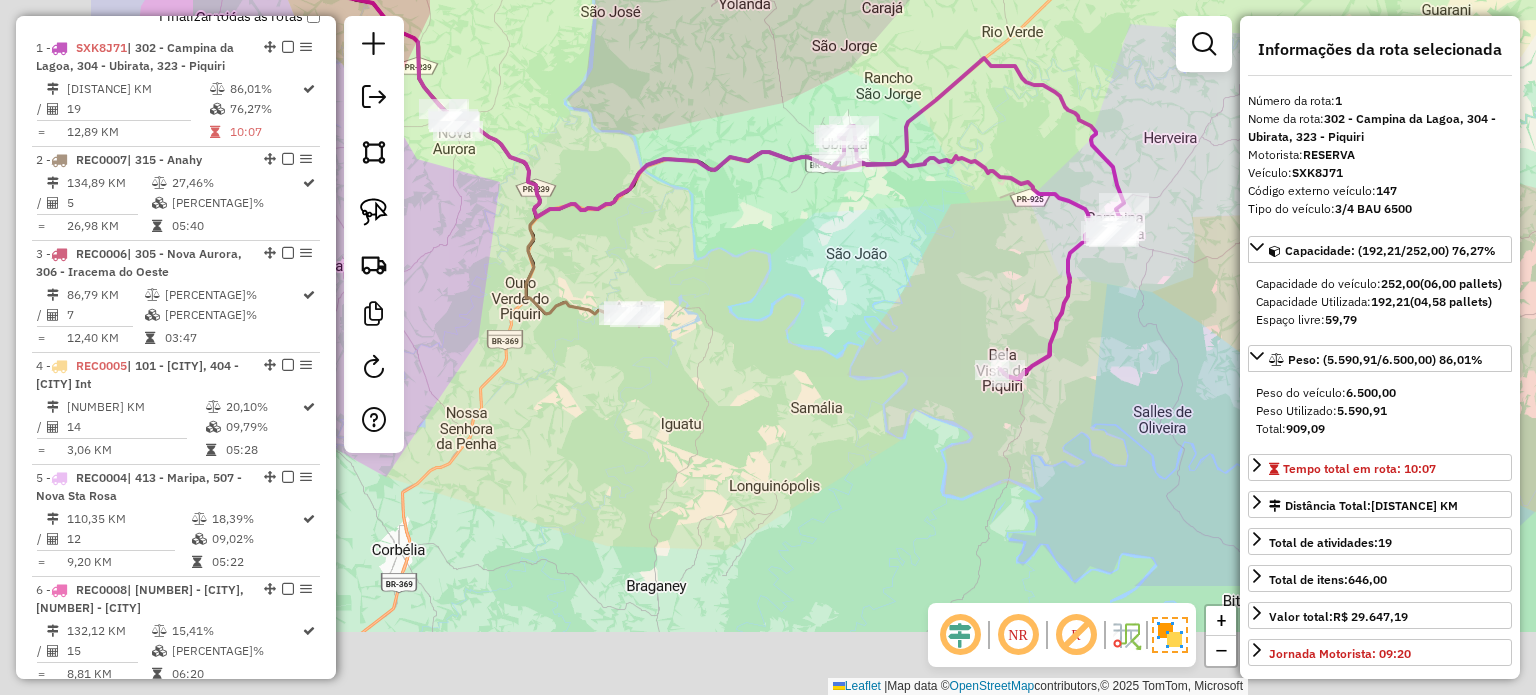 drag, startPoint x: 886, startPoint y: 181, endPoint x: 984, endPoint y: 123, distance: 113.87713 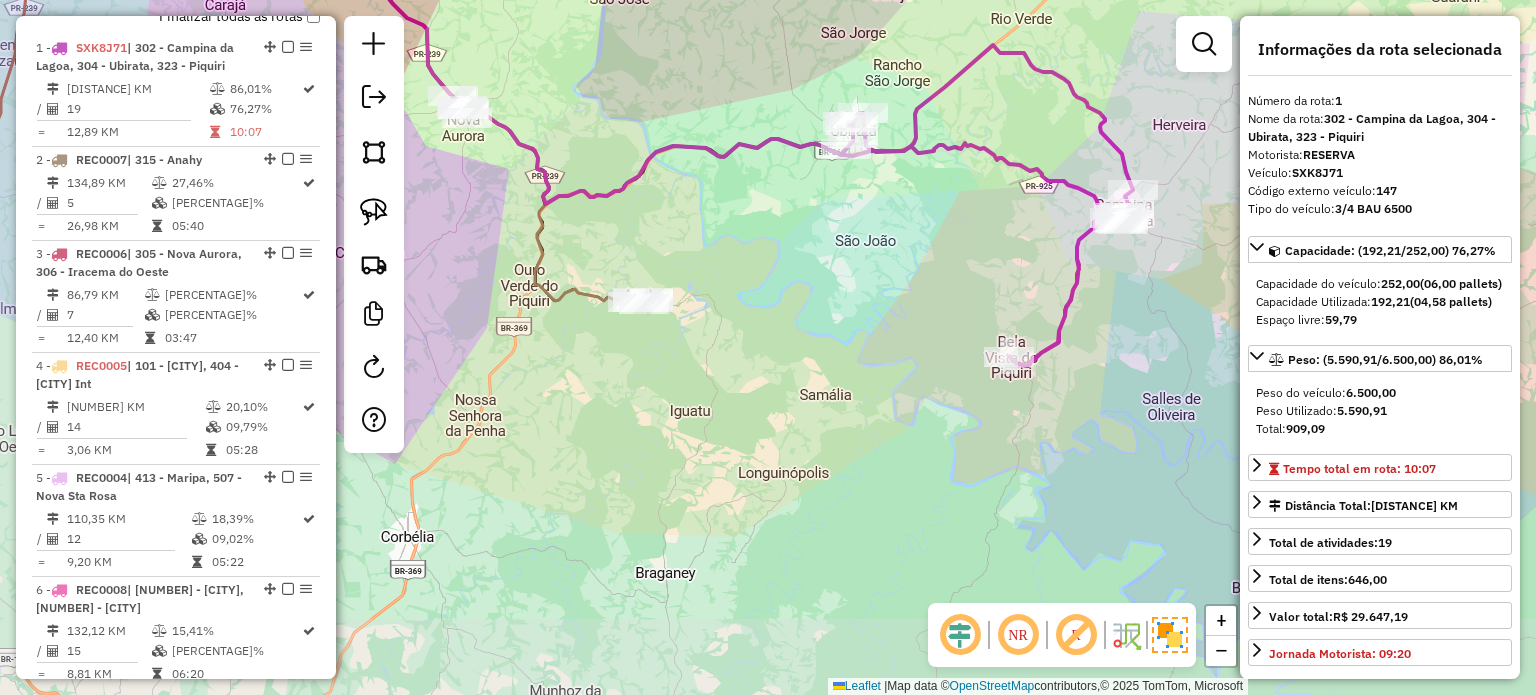 drag, startPoint x: 760, startPoint y: 354, endPoint x: 877, endPoint y: 251, distance: 155.87816 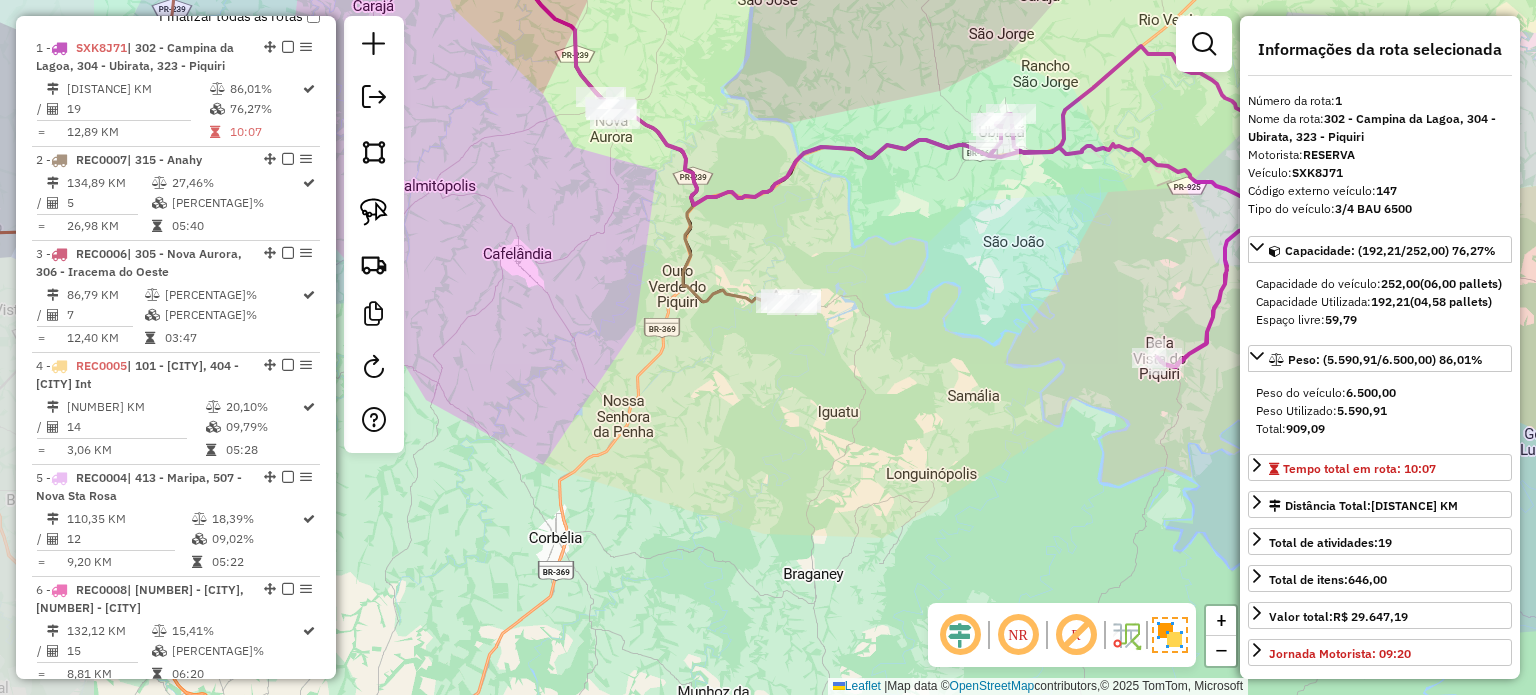 click on "Janela de atendimento Grade de atendimento Capacidade Transportadoras Veículos Cliente Pedidos  Rotas Selecione os dias de semana para filtrar as janelas de atendimento  Seg   Ter   Qua   Qui   Sex   Sáb   Dom  Informe o período da janela de atendimento: De: Até:  Filtrar exatamente a janela do cliente  Considerar janela de atendimento padrão  Selecione os dias de semana para filtrar as grades de atendimento  Seg   Ter   Qua   Qui   Sex   Sáb   Dom   Considerar clientes sem dia de atendimento cadastrado  Clientes fora do dia de atendimento selecionado Filtrar as atividades entre os valores definidos abaixo:  Peso mínimo:   Peso máximo:   Cubagem mínima:   Cubagem máxima:   De:   Até:  Filtrar as atividades entre o tempo de atendimento definido abaixo:  De:   Até:   Considerar capacidade total dos clientes não roteirizados Transportadora: Selecione um ou mais itens Tipo de veículo: Selecione um ou mais itens Veículo: Selecione um ou mais itens Motorista: Selecione um ou mais itens Nome: Rótulo:" 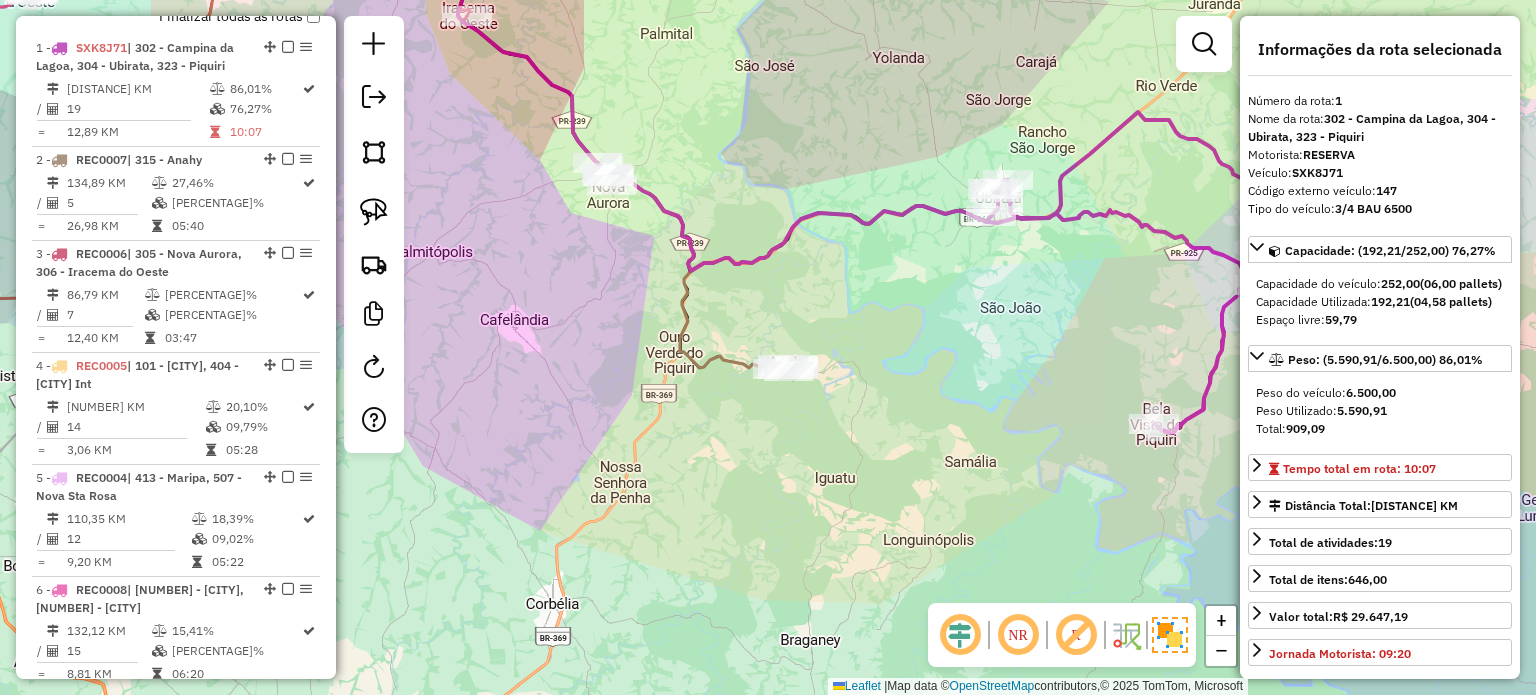 drag, startPoint x: 851, startPoint y: 354, endPoint x: 808, endPoint y: 338, distance: 45.88028 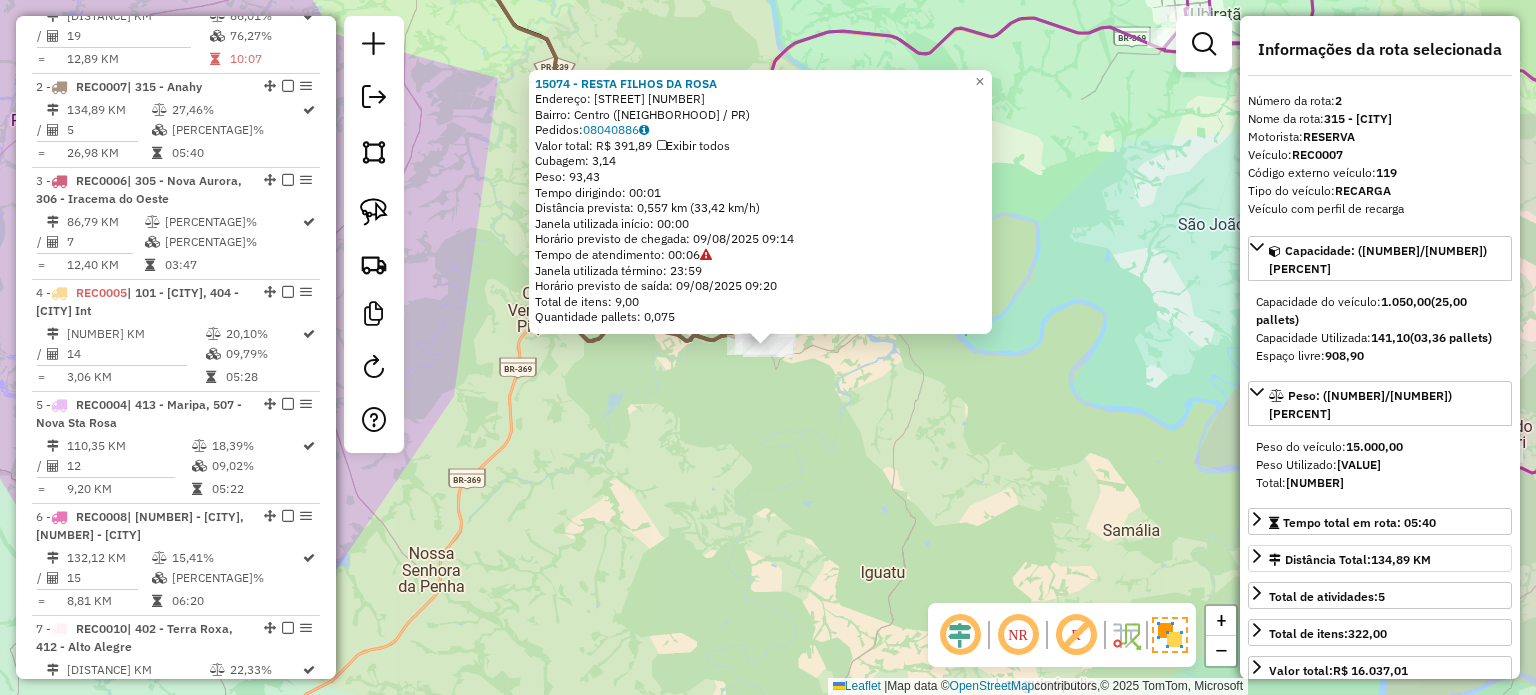 scroll, scrollTop: 928, scrollLeft: 0, axis: vertical 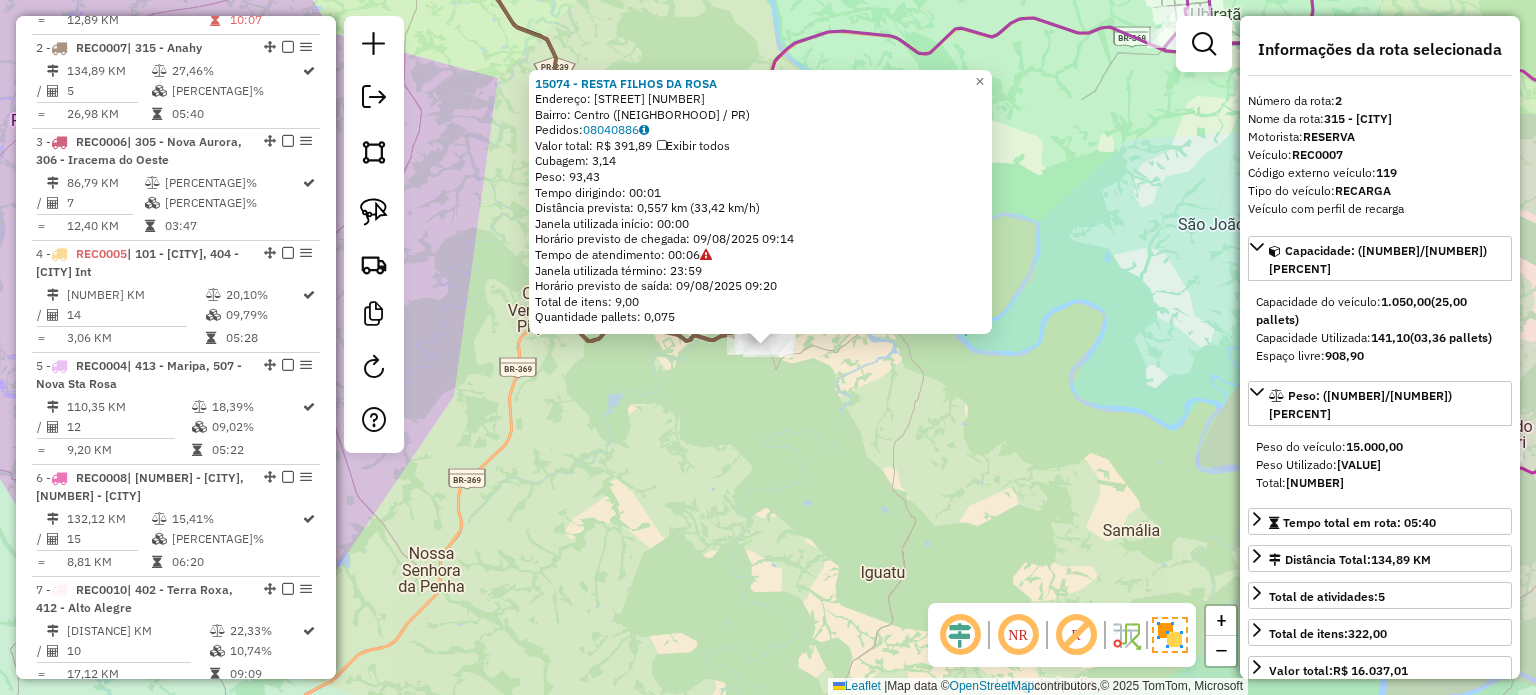 click on "[NUMBER] - [NAME] Endereço:  [STREET] [NUMBER]   Bairro: [NAME] ([CITY] / PR)   Pedidos:  [ORDER_ID]   Valor total: R$ [TOTAL_VALUE]   Exibir todos   Cubagem: [CUBAGE]  Peso: [WEIGHT]  Tempo dirigindo: [TIME]   Distância prevista: [DISTANCE] km ([SPEED] km/h)   Janela utilizada início: [TIME]   Horário previsto de chegada: [DATE] [TIME]   Tempo de atendimento: [TIME]   Janela utilizada término: [TIME]   Horário previsto de saída: [DATE] [TIME]   Total de itens: [ITEMS]   Quantidade pallets: [PALLETS]  × Janela de atendimento Grade de atendimento Capacidade Transportadoras Veículos Cliente Pedidos  Rotas Selecione os dias de semana para filtrar as janelas de atendimento  Seg   Ter   Qua   Qui   Sex   Sáb   Dom  Informe o período da janela de atendimento: De: Até:  Filtrar exatamente a janela do cliente  Considerar janela de atendimento padrão  Selecione os dias de semana para filtrar as grades de atendimento  Seg   Ter   Qua   Qui   Sex   Sáb   Dom   Considerar clientes sem dia de atendimento cadastrado" 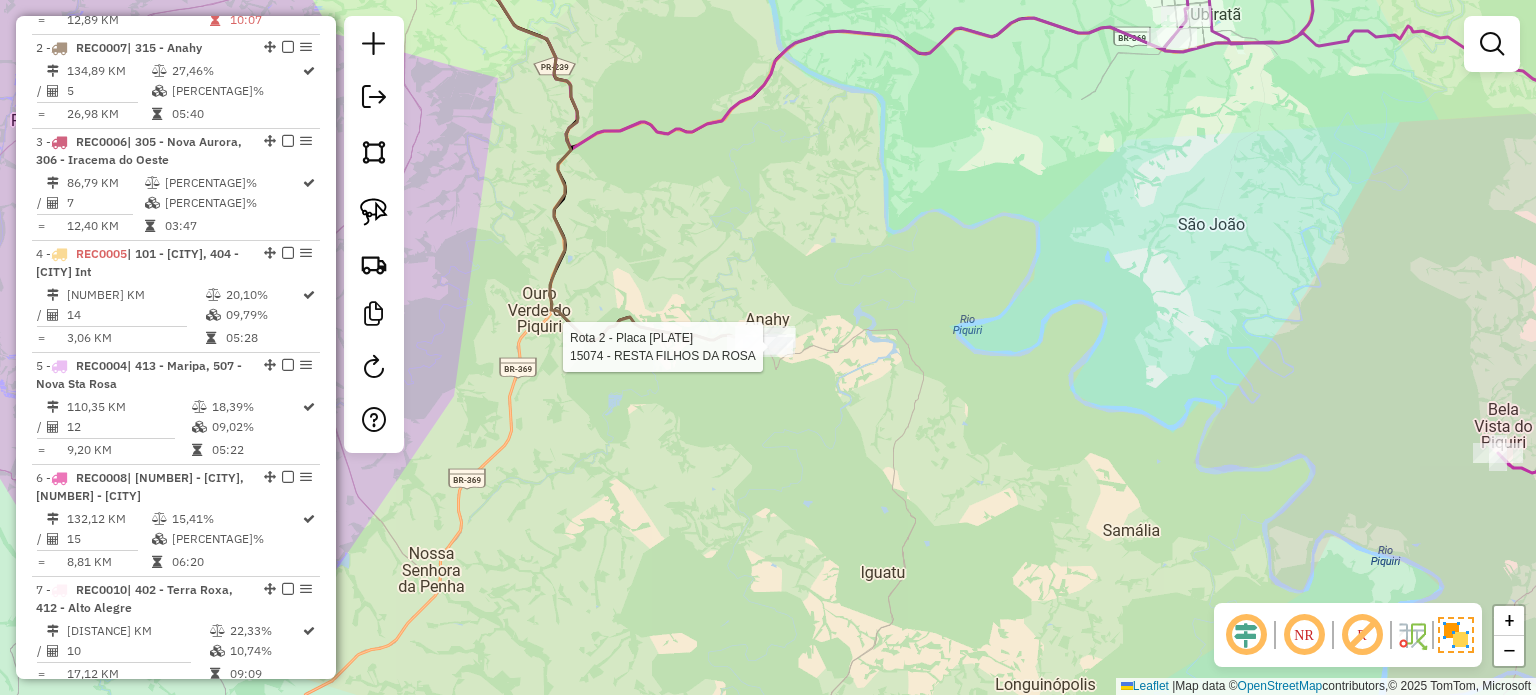 select on "**********" 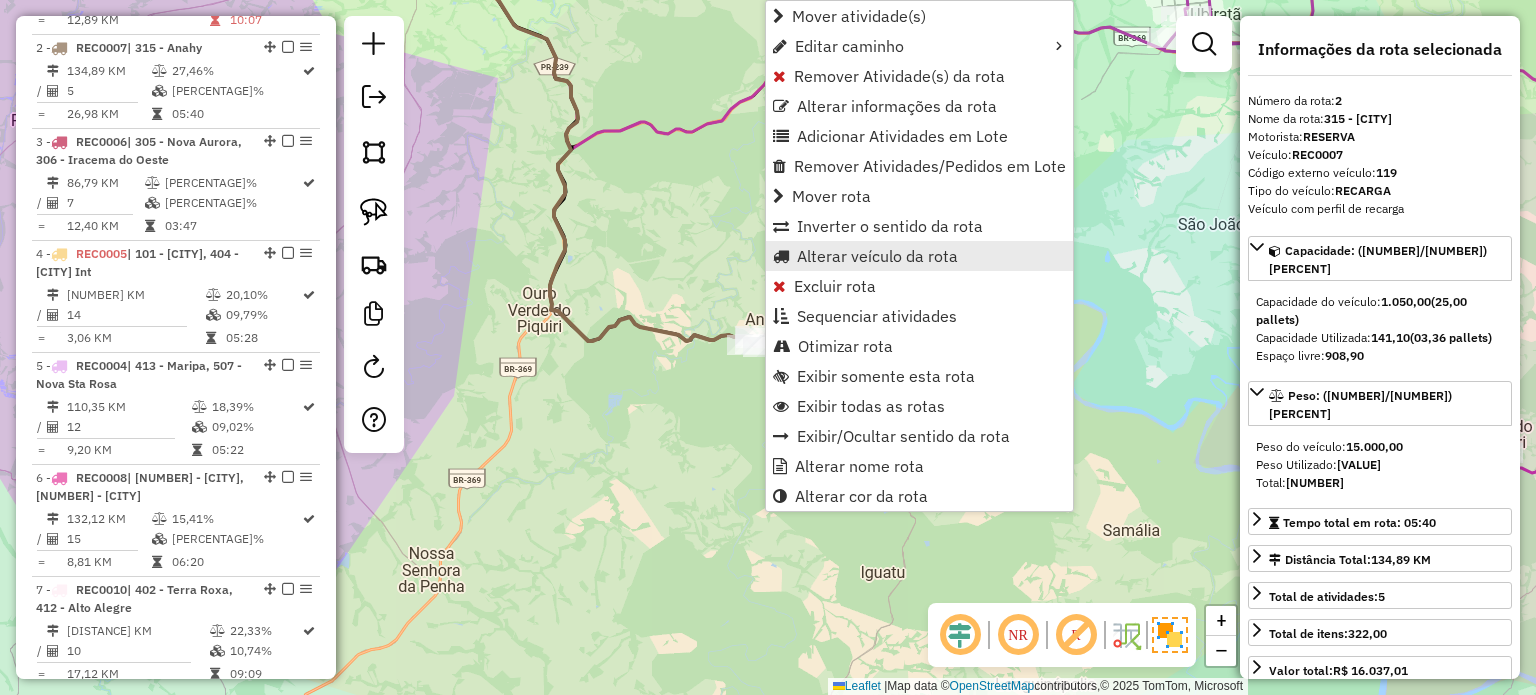 click on "Alterar veículo da rota" at bounding box center [877, 256] 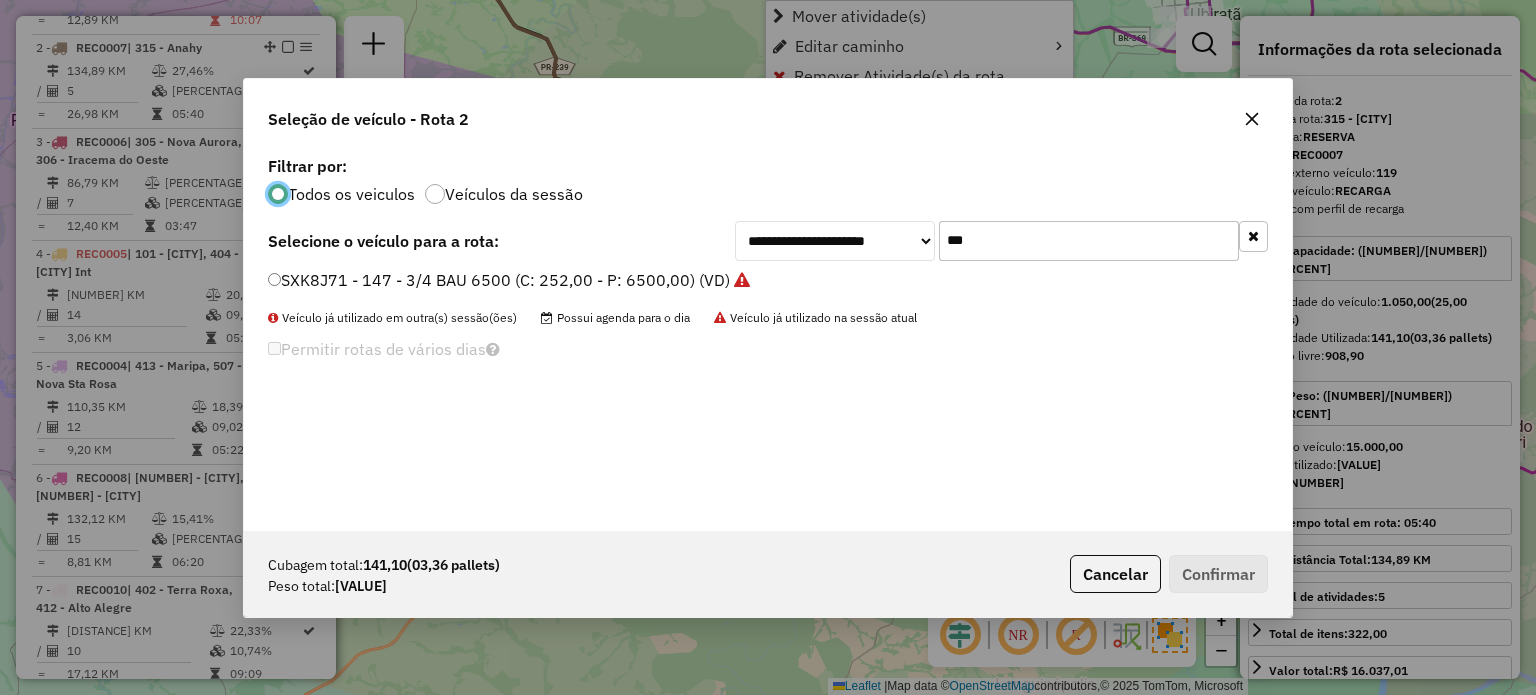 scroll, scrollTop: 10, scrollLeft: 6, axis: both 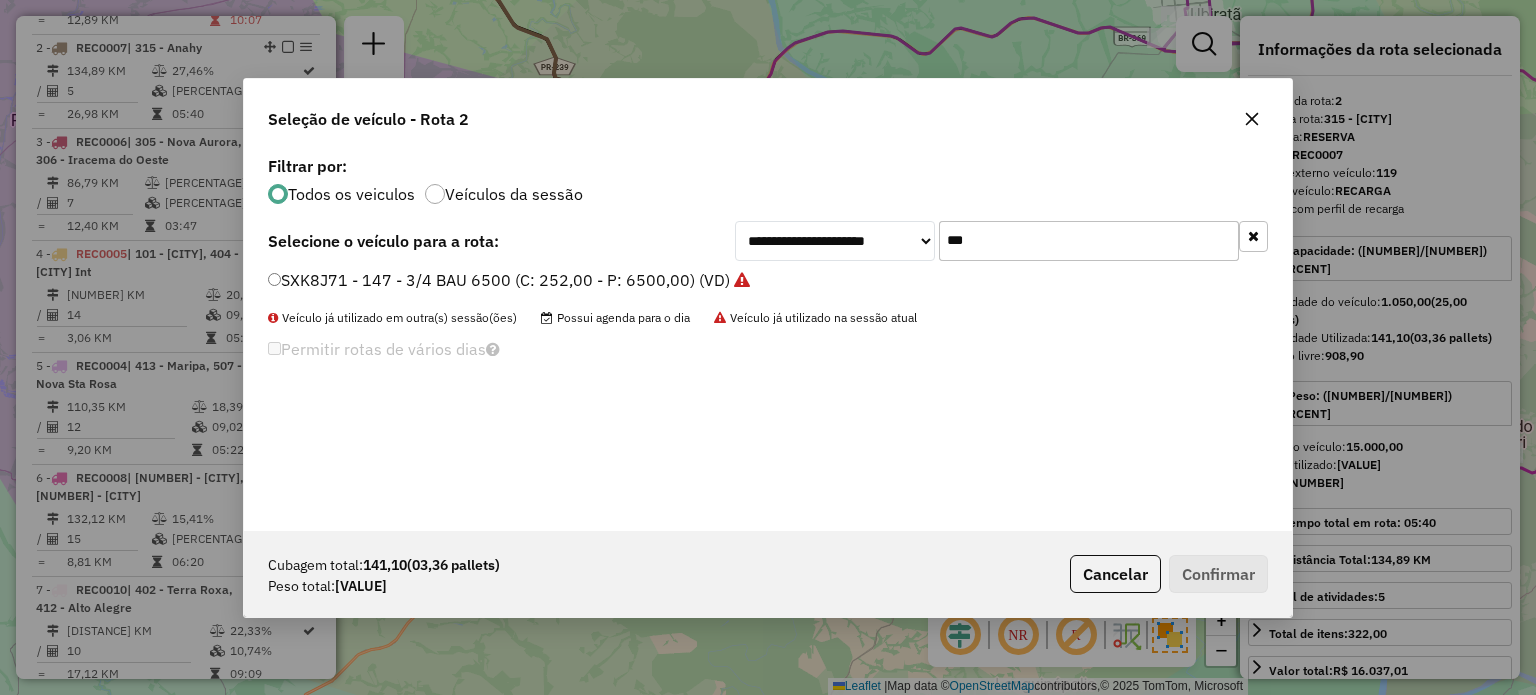 drag, startPoint x: 1005, startPoint y: 244, endPoint x: 884, endPoint y: 246, distance: 121.016525 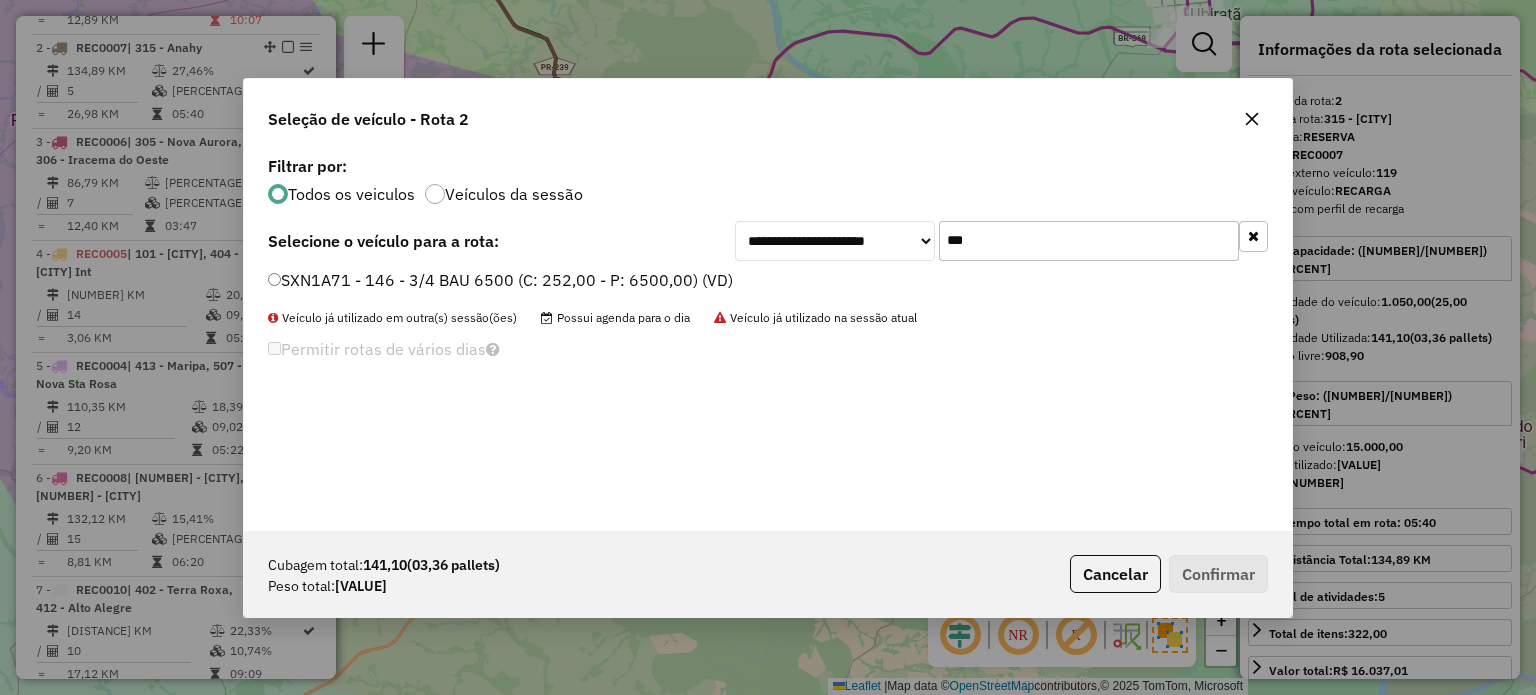 type on "***" 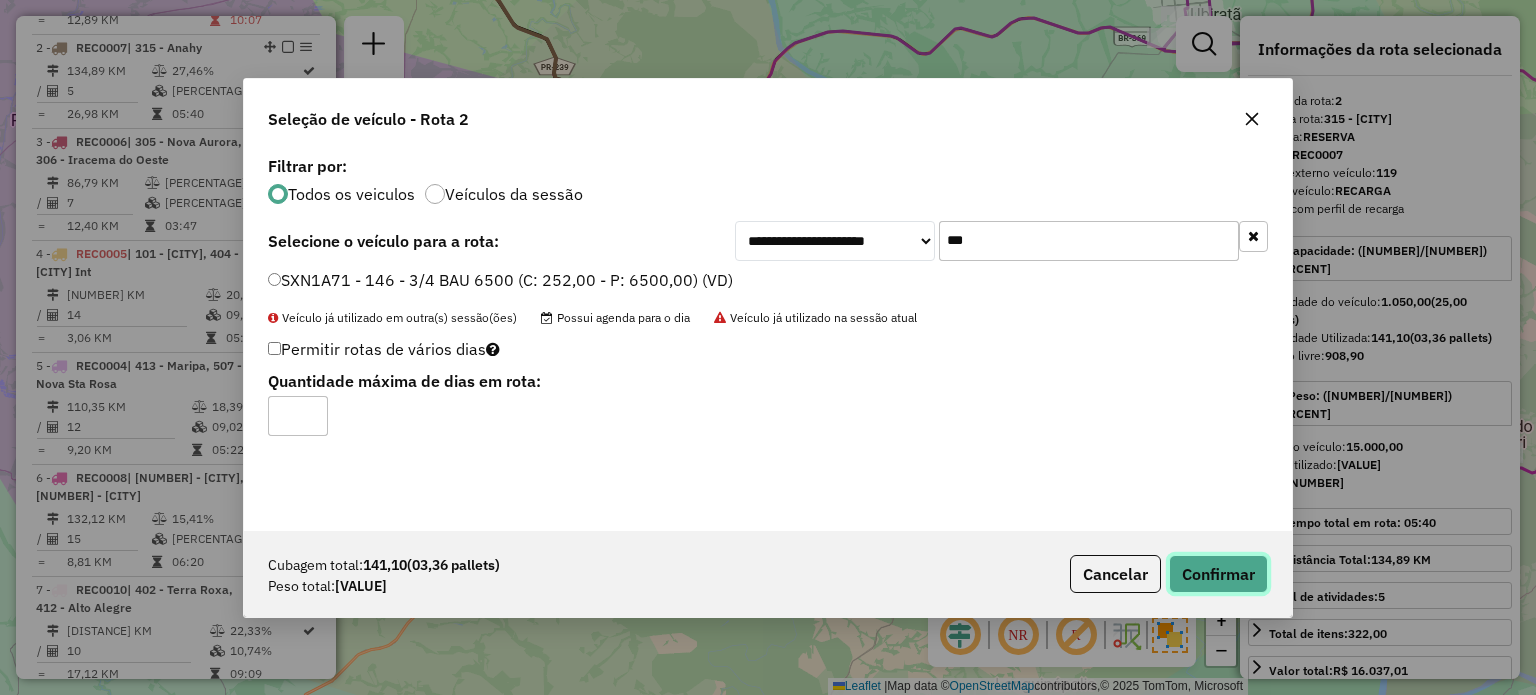click on "Confirmar" 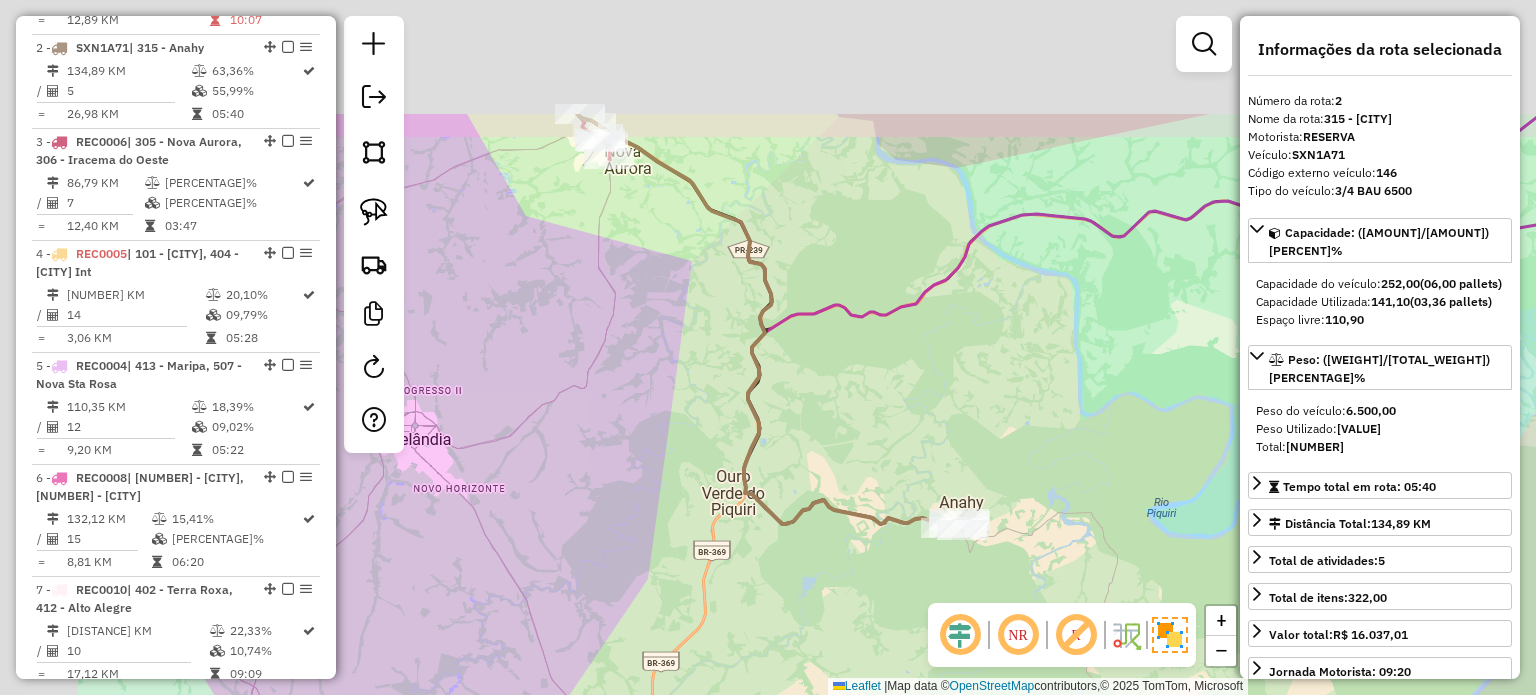 drag, startPoint x: 788, startPoint y: 293, endPoint x: 882, endPoint y: 400, distance: 142.42542 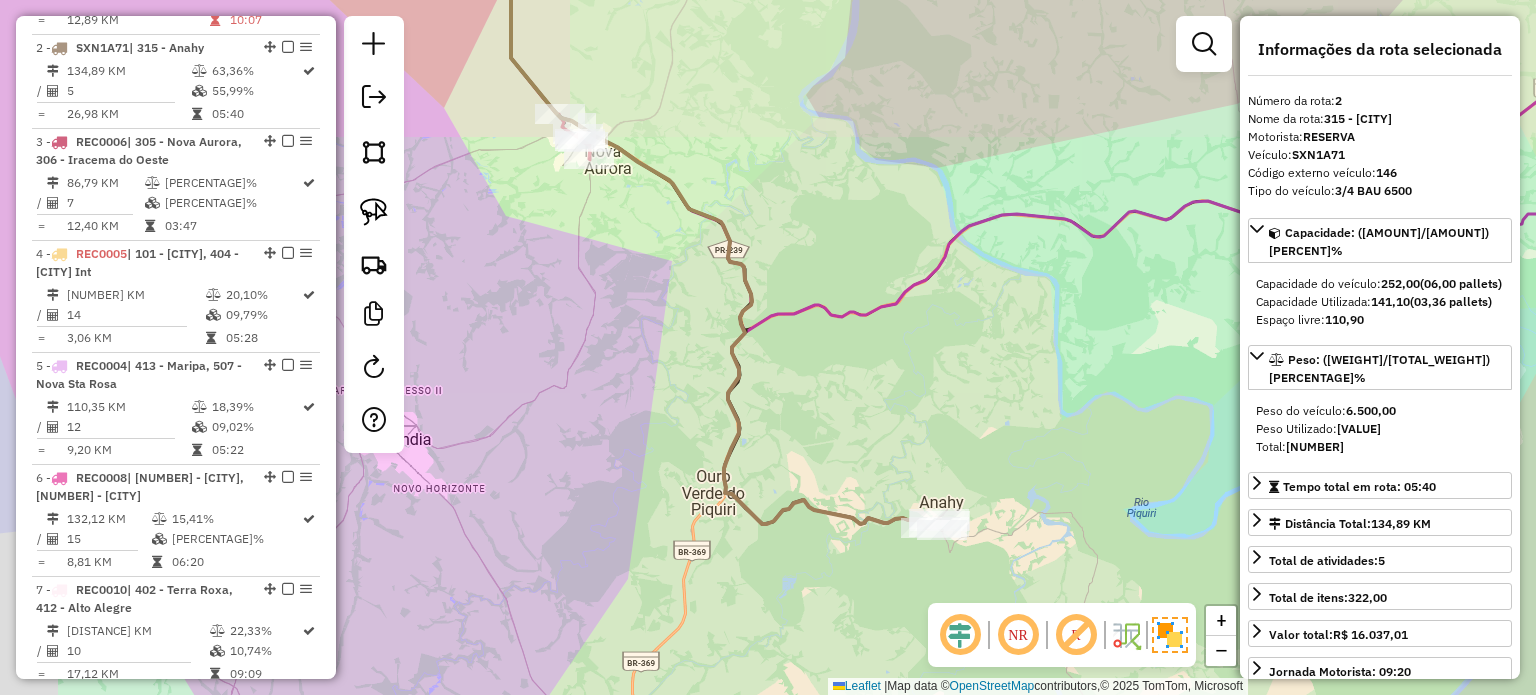drag, startPoint x: 788, startPoint y: 293, endPoint x: 854, endPoint y: 351, distance: 87.86353 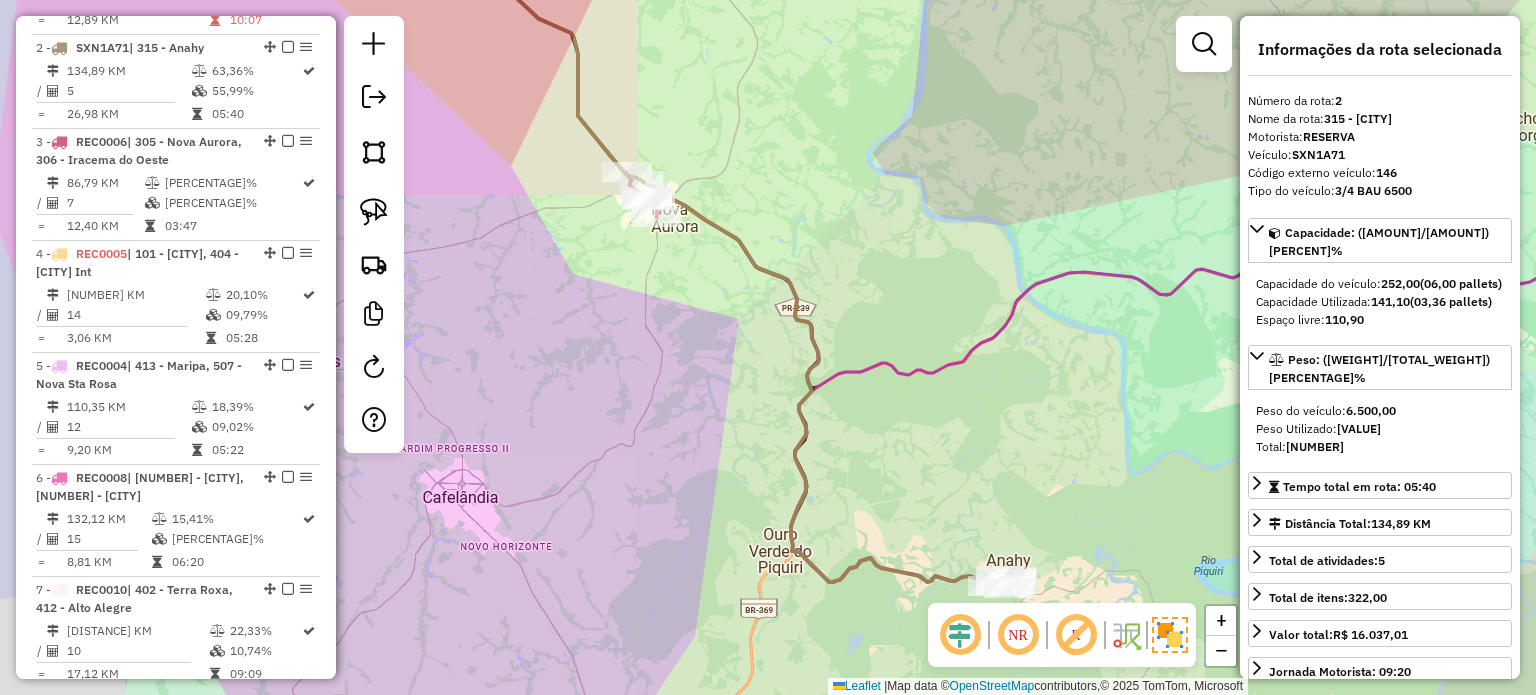 drag, startPoint x: 792, startPoint y: 285, endPoint x: 832, endPoint y: 349, distance: 75.47185 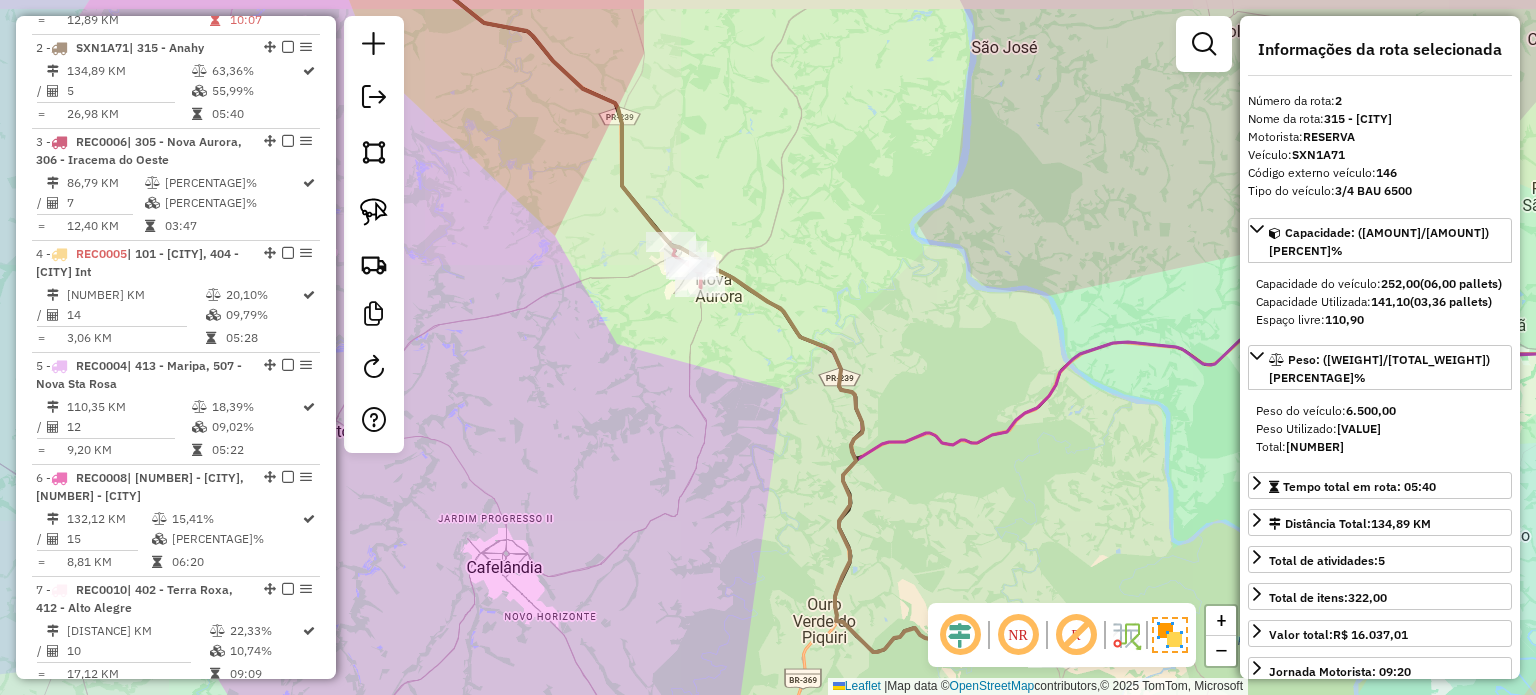 drag, startPoint x: 792, startPoint y: 311, endPoint x: 853, endPoint y: 379, distance: 91.350975 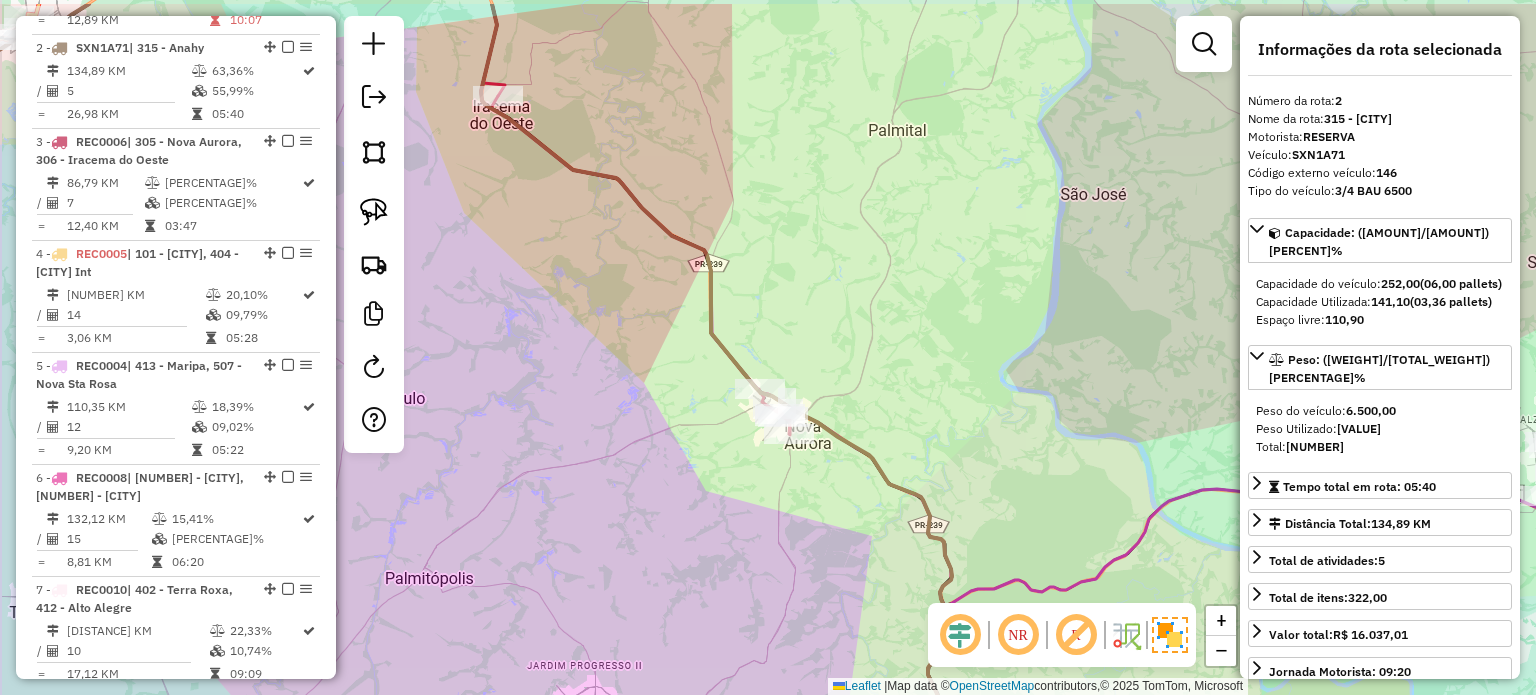 drag, startPoint x: 754, startPoint y: 164, endPoint x: 785, endPoint y: 259, distance: 99.92998 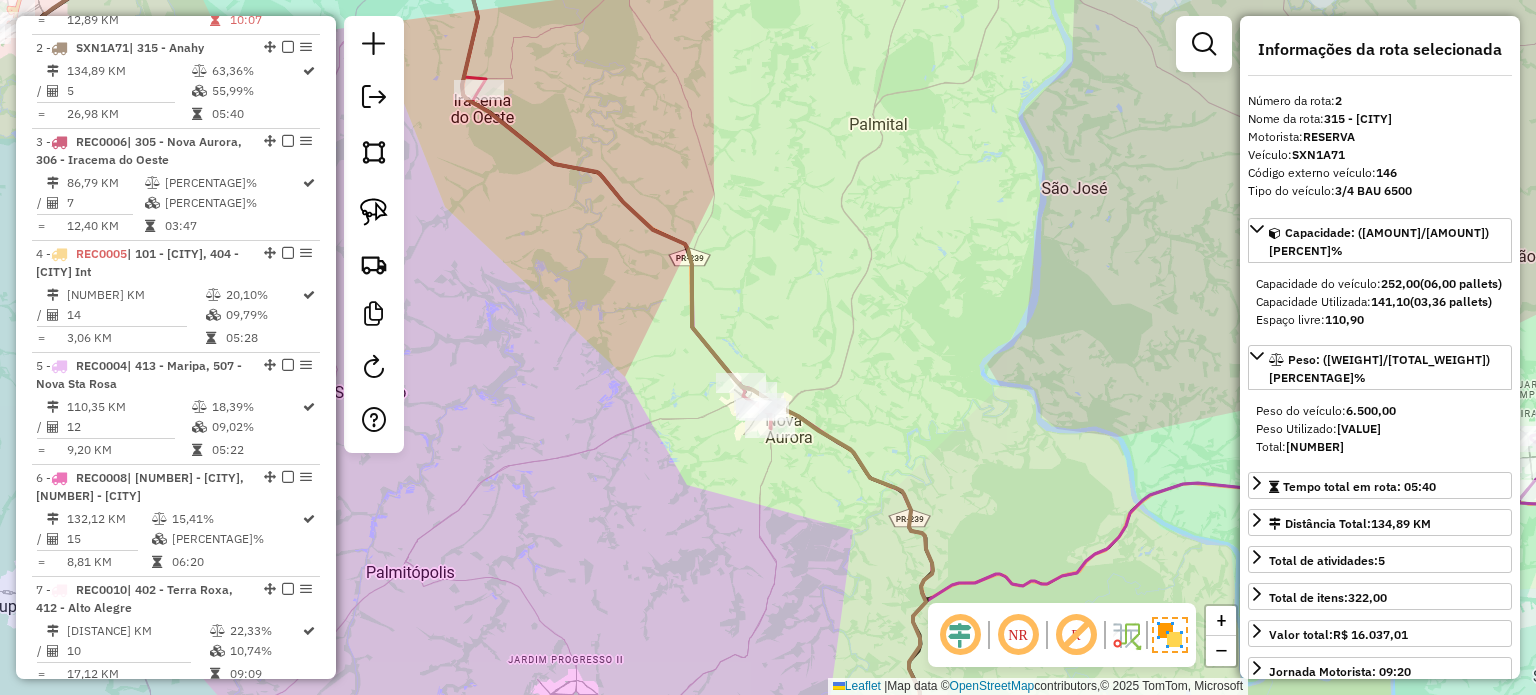 click on "Janela de atendimento Grade de atendimento Capacidade Transportadoras Veículos Cliente Pedidos  Rotas Selecione os dias de semana para filtrar as janelas de atendimento  Seg   Ter   Qua   Qui   Sex   Sáb   Dom  Informe o período da janela de atendimento: De: Até:  Filtrar exatamente a janela do cliente  Considerar janela de atendimento padrão  Selecione os dias de semana para filtrar as grades de atendimento  Seg   Ter   Qua   Qui   Sex   Sáb   Dom   Considerar clientes sem dia de atendimento cadastrado  Clientes fora do dia de atendimento selecionado Filtrar as atividades entre os valores definidos abaixo:  Peso mínimo:   Peso máximo:   Cubagem mínima:   Cubagem máxima:   De:   Até:  Filtrar as atividades entre o tempo de atendimento definido abaixo:  De:   Até:   Considerar capacidade total dos clientes não roteirizados Transportadora: Selecione um ou mais itens Tipo de veículo: Selecione um ou mais itens Veículo: Selecione um ou mais itens Motorista: Selecione um ou mais itens Nome: Rótulo:" 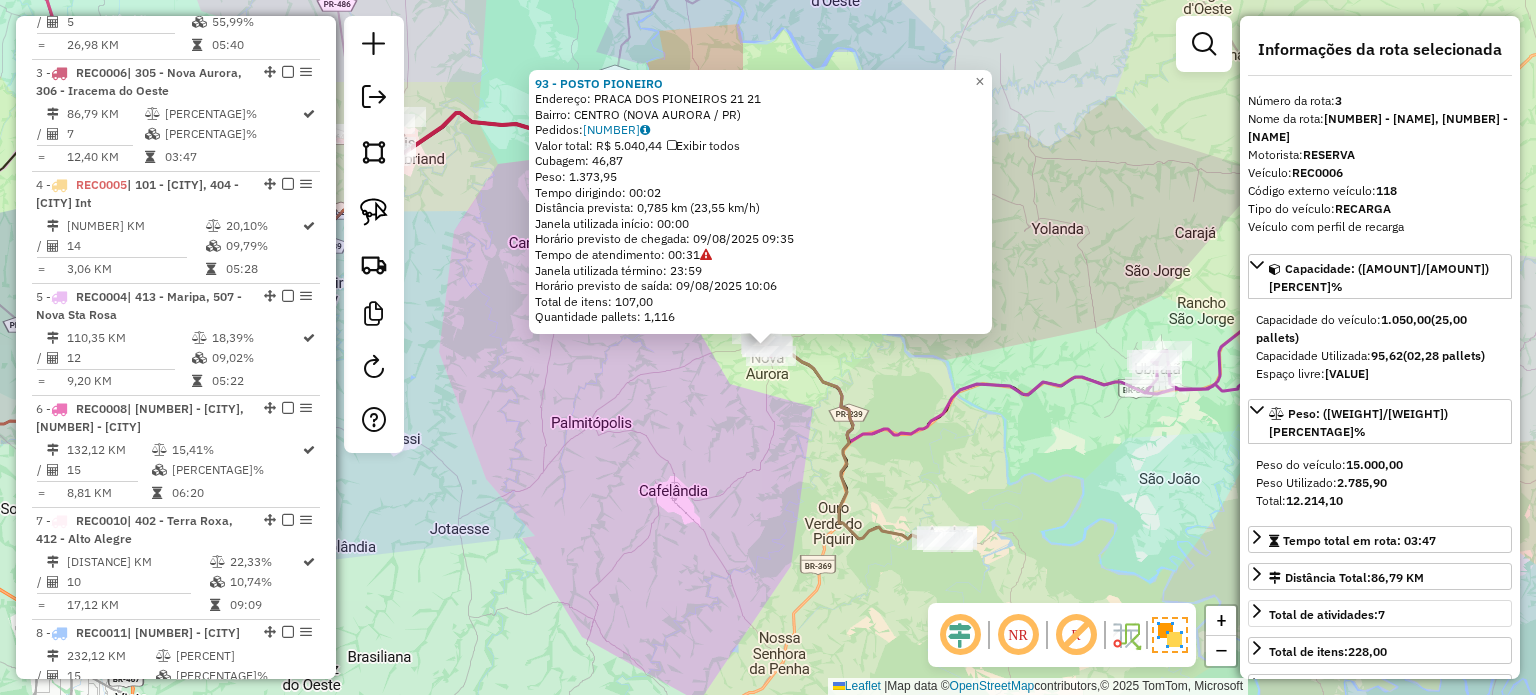 scroll, scrollTop: 1021, scrollLeft: 0, axis: vertical 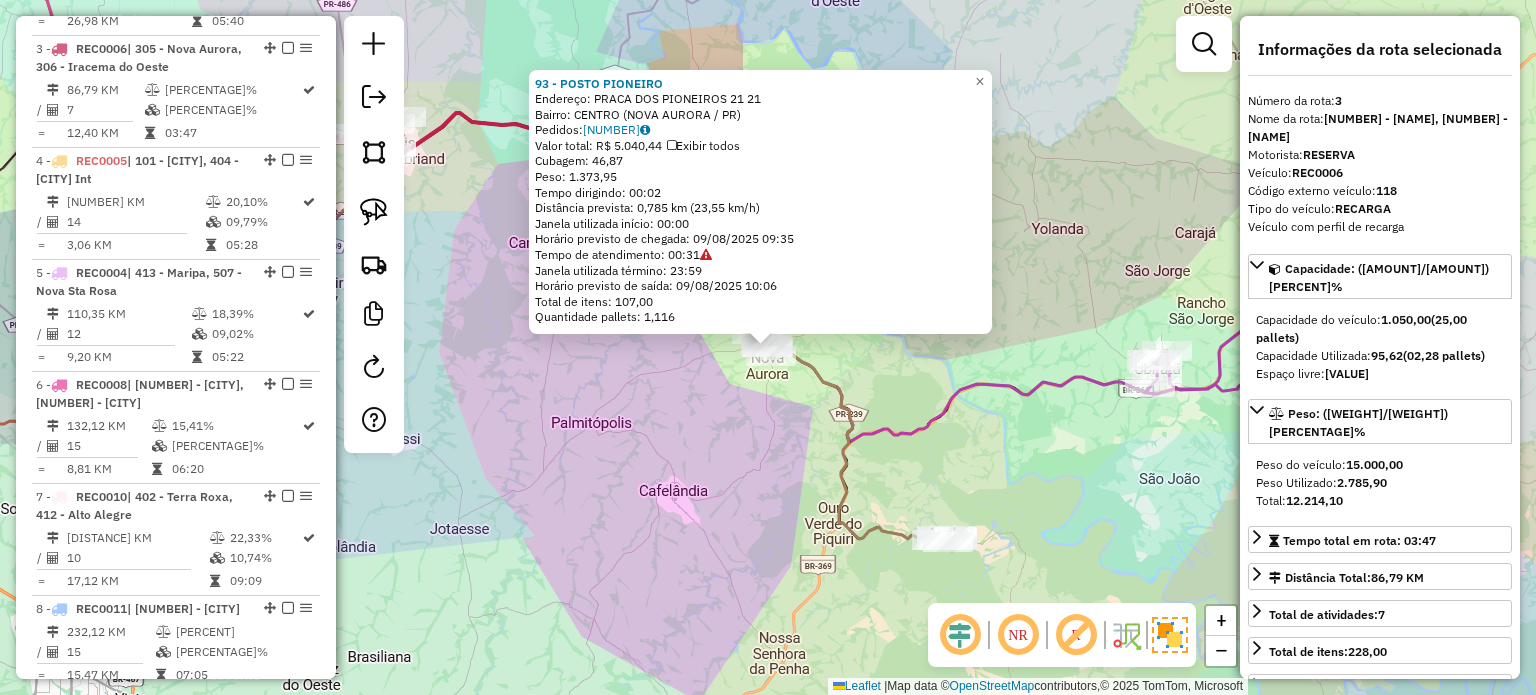 click on "93 - POSTO PIONEIRO Endereço: PRACA DOS PIONEIROS 21 21 Bairro: CENTRO ([CITY] / PR) Pedidos: 08041329 Valor total: R$ 5.040,44 Exibir todos Cubagem: 46,87 Peso: 1.373,95 Tempo dirigindo: 00:02 Distância prevista: 0,785 km (23,55 km/h) Janela utilizada início: 00:00 Horário previsto de chegada: 09/08/2025 09:35 Tempo de atendimento: 00:31 Janela utilizada término: 23:59 Horário previsto de saída: 09/08/2025 10:06 Total de itens: 107,00 Quantidade pallets: 1,116 × Janela de atendimento Grade de atendimento Capacidade Transportadoras Veículos Cliente Pedidos Rotas Selecione os dias de semana para filtrar as janelas de atendimento Seg Ter Qua Qui Sex Sáb Dom Informe o período da janela de atendimento: De: Até: Filtrar exatamente a janela do cliente Considerar janela de atendimento padrão Selecione os dias de semana para filtrar as grades de atendimento Seg Ter Qua Qui Sex Sáb Dom Clientes fora do dia de atendimento selecionado +" 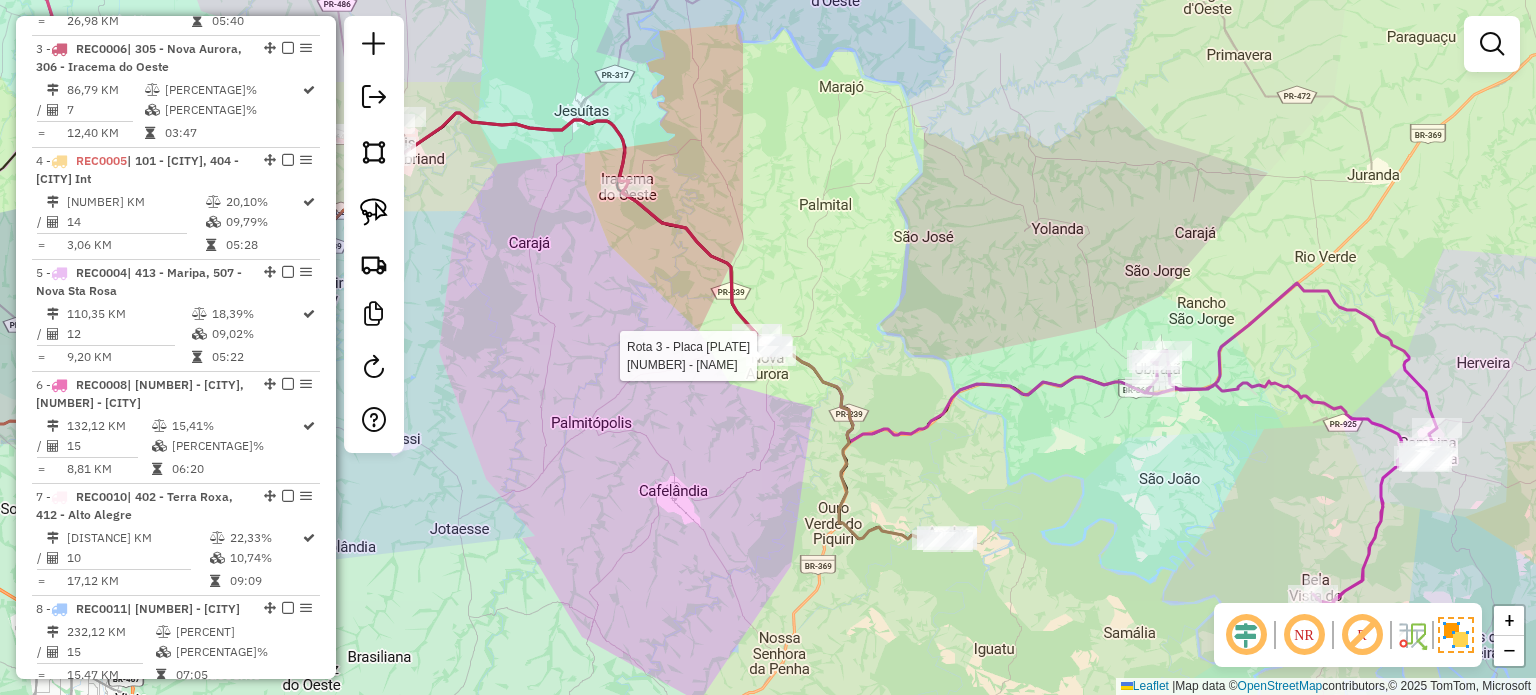 select on "**********" 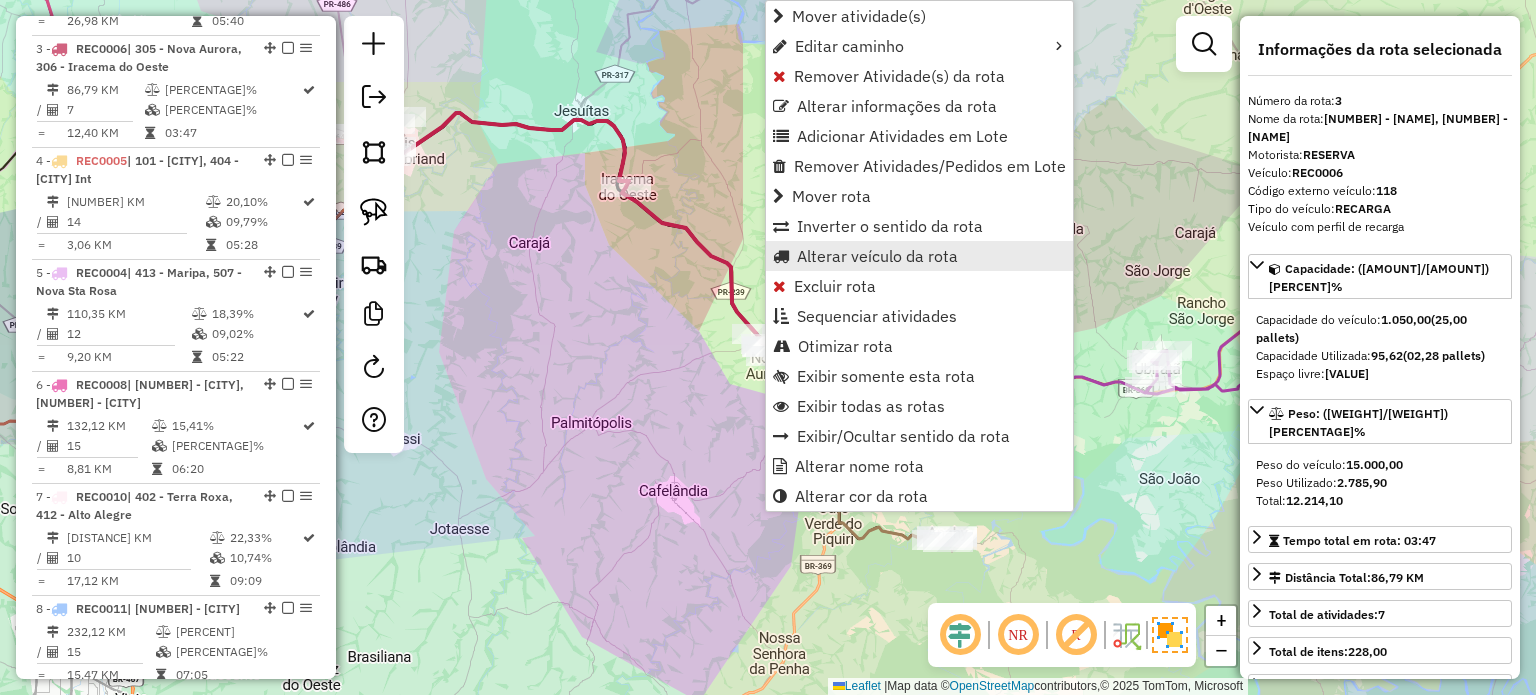click on "Alterar veículo da rota" at bounding box center [877, 256] 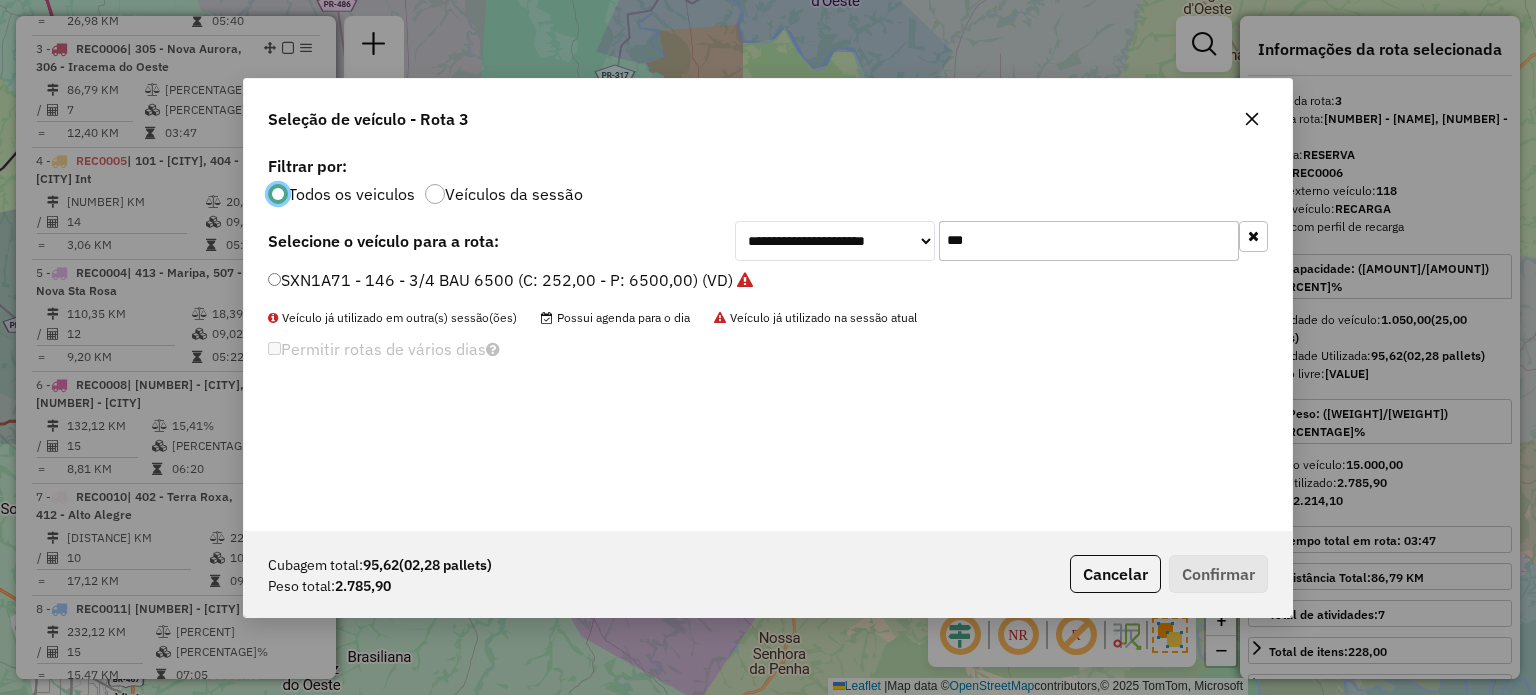 scroll, scrollTop: 10, scrollLeft: 6, axis: both 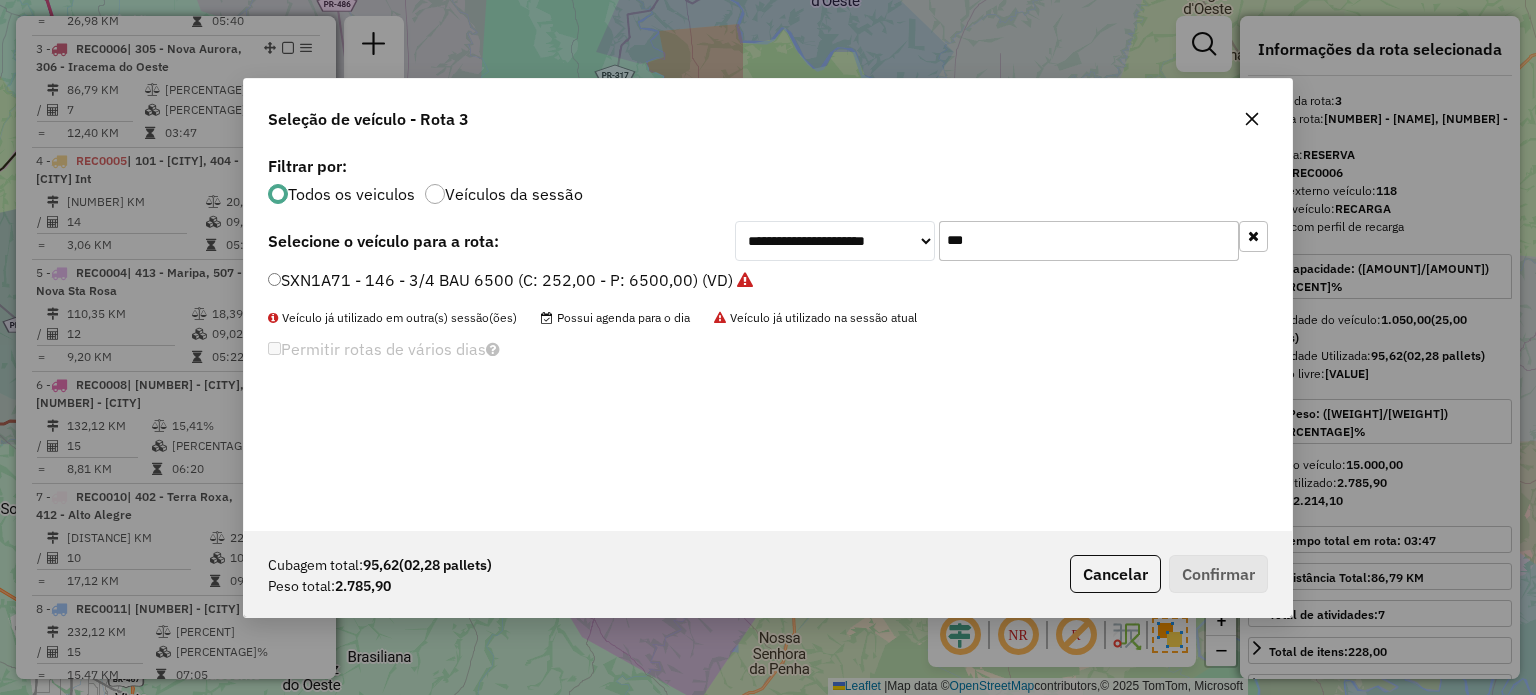 drag, startPoint x: 993, startPoint y: 243, endPoint x: 870, endPoint y: 215, distance: 126.146736 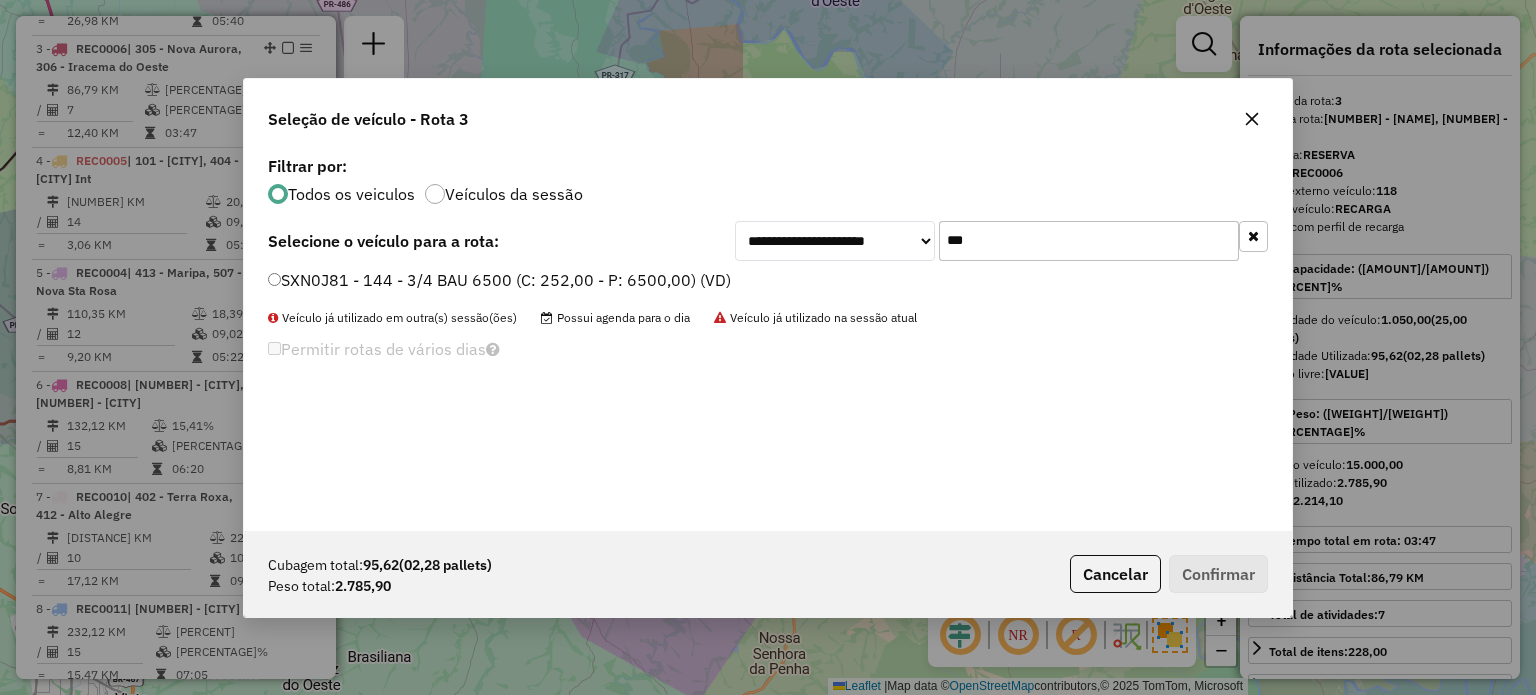 type on "***" 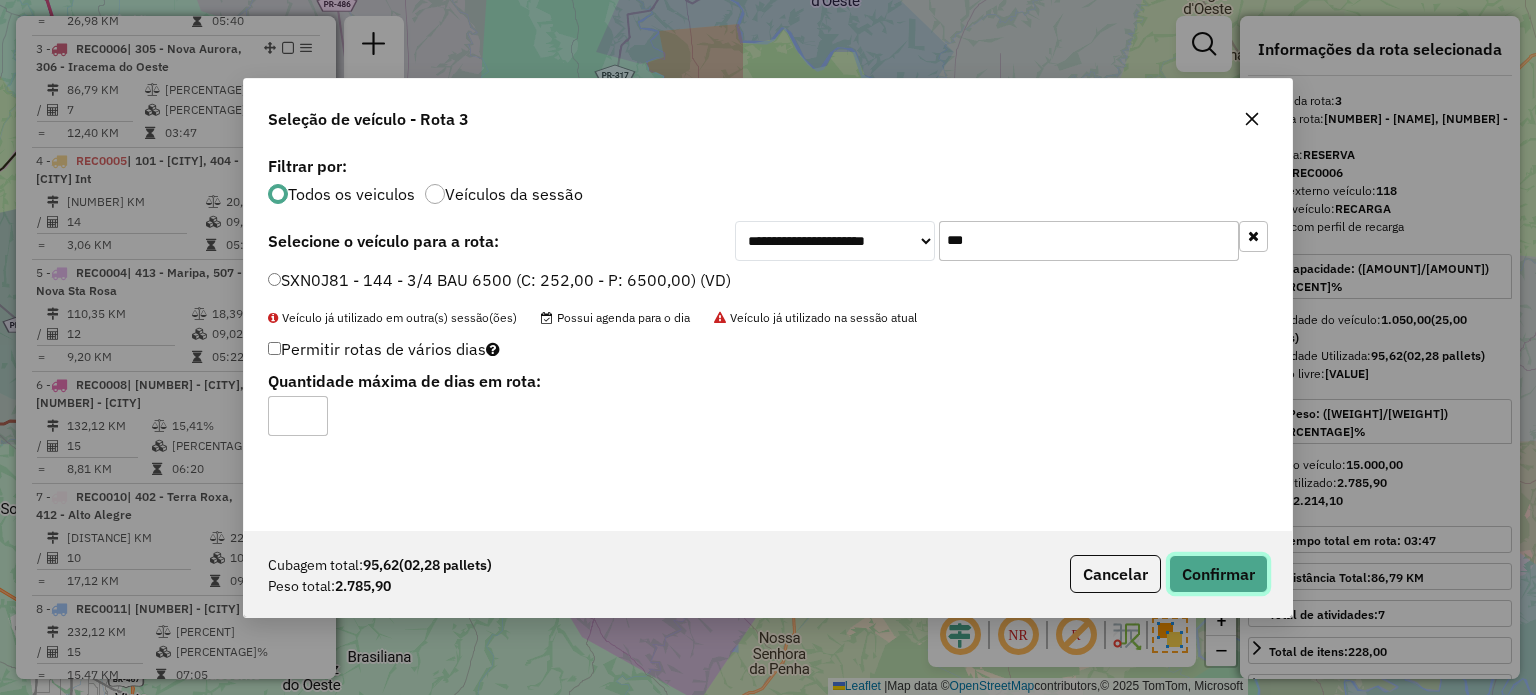 click on "Confirmar" 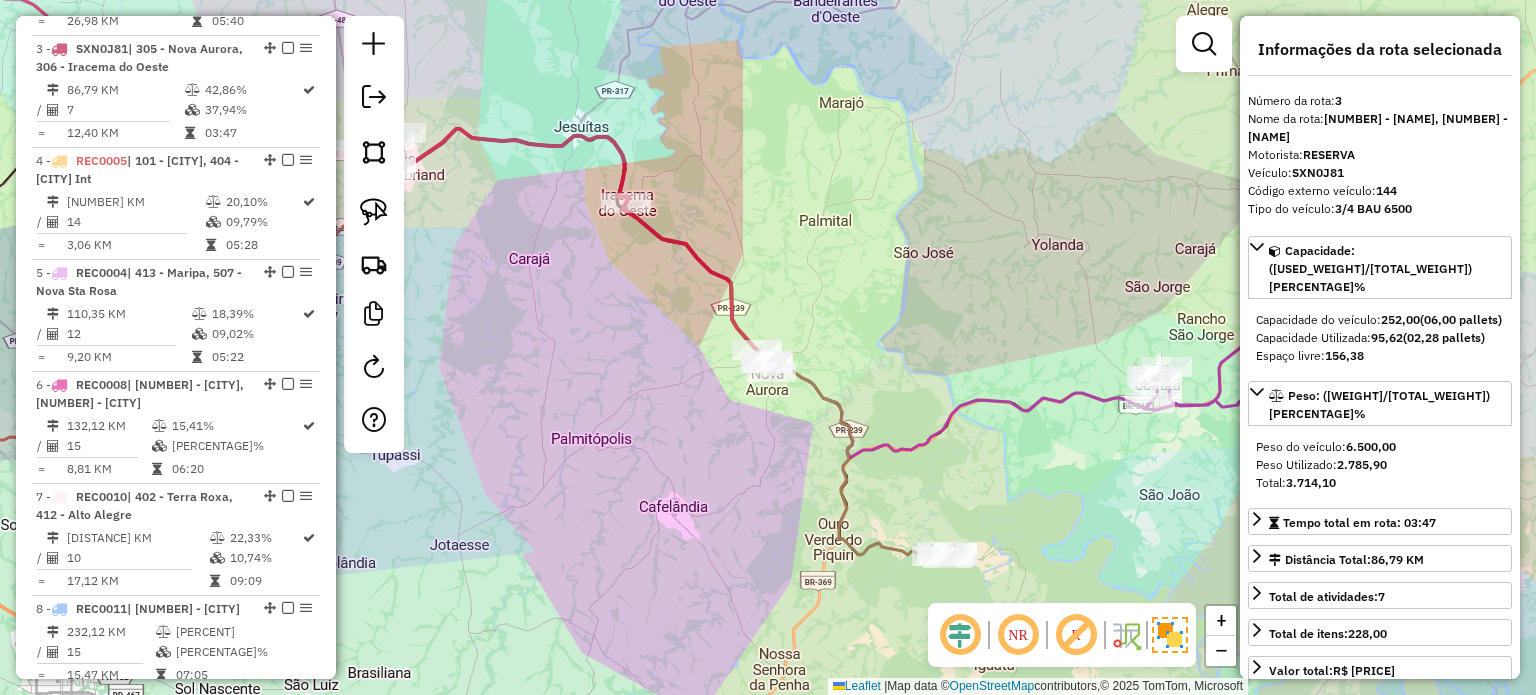 drag, startPoint x: 748, startPoint y: 139, endPoint x: 729, endPoint y: 323, distance: 184.97838 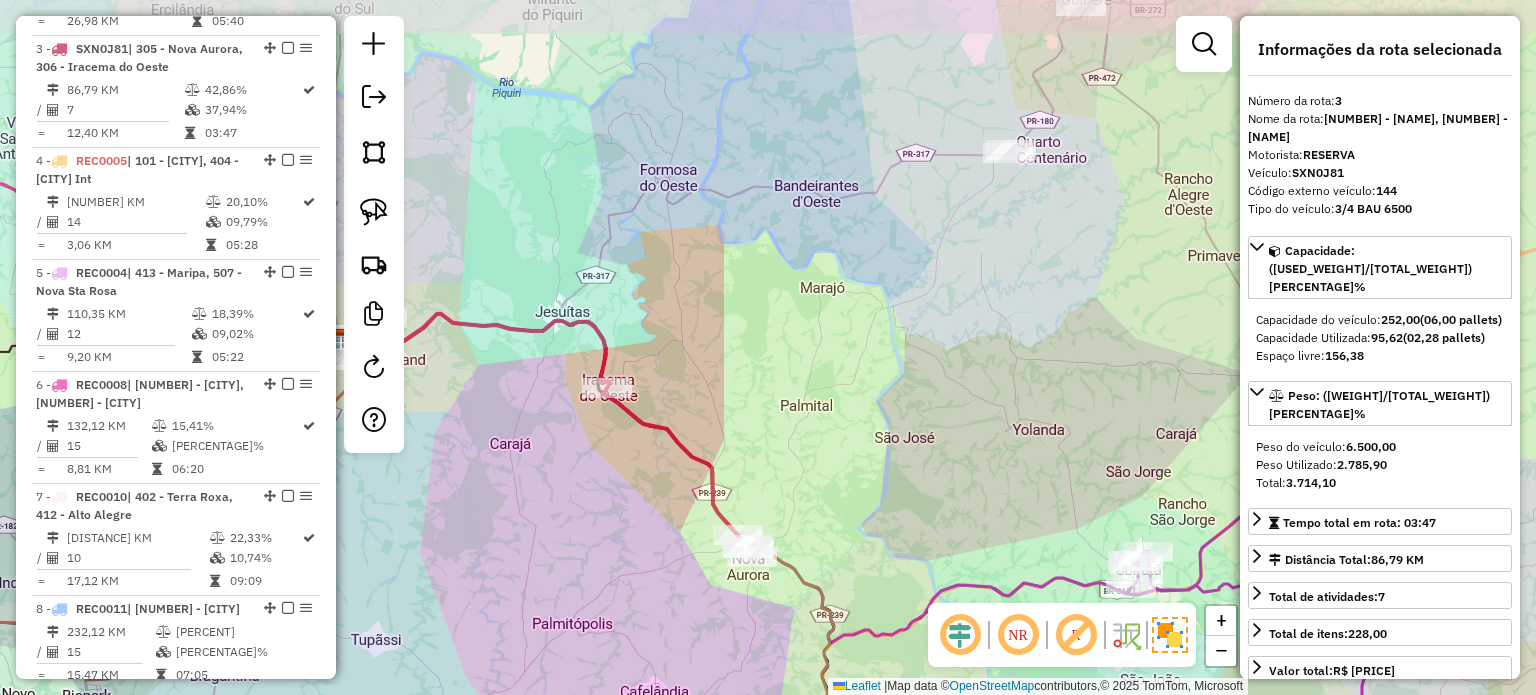 drag, startPoint x: 765, startPoint y: 260, endPoint x: 711, endPoint y: 335, distance: 92.417534 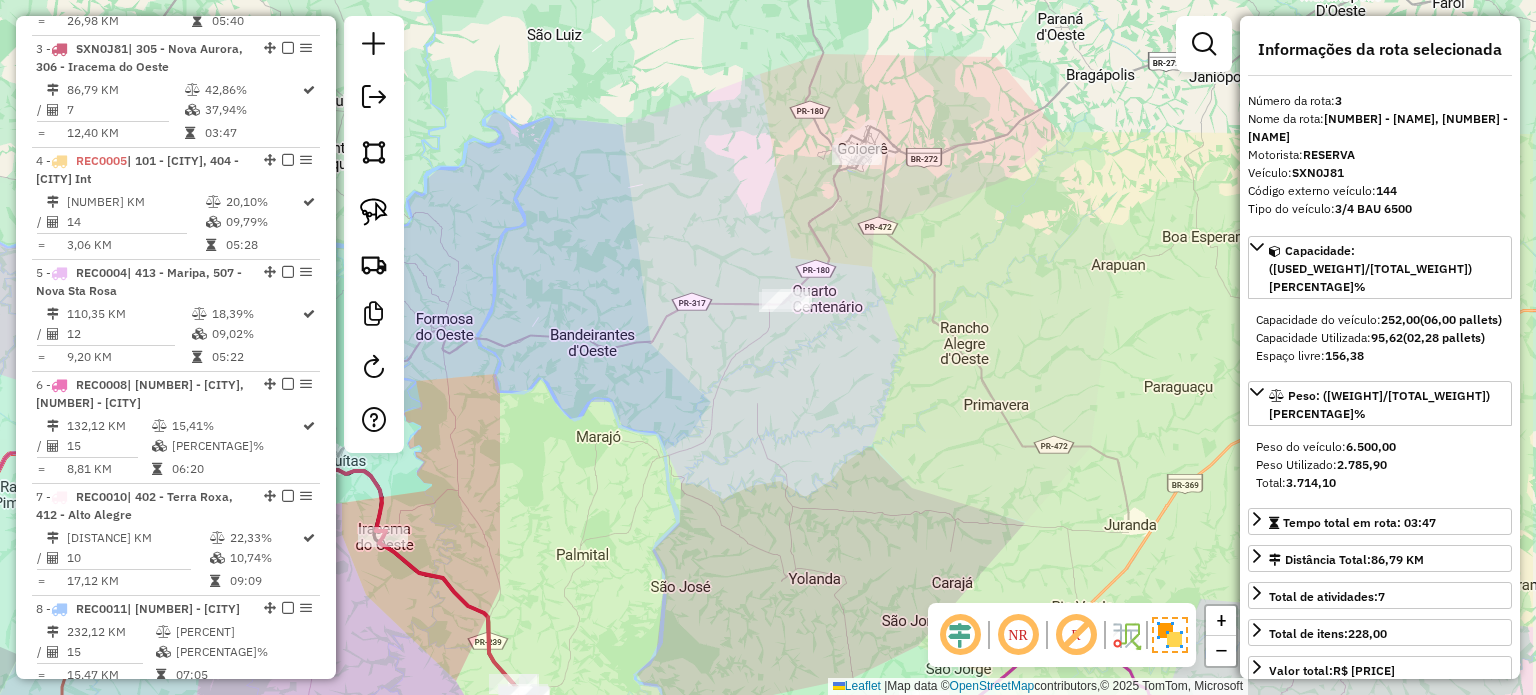 drag, startPoint x: 780, startPoint y: 351, endPoint x: 530, endPoint y: 267, distance: 263.7347 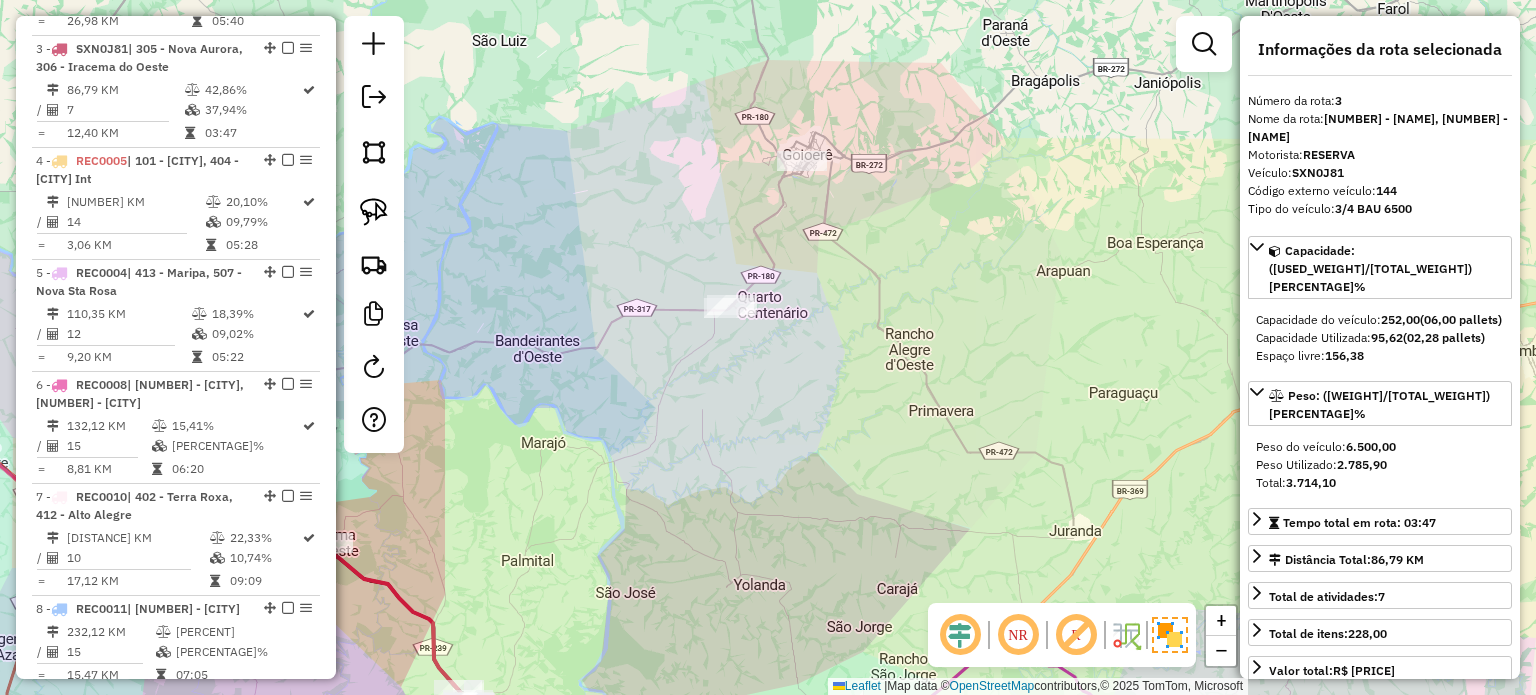 drag, startPoint x: 393, startPoint y: 211, endPoint x: 844, endPoint y: 235, distance: 451.63812 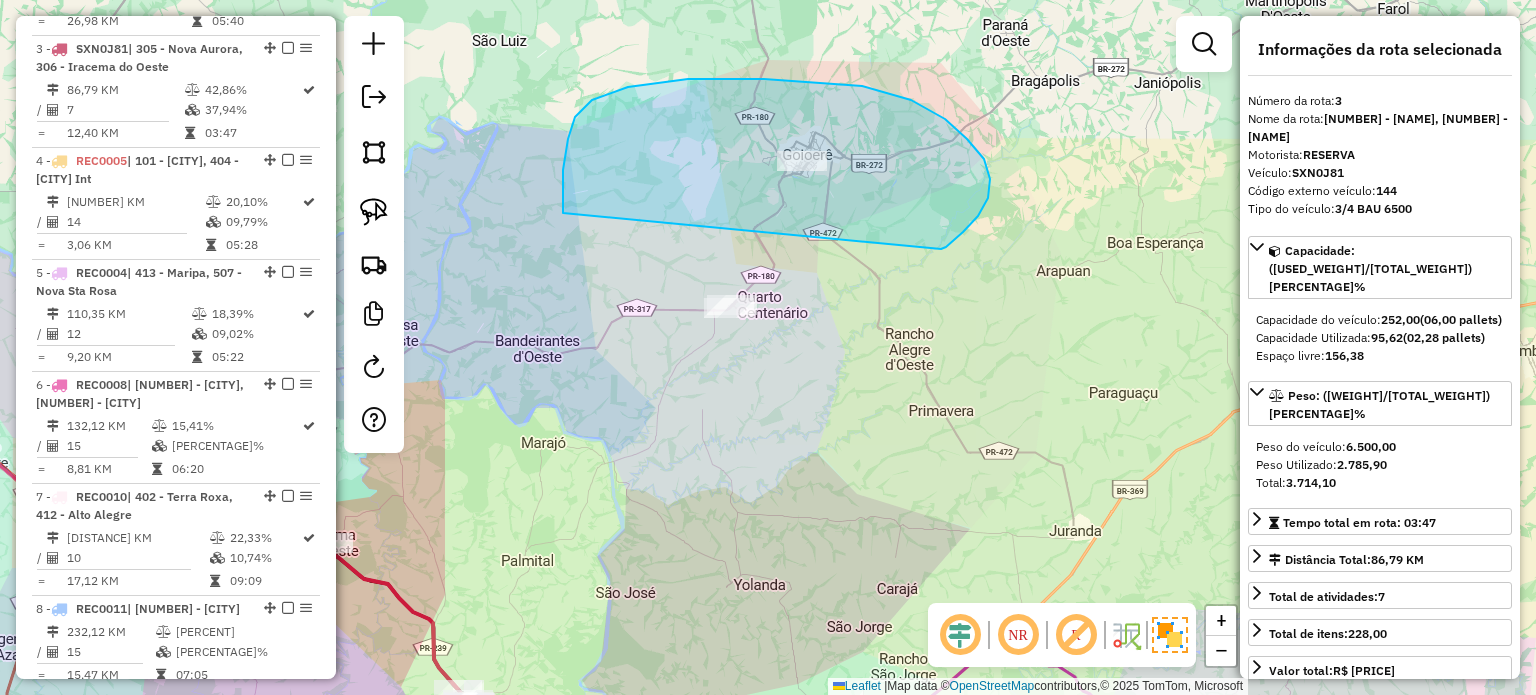 drag, startPoint x: 978, startPoint y: 216, endPoint x: 816, endPoint y: 351, distance: 210.87674 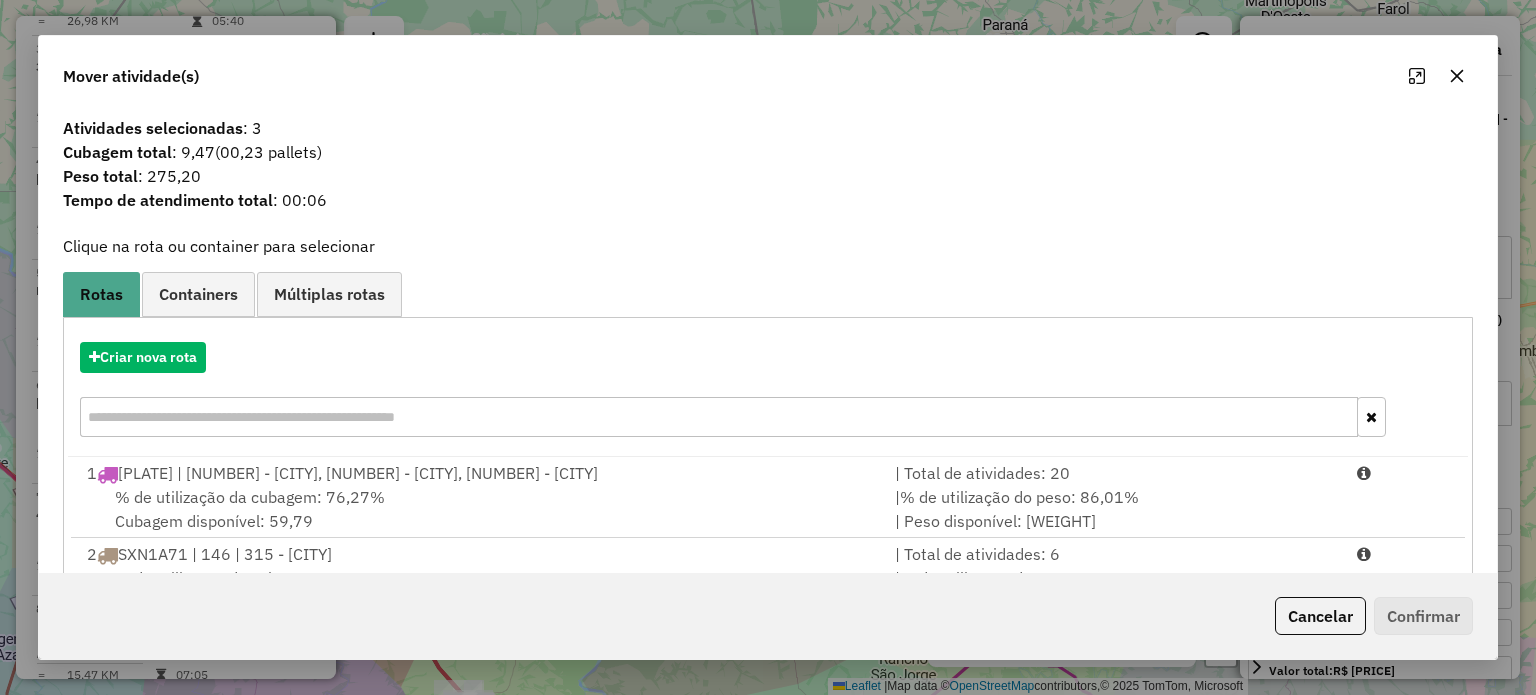 click 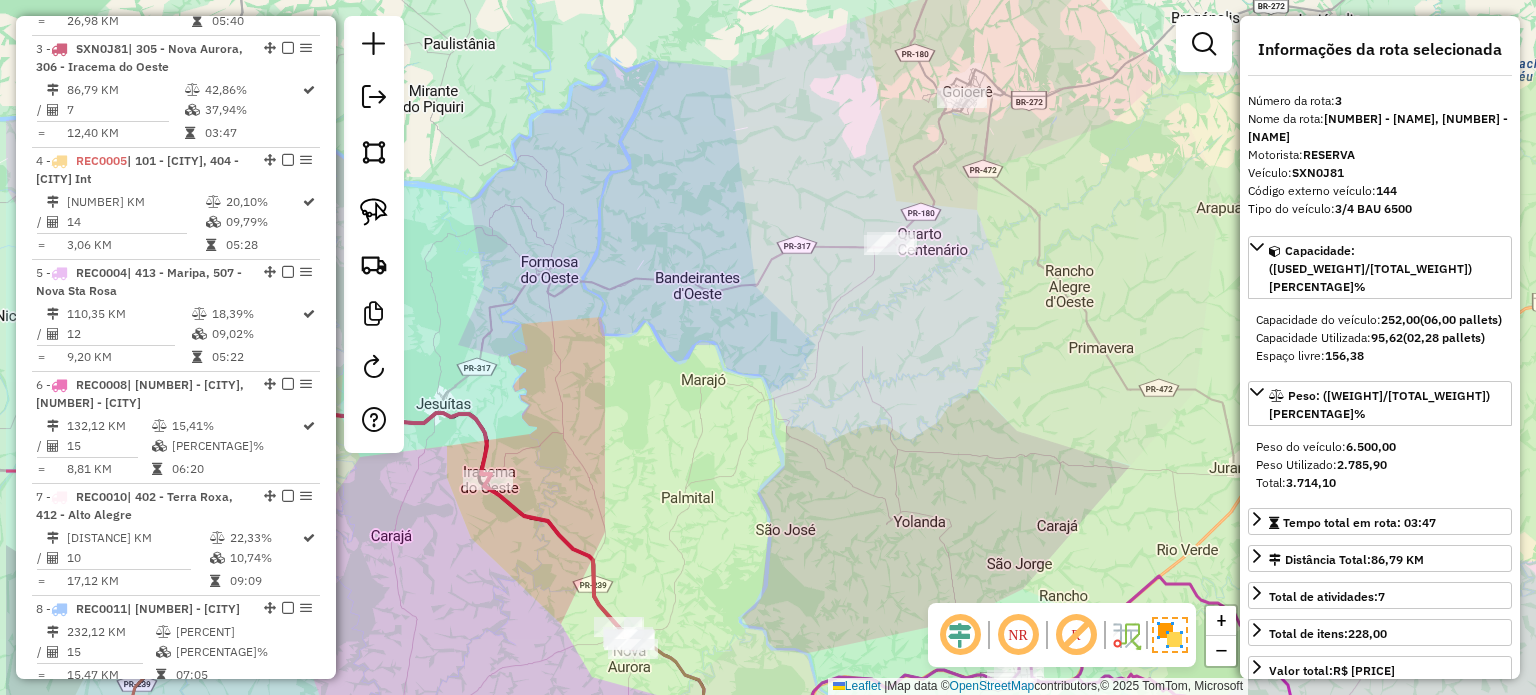 drag, startPoint x: 796, startPoint y: 370, endPoint x: 965, endPoint y: 283, distance: 190.07893 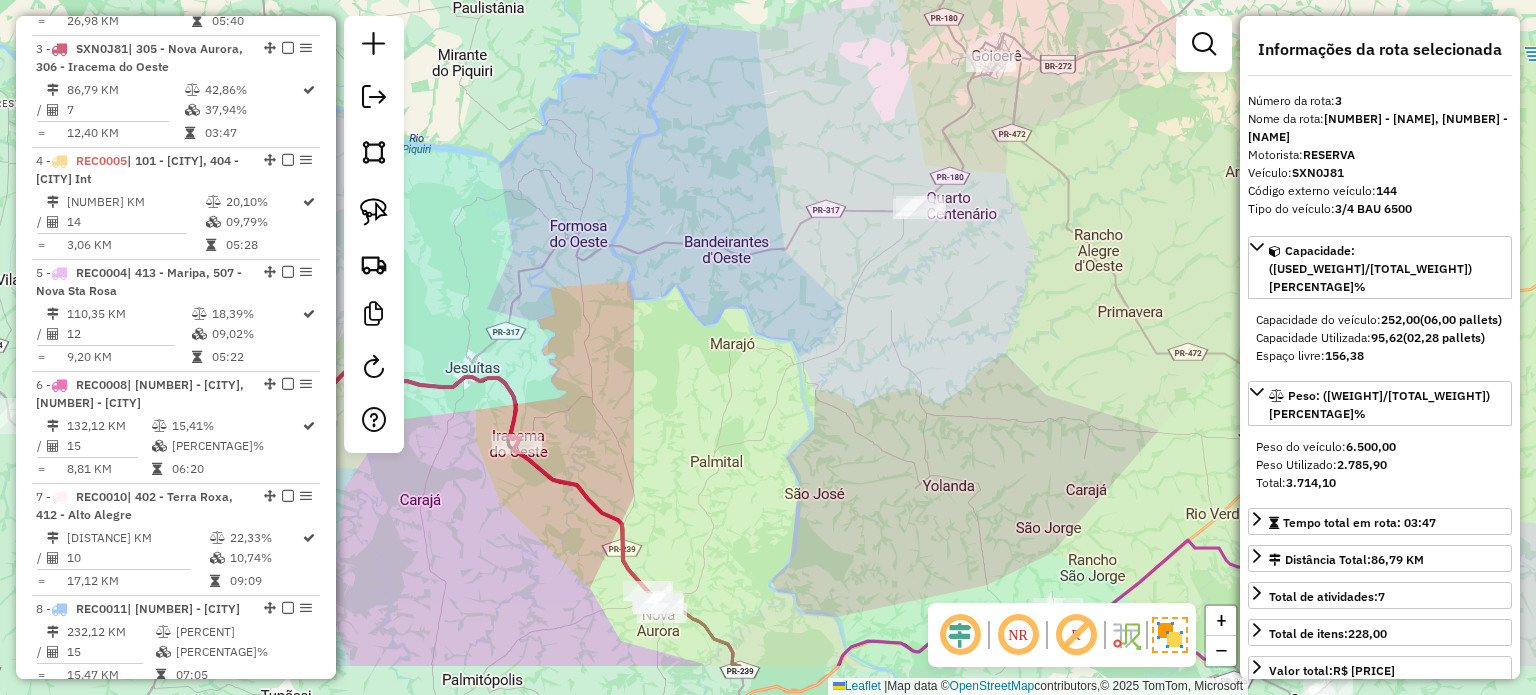 drag, startPoint x: 757, startPoint y: 410, endPoint x: 817, endPoint y: 363, distance: 76.2168 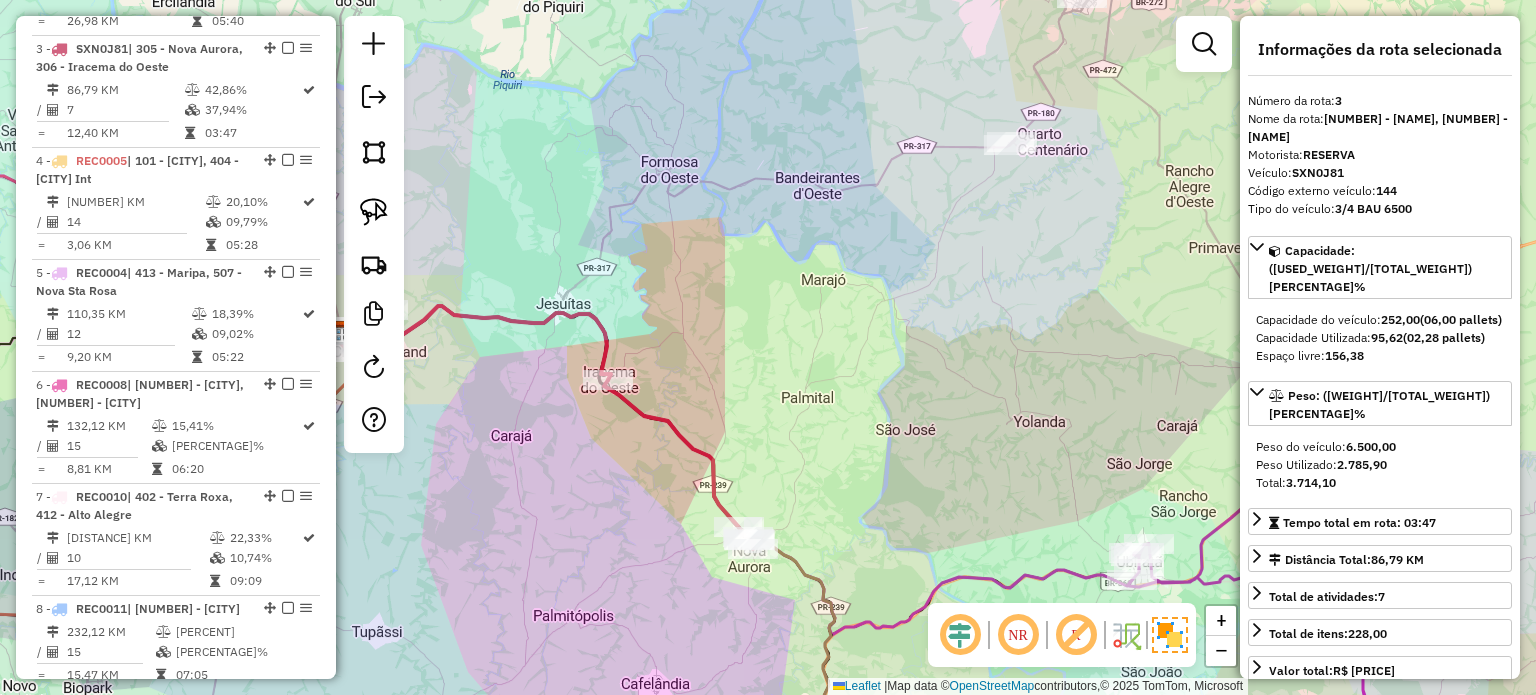 drag, startPoint x: 798, startPoint y: 391, endPoint x: 815, endPoint y: 372, distance: 25.495098 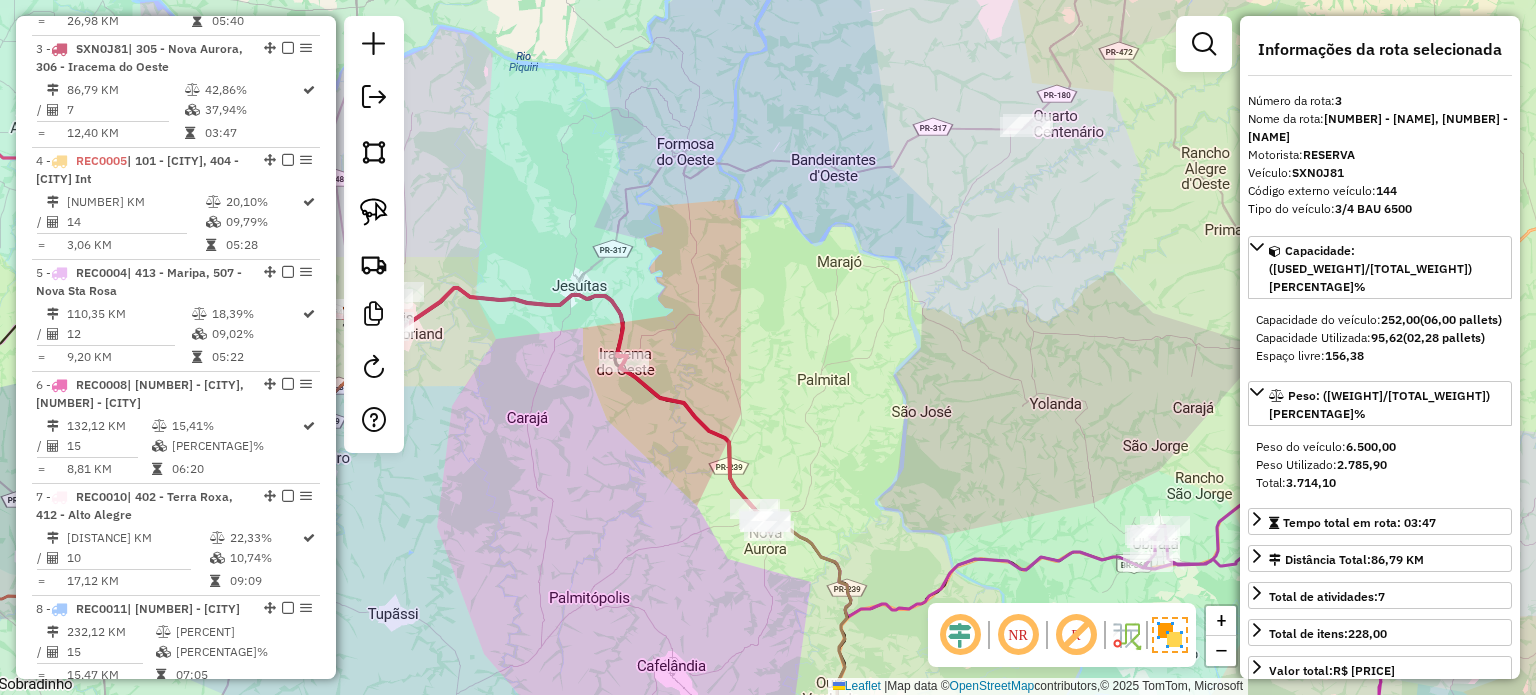 drag, startPoint x: 712, startPoint y: 392, endPoint x: 668, endPoint y: 401, distance: 44.911022 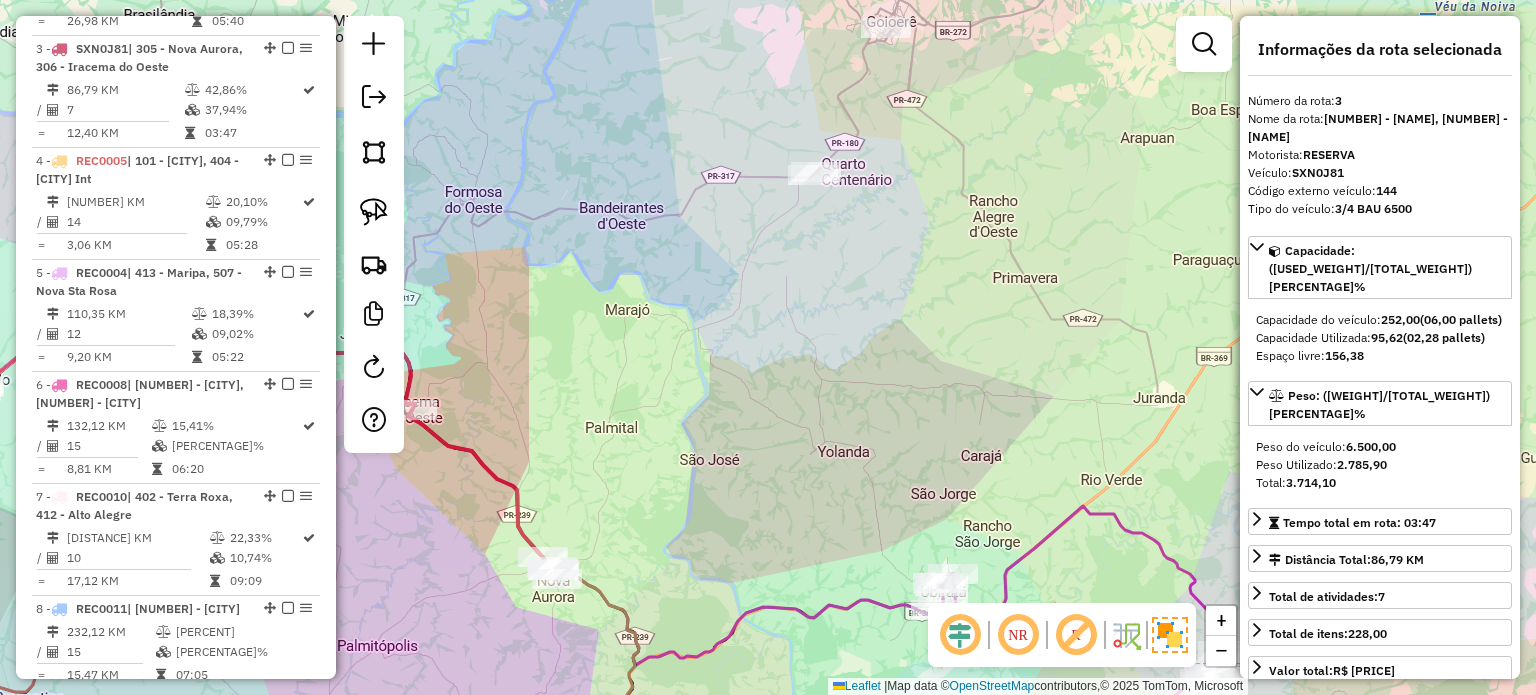 drag, startPoint x: 773, startPoint y: 355, endPoint x: 764, endPoint y: 379, distance: 25.632011 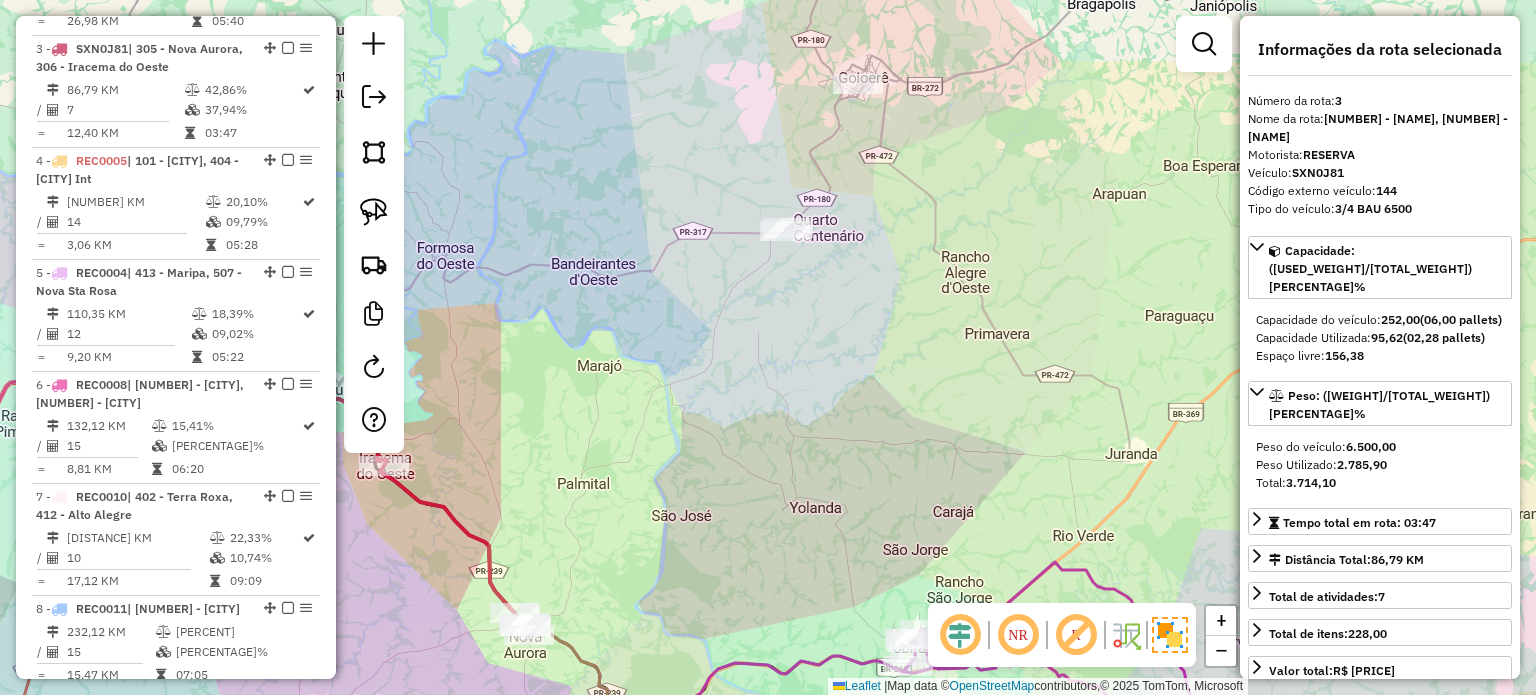 drag, startPoint x: 922, startPoint y: 295, endPoint x: 952, endPoint y: 277, distance: 34.98571 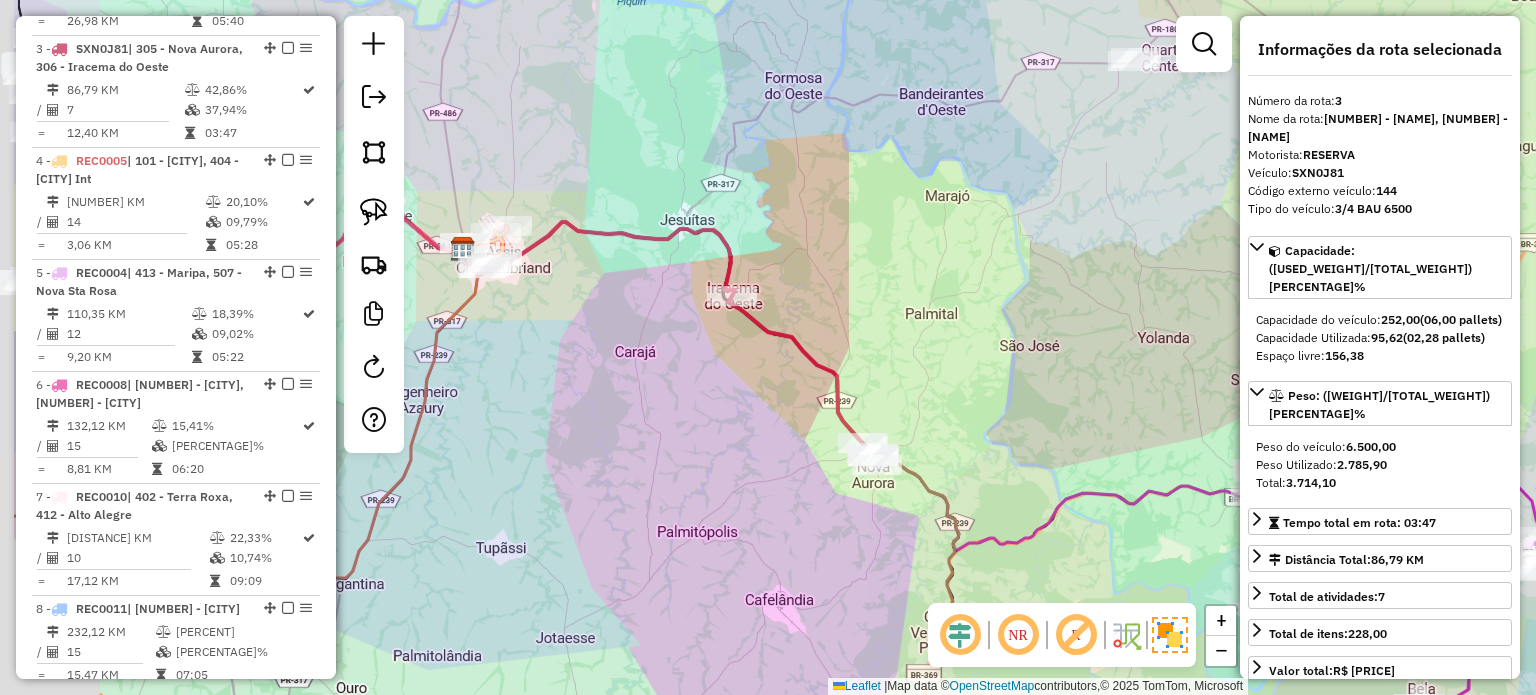 drag, startPoint x: 981, startPoint y: 271, endPoint x: 905, endPoint y: 255, distance: 77.665955 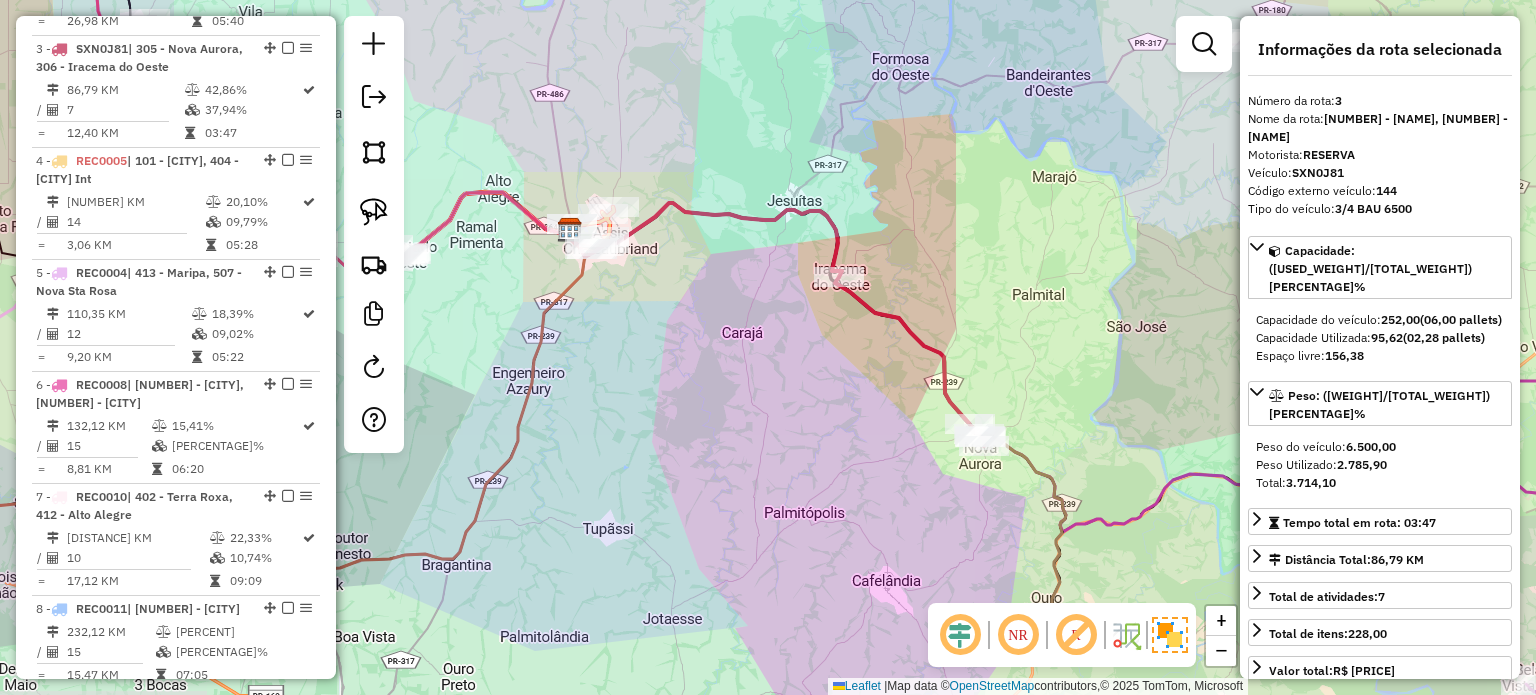 drag, startPoint x: 959, startPoint y: 251, endPoint x: 1102, endPoint y: 210, distance: 148.76155 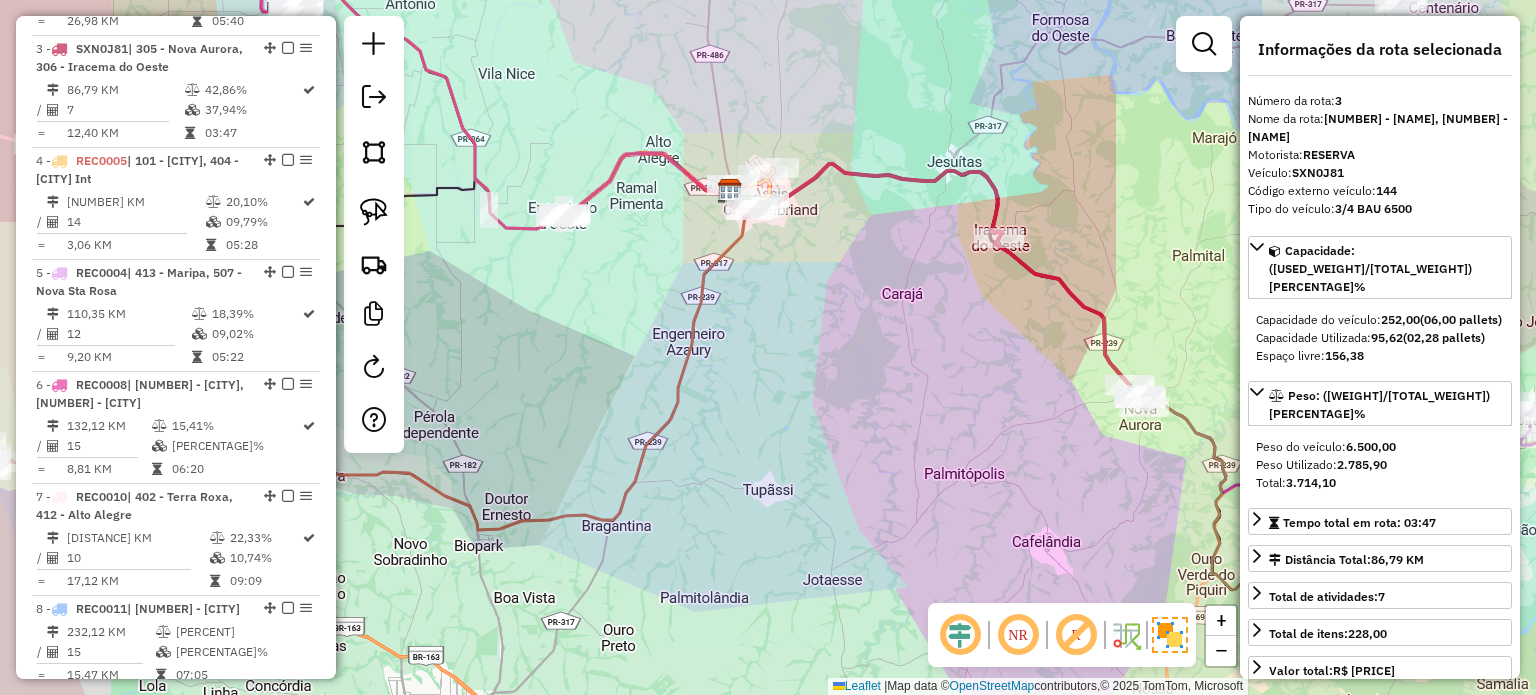 drag, startPoint x: 783, startPoint y: 331, endPoint x: 793, endPoint y: 332, distance: 10.049875 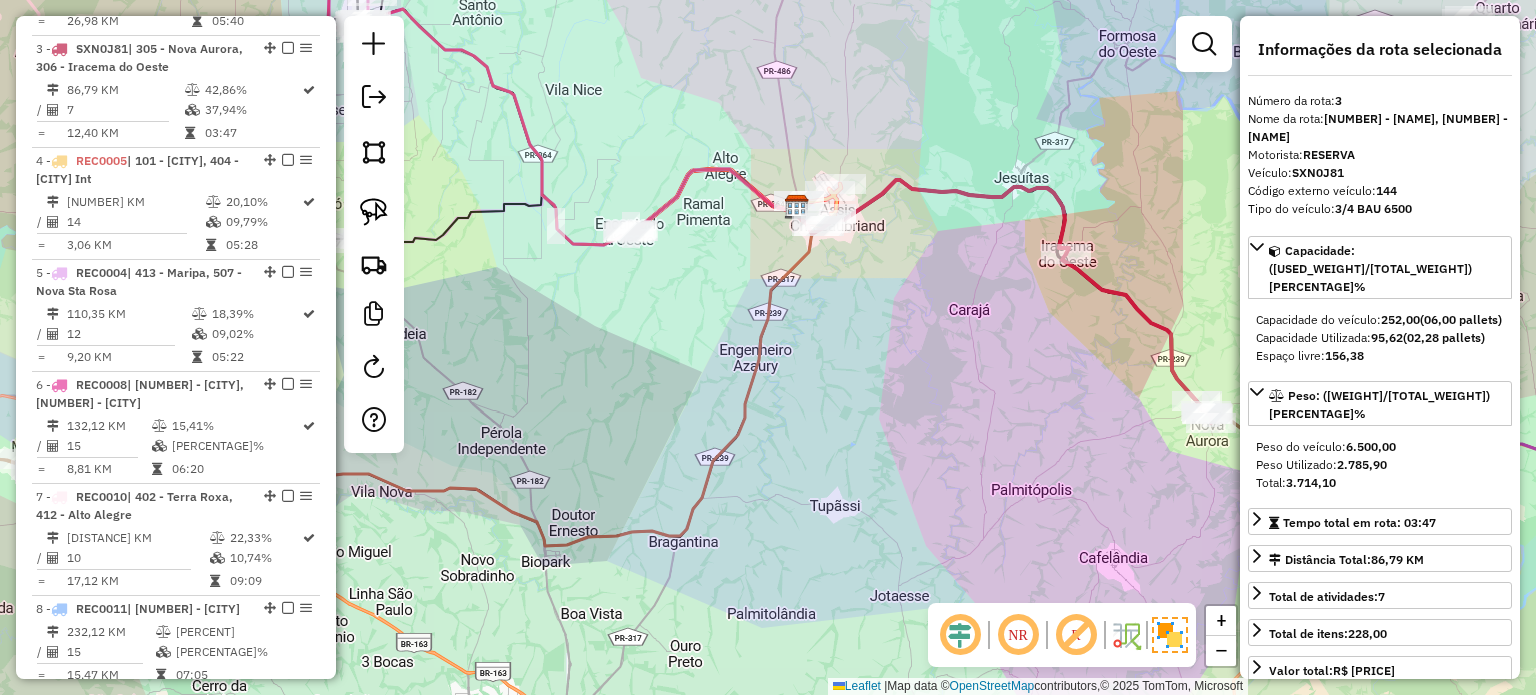 drag, startPoint x: 795, startPoint y: 323, endPoint x: 816, endPoint y: 261, distance: 65.459915 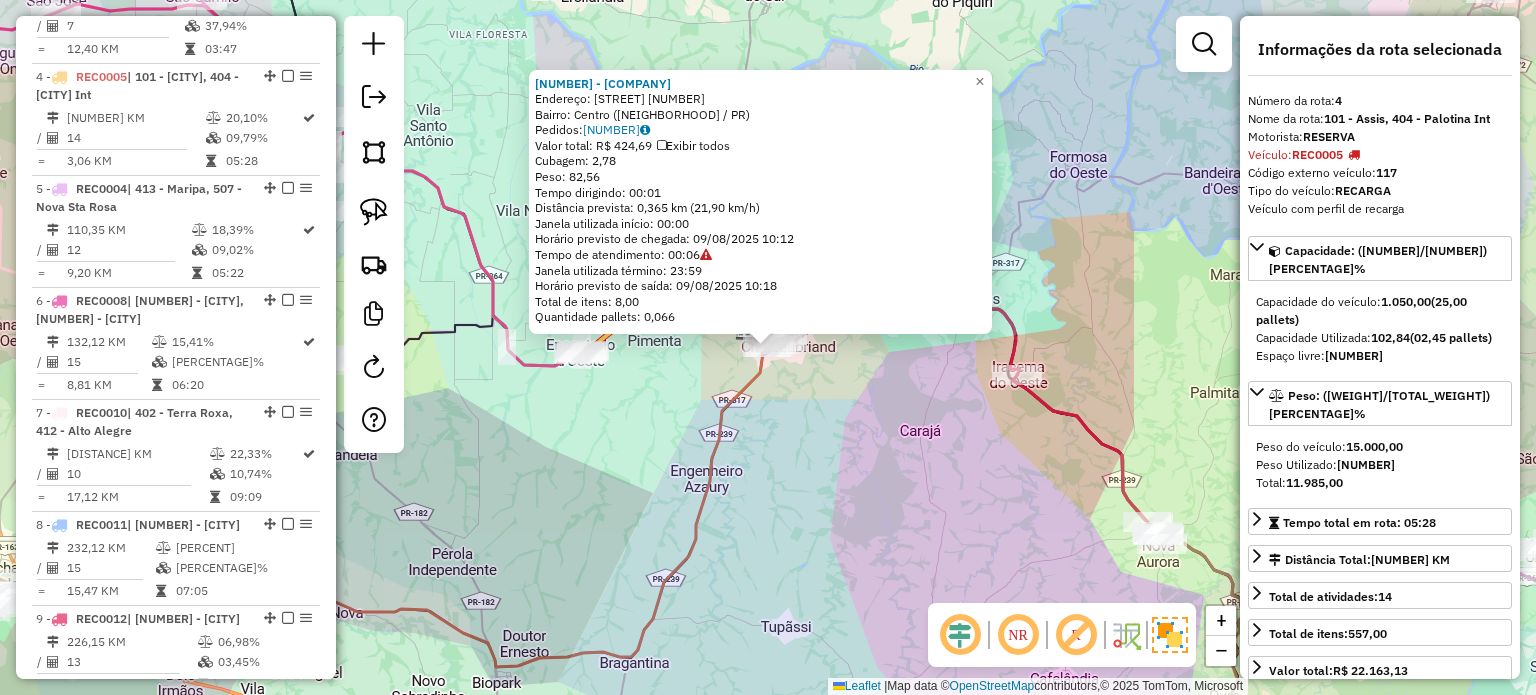 scroll, scrollTop: 1133, scrollLeft: 0, axis: vertical 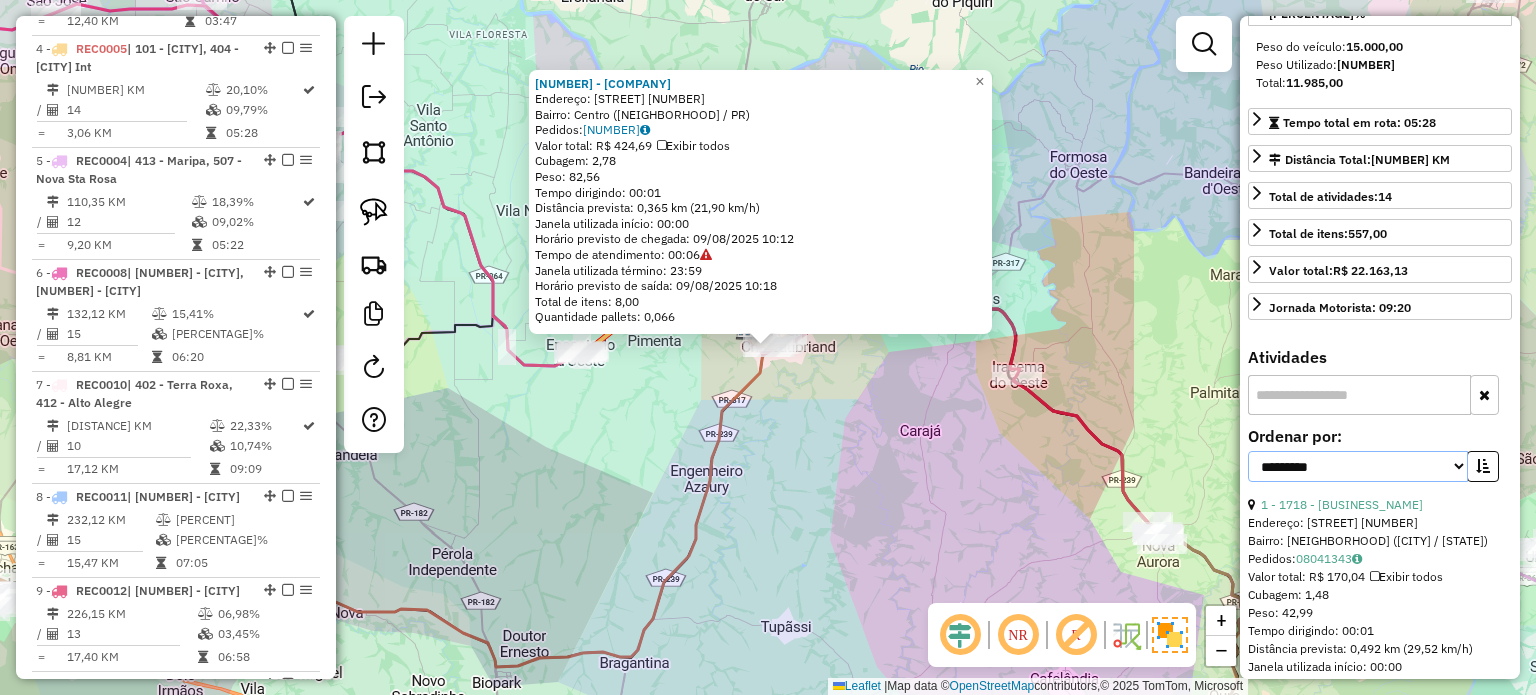 click on "**********" at bounding box center [1358, 466] 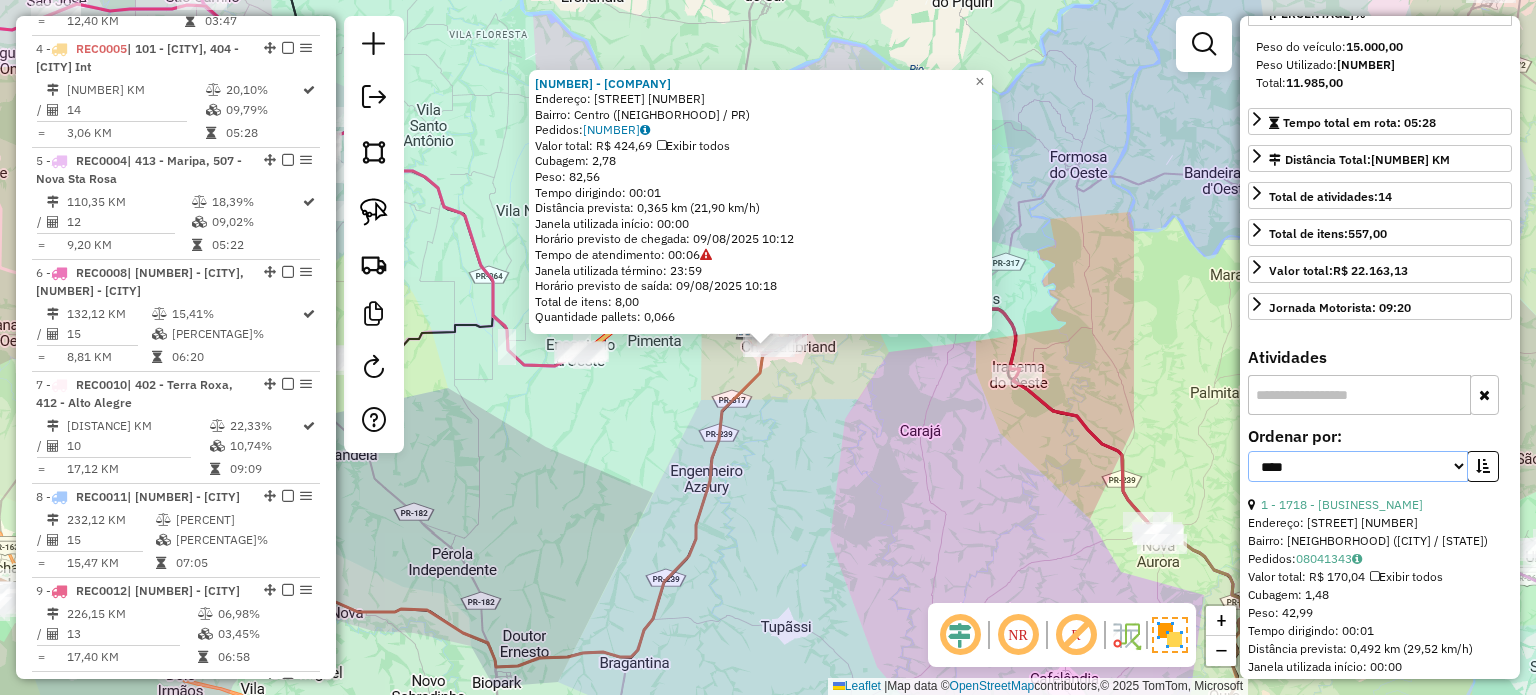 click on "**********" at bounding box center (1358, 466) 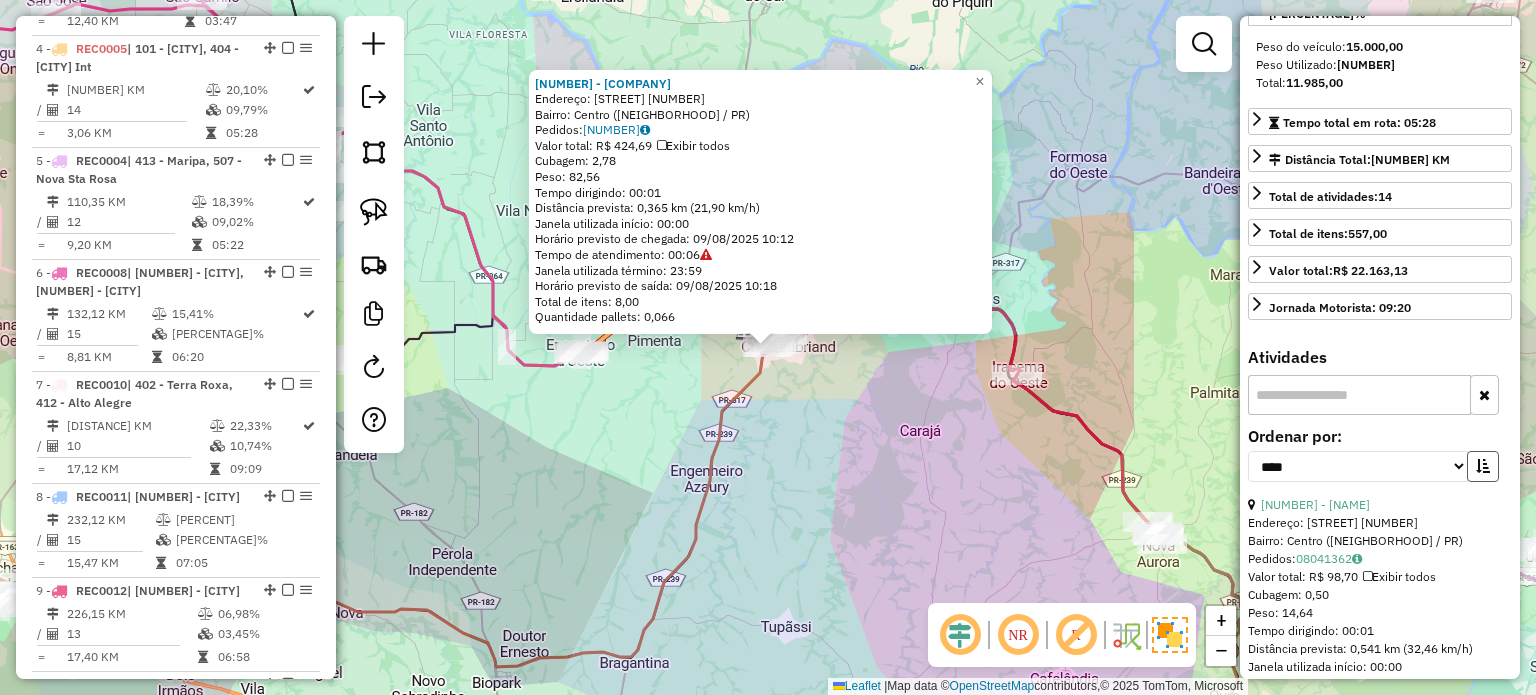 click at bounding box center (1483, 466) 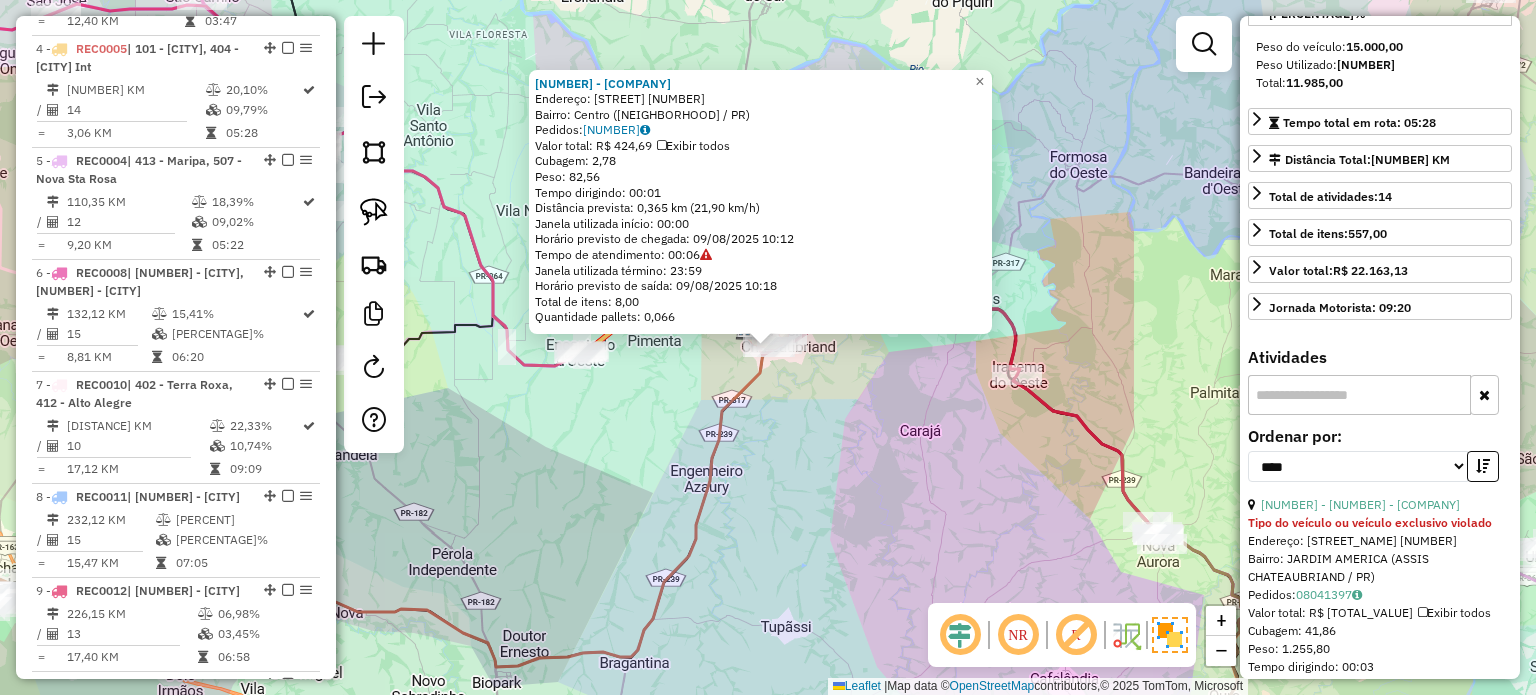click on "1659 - BAR DO VALTINHO  Endereço:  [STREET] [NUMBER]   Bairro: [NEIGHBORHOOD] ([CITY] / PR)   Pedidos:  08041337   Valor total: R$ 424,69   Exibir todos   Cubagem: 2,78  Peso: 82,56  Tempo dirigindo: 00:01   Distância prevista: 0,365 km (21,90 km/h)   Janela utilizada início: 00:00   Horário previsto de chegada: [DATE] [TIME]   Tempo de atendimento: 00:06   Janela utilizada término: 23:59   Horário previsto de saída: [DATE] [TIME]   Total de itens: 8,00   Quantidade pallets: 0,066  × Janela de atendimento Grade de atendimento Capacidade Transportadoras Veículos Cliente Pedidos  Rotas Selecione os dias de semana para filtrar as janelas de atendimento  Seg   Ter   Qua   Qui   Sex   Sáb   Dom  Informe o período da janela de atendimento: De: Até:  Filtrar exatamente a janela do cliente  Considerar janela de atendimento padrão  Selecione os dias de semana para filtrar as grades de atendimento  Seg   Ter   Qua   Qui   Sex   Sáb   Dom   Considerar clientes sem dia de atendimento cadastrado  De:" 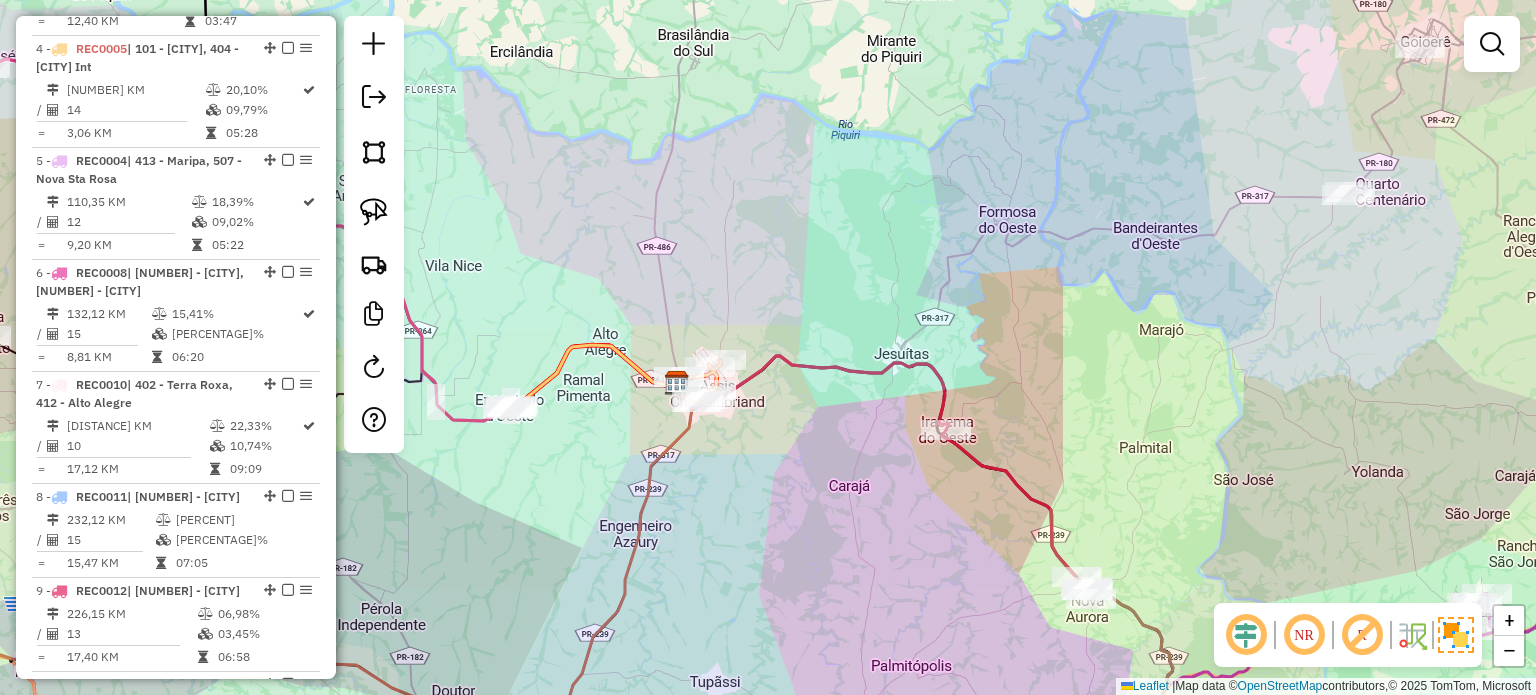 drag, startPoint x: 874, startPoint y: 399, endPoint x: 817, endPoint y: 447, distance: 74.518456 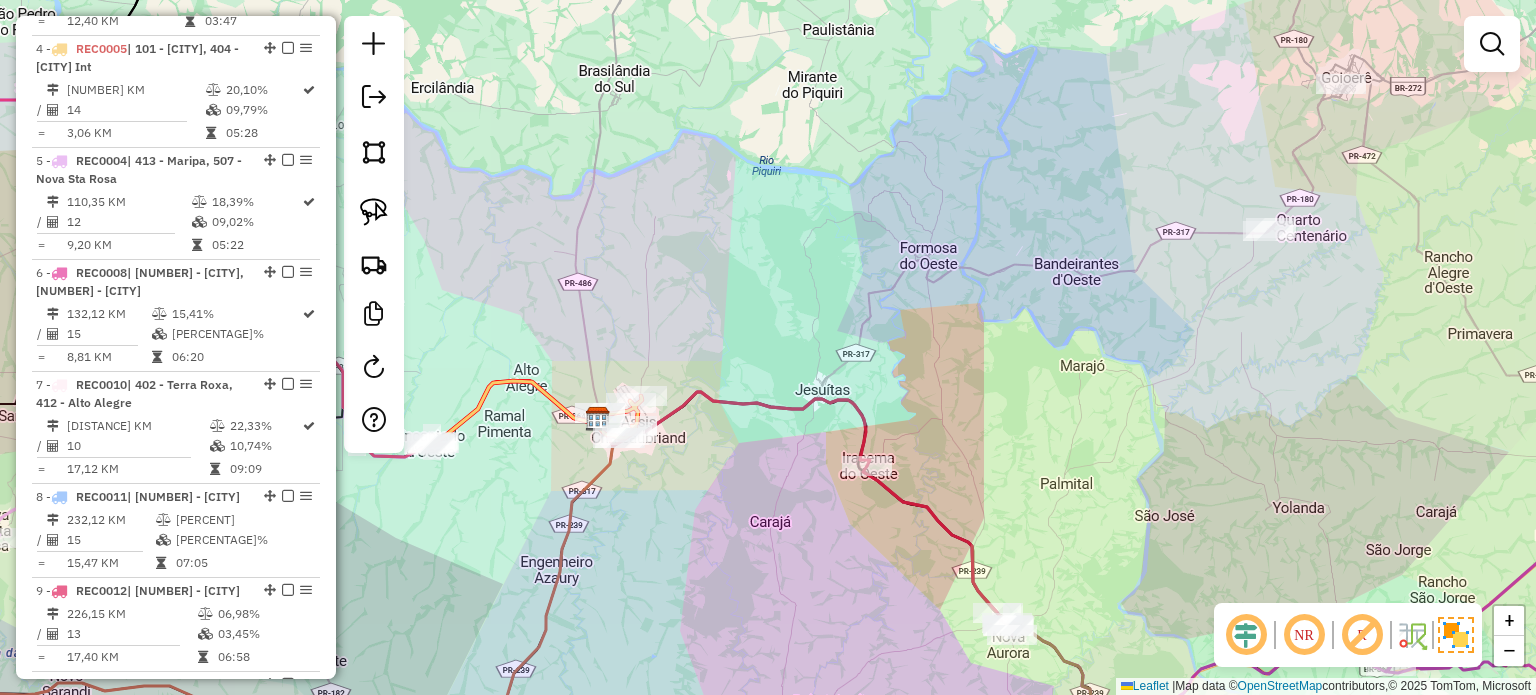 drag, startPoint x: 1235, startPoint y: 344, endPoint x: 1193, endPoint y: 355, distance: 43.416588 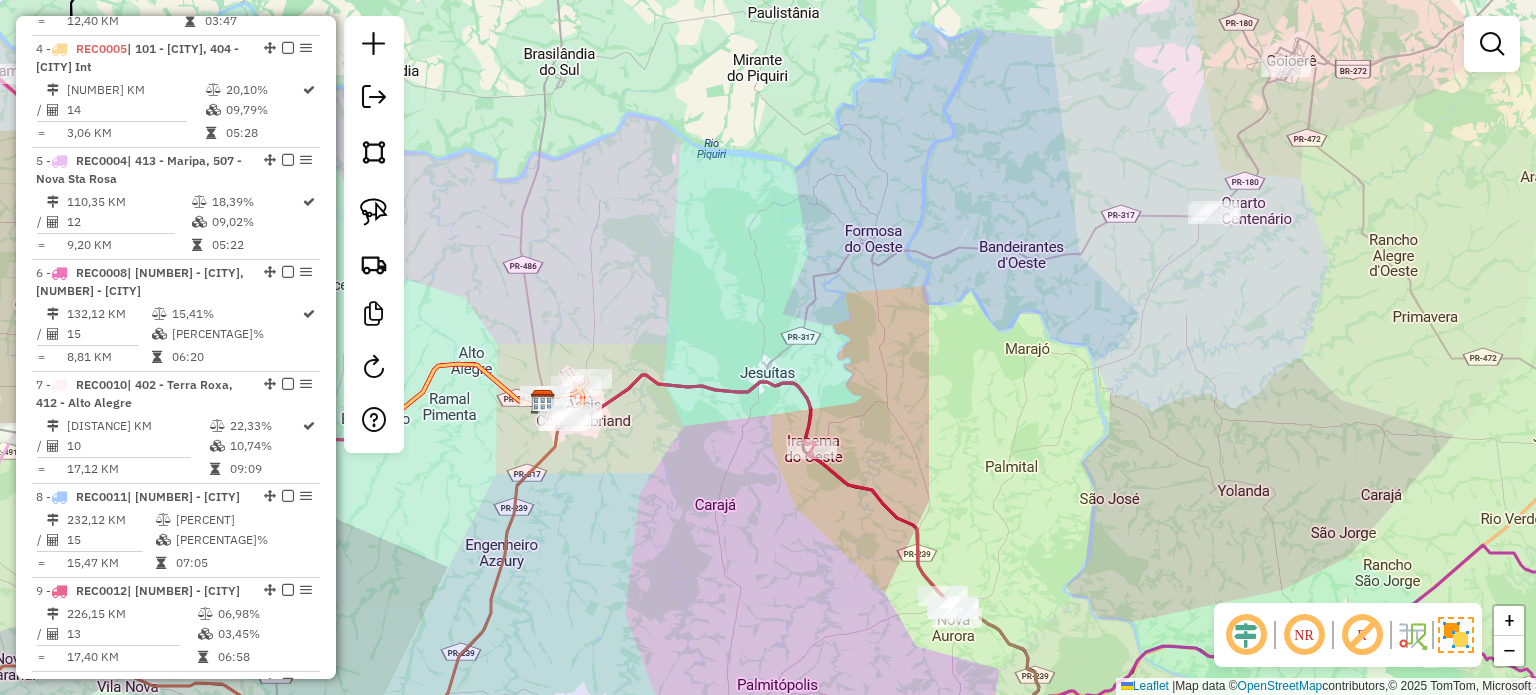 drag, startPoint x: 1174, startPoint y: 393, endPoint x: 1145, endPoint y: 333, distance: 66.64083 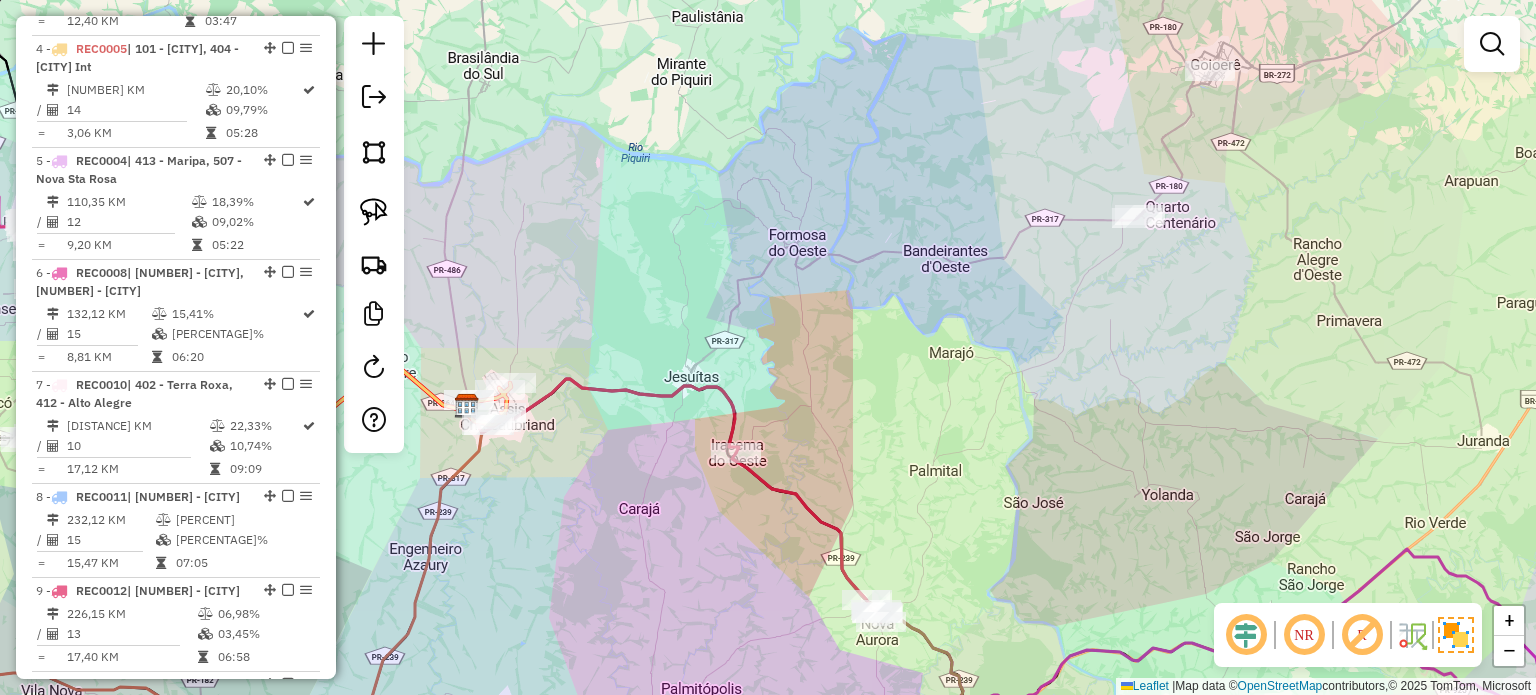 drag, startPoint x: 1184, startPoint y: 309, endPoint x: 1143, endPoint y: 333, distance: 47.507893 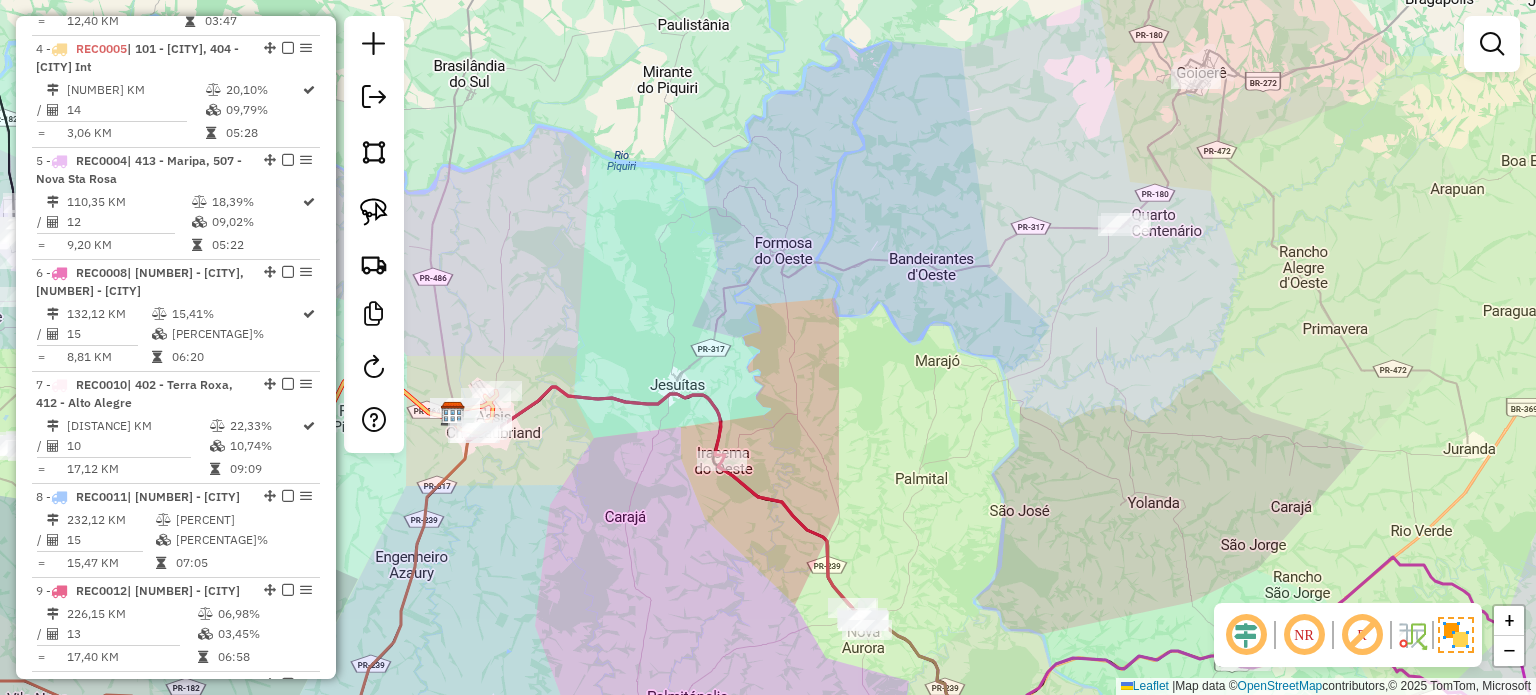 click on "Janela de atendimento Grade de atendimento Capacidade Transportadoras Veículos Cliente Pedidos  Rotas Selecione os dias de semana para filtrar as janelas de atendimento  Seg   Ter   Qua   Qui   Sex   Sáb   Dom  Informe o período da janela de atendimento: De: Até:  Filtrar exatamente a janela do cliente  Considerar janela de atendimento padrão  Selecione os dias de semana para filtrar as grades de atendimento  Seg   Ter   Qua   Qui   Sex   Sáb   Dom   Considerar clientes sem dia de atendimento cadastrado  Clientes fora do dia de atendimento selecionado Filtrar as atividades entre os valores definidos abaixo:  Peso mínimo:   Peso máximo:   Cubagem mínima:   Cubagem máxima:   De:   Até:  Filtrar as atividades entre o tempo de atendimento definido abaixo:  De:   Até:   Considerar capacidade total dos clientes não roteirizados Transportadora: Selecione um ou mais itens Tipo de veículo: Selecione um ou mais itens Veículo: Selecione um ou mais itens Motorista: Selecione um ou mais itens Nome: Rótulo:" 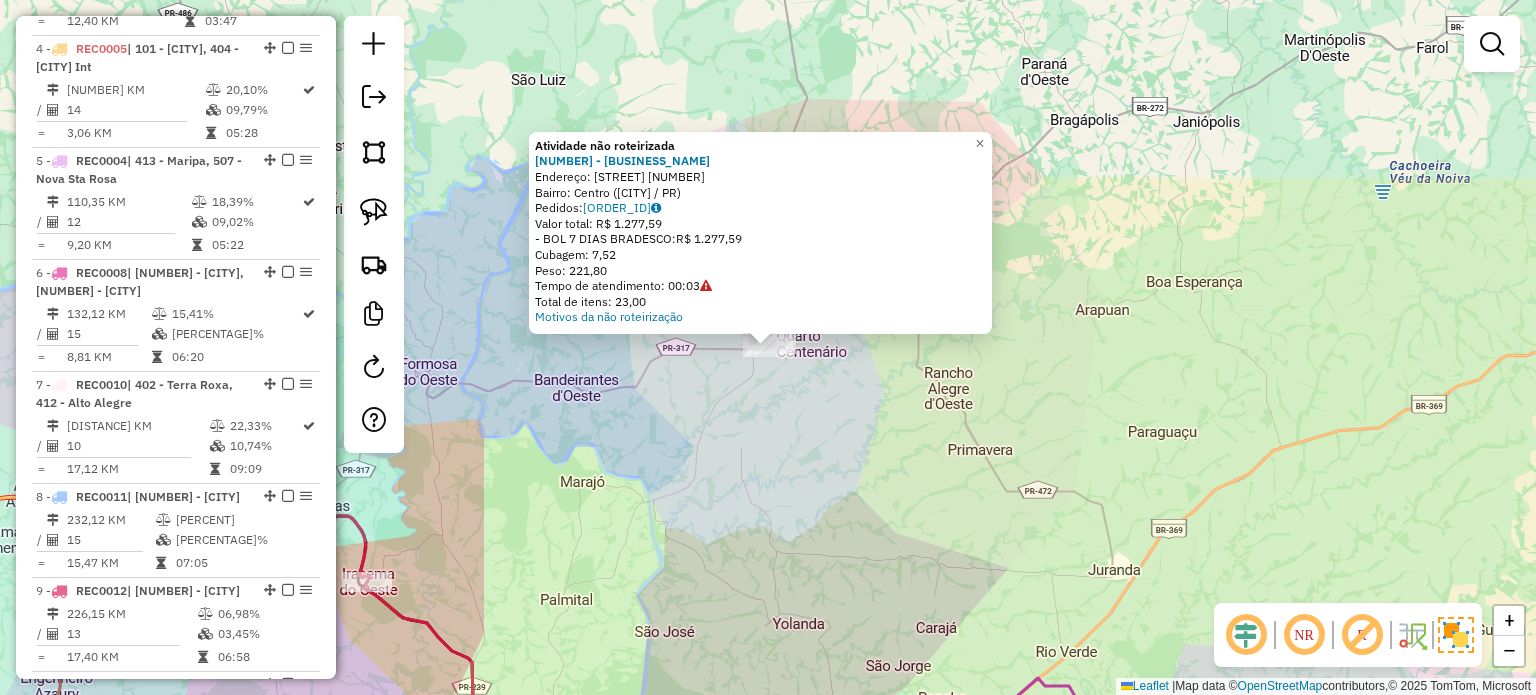 click on "Atividade não roteirizada 305 - Bar joao doria Endereço: av bandeirantes [NUMBER] Bairro: Centro ([NEIGHBORHOOD] / PR) Pedidos: [NUMBER] Valor total: R$ [PRICE] - BOL 7 DIAS BRADESCO: R$ [PRICE] Cubagem: [CUBAGE] Peso: [WEIGHT] Tempo de atendimento: [TIME] Total de itens: [ITEMS] Motivos da não roteirização × Janela de atendimento Grade de atendimento Capacidade Transportadoras Veículos Cliente Pedidos Rotas Selecione os dias de semana para filtrar as janelas de atendimento Seg Ter Qua Qui Sex Sáb Dom Informe o período da janela de atendimento: De: Até: Filtrar exatamente a janela do cliente Considerar janela de atendimento padrão Selecione os dias de semana para filtrar as grades de atendimento Seg Ter Qua Qui Sex Sáb Dom Considerar clientes sem dia de atendimento cadastrado Clientes fora do dia de atendimento selecionado Filtrar as atividades entre os valores definidos abaixo: Peso mínimo: Peso máximo: Cubagem mínima: Cubagem máxima: De:" 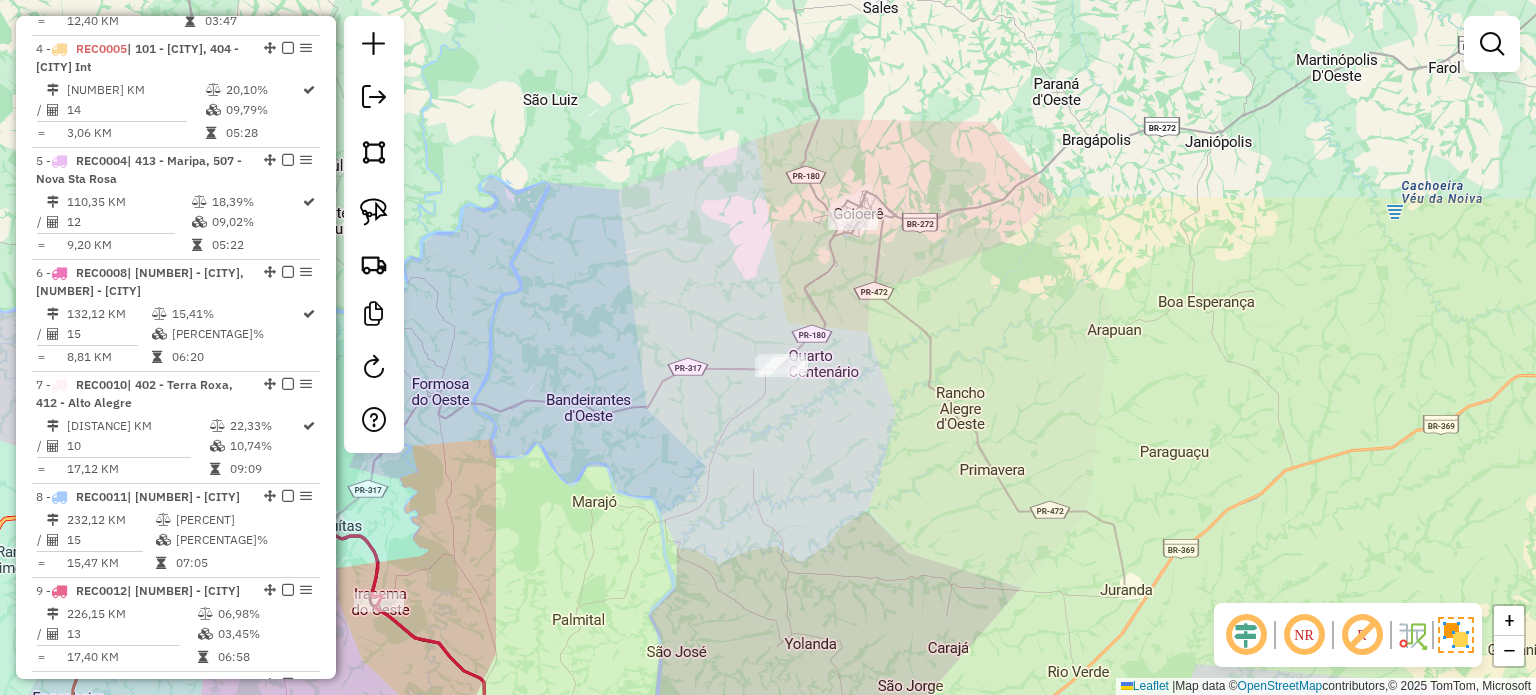 drag, startPoint x: 882, startPoint y: 400, endPoint x: 898, endPoint y: 427, distance: 31.38471 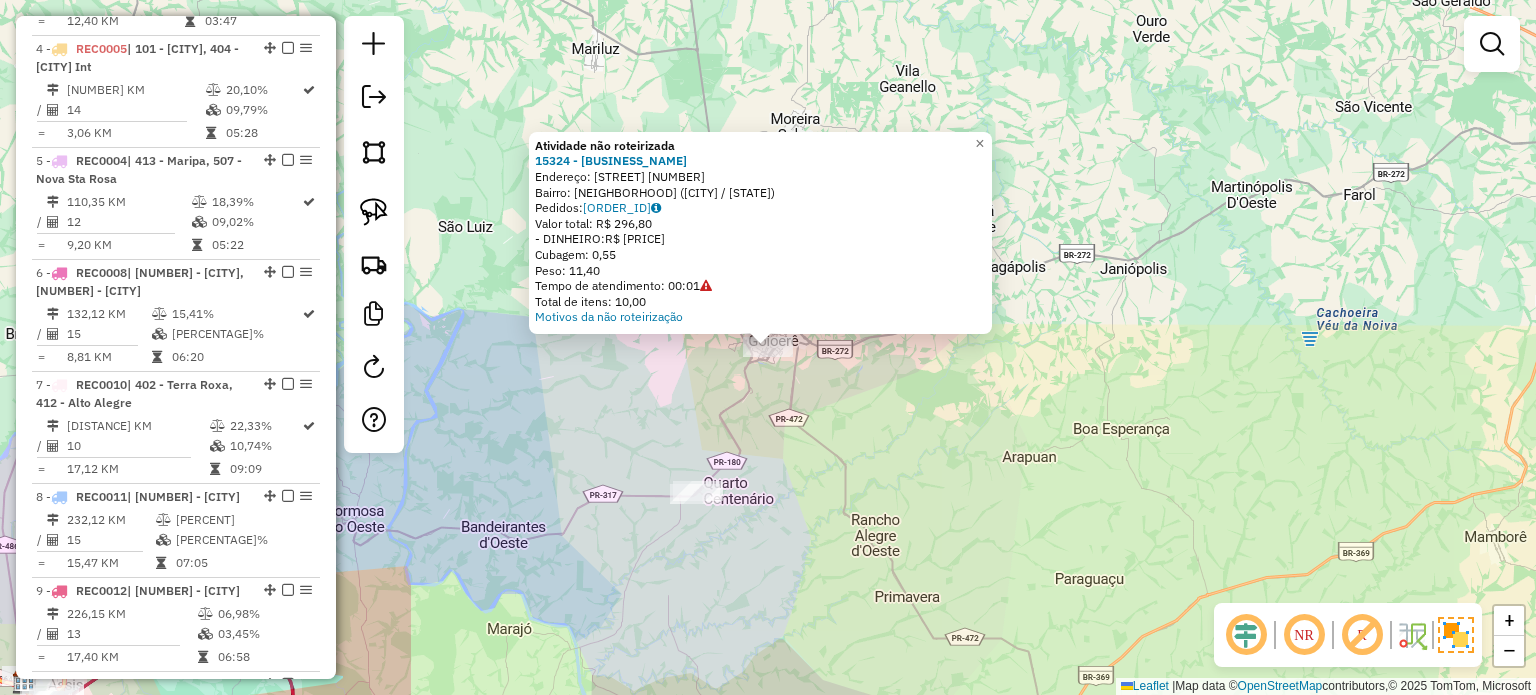 click on "Atividade não roteirizada [NUMBER] - [COMPANY]  Endereço:  [STREET] [NUMBER]   Bairro: [NEIGHBORHOOD] ([CITY] / [STATE])   Pedidos:  [ORDER_ID]   Valor total: R$ [PRICE]   - [PAYMENT_METHOD]:  R$ [PRICE]   Cubagem: [NUMBER]   Peso: [NUMBER]   Tempo de atendimento: [TIME]   Total de itens: [NUMBER]  Motivos da não roteirização × Janela de atendimento Grade de atendimento Capacidade Transportadoras Veículos Cliente Pedidos  Rotas Selecione os dias de semana para filtrar as janelas de atendimento  Seg   Ter   Qua   Qui   Sex   Sáb   Dom  Informe o período da janela de atendimento: De: Até:  Filtrar exatamente a janela do cliente  Considerar janela de atendimento padrão  Selecione os dias de semana para filtrar as grades de atendimento  Seg   Ter   Qua   Qui   Sex   Sáb   Dom   Considerar clientes sem dia de atendimento cadastrado  Clientes fora do dia de atendimento selecionado Filtrar as atividades entre os valores definidos abaixo:  Peso mínimo:   Peso máximo:   Cubagem mínima:   Cubagem máxima:   De:   Até:  De:" 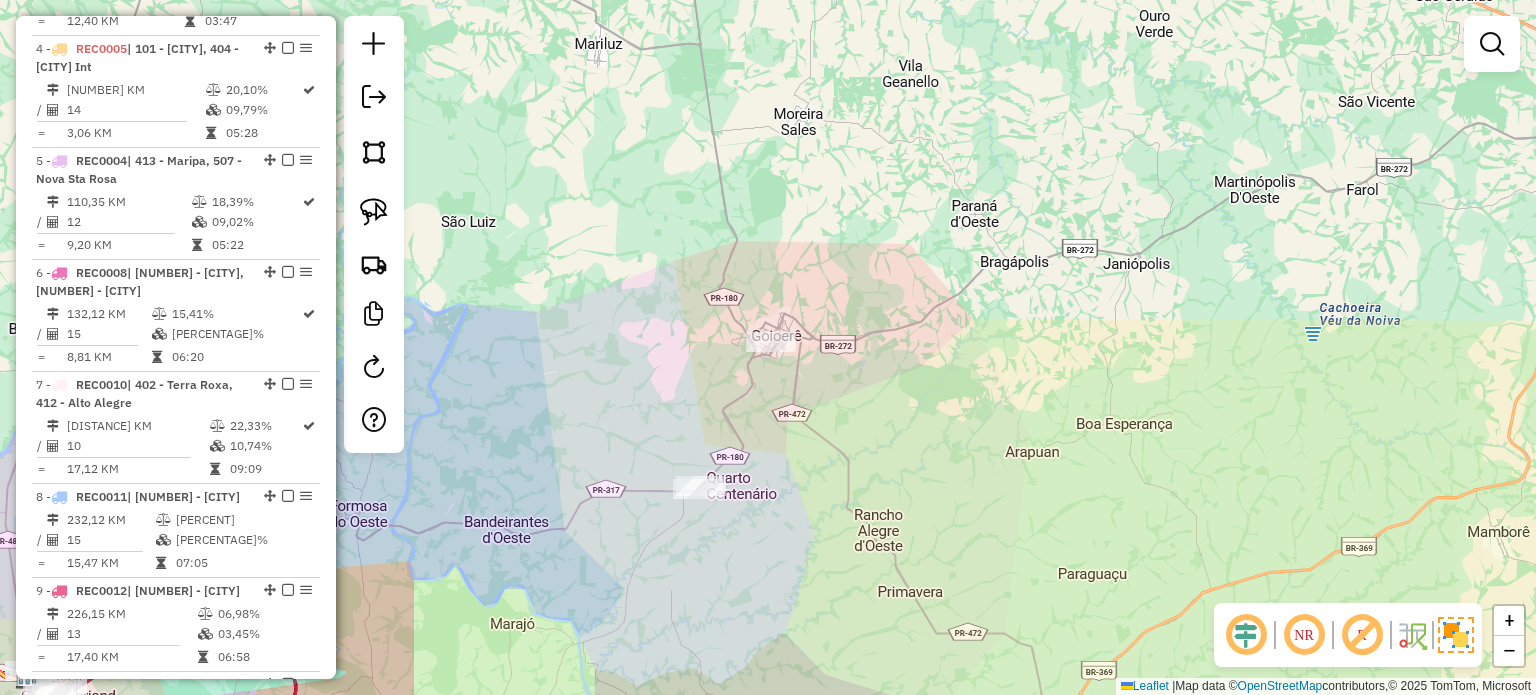 drag 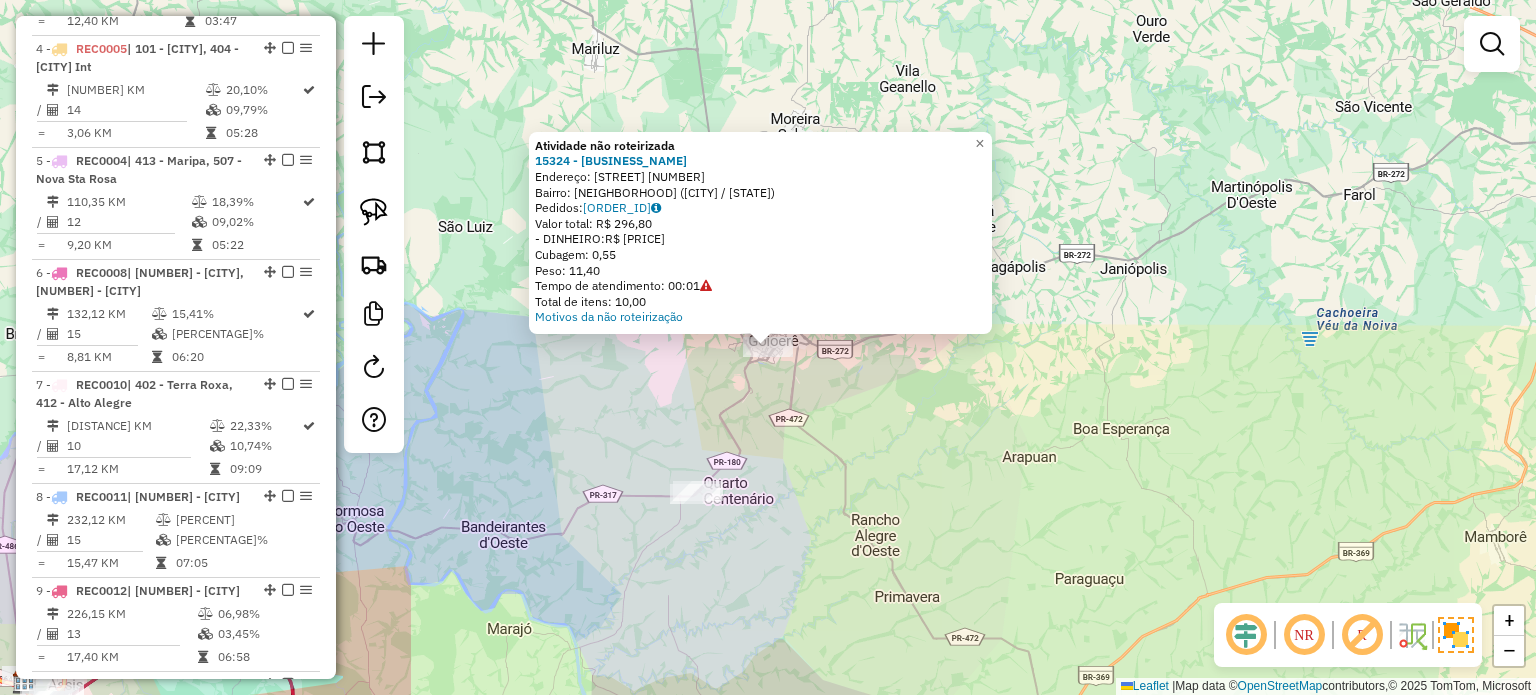 click on "Atividade não roteirizada [NUMBER] - [COMPANY]  Endereço:  [STREET] [NUMBER]   Bairro: [NEIGHBORHOOD] ([CITY] / [STATE])   Pedidos:  [ORDER_ID]   Valor total: R$ [PRICE]   - [PAYMENT_METHOD]:  R$ [PRICE]   Cubagem: [NUMBER]   Peso: [NUMBER]   Tempo de atendimento: [TIME]   Total de itens: [NUMBER]  Motivos da não roteirização × Janela de atendimento Grade de atendimento Capacidade Transportadoras Veículos Cliente Pedidos  Rotas Selecione os dias de semana para filtrar as janelas de atendimento  Seg   Ter   Qua   Qui   Sex   Sáb   Dom  Informe o período da janela de atendimento: De: Até:  Filtrar exatamente a janela do cliente  Considerar janela de atendimento padrão  Selecione os dias de semana para filtrar as grades de atendimento  Seg   Ter   Qua   Qui   Sex   Sáb   Dom   Considerar clientes sem dia de atendimento cadastrado  Clientes fora do dia de atendimento selecionado Filtrar as atividades entre os valores definidos abaixo:  Peso mínimo:   Peso máximo:   Cubagem mínima:   Cubagem máxima:   De:   Até:  De:" 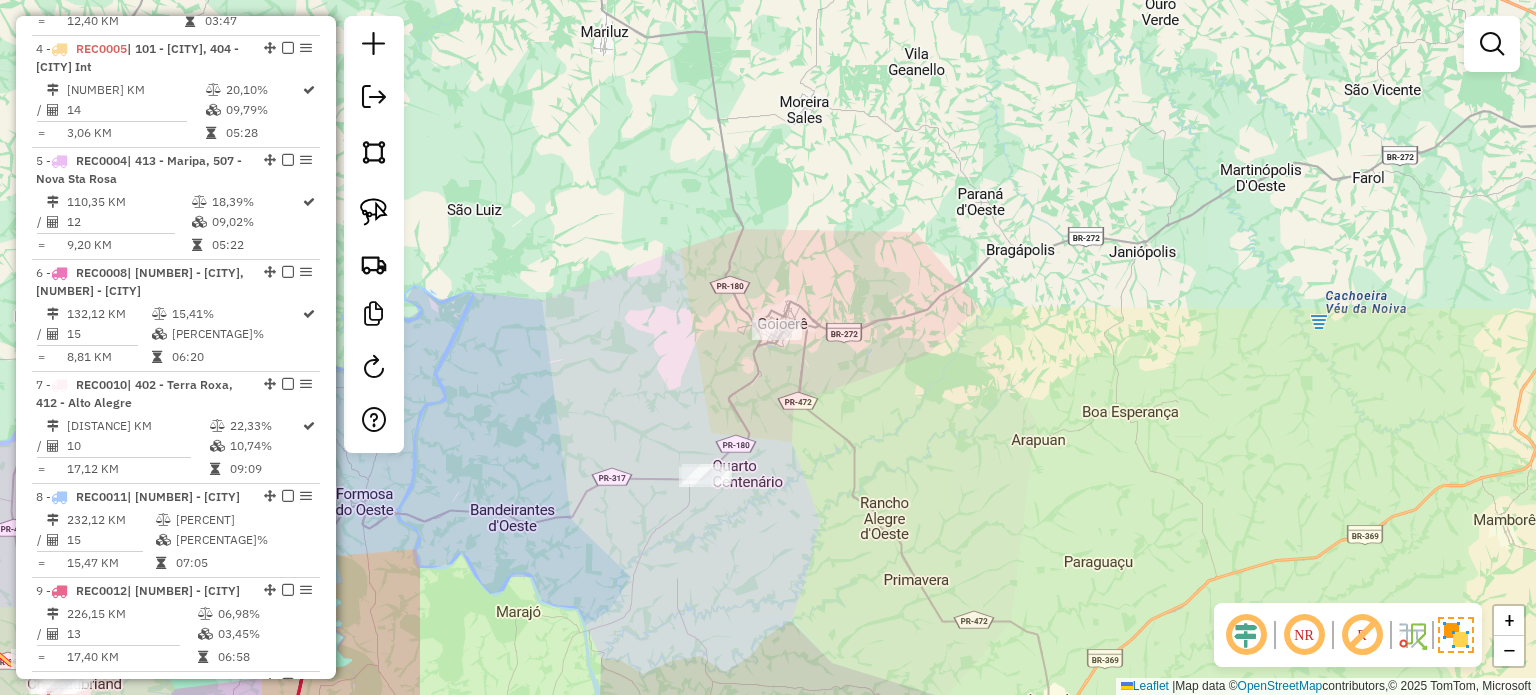 click on "Janela de atendimento Grade de atendimento Capacidade Transportadoras Veículos Cliente Pedidos  Rotas Selecione os dias de semana para filtrar as janelas de atendimento  Seg   Ter   Qua   Qui   Sex   Sáb   Dom  Informe o período da janela de atendimento: De: Até:  Filtrar exatamente a janela do cliente  Considerar janela de atendimento padrão  Selecione os dias de semana para filtrar as grades de atendimento  Seg   Ter   Qua   Qui   Sex   Sáb   Dom   Considerar clientes sem dia de atendimento cadastrado  Clientes fora do dia de atendimento selecionado Filtrar as atividades entre os valores definidos abaixo:  Peso mínimo:   Peso máximo:   Cubagem mínima:   Cubagem máxima:   De:   Até:  Filtrar as atividades entre o tempo de atendimento definido abaixo:  De:   Até:   Considerar capacidade total dos clientes não roteirizados Transportadora: Selecione um ou mais itens Tipo de veículo: Selecione um ou mais itens Veículo: Selecione um ou mais itens Motorista: Selecione um ou mais itens Nome: Rótulo:" 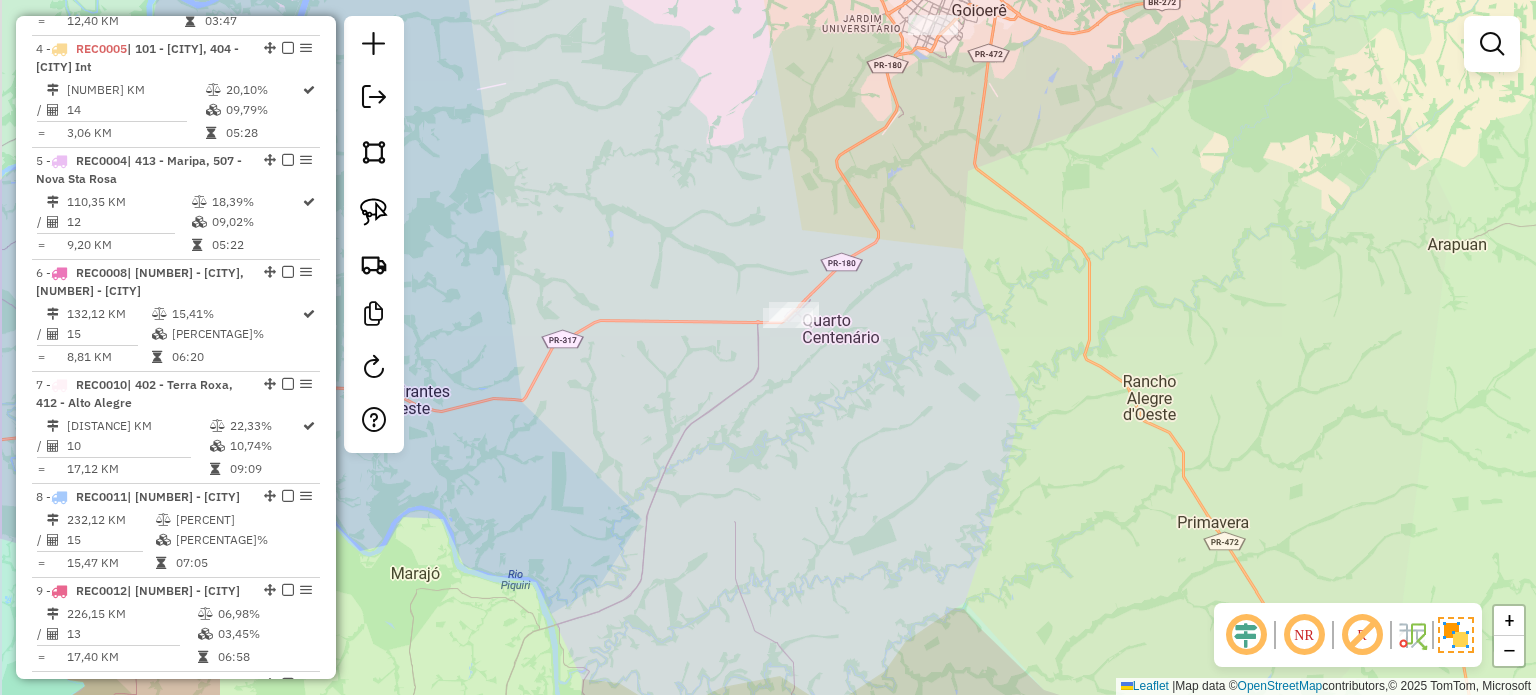 drag, startPoint x: 832, startPoint y: 437, endPoint x: 904, endPoint y: 339, distance: 121.60592 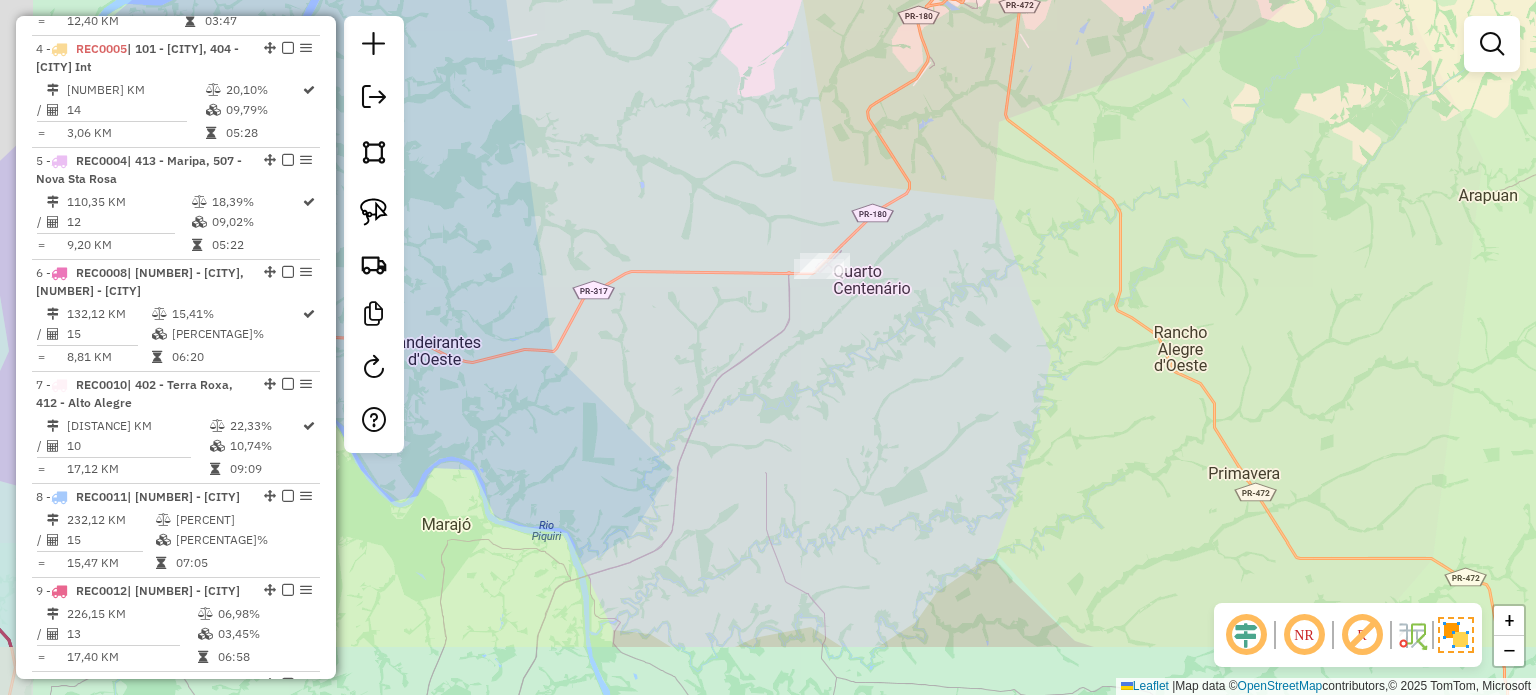 click on "Janela de atendimento Grade de atendimento Capacidade Transportadoras Veículos Cliente Pedidos  Rotas Selecione os dias de semana para filtrar as janelas de atendimento  Seg   Ter   Qua   Qui   Sex   Sáb   Dom  Informe o período da janela de atendimento: De: Até:  Filtrar exatamente a janela do cliente  Considerar janela de atendimento padrão  Selecione os dias de semana para filtrar as grades de atendimento  Seg   Ter   Qua   Qui   Sex   Sáb   Dom   Considerar clientes sem dia de atendimento cadastrado  Clientes fora do dia de atendimento selecionado Filtrar as atividades entre os valores definidos abaixo:  Peso mínimo:   Peso máximo:   Cubagem mínima:   Cubagem máxima:   De:   Até:  Filtrar as atividades entre o tempo de atendimento definido abaixo:  De:   Até:   Considerar capacidade total dos clientes não roteirizados Transportadora: Selecione um ou mais itens Tipo de veículo: Selecione um ou mais itens Veículo: Selecione um ou mais itens Motorista: Selecione um ou mais itens Nome: Rótulo:" 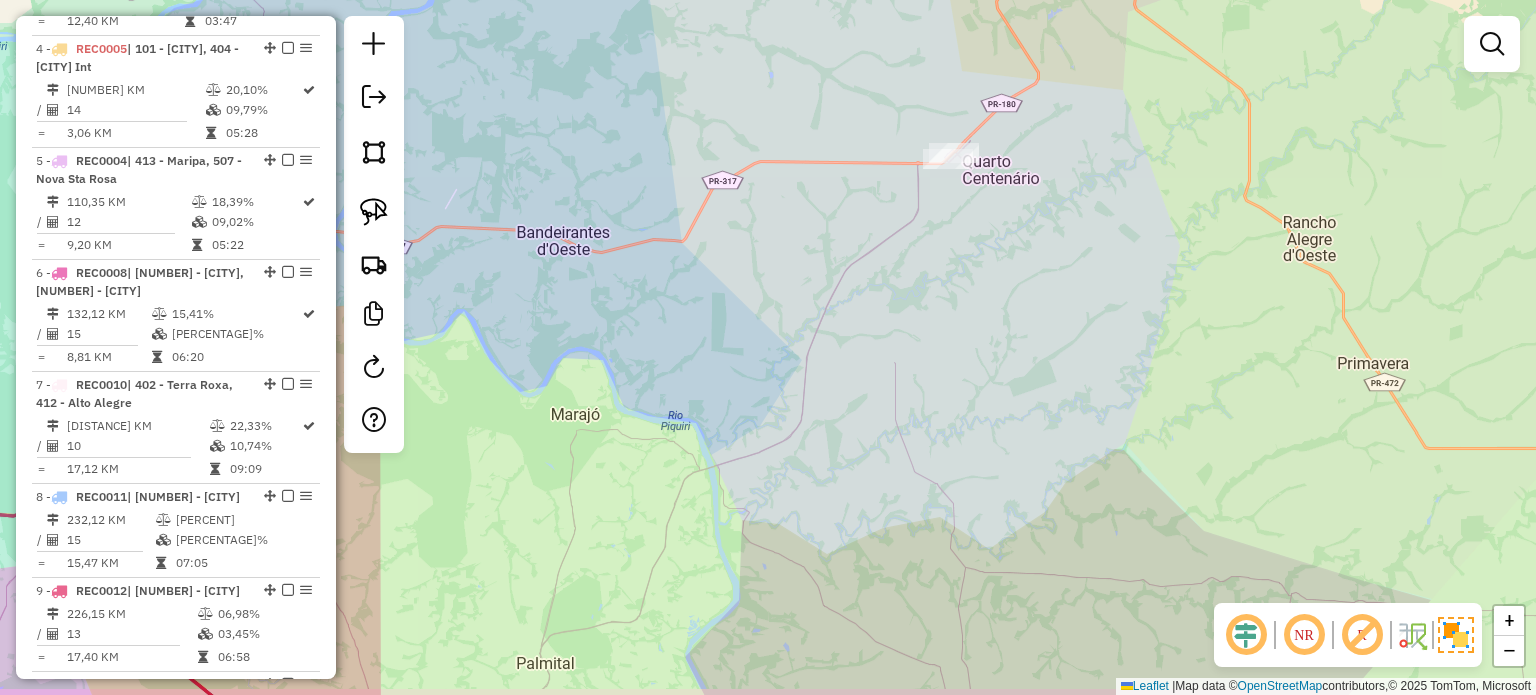 click on "Janela de atendimento Grade de atendimento Capacidade Transportadoras Veículos Cliente Pedidos  Rotas Selecione os dias de semana para filtrar as janelas de atendimento  Seg   Ter   Qua   Qui   Sex   Sáb   Dom  Informe o período da janela de atendimento: De: Até:  Filtrar exatamente a janela do cliente  Considerar janela de atendimento padrão  Selecione os dias de semana para filtrar as grades de atendimento  Seg   Ter   Qua   Qui   Sex   Sáb   Dom   Considerar clientes sem dia de atendimento cadastrado  Clientes fora do dia de atendimento selecionado Filtrar as atividades entre os valores definidos abaixo:  Peso mínimo:   Peso máximo:   Cubagem mínima:   Cubagem máxima:   De:   Até:  Filtrar as atividades entre o tempo de atendimento definido abaixo:  De:   Até:   Considerar capacidade total dos clientes não roteirizados Transportadora: Selecione um ou mais itens Tipo de veículo: Selecione um ou mais itens Veículo: Selecione um ou mais itens Motorista: Selecione um ou mais itens Nome: Rótulo:" 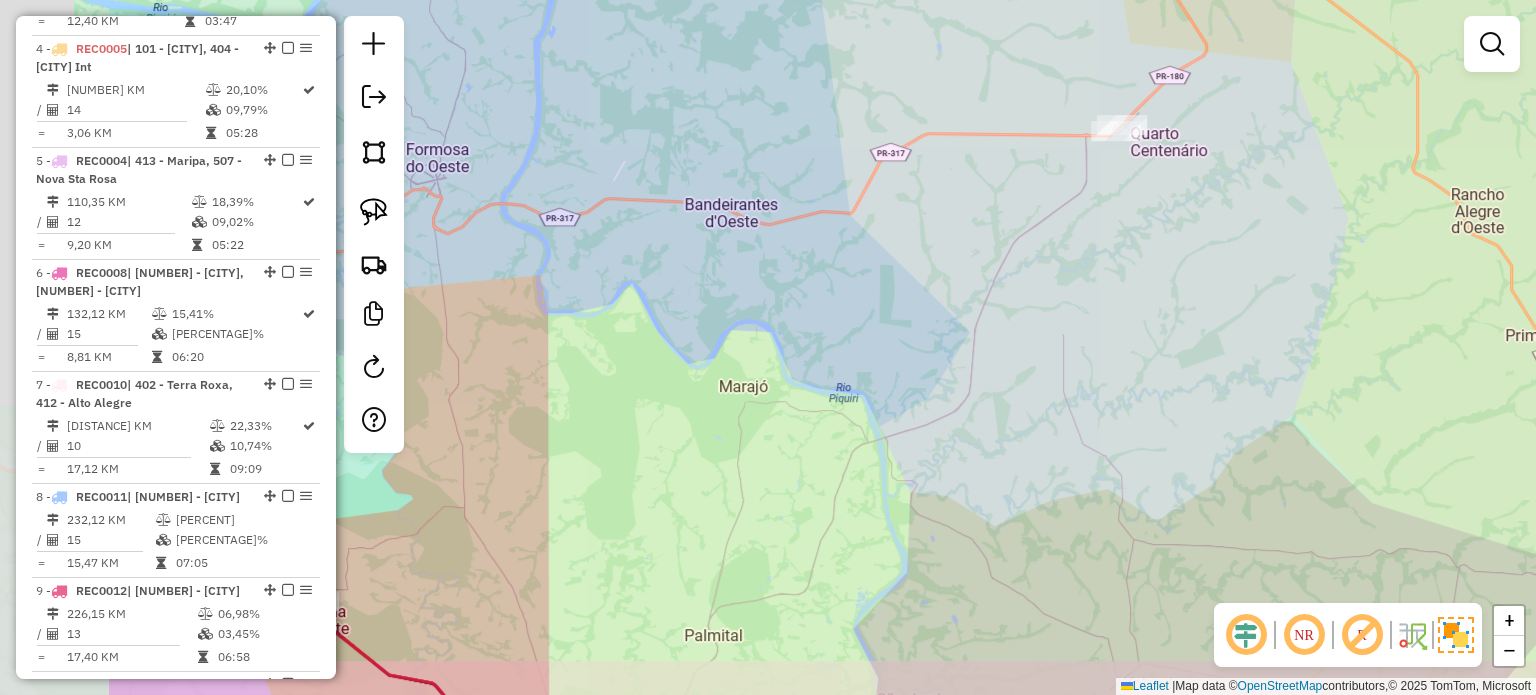 click on "Janela de atendimento Grade de atendimento Capacidade Transportadoras Veículos Cliente Pedidos  Rotas Selecione os dias de semana para filtrar as janelas de atendimento  Seg   Ter   Qua   Qui   Sex   Sáb   Dom  Informe o período da janela de atendimento: De: Até:  Filtrar exatamente a janela do cliente  Considerar janela de atendimento padrão  Selecione os dias de semana para filtrar as grades de atendimento  Seg   Ter   Qua   Qui   Sex   Sáb   Dom   Considerar clientes sem dia de atendimento cadastrado  Clientes fora do dia de atendimento selecionado Filtrar as atividades entre os valores definidos abaixo:  Peso mínimo:   Peso máximo:   Cubagem mínima:   Cubagem máxima:   De:   Até:  Filtrar as atividades entre o tempo de atendimento definido abaixo:  De:   Até:   Considerar capacidade total dos clientes não roteirizados Transportadora: Selecione um ou mais itens Tipo de veículo: Selecione um ou mais itens Veículo: Selecione um ou mais itens Motorista: Selecione um ou mais itens Nome: Rótulo:" 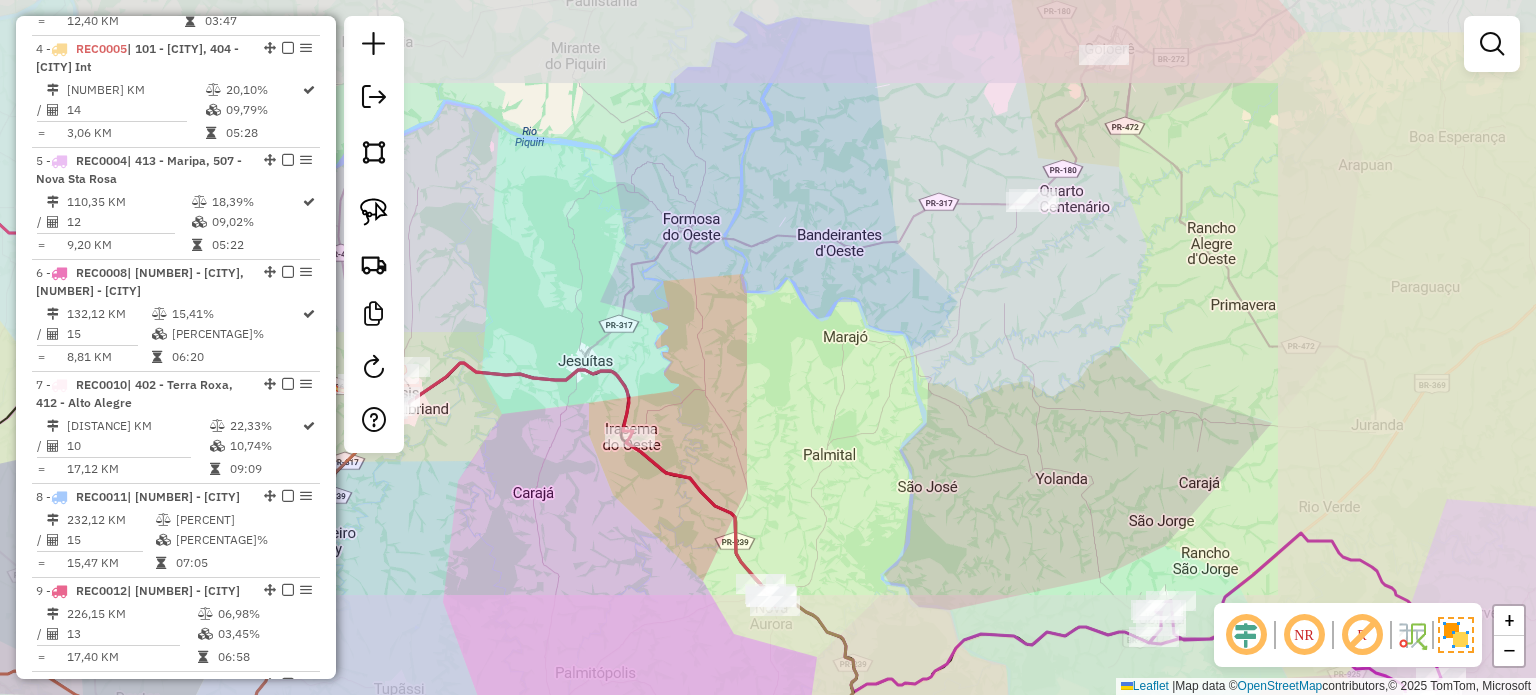 click on "Janela de atendimento Grade de atendimento Capacidade Transportadoras Veículos Cliente Pedidos  Rotas Selecione os dias de semana para filtrar as janelas de atendimento  Seg   Ter   Qua   Qui   Sex   Sáb   Dom  Informe o período da janela de atendimento: De: Até:  Filtrar exatamente a janela do cliente  Considerar janela de atendimento padrão  Selecione os dias de semana para filtrar as grades de atendimento  Seg   Ter   Qua   Qui   Sex   Sáb   Dom   Considerar clientes sem dia de atendimento cadastrado  Clientes fora do dia de atendimento selecionado Filtrar as atividades entre os valores definidos abaixo:  Peso mínimo:   Peso máximo:   Cubagem mínima:   Cubagem máxima:   De:   Até:  Filtrar as atividades entre o tempo de atendimento definido abaixo:  De:   Até:   Considerar capacidade total dos clientes não roteirizados Transportadora: Selecione um ou mais itens Tipo de veículo: Selecione um ou mais itens Veículo: Selecione um ou mais itens Motorista: Selecione um ou mais itens Nome: Rótulo:" 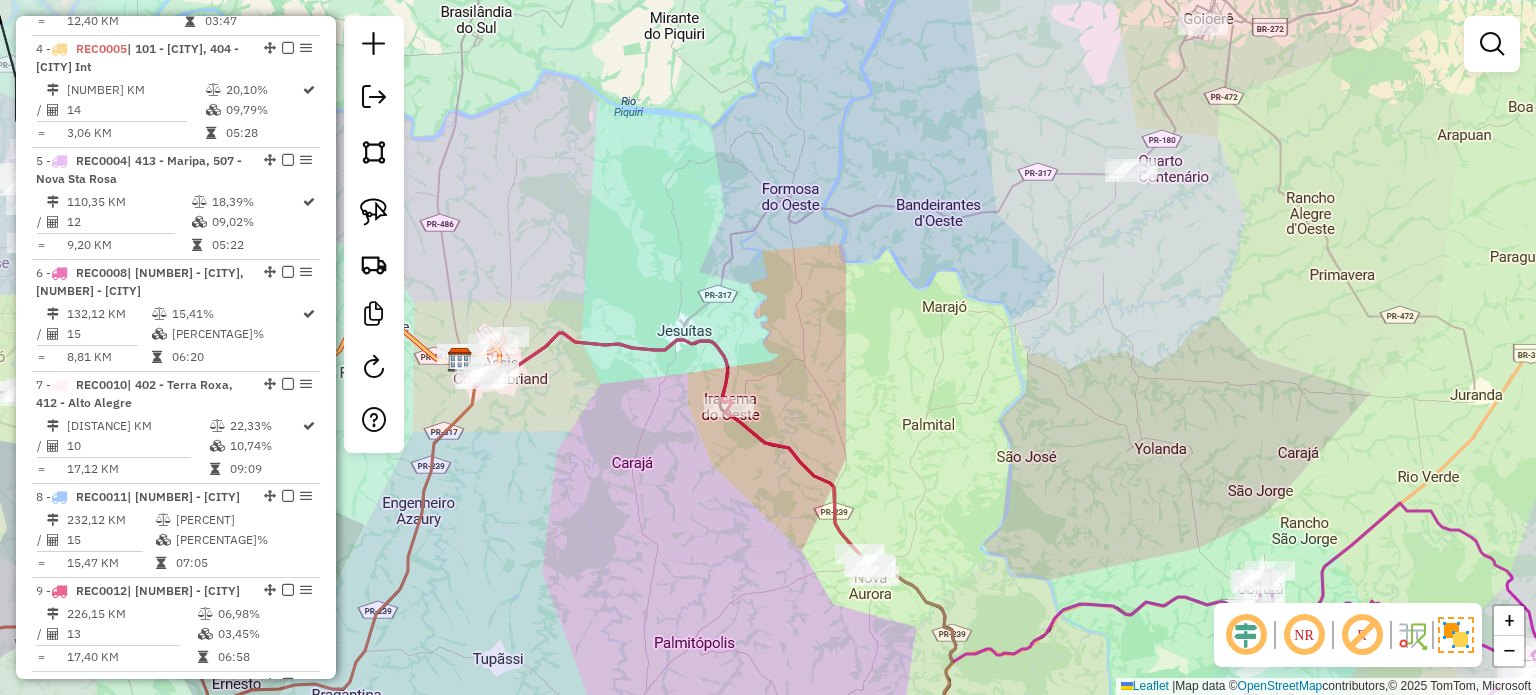 click on "Janela de atendimento Grade de atendimento Capacidade Transportadoras Veículos Cliente Pedidos  Rotas Selecione os dias de semana para filtrar as janelas de atendimento  Seg   Ter   Qua   Qui   Sex   Sáb   Dom  Informe o período da janela de atendimento: De: Até:  Filtrar exatamente a janela do cliente  Considerar janela de atendimento padrão  Selecione os dias de semana para filtrar as grades de atendimento  Seg   Ter   Qua   Qui   Sex   Sáb   Dom   Considerar clientes sem dia de atendimento cadastrado  Clientes fora do dia de atendimento selecionado Filtrar as atividades entre os valores definidos abaixo:  Peso mínimo:   Peso máximo:   Cubagem mínima:   Cubagem máxima:   De:   Até:  Filtrar as atividades entre o tempo de atendimento definido abaixo:  De:   Até:   Considerar capacidade total dos clientes não roteirizados Transportadora: Selecione um ou mais itens Tipo de veículo: Selecione um ou mais itens Veículo: Selecione um ou mais itens Motorista: Selecione um ou mais itens Nome: Rótulo:" 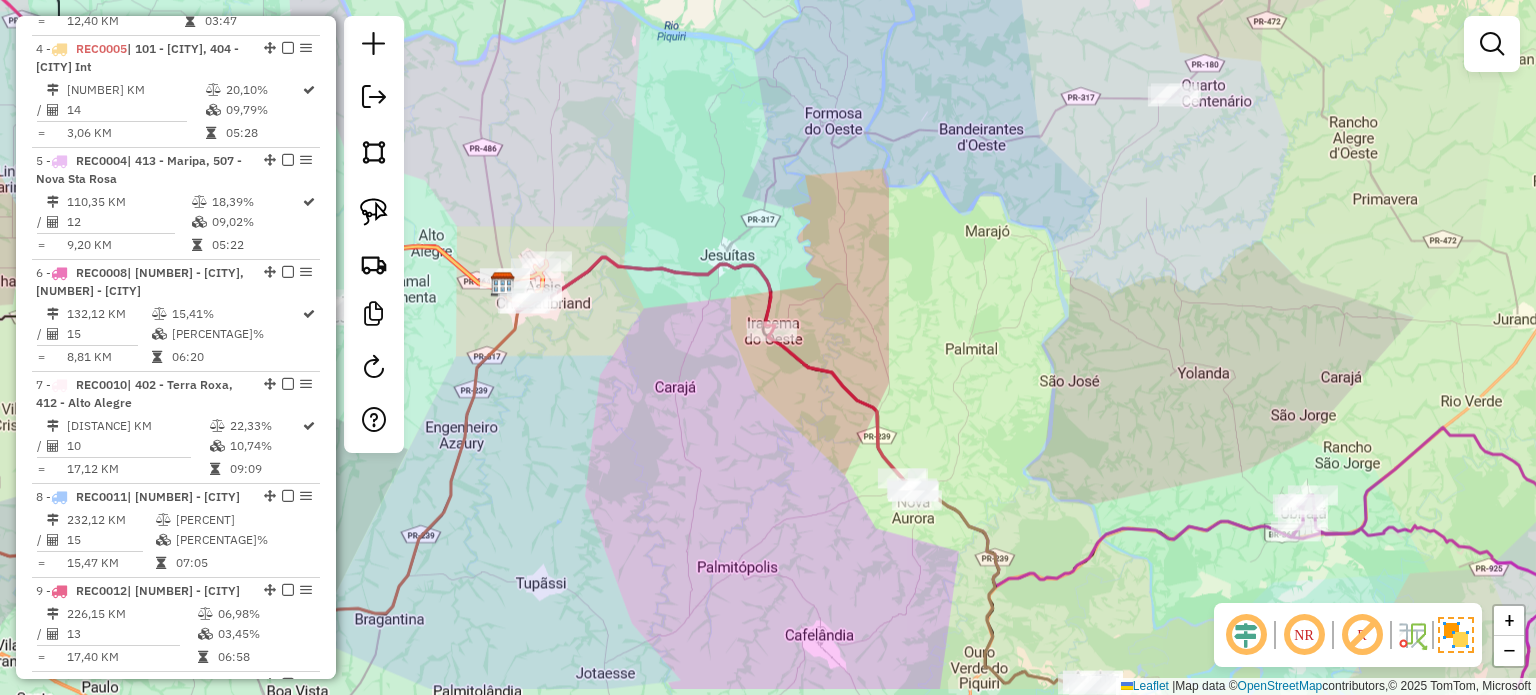 click on "Janela de atendimento Grade de atendimento Capacidade Transportadoras Veículos Cliente Pedidos  Rotas Selecione os dias de semana para filtrar as janelas de atendimento  Seg   Ter   Qua   Qui   Sex   Sáb   Dom  Informe o período da janela de atendimento: De: Até:  Filtrar exatamente a janela do cliente  Considerar janela de atendimento padrão  Selecione os dias de semana para filtrar as grades de atendimento  Seg   Ter   Qua   Qui   Sex   Sáb   Dom   Considerar clientes sem dia de atendimento cadastrado  Clientes fora do dia de atendimento selecionado Filtrar as atividades entre os valores definidos abaixo:  Peso mínimo:   Peso máximo:   Cubagem mínima:   Cubagem máxima:   De:   Até:  Filtrar as atividades entre o tempo de atendimento definido abaixo:  De:   Até:   Considerar capacidade total dos clientes não roteirizados Transportadora: Selecione um ou mais itens Tipo de veículo: Selecione um ou mais itens Veículo: Selecione um ou mais itens Motorista: Selecione um ou mais itens Nome: Rótulo:" 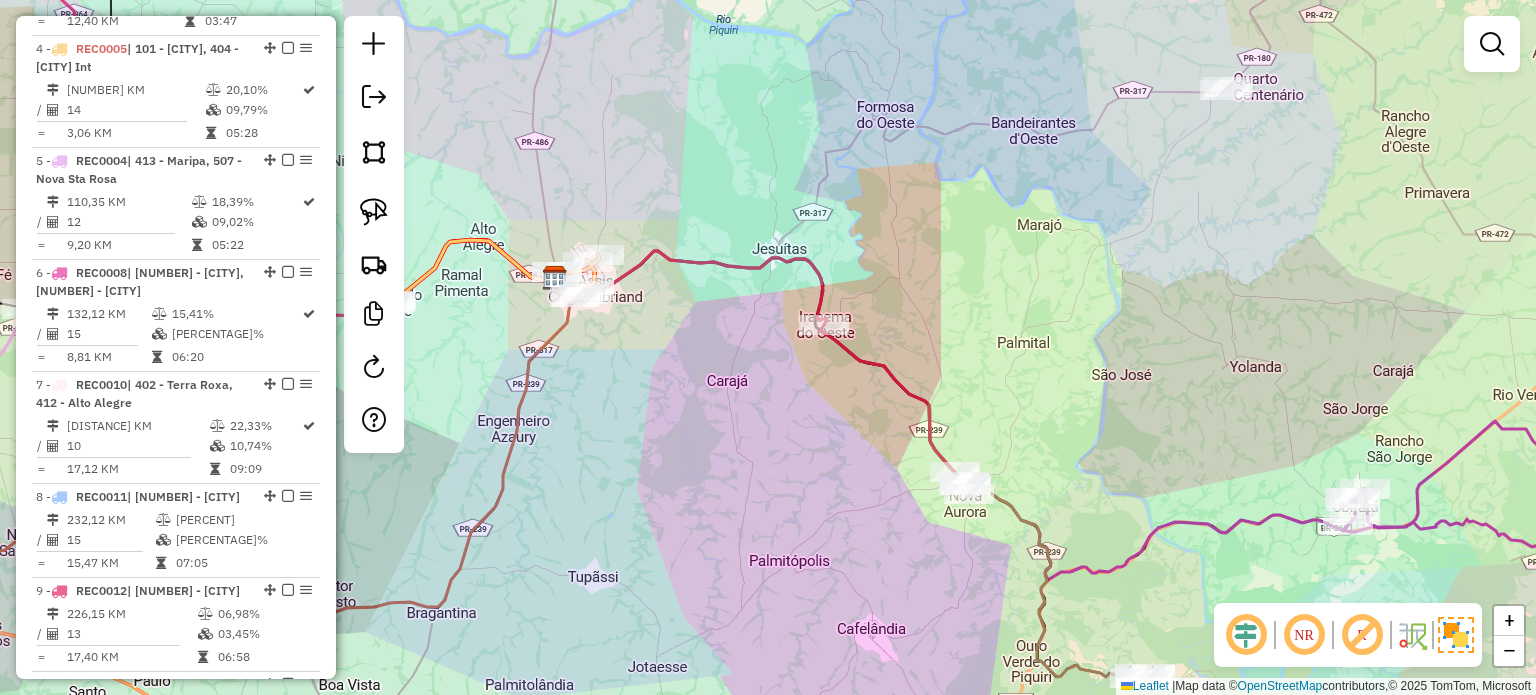 click on "Janela de atendimento Grade de atendimento Capacidade Transportadoras Veículos Cliente Pedidos  Rotas Selecione os dias de semana para filtrar as janelas de atendimento  Seg   Ter   Qua   Qui   Sex   Sáb   Dom  Informe o período da janela de atendimento: De: Até:  Filtrar exatamente a janela do cliente  Considerar janela de atendimento padrão  Selecione os dias de semana para filtrar as grades de atendimento  Seg   Ter   Qua   Qui   Sex   Sáb   Dom   Considerar clientes sem dia de atendimento cadastrado  Clientes fora do dia de atendimento selecionado Filtrar as atividades entre os valores definidos abaixo:  Peso mínimo:   Peso máximo:   Cubagem mínima:   Cubagem máxima:   De:   Até:  Filtrar as atividades entre o tempo de atendimento definido abaixo:  De:   Até:   Considerar capacidade total dos clientes não roteirizados Transportadora: Selecione um ou mais itens Tipo de veículo: Selecione um ou mais itens Veículo: Selecione um ou mais itens Motorista: Selecione um ou mais itens Nome: Rótulo:" 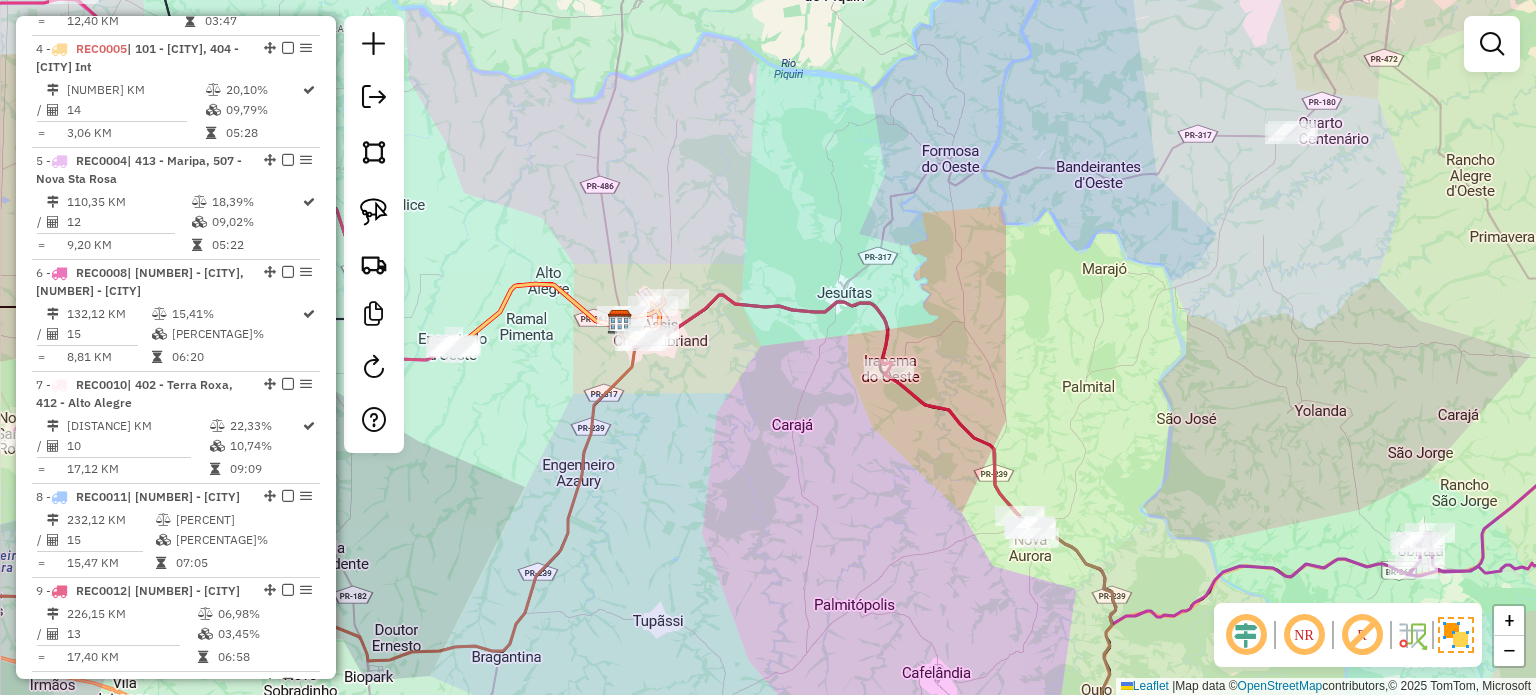 click on "Janela de atendimento Grade de atendimento Capacidade Transportadoras Veículos Cliente Pedidos  Rotas Selecione os dias de semana para filtrar as janelas de atendimento  Seg   Ter   Qua   Qui   Sex   Sáb   Dom  Informe o período da janela de atendimento: De: Até:  Filtrar exatamente a janela do cliente  Considerar janela de atendimento padrão  Selecione os dias de semana para filtrar as grades de atendimento  Seg   Ter   Qua   Qui   Sex   Sáb   Dom   Considerar clientes sem dia de atendimento cadastrado  Clientes fora do dia de atendimento selecionado Filtrar as atividades entre os valores definidos abaixo:  Peso mínimo:   Peso máximo:   Cubagem mínima:   Cubagem máxima:   De:   Até:  Filtrar as atividades entre o tempo de atendimento definido abaixo:  De:   Até:   Considerar capacidade total dos clientes não roteirizados Transportadora: Selecione um ou mais itens Tipo de veículo: Selecione um ou mais itens Veículo: Selecione um ou mais itens Motorista: Selecione um ou mais itens Nome: Rótulo:" 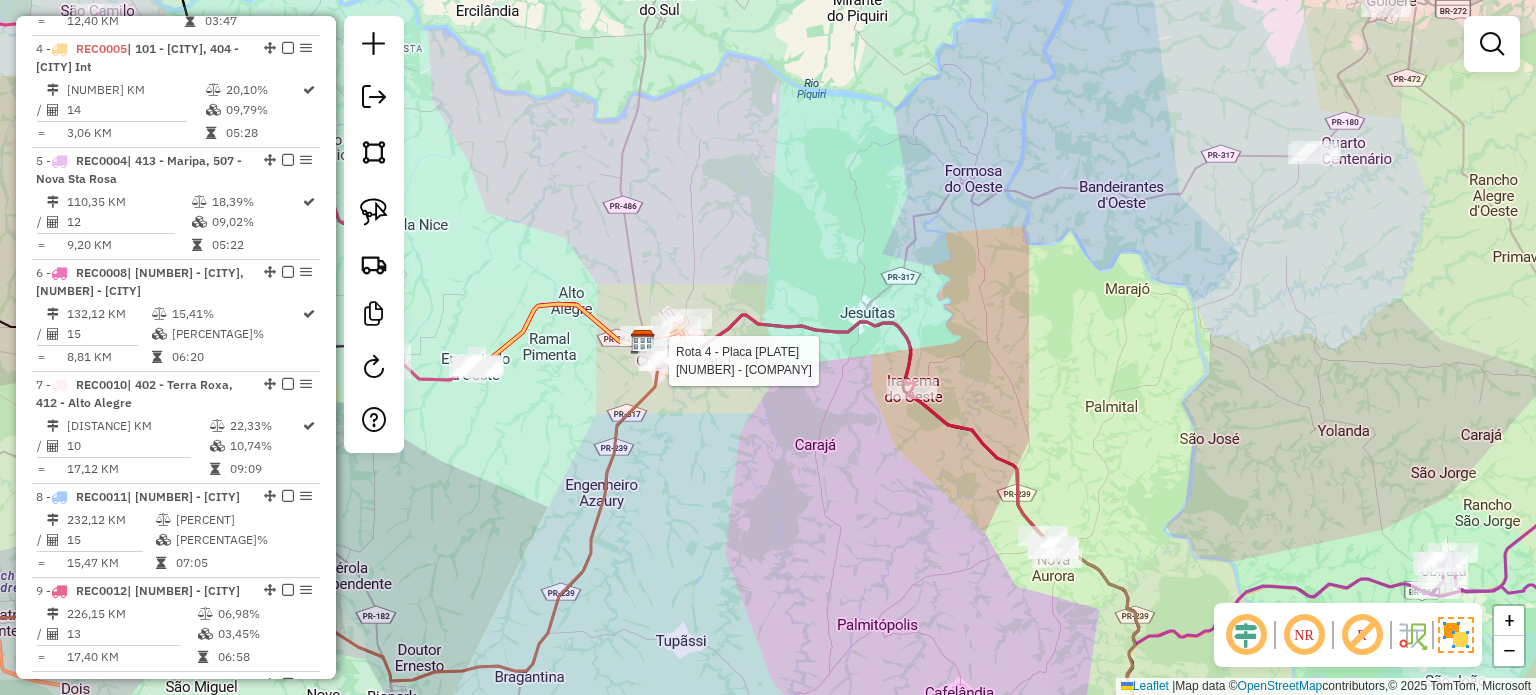 select on "*********" 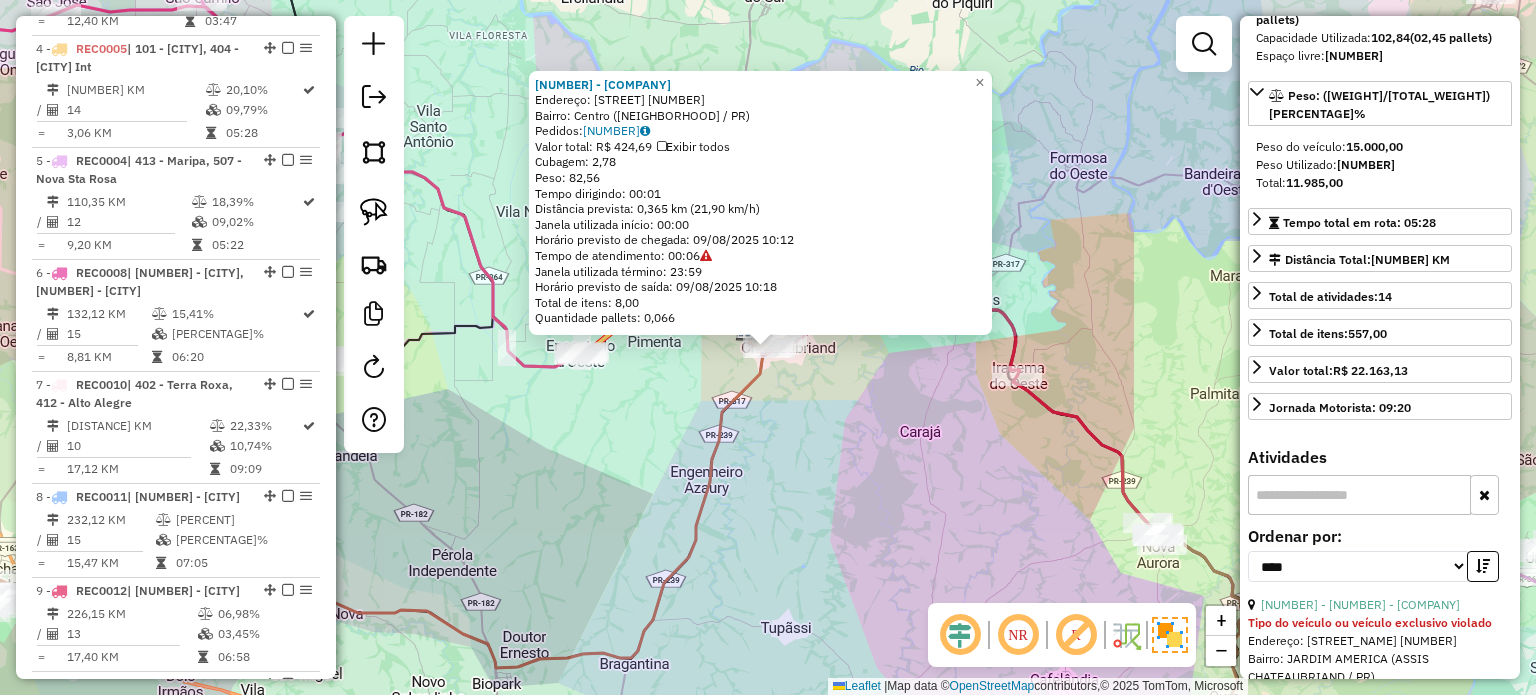 scroll, scrollTop: 500, scrollLeft: 0, axis: vertical 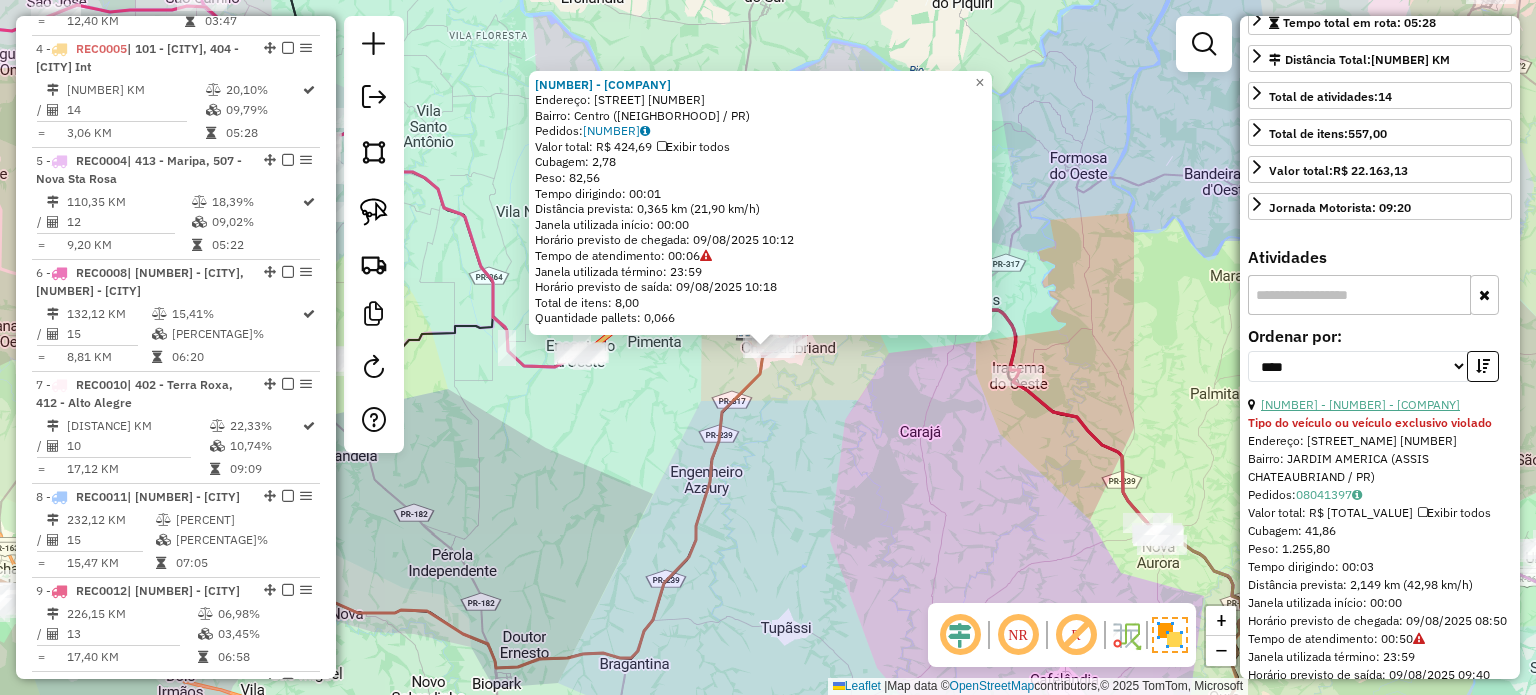 click on "[NUMBER] - [NUMBER] - [COMPANY]" at bounding box center [1360, 404] 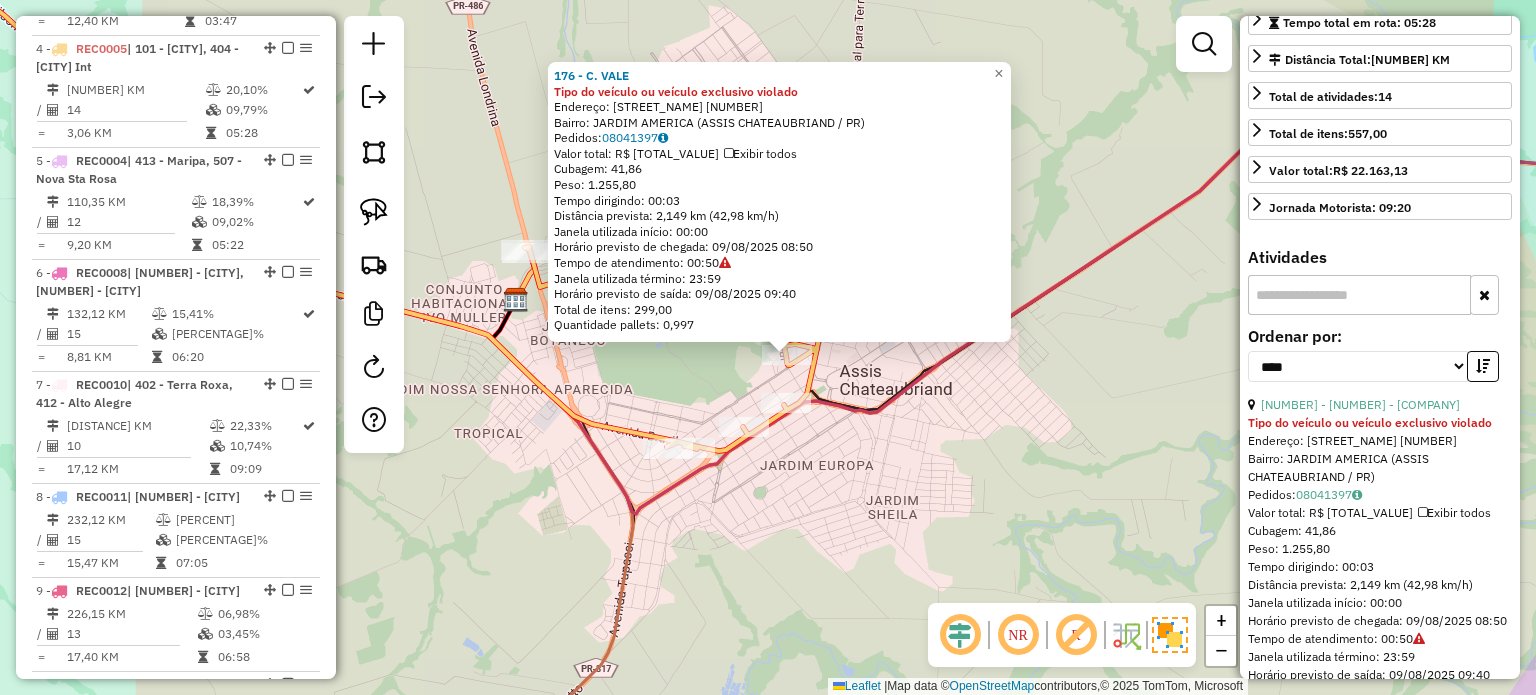 click 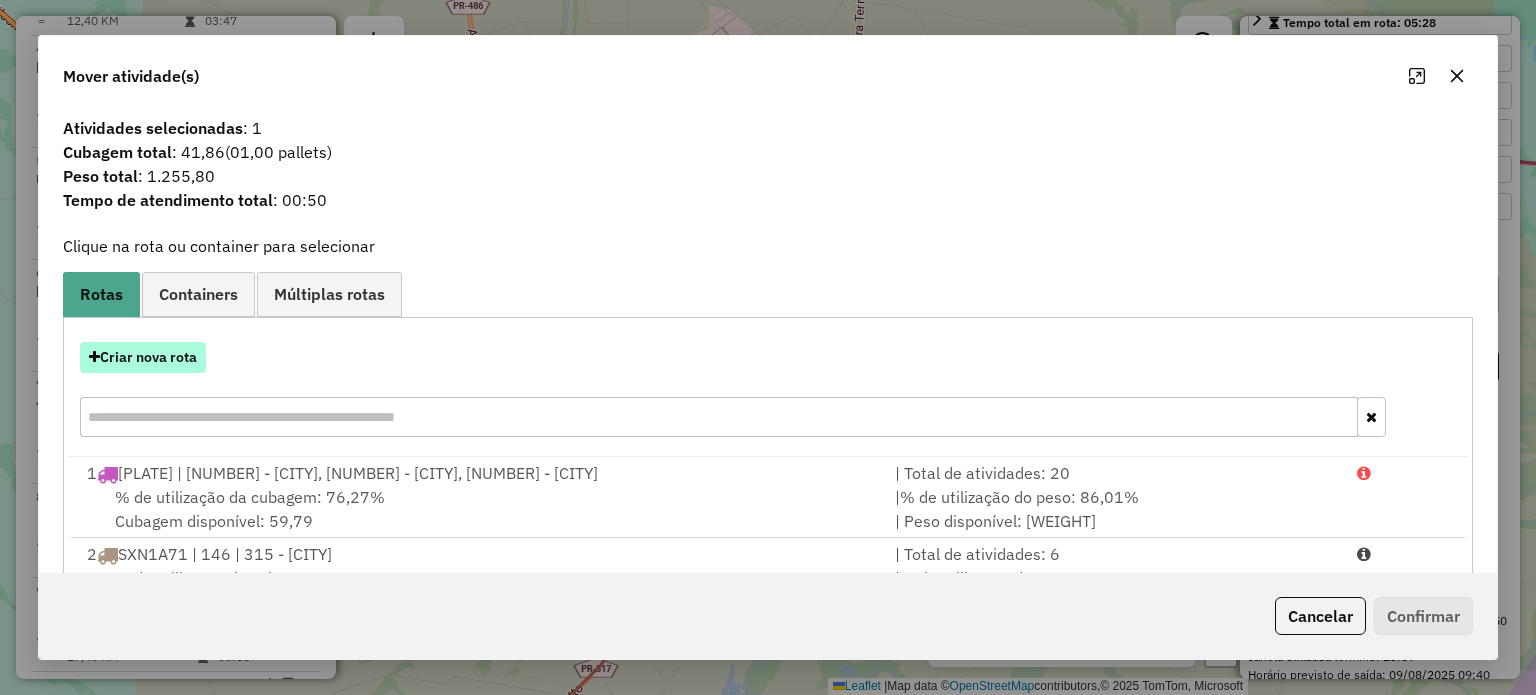 click on "Criar nova rota" at bounding box center [143, 357] 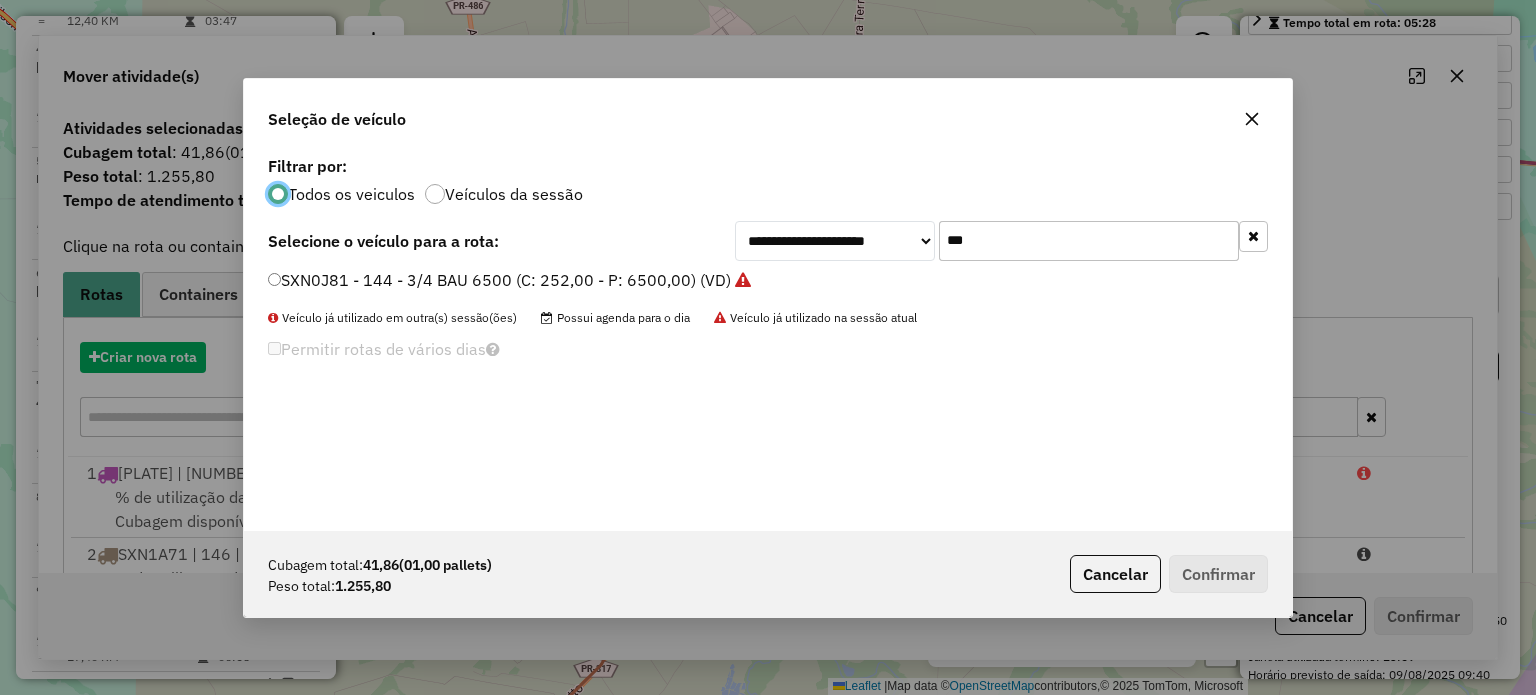 scroll, scrollTop: 10, scrollLeft: 6, axis: both 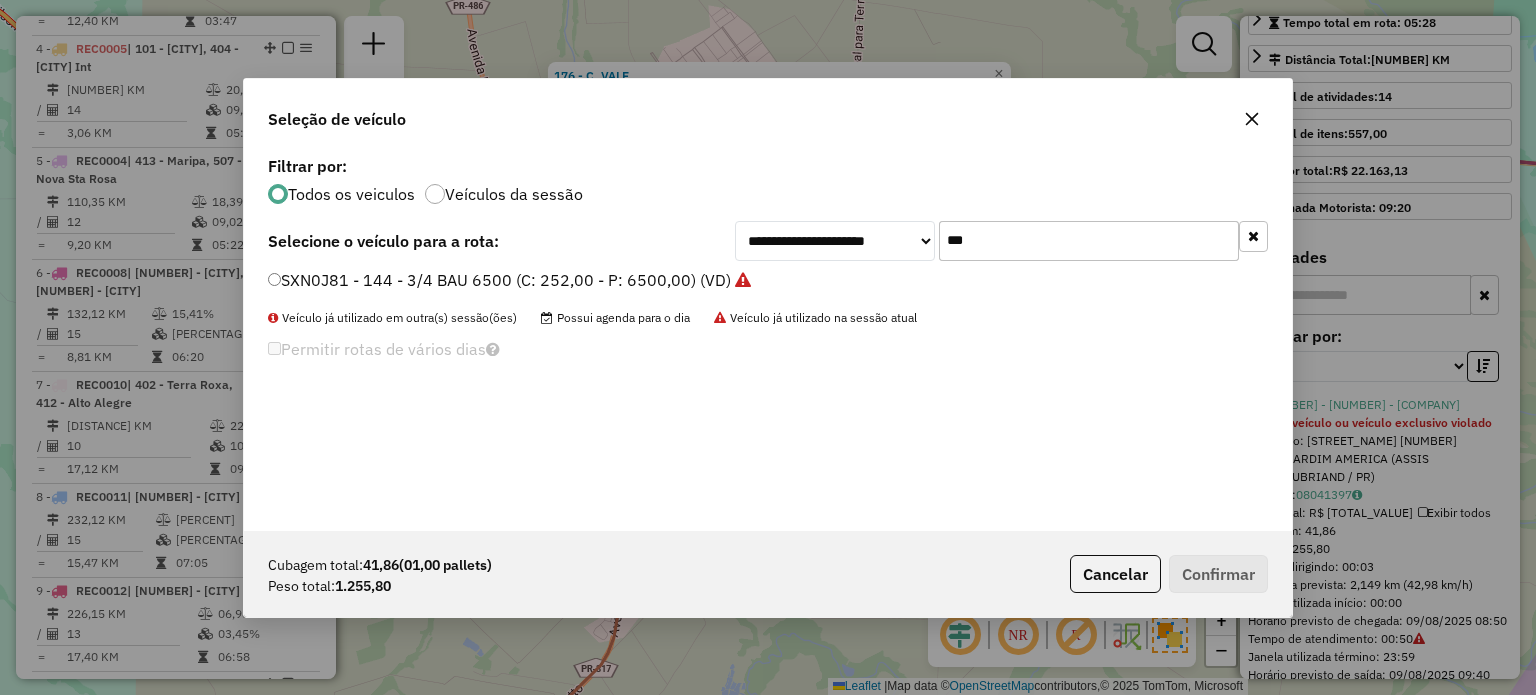 click on "**********" 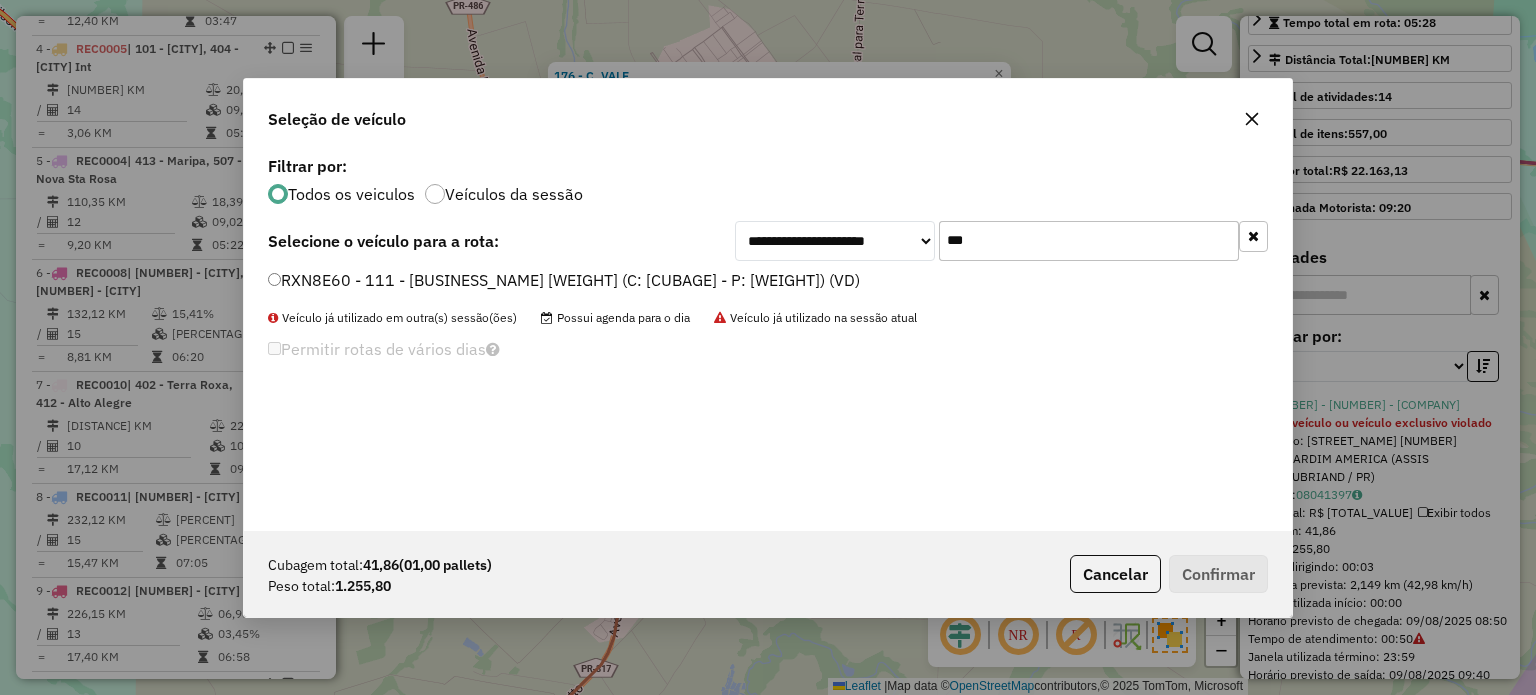 type on "***" 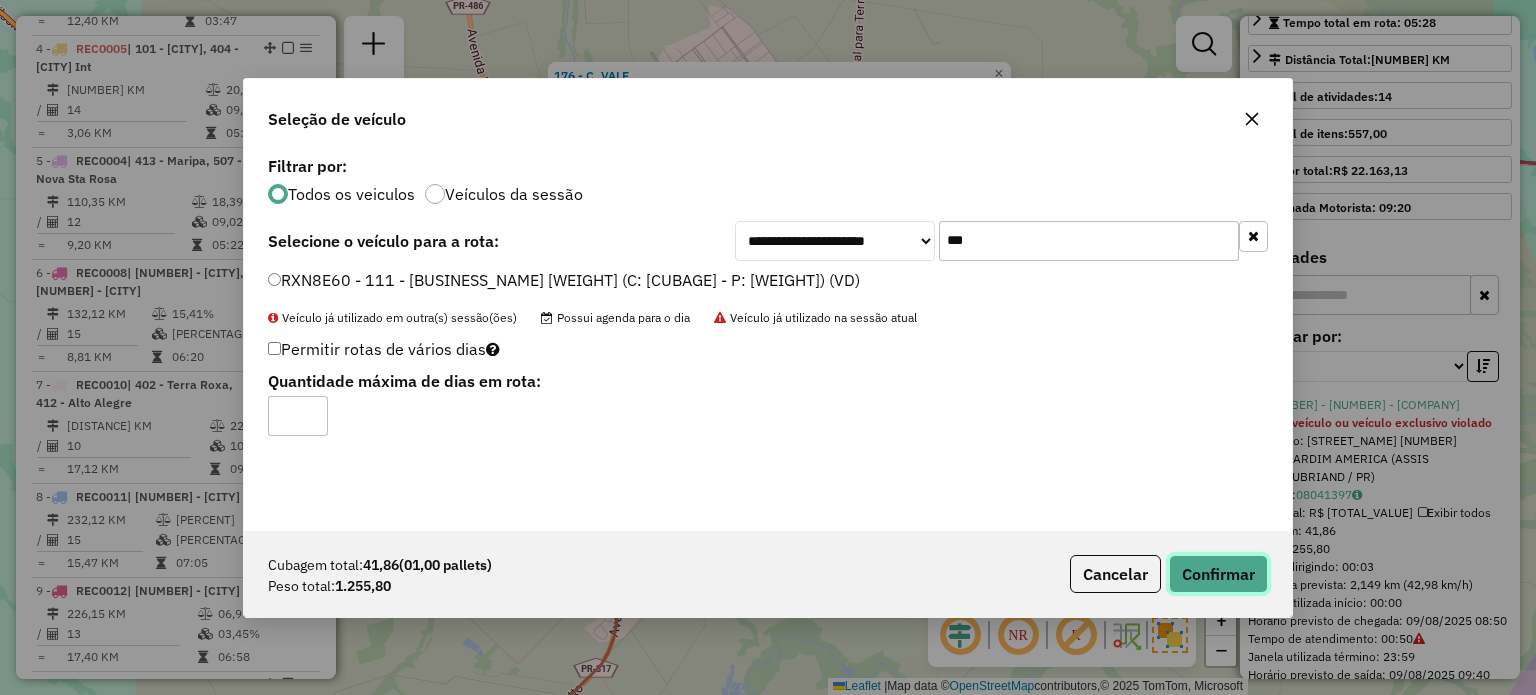 click on "Confirmar" 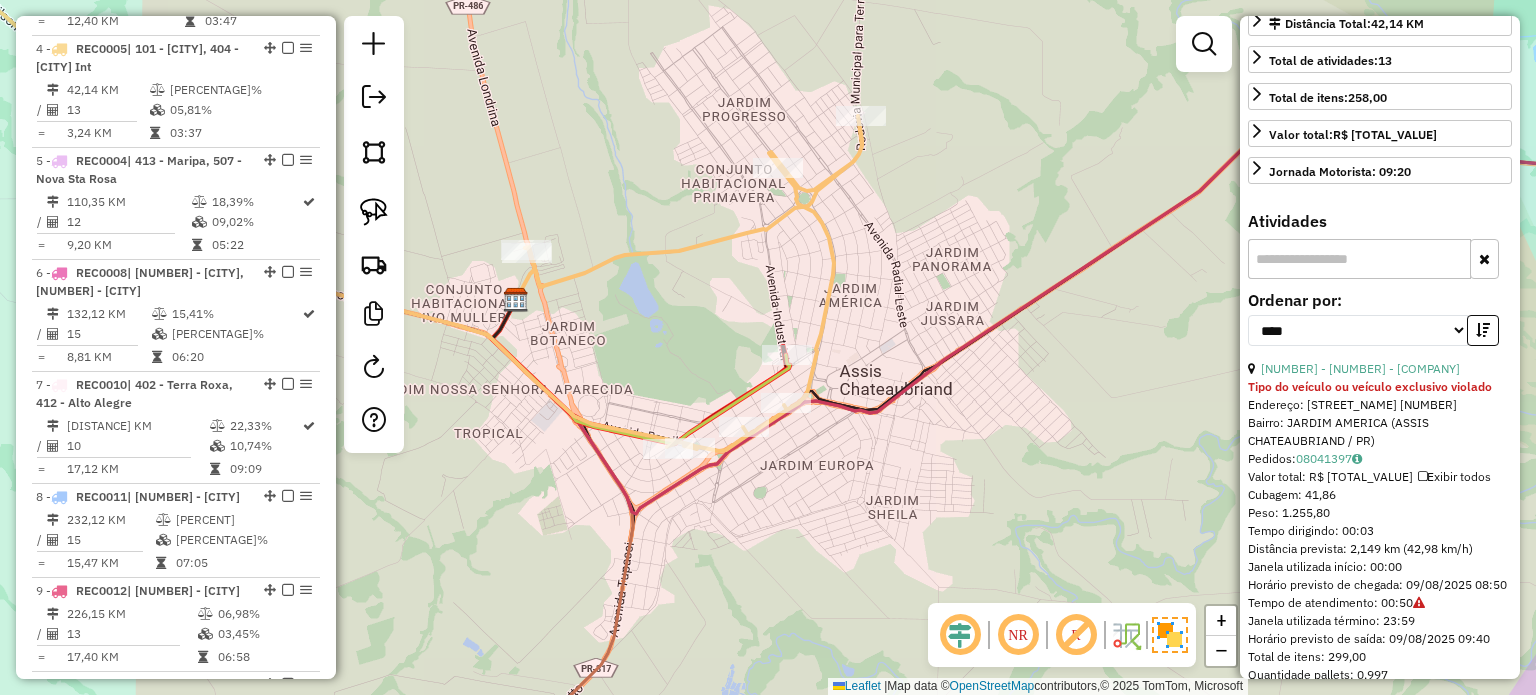 scroll, scrollTop: 464, scrollLeft: 0, axis: vertical 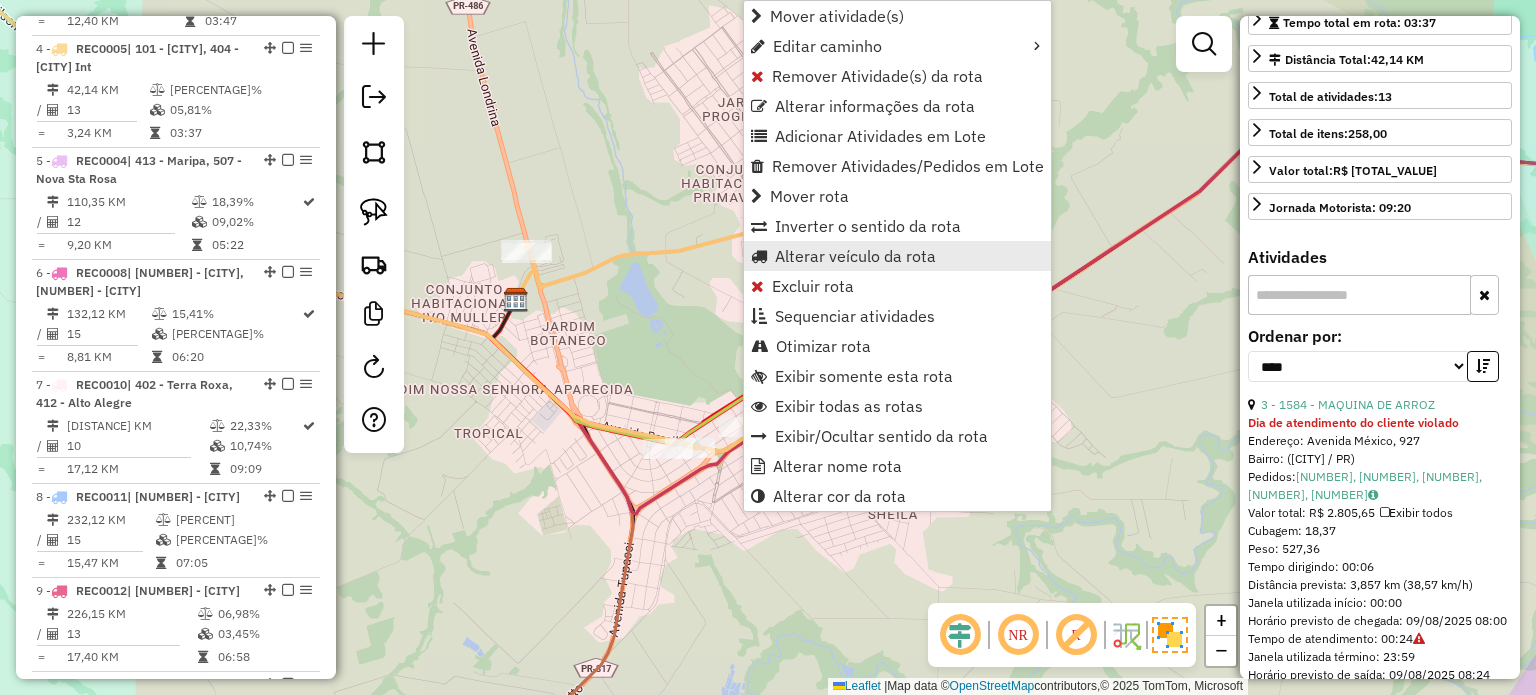 click on "Alterar veículo da rota" at bounding box center (855, 256) 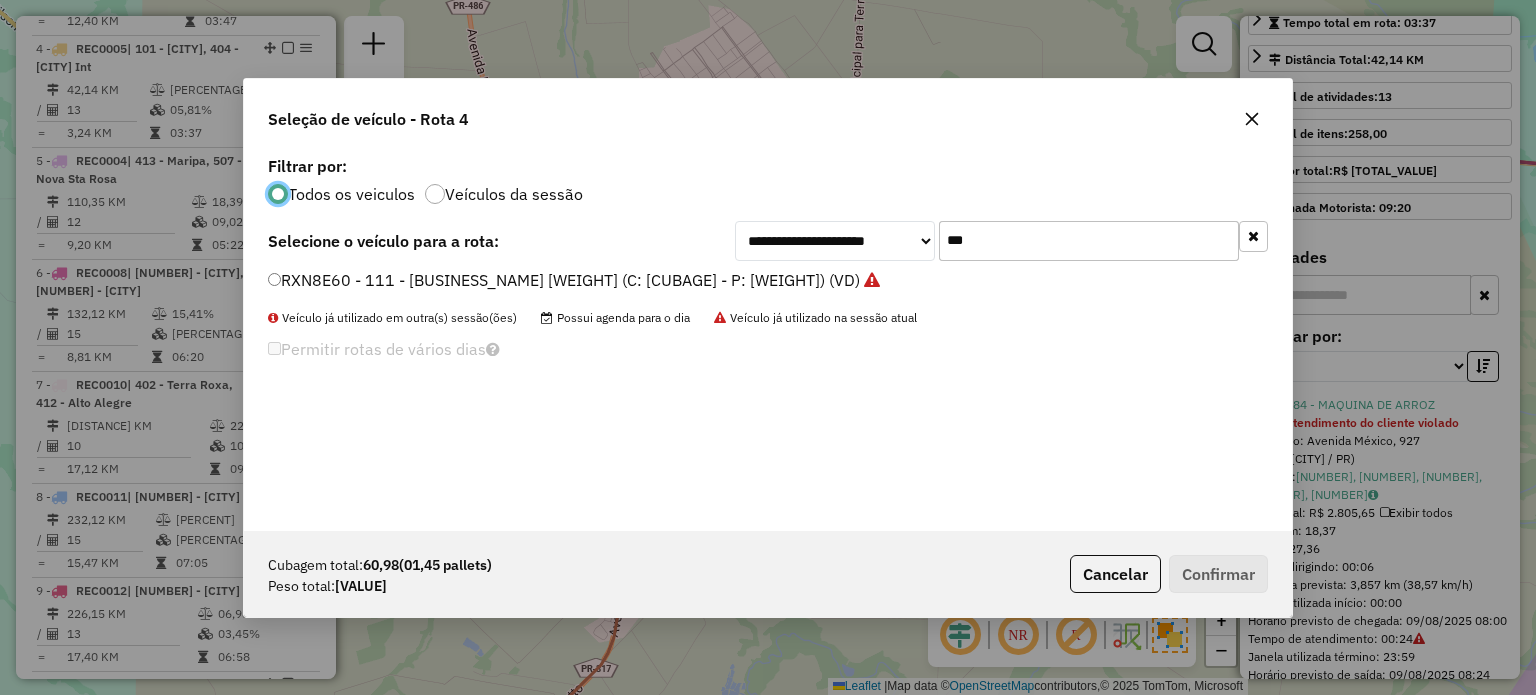 scroll, scrollTop: 10, scrollLeft: 6, axis: both 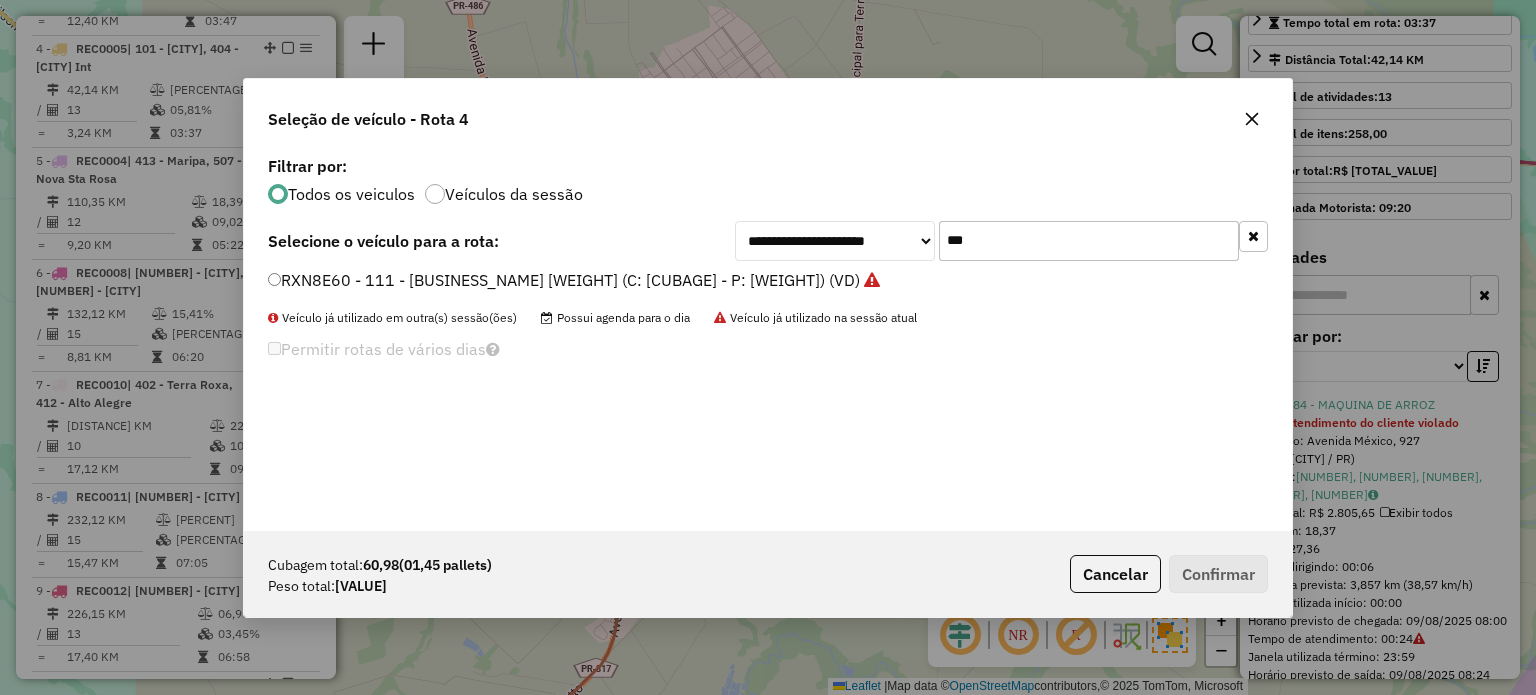 click on "**********" 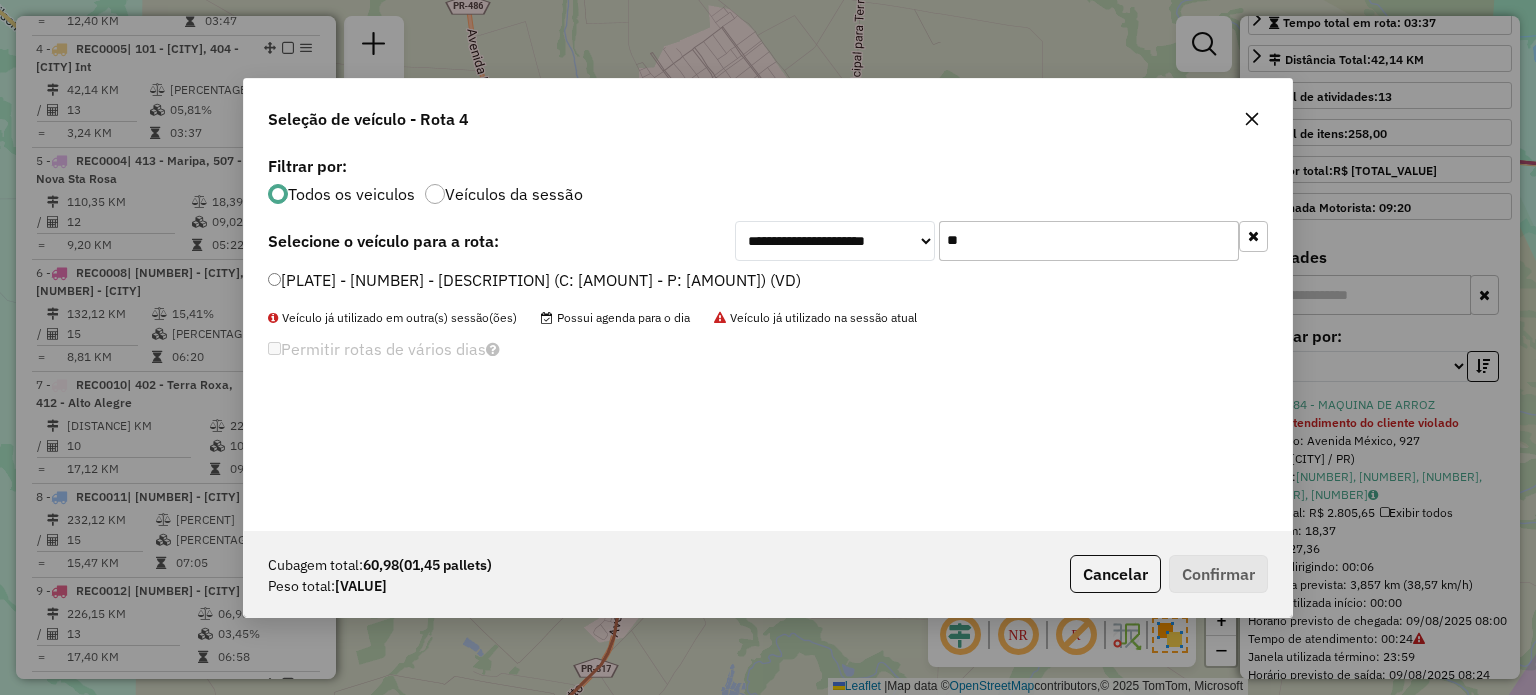 type on "**" 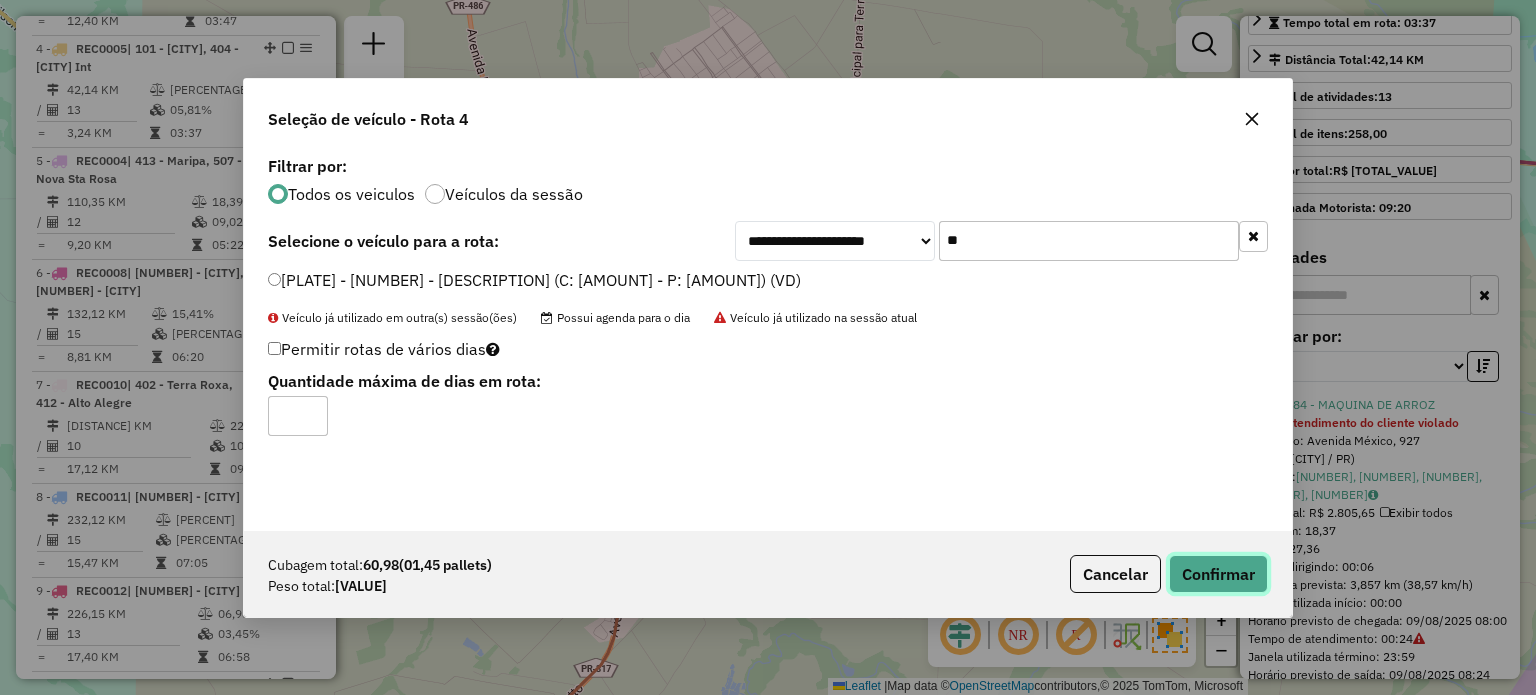 click on "Confirmar" 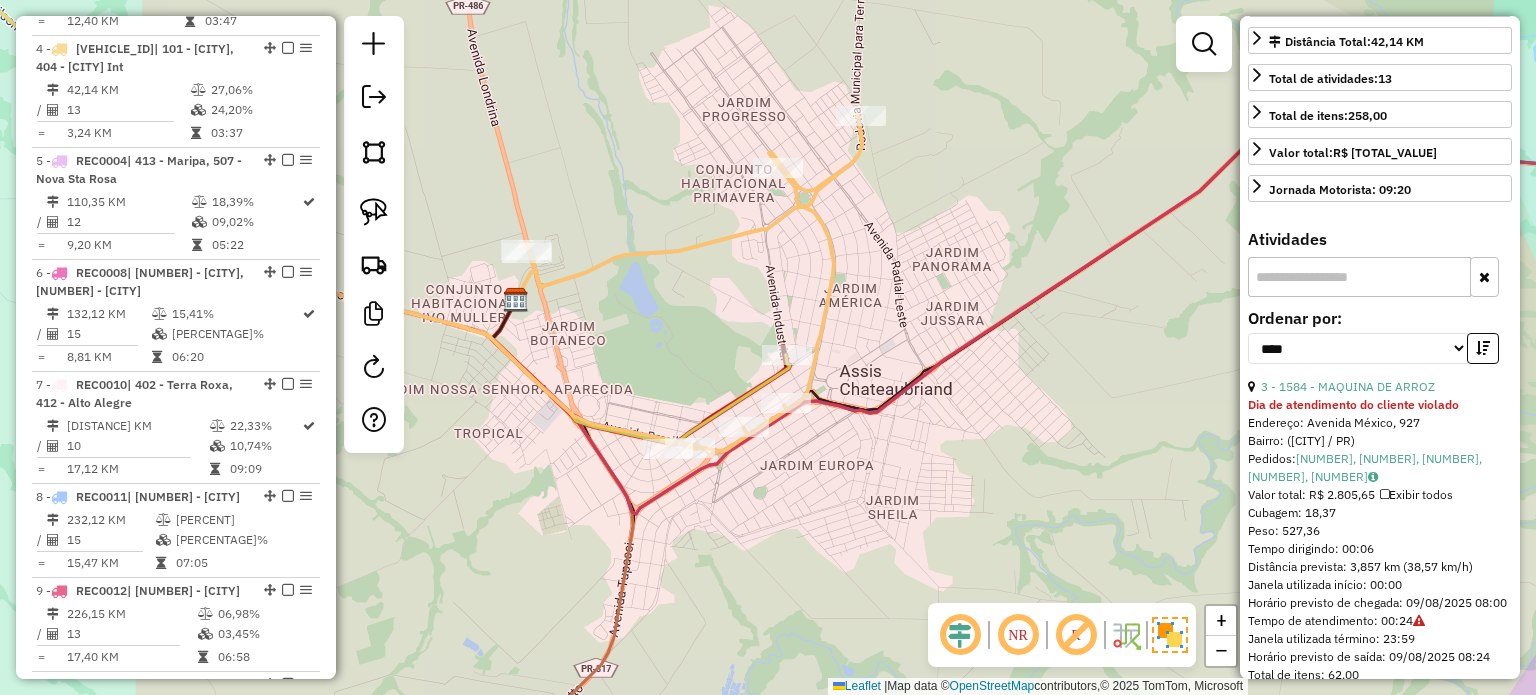 scroll, scrollTop: 446, scrollLeft: 0, axis: vertical 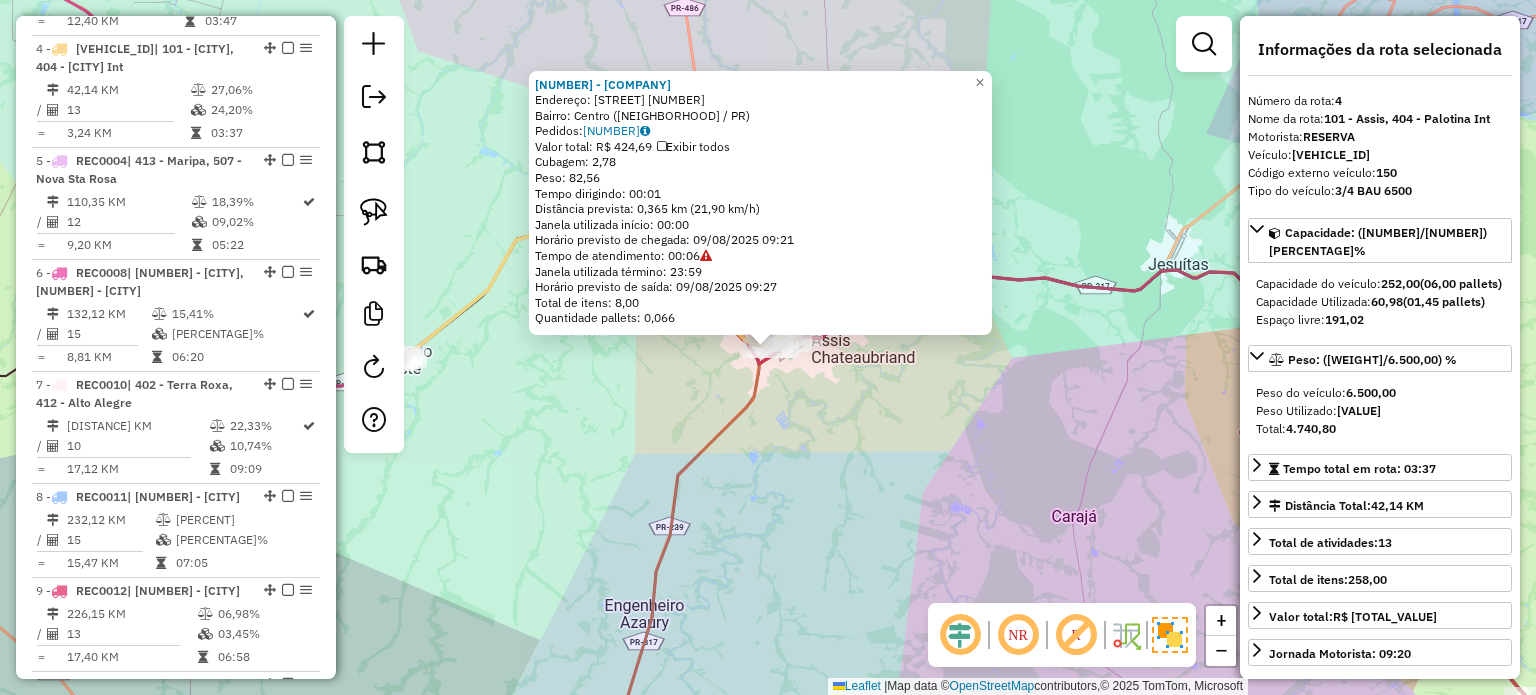 click on "1659 - [BUSINESS_NAME]  Endereço:  AV [STREET_NAME] [NUMBER]   Bairro: [NEIGHBORHOOD] ([CITY] / [STATE])   Pedidos:  [ORDER_ID]   Valor total: R$ [PRICE]   Exibir todos   Cubagem: [CUBAGE]  Peso: [WEIGHT]  Tempo dirigindo: [DRIVING_TIME]   Distância prevista: [DISTANCE] km ([SPEED] km/h)   Janela utilizada início: [TIME]   Horário previsto de chegada: [DATE] [TIME]   Tempo de atendimento: [ATTENTION_TIME]   Janela utilizada término: [TIME]   Horário previsto de saída: [DATE] [TIME]   Total de itens: [ITEM_COUNT]   Quantidade pallets: [PALLET_QUANTITY]  × Janela de atendimento Grade de atendimento Capacidade Transportadoras Veículos Cliente Pedidos  Rotas Selecione os dias de semana para filtrar as janelas de atendimento  Seg   Ter   Qua   Qui   Sex   Sáb   Dom  Informe o período da janela de atendimento: De: [DATE] Até: [DATE]  Filtrar exatamente a janela do cliente  Considerar janela de atendimento padrão  Selecione os dias de semana para filtrar as grades de atendimento  Seg   Ter   Qua   Qui   Sex   Sáb   Dom   Considerar clientes sem dia de atendimento cadastrado  De:" 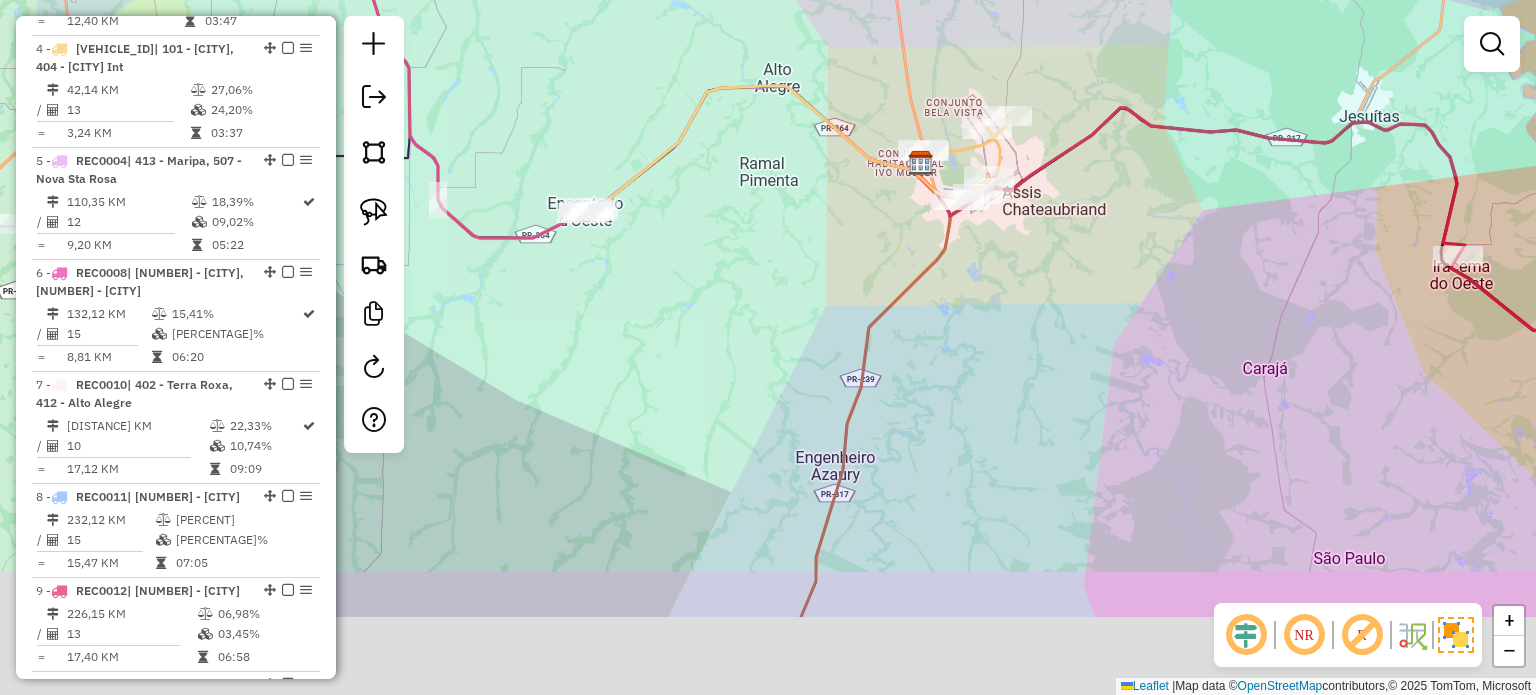 drag, startPoint x: 743, startPoint y: 488, endPoint x: 950, endPoint y: 317, distance: 268.49582 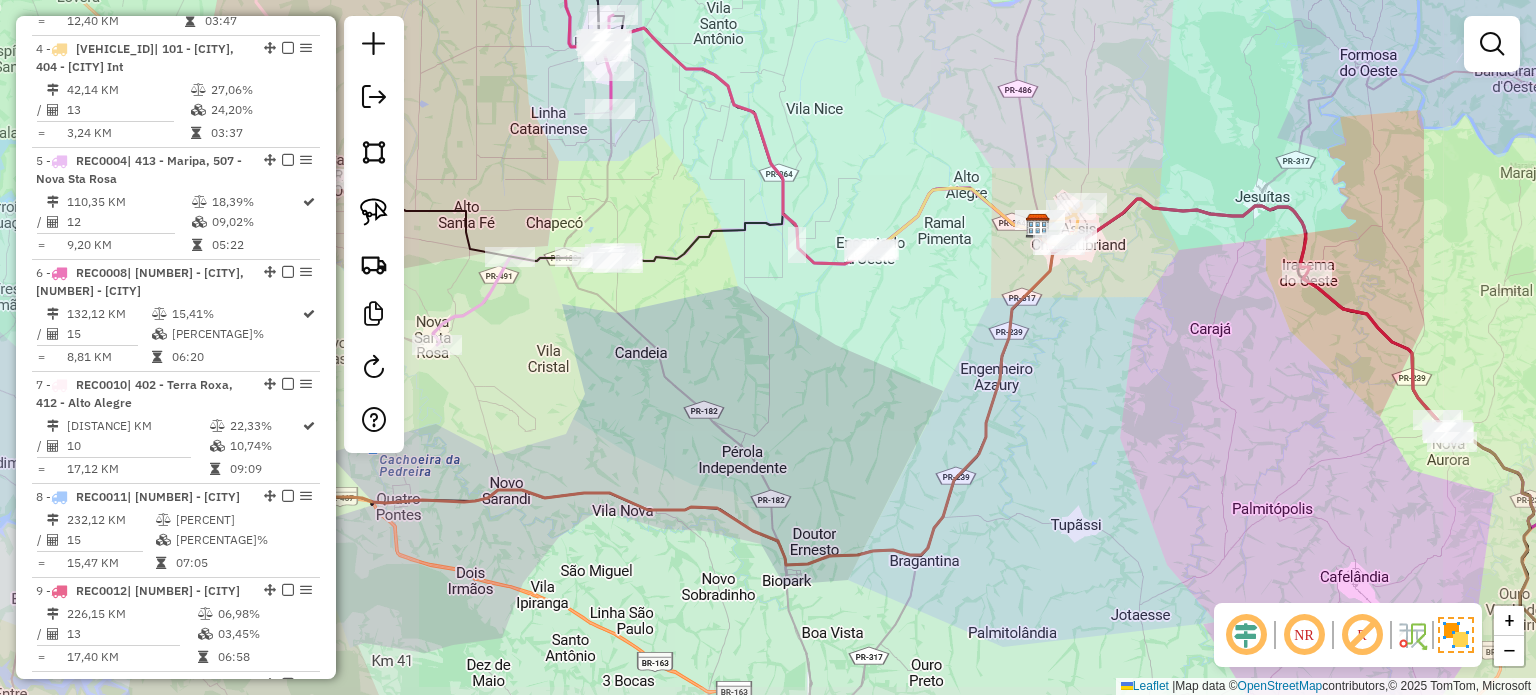 drag, startPoint x: 815, startPoint y: 407, endPoint x: 944, endPoint y: 403, distance: 129.062 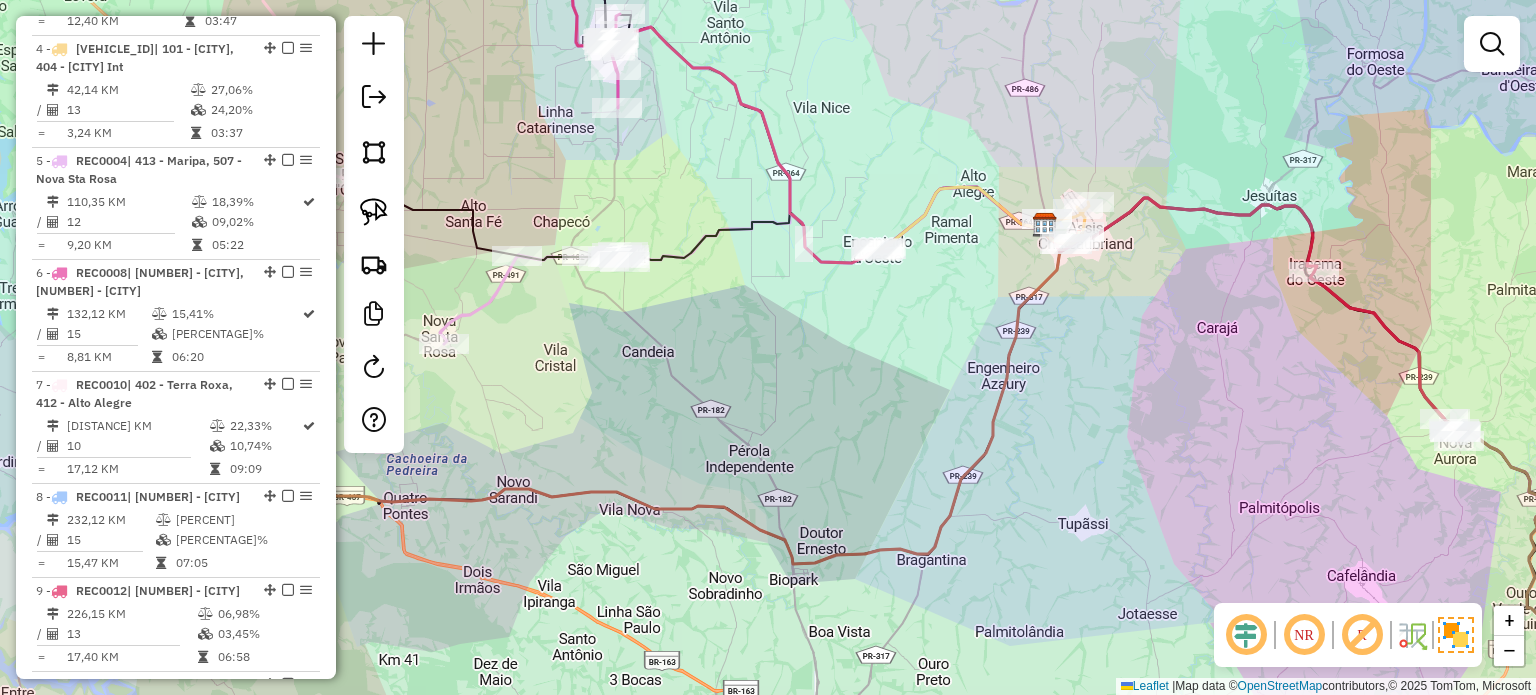 drag, startPoint x: 884, startPoint y: 401, endPoint x: 911, endPoint y: 445, distance: 51.62364 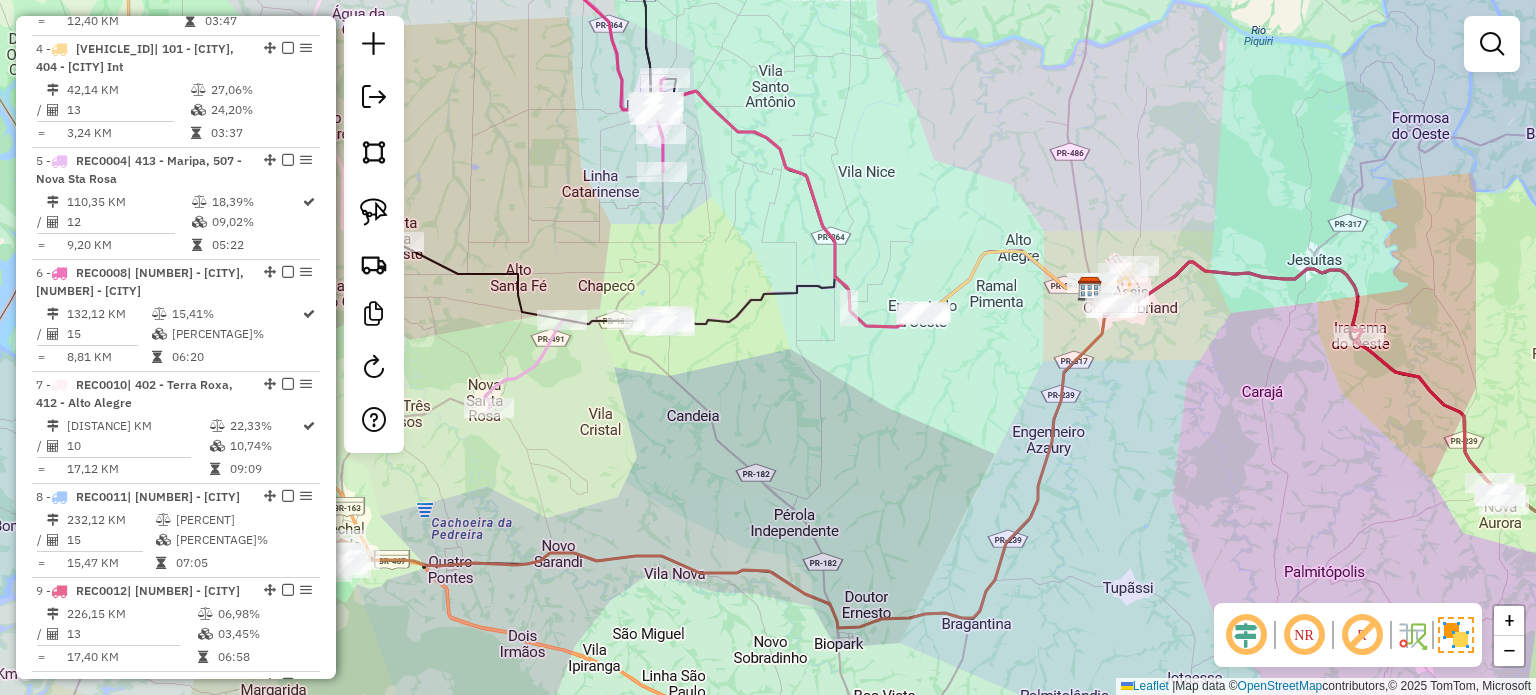 drag, startPoint x: 824, startPoint y: 342, endPoint x: 860, endPoint y: 379, distance: 51.62364 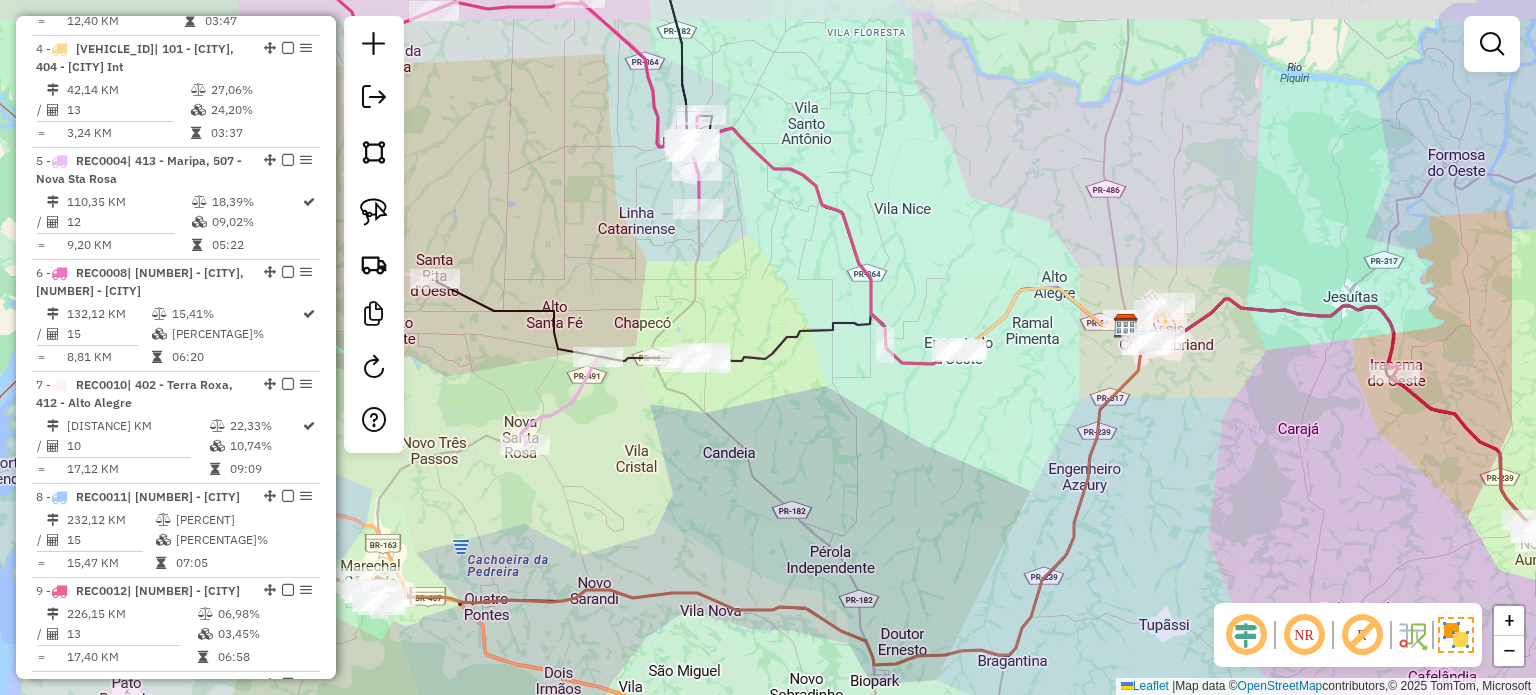 drag, startPoint x: 876, startPoint y: 415, endPoint x: 874, endPoint y: 391, distance: 24.083189 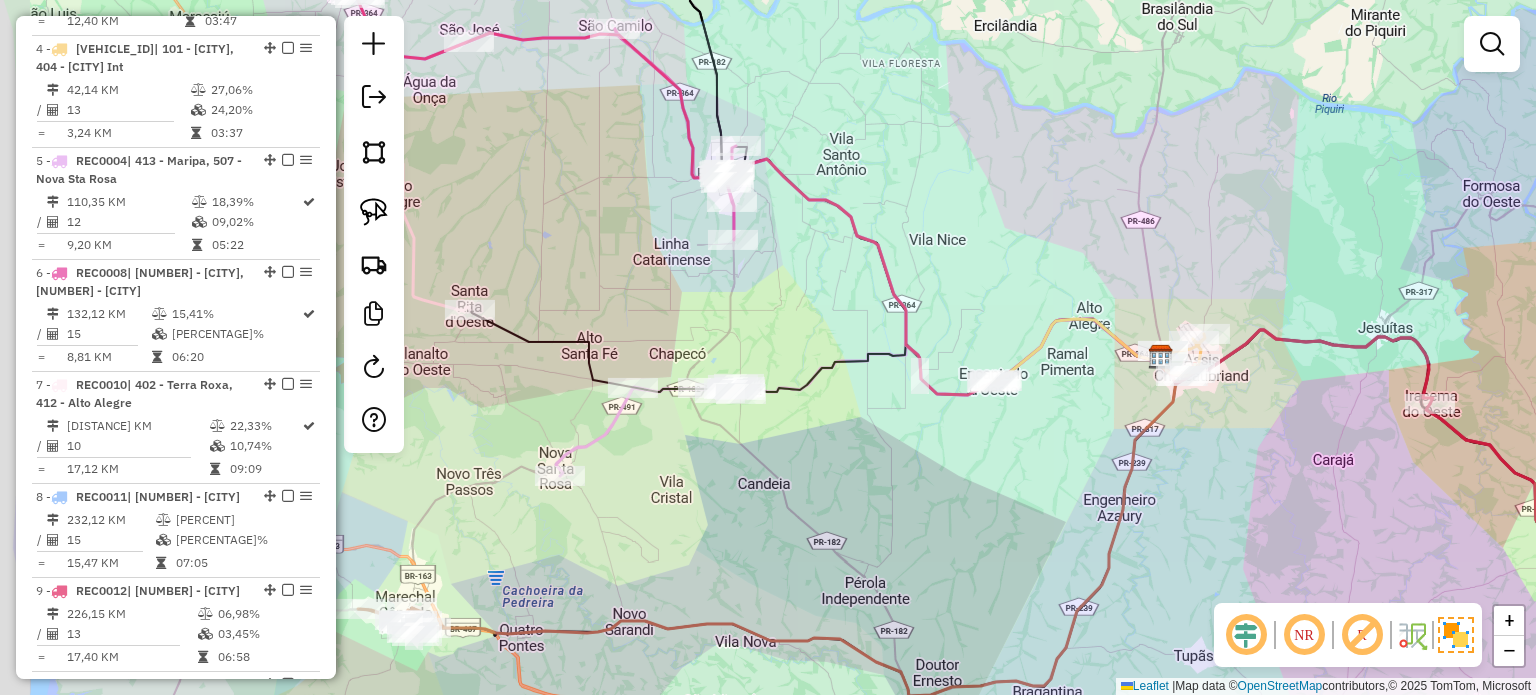 click on "Janela de atendimento Grade de atendimento Capacidade Transportadoras Veículos Cliente Pedidos  Rotas Selecione os dias de semana para filtrar as janelas de atendimento  Seg   Ter   Qua   Qui   Sex   Sáb   Dom  Informe o período da janela de atendimento: De: Até:  Filtrar exatamente a janela do cliente  Considerar janela de atendimento padrão  Selecione os dias de semana para filtrar as grades de atendimento  Seg   Ter   Qua   Qui   Sex   Sáb   Dom   Considerar clientes sem dia de atendimento cadastrado  Clientes fora do dia de atendimento selecionado Filtrar as atividades entre os valores definidos abaixo:  Peso mínimo:   Peso máximo:   Cubagem mínima:   Cubagem máxima:   De:   Até:  Filtrar as atividades entre o tempo de atendimento definido abaixo:  De:   Até:   Considerar capacidade total dos clientes não roteirizados Transportadora: Selecione um ou mais itens Tipo de veículo: Selecione um ou mais itens Veículo: Selecione um ou mais itens Motorista: Selecione um ou mais itens Nome: Rótulo:" 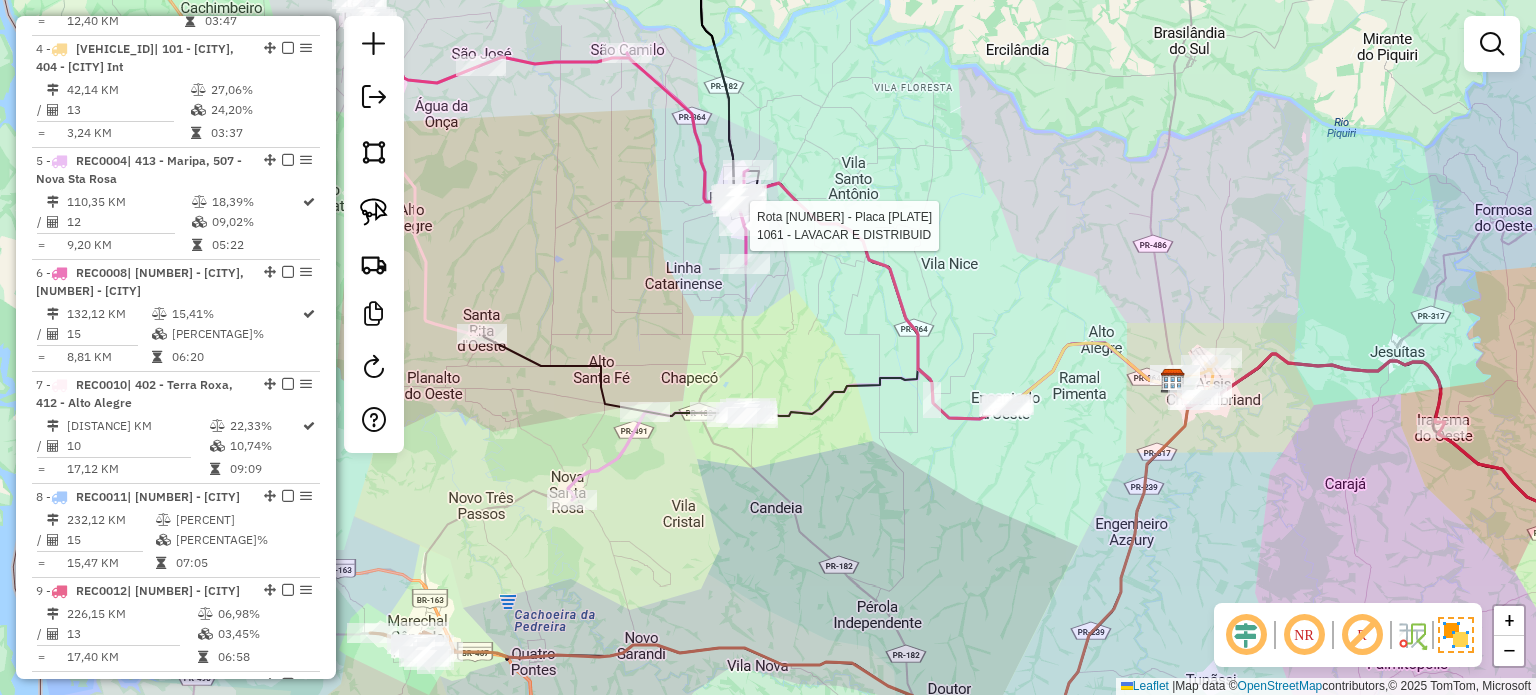 select on "*********" 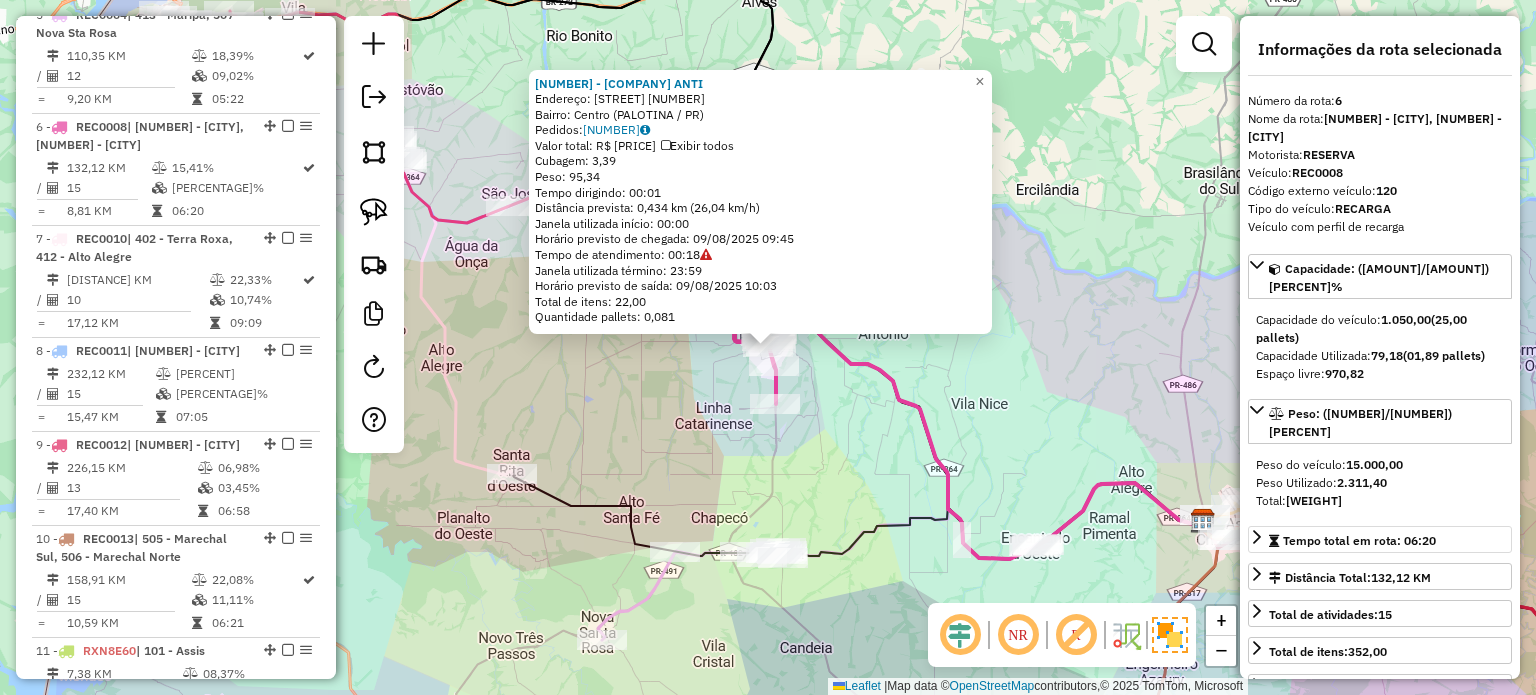 scroll, scrollTop: 1357, scrollLeft: 0, axis: vertical 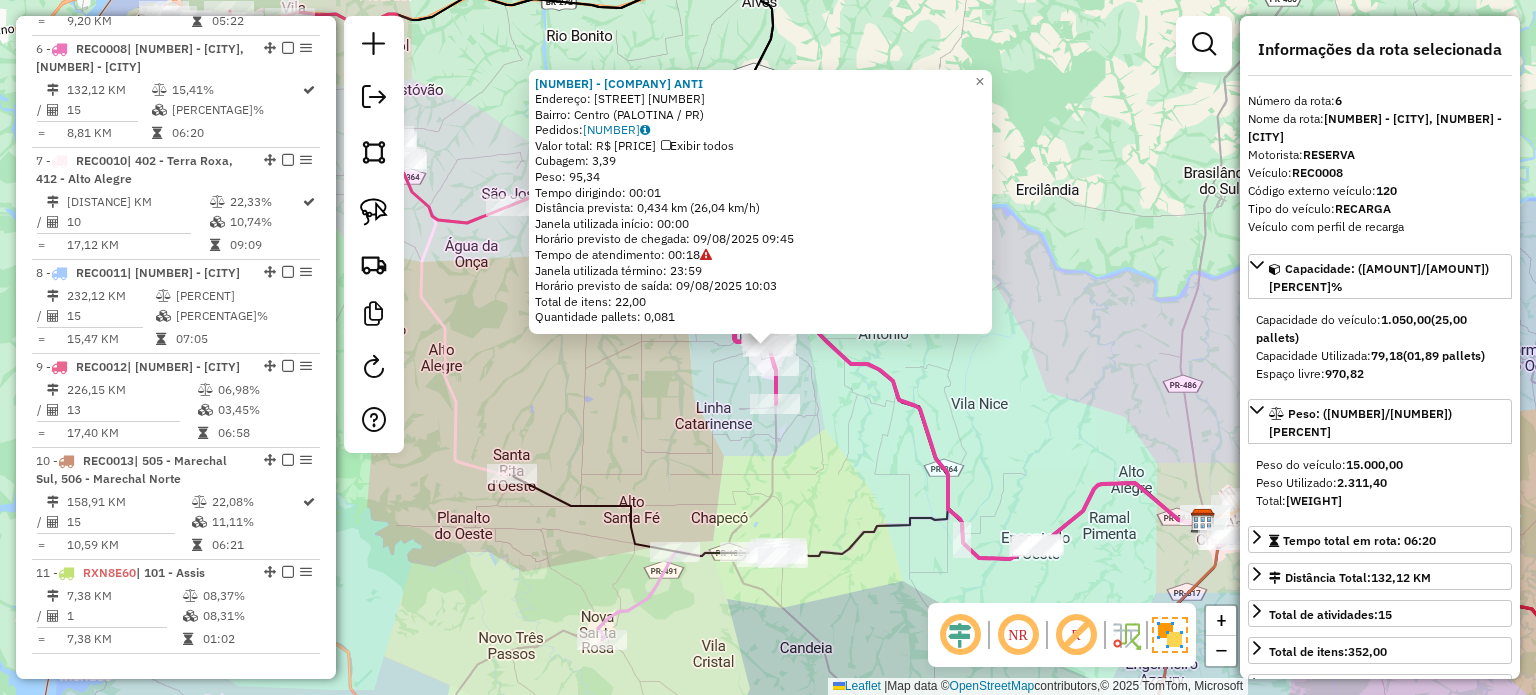 click on "746 - [BUSINESS_NAME]  ANTI  Endereço:  [STREET_NAME] [NUMBER]   Bairro: [NEIGHBORHOOD] ([CITY] / [STATE])   Pedidos:  [ORDER_ID]   Valor total: R$ [PRICE]   Exibir todos   Cubagem: [CUBAGE]  Peso: [WEIGHT]  Tempo dirigindo: [DRIVING_TIME]   Distância prevista: [DISTANCE] km ([SPEED] km/h)   Janela utilizada início: [TIME]   Horário previsto de chegada: [DATE] [TIME]   Tempo de atendimento: [ATTENTION_TIME]   Janela utilizada término: [TIME]   Horário previsto de saída: [DATE] [TIME]   Total de itens: [ITEM_COUNT]   Quantidade pallets: [PALLET_QUANTITY]  × Janela de atendimento Grade de atendimento Capacidade Transportadoras Veículos Cliente Pedidos  Rotas Selecione os dias de semana para filtrar as janelas de atendimento  Seg   Ter   Qua   Qui   Sex   Sáb   Dom  Informe o período da janela de atendimento: De: [DATE] Até: [DATE]  Filtrar exatamente a janela do cliente  Considerar janela de atendimento padrão  Selecione os dias de semana para filtrar as grades de atendimento  Seg   Ter   Qua   Qui   Sex   Sáb   Dom   Considerar clientes sem dia de atendimento cadastrado  De:" 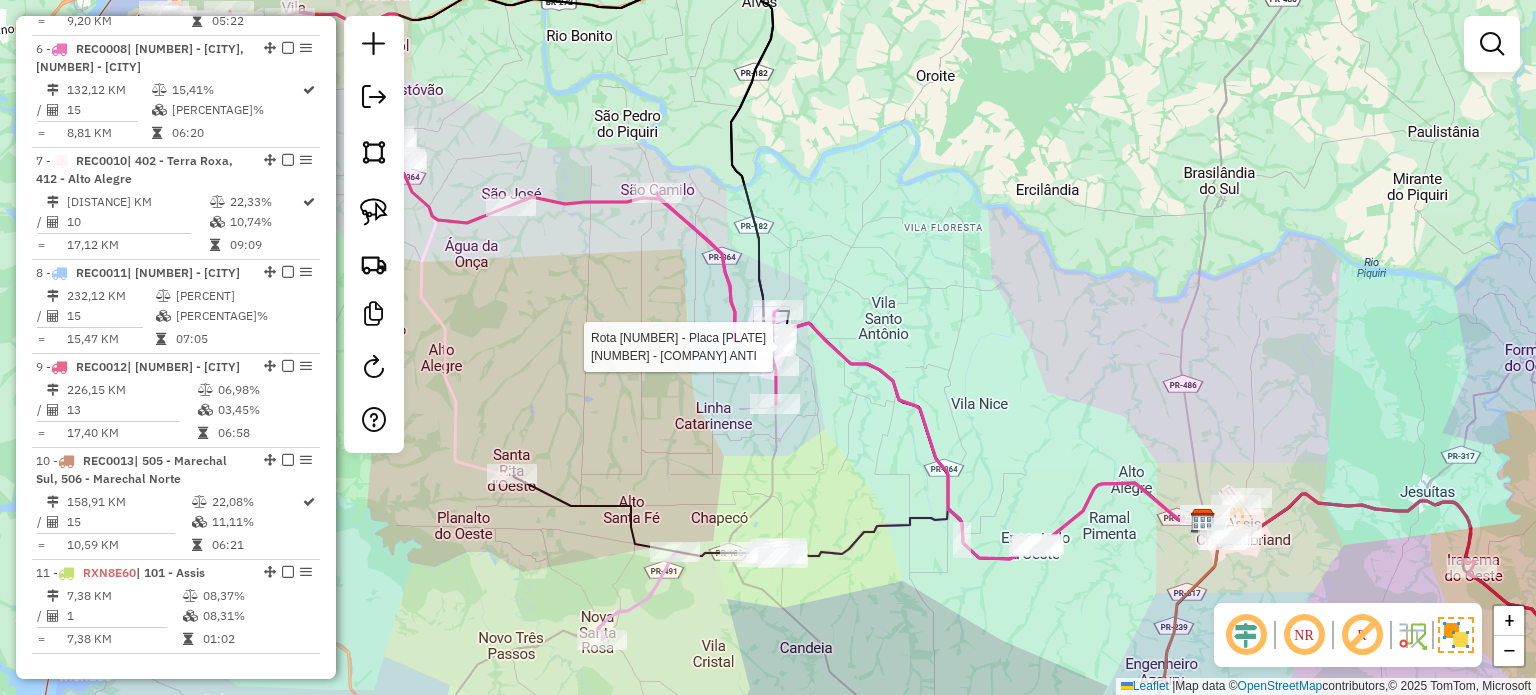 select on "*********" 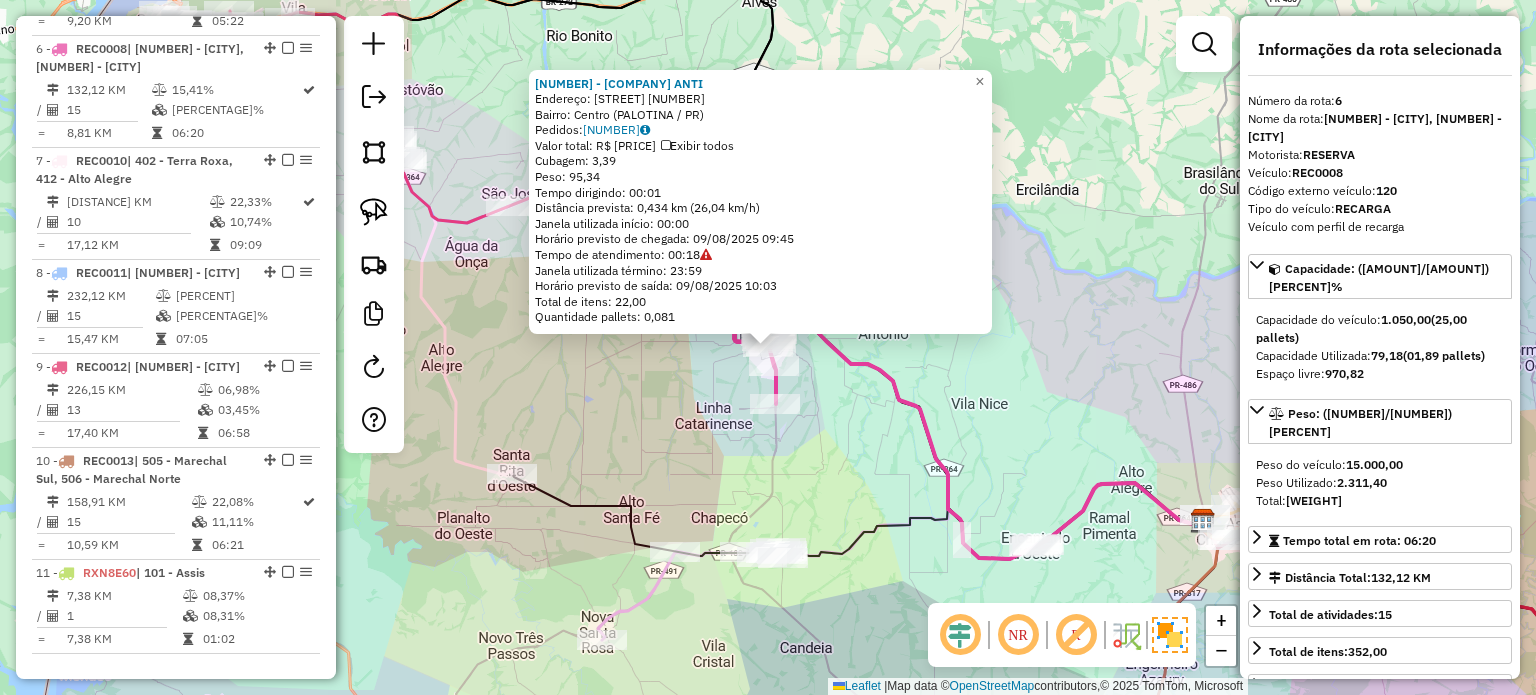 click 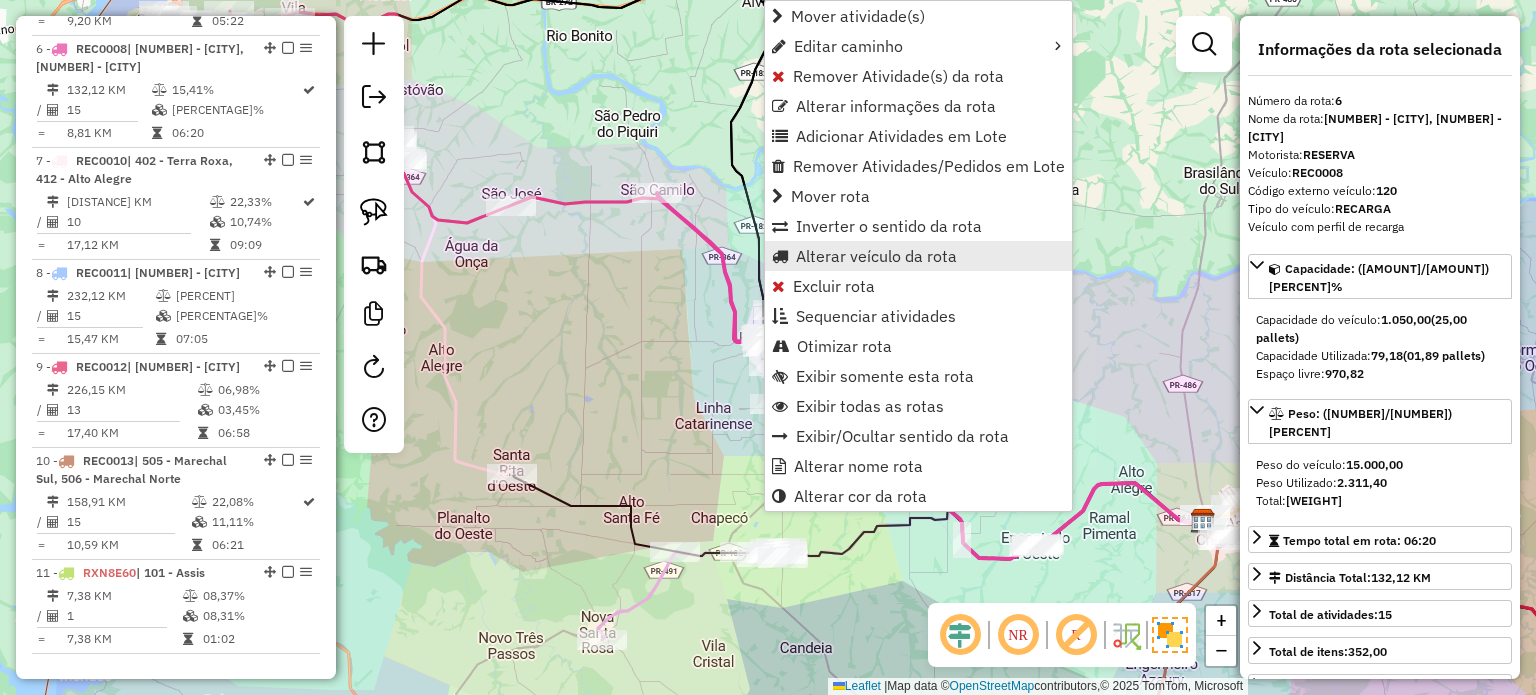 click on "Alterar veículo da rota" at bounding box center (876, 256) 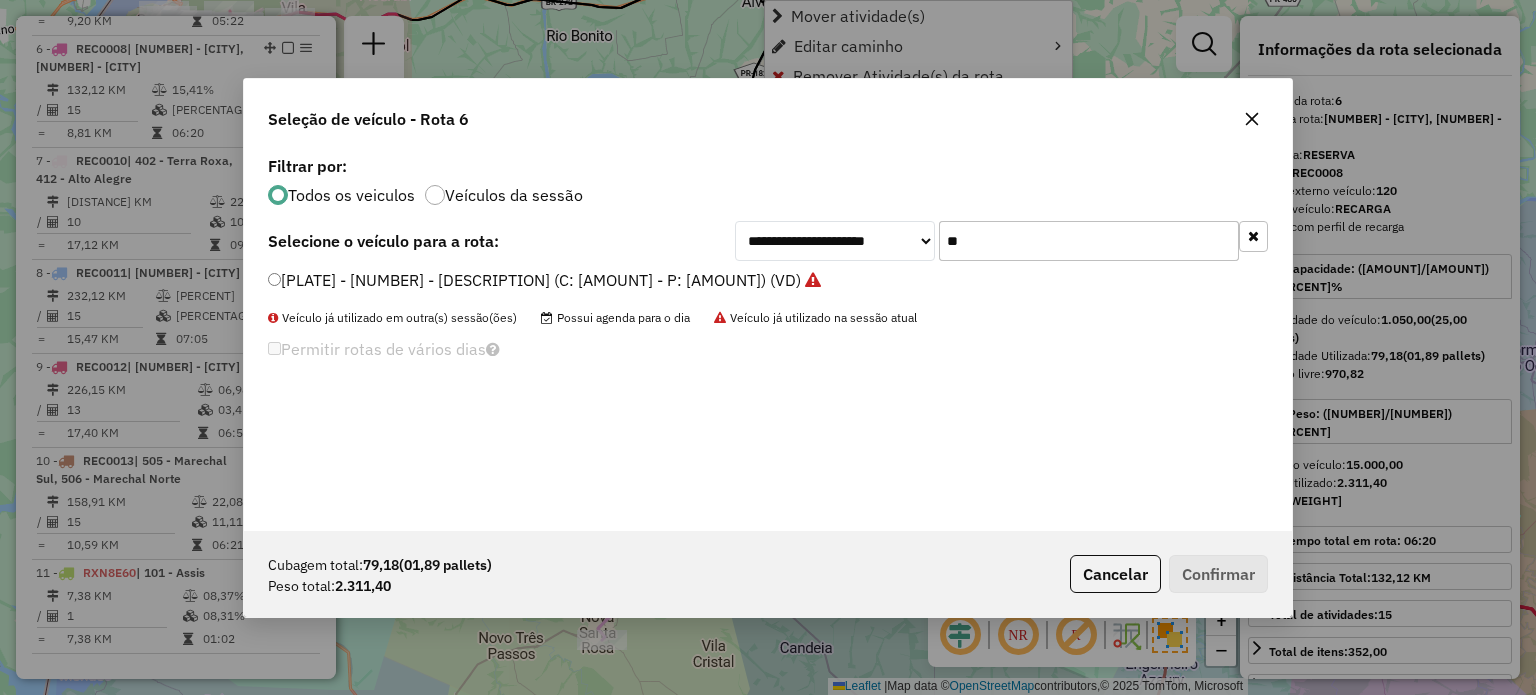 scroll, scrollTop: 10, scrollLeft: 6, axis: both 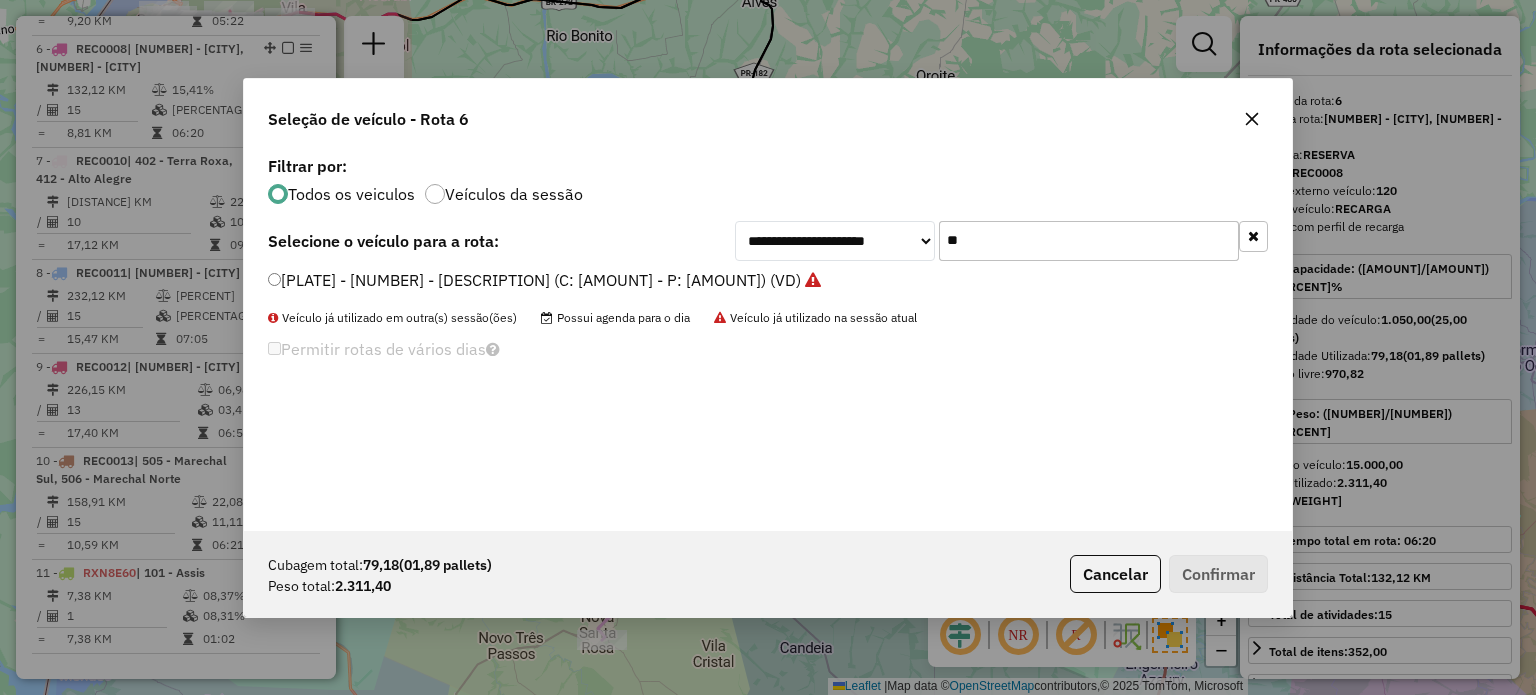 drag, startPoint x: 962, startPoint y: 248, endPoint x: 891, endPoint y: 244, distance: 71.11259 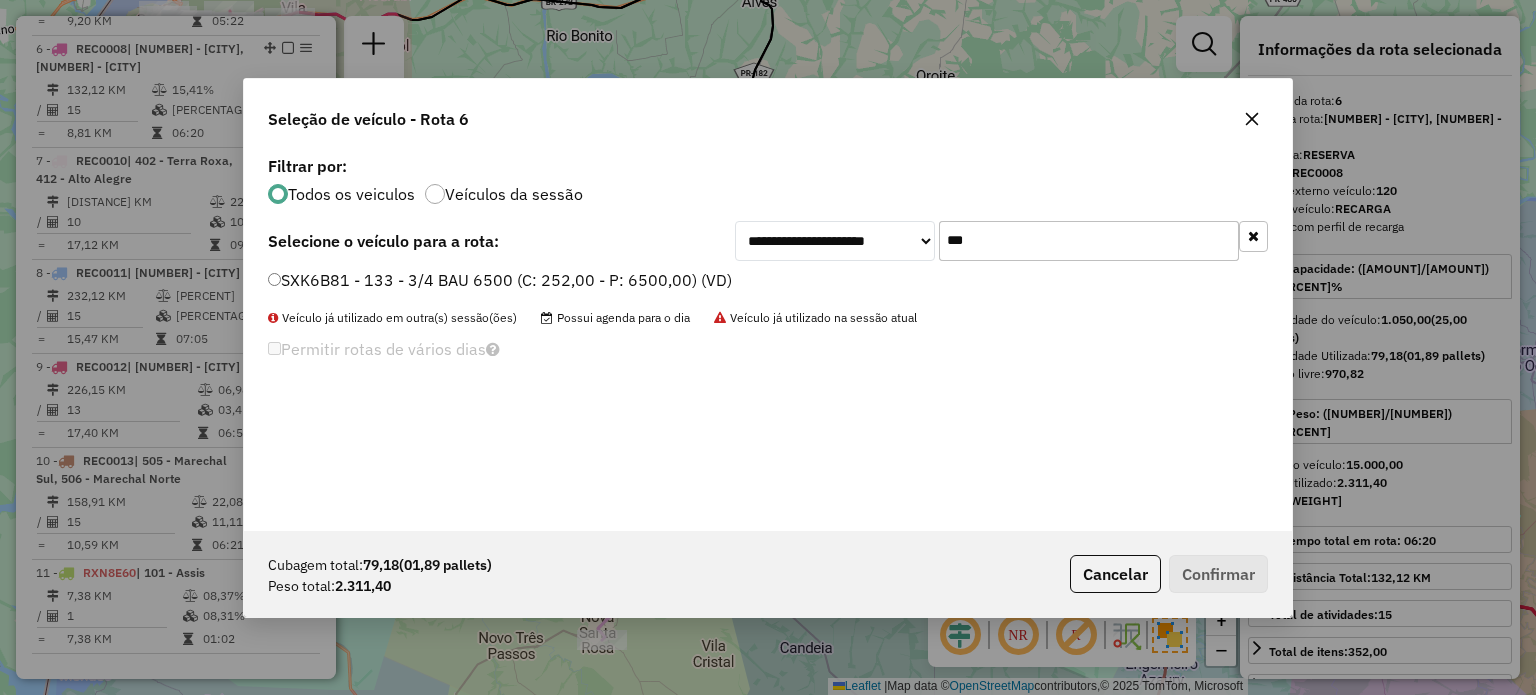 type on "***" 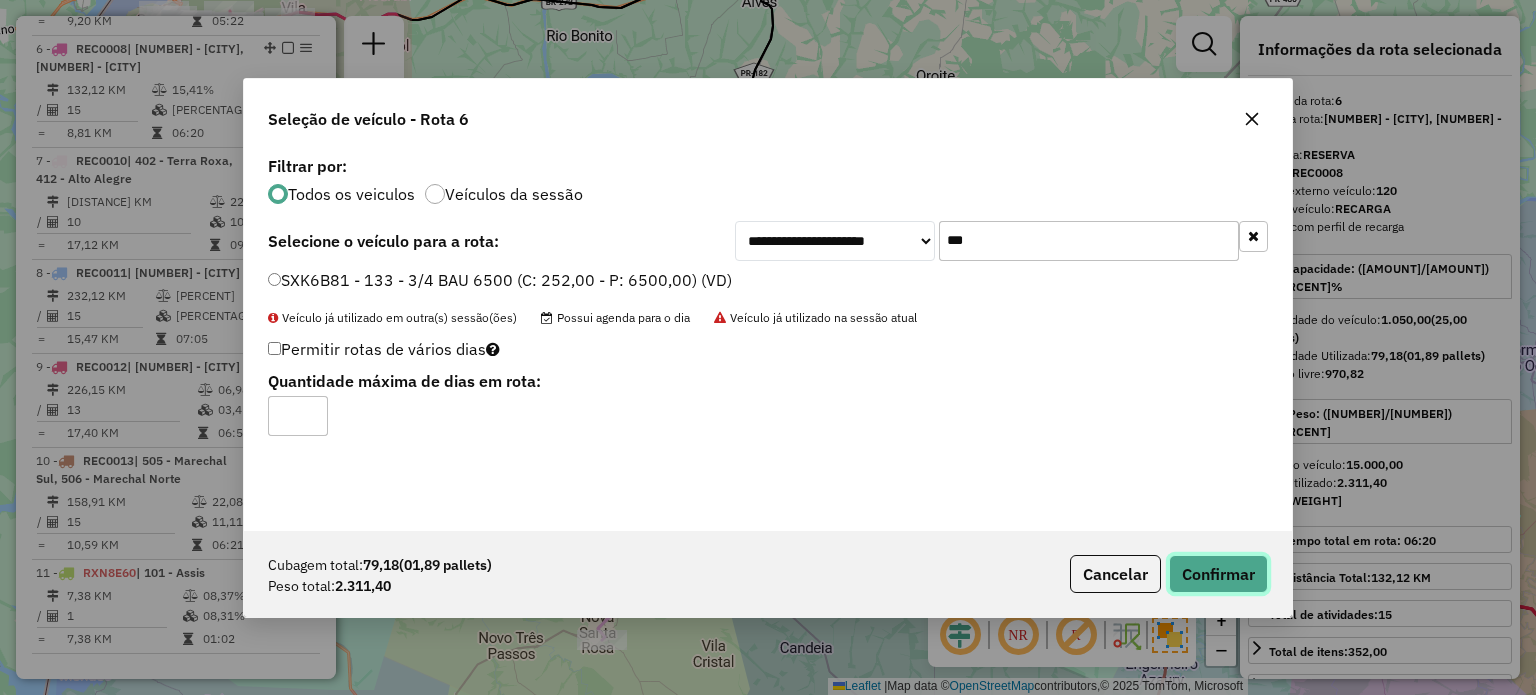 click on "Confirmar" 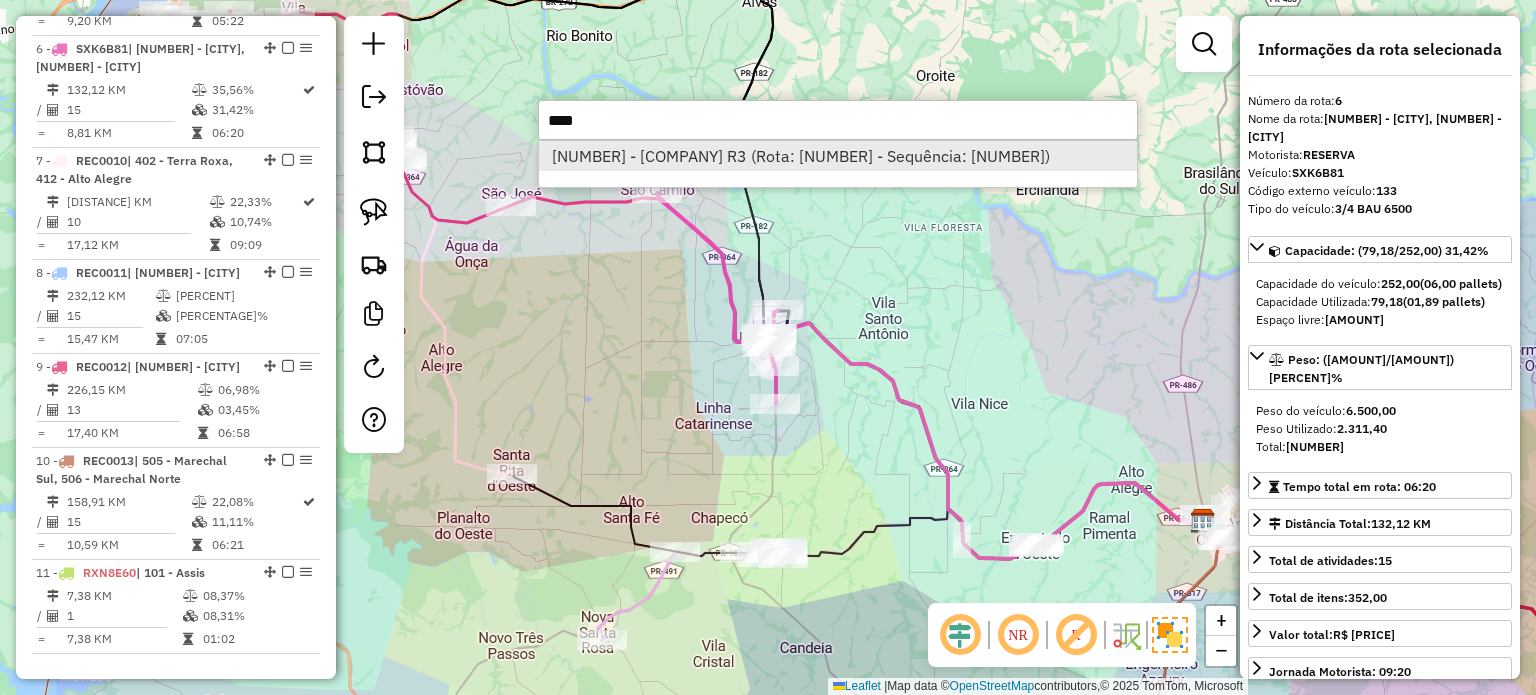 type on "****" 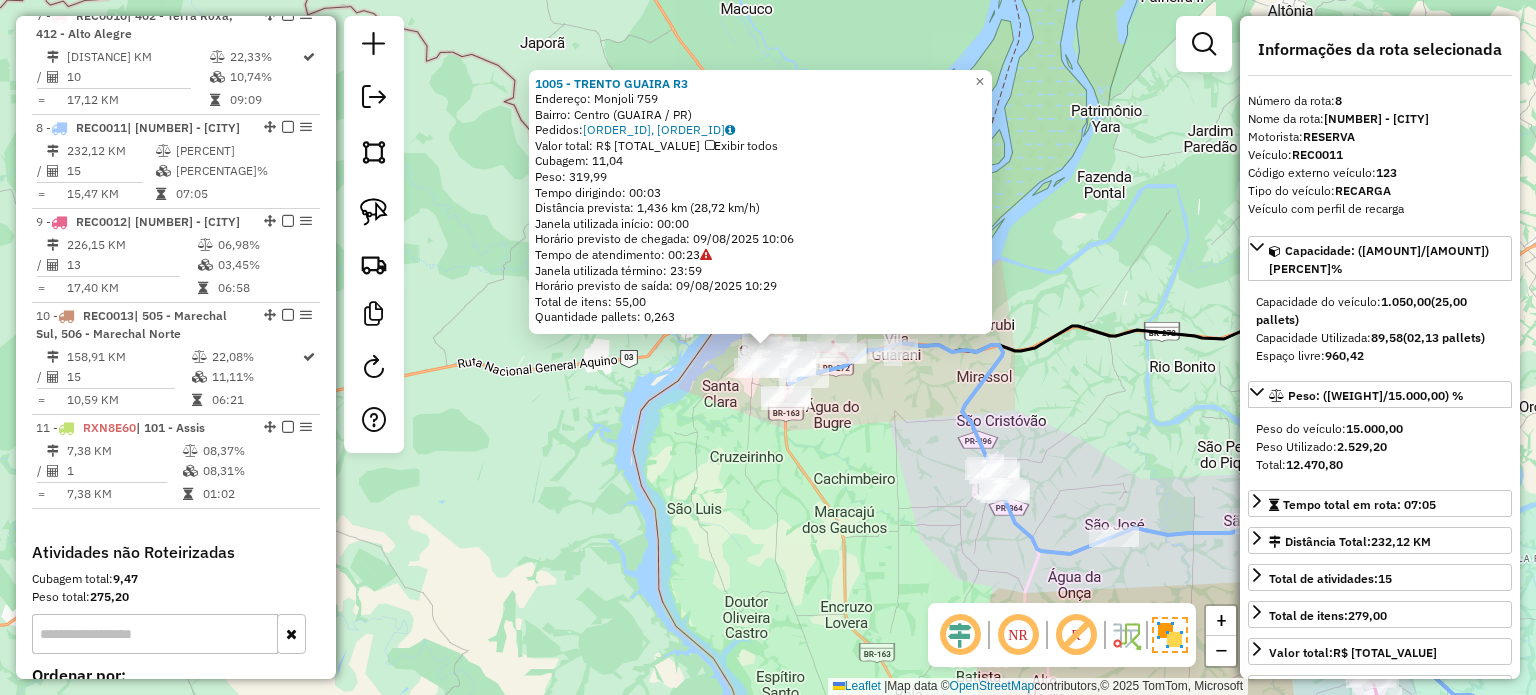 scroll, scrollTop: 1580, scrollLeft: 0, axis: vertical 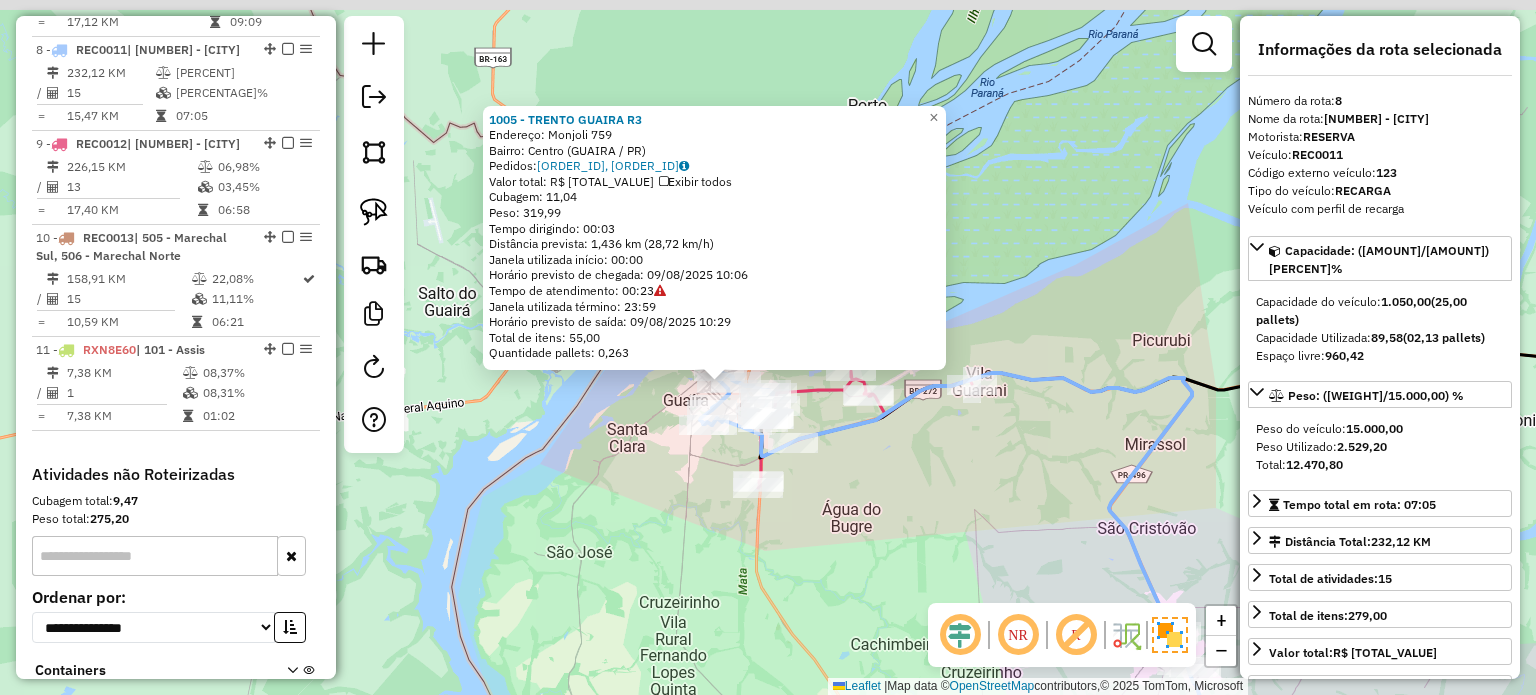 drag, startPoint x: 643, startPoint y: 385, endPoint x: 644, endPoint y: 412, distance: 27.018513 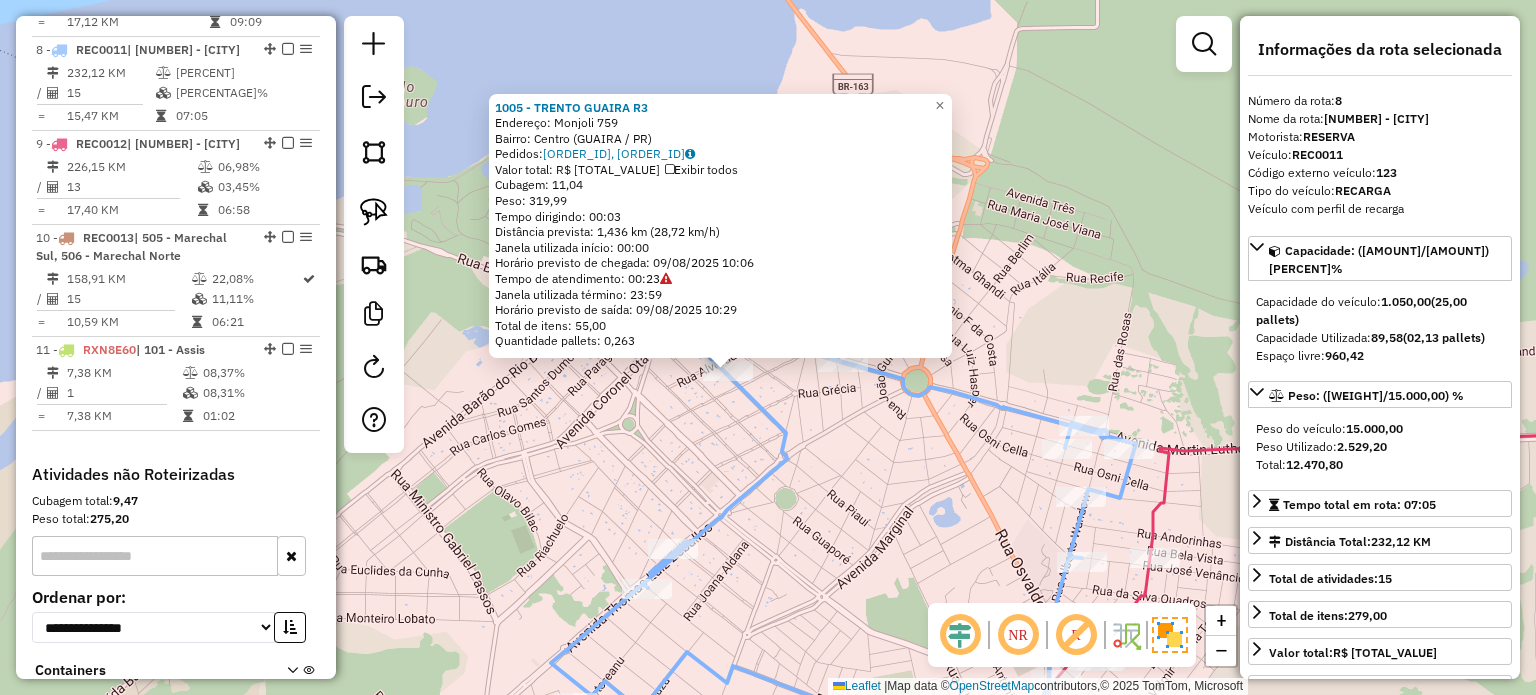 drag, startPoint x: 804, startPoint y: 403, endPoint x: 794, endPoint y: 386, distance: 19.723083 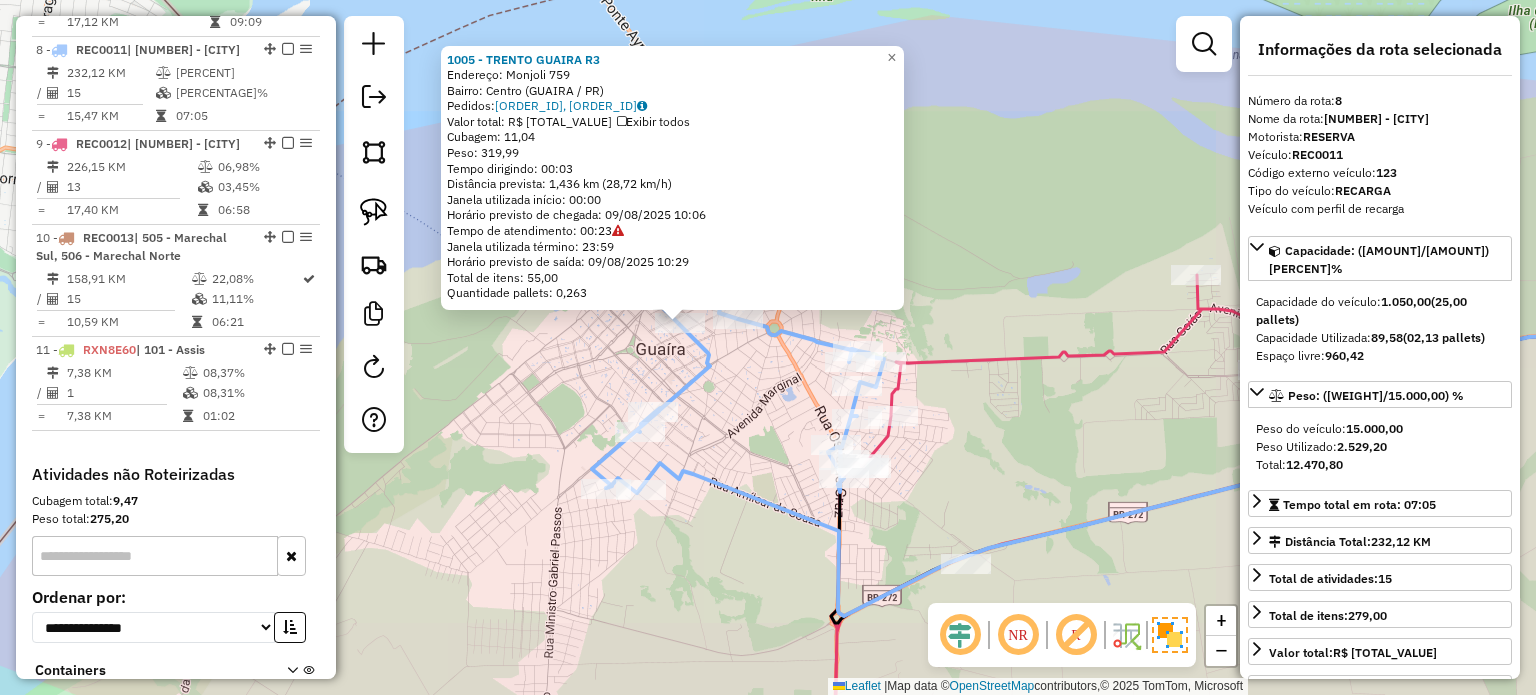 drag, startPoint x: 804, startPoint y: 423, endPoint x: 748, endPoint y: 389, distance: 65.51336 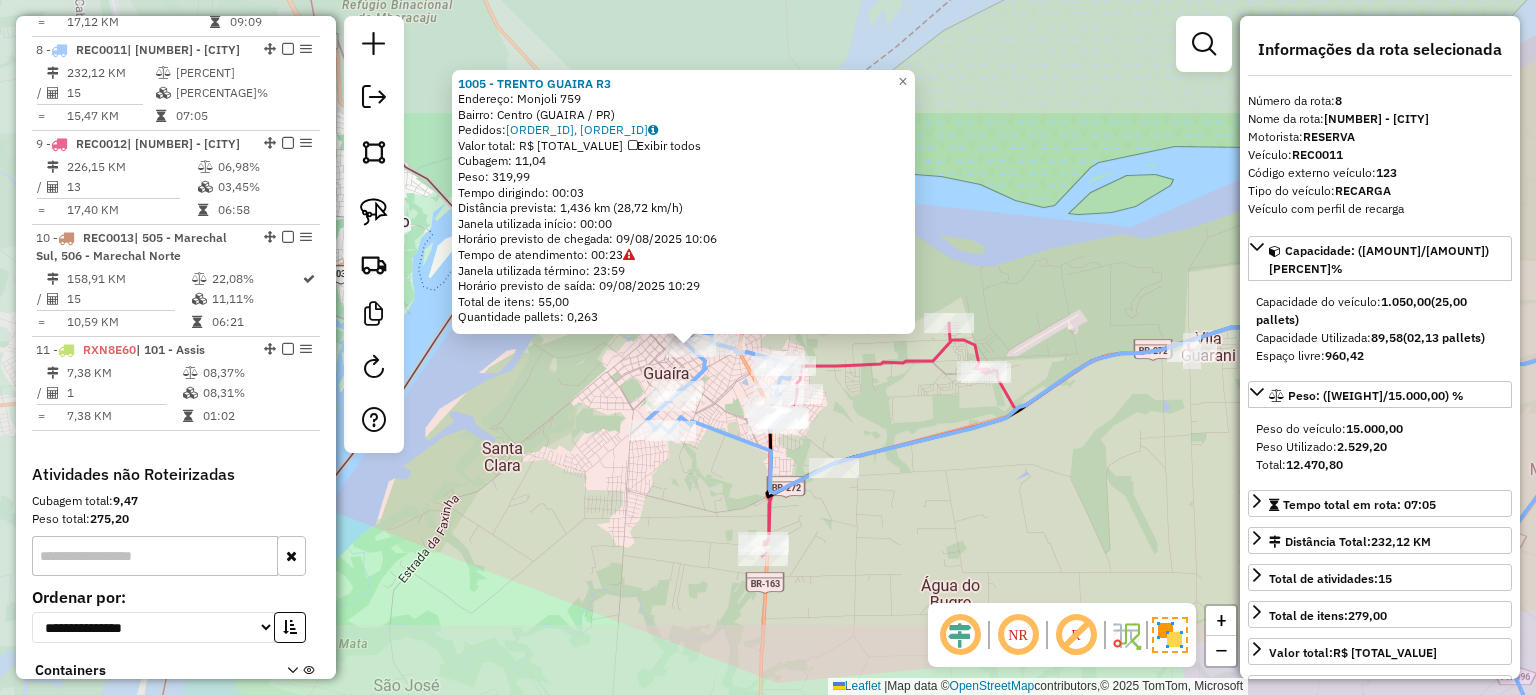 drag, startPoint x: 883, startPoint y: 463, endPoint x: 870, endPoint y: 456, distance: 14.764823 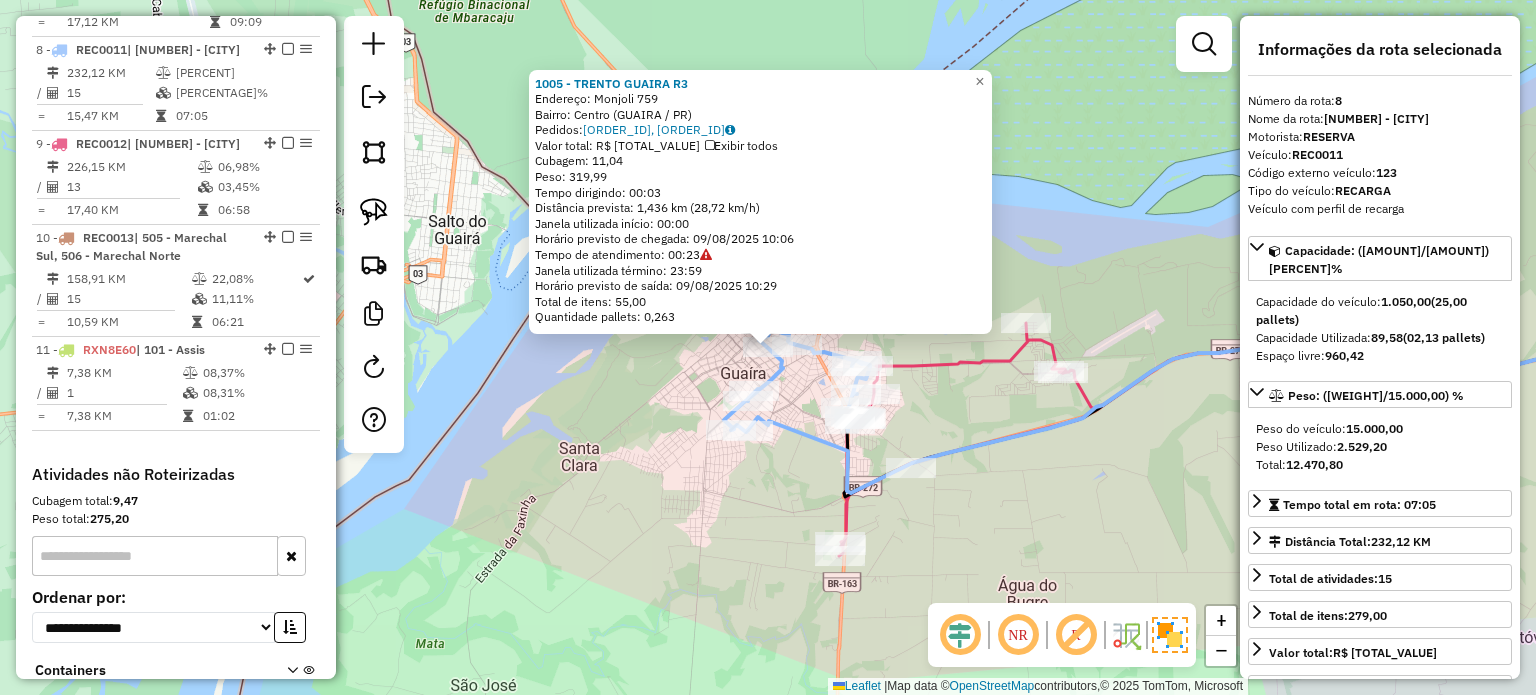 click 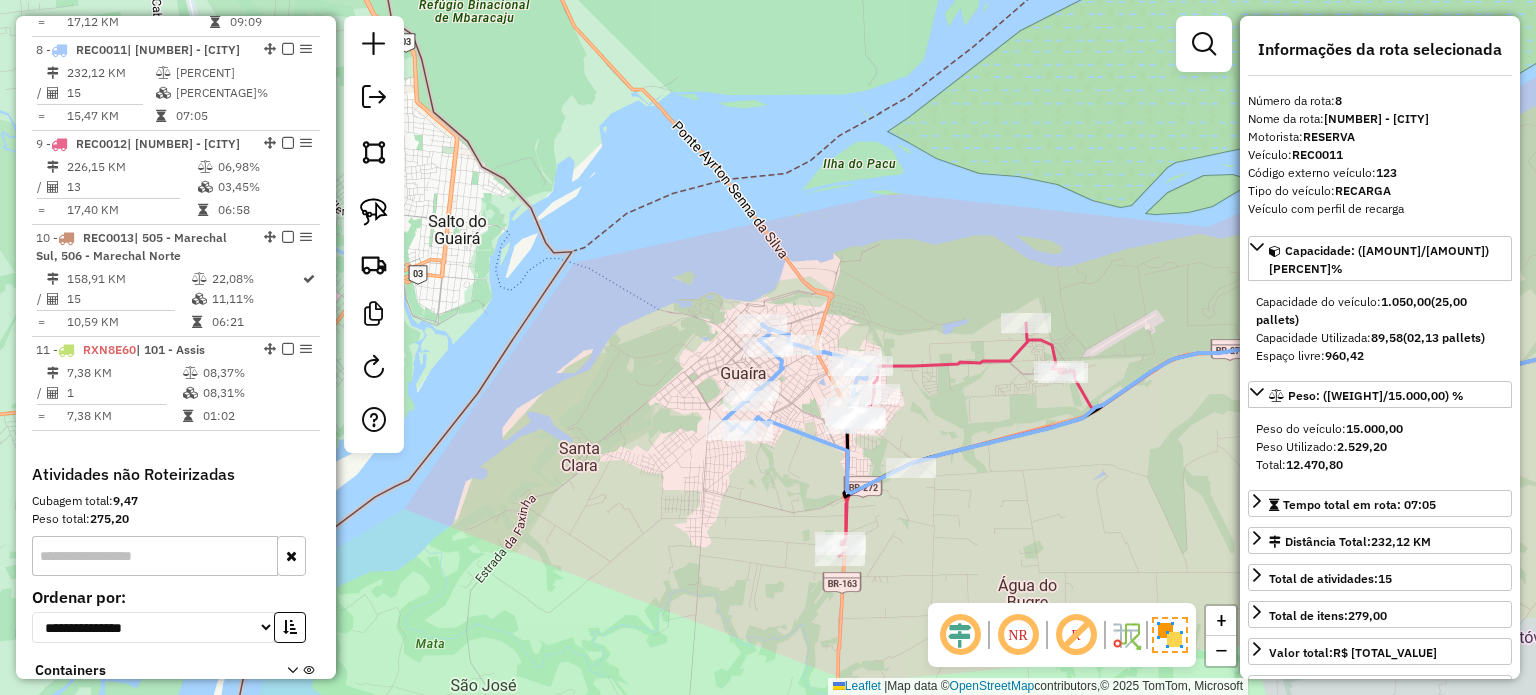 click on "[NUMBER] - [NAME] R3 Endereço:  [STREET] [NUMBER]   Bairro: [NAME] ([CITY] / PR)   Pedidos:  [ORDER_ID], [ORDER_ID]   Valor total: R$ [TOTAL_VALUE]   Exibir todos   Cubagem: [CUBAGE]  Peso: [WEIGHT]  Tempo dirigindo: [TIME]   Distância prevista: [DISTANCE] km ([SPEED] km/h)   Janela utilizada início: [TIME]   Horário previsto de chegada: [DATE] [TIME]   Tempo de atendimento: [TIME]   Janela utilizada término: [TIME]   Horário previsto de saída: [DATE] [TIME]   Total de itens: [ITEMS]   Quantidade pallets: [PALLETS]  × Janela de atendimento Grade de atendimento Capacidade Transportadoras Veículos Cliente Pedidos  Rotas Selecione os dias de semana para filtrar as janelas de atendimento  Seg   Ter   Qua   Qui   Sex   Sáb   Dom  Informe o período da janela de atendimento: De: Até:  Filtrar exatamente a janela do cliente  Considerar janela de atendimento padrão  Selecione os dias de semana para filtrar as grades de atendimento  Seg   Ter   Qua   Qui   Sex   Sáb   Dom   Considerar clientes sem dia de atendimento cadastrado  De:" 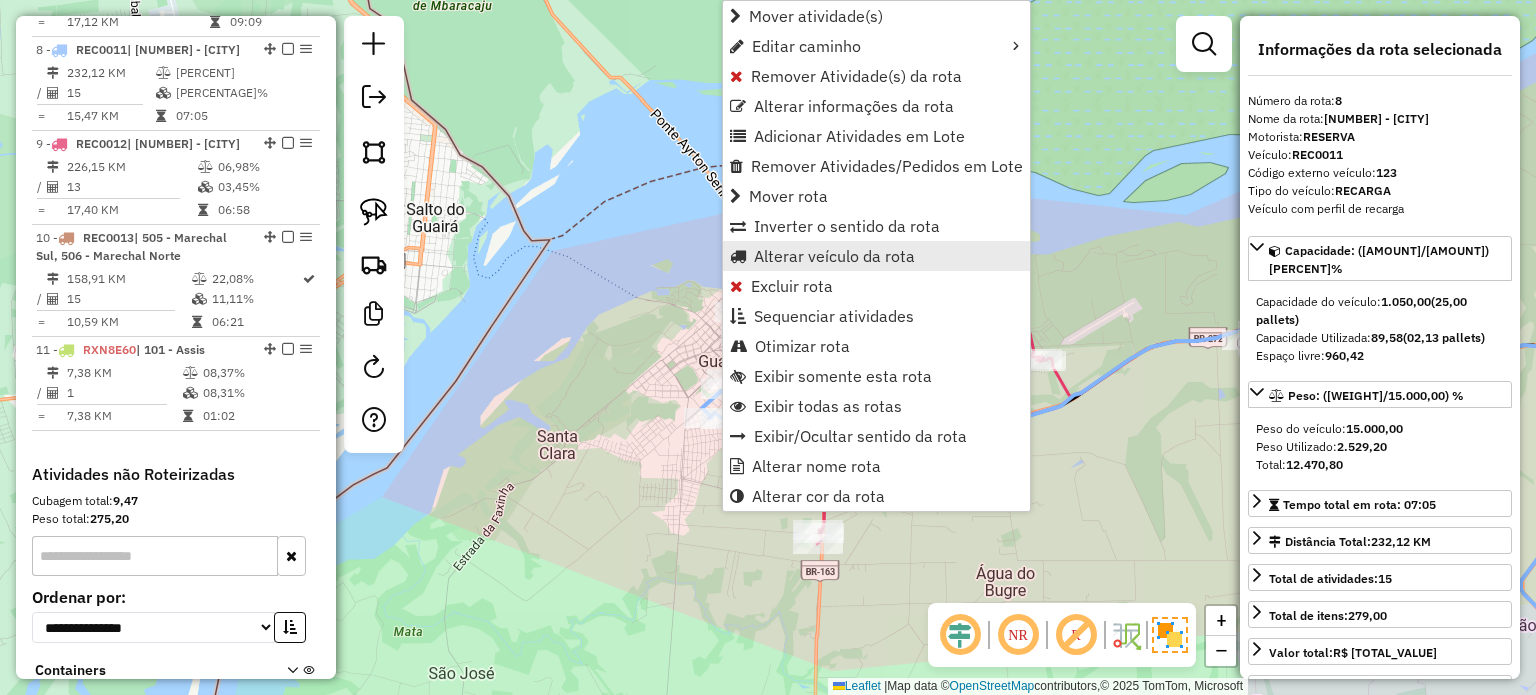 click on "Alterar veículo da rota" at bounding box center (834, 256) 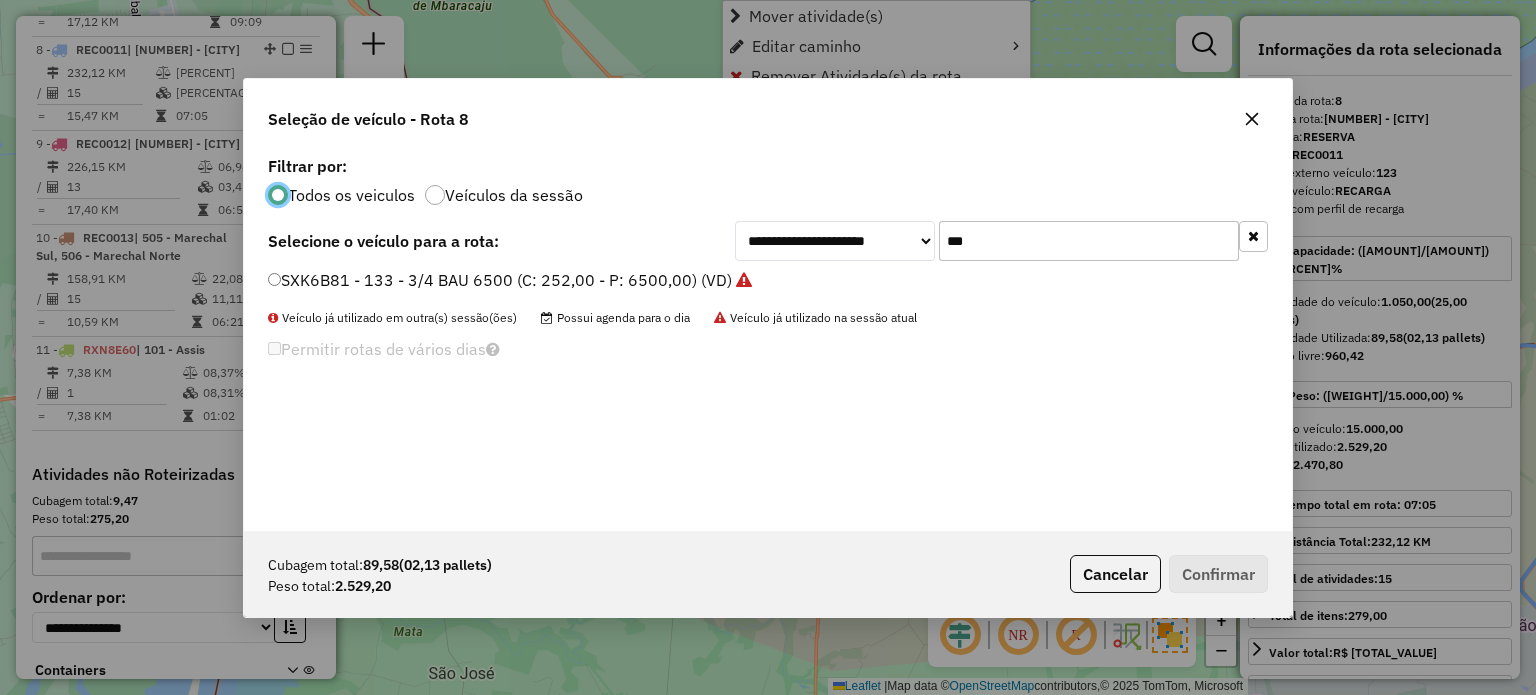 scroll, scrollTop: 10, scrollLeft: 6, axis: both 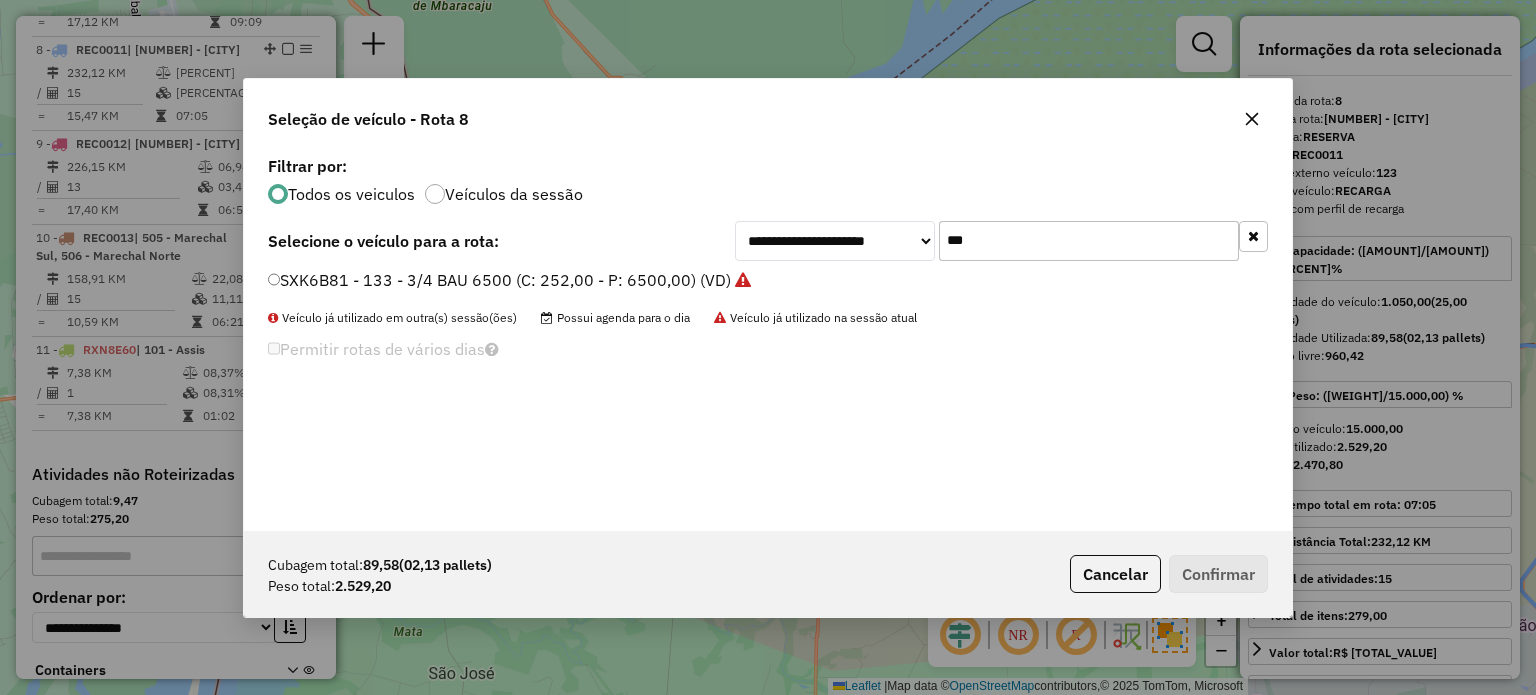 drag, startPoint x: 995, startPoint y: 239, endPoint x: 900, endPoint y: 233, distance: 95.189285 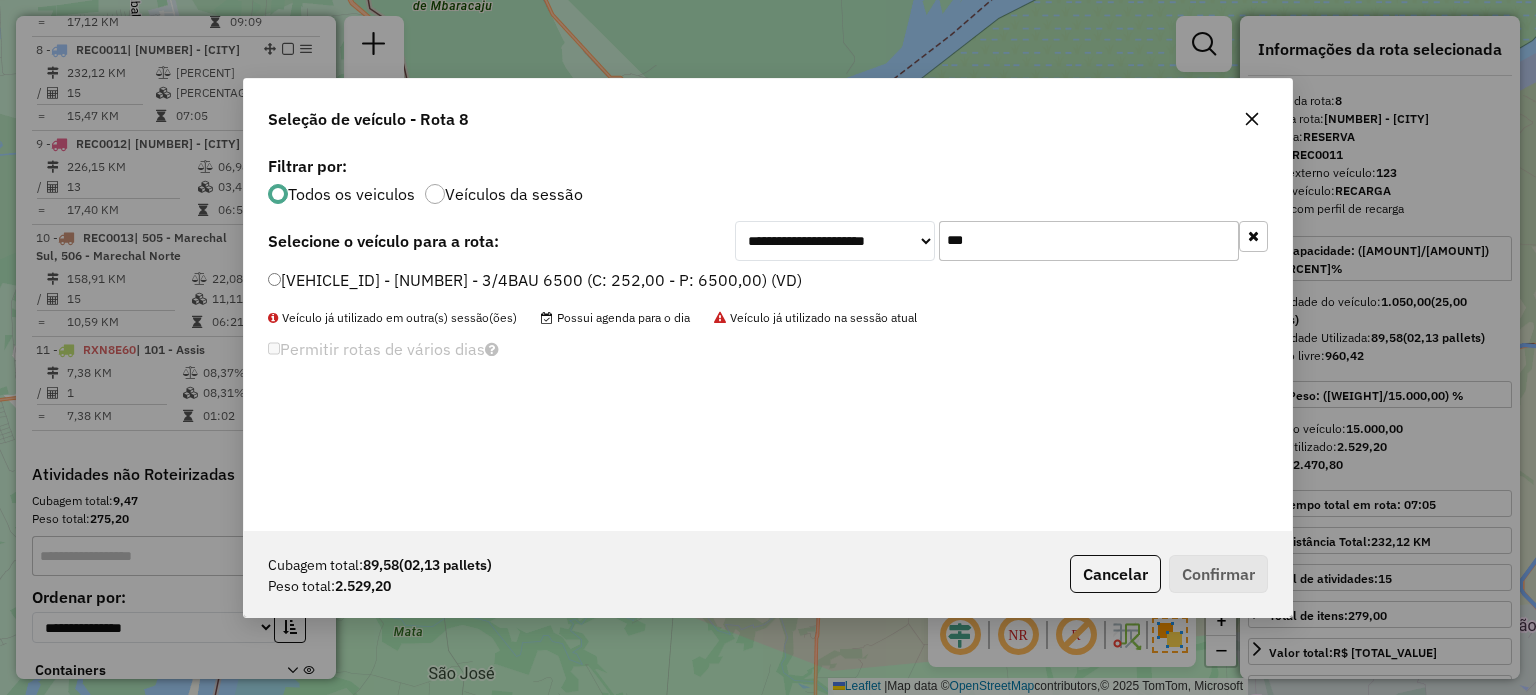 type on "***" 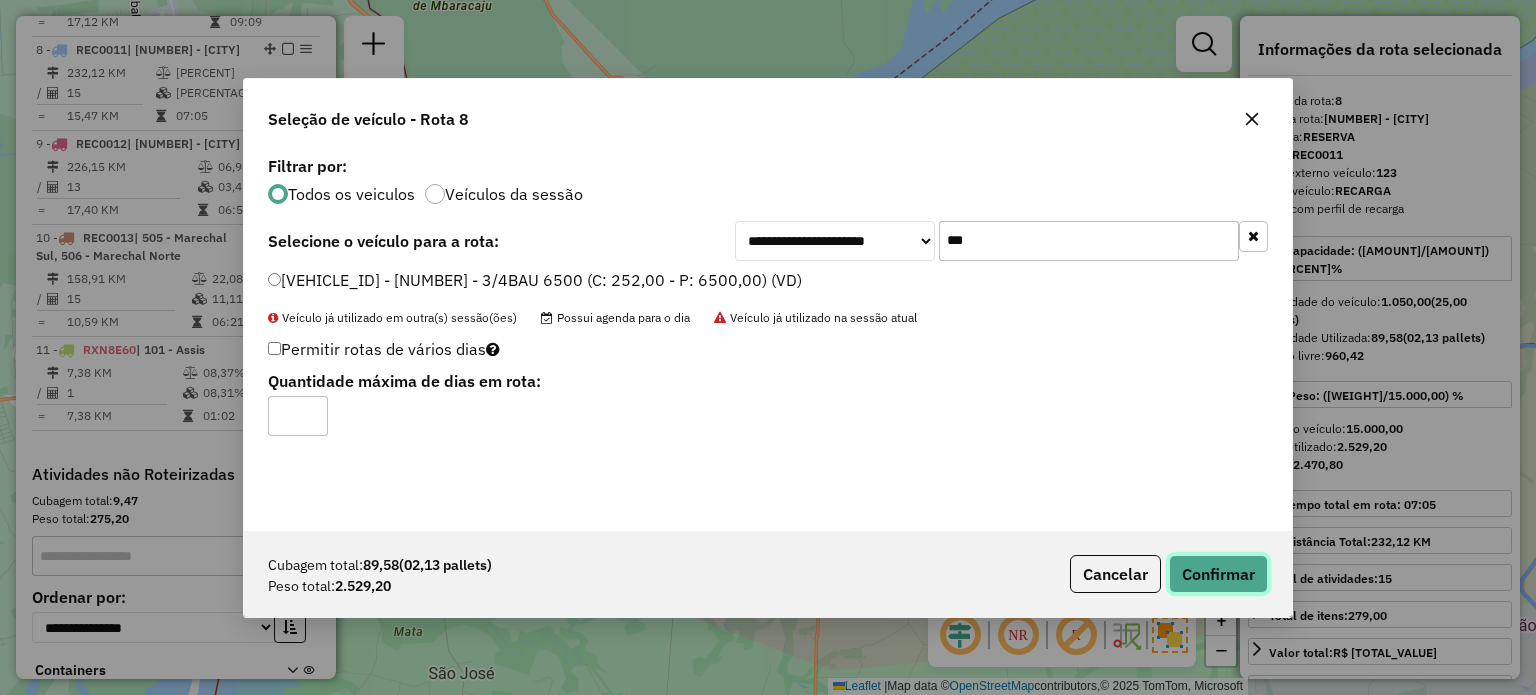 click on "Confirmar" 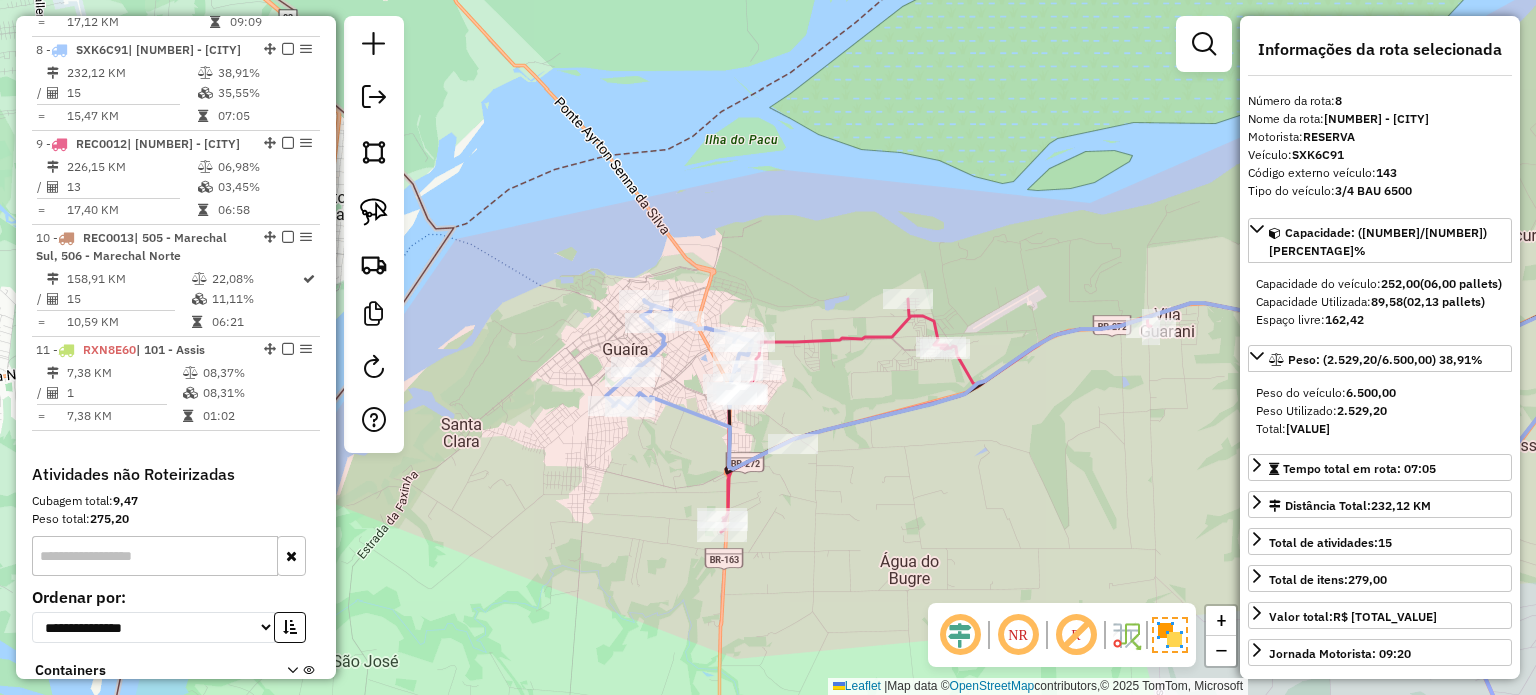 drag, startPoint x: 962, startPoint y: 463, endPoint x: 840, endPoint y: 455, distance: 122.26202 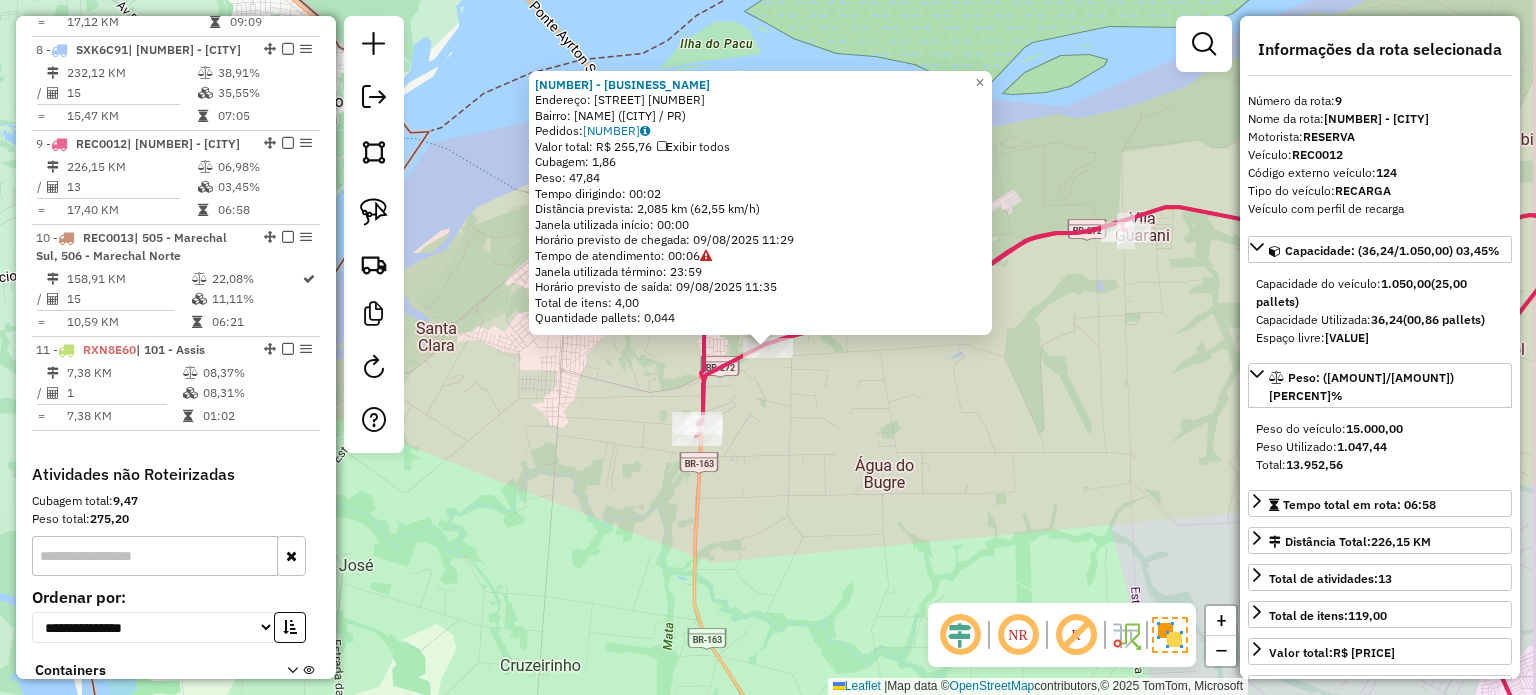 scroll, scrollTop: 1674, scrollLeft: 0, axis: vertical 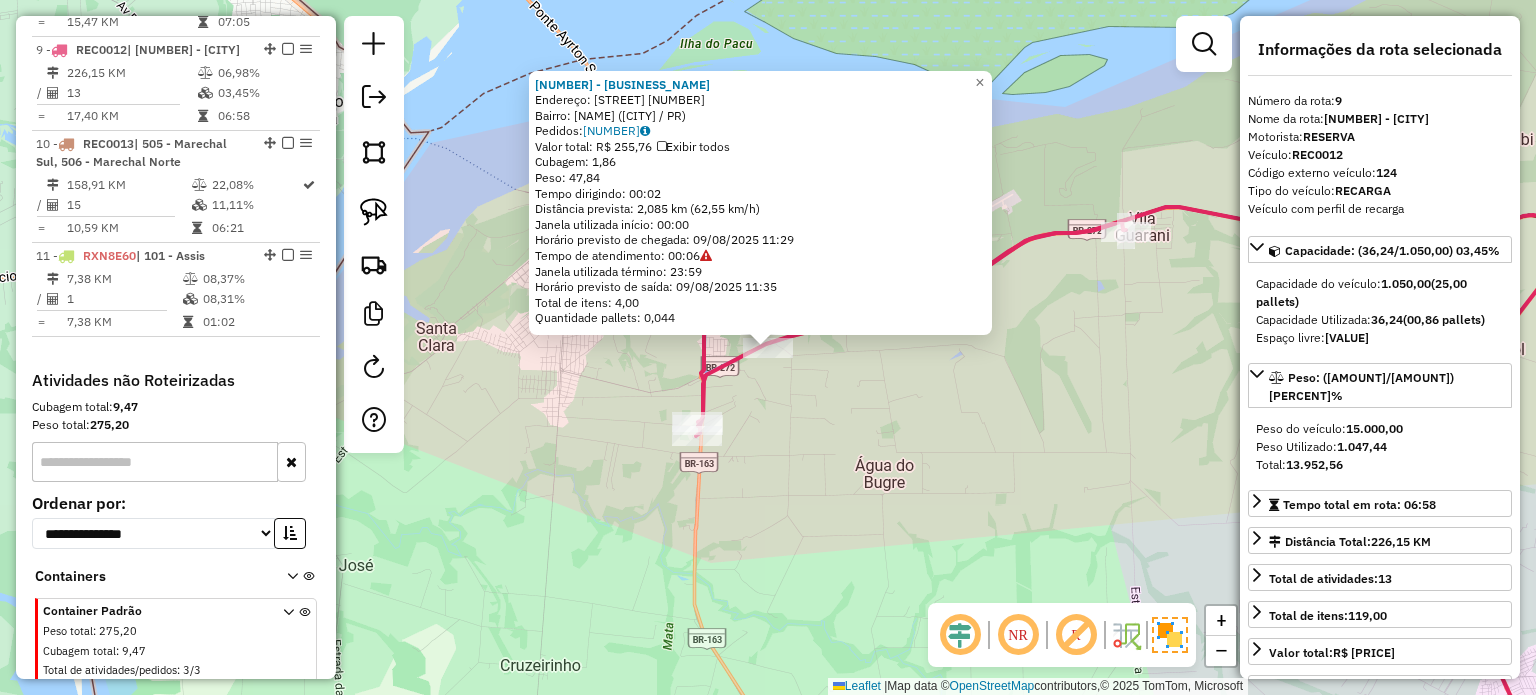 click on "[NUMBER] - [BUSINESS_NAME] Endereço: [STREET] [NUMBER] Bairro: [NEIGHBORHOOD] ([CITY] / [STATE]) Pedidos: [NUMBER] Valor total: [CURRENCY] [AMOUNT] Exibir todos Cubagem: [AMOUNT] Peso: [AMOUNT] Tempo dirigindo: [TIME] Distância prevista: [DISTANCE] ([SPEED] km/h) Janela utilizada início: [TIME] Horário previsto de chegada: [DATE] [TIME] Tempo de atendimento: [TIME] Janela utilizada término: [TIME] Horário previsto de saída: [DATE] [TIME] Total de itens: [AMOUNT] Quantidade pallets: [AMOUNT] × Janela de atendimento Grade de atendimento Capacidade Transportadoras Veículos Cliente Pedidos Rotas Selecione os dias de semana para filtrar as janelas de atendimento Seg Ter Qua Qui Sex Sáb Dom Informe o período da janela de atendimento: De: Até: Filtrar exatamente a janela do cliente Considerar janela de atendimento padrão Selecione os dias de semana para filtrar as grades de atendimento Seg Ter Qua Qui Sex Sáb Dom Considerar clientes sem dia de atendimento cadastrado De: De:" 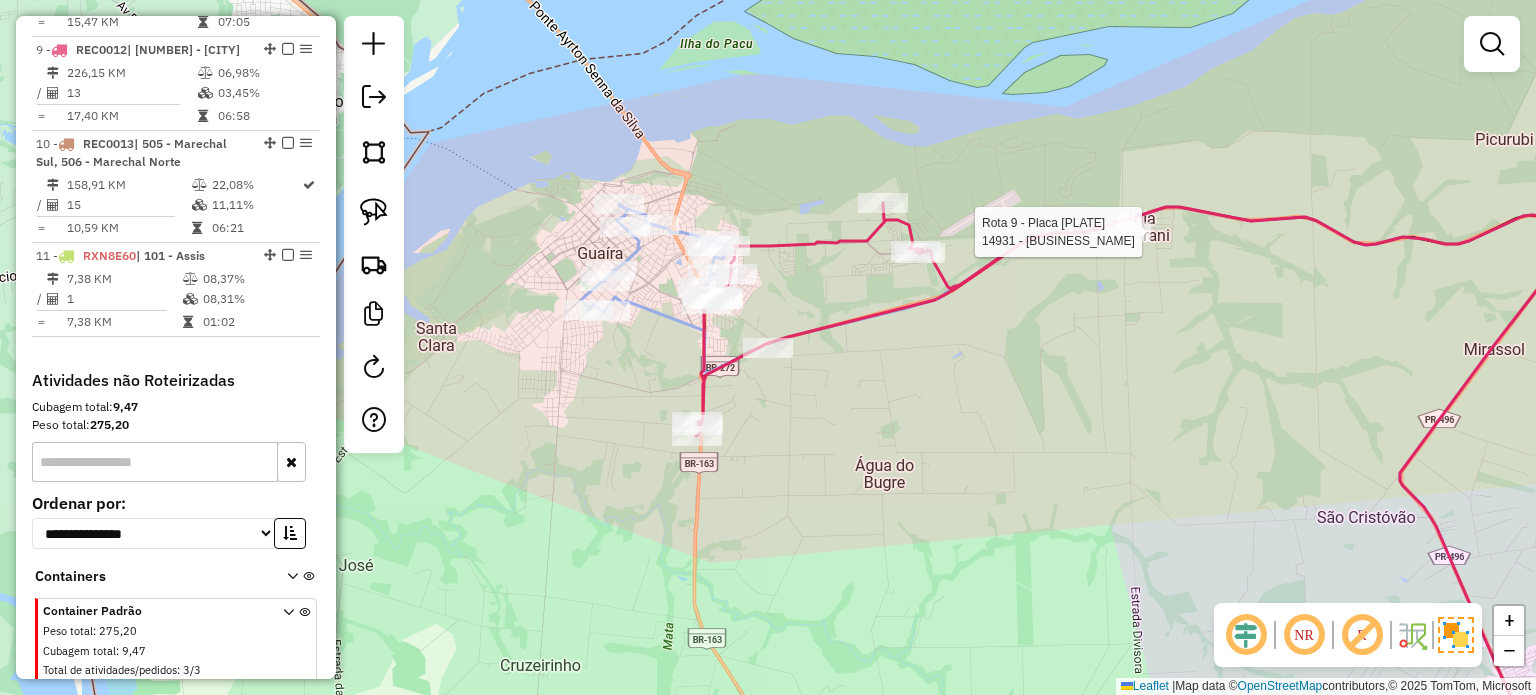 select on "*********" 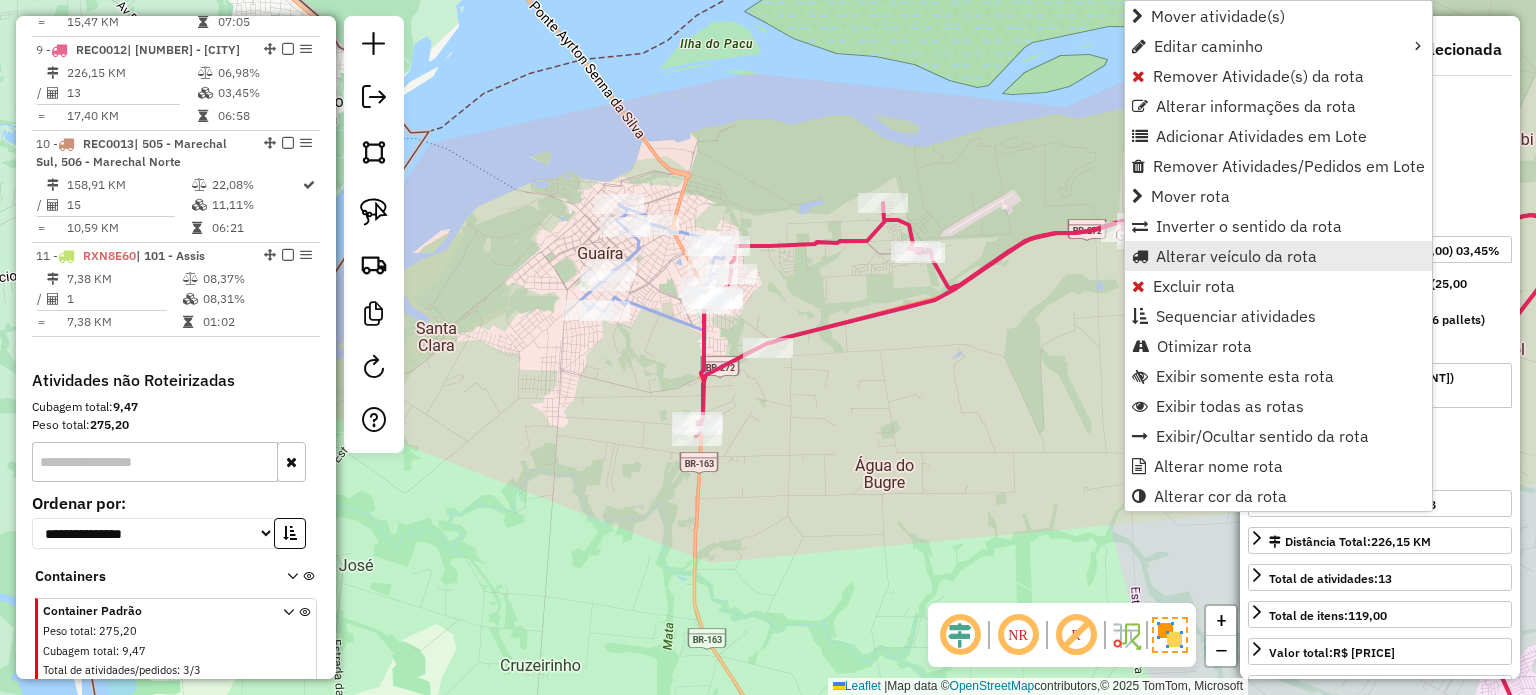 click on "Alterar veículo da rota" at bounding box center [1236, 256] 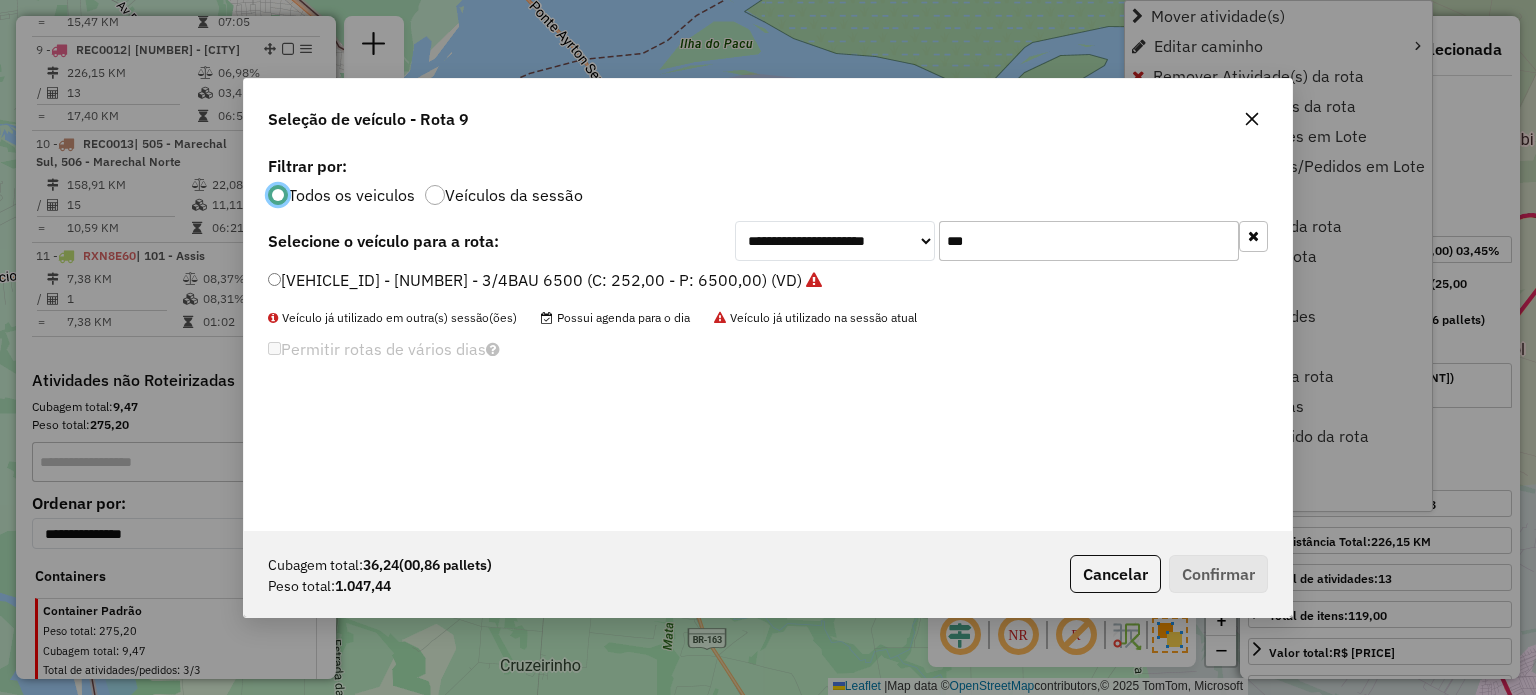 scroll, scrollTop: 10, scrollLeft: 6, axis: both 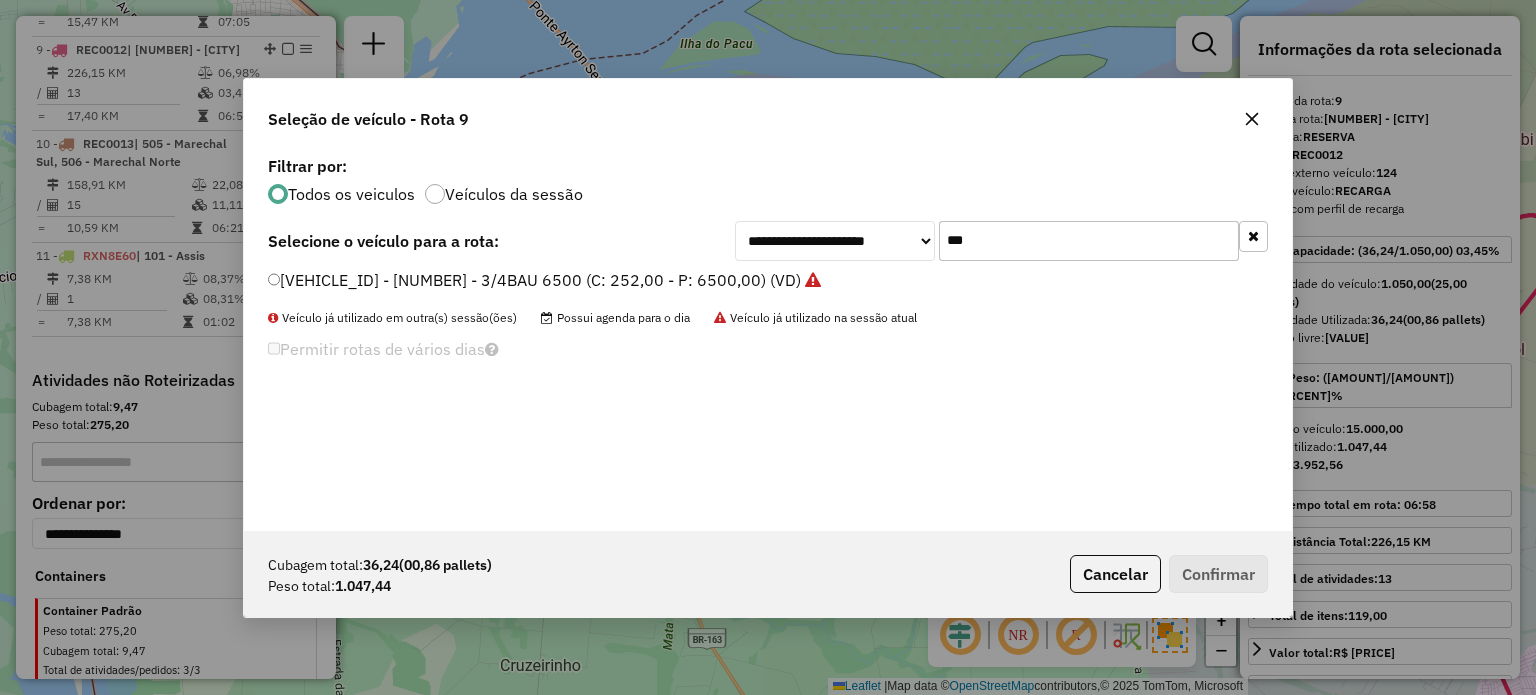 drag, startPoint x: 955, startPoint y: 246, endPoint x: 929, endPoint y: 246, distance: 26 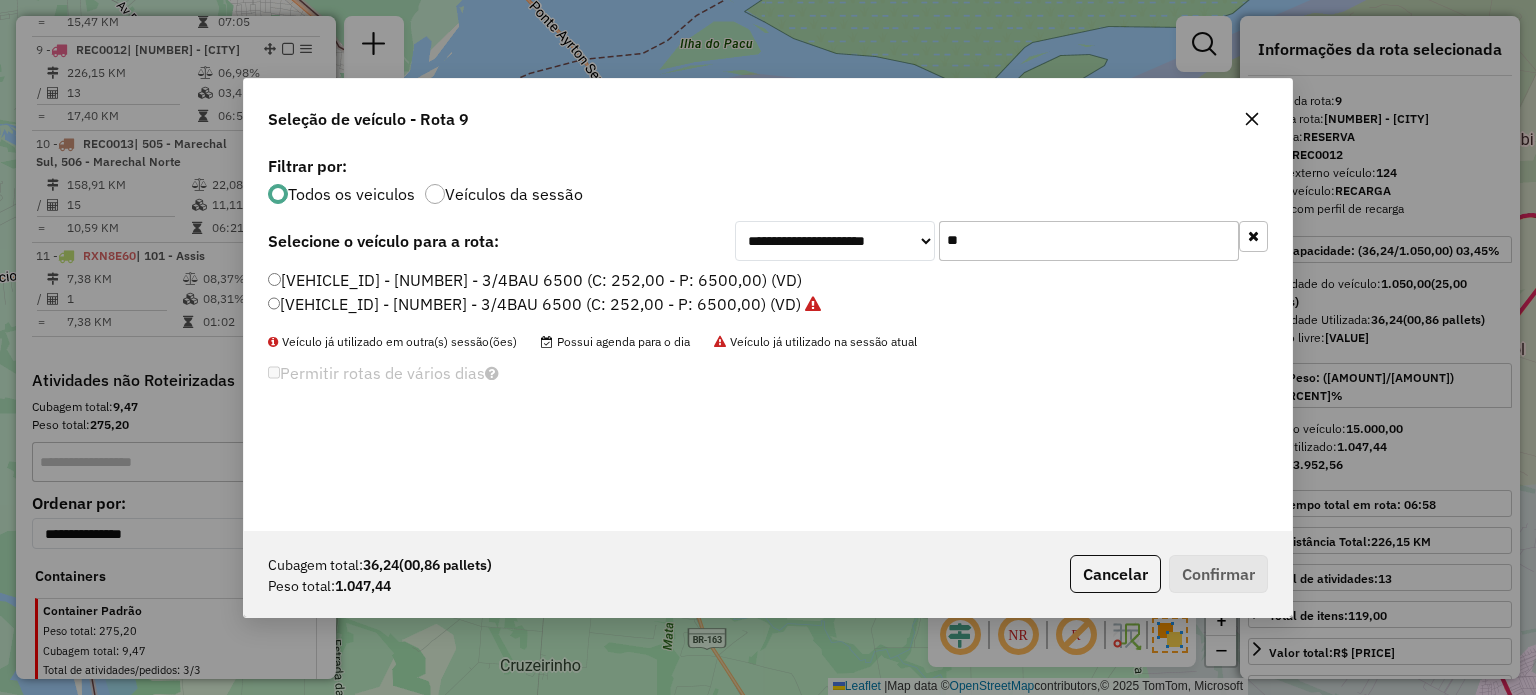 type on "*" 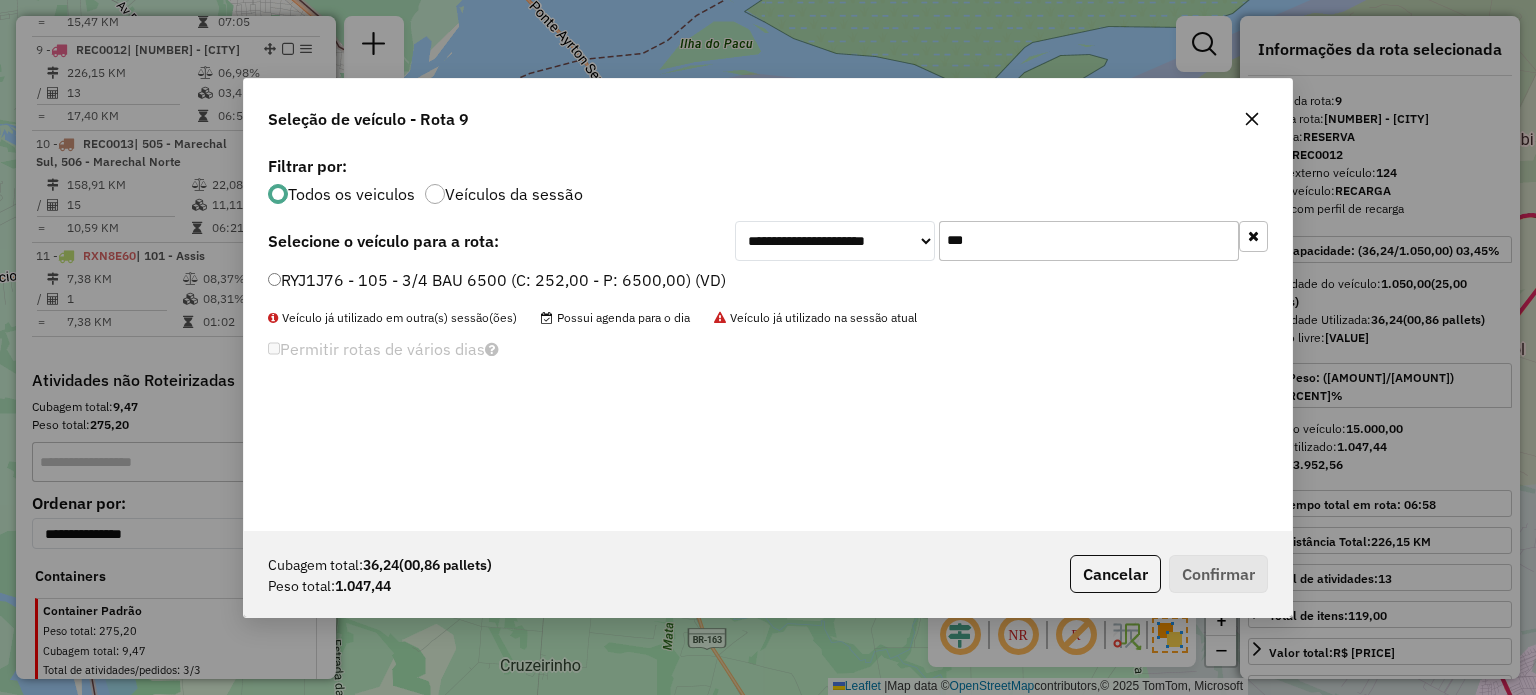 type on "***" 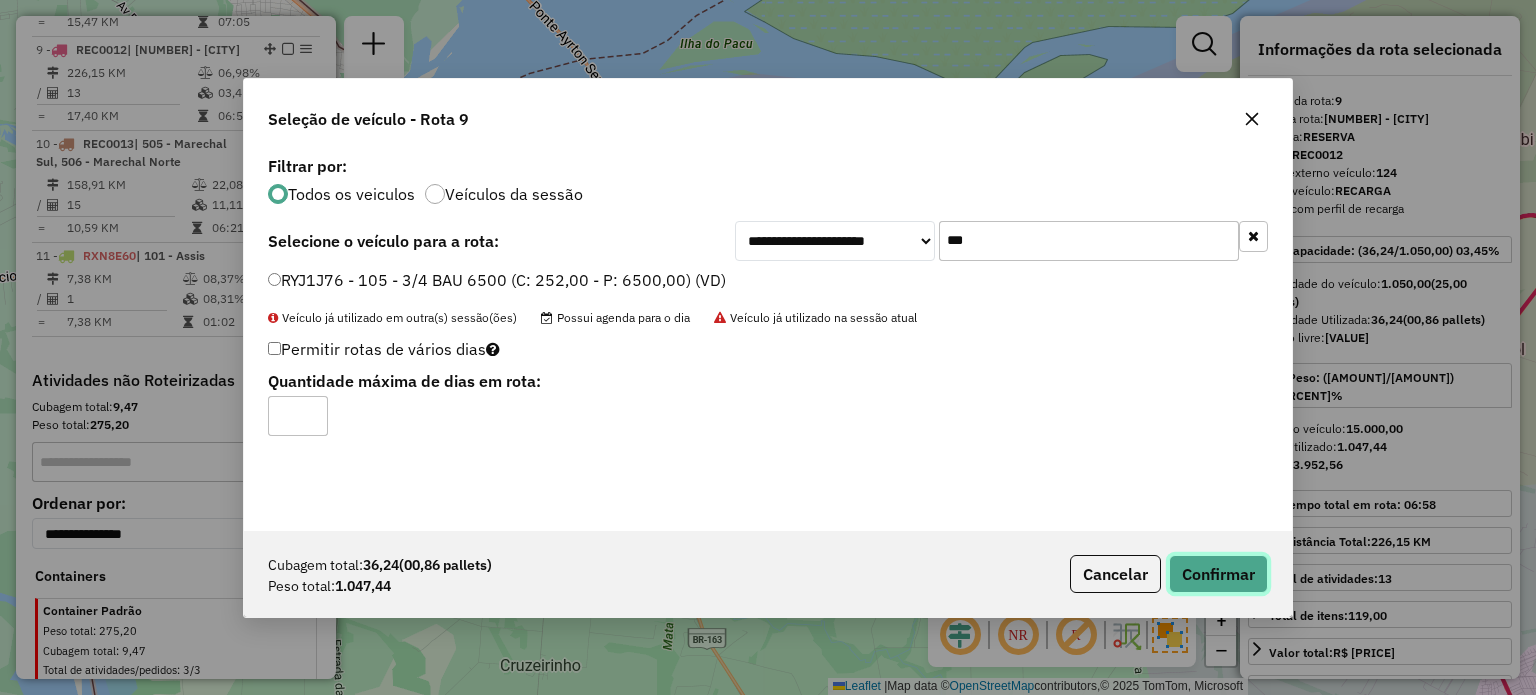 click on "Confirmar" 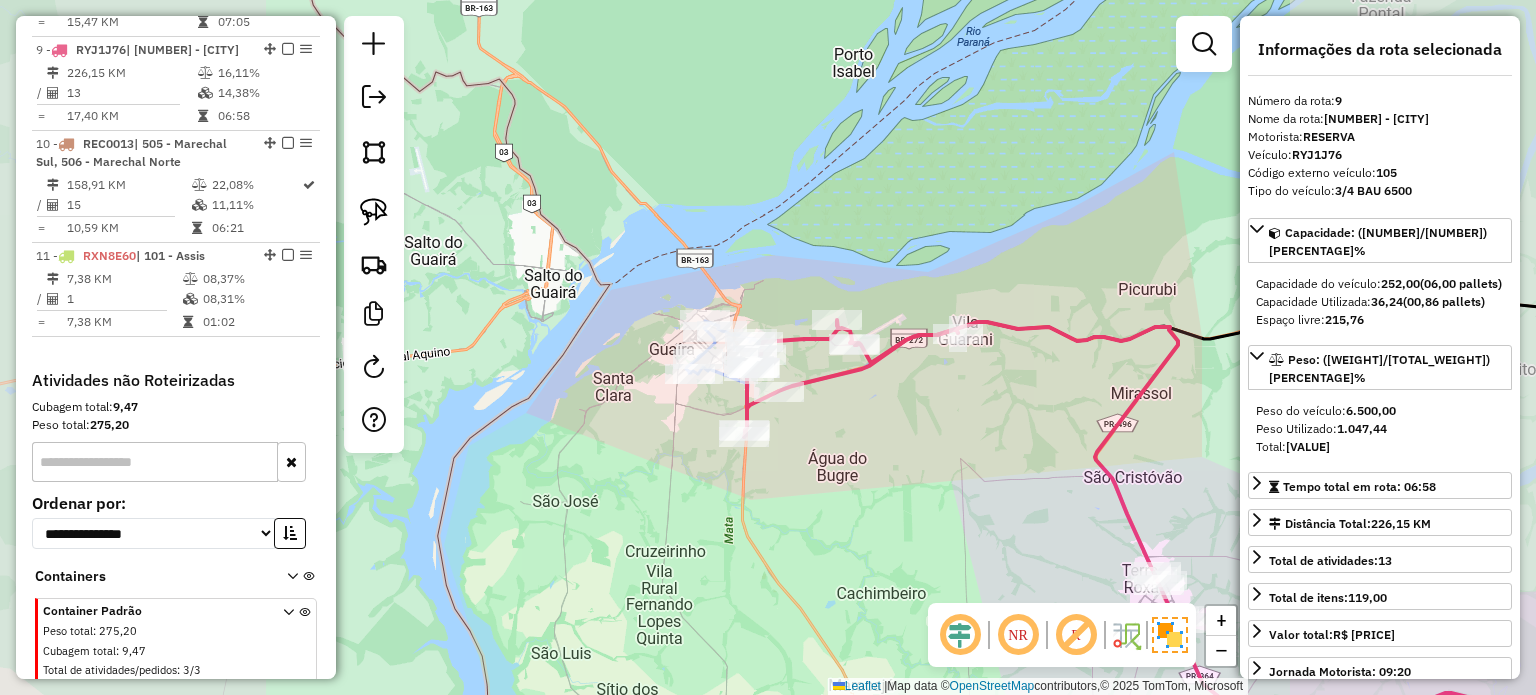 drag, startPoint x: 931, startPoint y: 491, endPoint x: 831, endPoint y: 341, distance: 180.27756 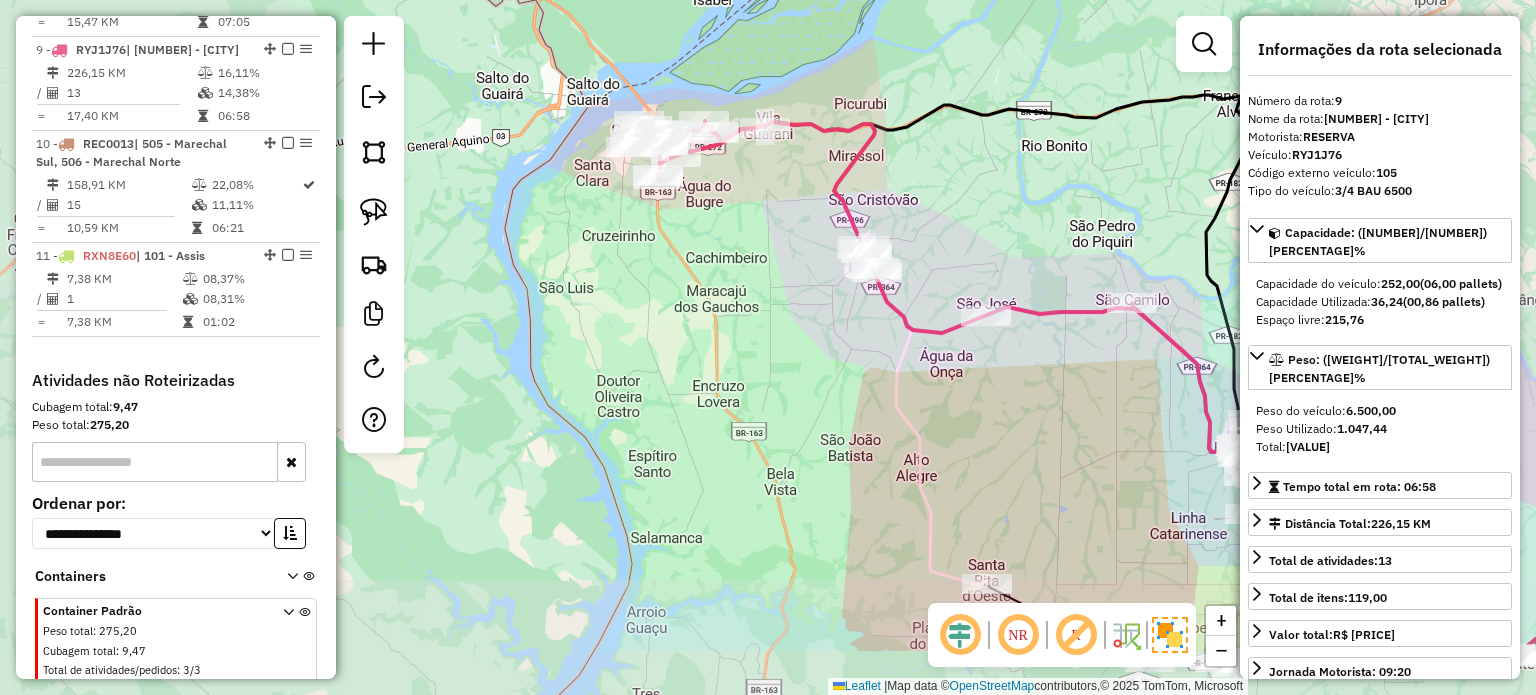 drag, startPoint x: 905, startPoint y: 467, endPoint x: 862, endPoint y: 305, distance: 167.60966 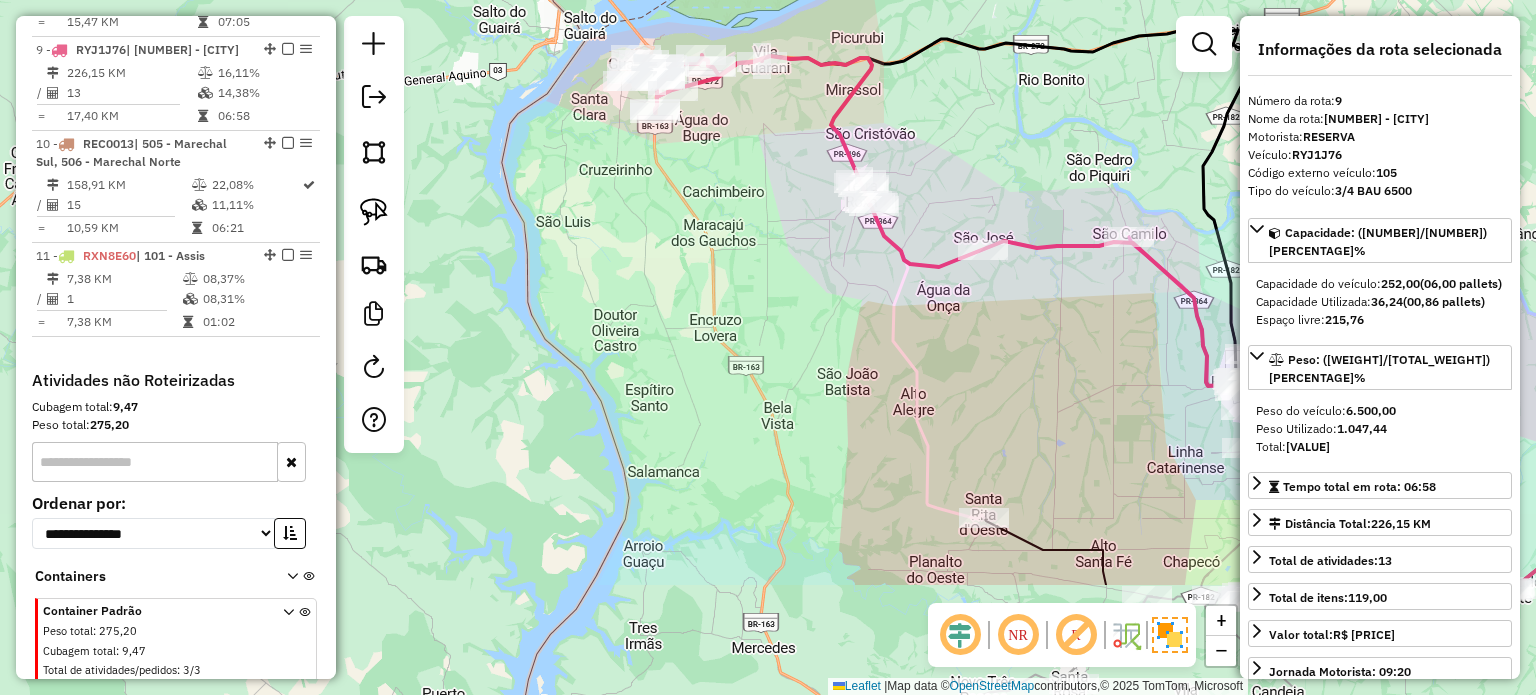 drag, startPoint x: 771, startPoint y: 351, endPoint x: 766, endPoint y: 341, distance: 11.18034 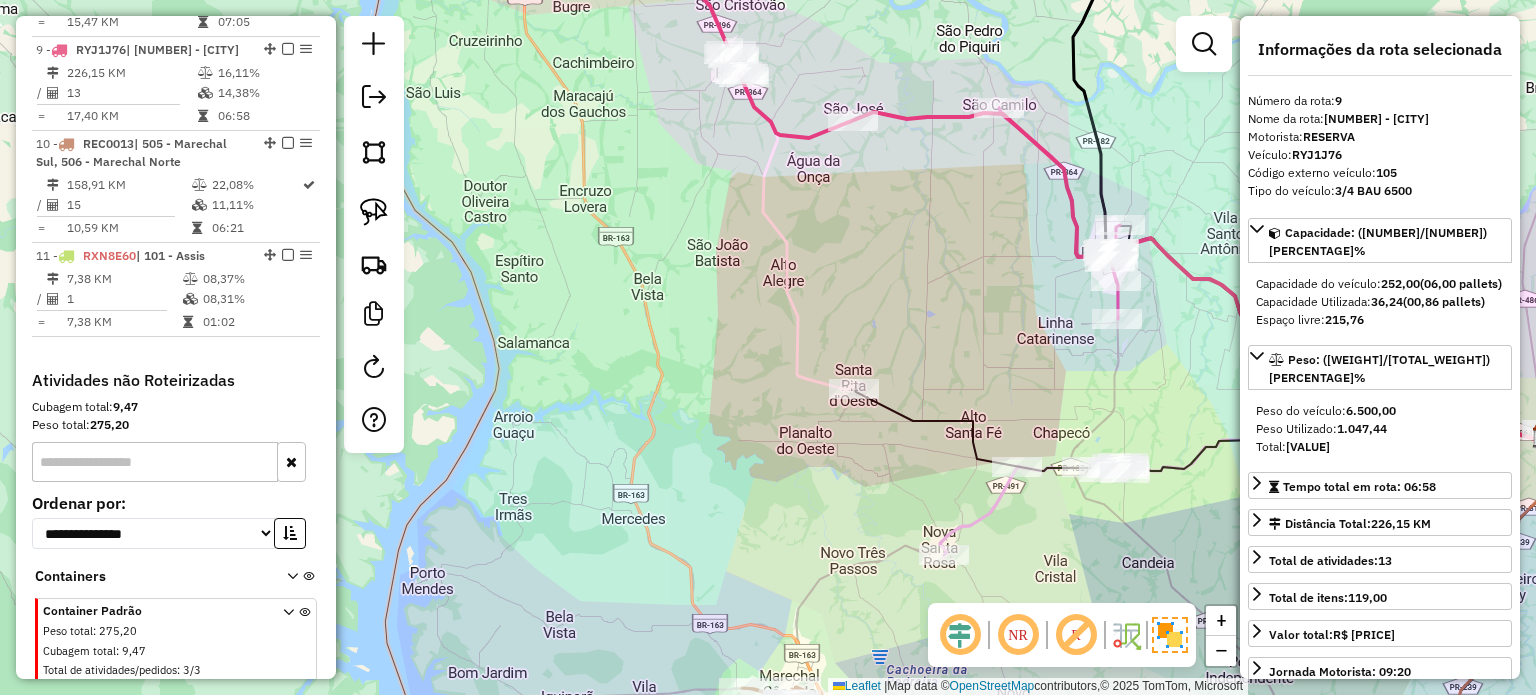 click on "Rota [NUMBER] - Placa [REC_ID]  [NUMBER] - [COMPANY] Janela de atendimento Grade de atendimento Capacidade Transportadoras Veículos Cliente Pedidos  Rotas Selecione os dias de semana para filtrar as janelas de atendimento  Seg   Ter   Qua   Qui   Sex   Sáb   Dom  Informe o período da janela de atendimento: De: Até:  Filtrar exatamente a janela do cliente  Considerar janela de atendimento padrão  Selecione os dias de semana para filtrar as grades de atendimento  Seg   Ter   Qua   Qui   Sex   Sáb   Dom   Considerar clientes sem dia de atendimento cadastrado  Clientes fora do dia de atendimento selecionado Filtrar as atividades entre os valores definidos abaixo:  Peso mínimo:   Peso máximo:   Cubagem mínima:   Cubagem máxima:   De:   Até:  Filtrar as atividades entre o tempo de atendimento definido abaixo:  De:   Até:   Considerar capacidade total dos clientes não roteirizados Transportadora: Selecione um ou mais itens Tipo de veículo: Selecione um ou mais itens Veículo: Selecione um ou mais itens Nome:" 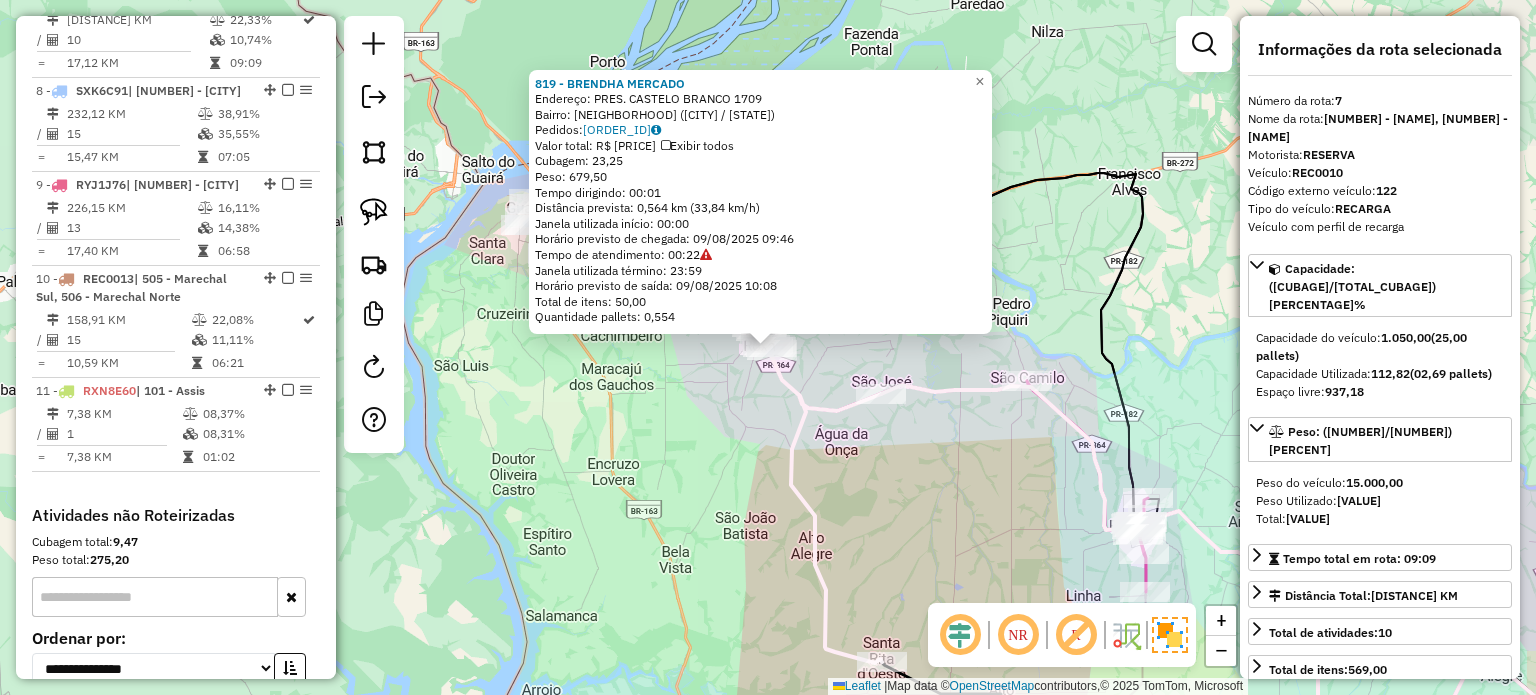 scroll, scrollTop: 1469, scrollLeft: 0, axis: vertical 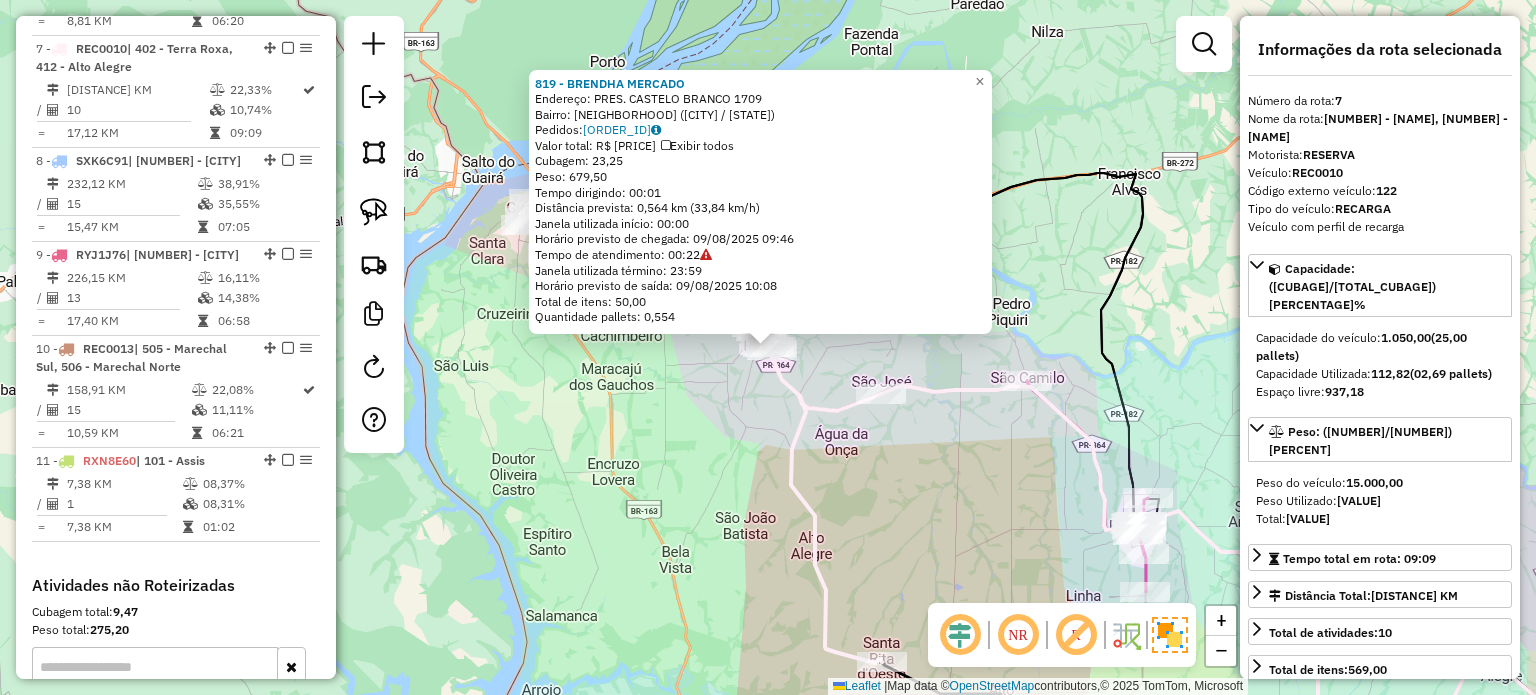 click on "[NUMBER] - [NAME] Endereço:  [STREET] [NUMBER]   Bairro: [NAME] ([CITY] / PR)   Pedidos:  [ORDER_ID]   Valor total: R$ [TOTAL_VALUE]   Exibir todos   Cubagem: [CUBAGE]  Peso: [WEIGHT]  Tempo dirigindo: [TIME]   Distância prevista: [DISTANCE] km ([SPEED] km/h)   Janela utilizada início: [TIME]   Horário previsto de chegada: [DATE] [TIME]   Tempo de atendimento: [TIME]   Janela utilizada término: [TIME]   Horário previsto de saída: [DATE] [TIME]   Total de itens: [ITEMS]   Quantidade pallets: [PALLETS]  × Janela de atendimento Grade de atendimento Capacidade Transportadoras Veículos Cliente Pedidos  Rotas Selecione os dias de semana para filtrar as janelas de atendimento  Seg   Ter   Qua   Qui   Sex   Sáb   Dom  Informe o período da janela de atendimento: De: Até:  Filtrar exatamente a janela do cliente  Considerar janela de atendimento padrão  Selecione os dias de semana para filtrar as grades de atendimento  Seg   Ter   Qua   Qui   Sex   Sáb   Dom   Clientes fora do dia de atendimento selecionado De:" 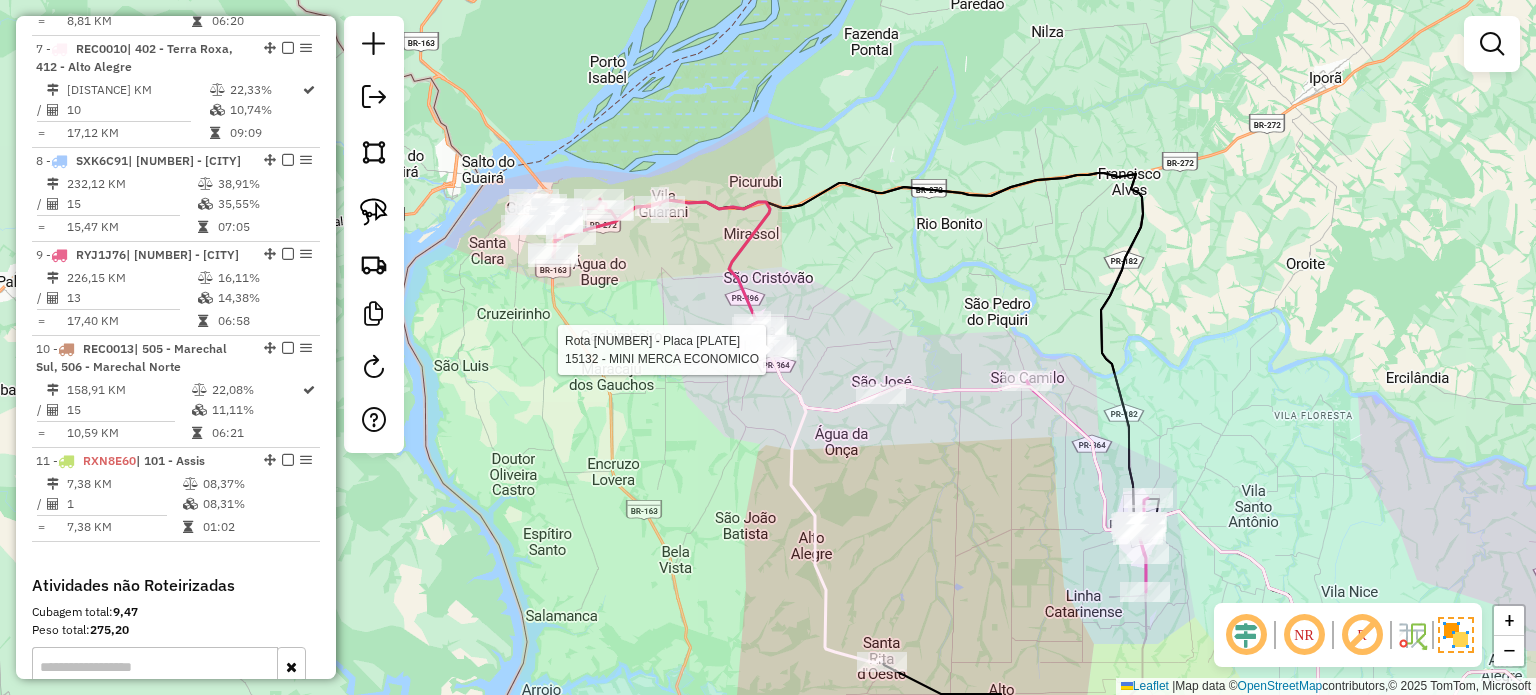 select on "*********" 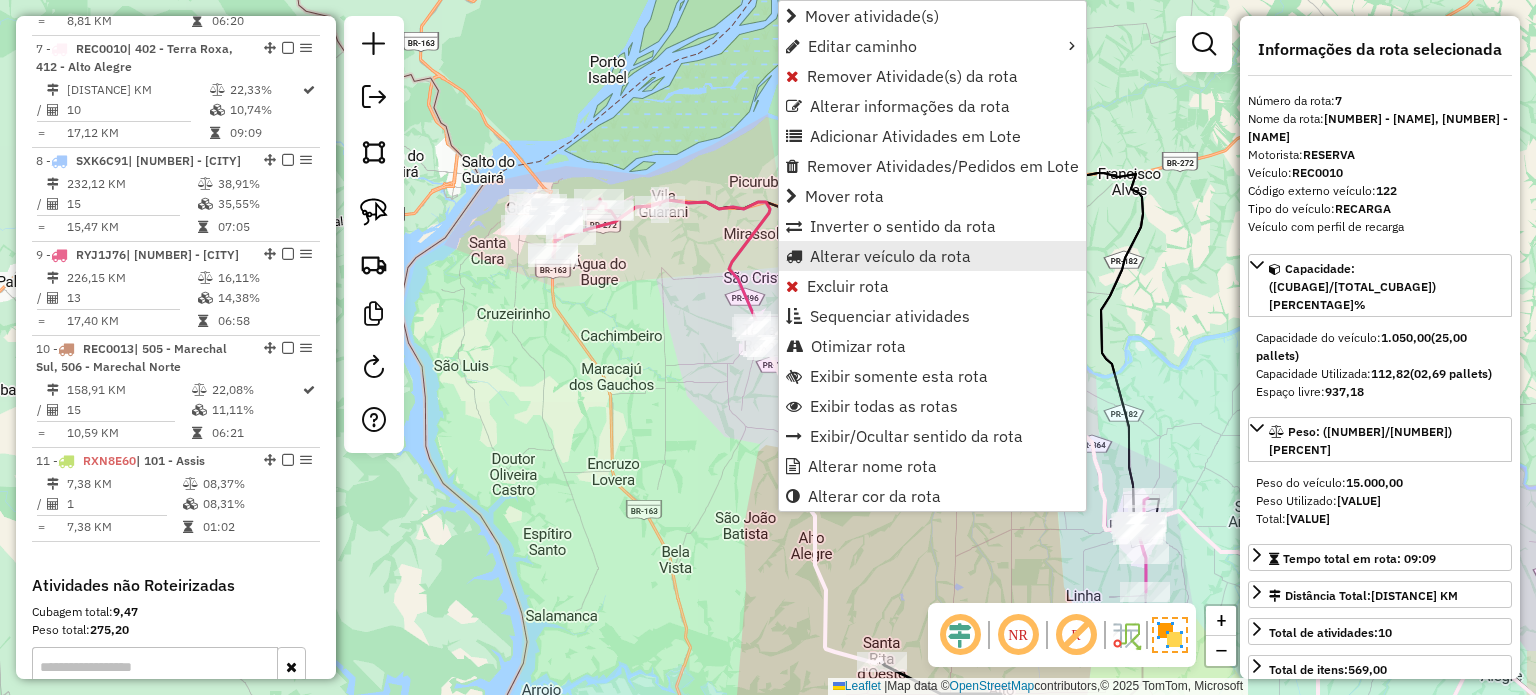click on "Alterar veículo da rota" at bounding box center [890, 256] 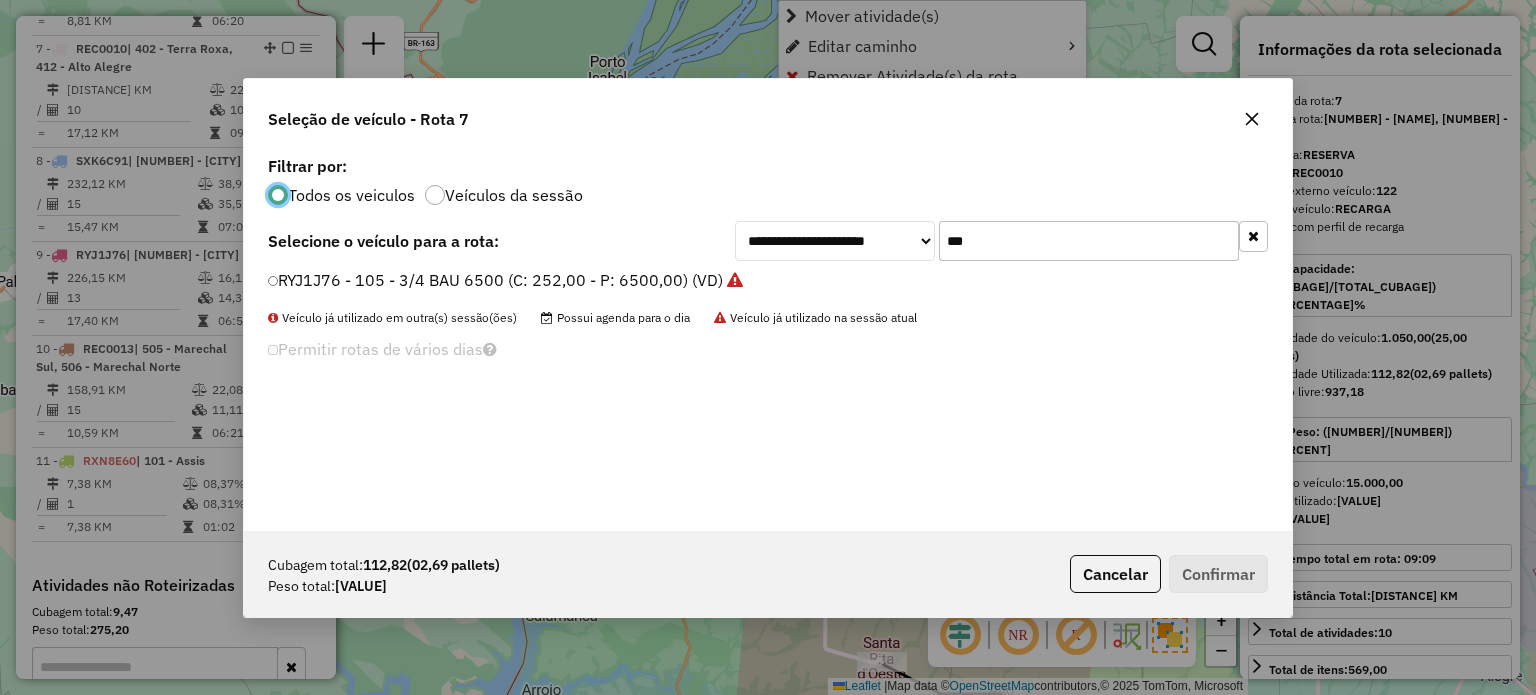 scroll, scrollTop: 10, scrollLeft: 6, axis: both 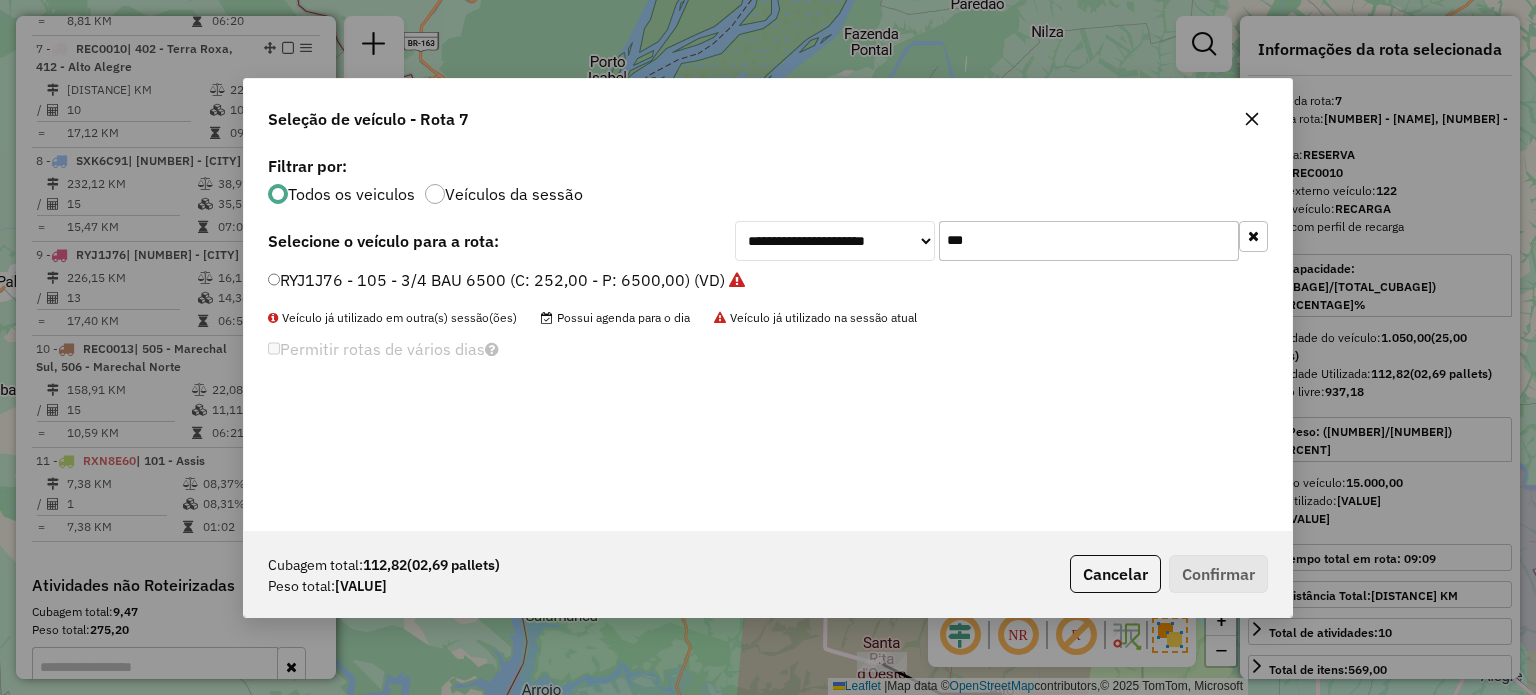 click on "***" 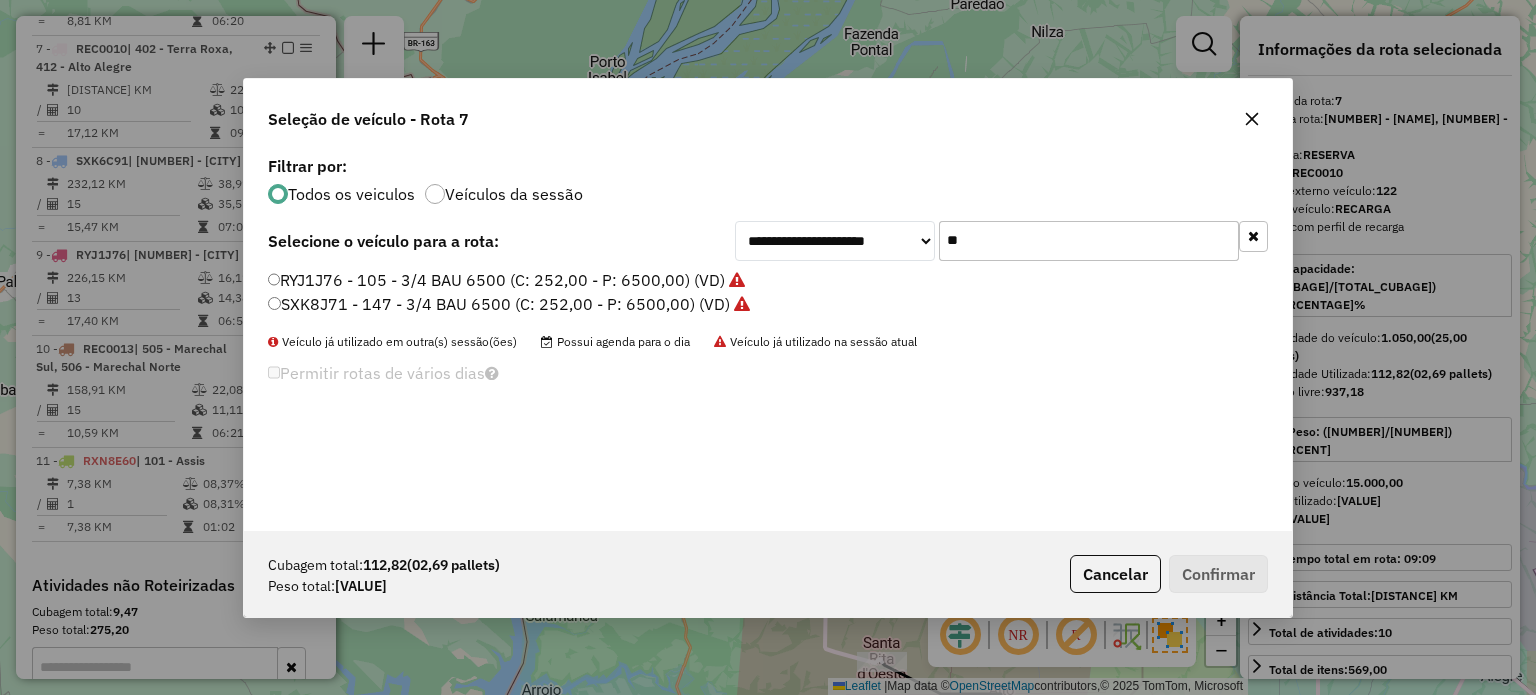 type on "*" 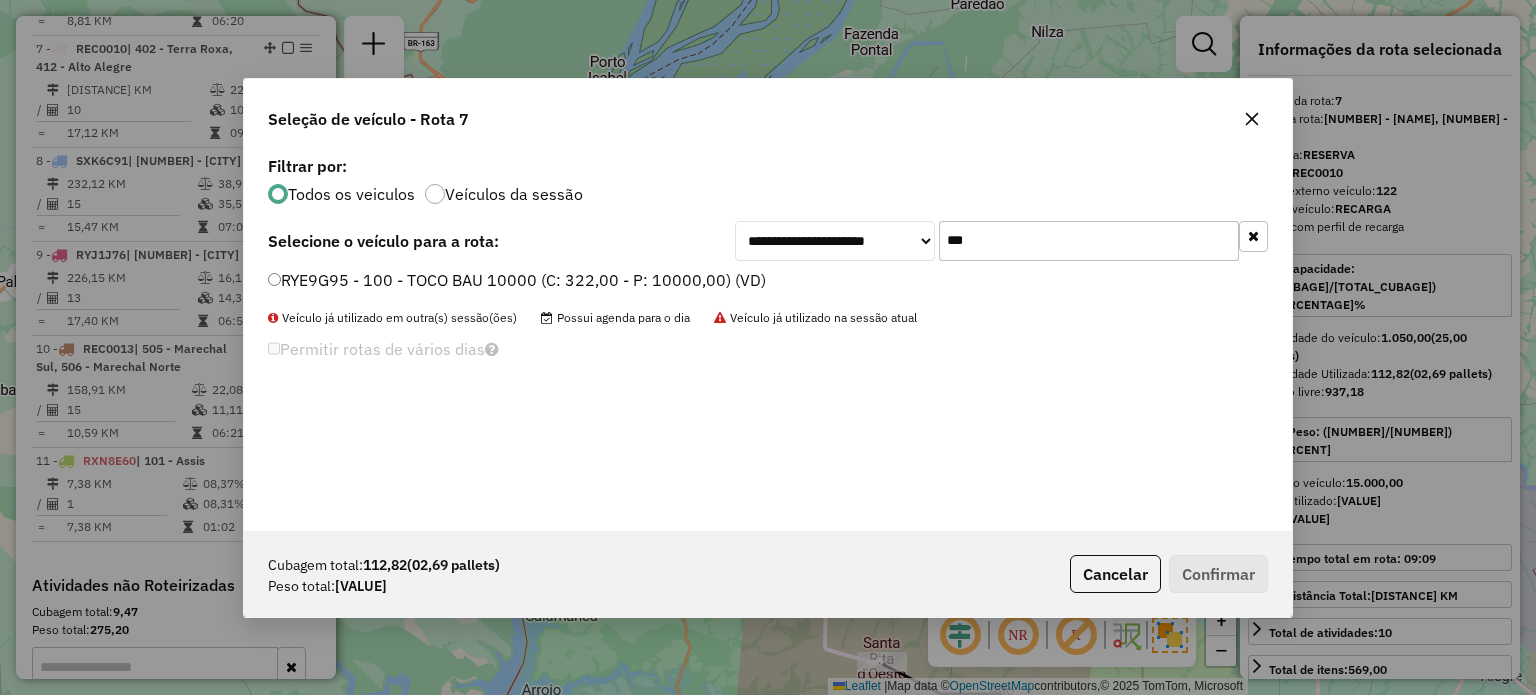 type on "***" 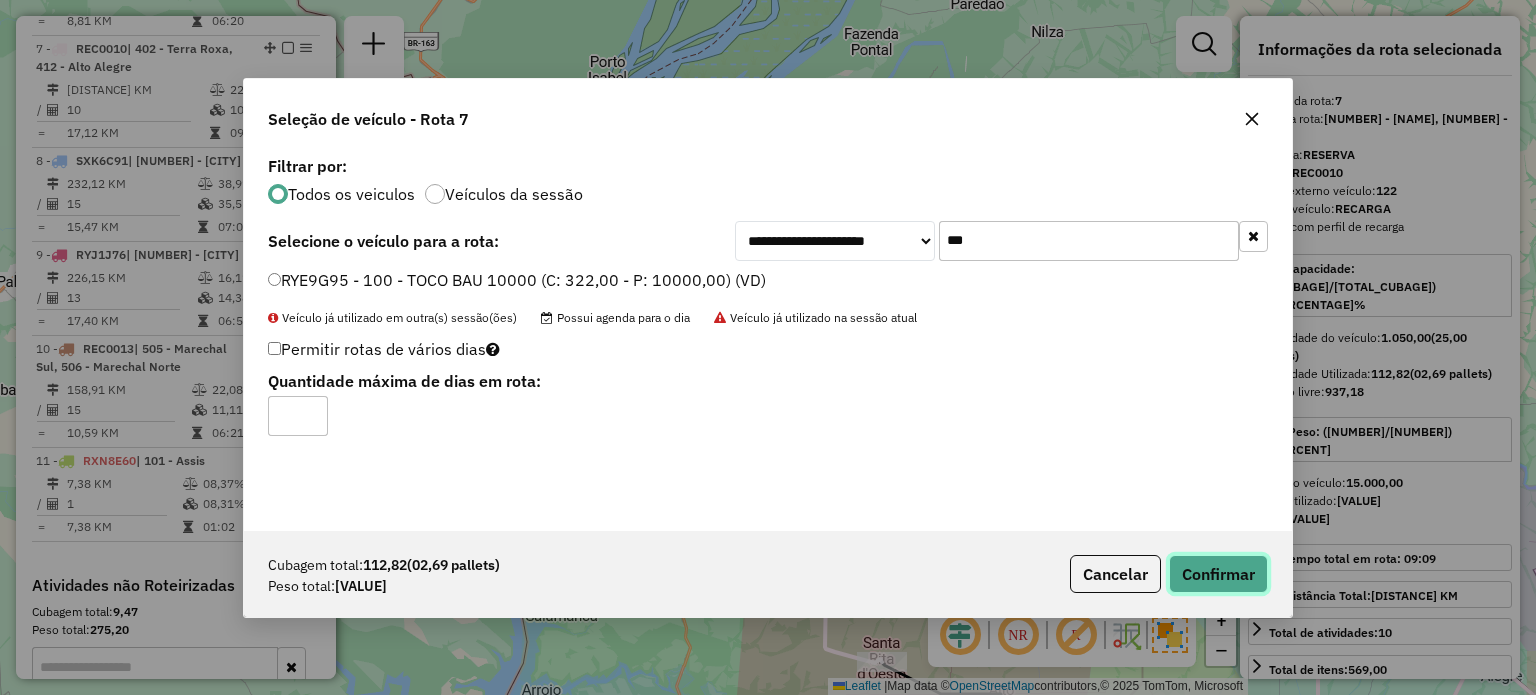 drag, startPoint x: 1192, startPoint y: 578, endPoint x: 1318, endPoint y: 524, distance: 137.08392 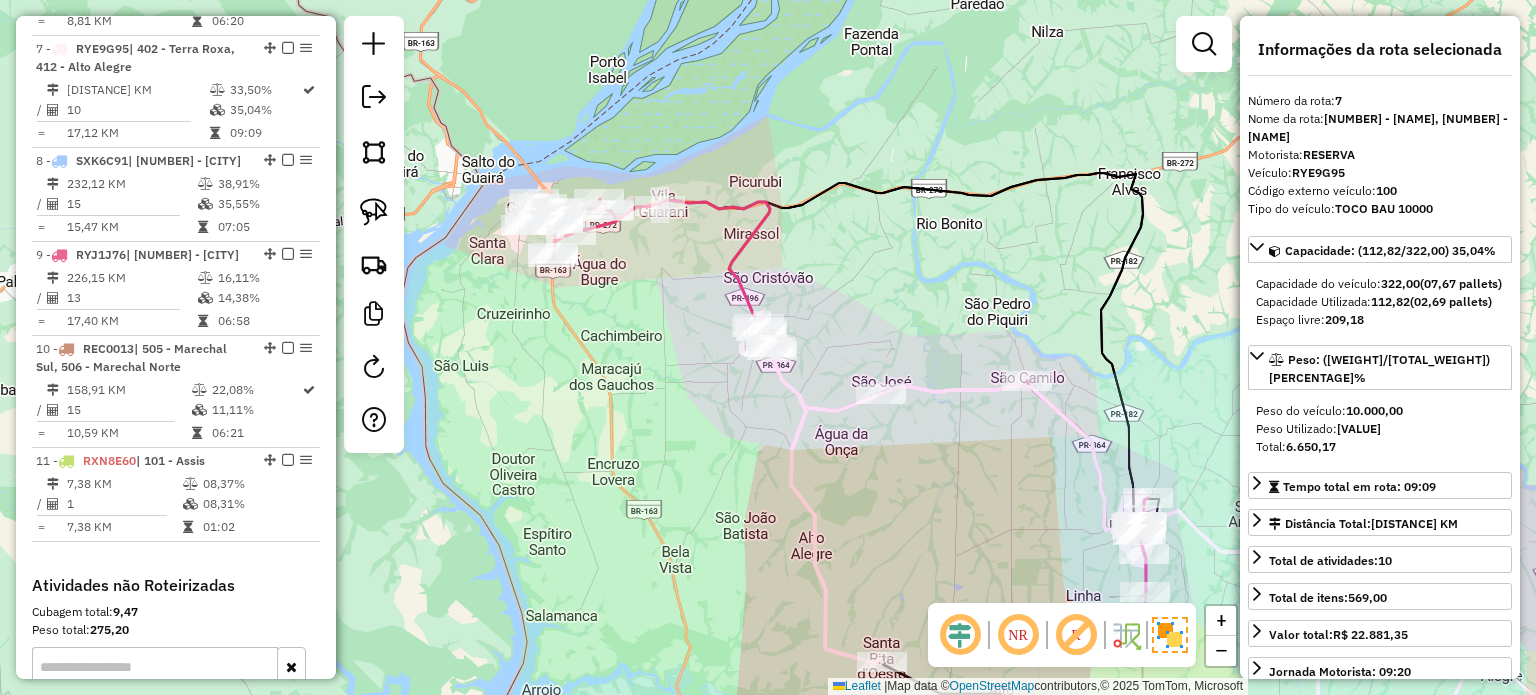 drag, startPoint x: 916, startPoint y: 391, endPoint x: 935, endPoint y: 300, distance: 92.96236 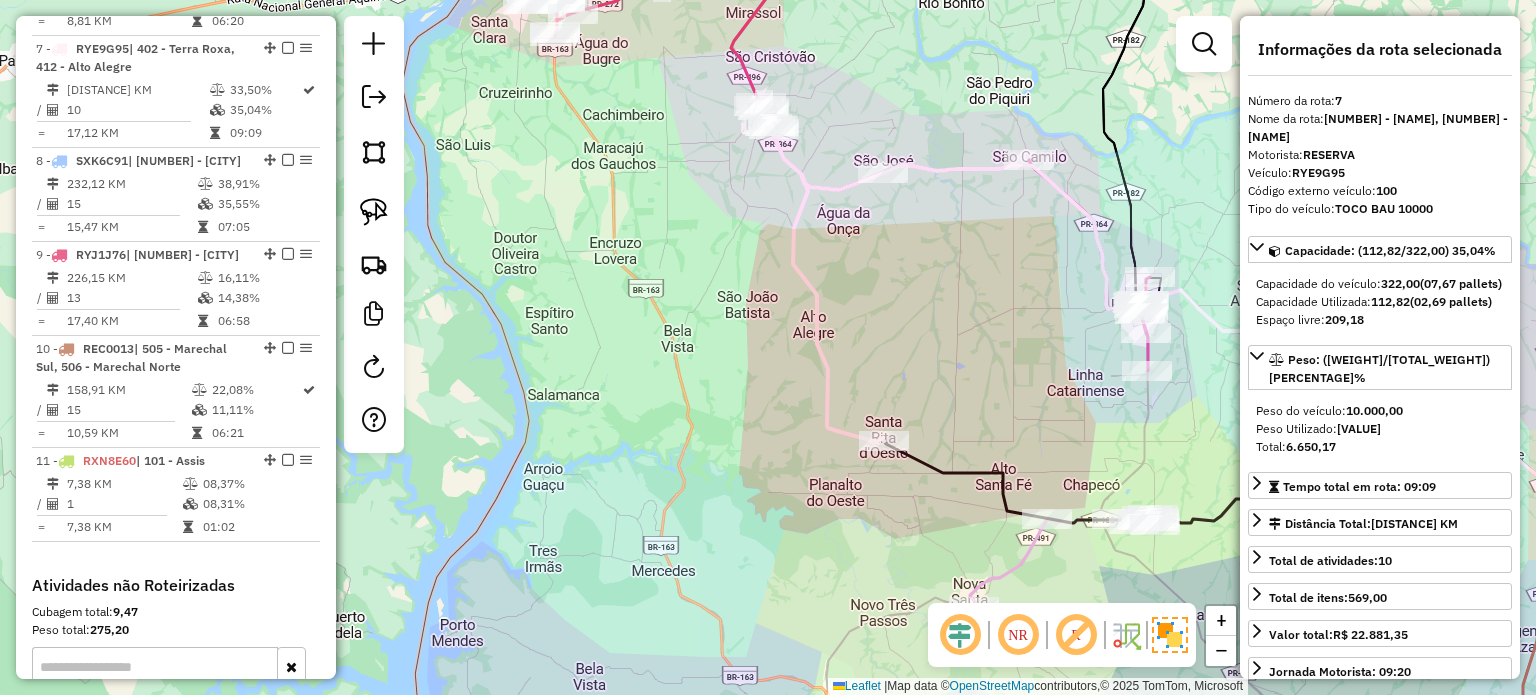 drag, startPoint x: 985, startPoint y: 447, endPoint x: 959, endPoint y: 244, distance: 204.65825 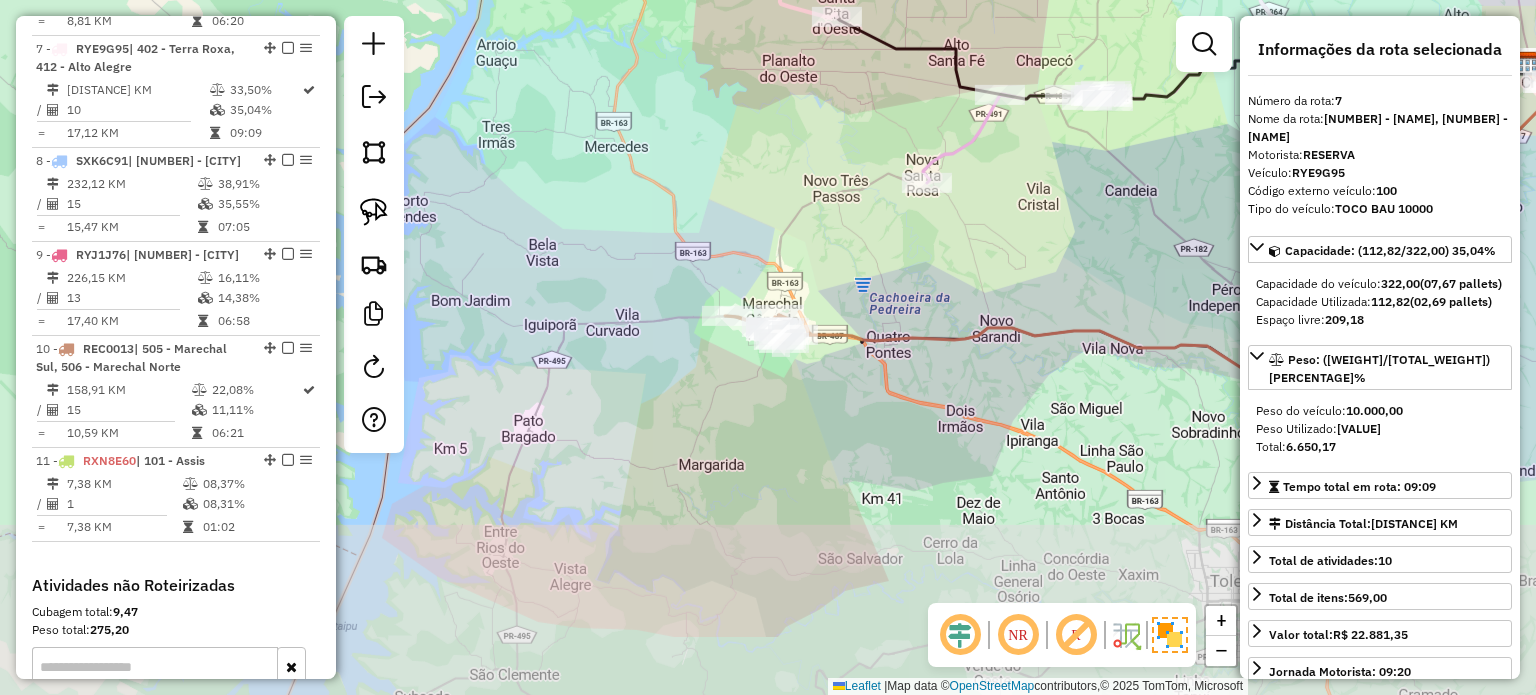 drag, startPoint x: 889, startPoint y: 513, endPoint x: 885, endPoint y: 383, distance: 130.06152 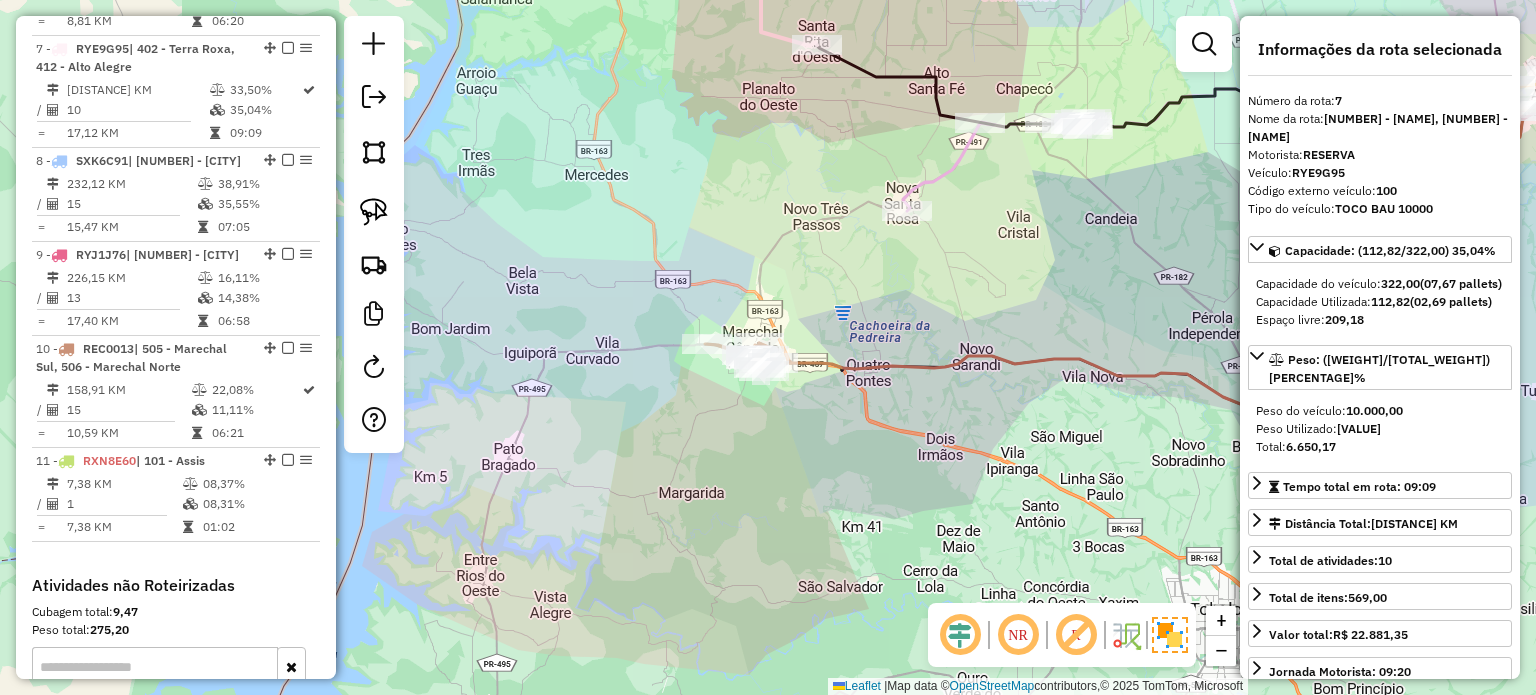 drag, startPoint x: 848, startPoint y: 453, endPoint x: 800, endPoint y: 563, distance: 120.01666 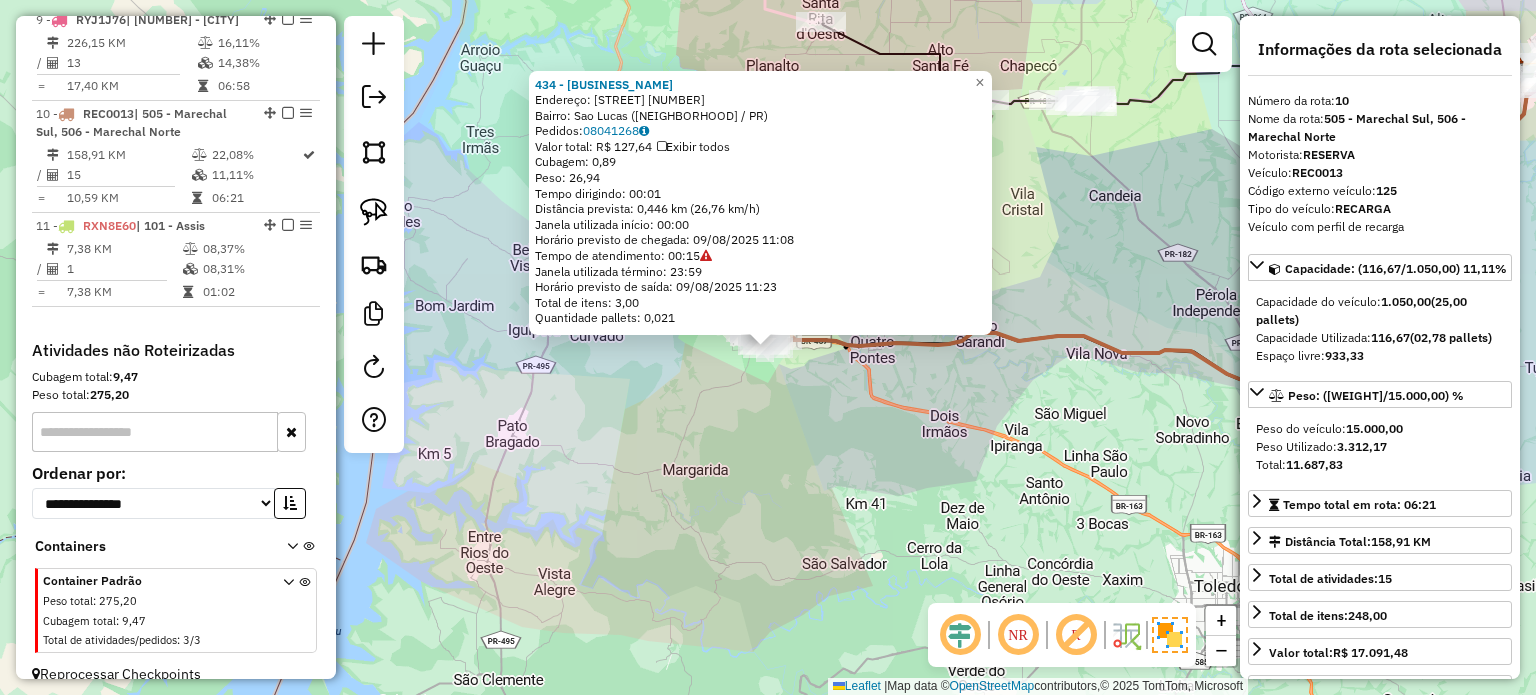 scroll, scrollTop: 1704, scrollLeft: 0, axis: vertical 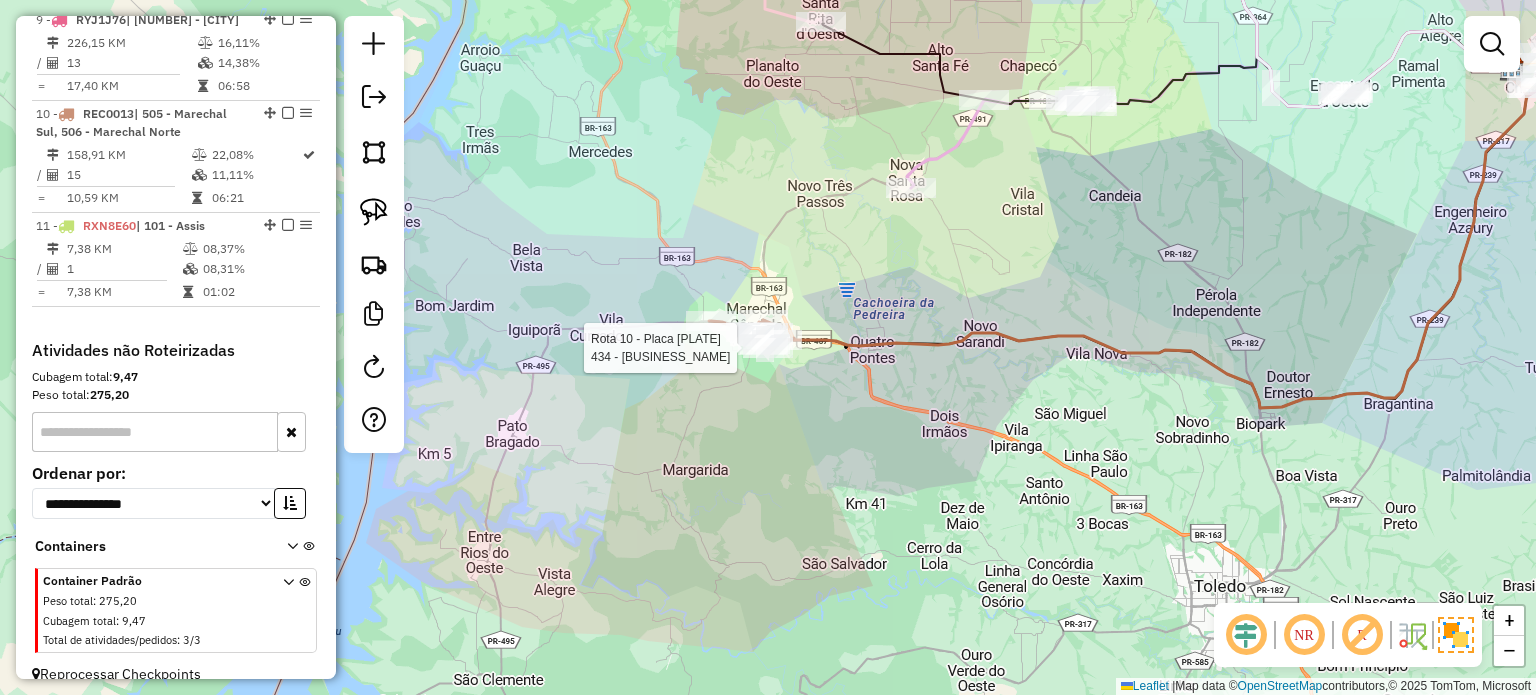 select on "*********" 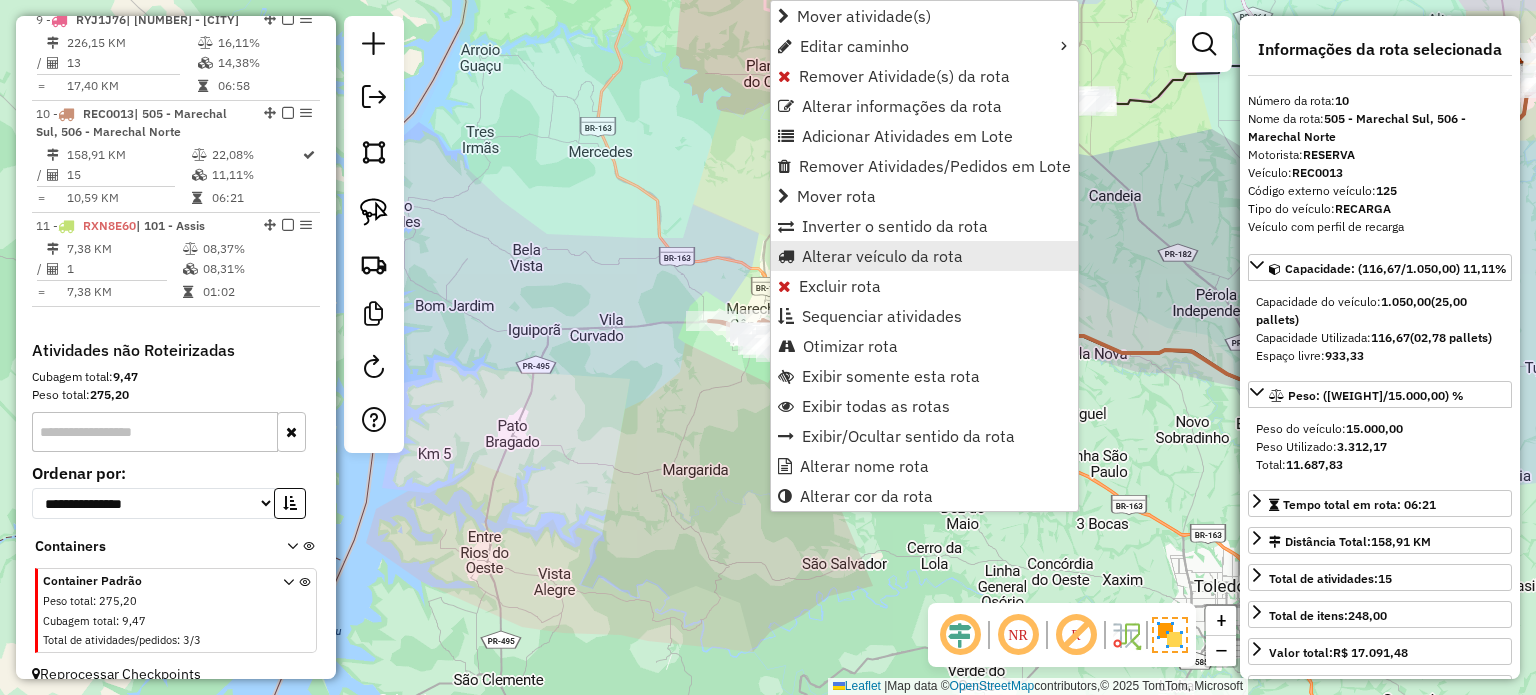 click on "Alterar veículo da rota" at bounding box center (882, 256) 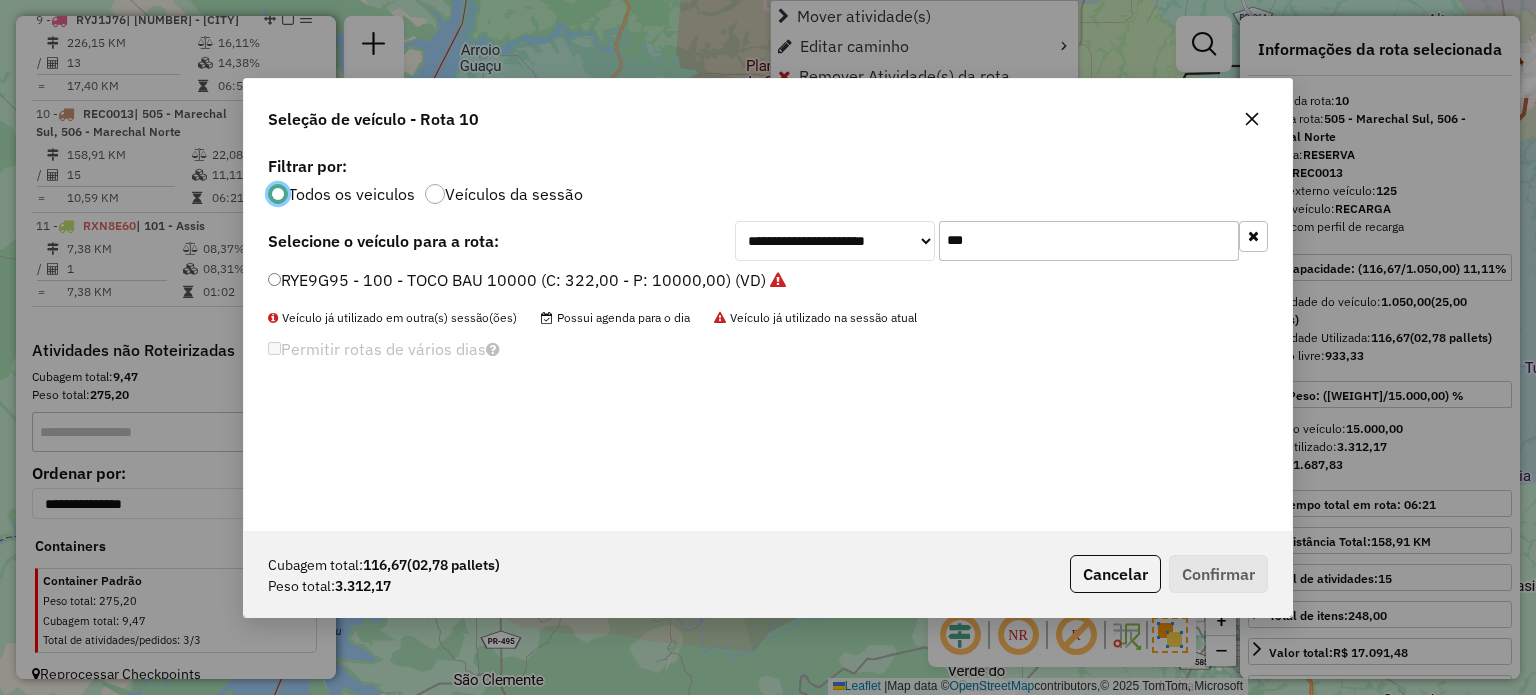 scroll, scrollTop: 10, scrollLeft: 6, axis: both 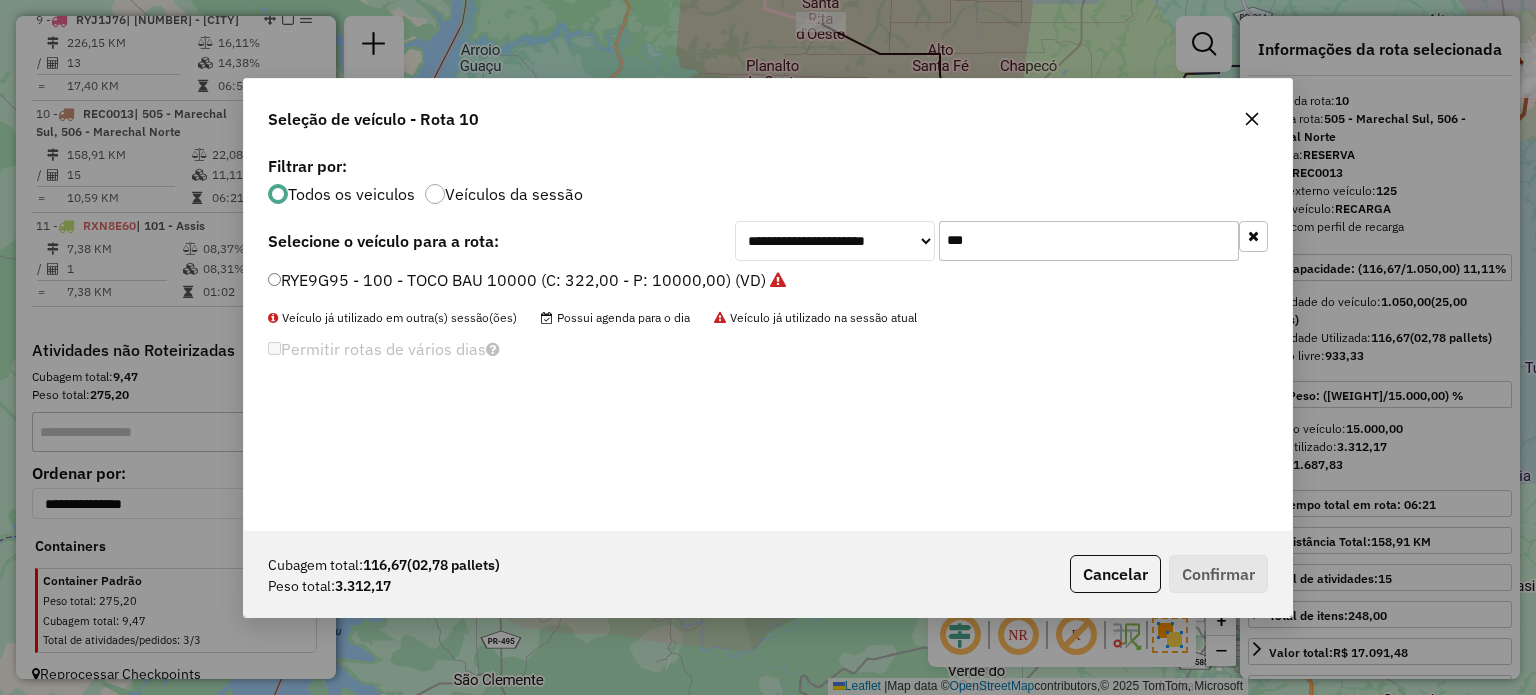 drag, startPoint x: 1006, startPoint y: 247, endPoint x: 908, endPoint y: 247, distance: 98 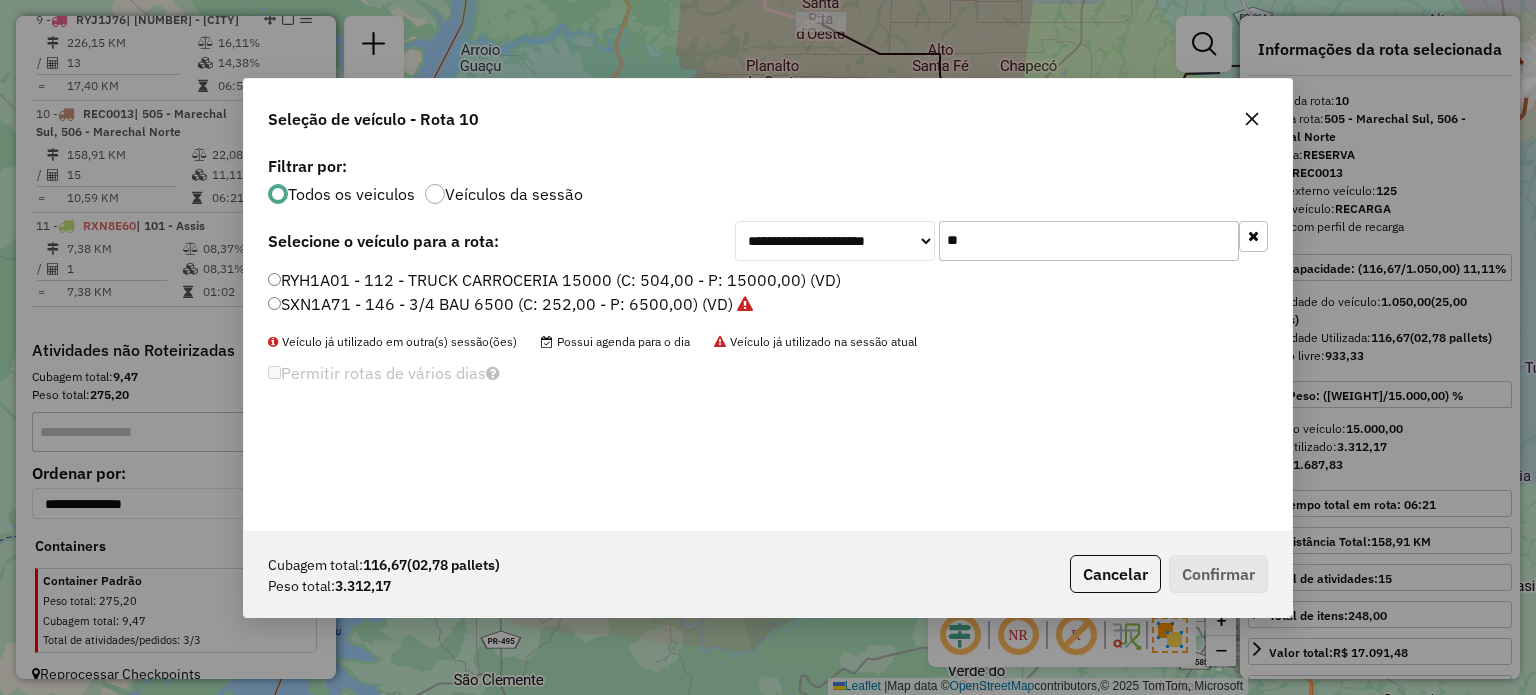 type on "*" 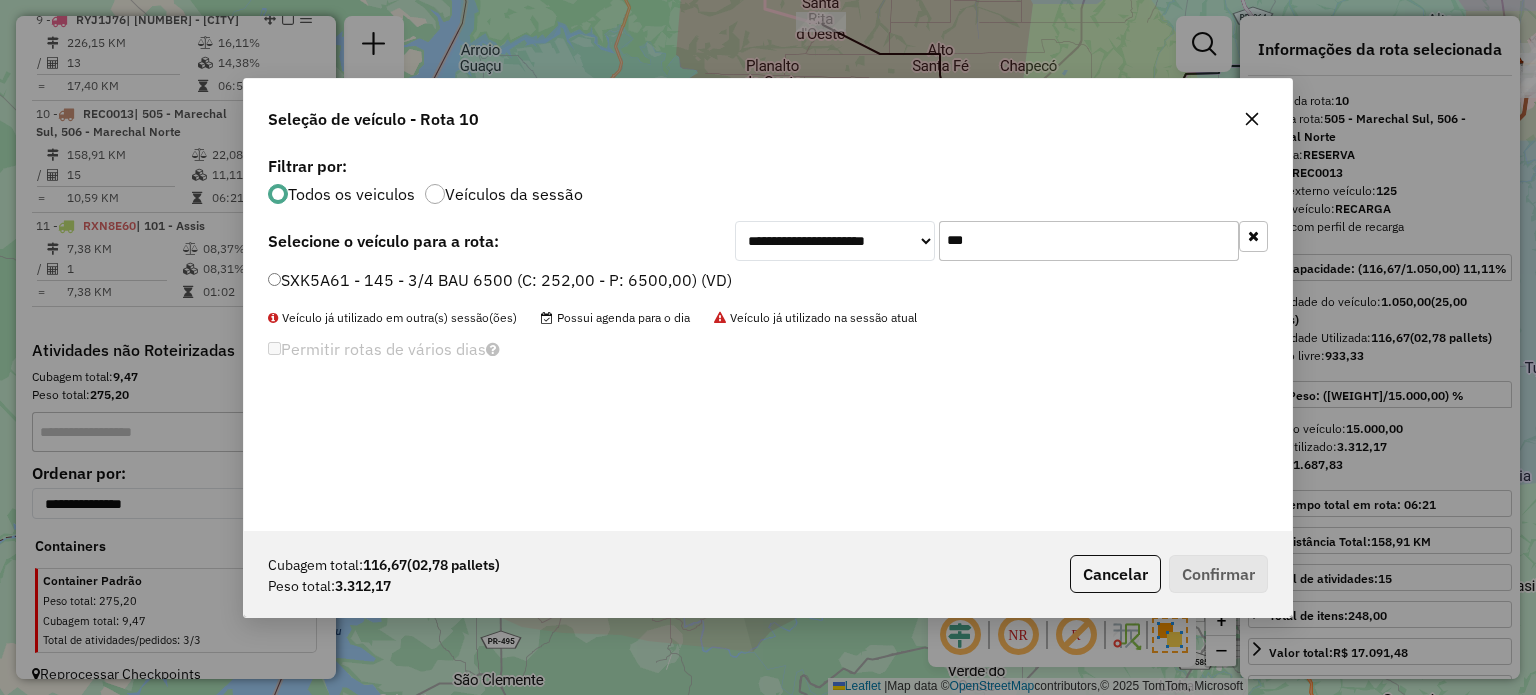 type on "***" 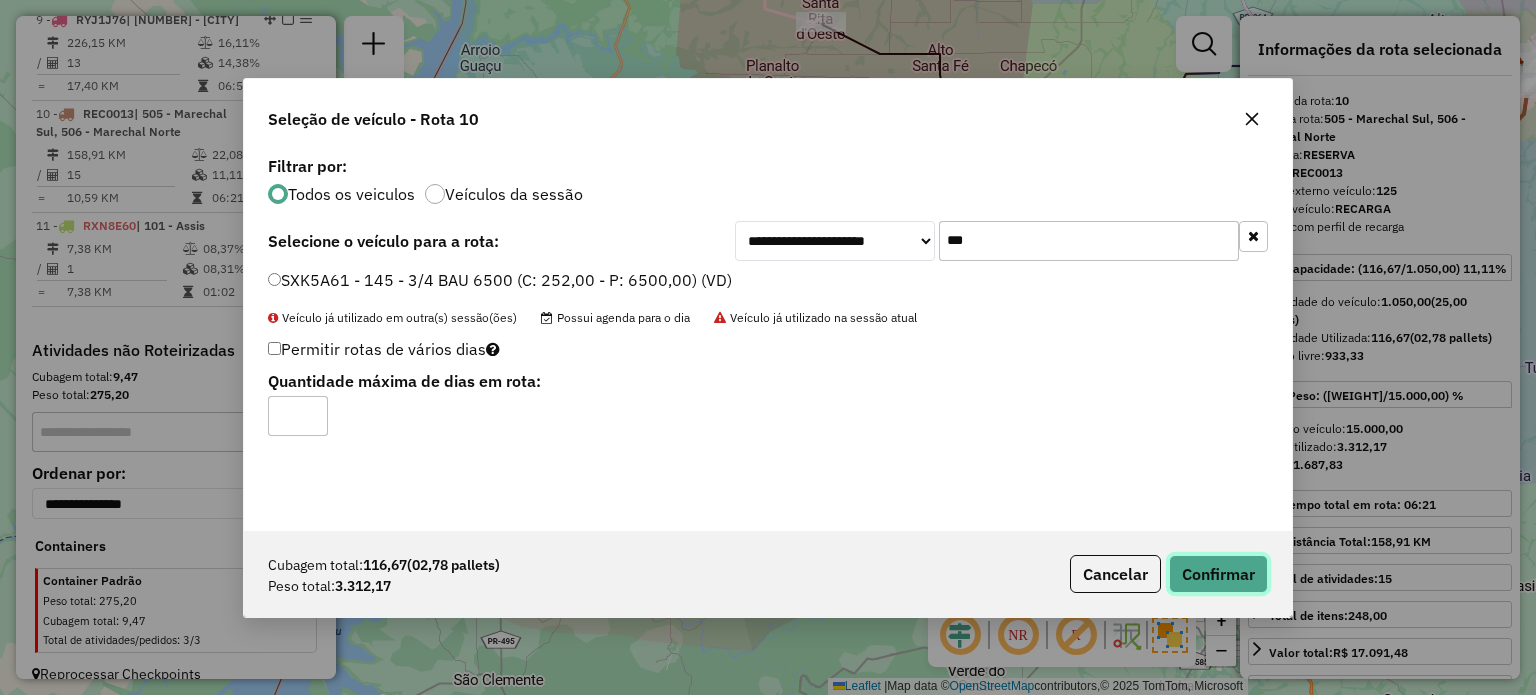 click on "Confirmar" 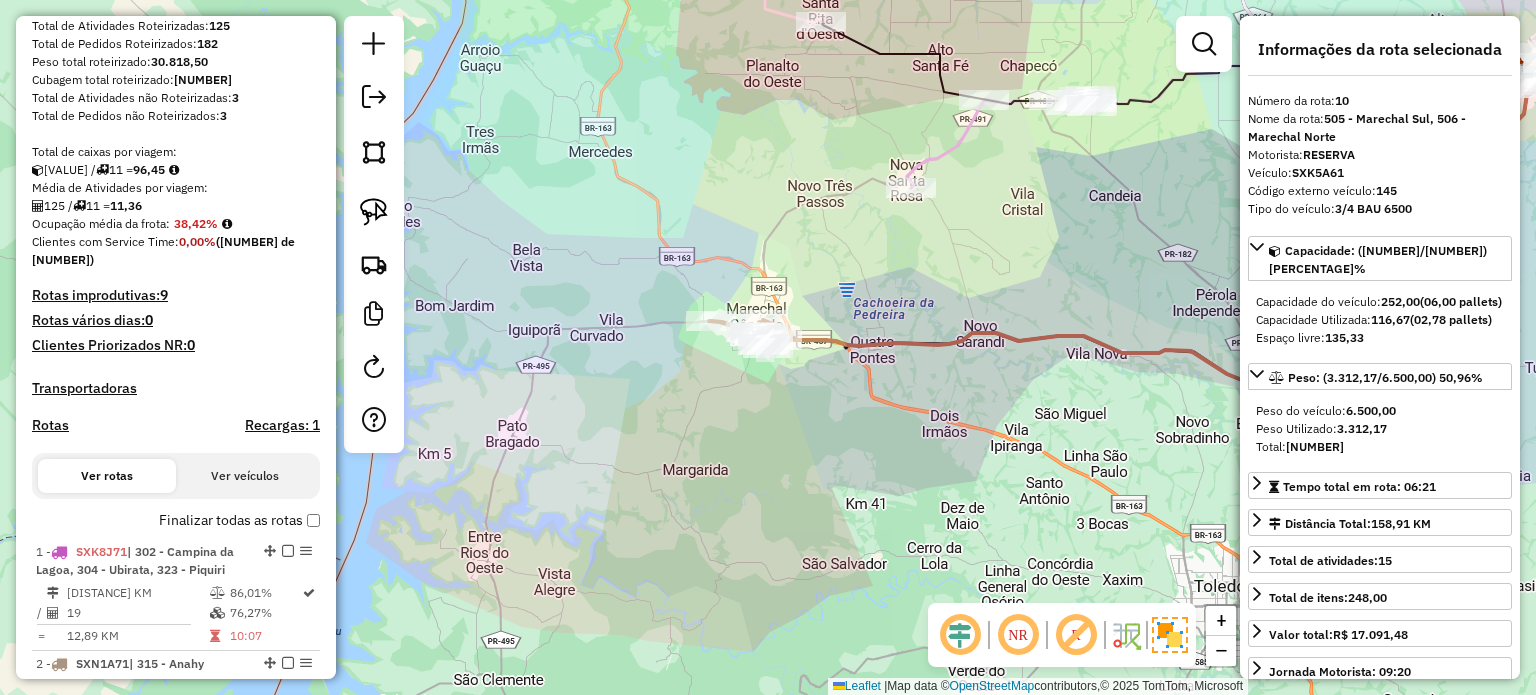scroll, scrollTop: 504, scrollLeft: 0, axis: vertical 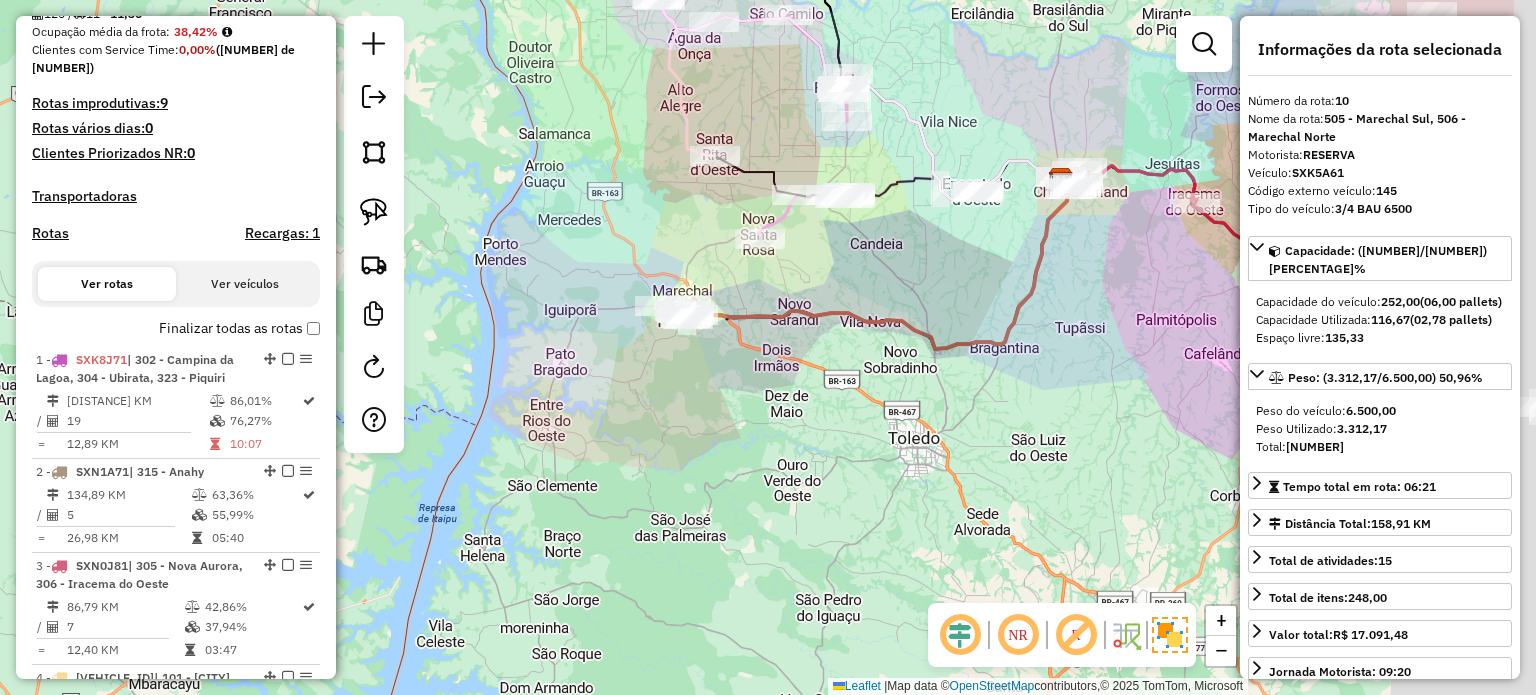 drag, startPoint x: 1033, startPoint y: 452, endPoint x: 801, endPoint y: 417, distance: 234.62523 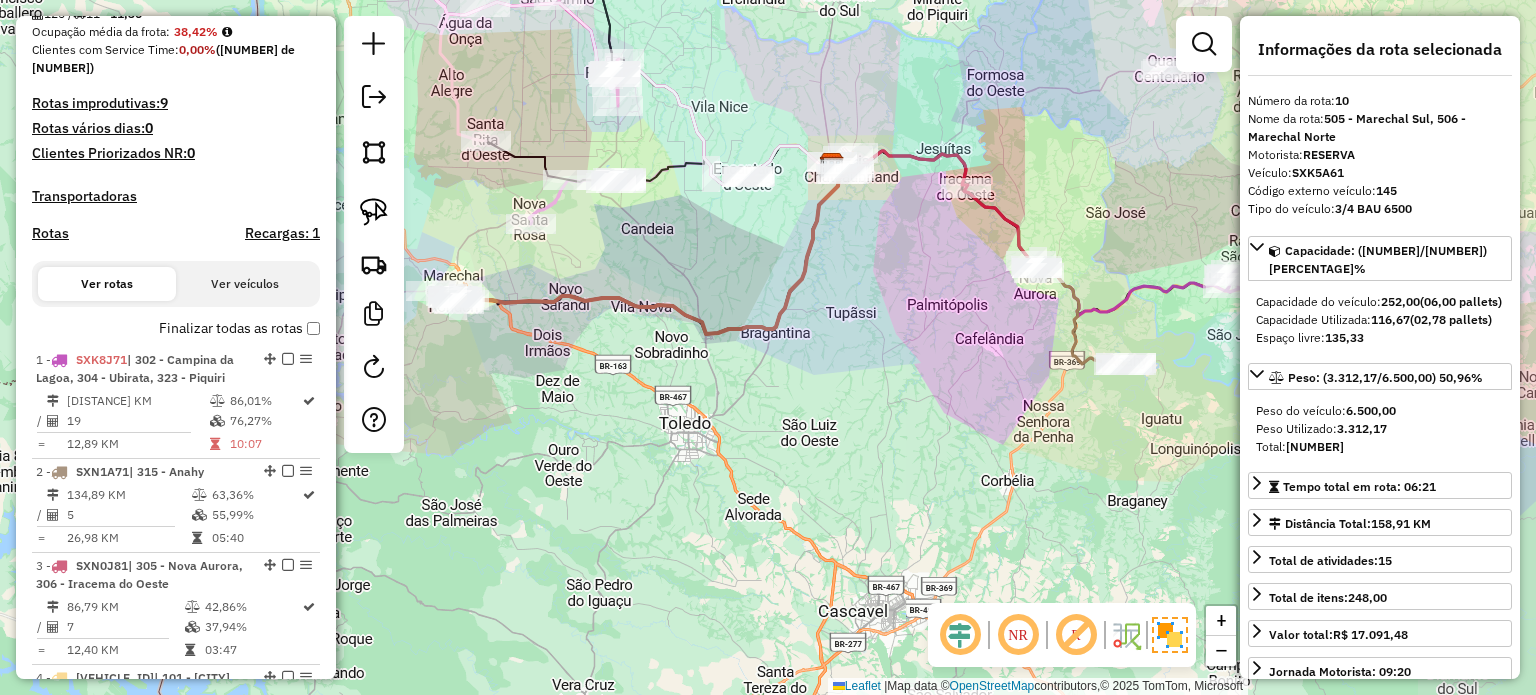 drag, startPoint x: 790, startPoint y: 419, endPoint x: 704, endPoint y: 420, distance: 86.00581 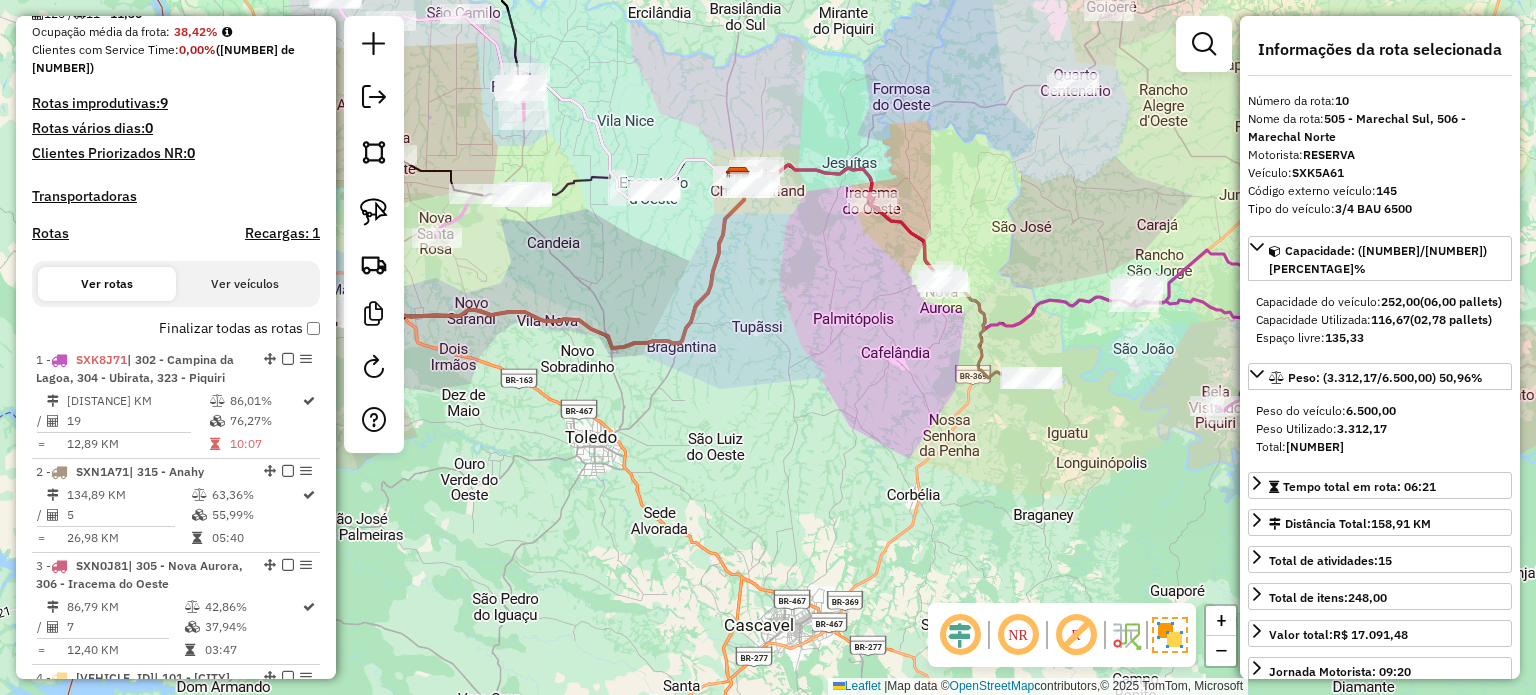 drag, startPoint x: 864, startPoint y: 419, endPoint x: 816, endPoint y: 428, distance: 48.83646 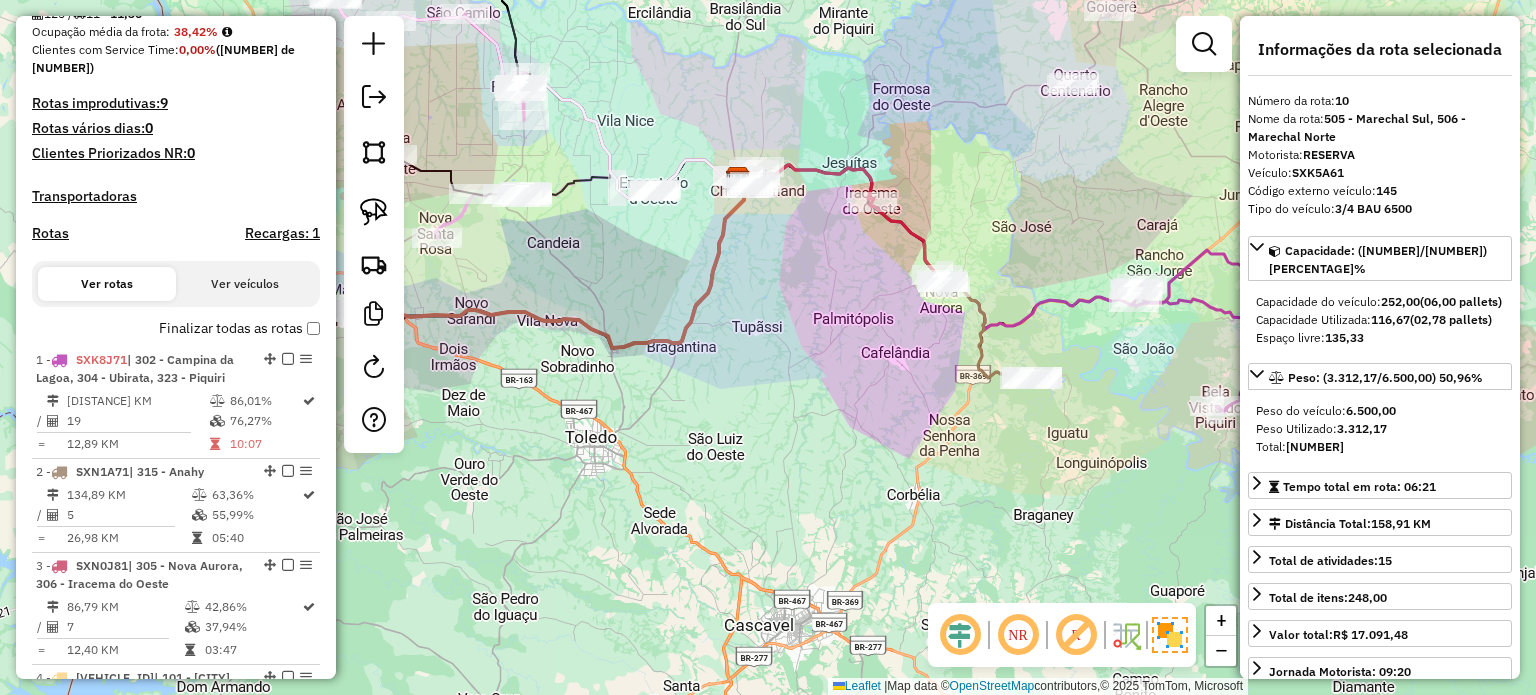 drag, startPoint x: 899, startPoint y: 431, endPoint x: 858, endPoint y: 445, distance: 43.32436 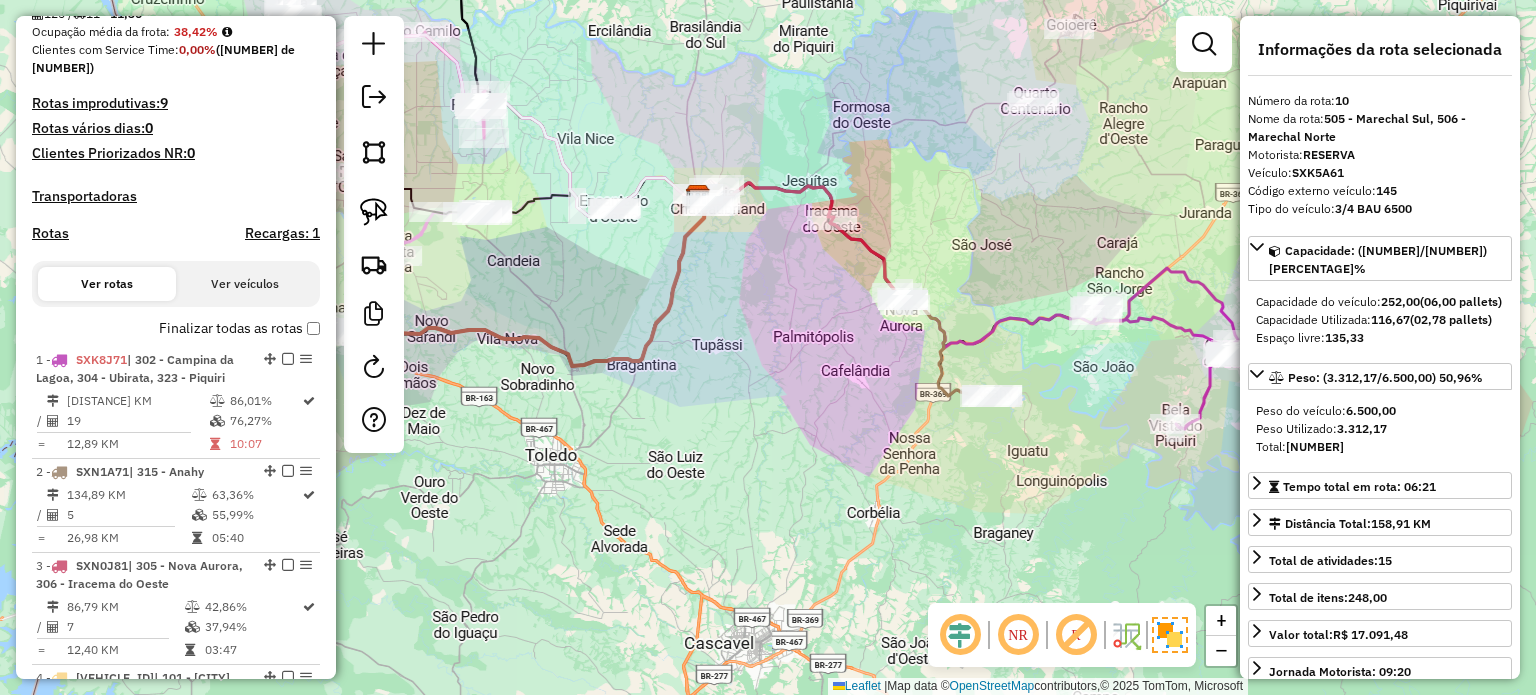 click on "Janela de atendimento Grade de atendimento Capacidade Transportadoras Veículos Cliente Pedidos  Rotas Selecione os dias de semana para filtrar as janelas de atendimento  Seg   Ter   Qua   Qui   Sex   Sáb   Dom  Informe o período da janela de atendimento: De: Até:  Filtrar exatamente a janela do cliente  Considerar janela de atendimento padrão  Selecione os dias de semana para filtrar as grades de atendimento  Seg   Ter   Qua   Qui   Sex   Sáb   Dom   Considerar clientes sem dia de atendimento cadastrado  Clientes fora do dia de atendimento selecionado Filtrar as atividades entre os valores definidos abaixo:  Peso mínimo:   Peso máximo:   Cubagem mínima:   Cubagem máxima:   De:   Até:  Filtrar as atividades entre o tempo de atendimento definido abaixo:  De:   Até:   Considerar capacidade total dos clientes não roteirizados Transportadora: Selecione um ou mais itens Tipo de veículo: Selecione um ou mais itens Veículo: Selecione um ou mais itens Motorista: Selecione um ou mais itens Nome: Rótulo:" 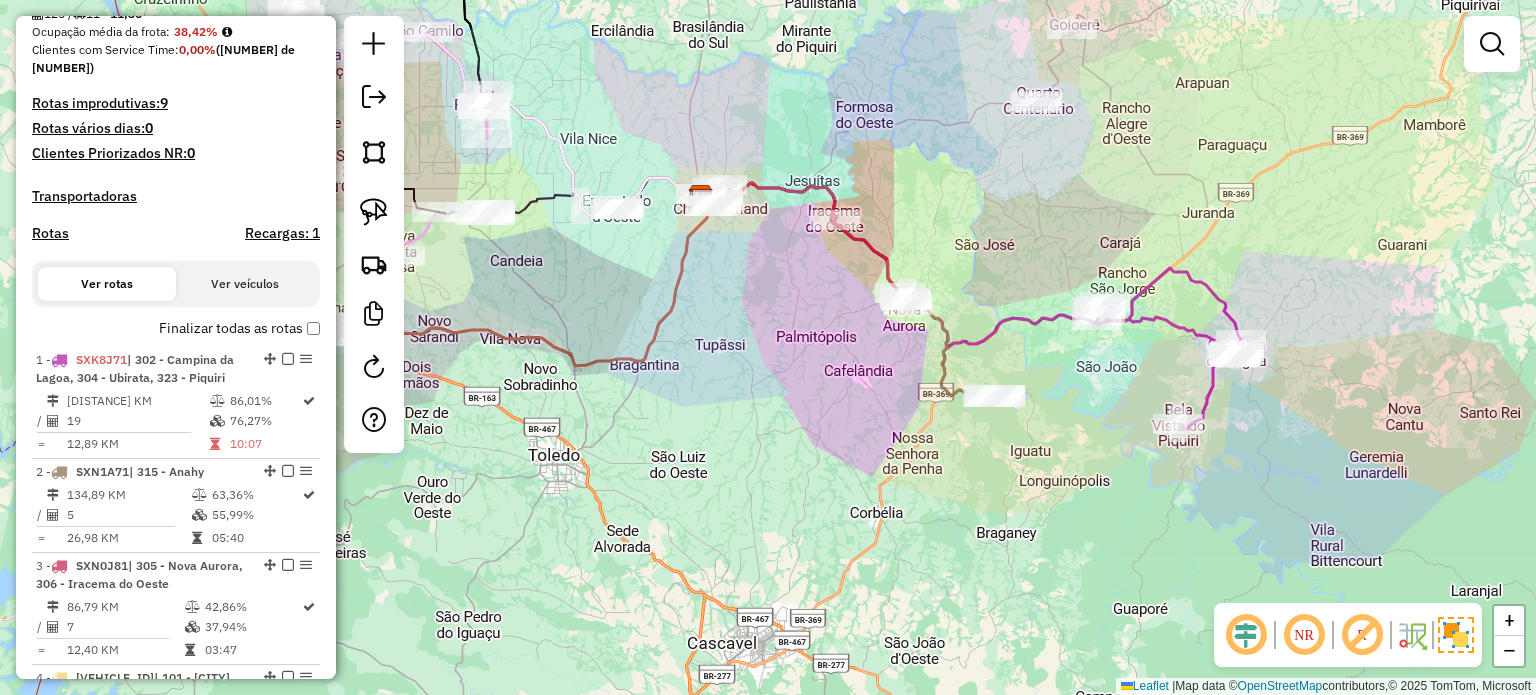 drag, startPoint x: 705, startPoint y: 407, endPoint x: 747, endPoint y: 453, distance: 62.289646 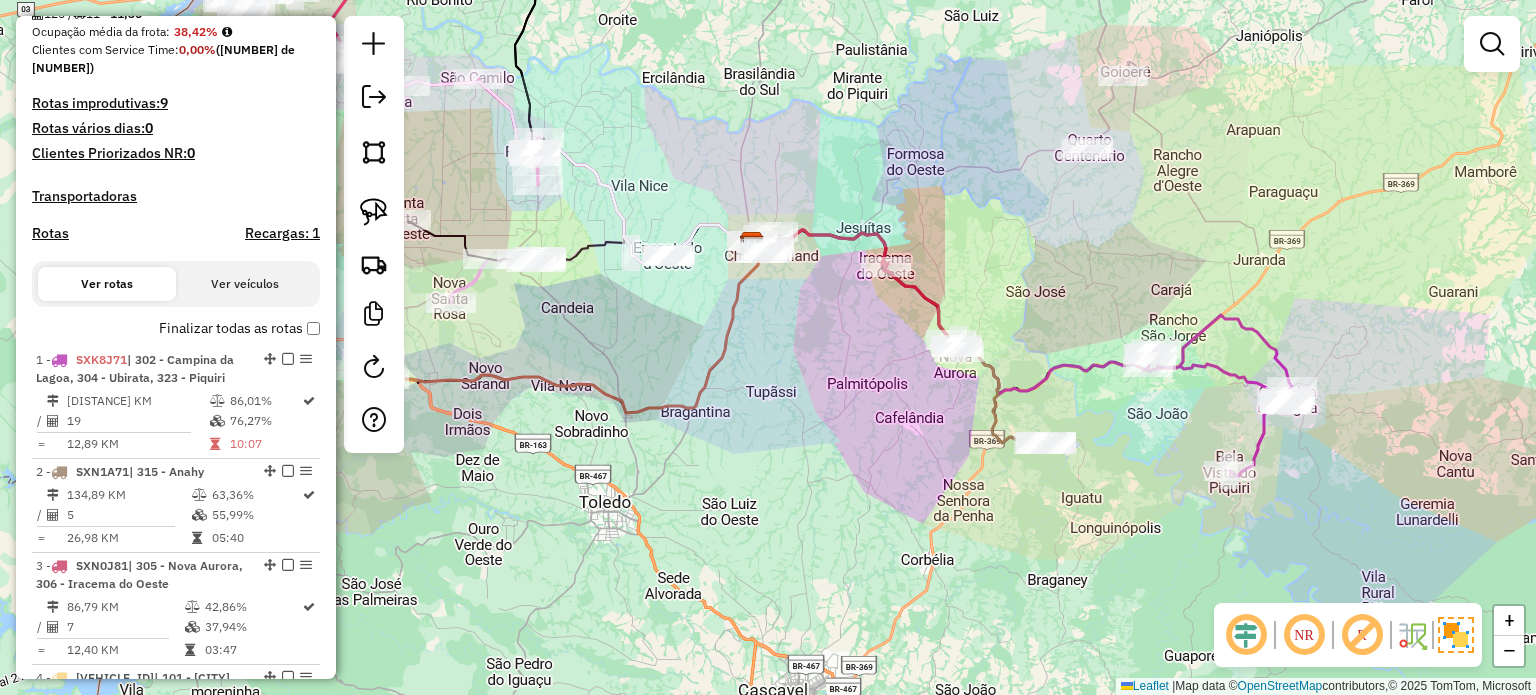 click on "Janela de atendimento Grade de atendimento Capacidade Transportadoras Veículos Cliente Pedidos  Rotas Selecione os dias de semana para filtrar as janelas de atendimento  Seg   Ter   Qua   Qui   Sex   Sáb   Dom  Informe o período da janela de atendimento: De: Até:  Filtrar exatamente a janela do cliente  Considerar janela de atendimento padrão  Selecione os dias de semana para filtrar as grades de atendimento  Seg   Ter   Qua   Qui   Sex   Sáb   Dom   Considerar clientes sem dia de atendimento cadastrado  Clientes fora do dia de atendimento selecionado Filtrar as atividades entre os valores definidos abaixo:  Peso mínimo:   Peso máximo:   Cubagem mínima:   Cubagem máxima:   De:   Até:  Filtrar as atividades entre o tempo de atendimento definido abaixo:  De:   Até:   Considerar capacidade total dos clientes não roteirizados Transportadora: Selecione um ou mais itens Tipo de veículo: Selecione um ou mais itens Veículo: Selecione um ou mais itens Motorista: Selecione um ou mais itens Nome: Rótulo:" 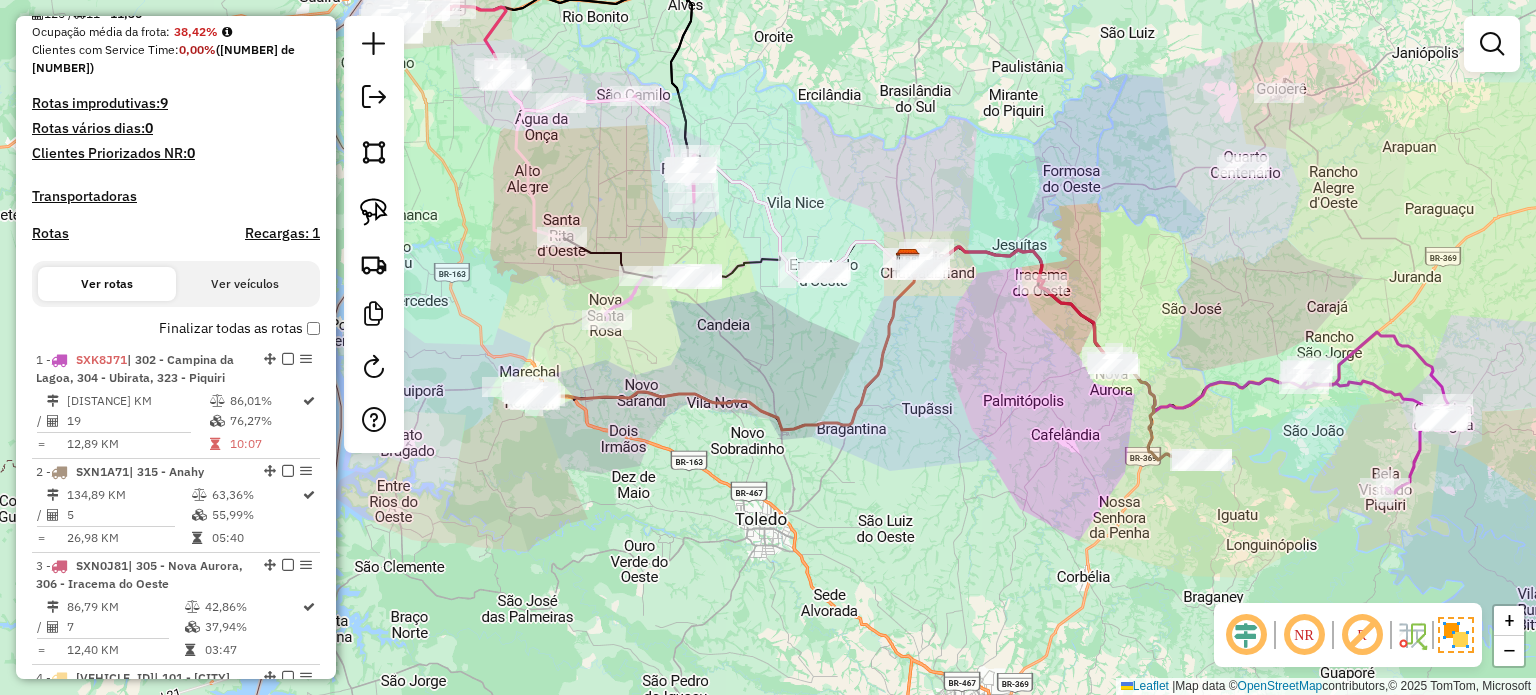 drag, startPoint x: 751, startPoint y: 442, endPoint x: 733, endPoint y: 371, distance: 73.24616 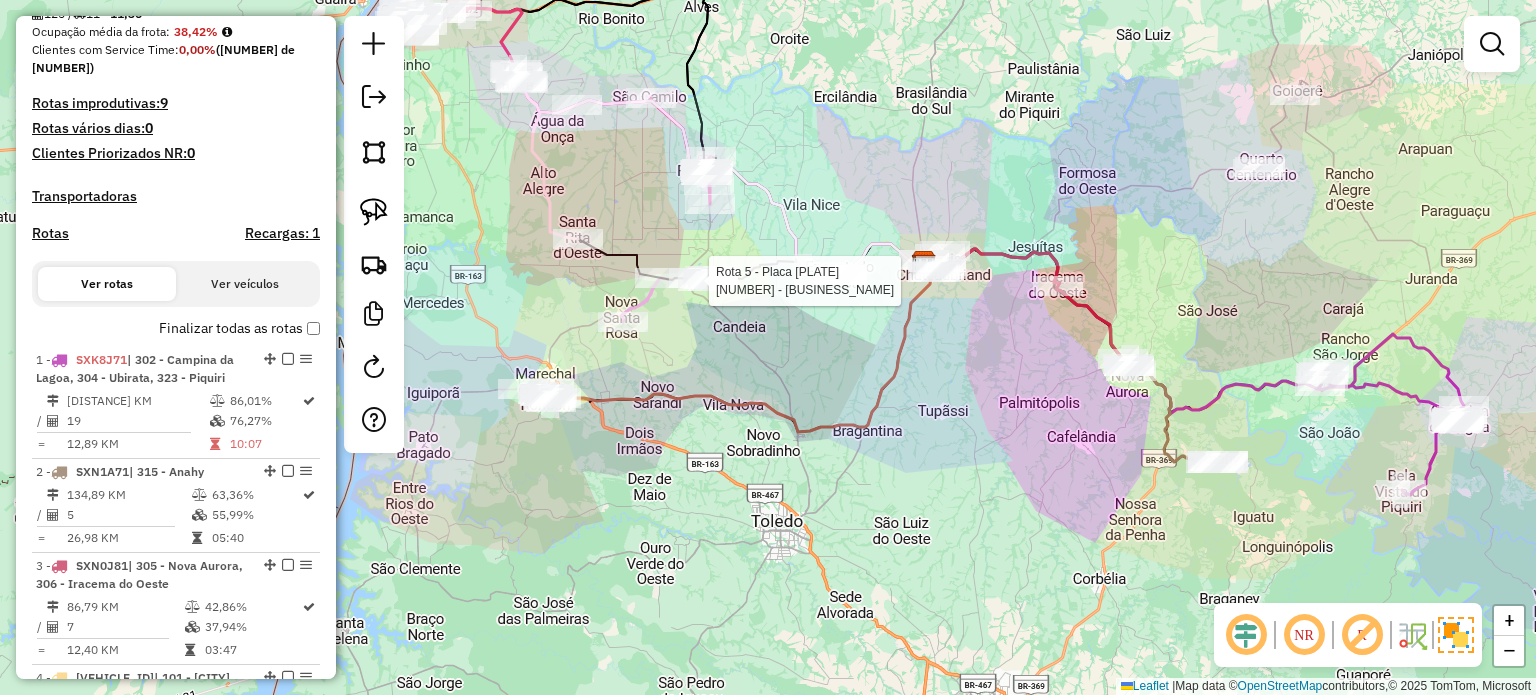 select on "*********" 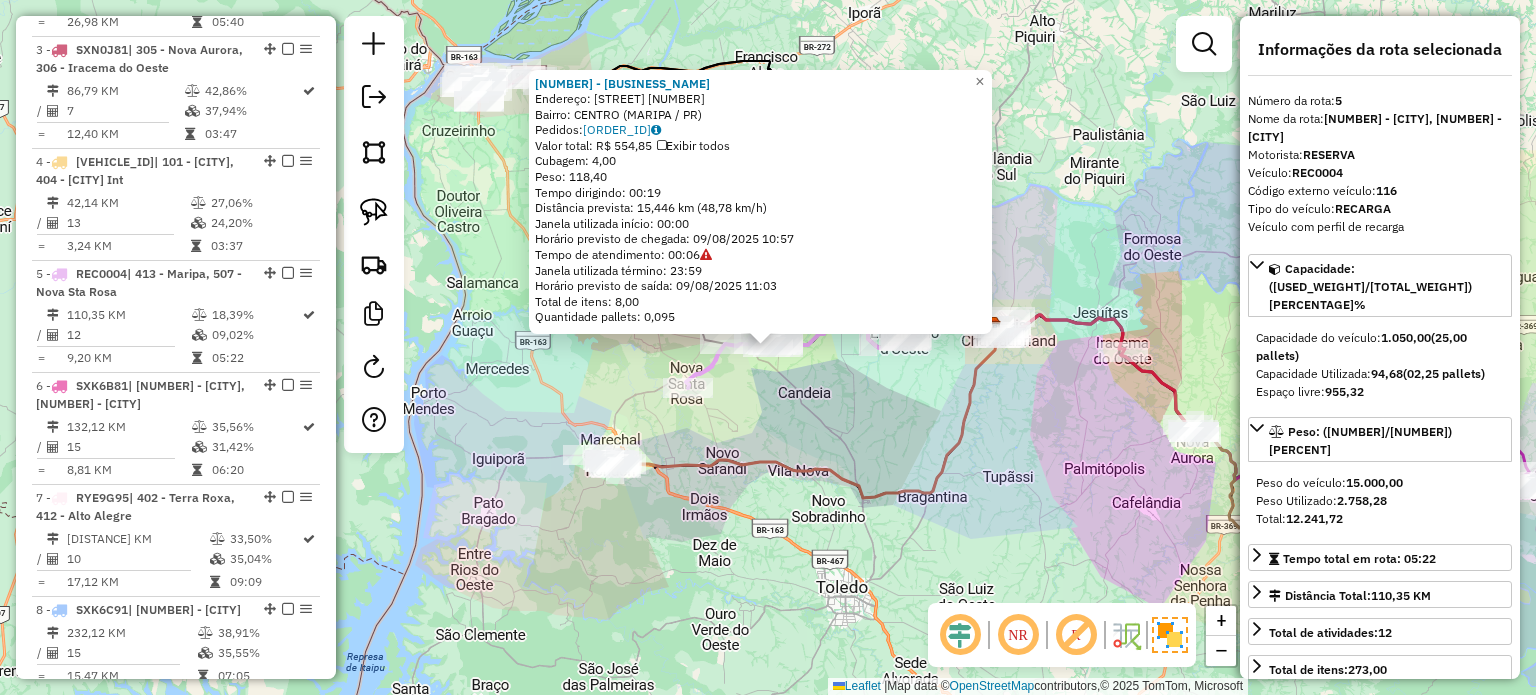 scroll, scrollTop: 1245, scrollLeft: 0, axis: vertical 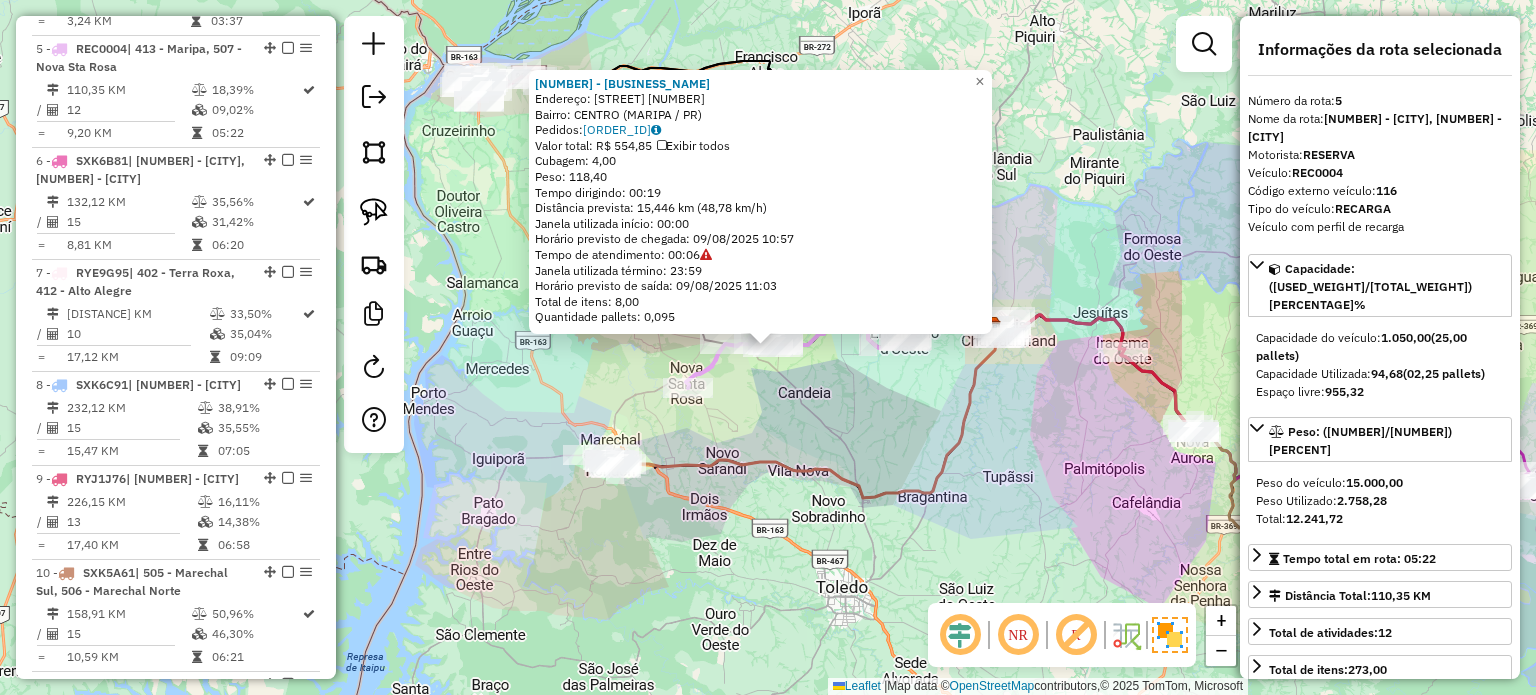 click on "144 - ASSEMAP  Endereço:  [STREET] [NUMBER]   Bairro: [NEIGHBORHOOD] ([CITY] / PR)   Pedidos:  08041299   Valor total: R$ 554,85   Exibir todos   Cubagem: 4,00  Peso: 118,40  Tempo dirigindo: 00:19   Distância prevista: 15,446 km (48,78 km/h)   Janela utilizada início: 00:00   Horário previsto de chegada: [DATE] [TIME]   Tempo de atendimento: 00:06   Janela utilizada término: 23:59   Horário previsto de saída: [DATE] [TIME]   Total de itens: 8,00   Quantidade pallets: 0,095  × Janela de atendimento Grade de atendimento Capacidade Transportadoras Veículos Cliente Pedidos  Rotas Selecione os dias de semana para filtrar as janelas de atendimento  Seg   Ter   Qua   Qui   Sex   Sáb   Dom  Informe o período da janela de atendimento: De: Até:  Filtrar exatamente a janela do cliente  Considerar janela de atendimento padrão  Selecione os dias de semana para filtrar as grades de atendimento  Seg   Ter   Qua   Qui   Sex   Sáb   Dom   Considerar clientes sem dia de atendimento cadastrado  De:" 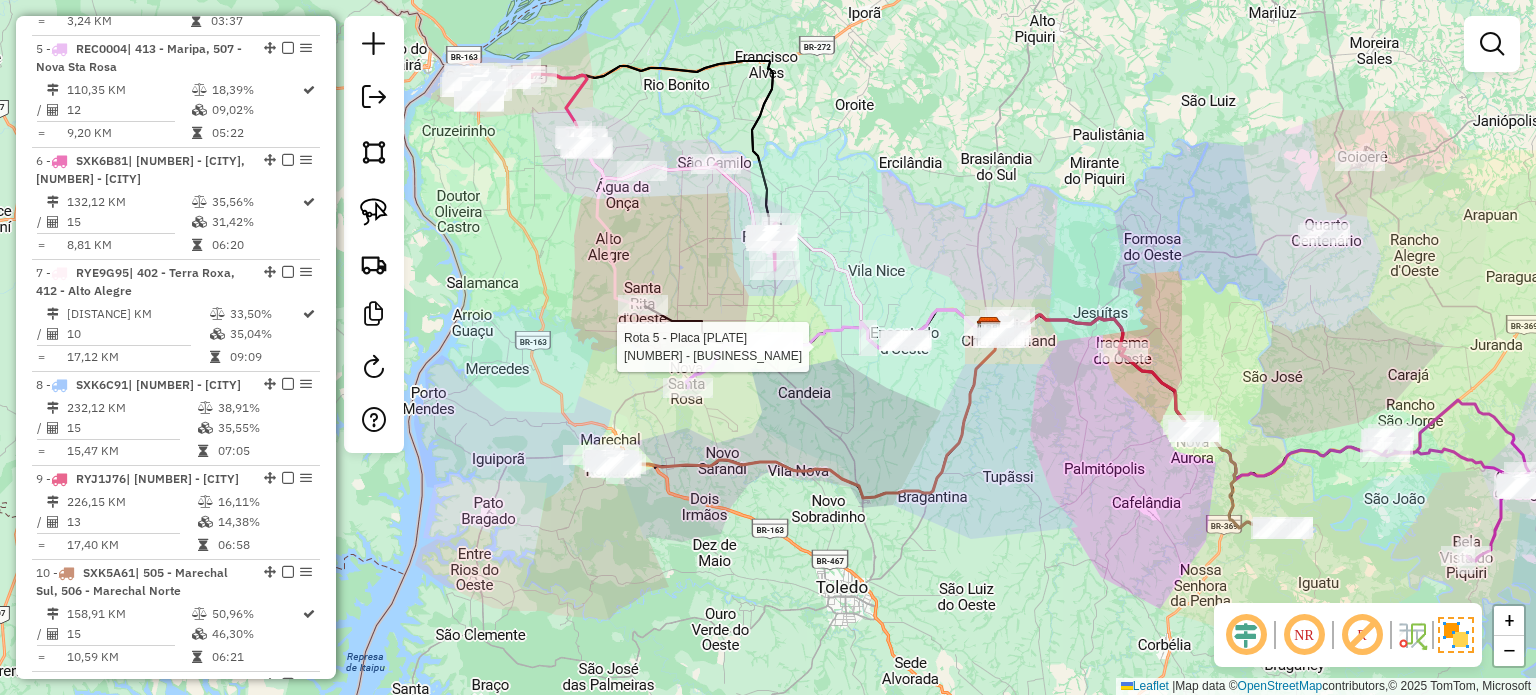 select on "*********" 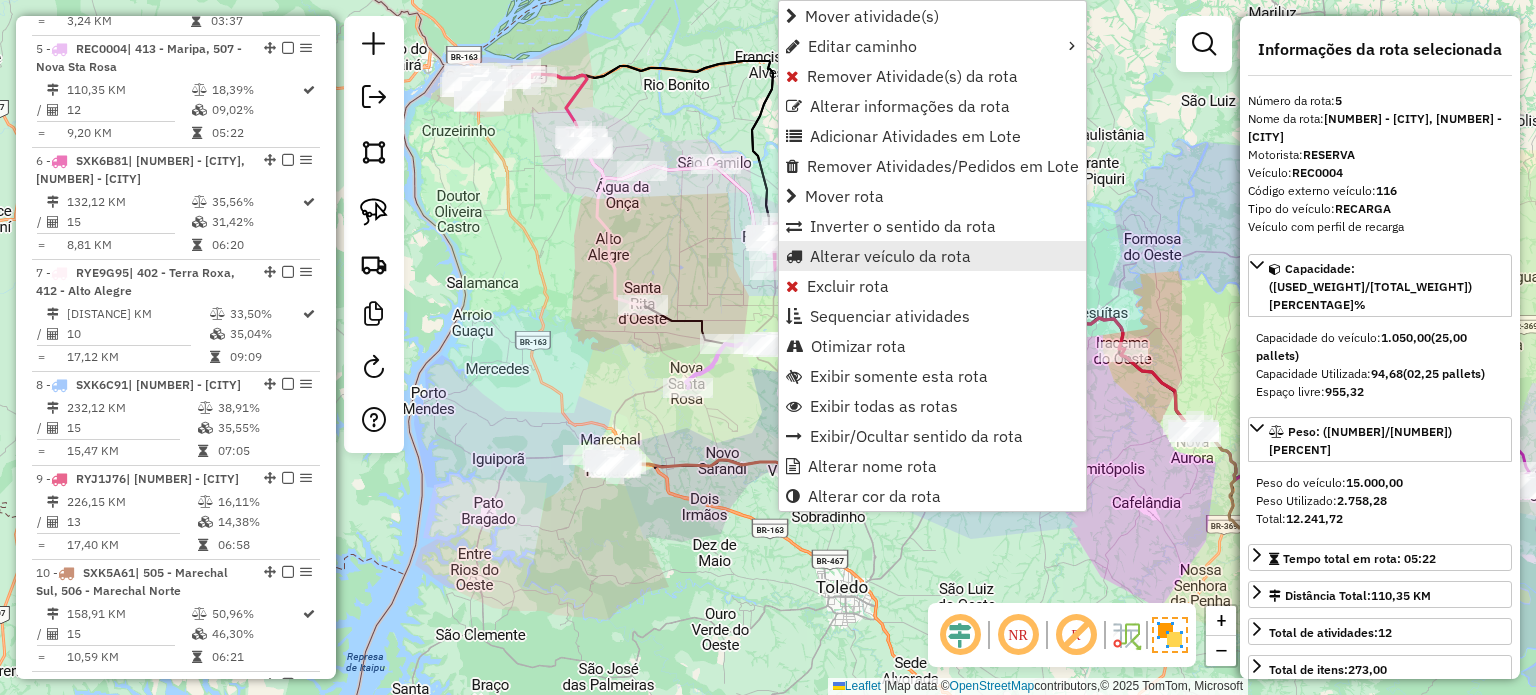 click on "Alterar veículo da rota" at bounding box center (890, 256) 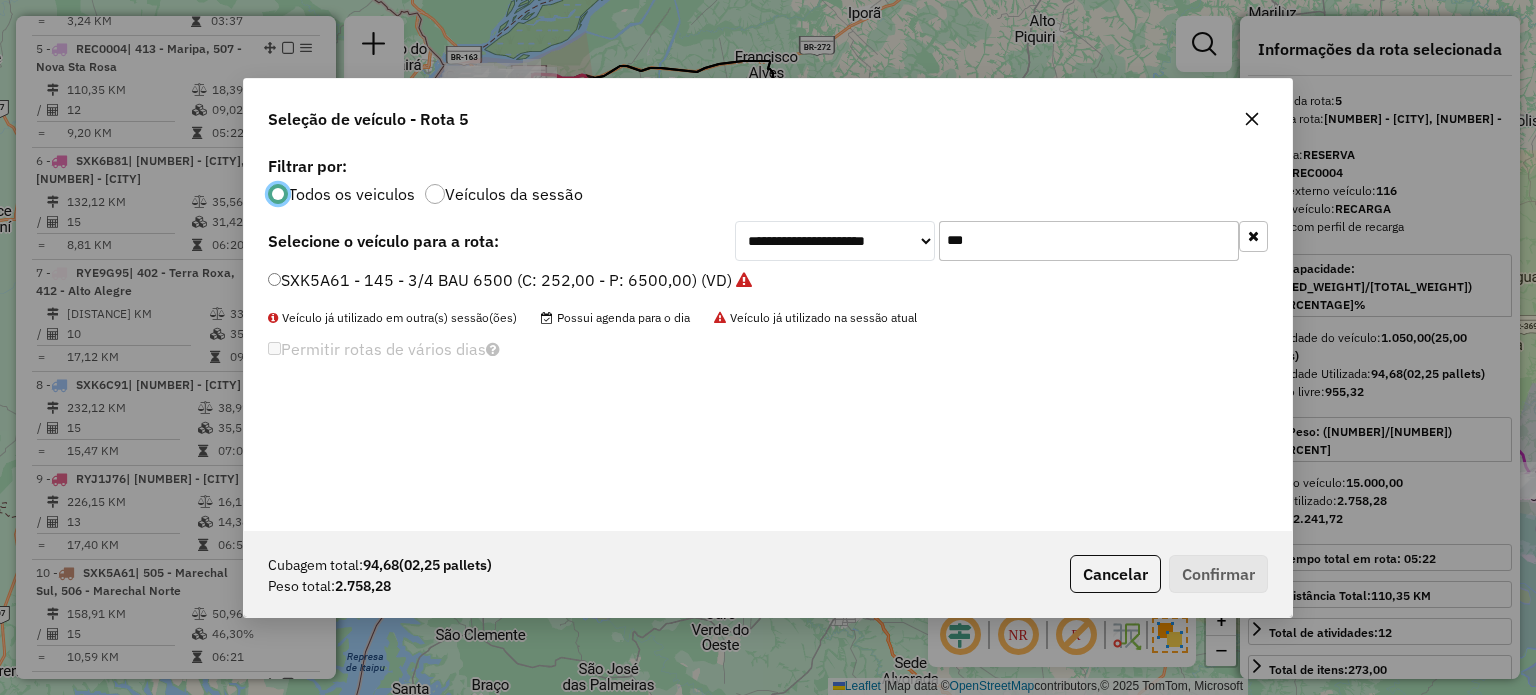 scroll, scrollTop: 10, scrollLeft: 6, axis: both 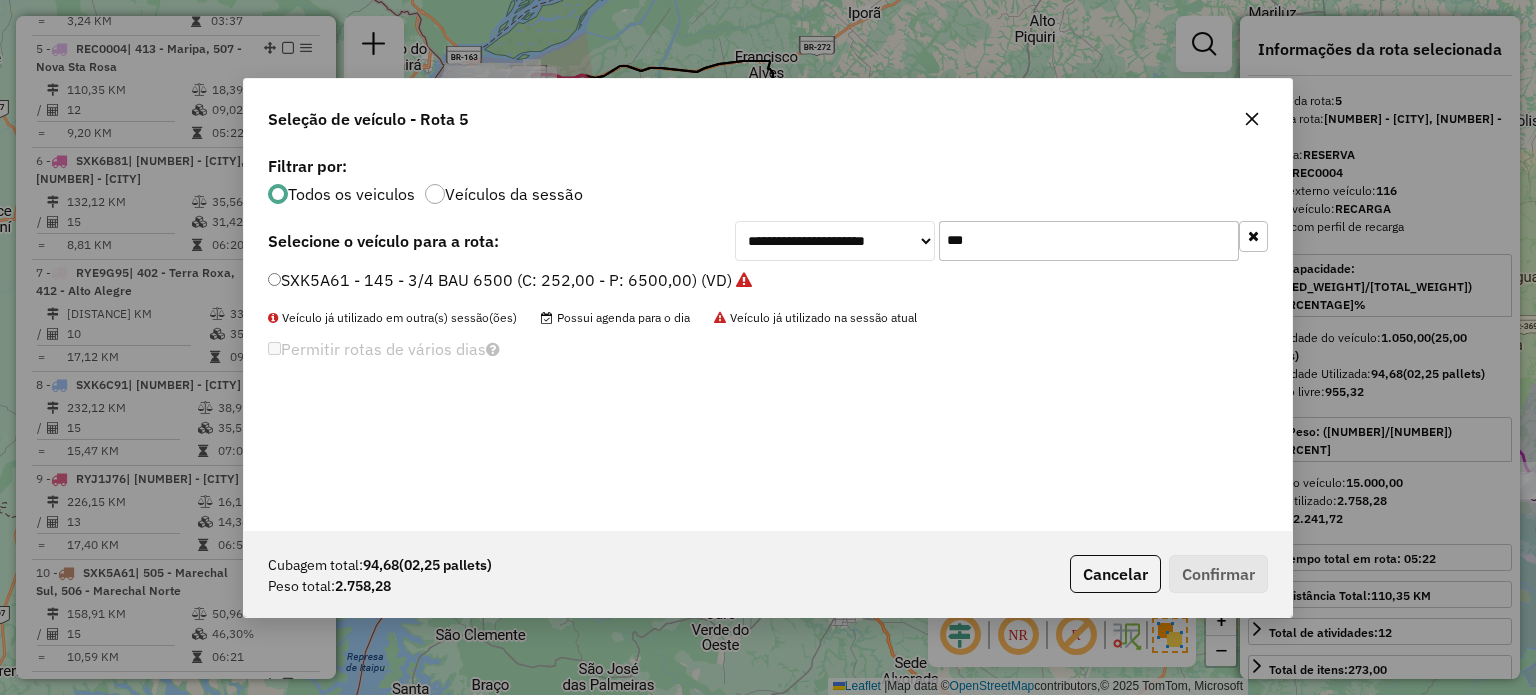 drag, startPoint x: 1013, startPoint y: 243, endPoint x: 864, endPoint y: 240, distance: 149.0302 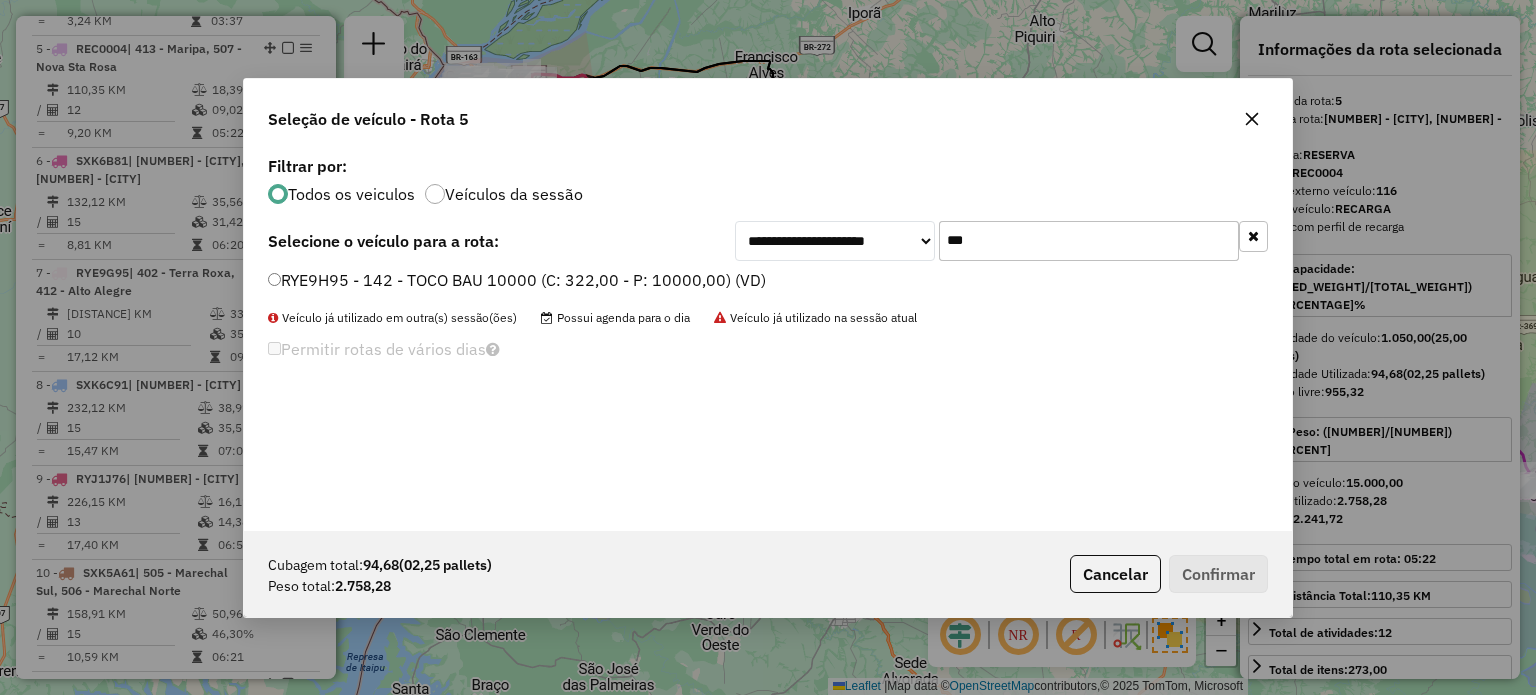 type on "***" 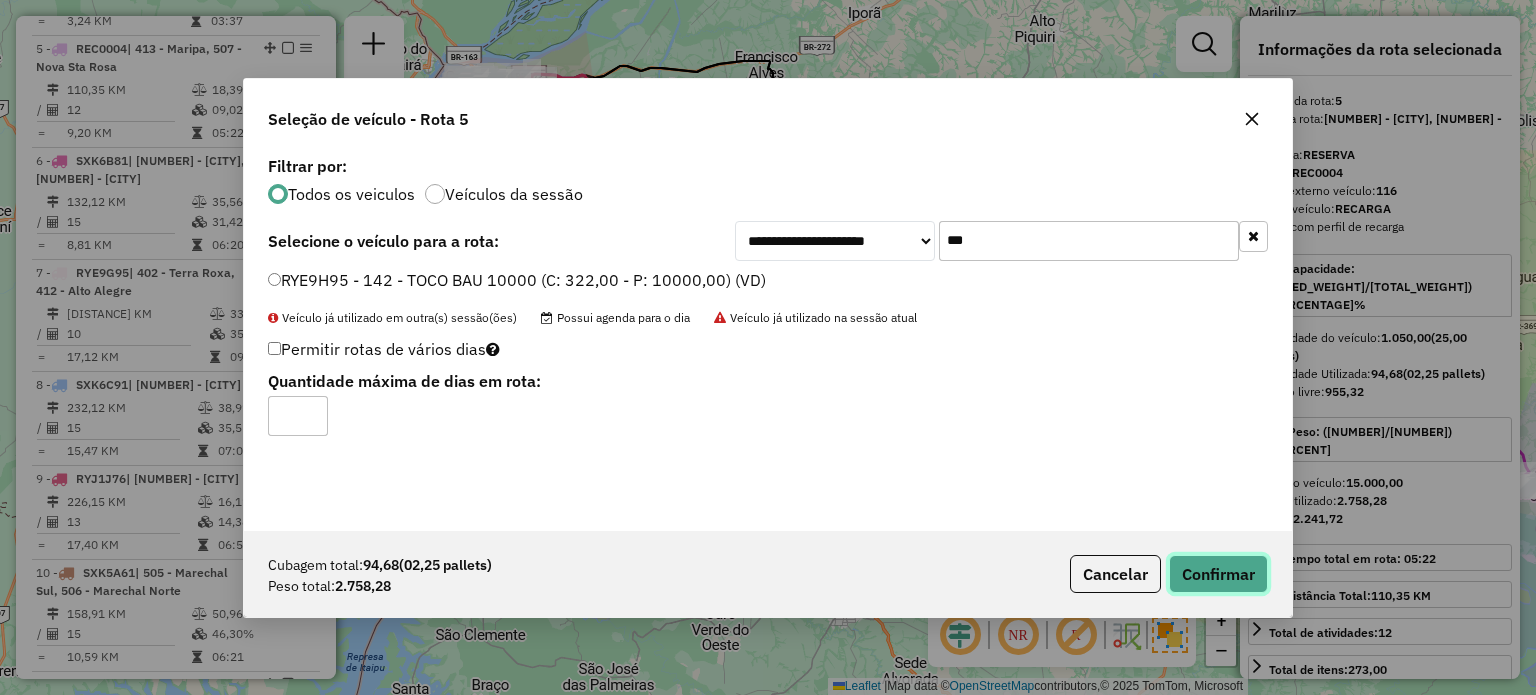 click on "Confirmar" 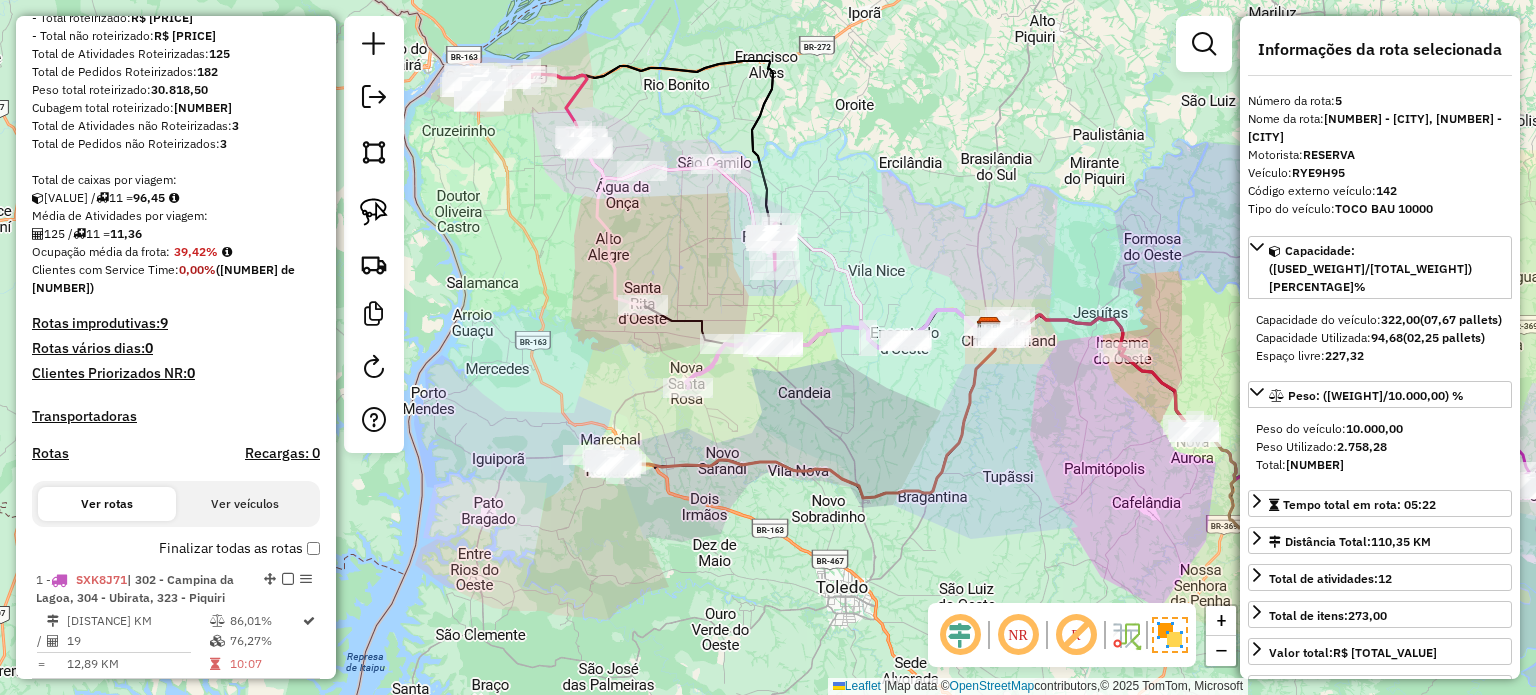 scroll, scrollTop: 345, scrollLeft: 0, axis: vertical 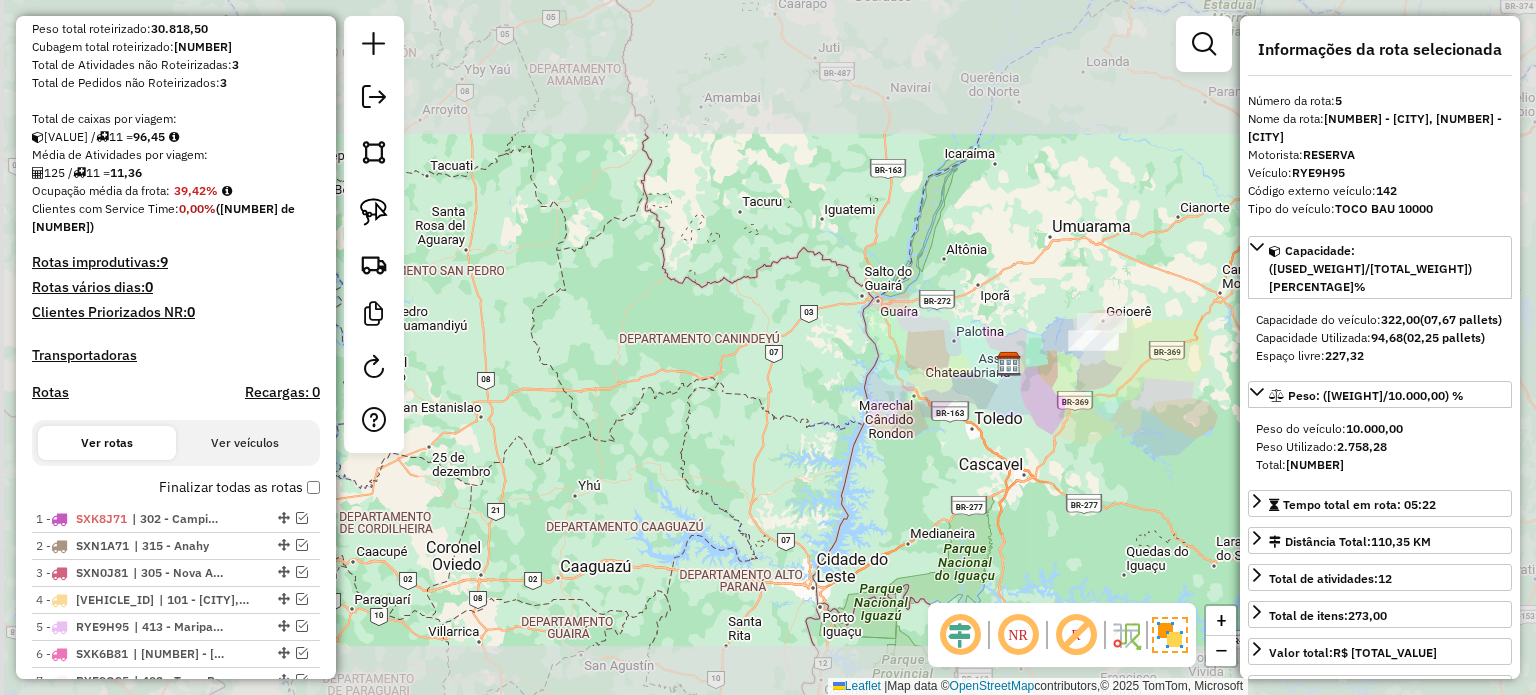 drag, startPoint x: 1069, startPoint y: 430, endPoint x: 866, endPoint y: 418, distance: 203.35437 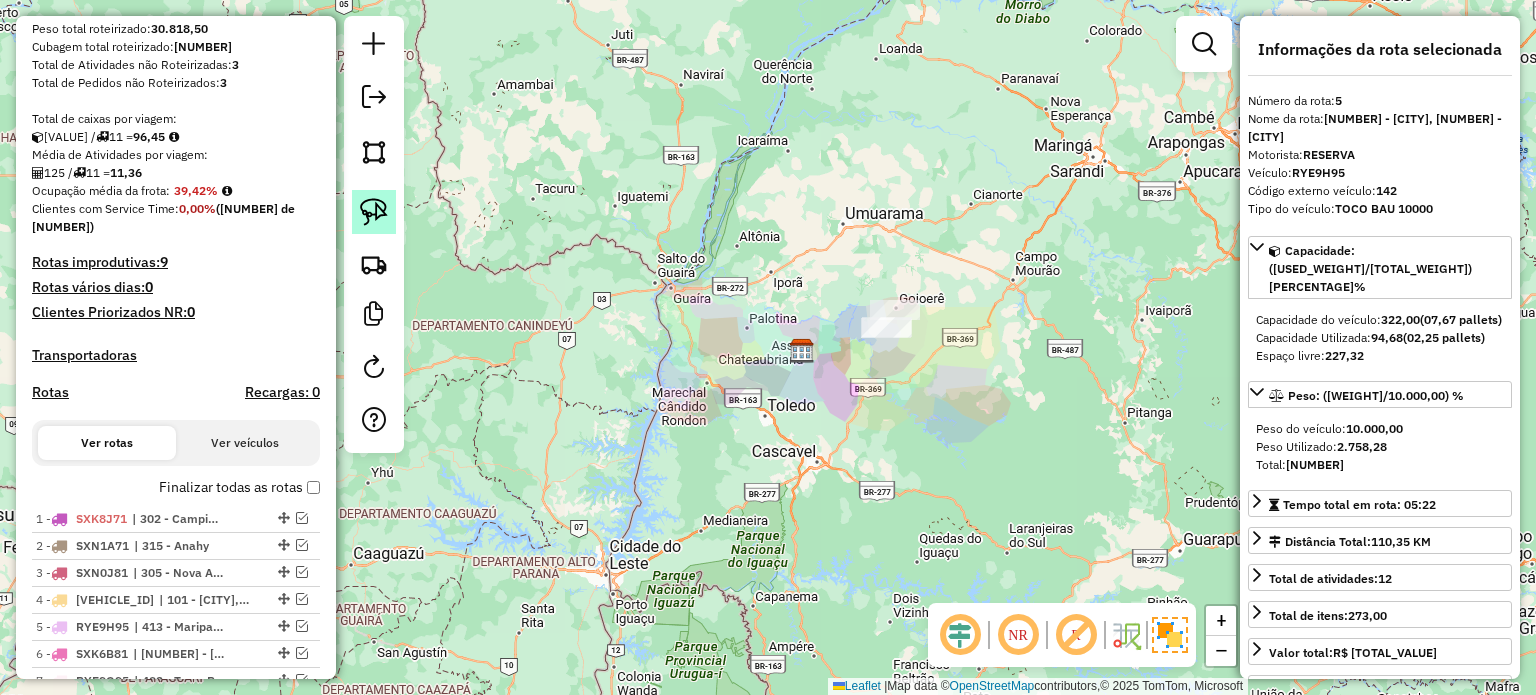 click 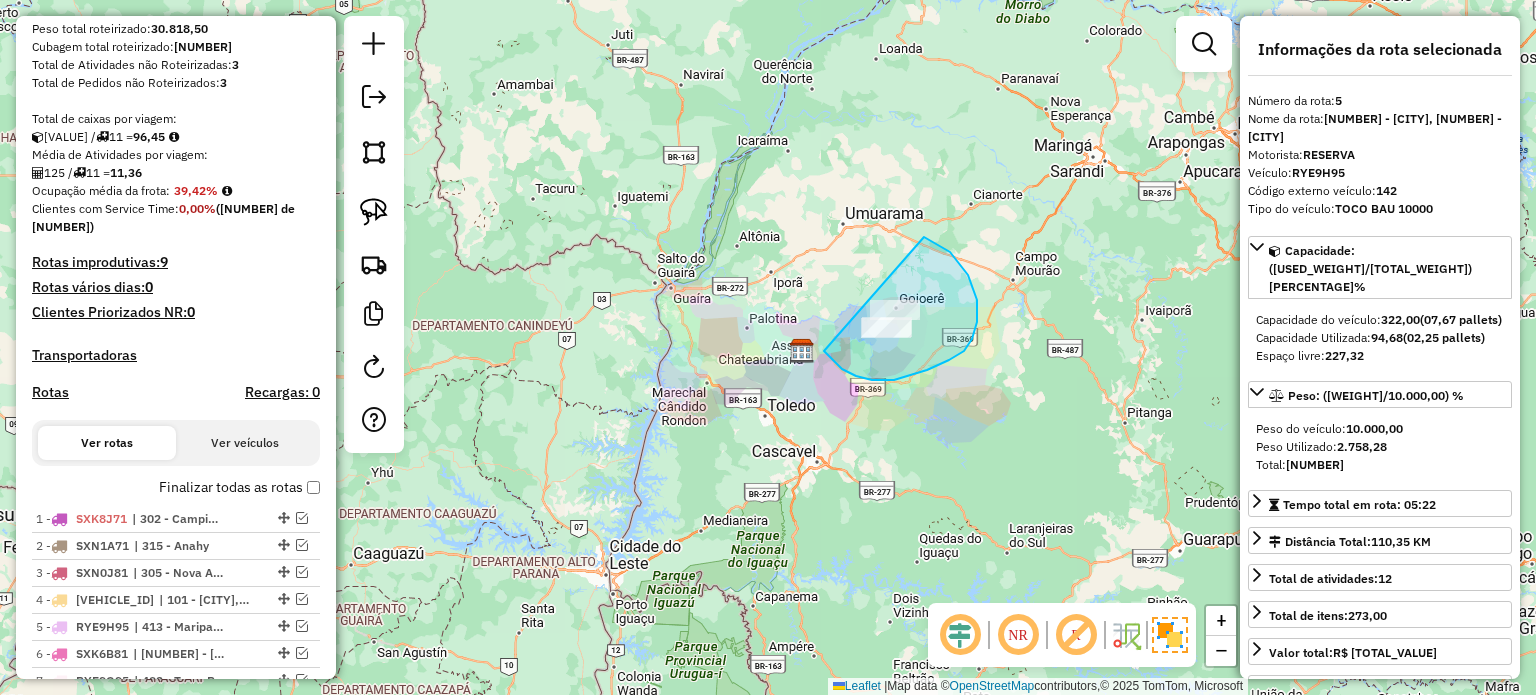 drag, startPoint x: 832, startPoint y: 360, endPoint x: 717, endPoint y: 278, distance: 141.24094 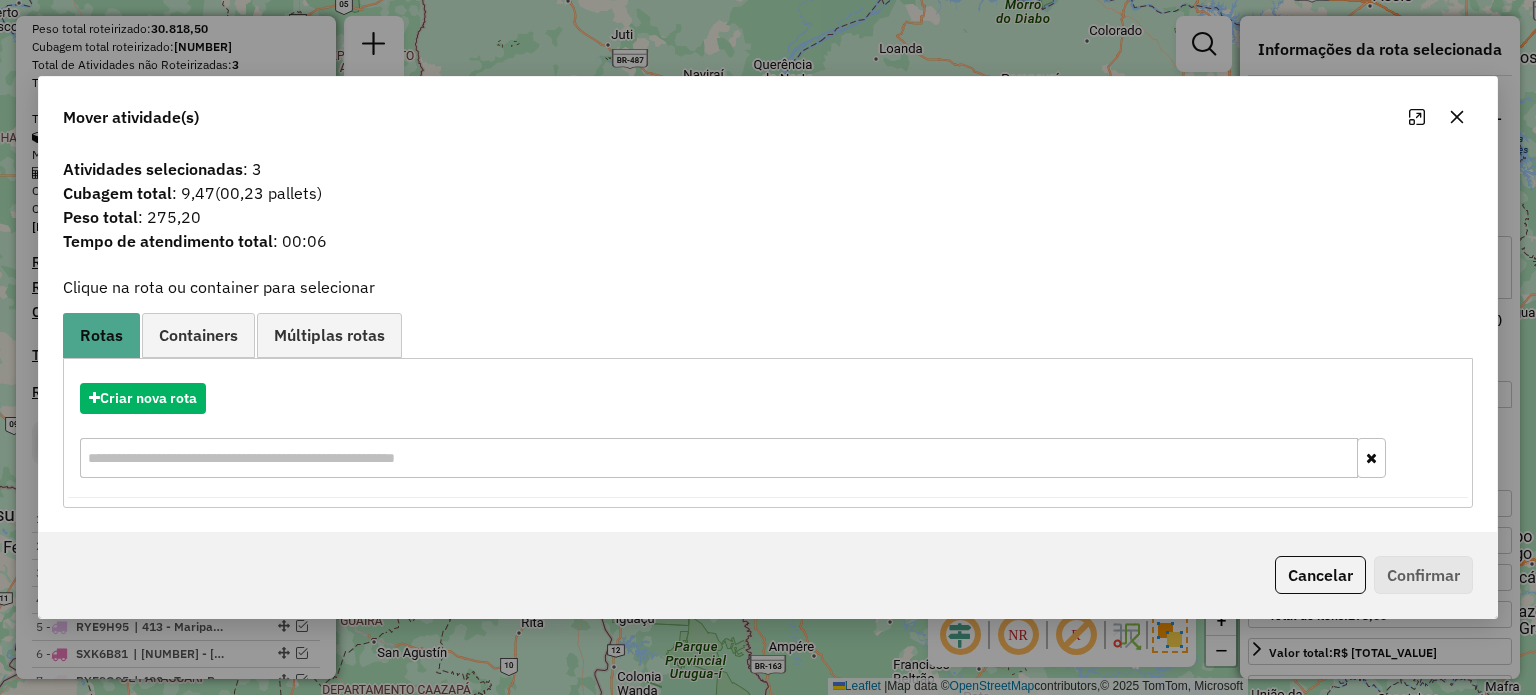 click 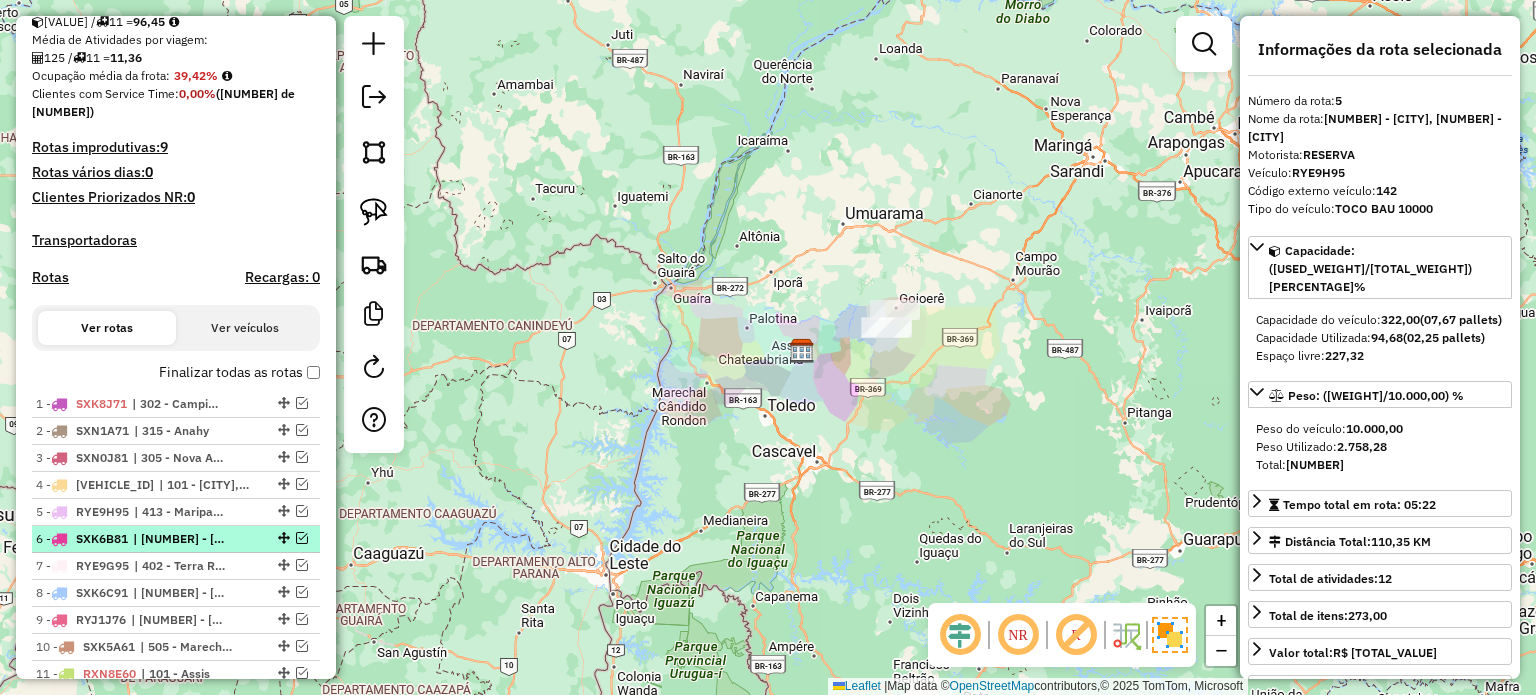 scroll, scrollTop: 545, scrollLeft: 0, axis: vertical 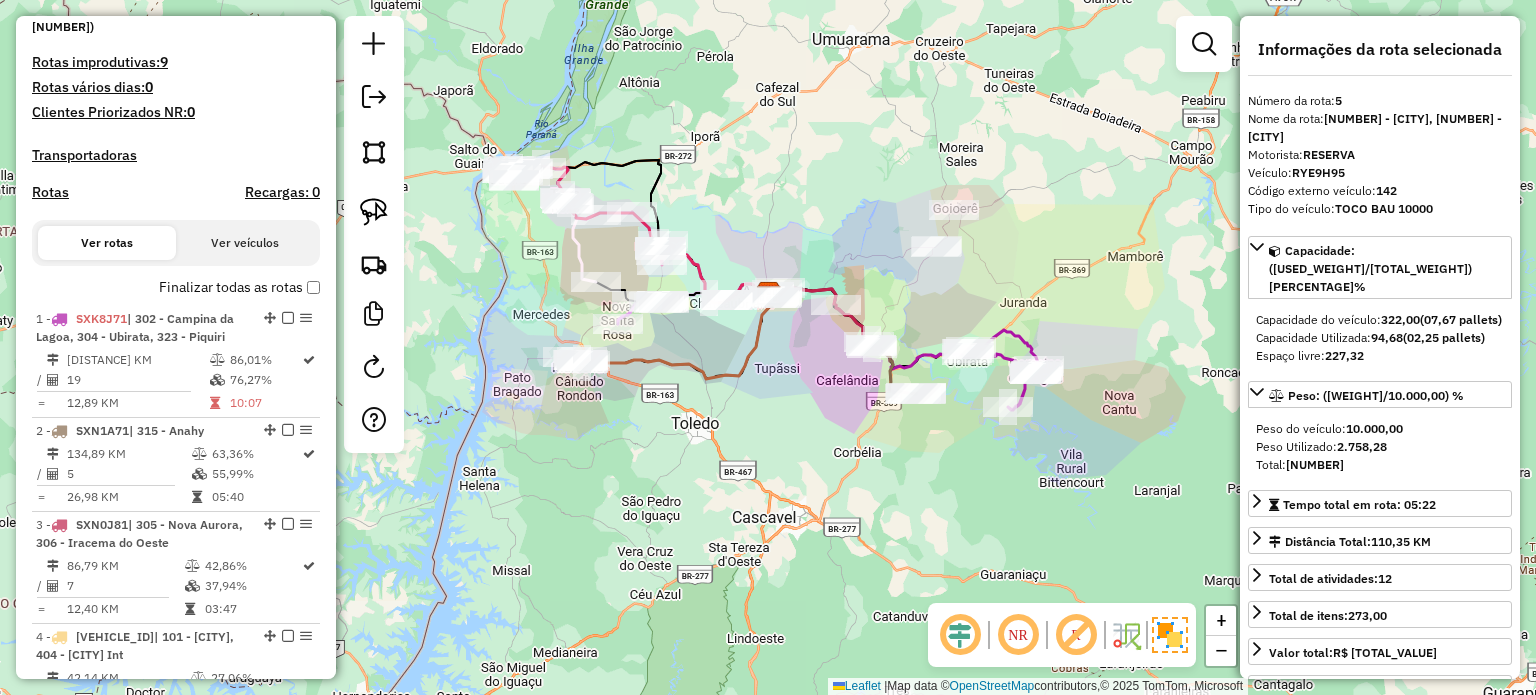 click on "Janela de atendimento Grade de atendimento Capacidade Transportadoras Veículos Cliente Pedidos  Rotas Selecione os dias de semana para filtrar as janelas de atendimento  Seg   Ter   Qua   Qui   Sex   Sáb   Dom  Informe o período da janela de atendimento: De: Até:  Filtrar exatamente a janela do cliente  Considerar janela de atendimento padrão  Selecione os dias de semana para filtrar as grades de atendimento  Seg   Ter   Qua   Qui   Sex   Sáb   Dom   Considerar clientes sem dia de atendimento cadastrado  Clientes fora do dia de atendimento selecionado Filtrar as atividades entre os valores definidos abaixo:  Peso mínimo:   Peso máximo:   Cubagem mínima:   Cubagem máxima:   De:   Até:  Filtrar as atividades entre o tempo de atendimento definido abaixo:  De:   Até:   Considerar capacidade total dos clientes não roteirizados Transportadora: Selecione um ou mais itens Tipo de veículo: Selecione um ou mais itens Veículo: Selecione um ou mais itens Motorista: Selecione um ou mais itens Nome: Rótulo:" 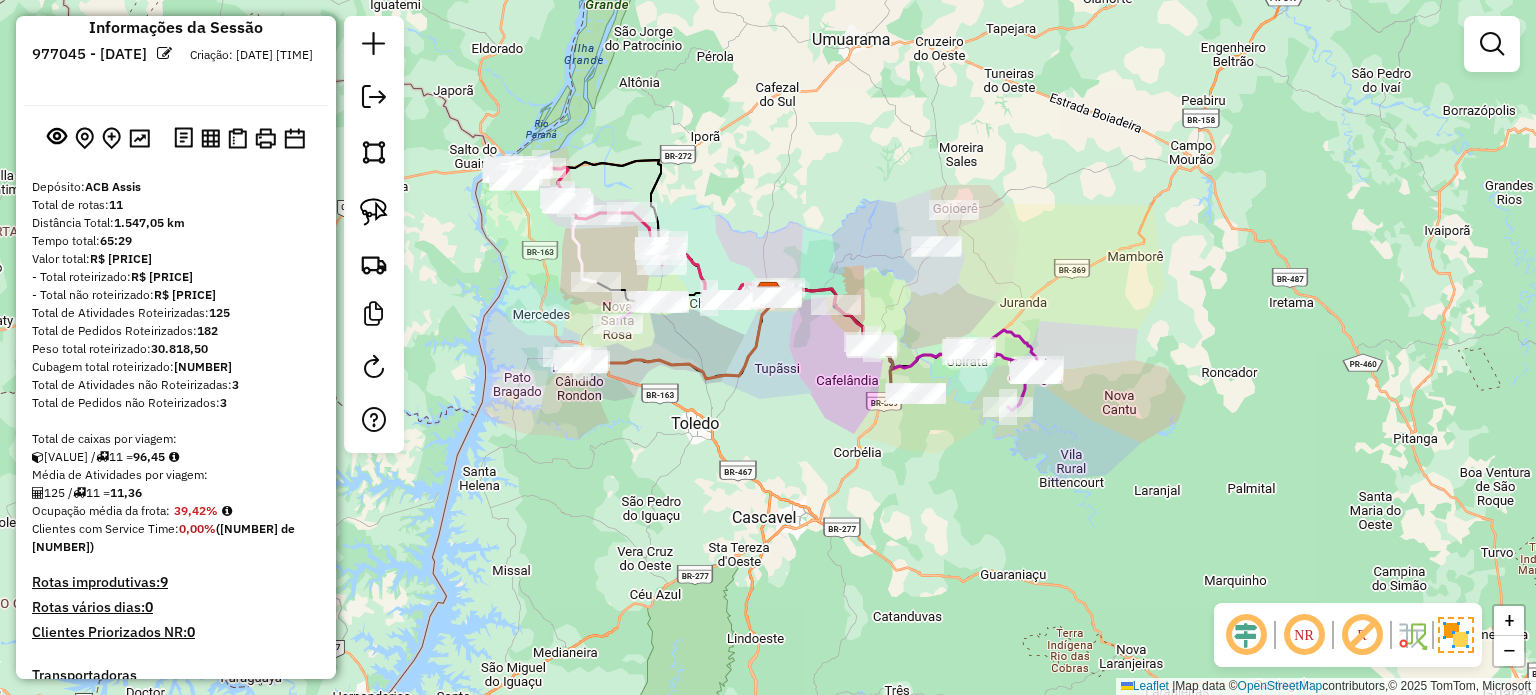 scroll, scrollTop: 0, scrollLeft: 0, axis: both 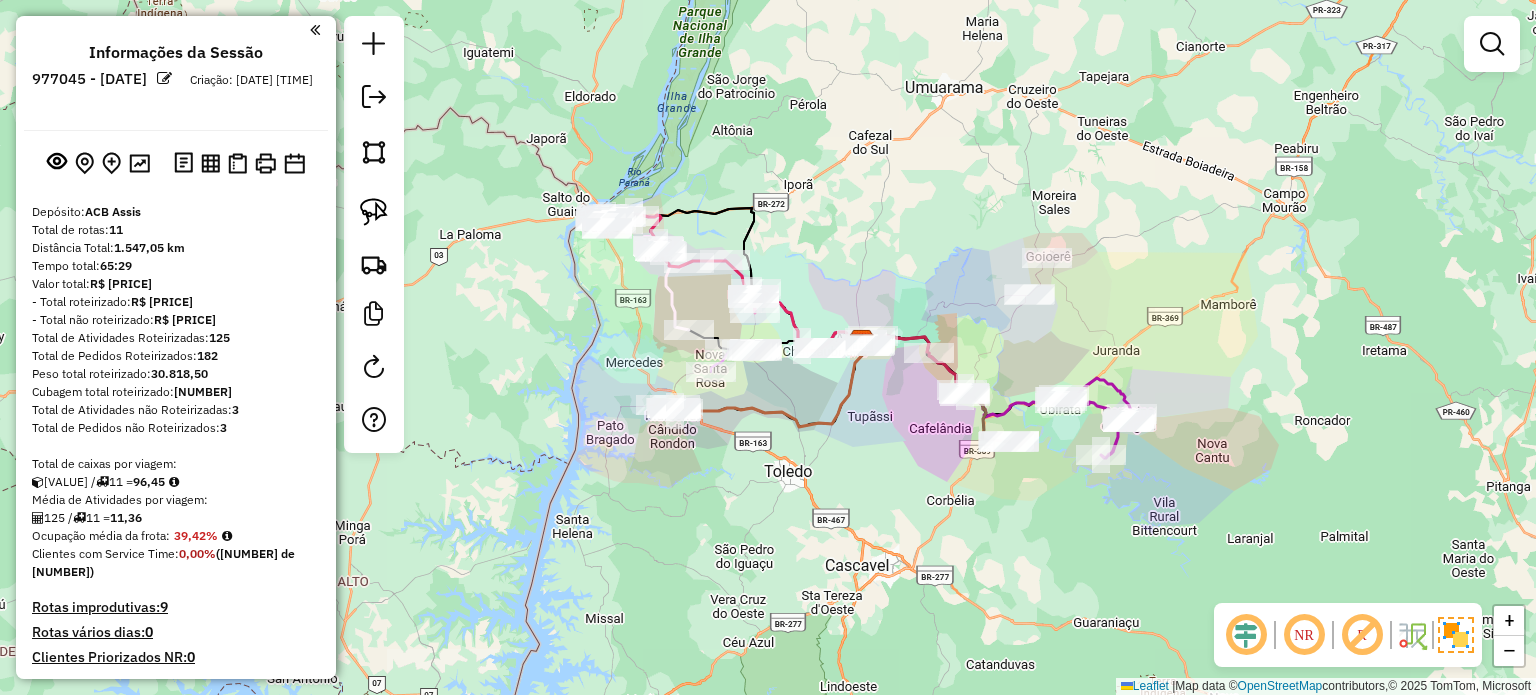 drag, startPoint x: 863, startPoint y: 455, endPoint x: 956, endPoint y: 503, distance: 104.65658 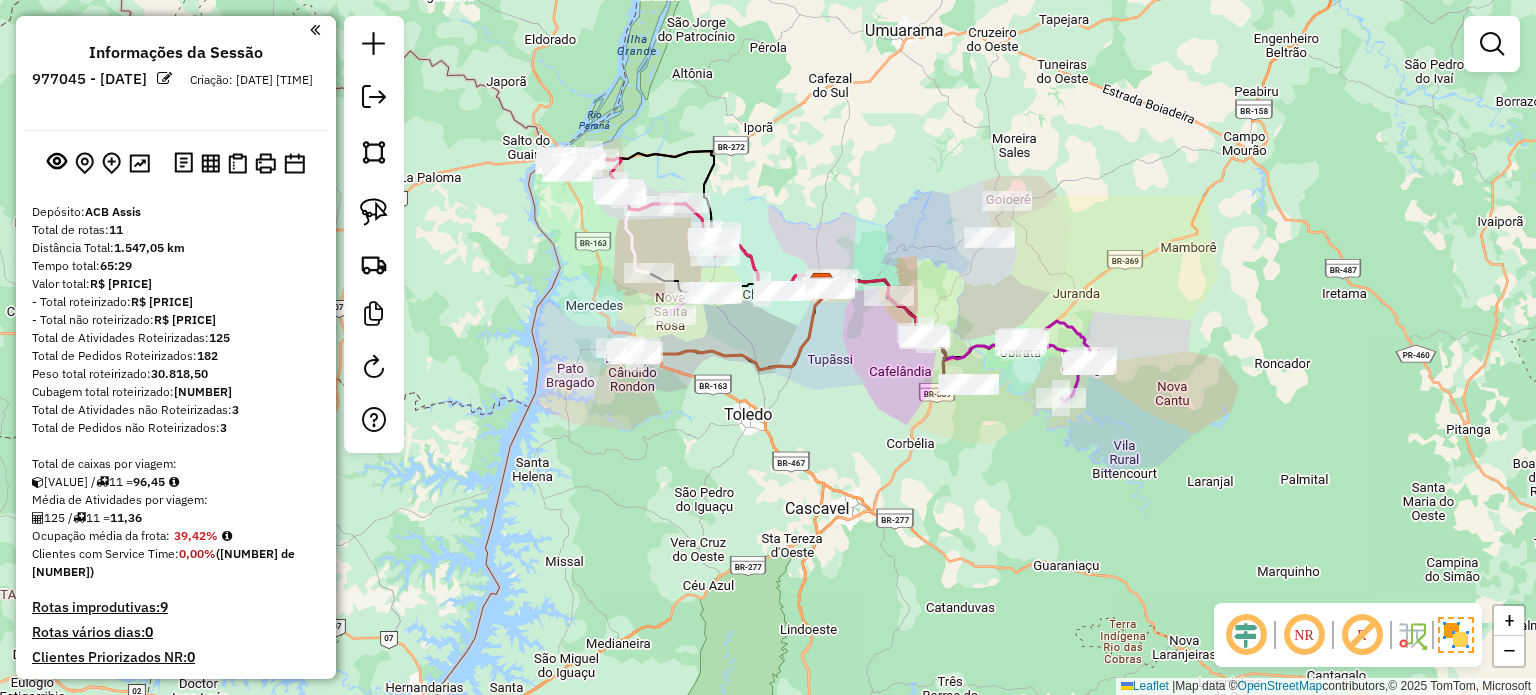 drag, startPoint x: 1104, startPoint y: 537, endPoint x: 1064, endPoint y: 480, distance: 69.63476 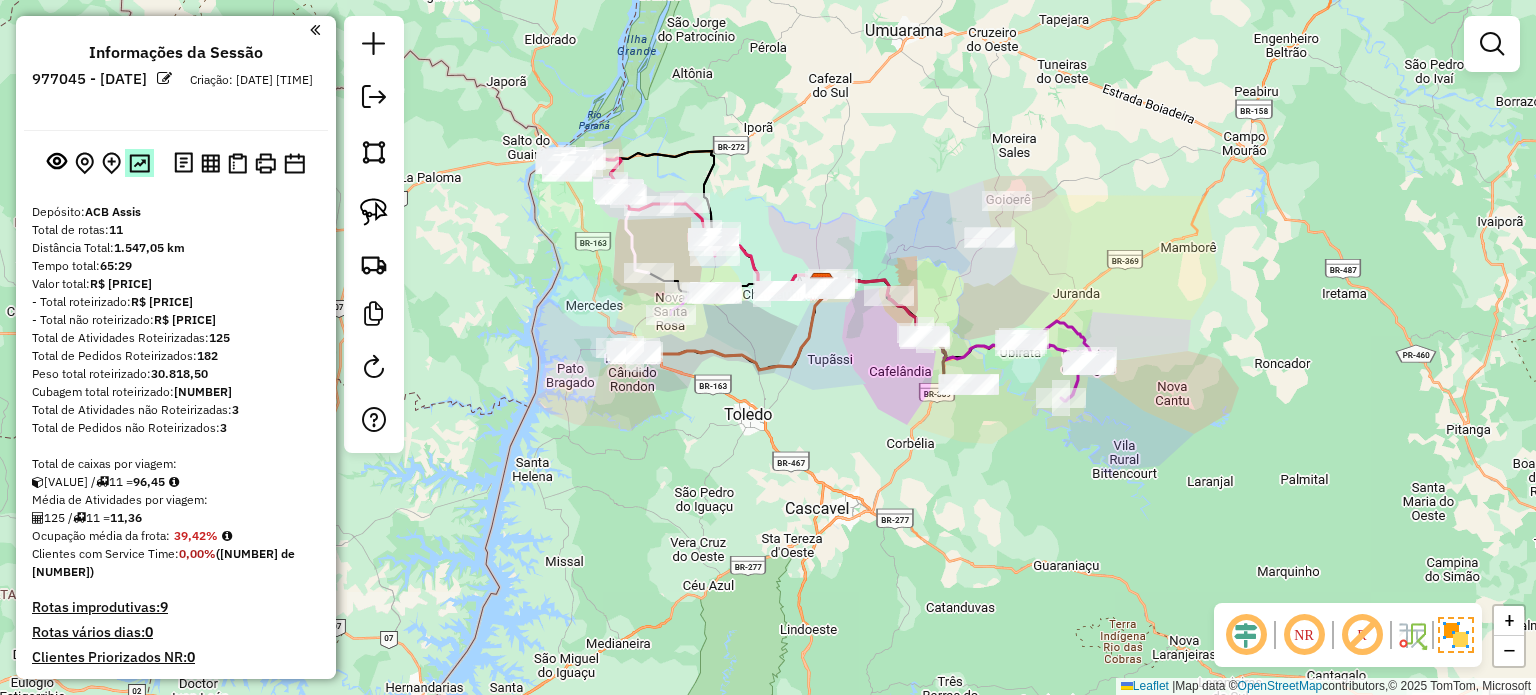 click at bounding box center (139, 163) 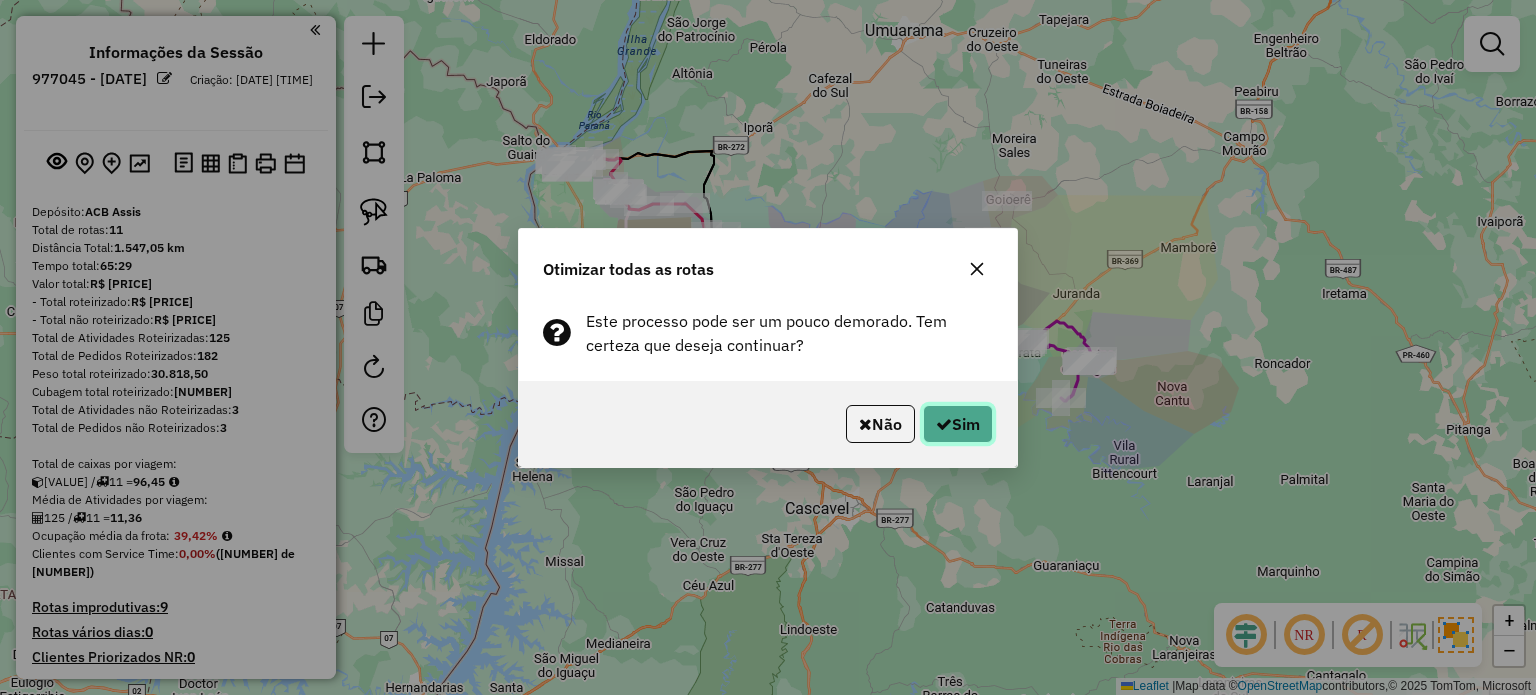 click on "Sim" 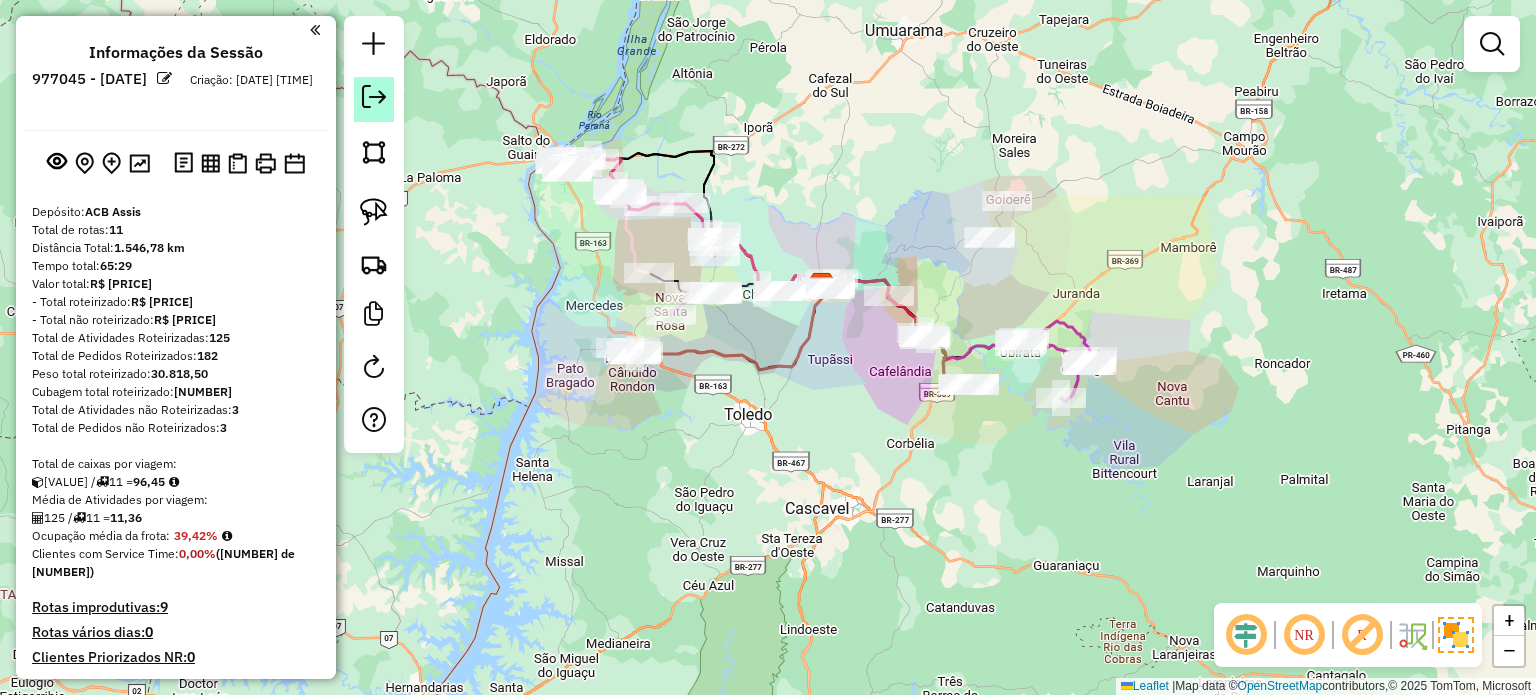 click 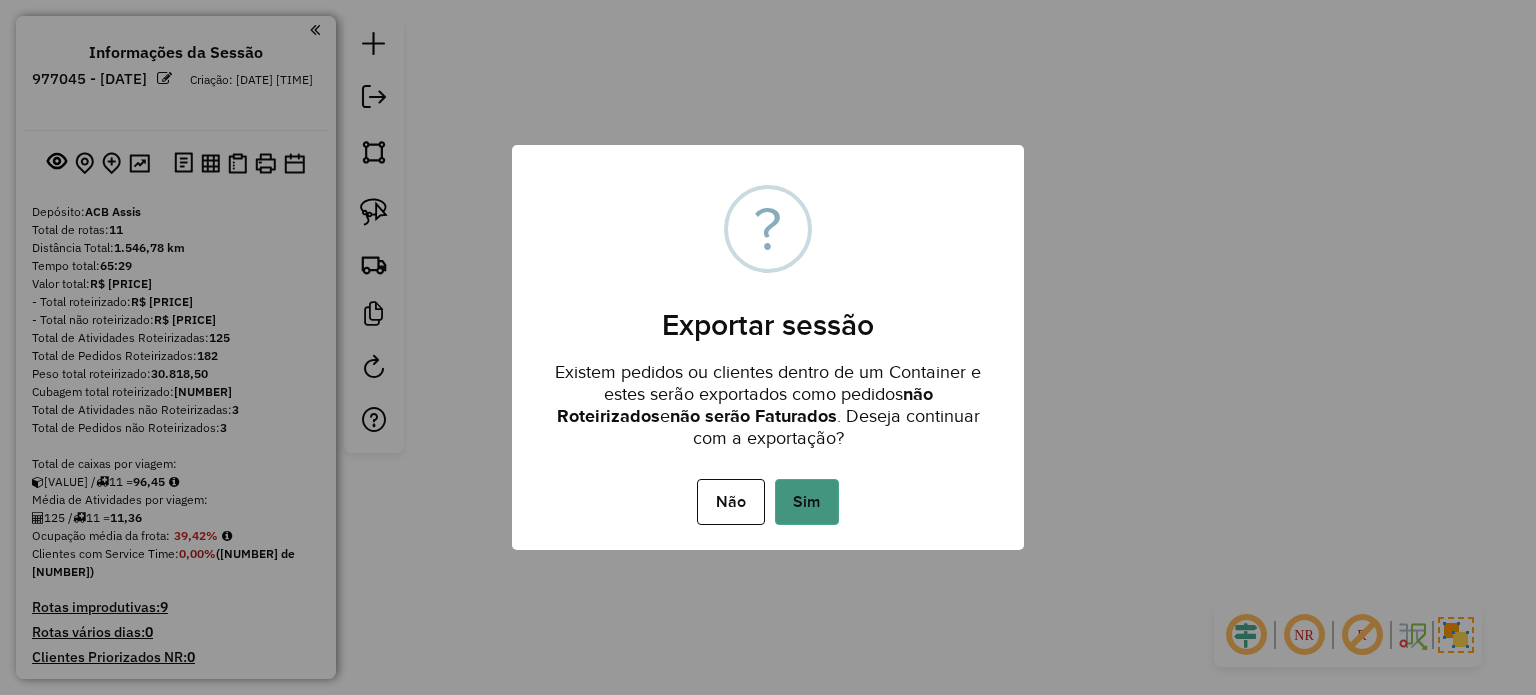 click on "Sim" at bounding box center (807, 502) 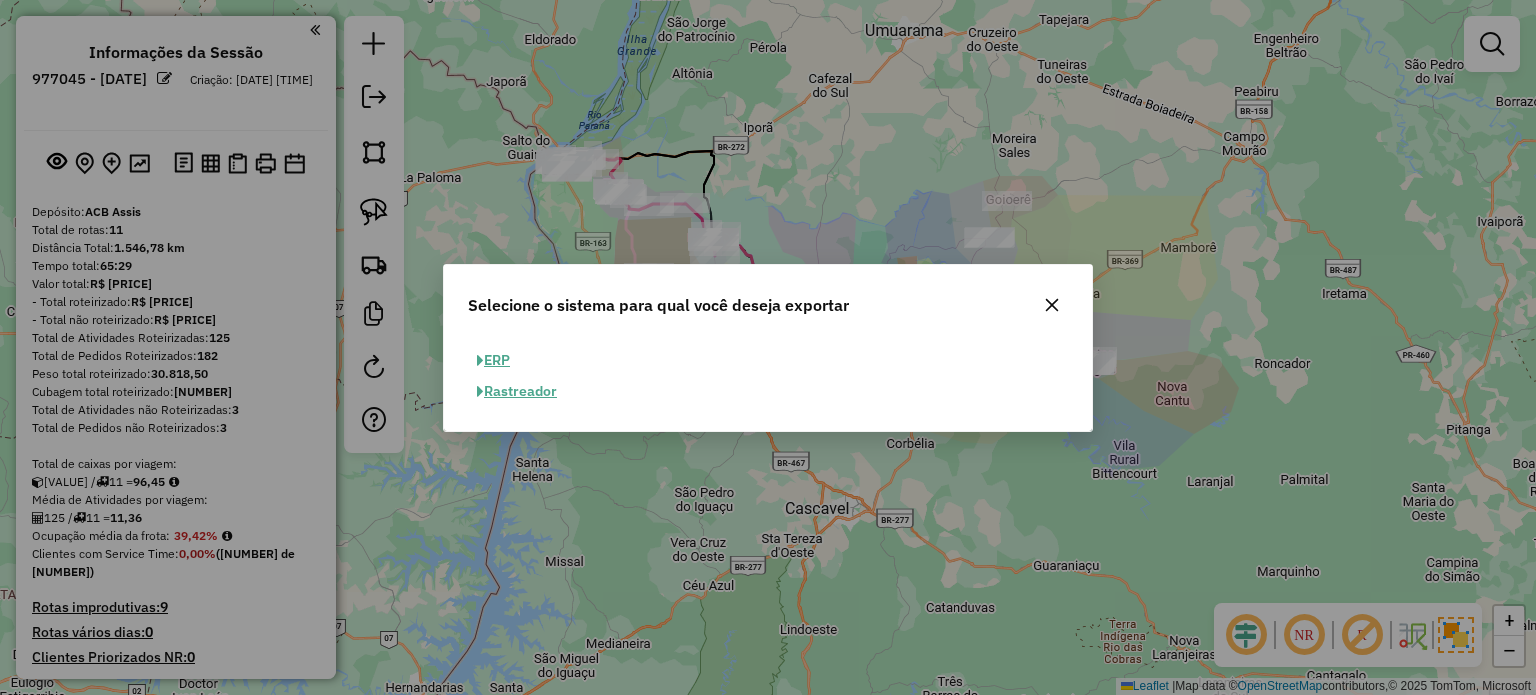 click on "ERP" 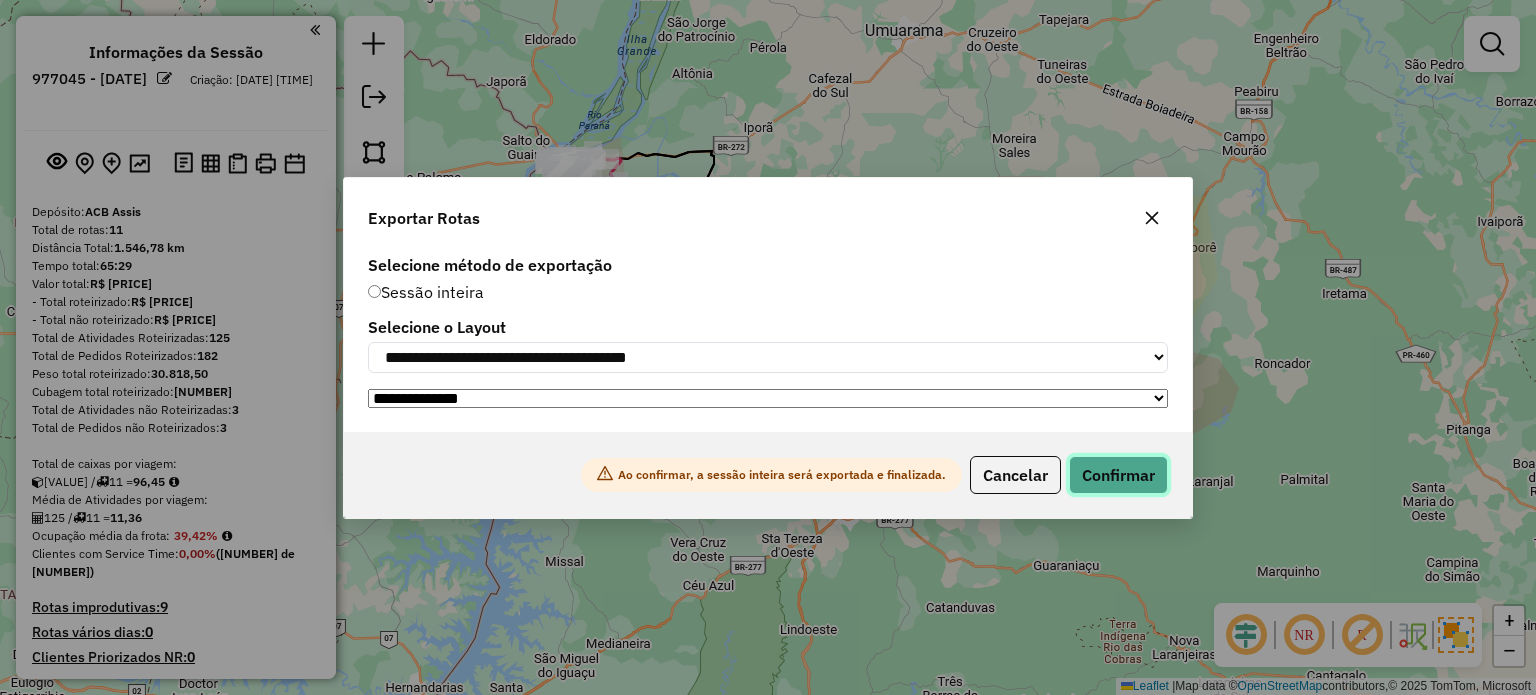 click on "Confirmar" 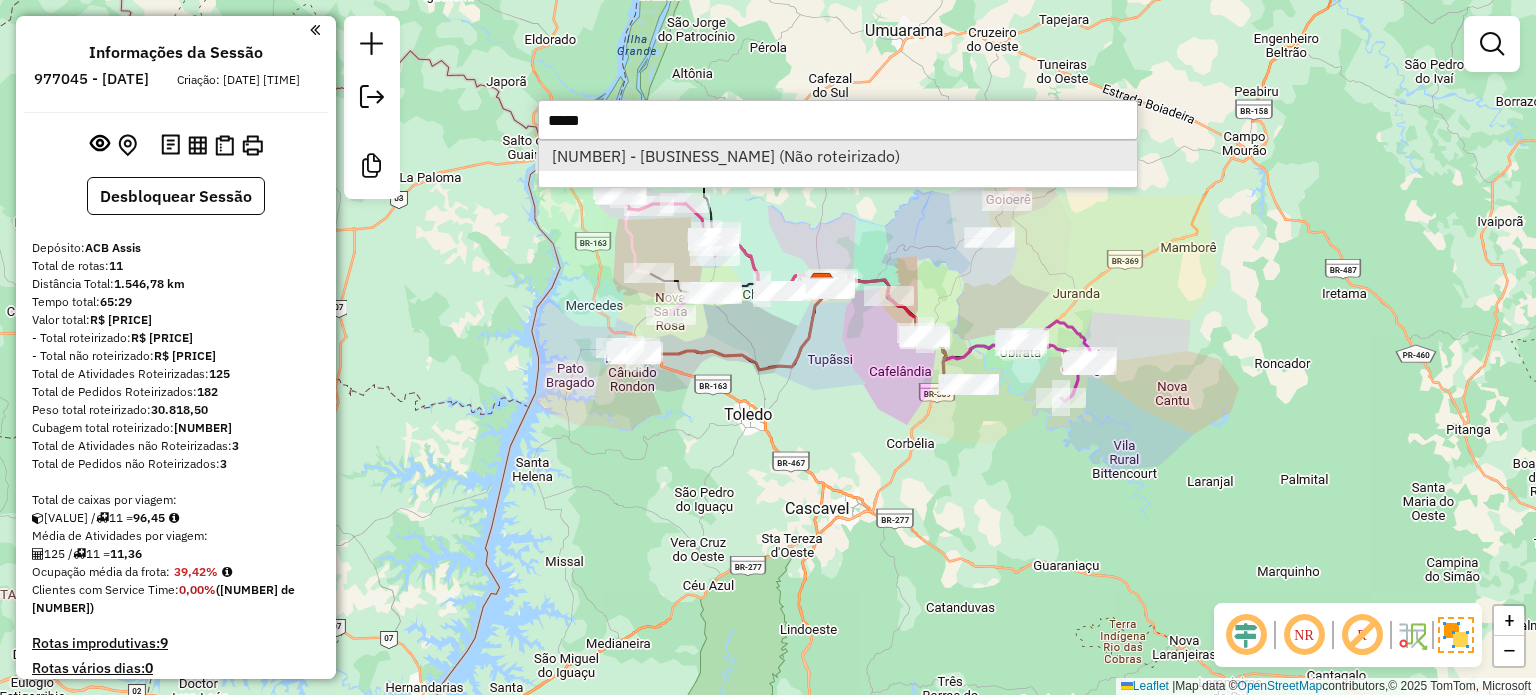 type on "*****" 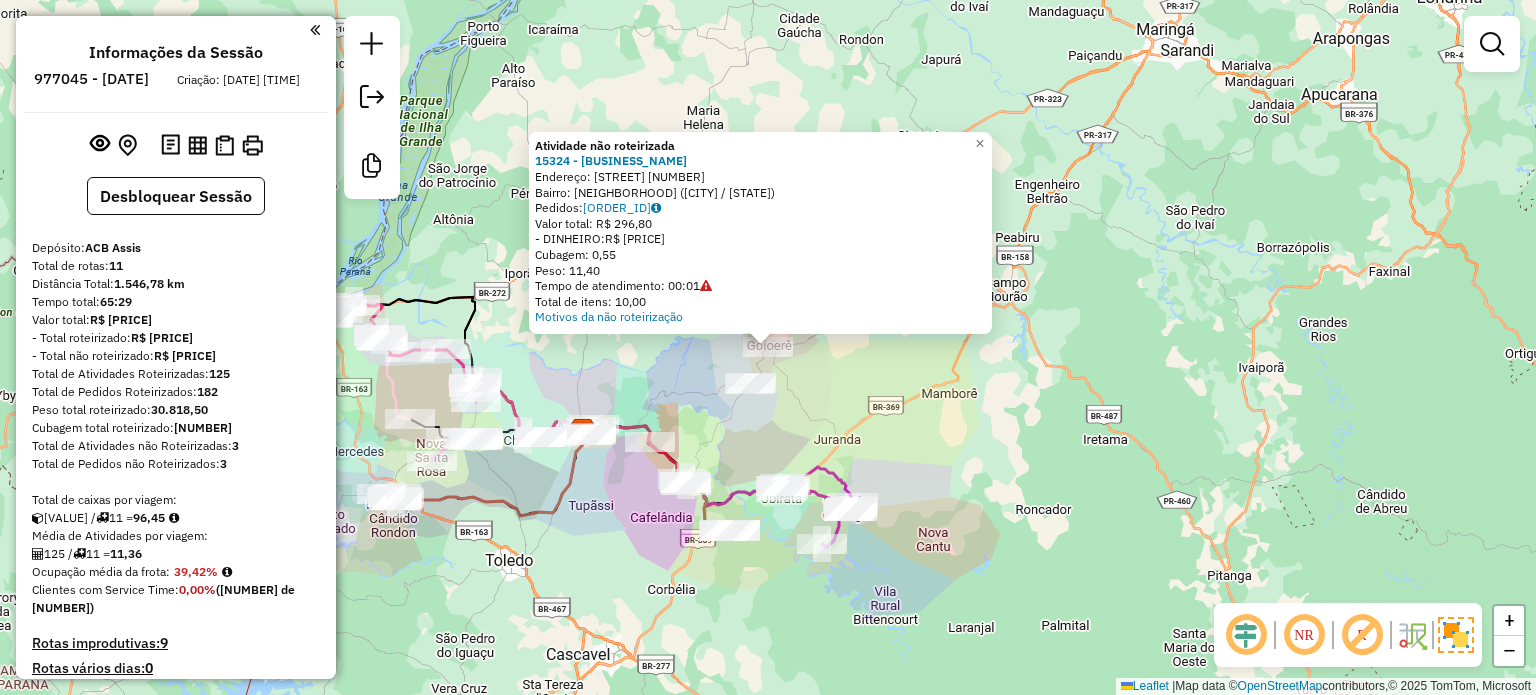 click on "Atividade não roteirizada [NUMBER] - [COMPANY]  Endereço:  [STREET] [NUMBER]   Bairro: [NEIGHBORHOOD] ([CITY] / [STATE])   Pedidos:  [ORDER_ID]   Valor total: R$ [PRICE]   - [PAYMENT_METHOD]:  R$ [PRICE]   Cubagem: [NUMBER]   Peso: [NUMBER]   Tempo de atendimento: [TIME]   Total de itens: [NUMBER]  Motivos da não roteirização × Janela de atendimento Grade de atendimento Capacidade Transportadoras Veículos Cliente Pedidos  Rotas Selecione os dias de semana para filtrar as janelas de atendimento  Seg   Ter   Qua   Qui   Sex   Sáb   Dom  Informe o período da janela de atendimento: De: Até:  Filtrar exatamente a janela do cliente  Considerar janela de atendimento padrão  Selecione os dias de semana para filtrar as grades de atendimento  Seg   Ter   Qua   Qui   Sex   Sáb   Dom   Considerar clientes sem dia de atendimento cadastrado  Clientes fora do dia de atendimento selecionado Filtrar as atividades entre os valores definidos abaixo:  Peso mínimo:   Peso máximo:   Cubagem mínima:   Cubagem máxima:   De:   Até:  De:" 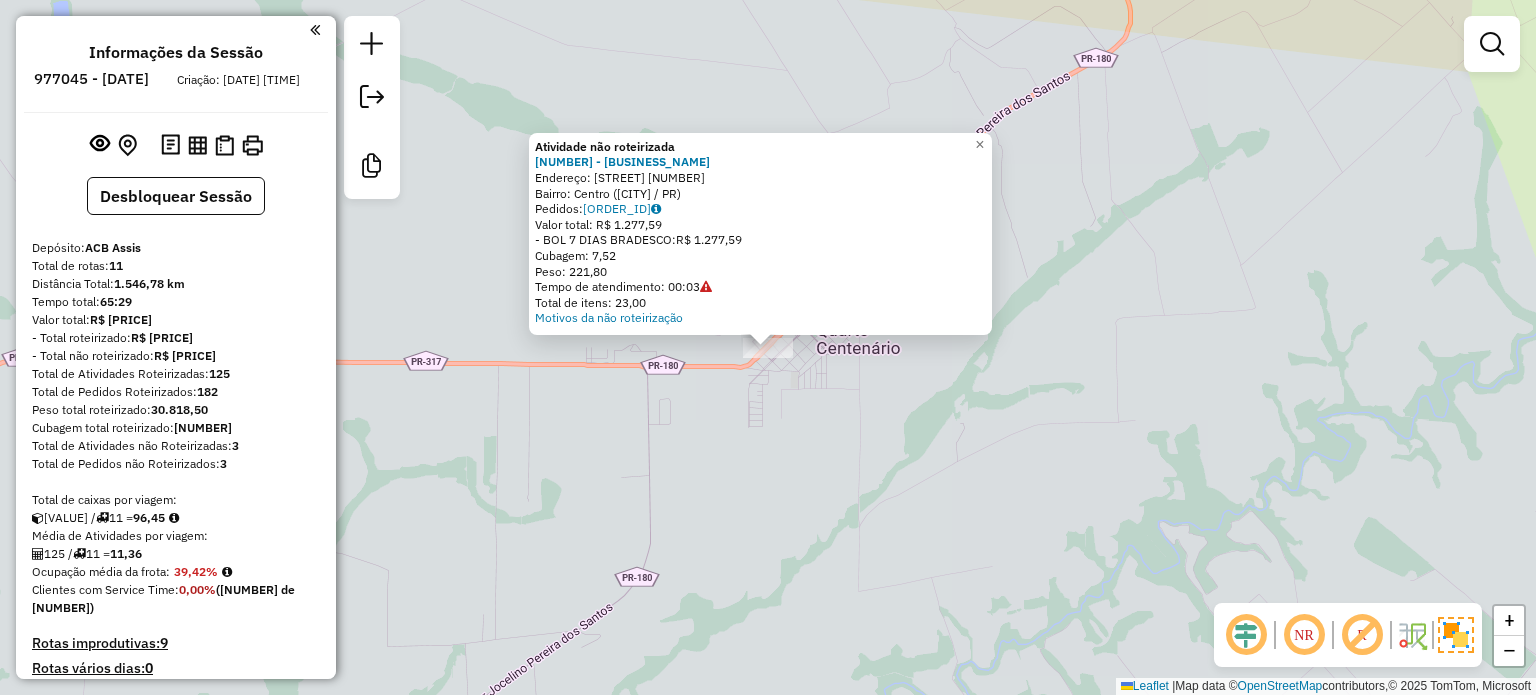 click on "Atividade não roteirizada 305 - Bar joao doria Endereço: av bandeirantes [NUMBER] Bairro: Centro ([NEIGHBORHOOD] / PR) Pedidos: [NUMBER] Valor total: R$ [PRICE] - BOL 7 DIAS BRADESCO: R$ [PRICE] Cubagem: [CUBAGE] Peso: [WEIGHT] Tempo de atendimento: [TIME] Total de itens: [ITEMS] Motivos da não roteirização × Janela de atendimento Grade de atendimento Capacidade Transportadoras Veículos Cliente Pedidos Rotas Selecione os dias de semana para filtrar as janelas de atendimento Seg Ter Qua Qui Sex Sáb Dom Informe o período da janela de atendimento: De: Até: Filtrar exatamente a janela do cliente Considerar janela de atendimento padrão Selecione os dias de semana para filtrar as grades de atendimento Seg Ter Qua Qui Sex Sáb Dom Considerar clientes sem dia de atendimento cadastrado Clientes fora do dia de atendimento selecionado Filtrar as atividades entre os valores definidos abaixo: Peso mínimo: Peso máximo: Cubagem mínima: Cubagem máxima: De:" 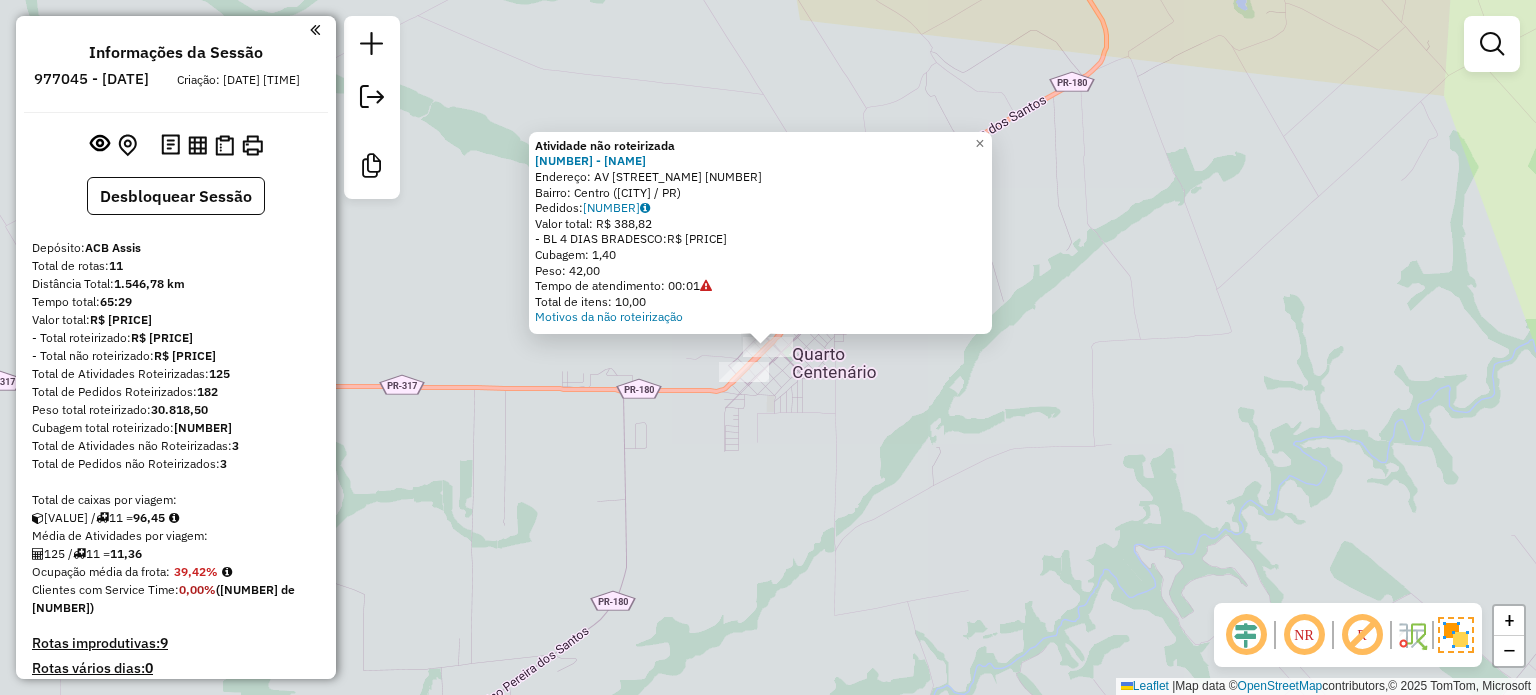 click on "Atividade não roteirizada [NUMBER] - [COMPANY]  Endereço:  [STREET] [NUMBER]   Bairro: [NEIGHBORHOOD] ([CITY] / [STATE])   Pedidos:  [ORDER_ID]   Valor total: R$ [PRICE]   - [PAYMENT_METHOD] [BANK]:  R$ [PRICE]   Cubagem: [NUMBER]   Peso: [NUMBER]   Tempo de atendimento: [TIME]   Total de itens: [NUMBER]  Motivos da não roteirização × Janela de atendimento Grade de atendimento Capacidade Transportadoras Veículos Cliente Pedidos  Rotas Selecione os dias de semana para filtrar as janelas de atendimento  Seg   Ter   Qua   Qui   Sex   Sáb   Dom  Informe o período da janela de atendimento: De: Até:  Filtrar exatamente a janela do cliente  Considerar janela de atendimento padrão  Selecione os dias de semana para filtrar as grades de atendimento  Seg   Ter   Qua   Qui   Sex   Sáb   Dom   Considerar clientes sem dia de atendimento cadastrado  Clientes fora do dia de atendimento selecionado Filtrar as atividades entre os valores definidos abaixo:  Peso mínimo:   Peso máximo:   Cubagem mínima:   Cubagem máxima:   De:   Até:   De:   Até:" 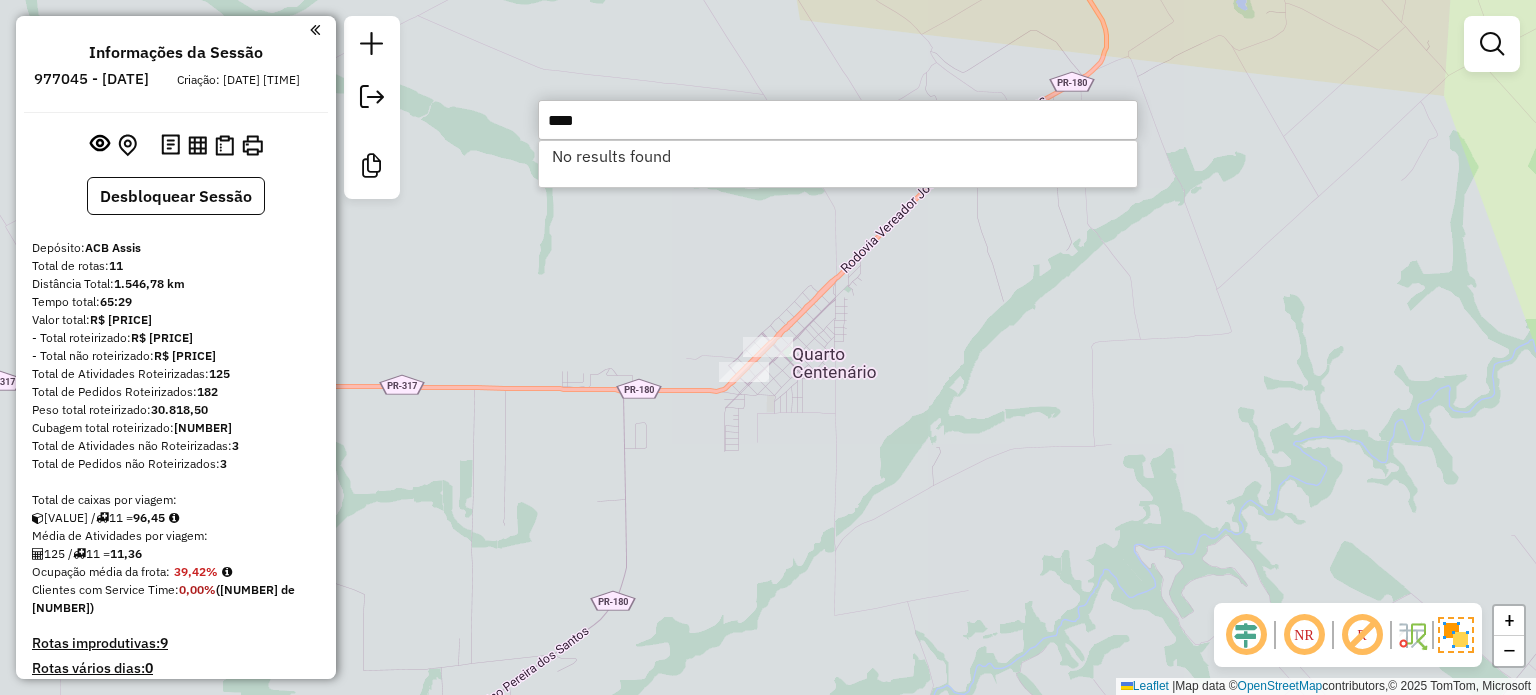 drag, startPoint x: 604, startPoint y: 118, endPoint x: 528, endPoint y: 77, distance: 86.35392 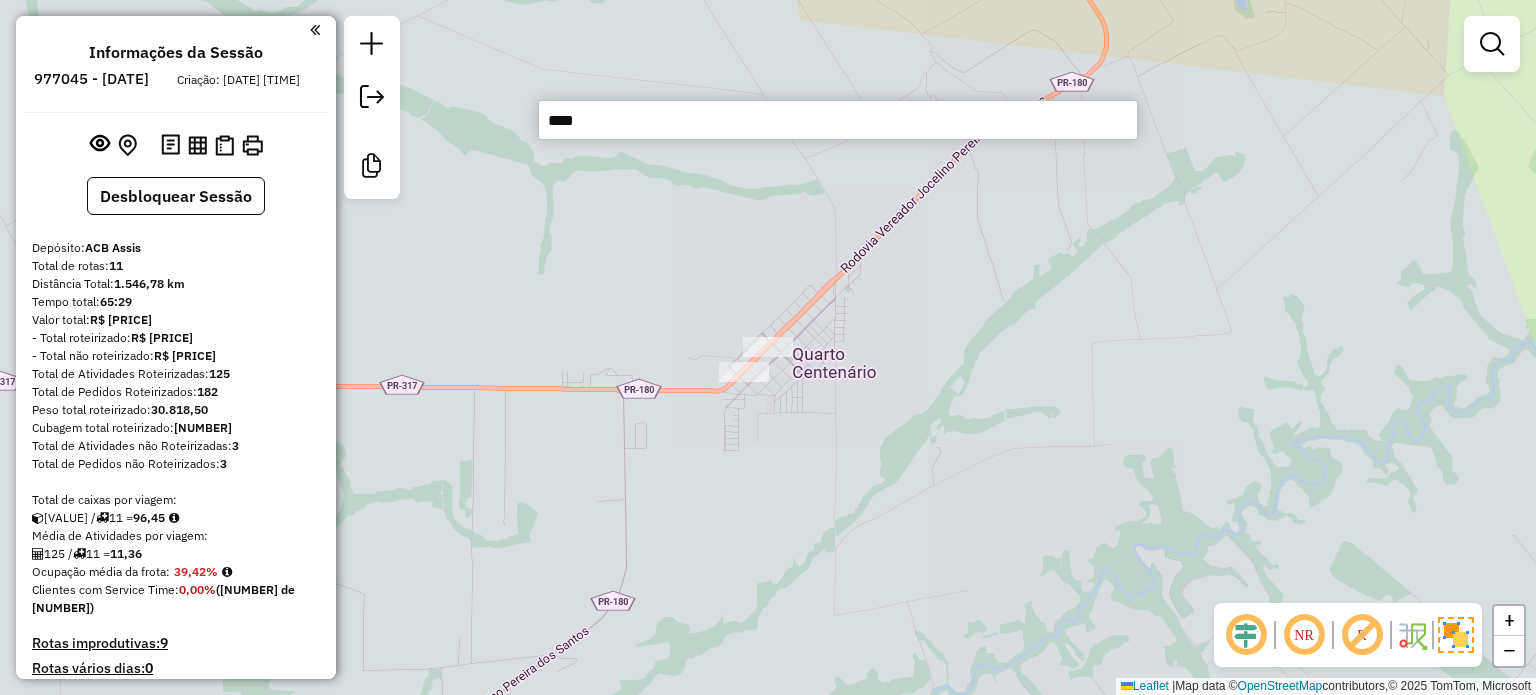 type on "****" 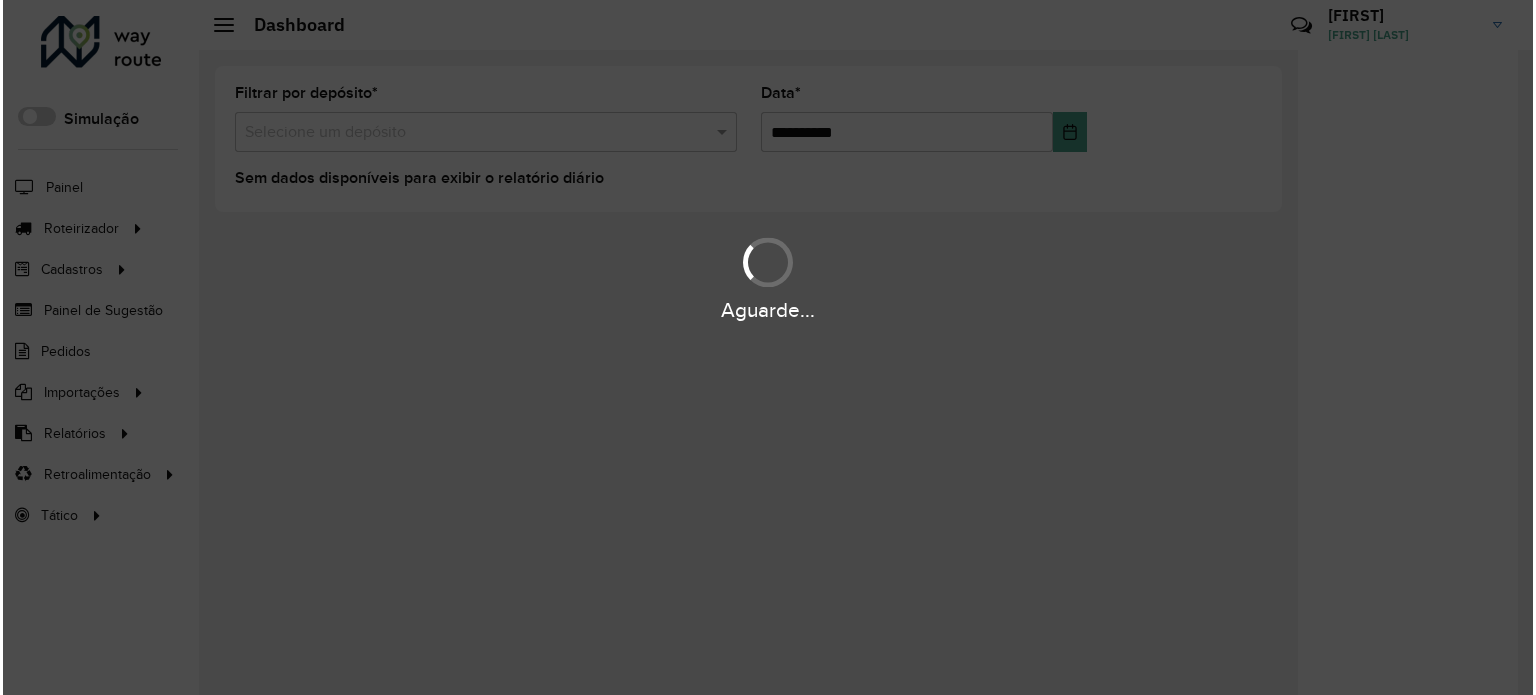 scroll, scrollTop: 0, scrollLeft: 0, axis: both 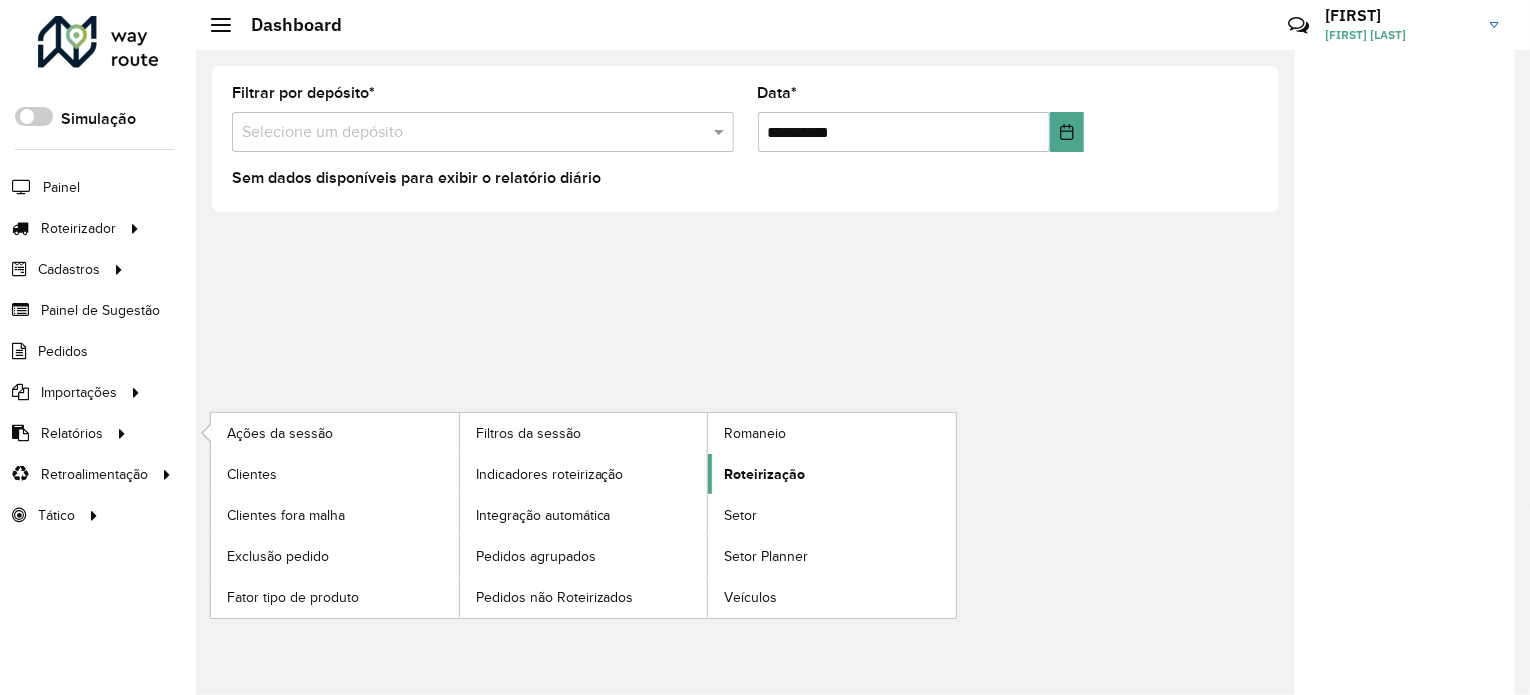 click on "Roteirização" 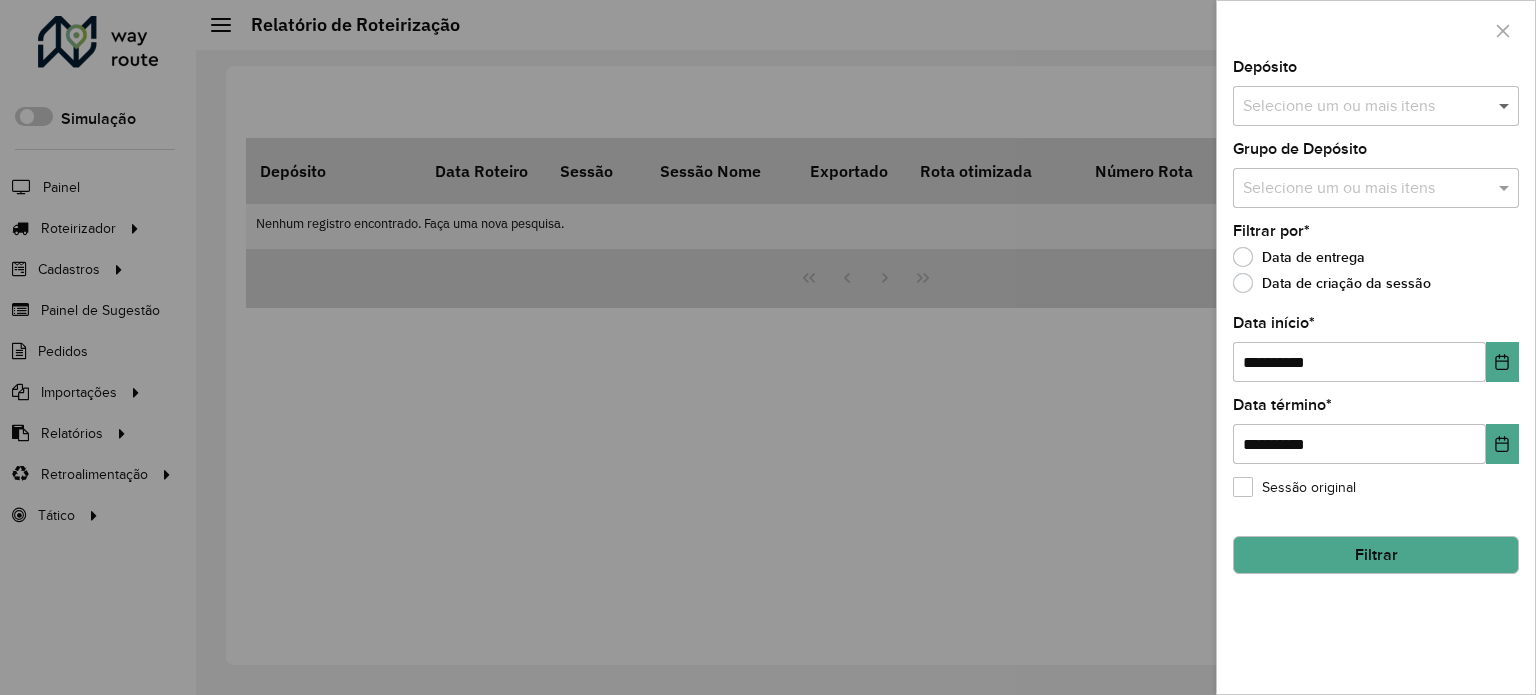 click at bounding box center (1506, 106) 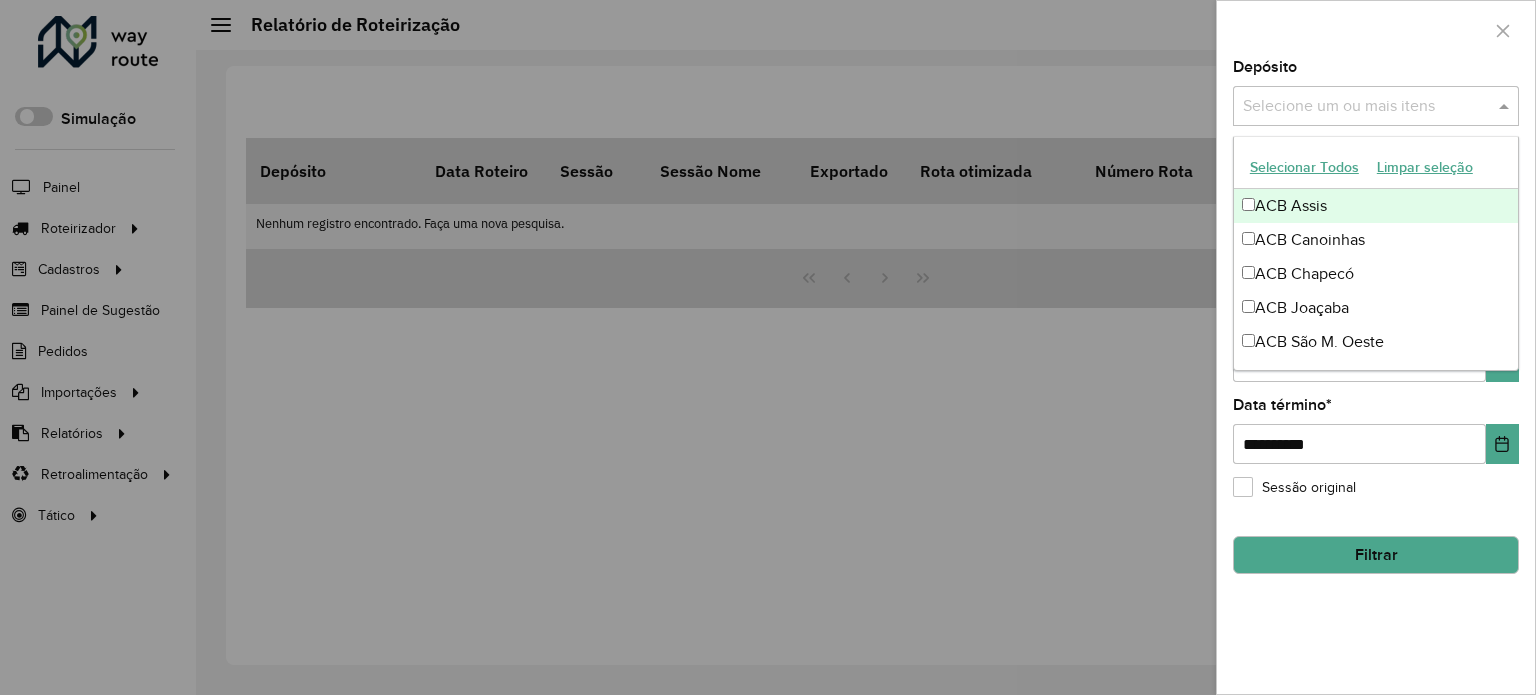 click on "ACB Assis" at bounding box center [1376, 206] 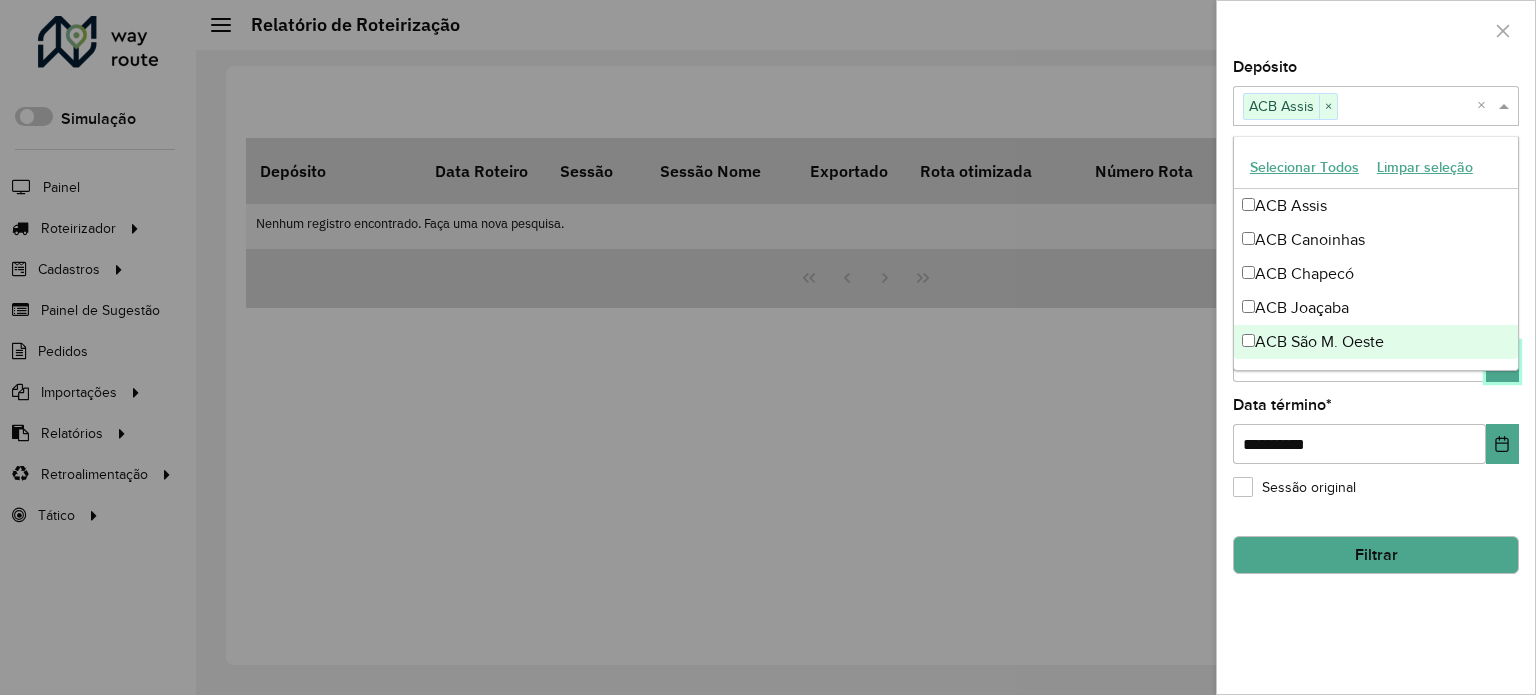 click at bounding box center (1502, 362) 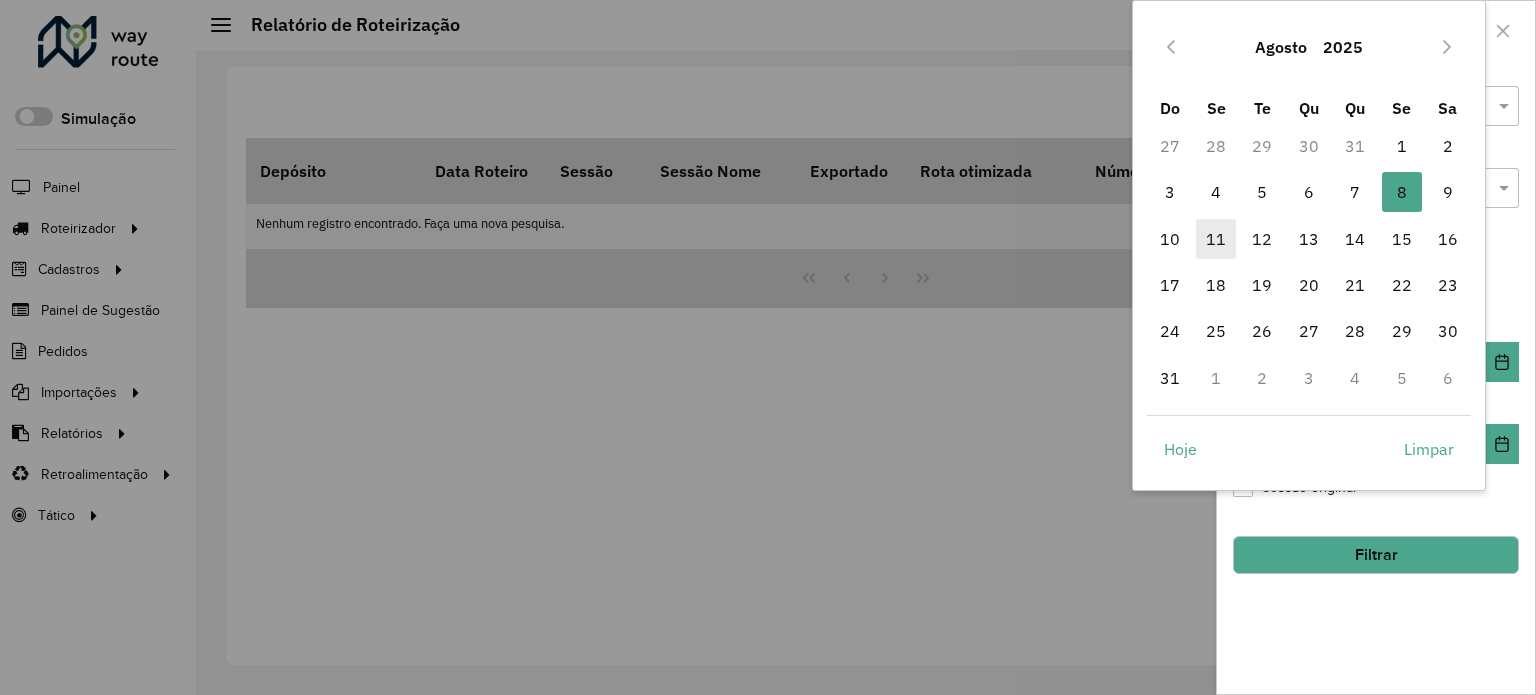 click on "11" at bounding box center (1216, 239) 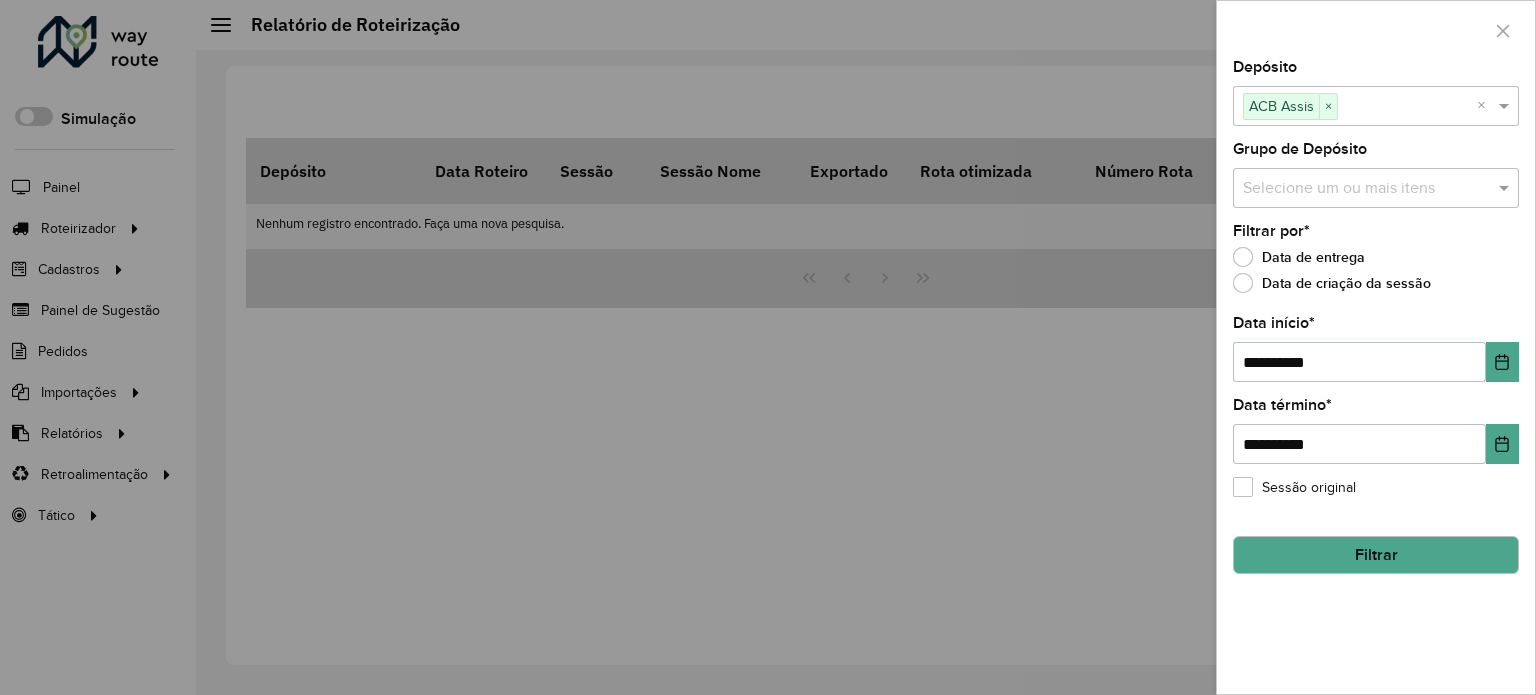 drag, startPoint x: 1388, startPoint y: 547, endPoint x: 900, endPoint y: 495, distance: 490.76266 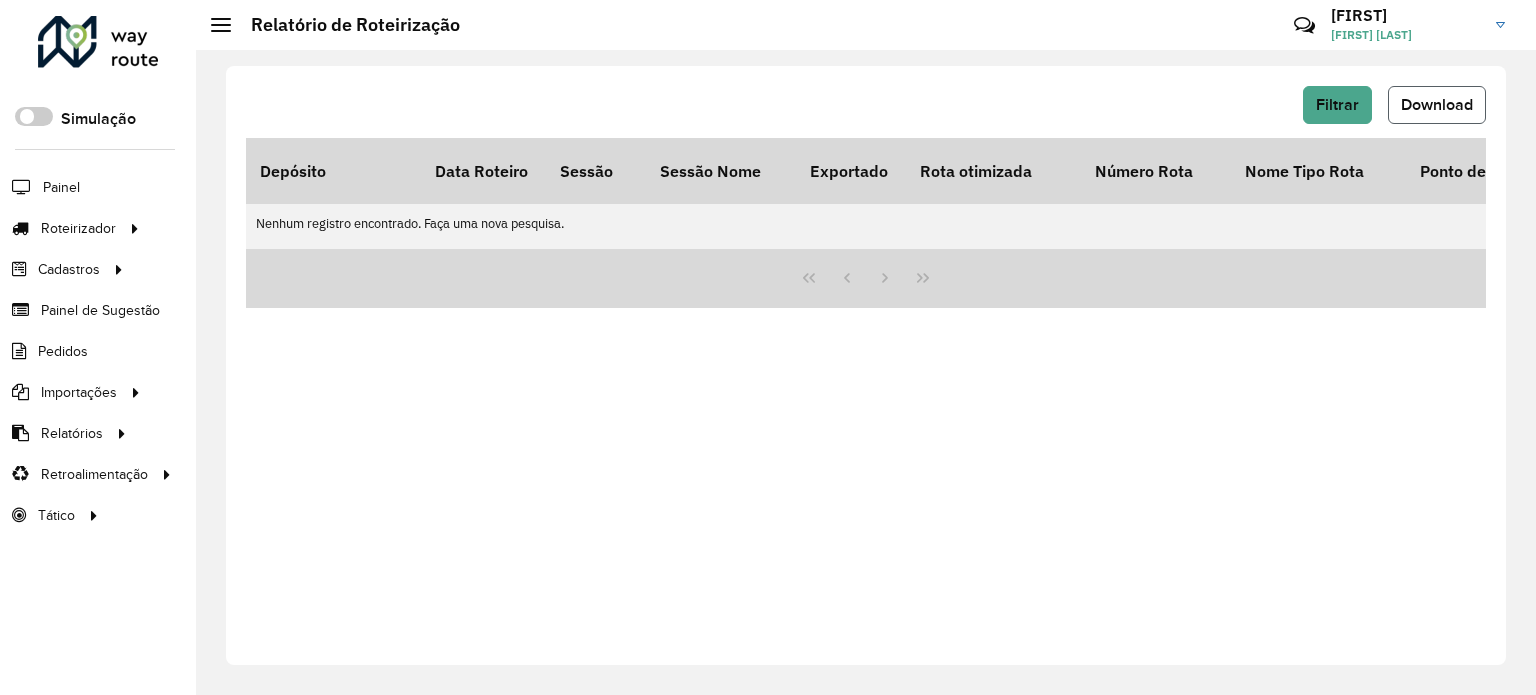 click on "Download" 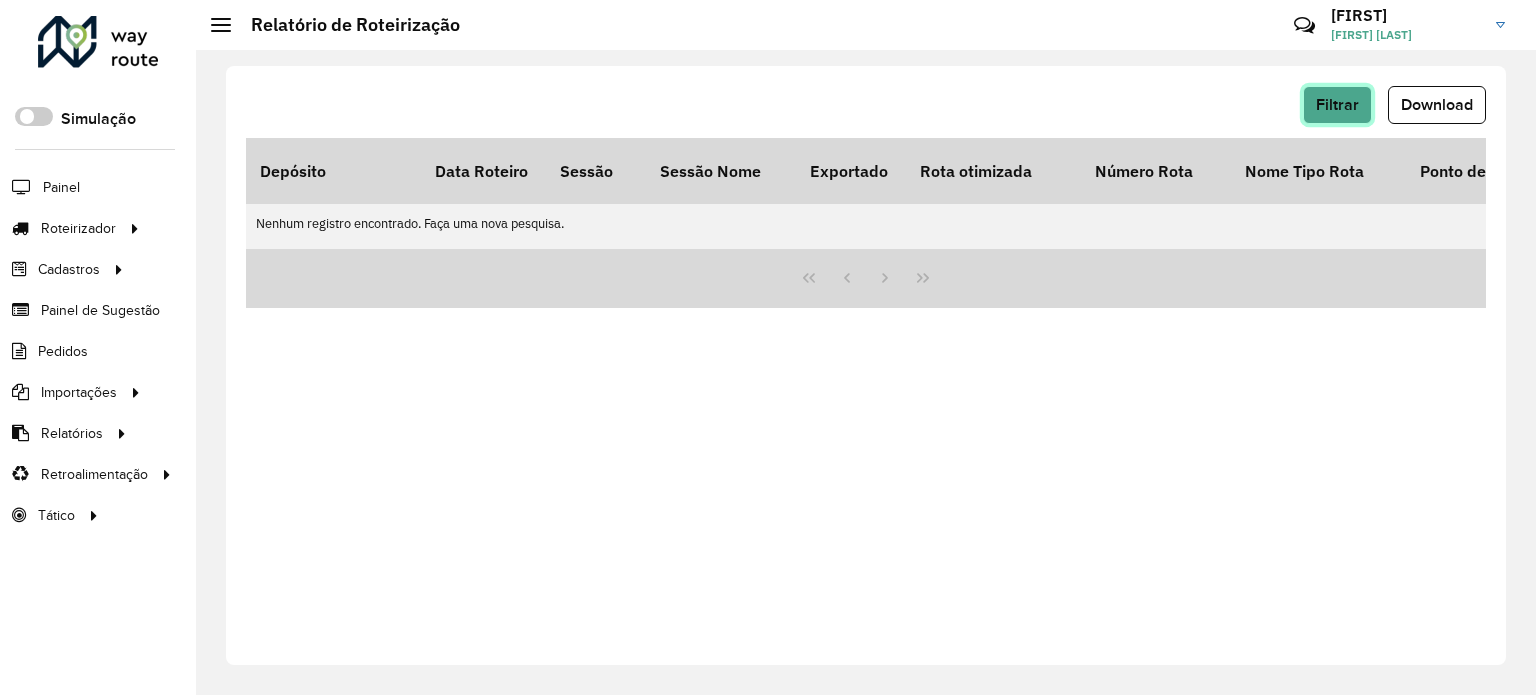 click on "Filtrar" 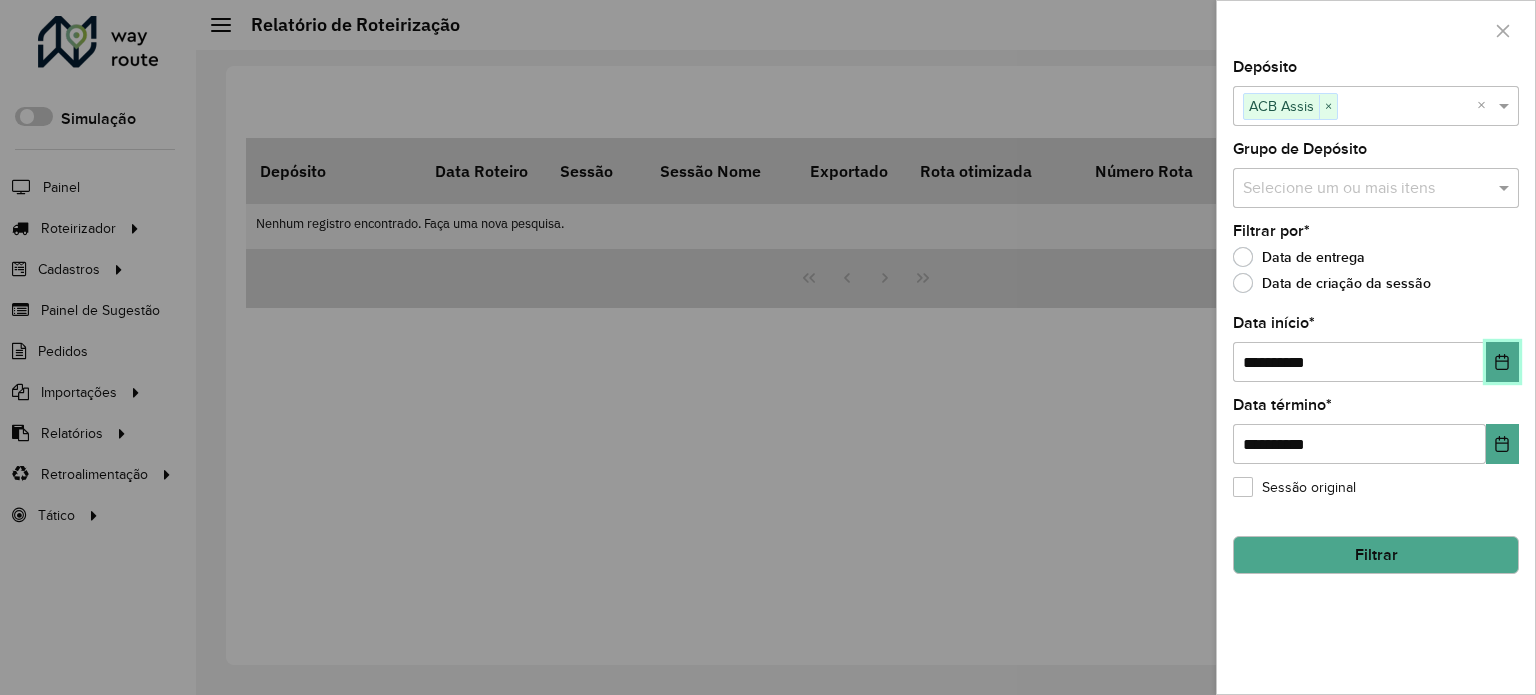 click 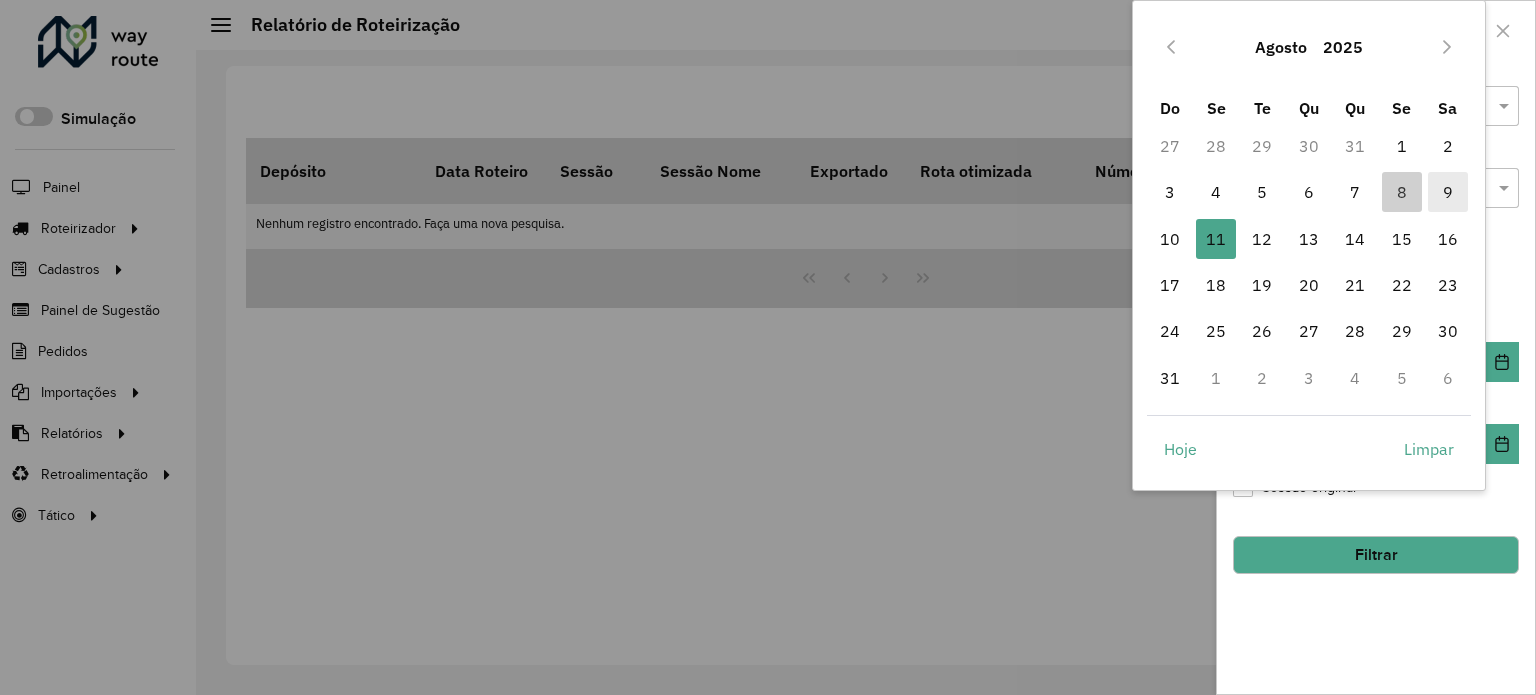 click on "9" at bounding box center (1448, 192) 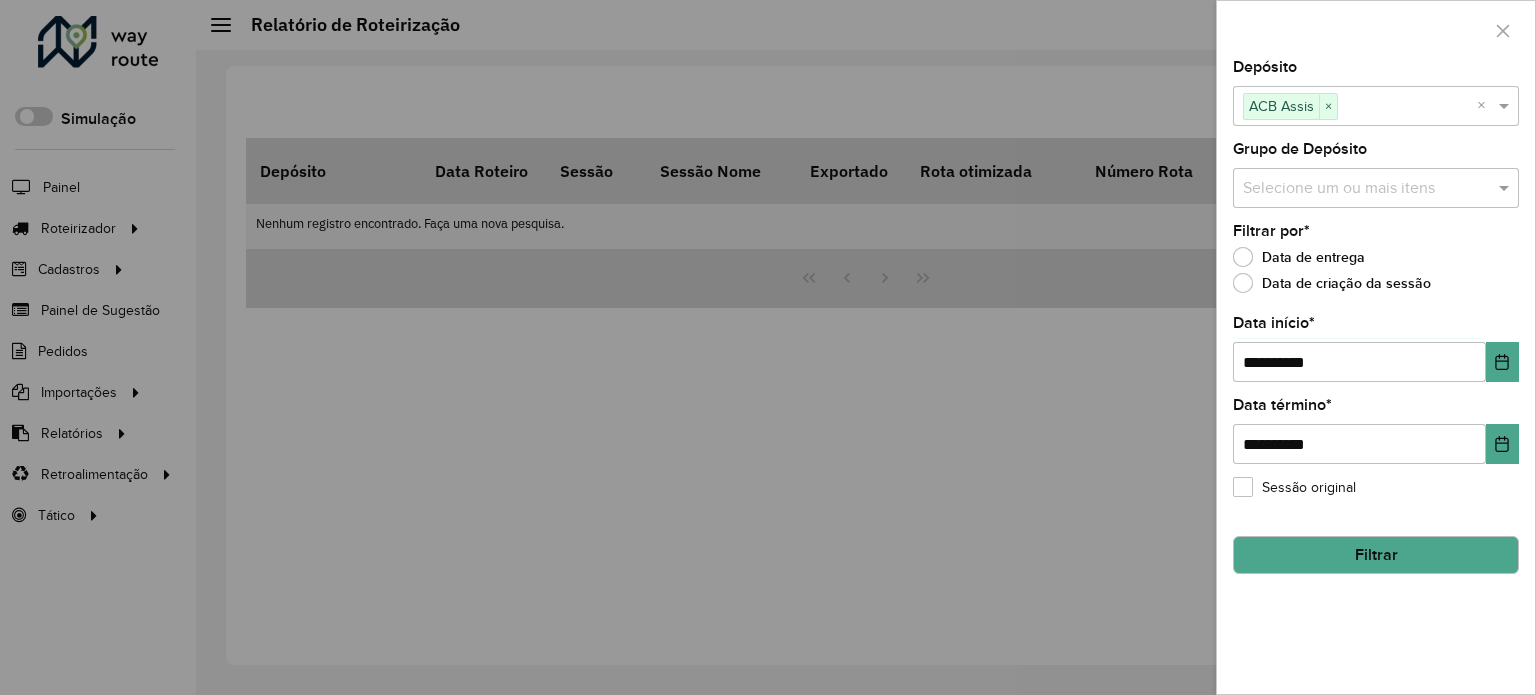 drag, startPoint x: 1520, startPoint y: 442, endPoint x: 1498, endPoint y: 455, distance: 25.553865 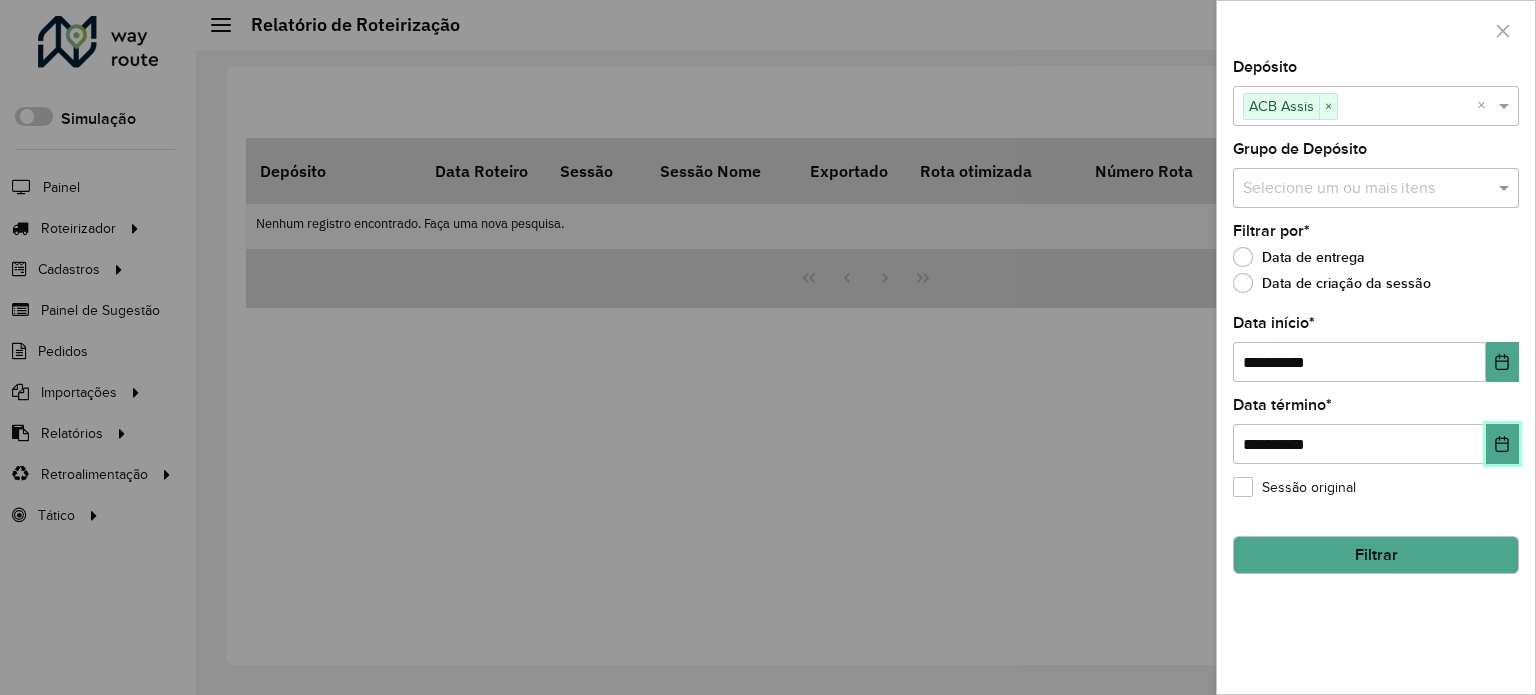 click at bounding box center (1502, 444) 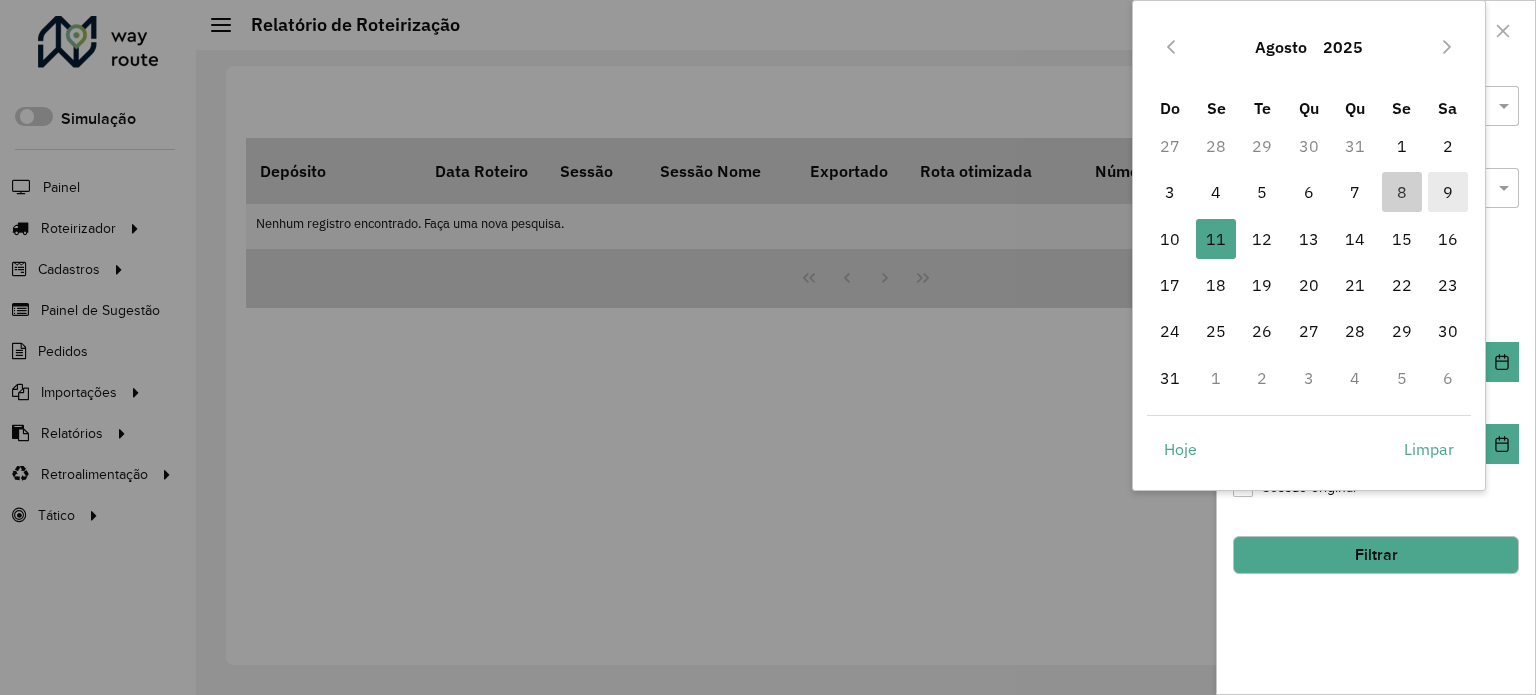 click on "9" at bounding box center [1448, 192] 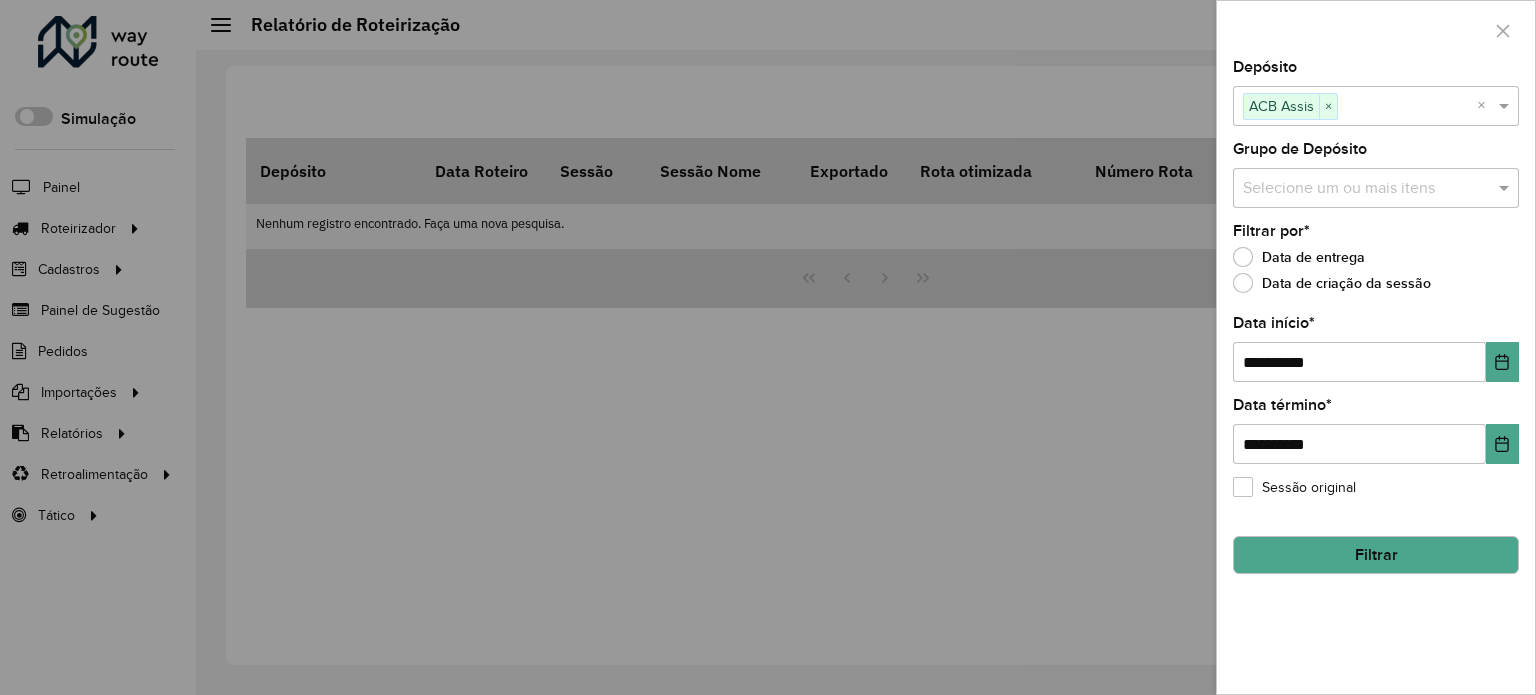 click on "Filtrar" 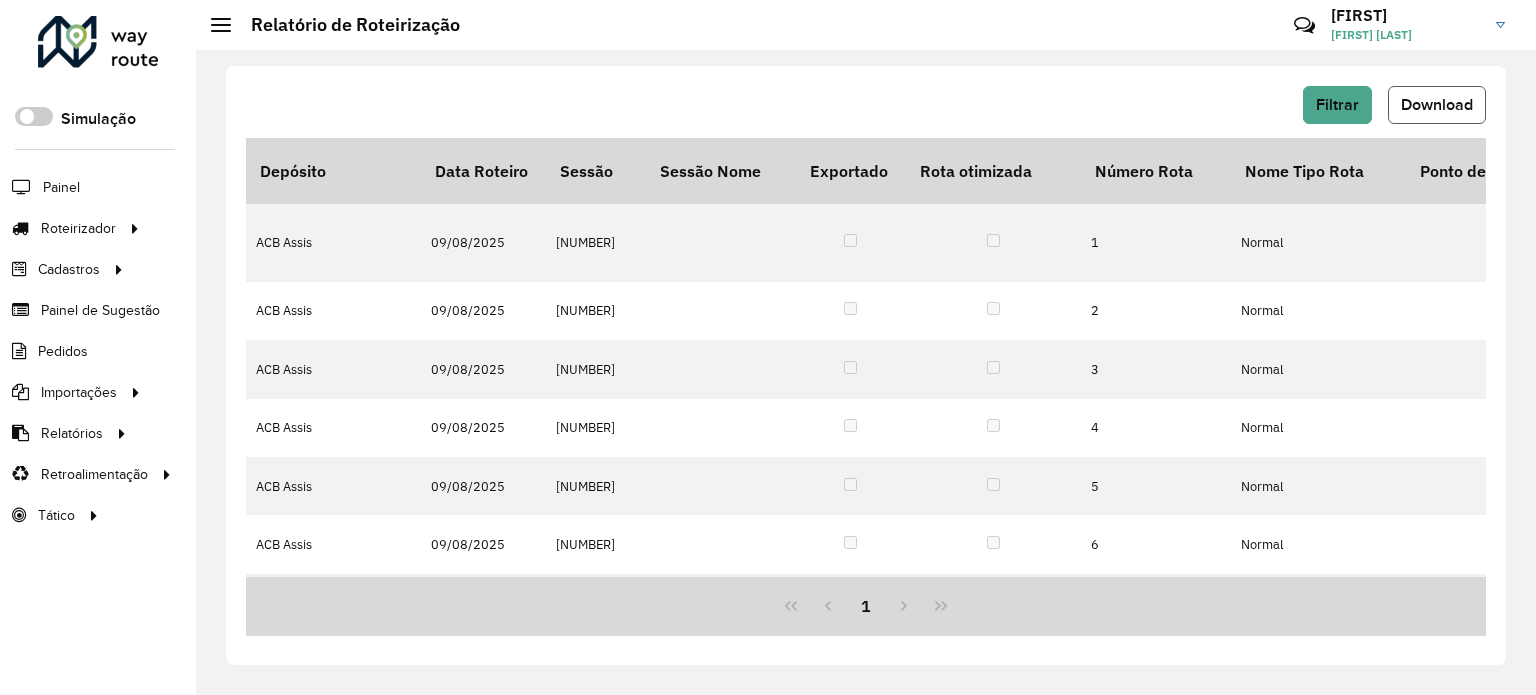 click on "Download" 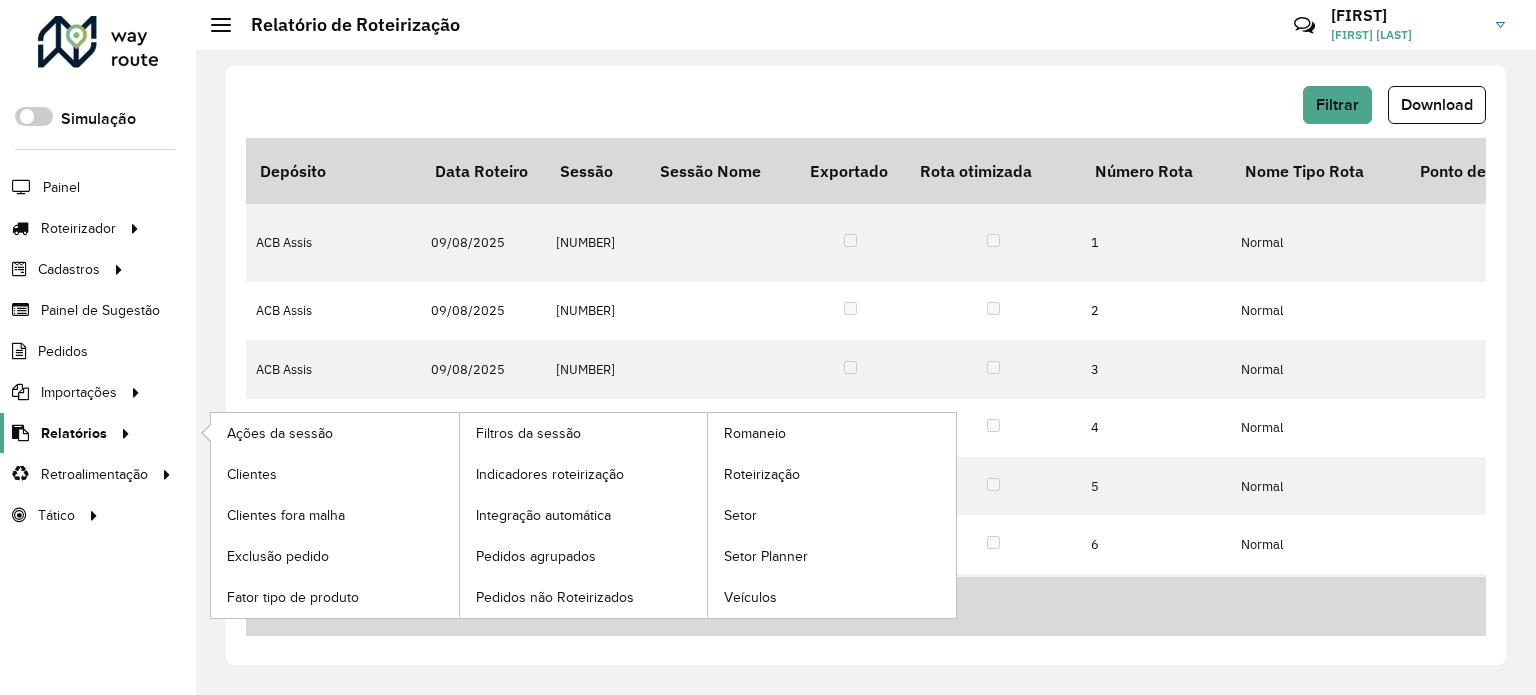 click on "Relatórios" 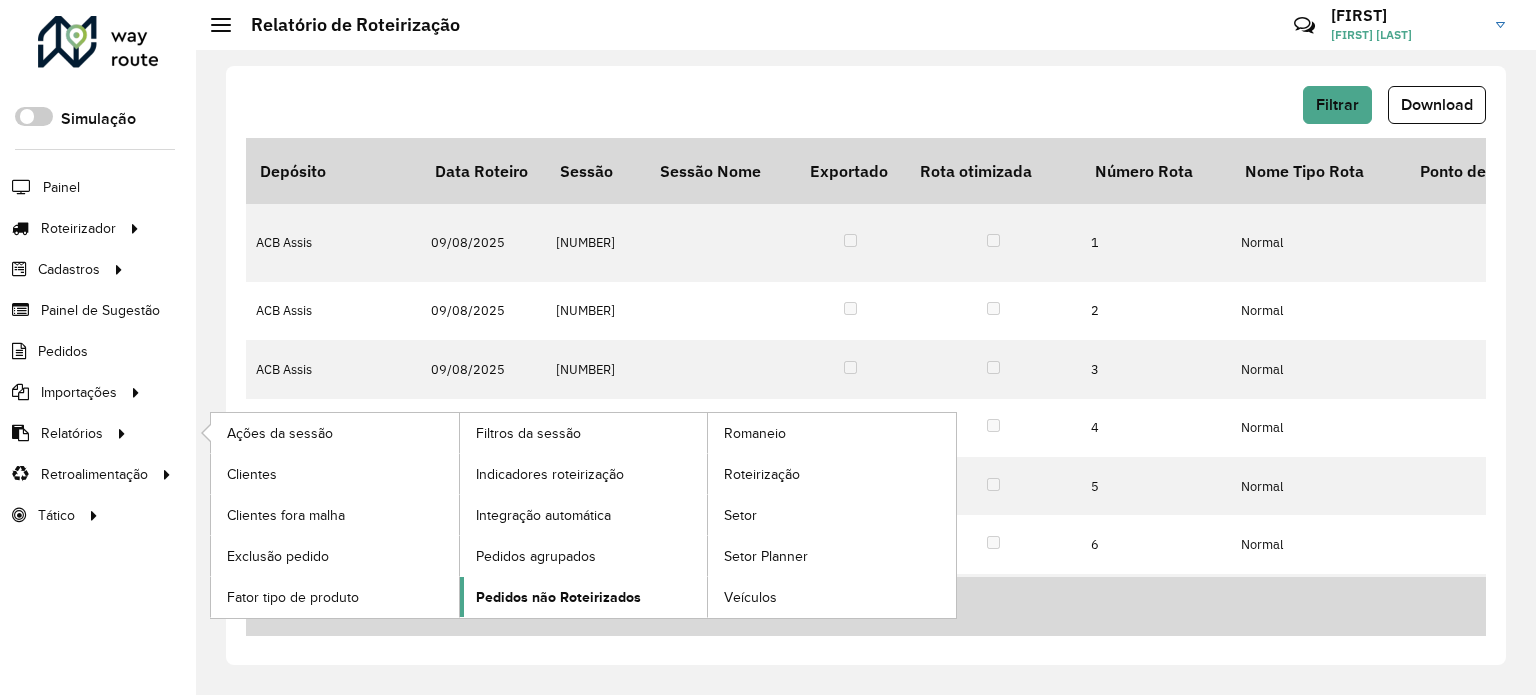 click on "Pedidos não Roteirizados" 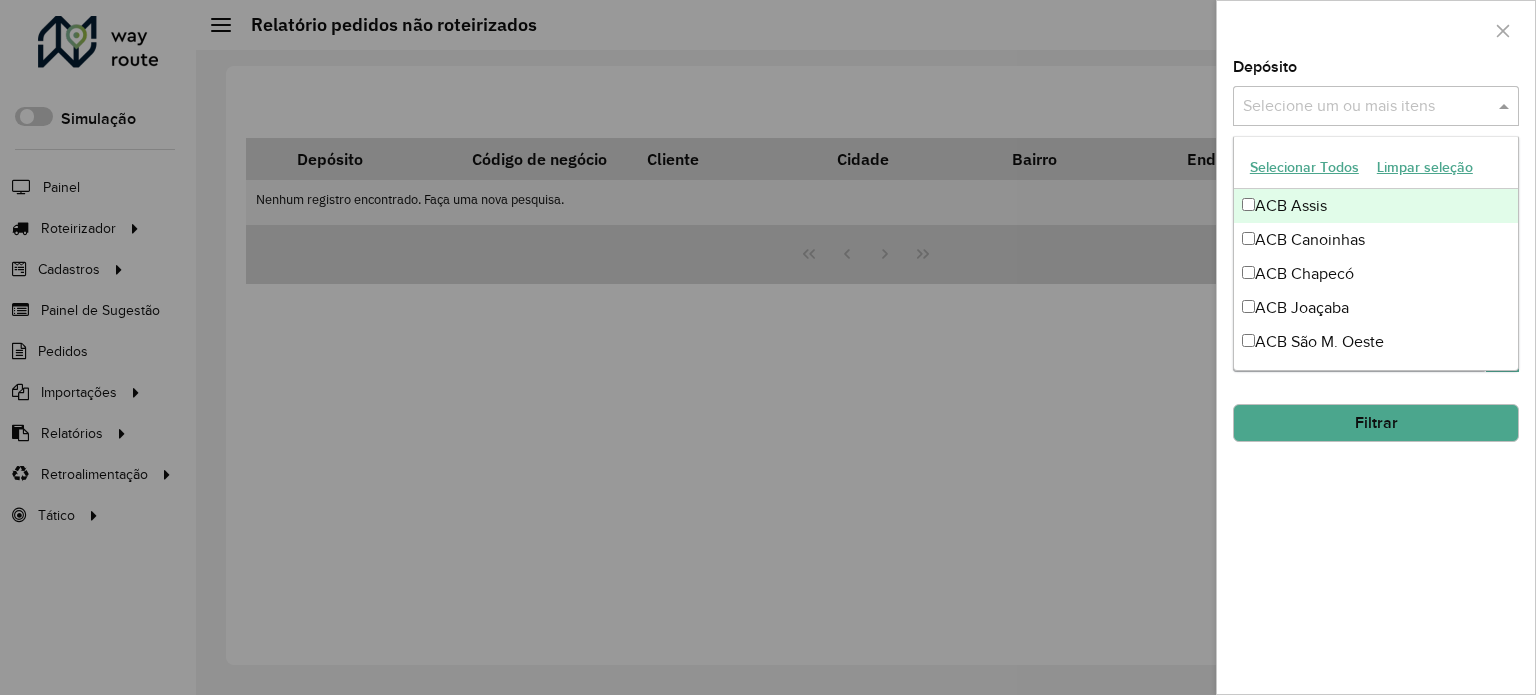 click at bounding box center (1506, 106) 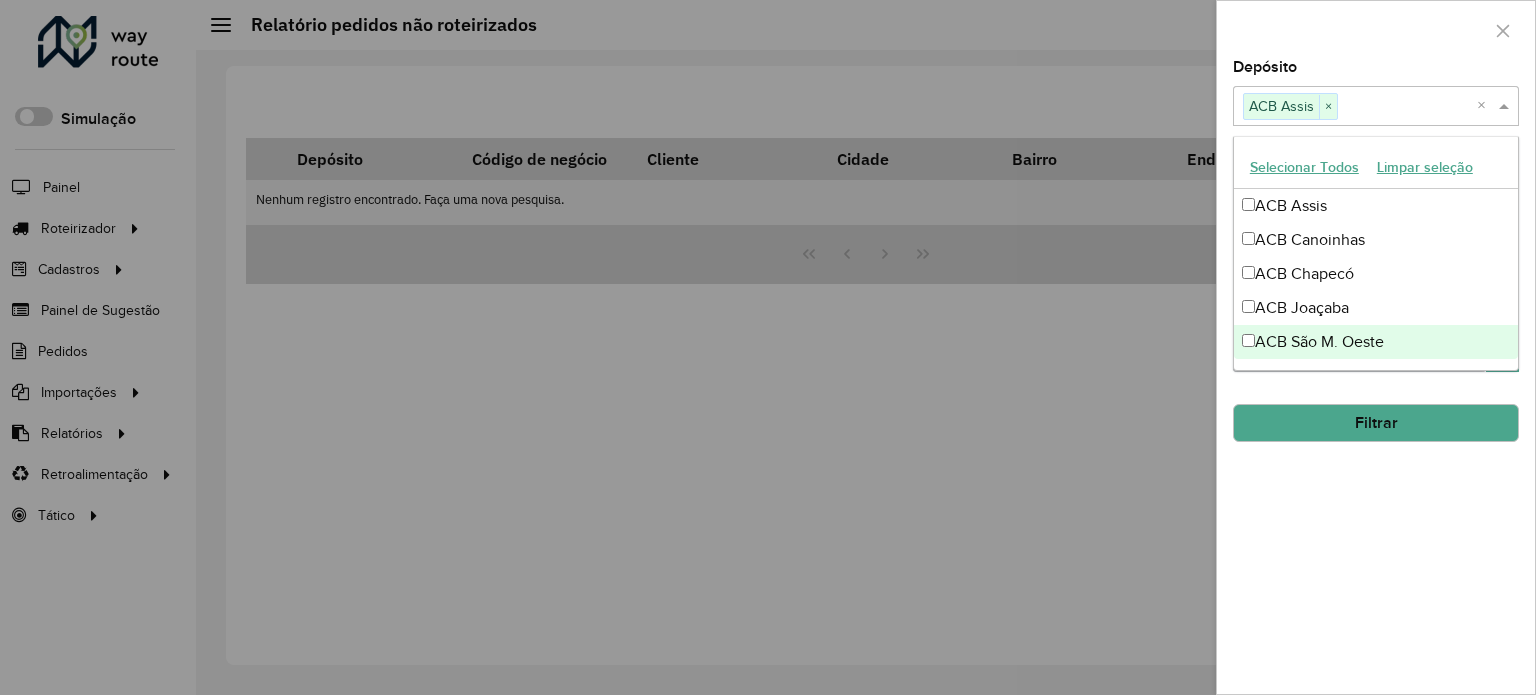 click on "Filtrar" 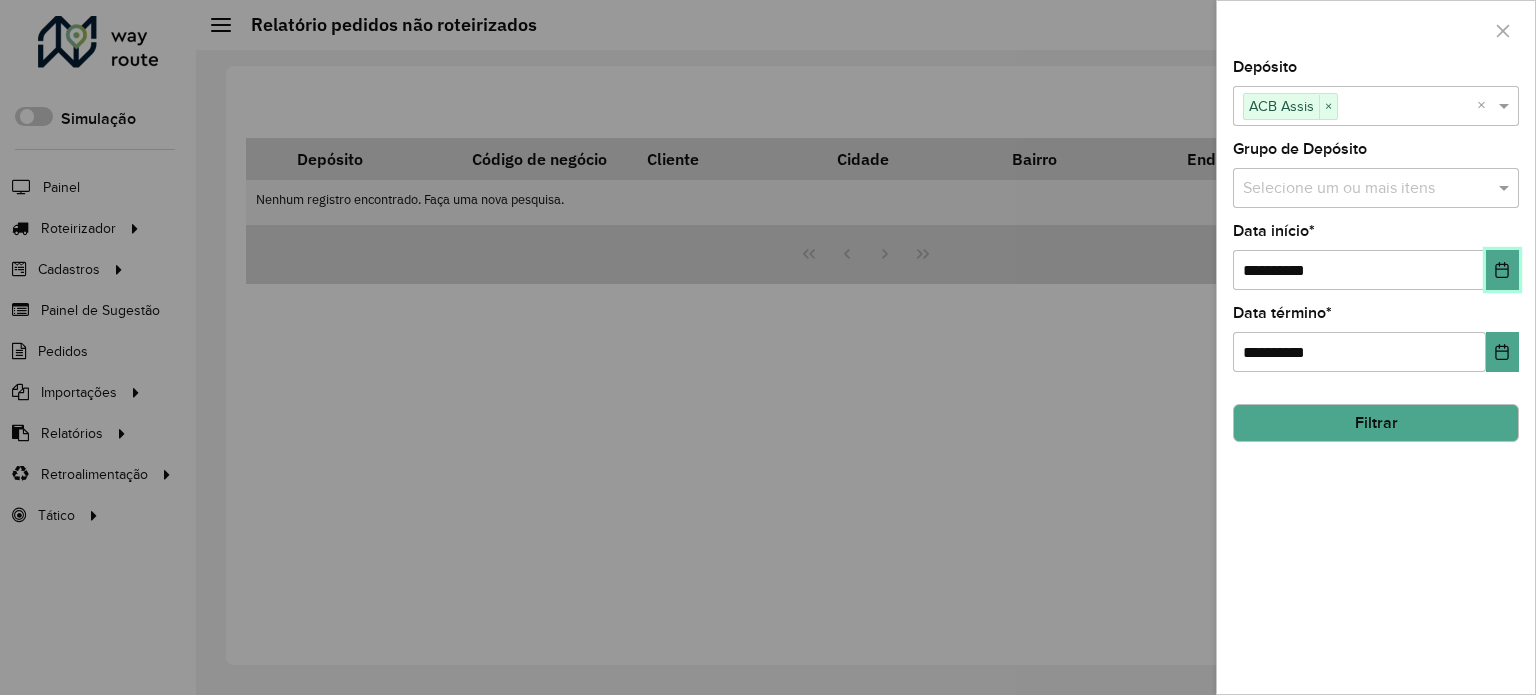 click at bounding box center (1502, 270) 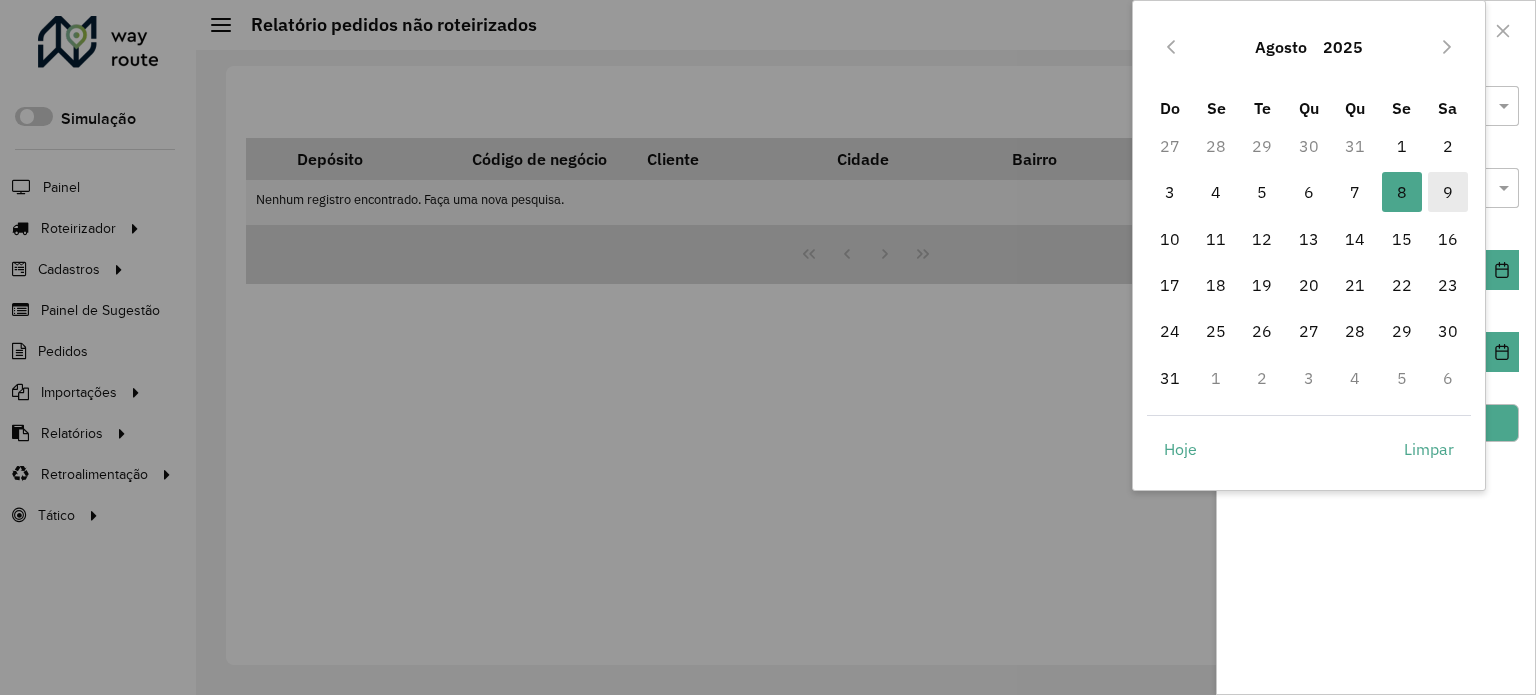 click on "9" at bounding box center (1448, 192) 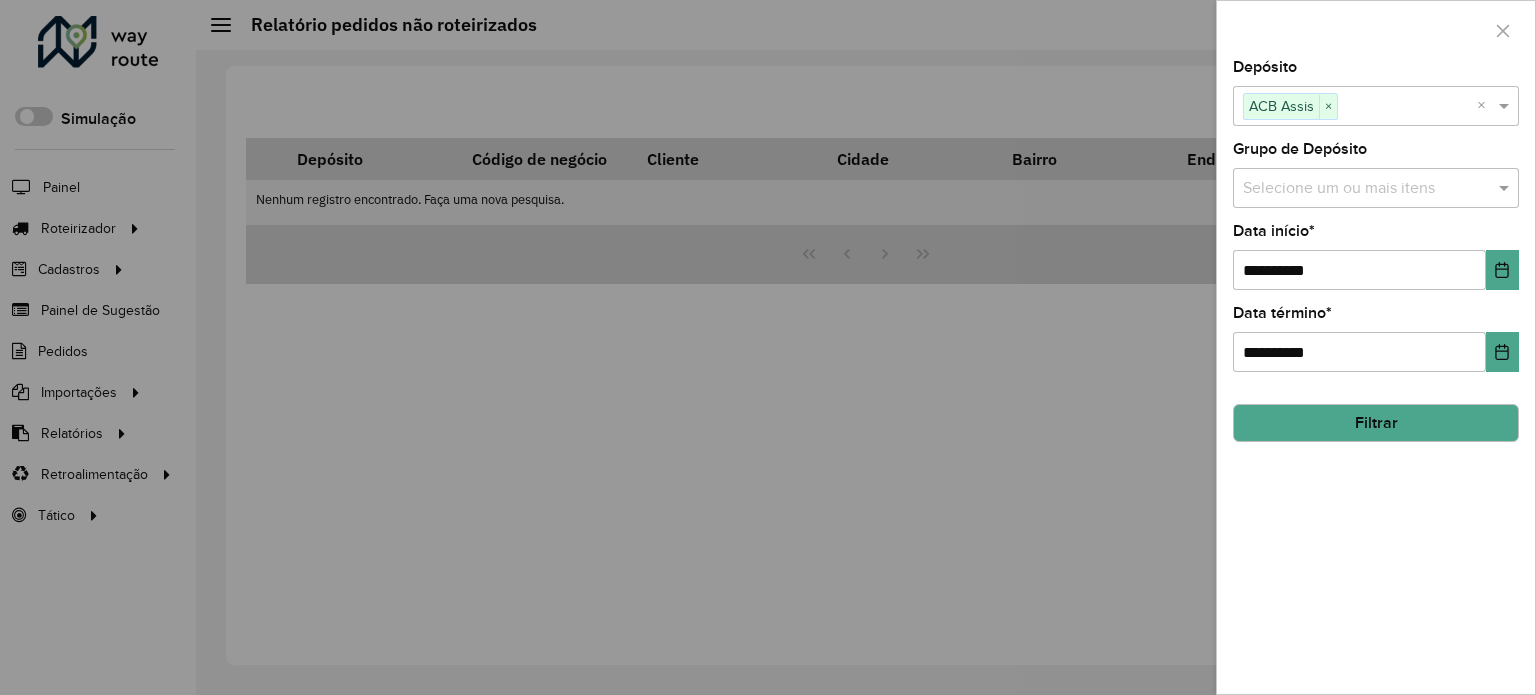 click on "Filtrar" 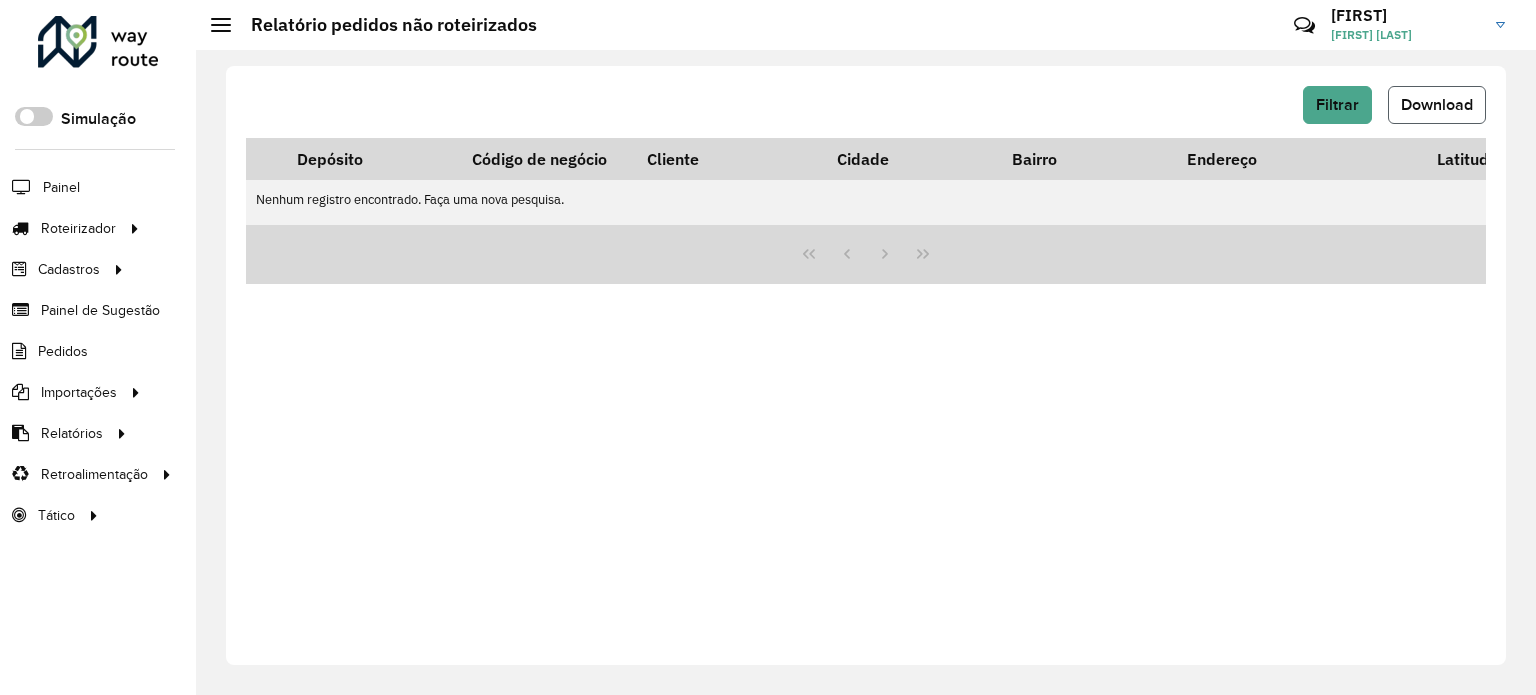 click on "Download" 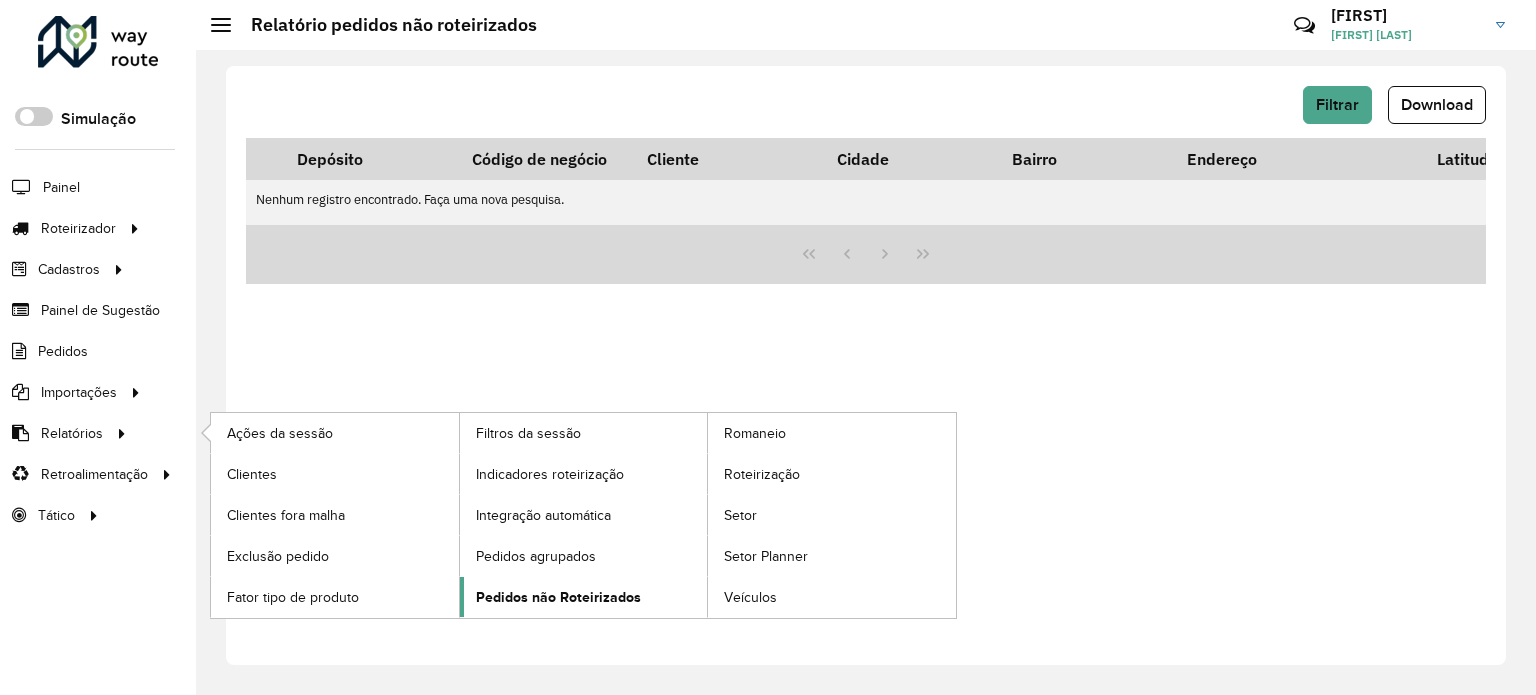 click on "Pedidos não Roteirizados" 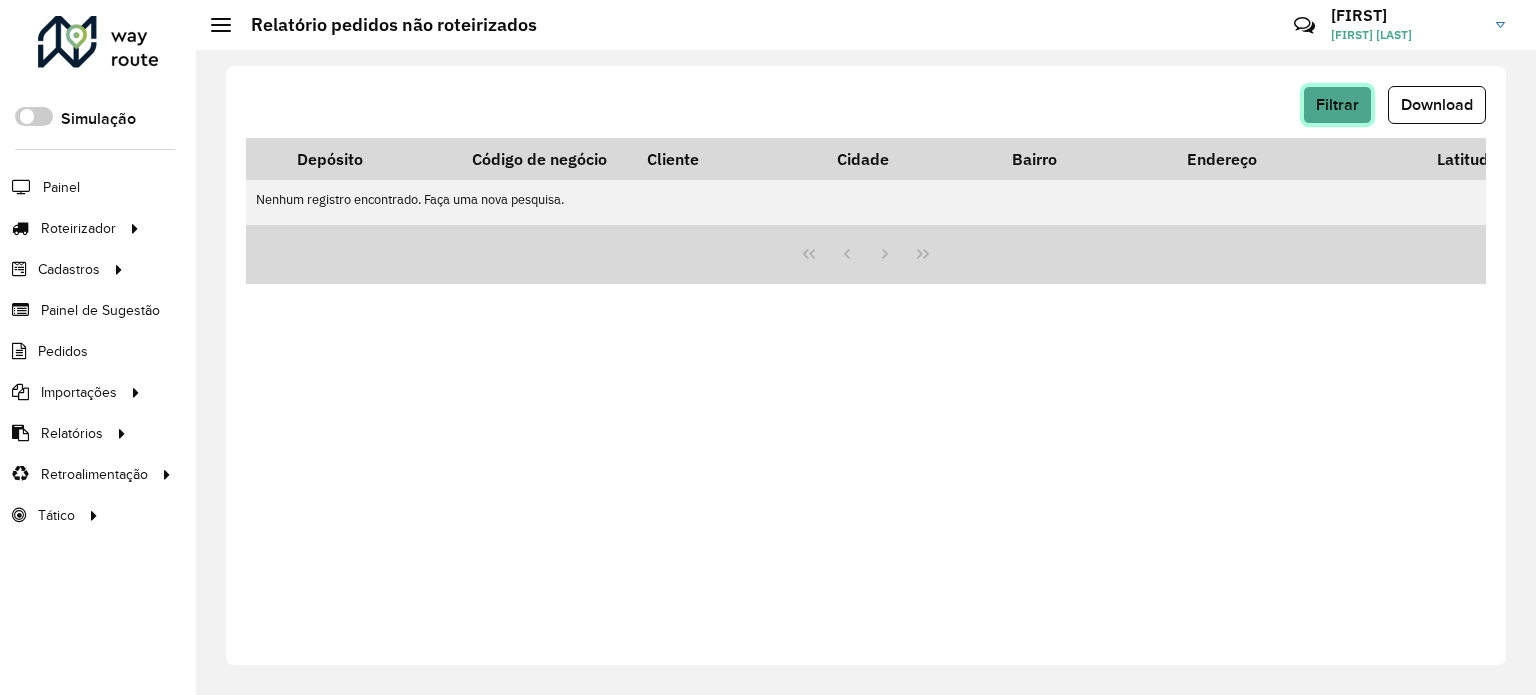 click on "Filtrar" 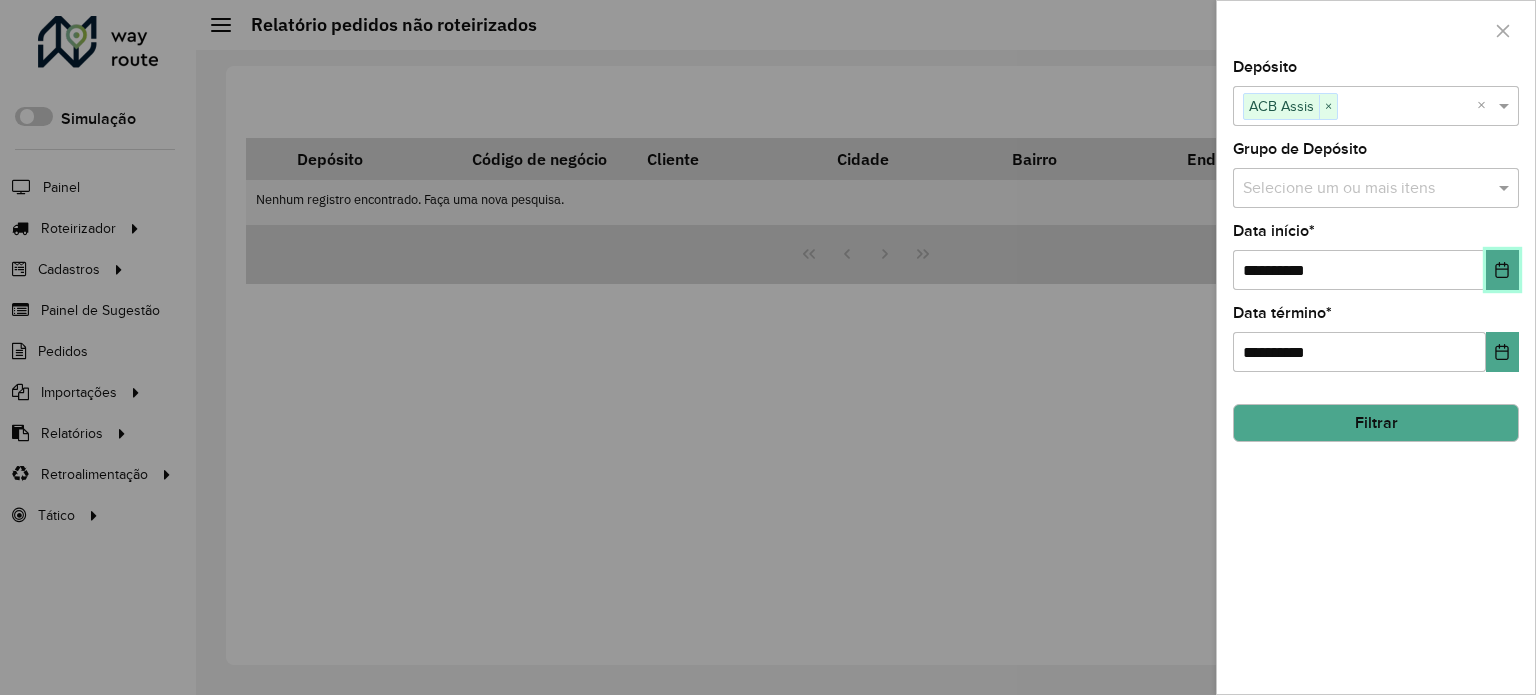 click 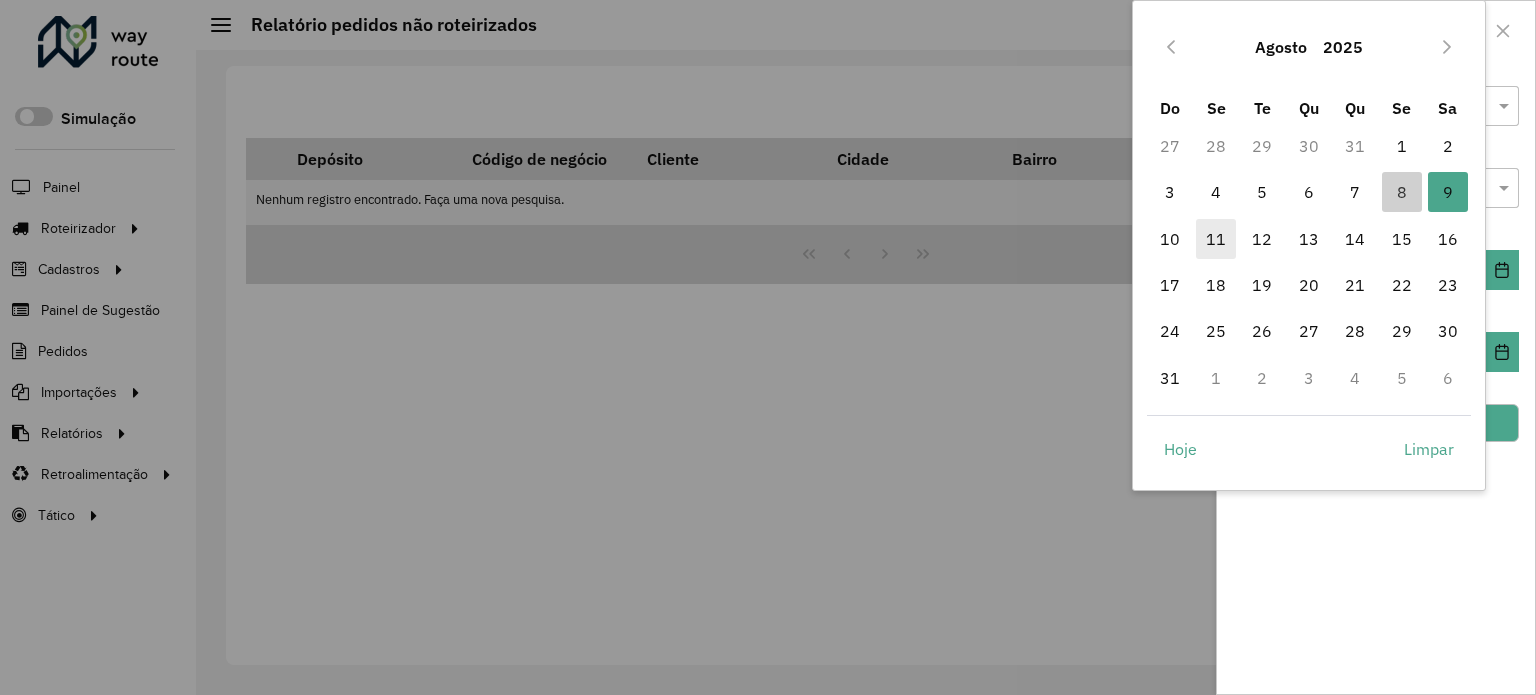 click on "11" at bounding box center [1216, 239] 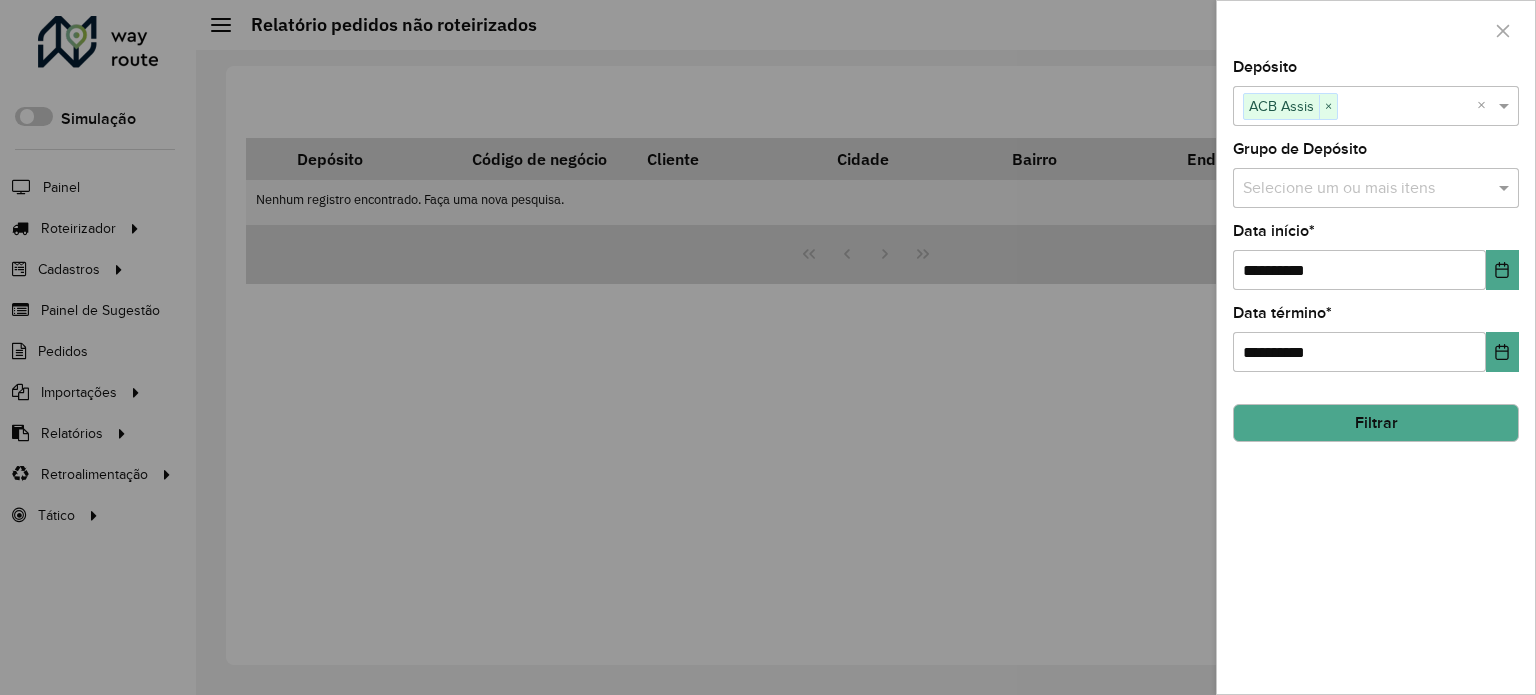 click on "Filtrar" 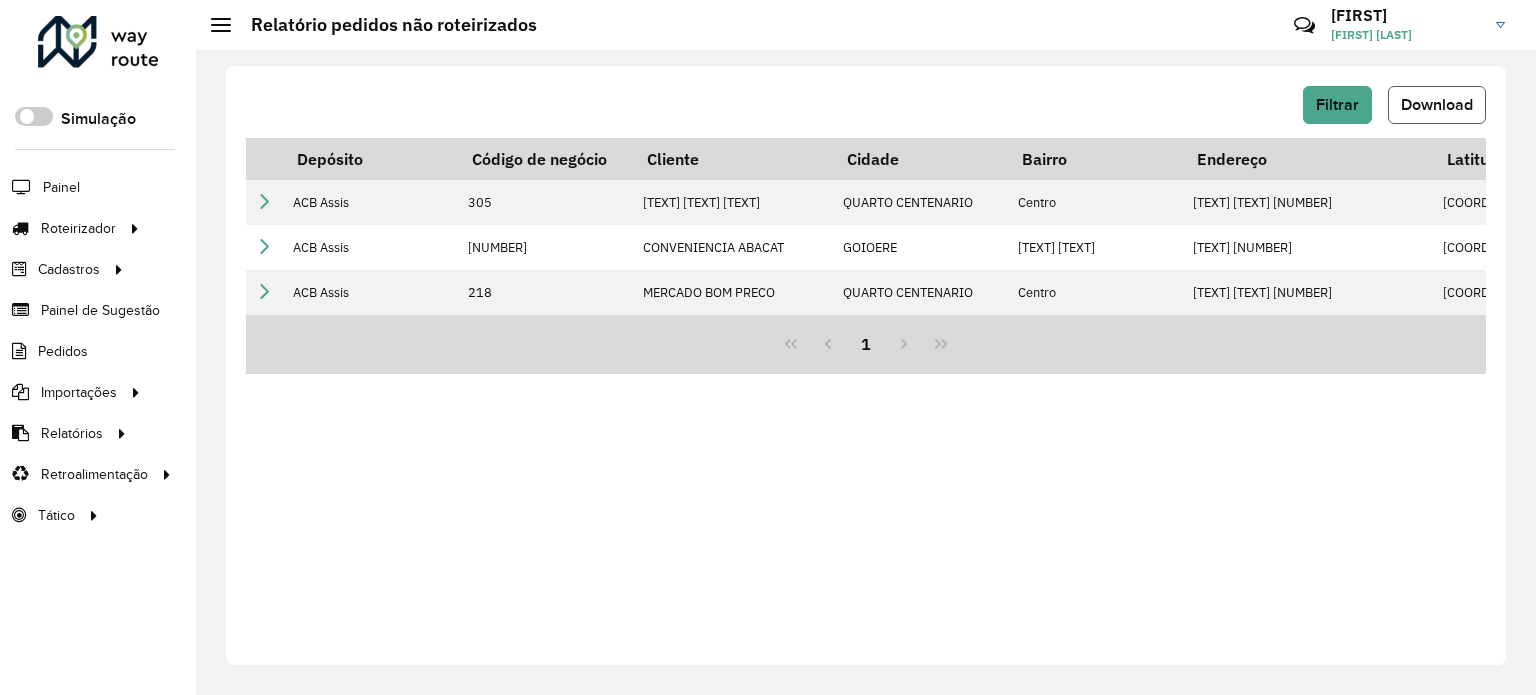 click on "Download" 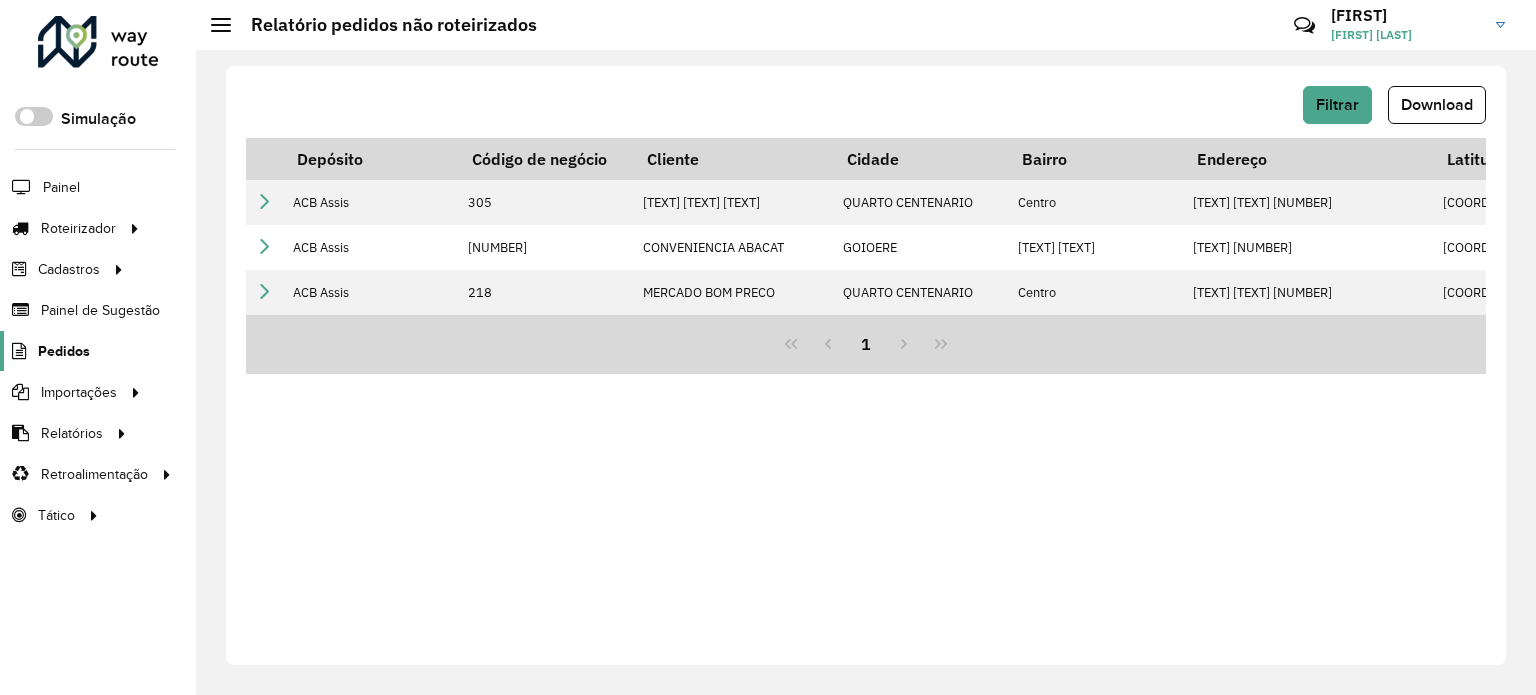 click on "Pedidos" 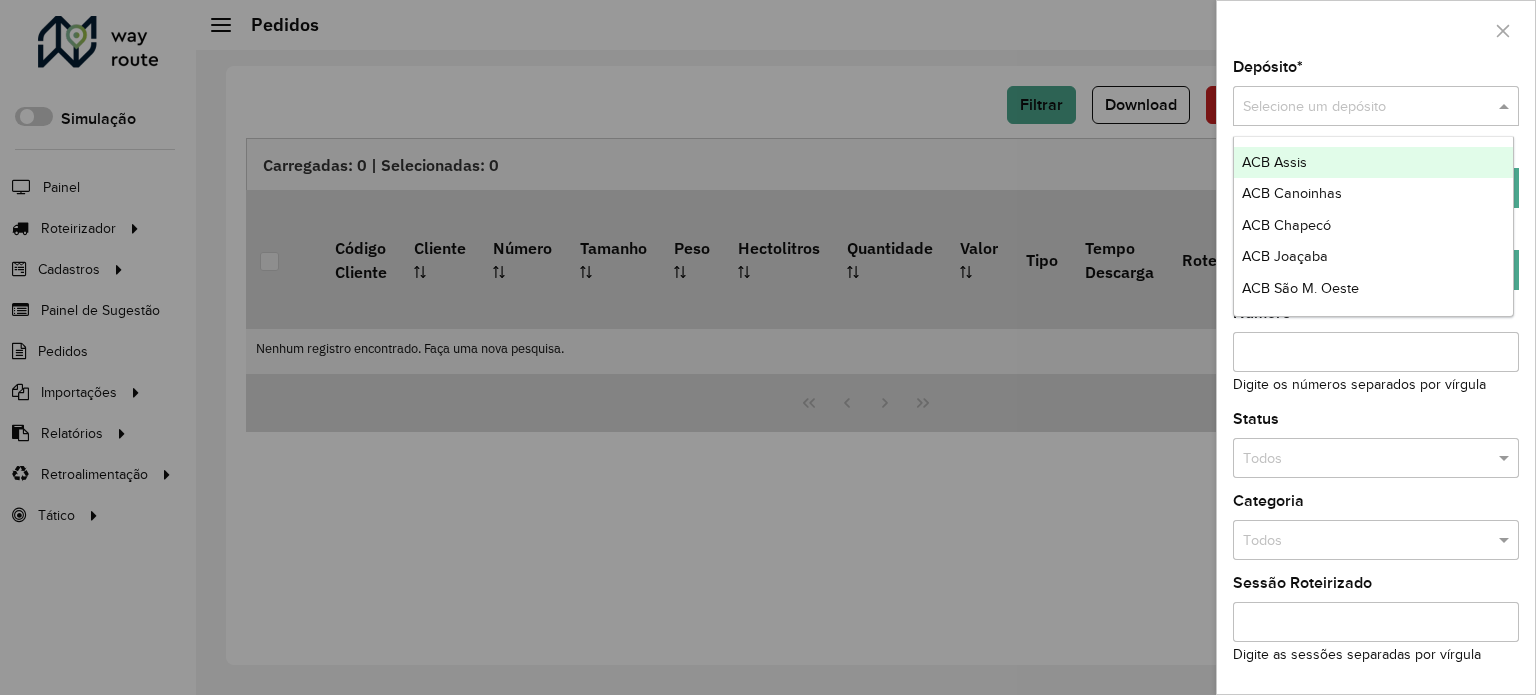 click at bounding box center [1506, 107] 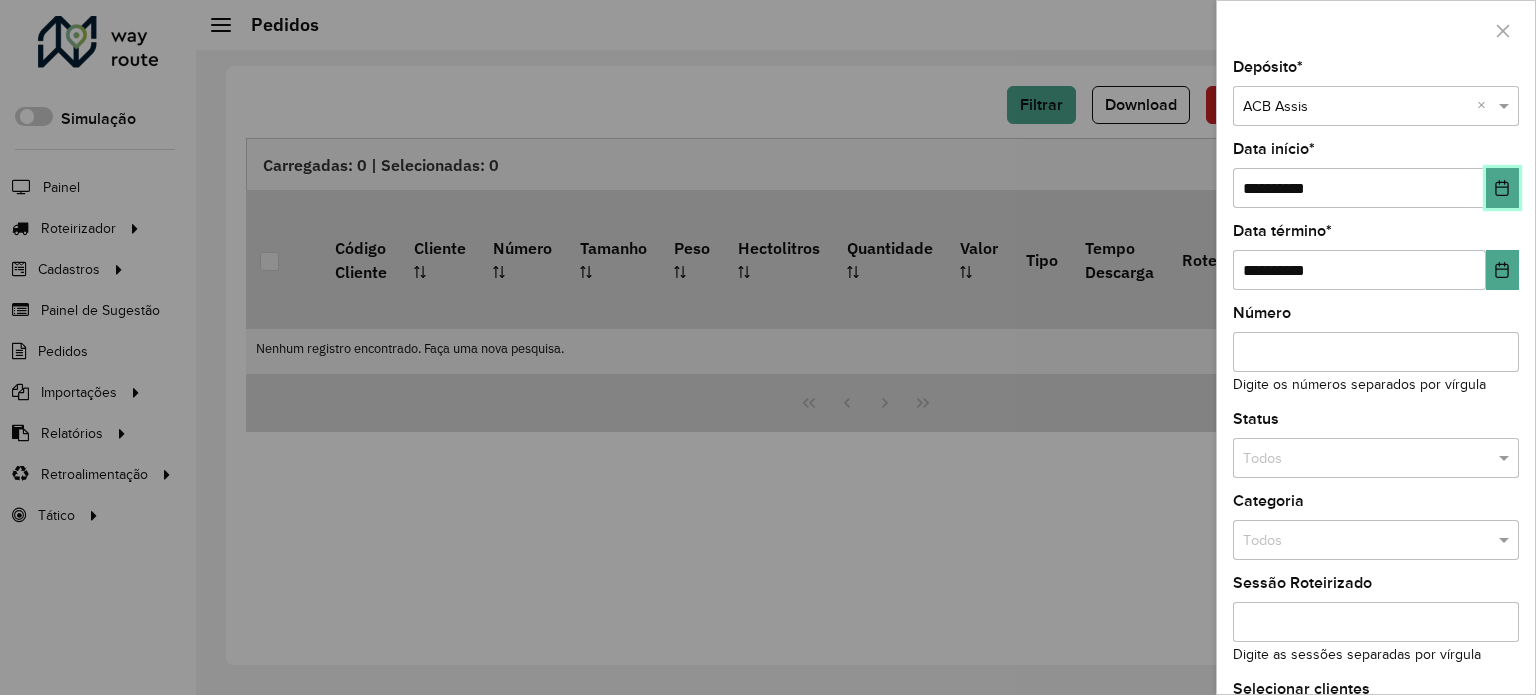 click 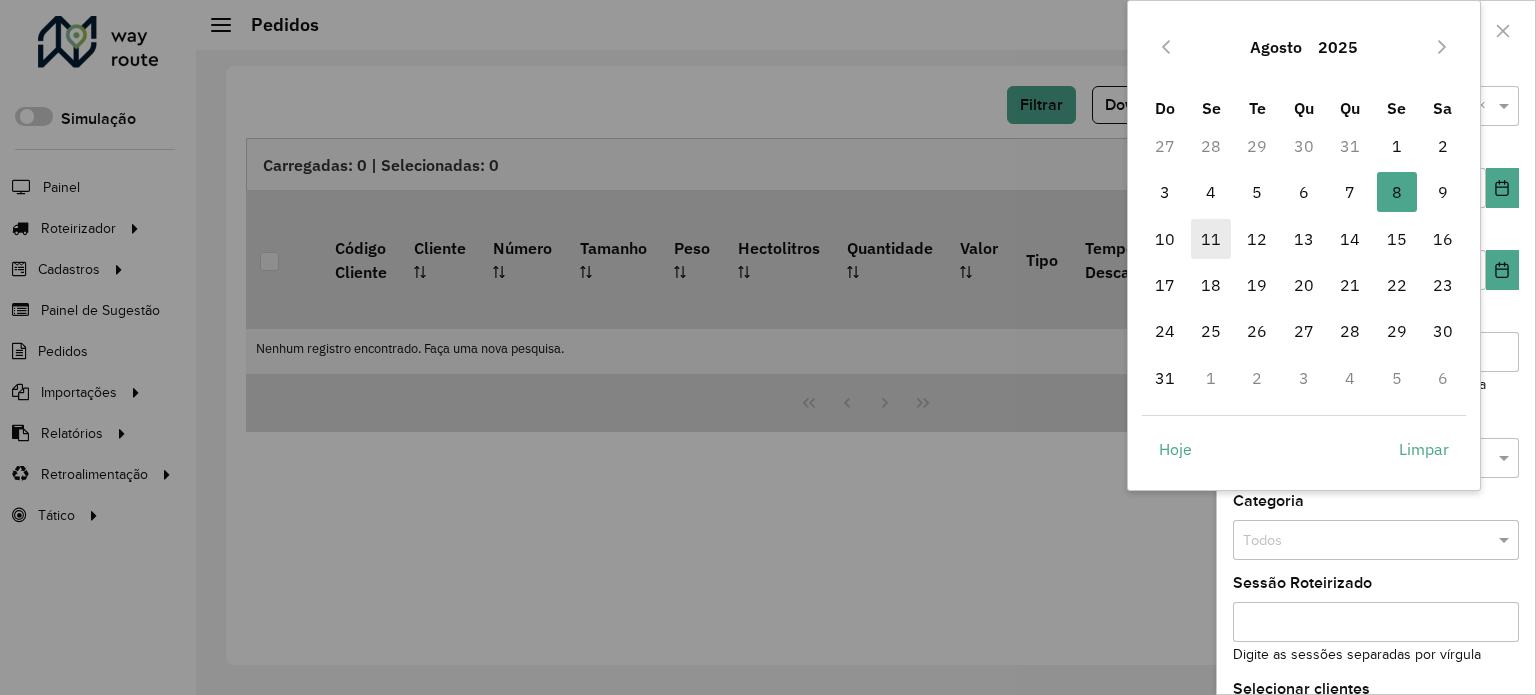 click on "11" at bounding box center [1211, 239] 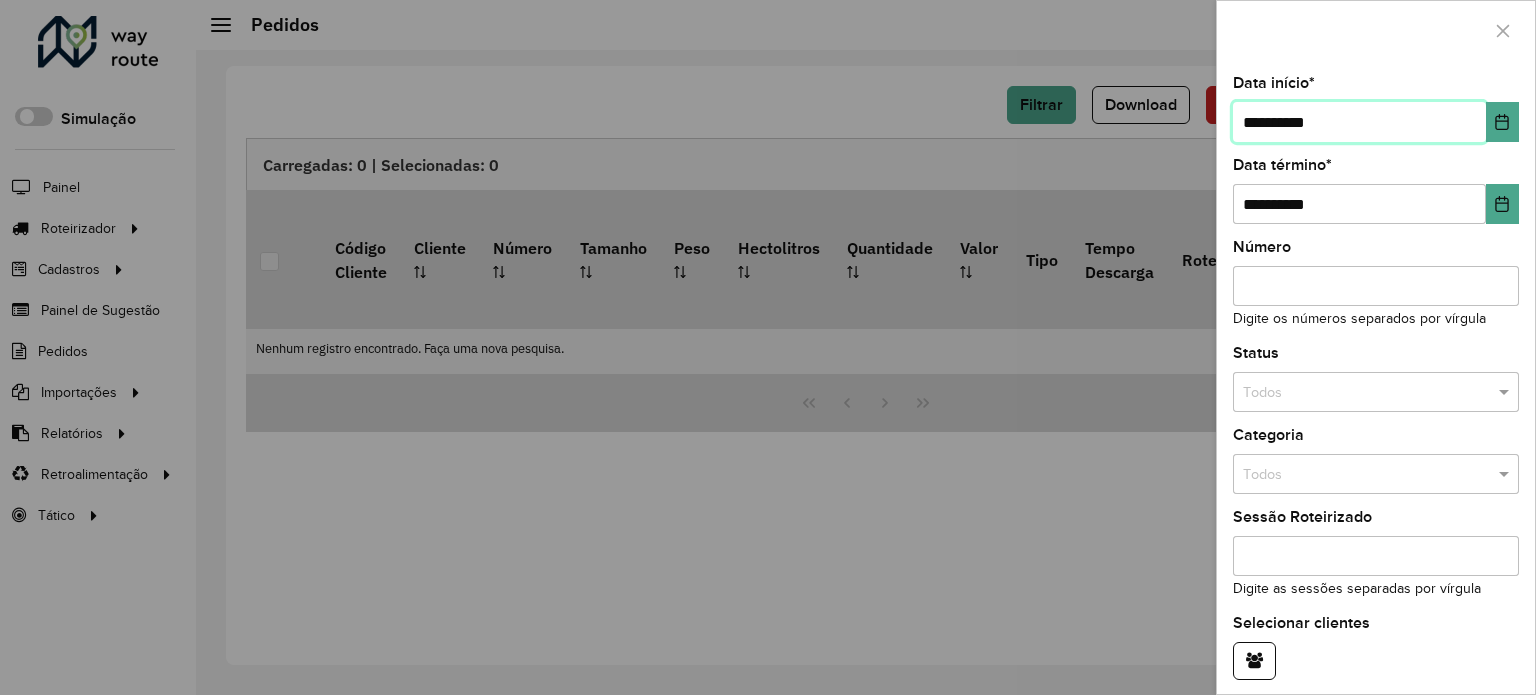 scroll, scrollTop: 140, scrollLeft: 0, axis: vertical 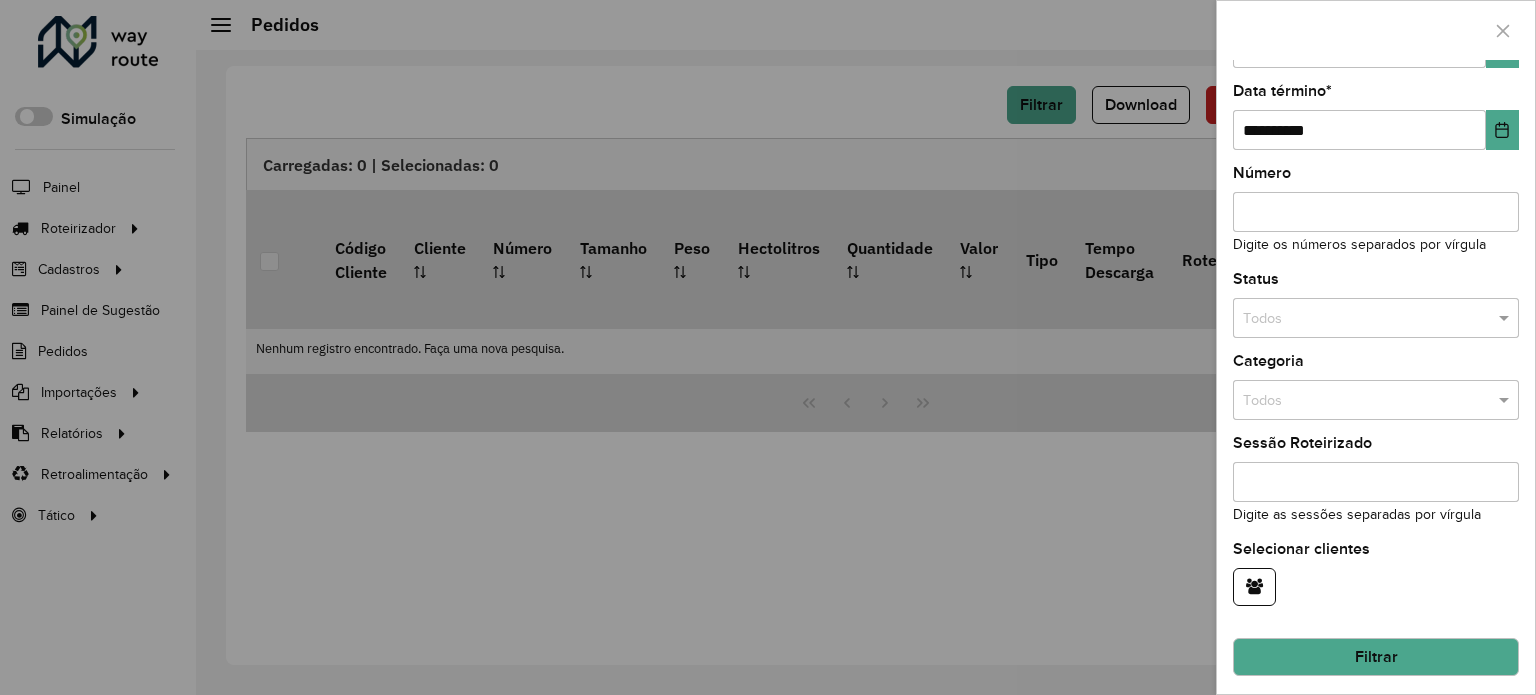 drag, startPoint x: 1384, startPoint y: 643, endPoint x: 1244, endPoint y: 666, distance: 141.87671 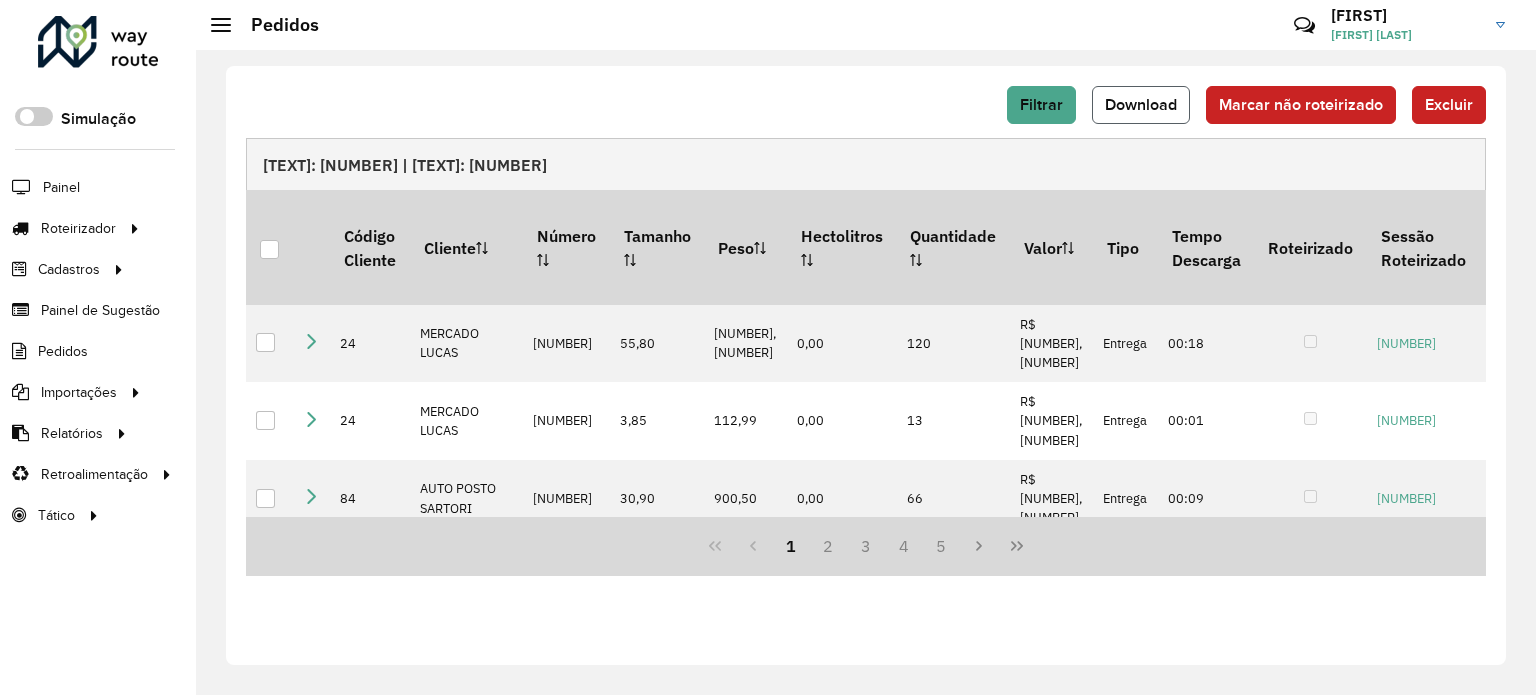 click on "Download" 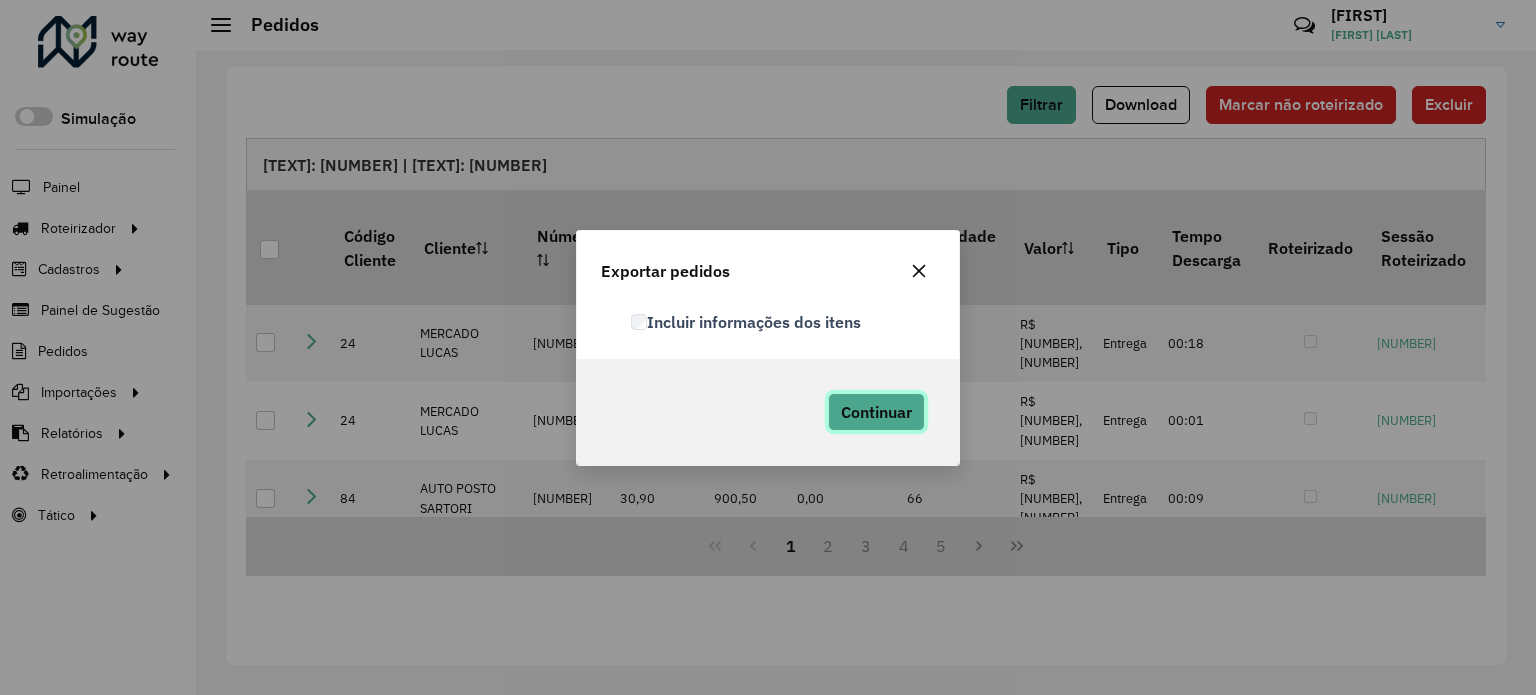 click on "Continuar" 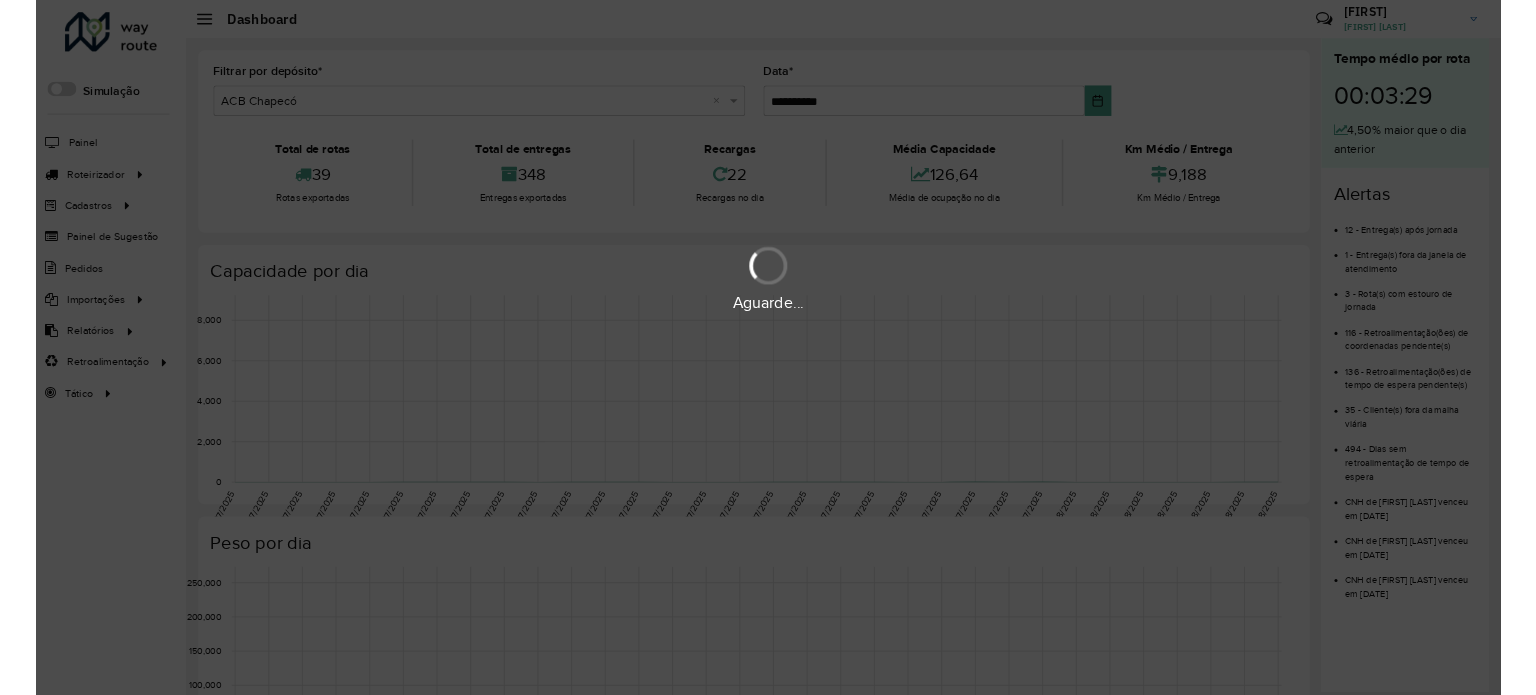 scroll, scrollTop: 0, scrollLeft: 0, axis: both 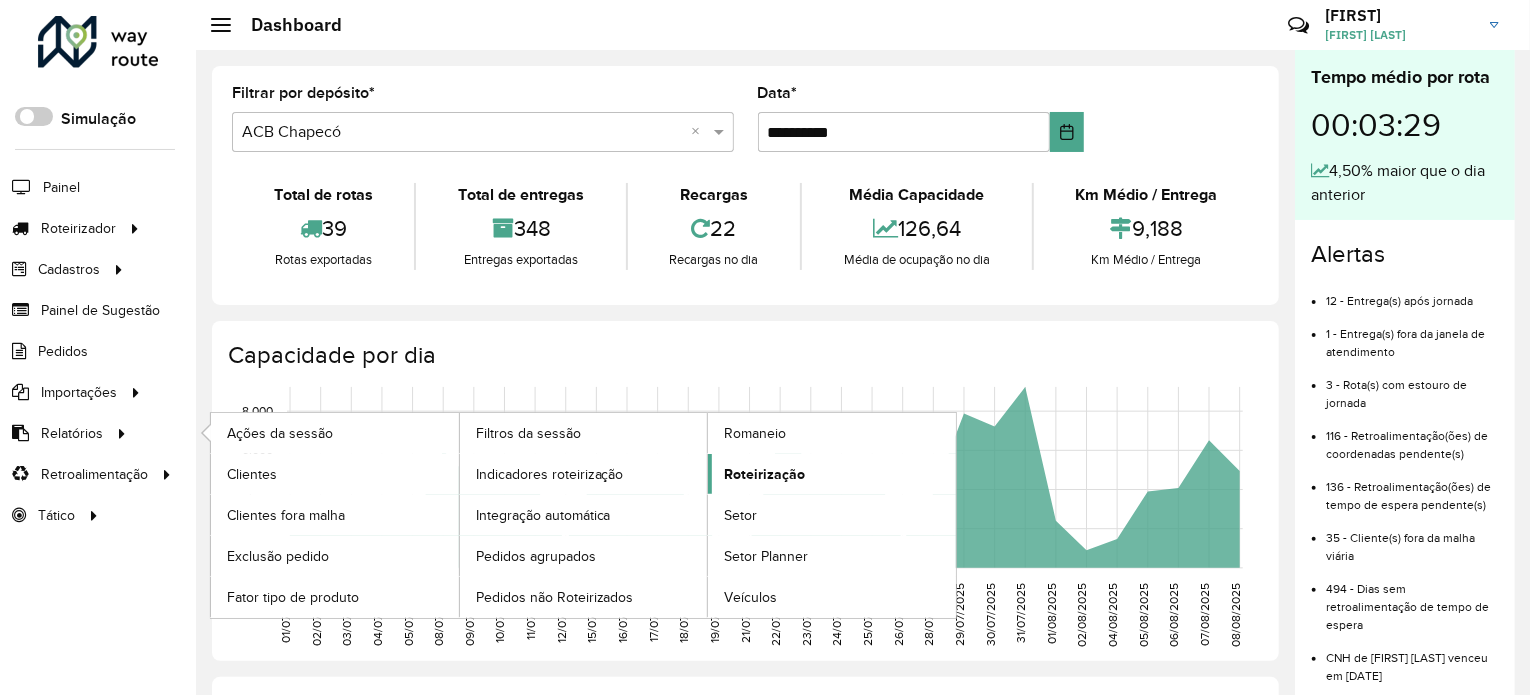 click on "Roteirização" 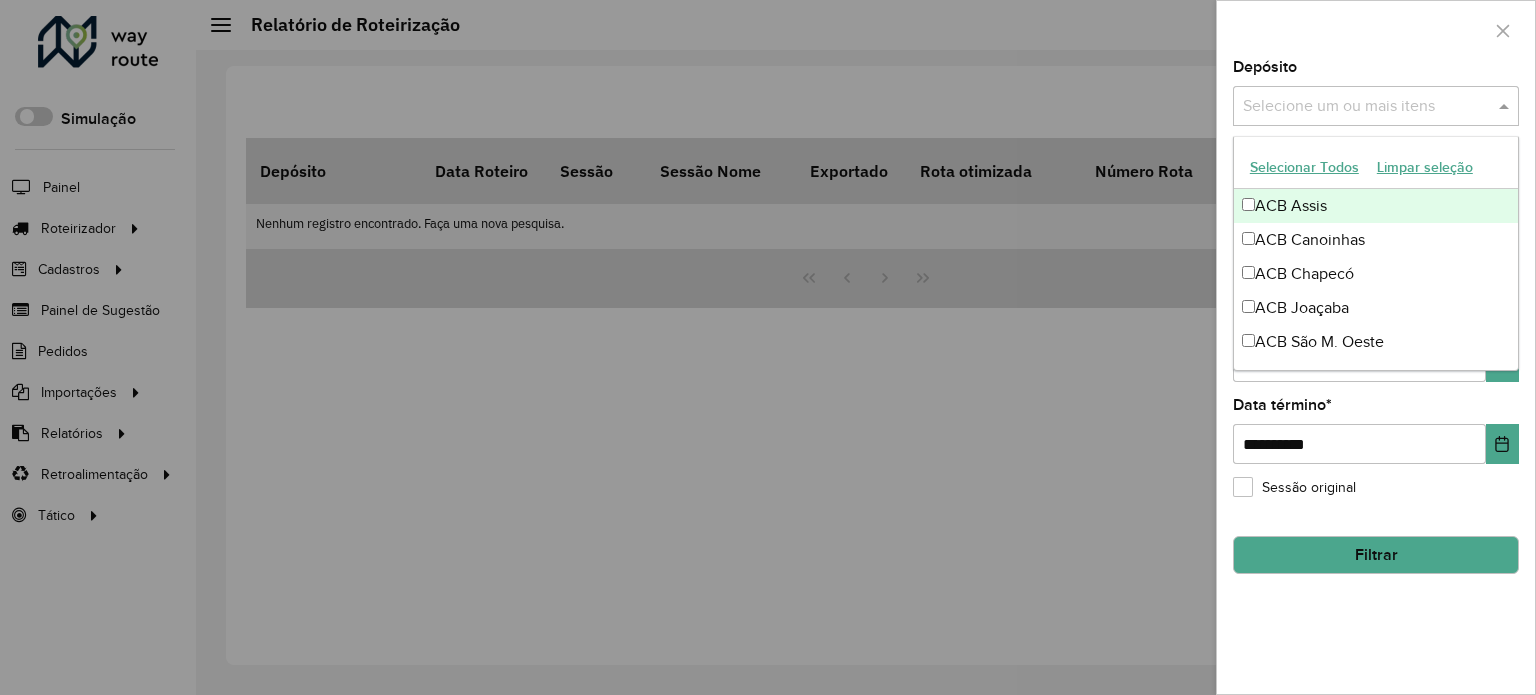click at bounding box center [1506, 106] 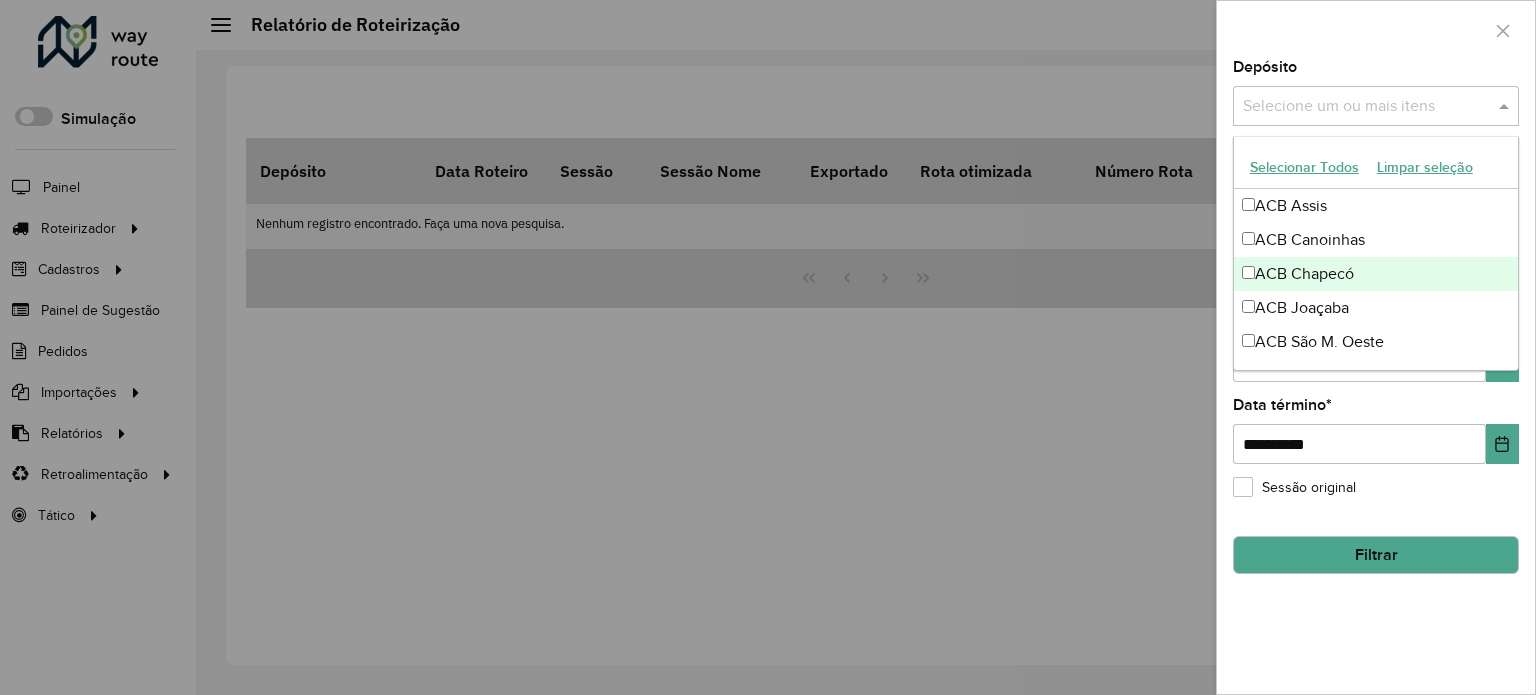 click on "ACB Chapecó" at bounding box center (1376, 274) 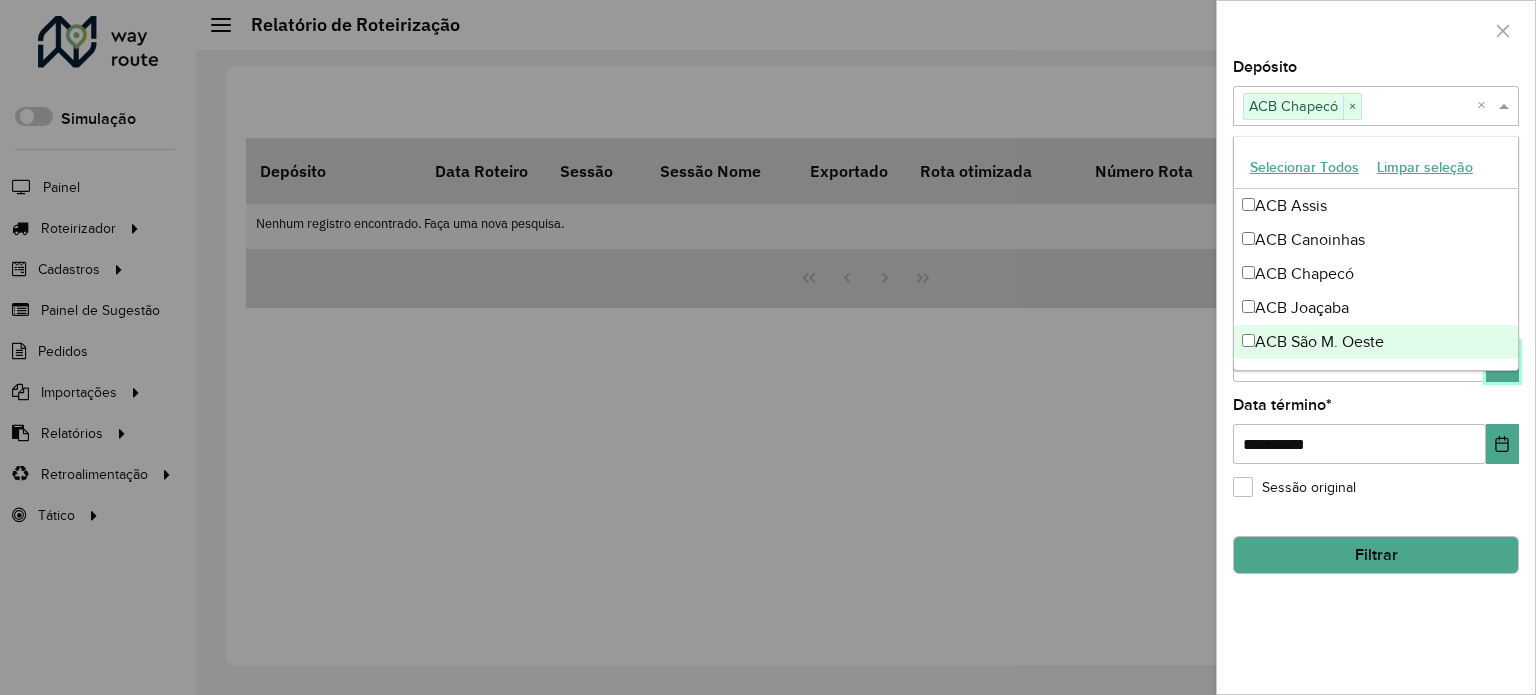 click at bounding box center [1502, 362] 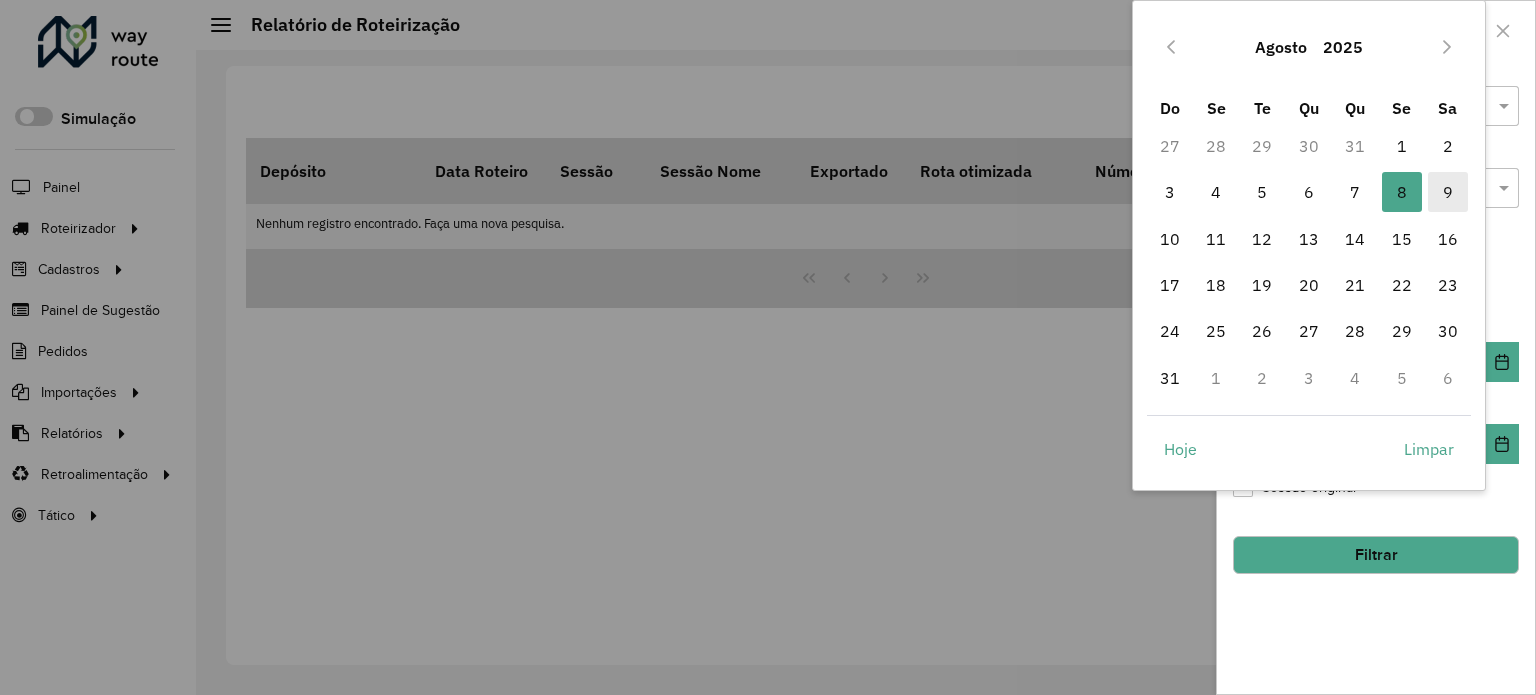 click on "9" at bounding box center (1448, 192) 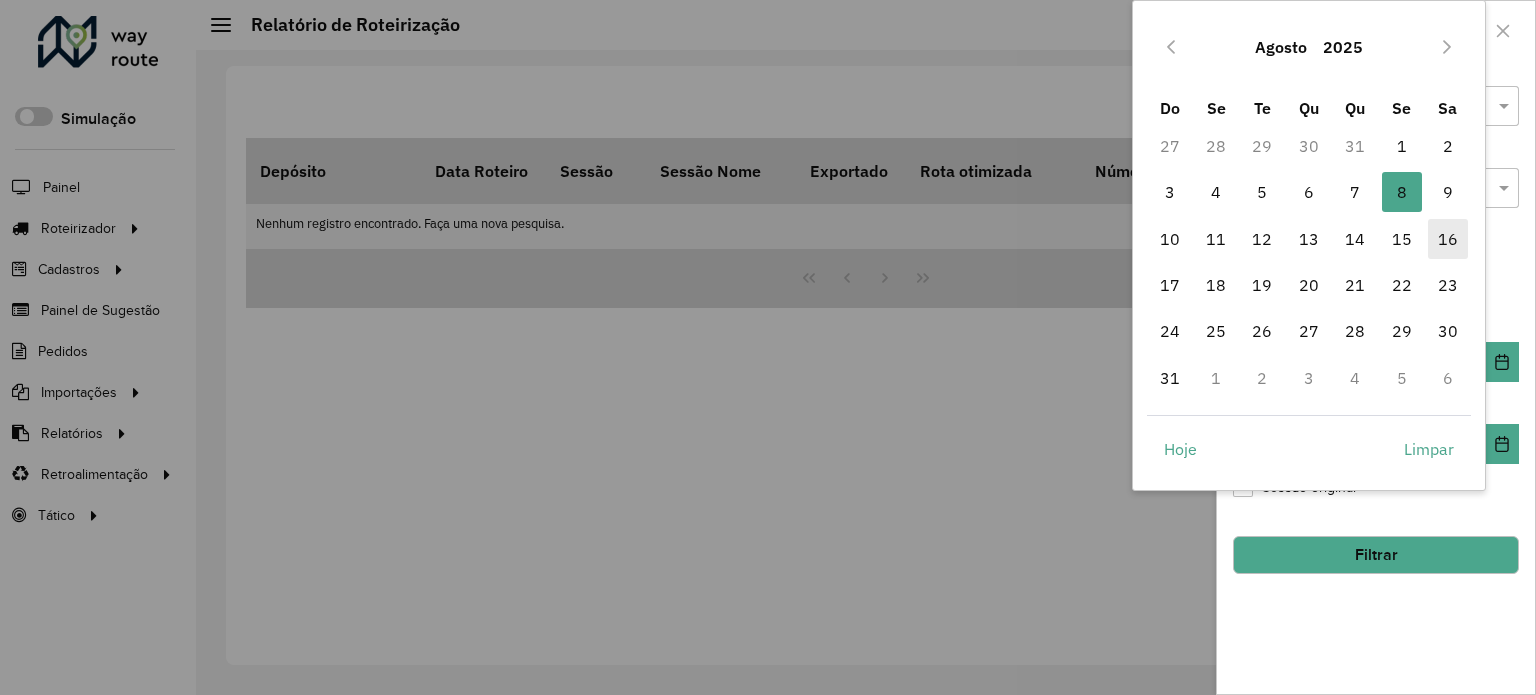 type on "**********" 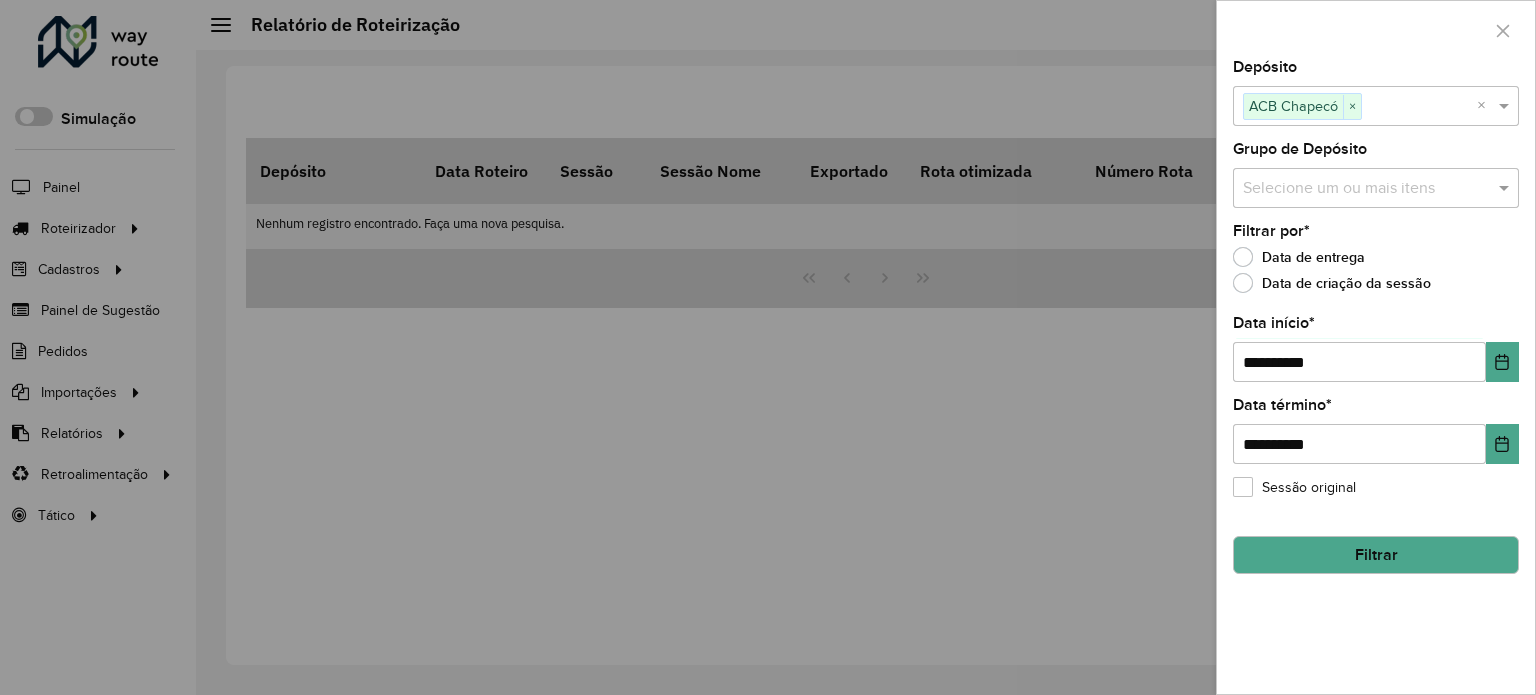 drag, startPoint x: 1393, startPoint y: 543, endPoint x: 981, endPoint y: 532, distance: 412.14682 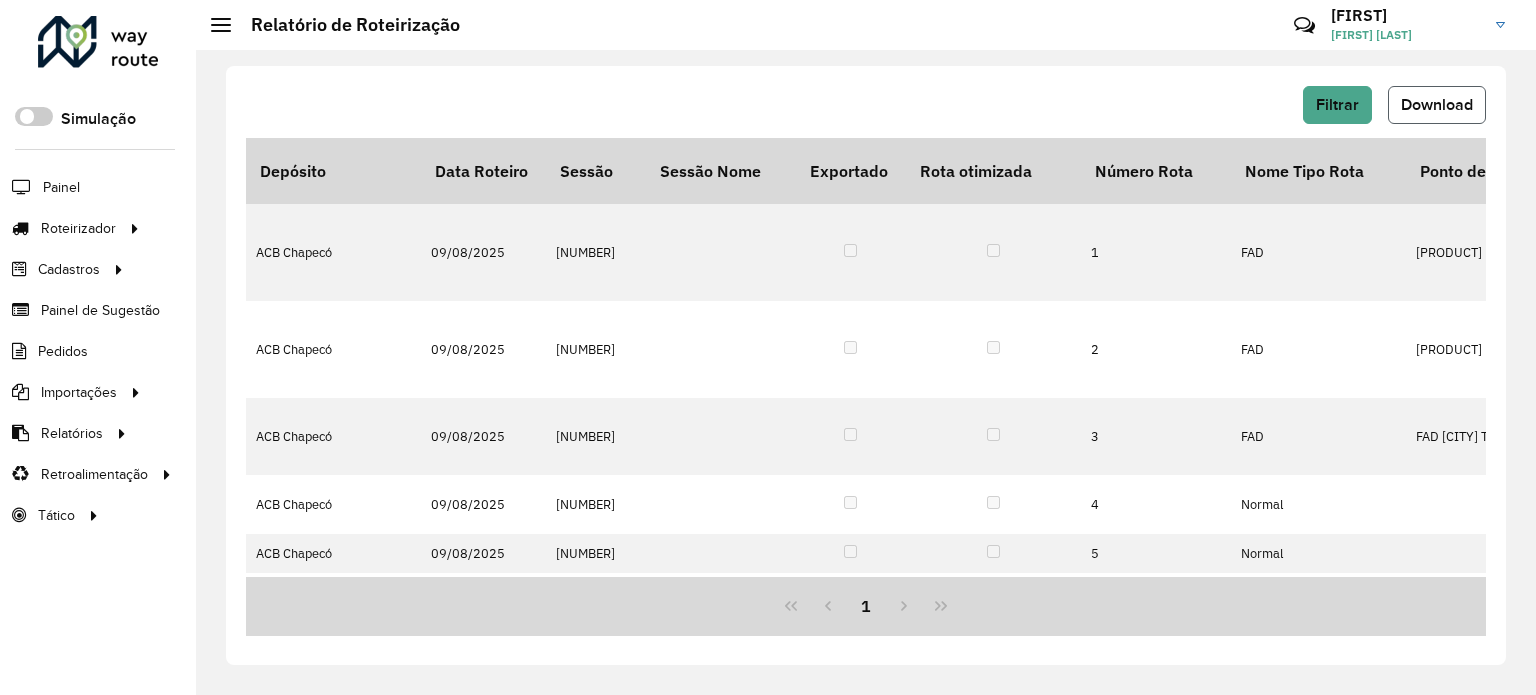 click on "Download" 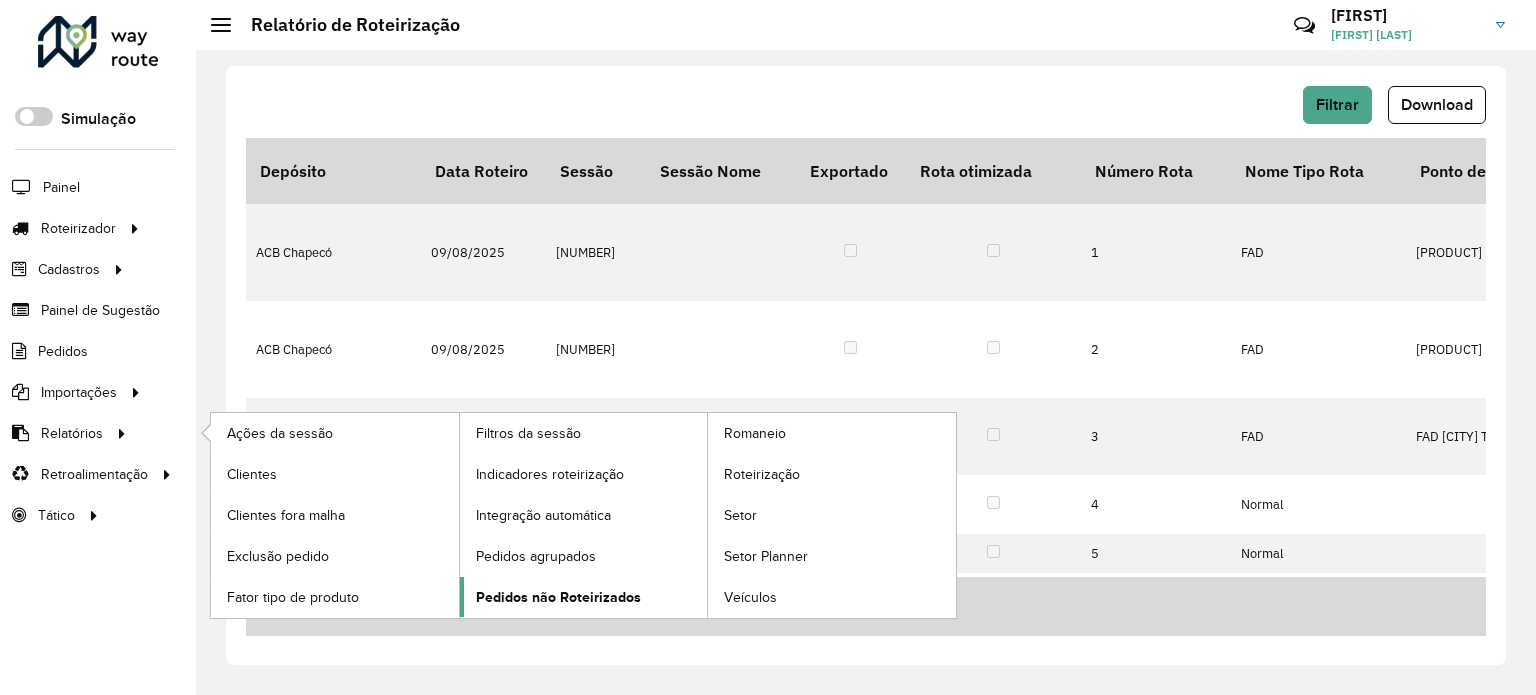click on "Pedidos não Roteirizados" 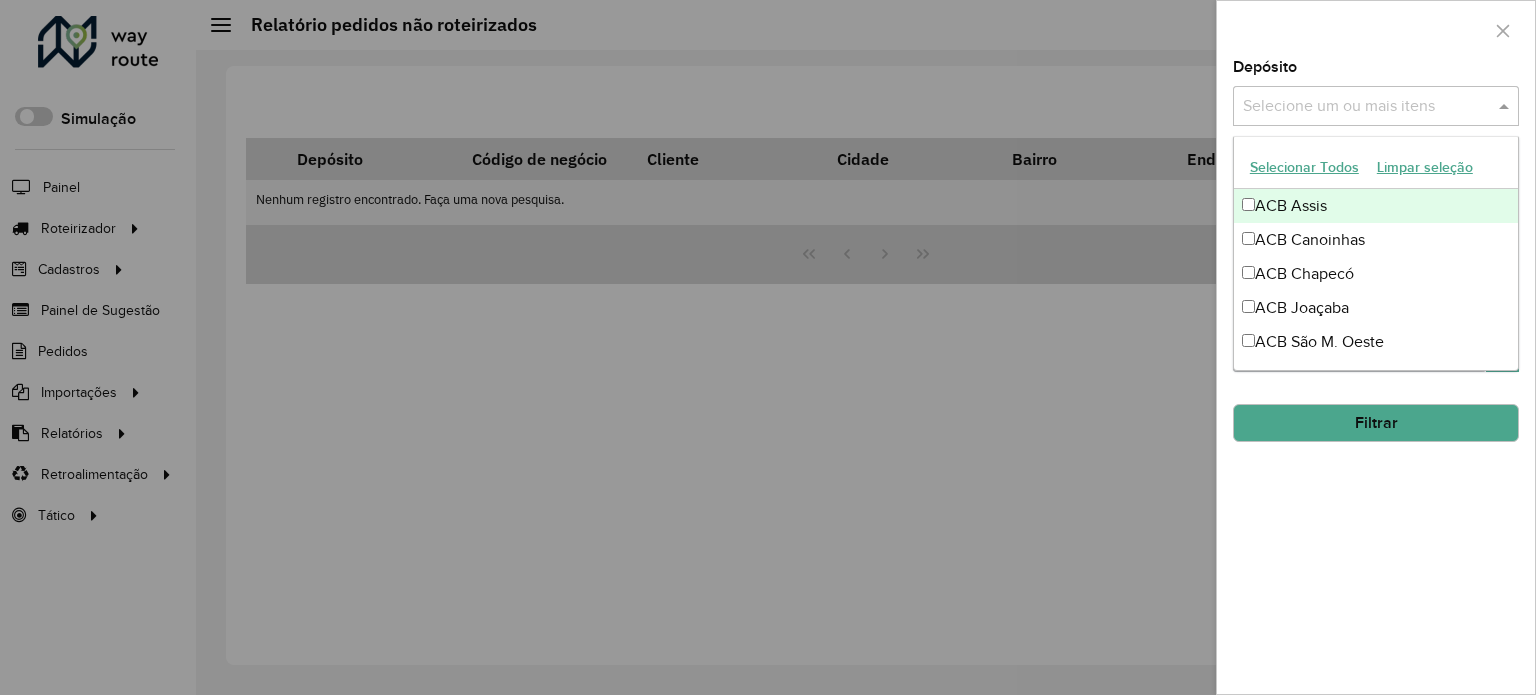 click at bounding box center (1506, 106) 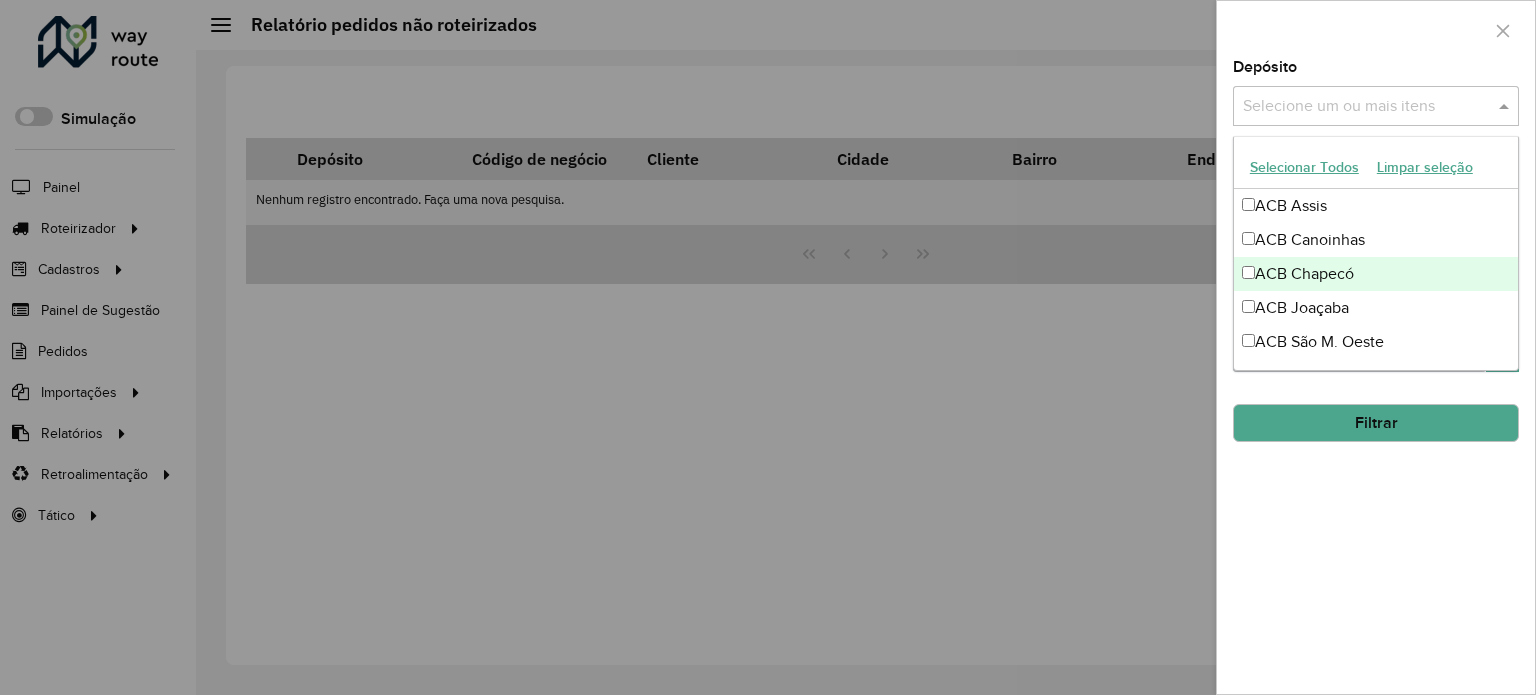 click on "ACB Chapecó" at bounding box center [1376, 274] 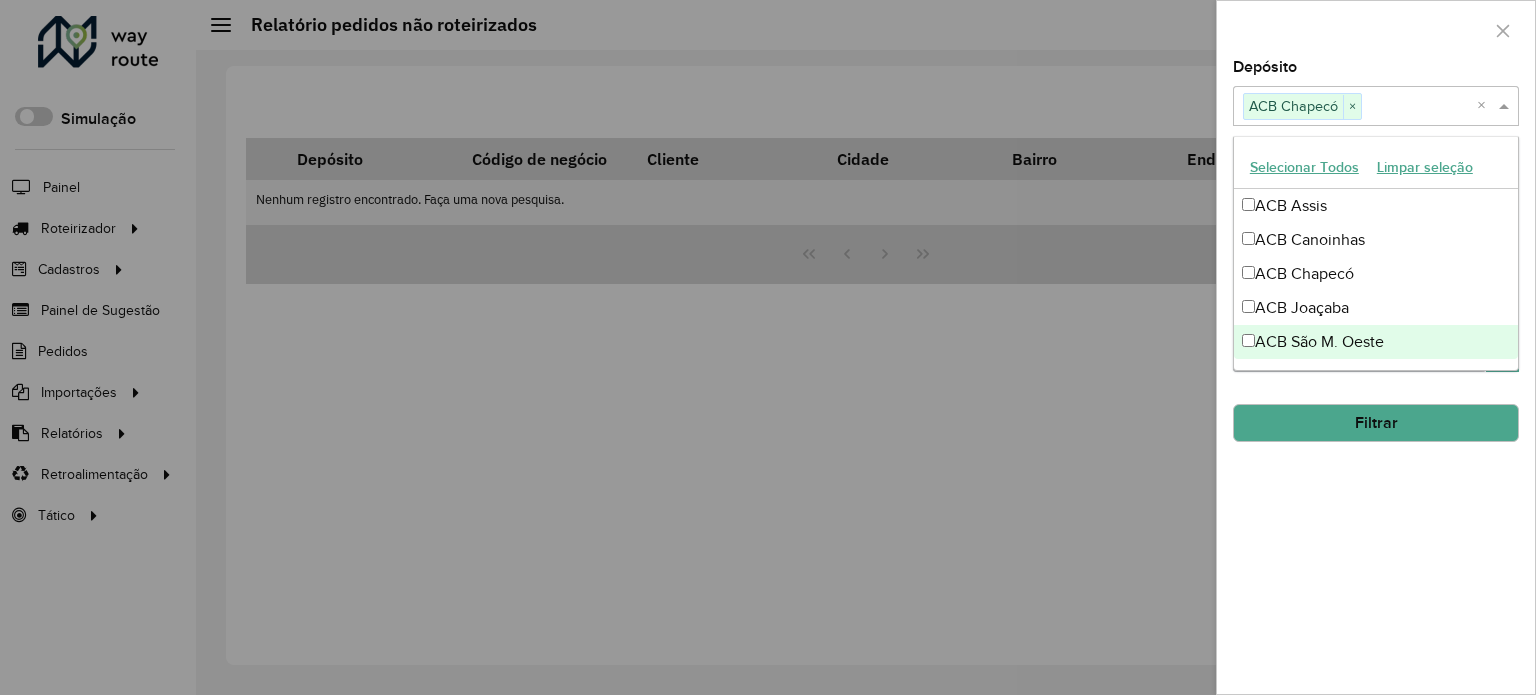 click on "Filtrar" 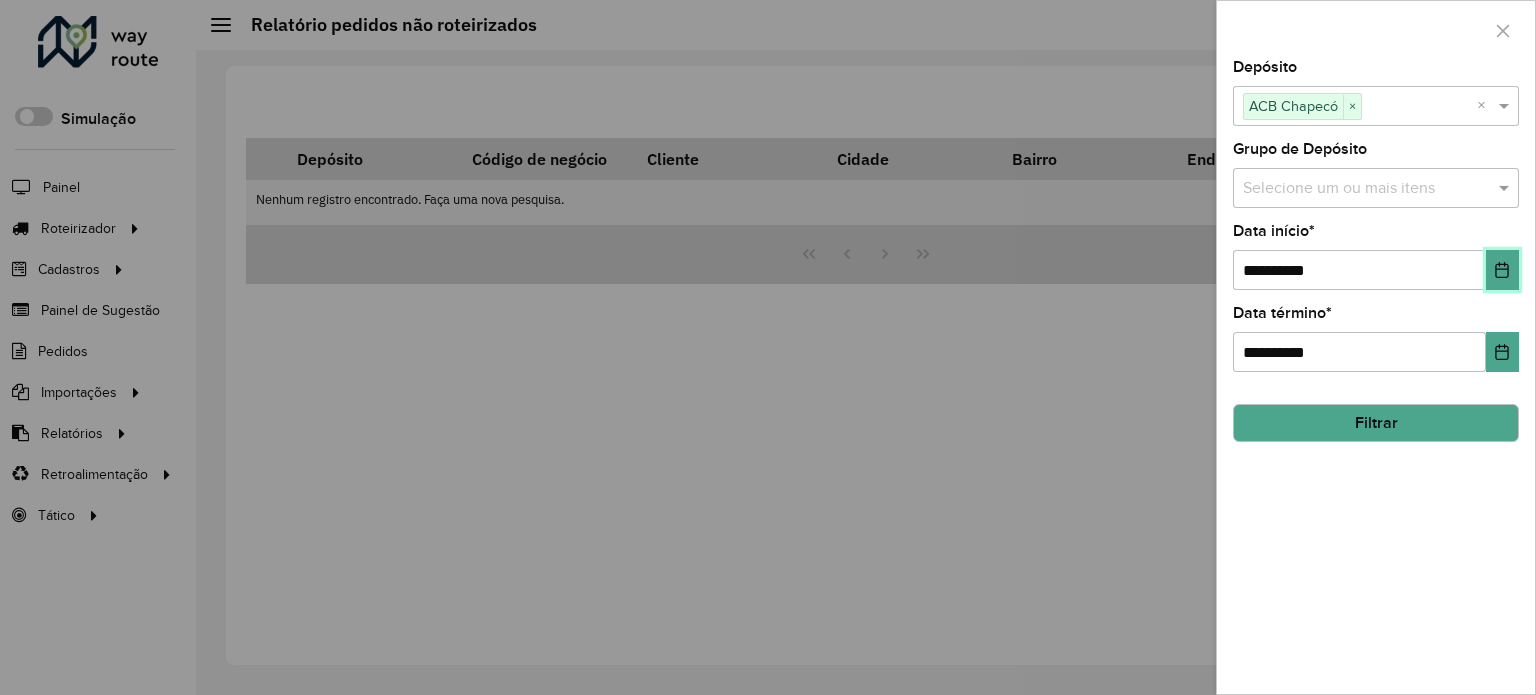 click 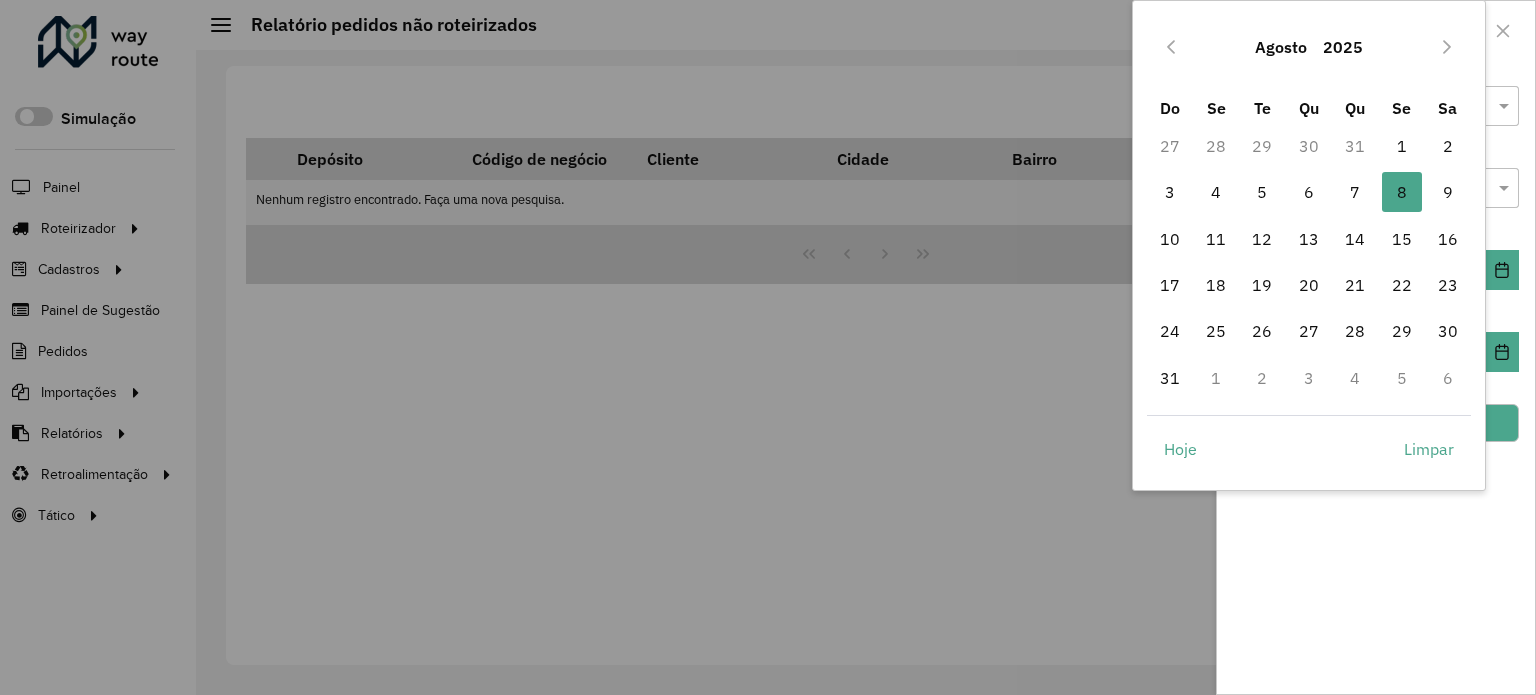 drag, startPoint x: 1446, startPoint y: 194, endPoint x: 1475, endPoint y: 395, distance: 203.08127 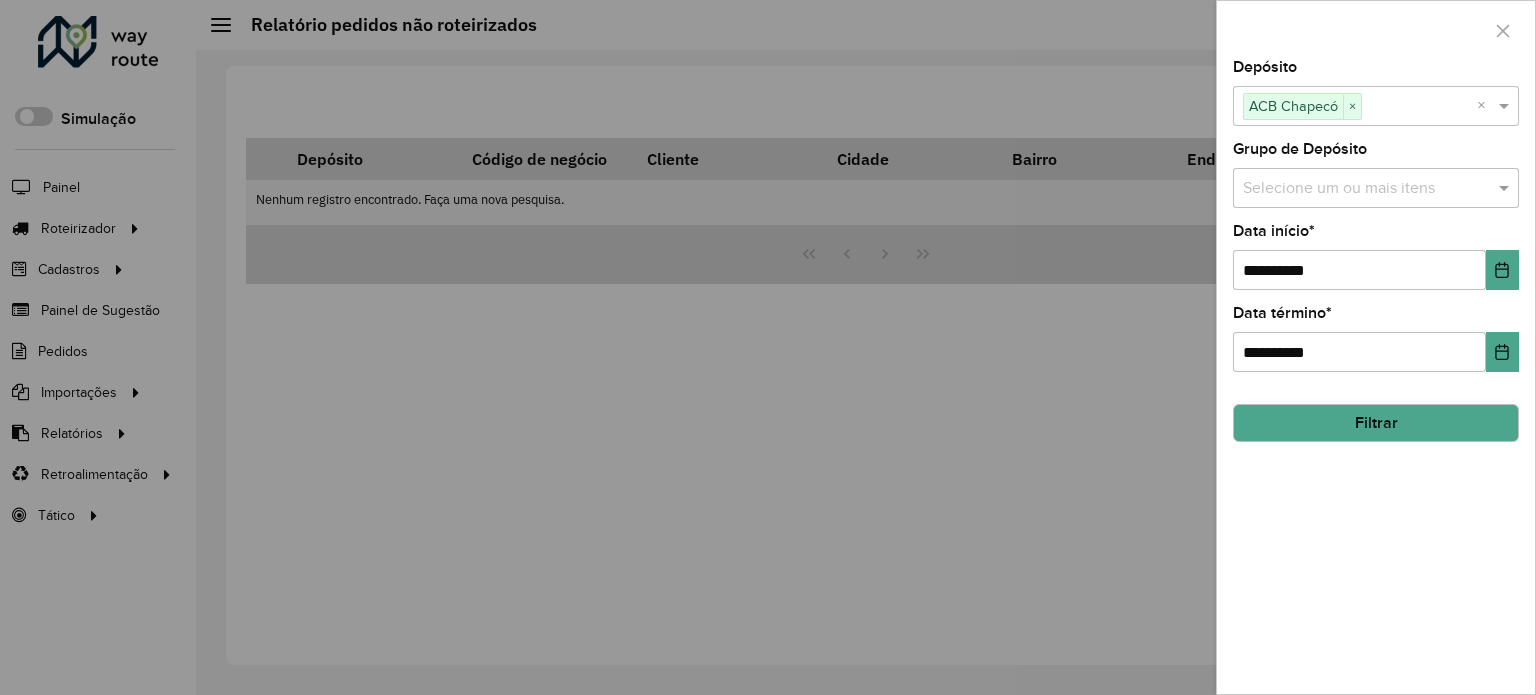 click on "Filtrar" 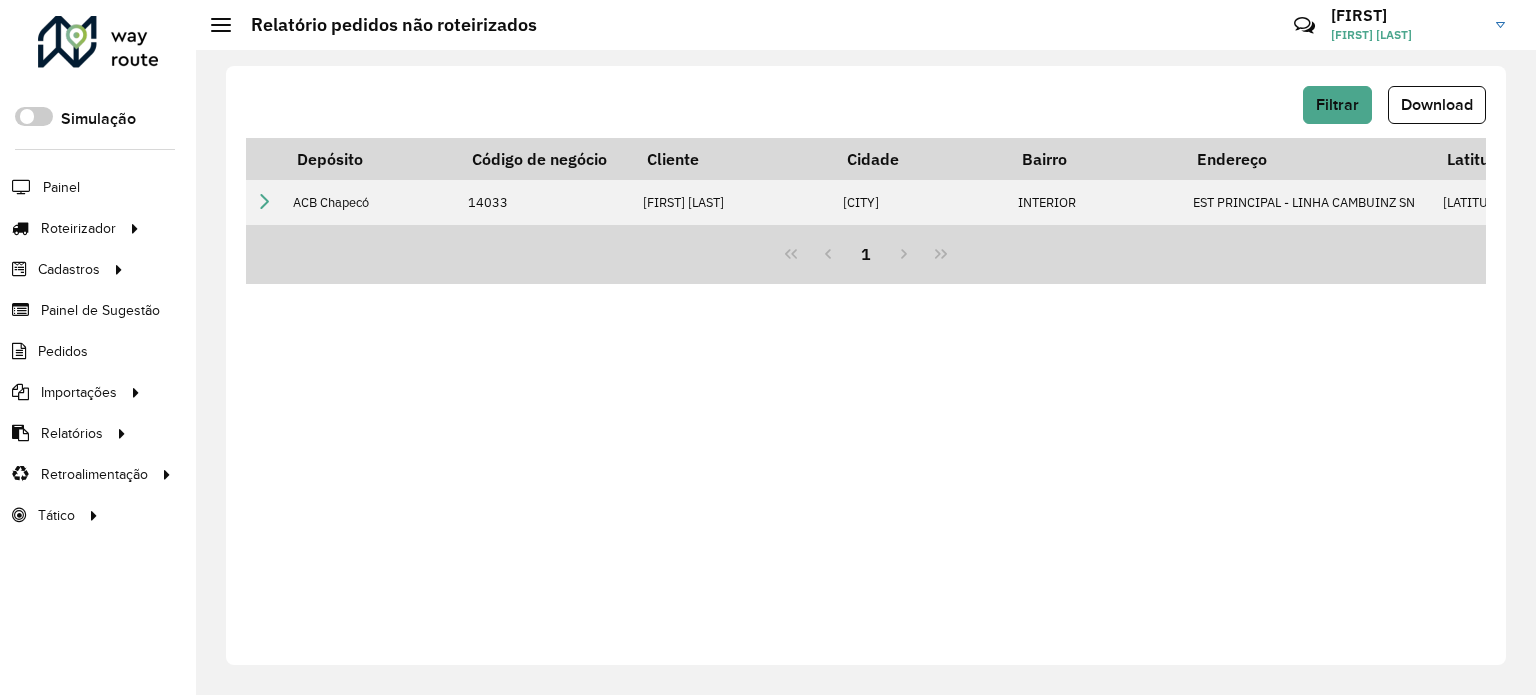 click on "Download" 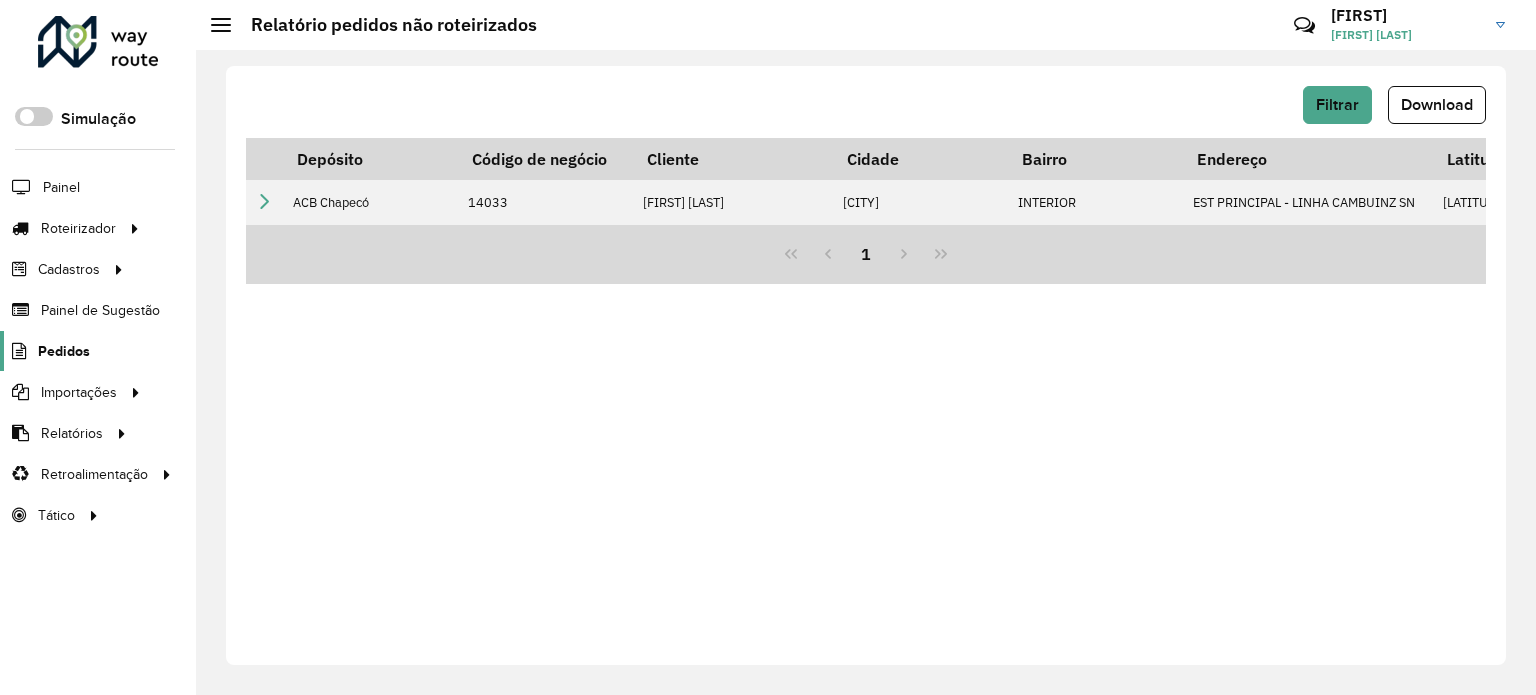 click on "Pedidos" 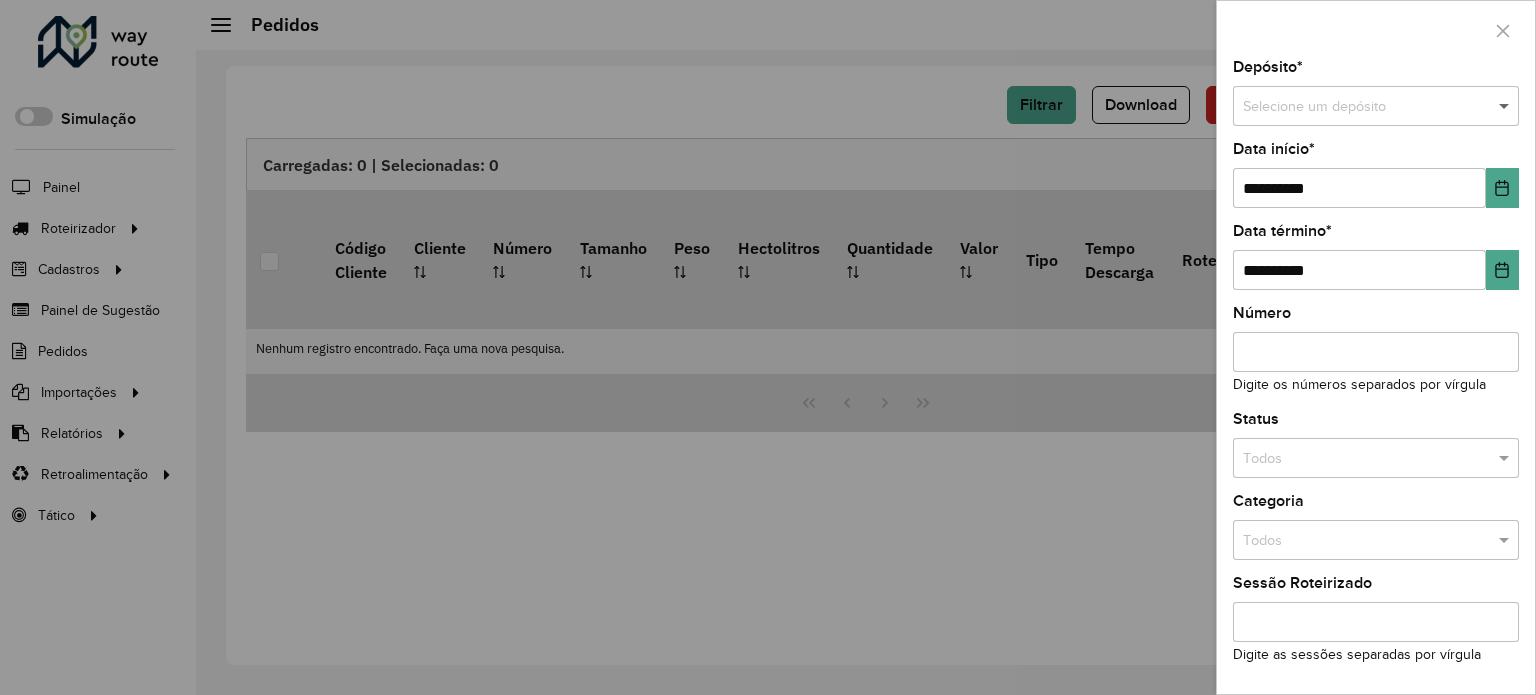 click at bounding box center [1506, 107] 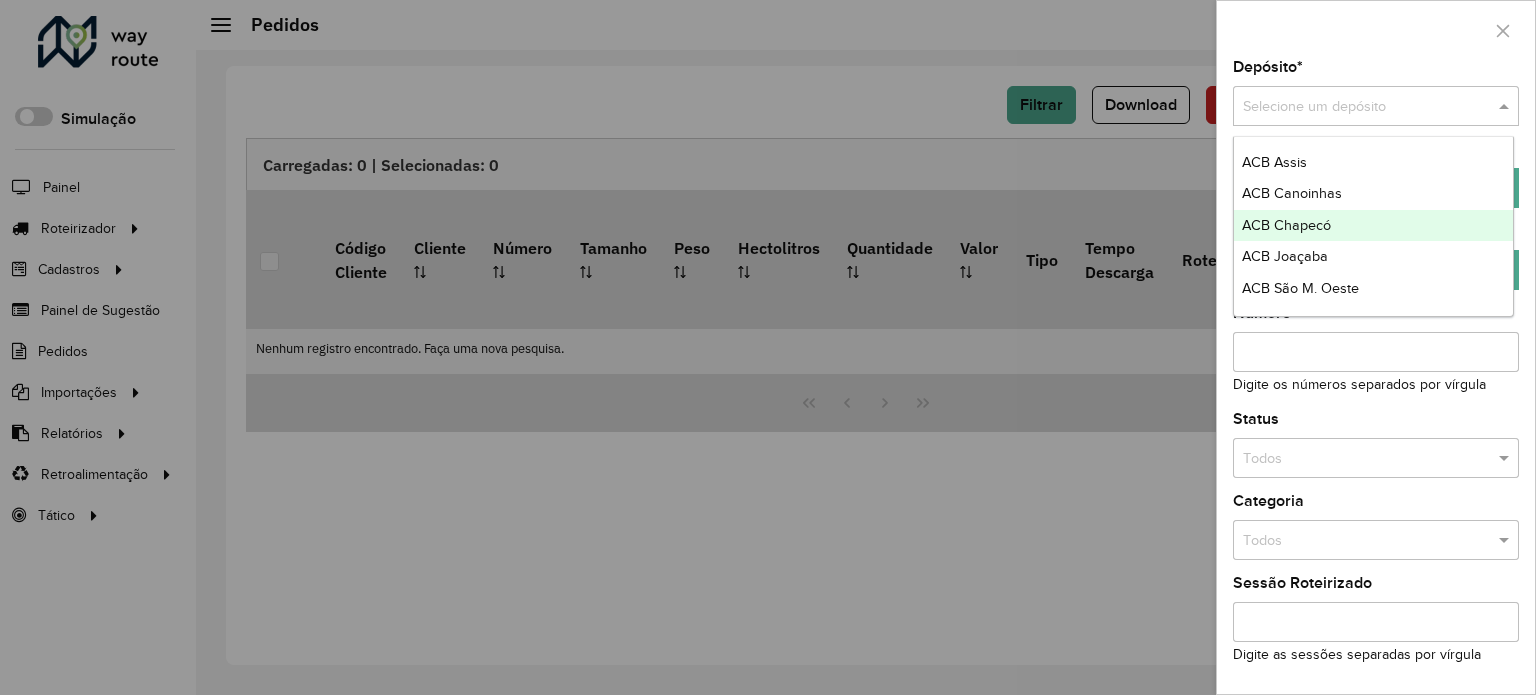 click on "ACB Chapecó" at bounding box center (1286, 225) 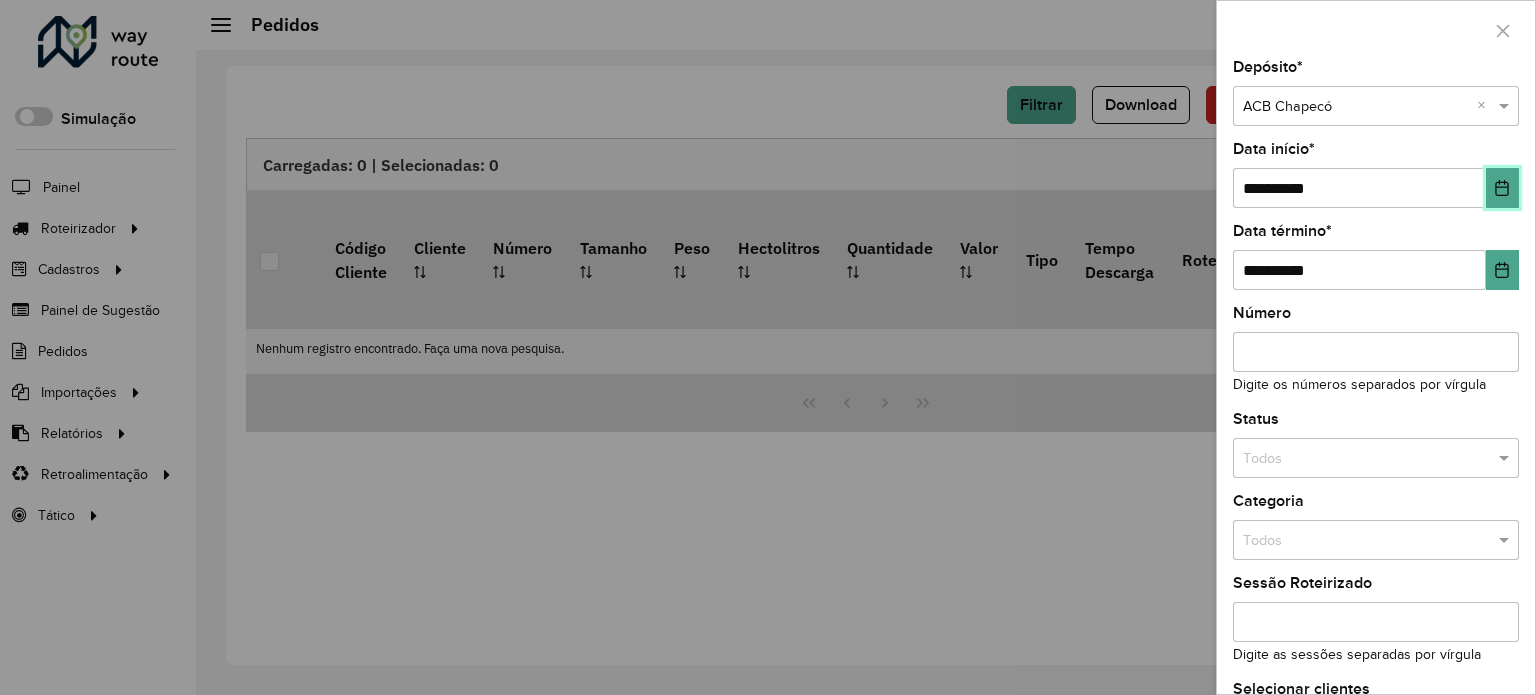 click 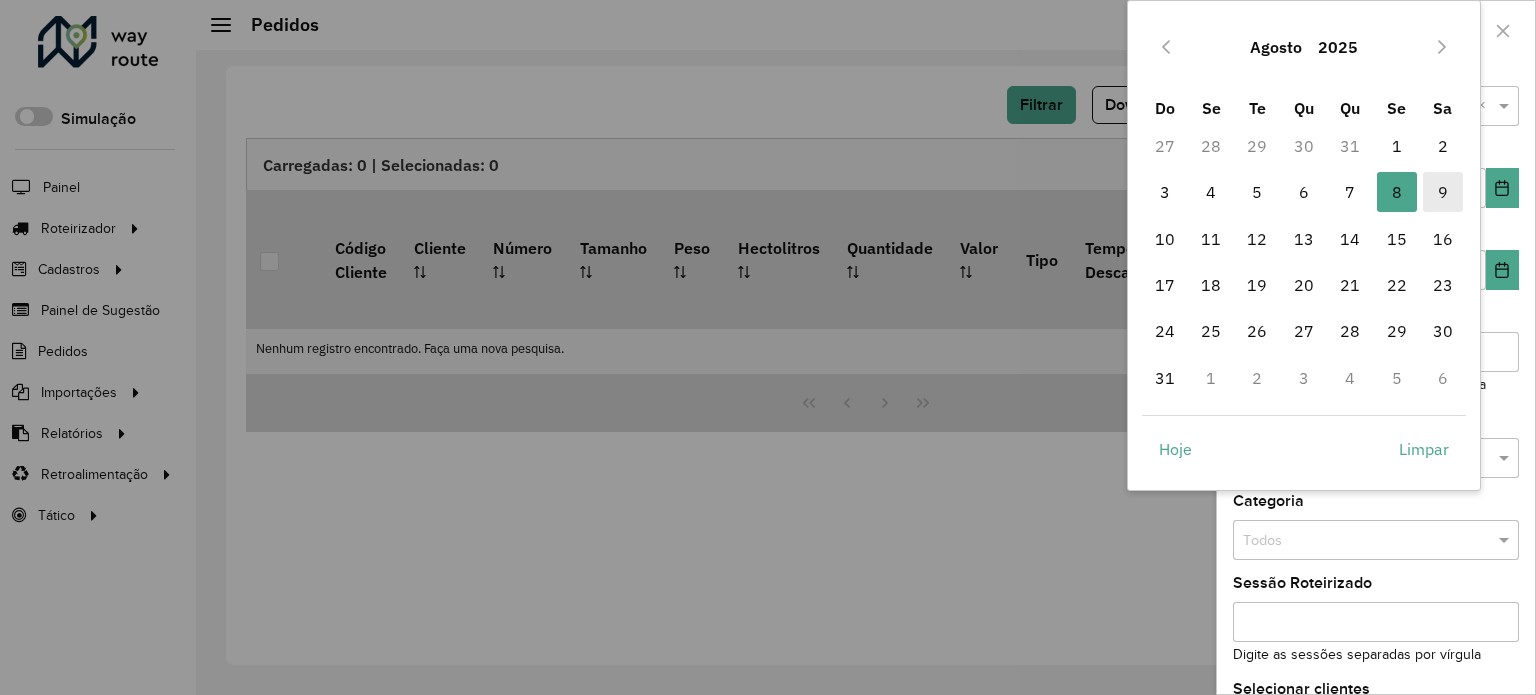 click on "9" at bounding box center [1443, 192] 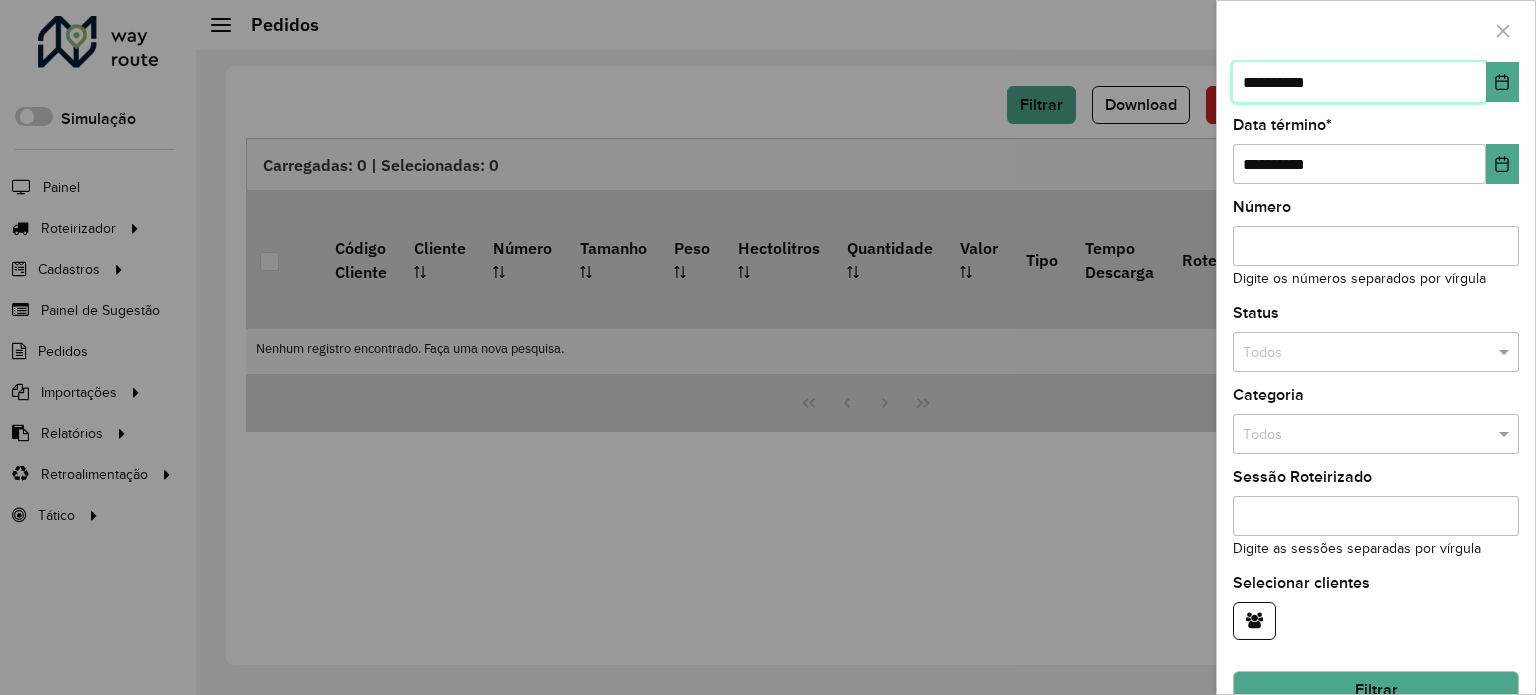 scroll, scrollTop: 140, scrollLeft: 0, axis: vertical 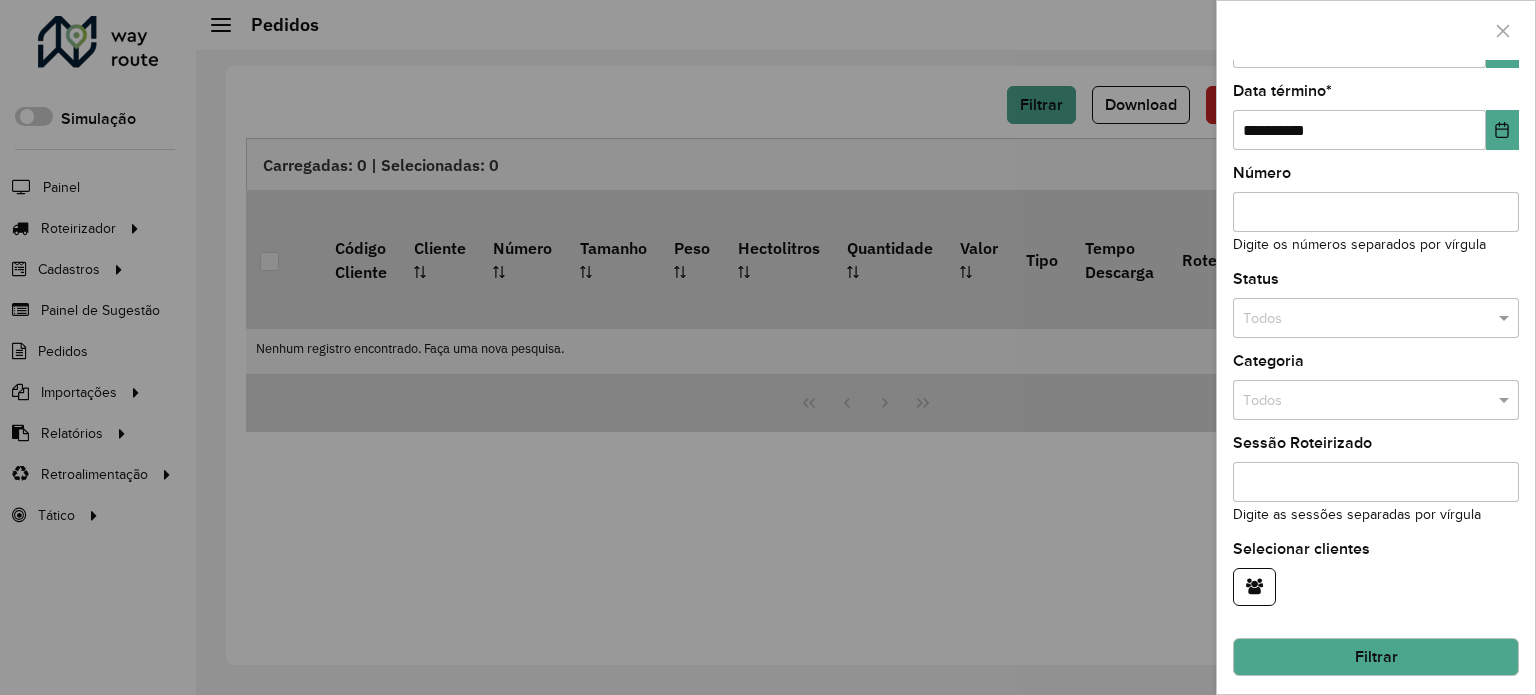 click on "Filtrar" 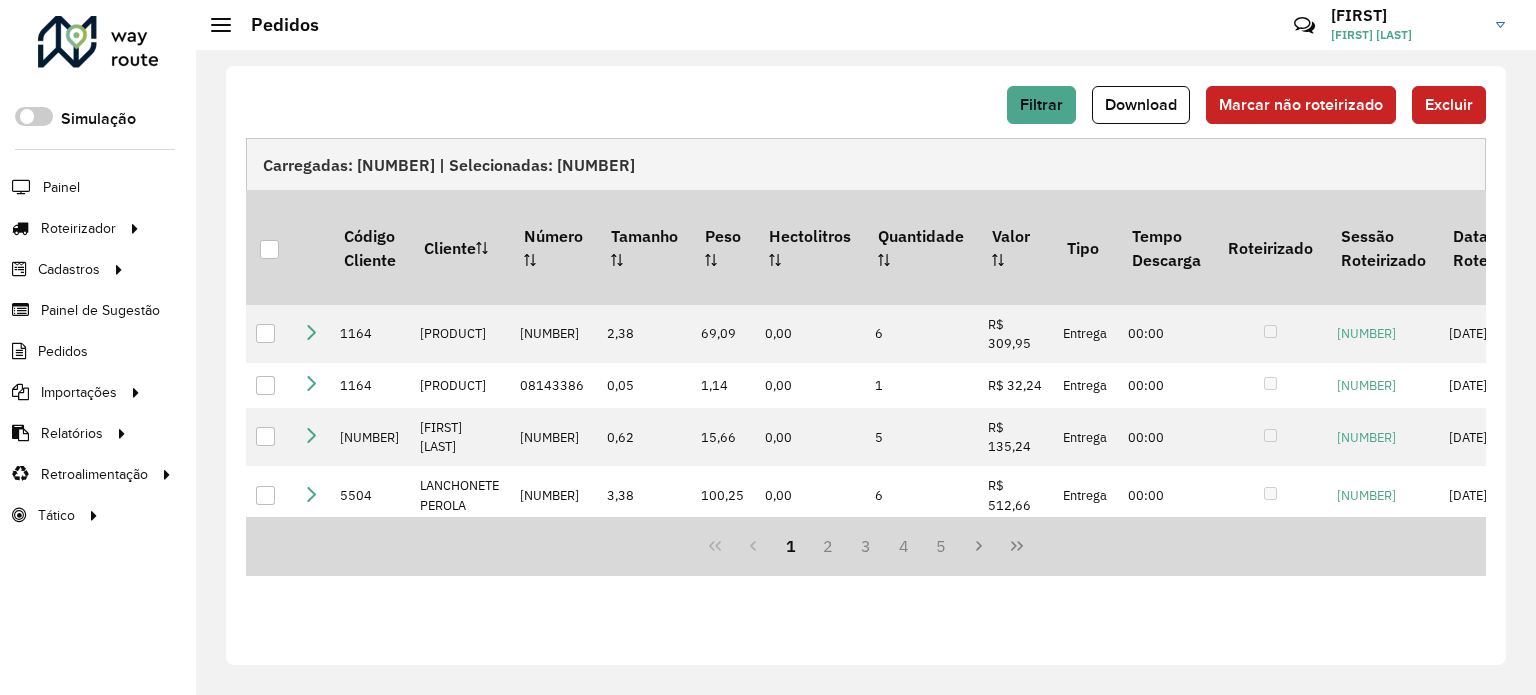 click on "Download" 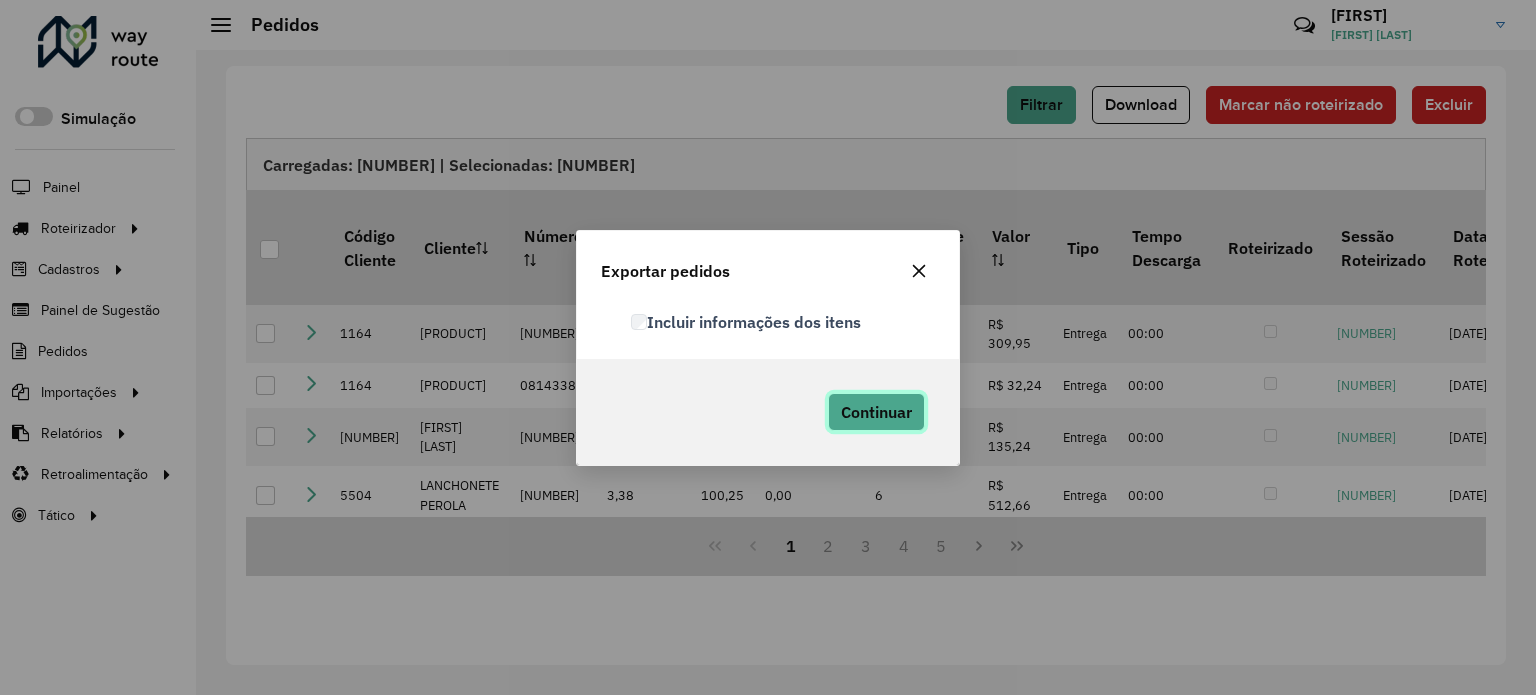 drag, startPoint x: 855, startPoint y: 403, endPoint x: 961, endPoint y: 389, distance: 106.92053 